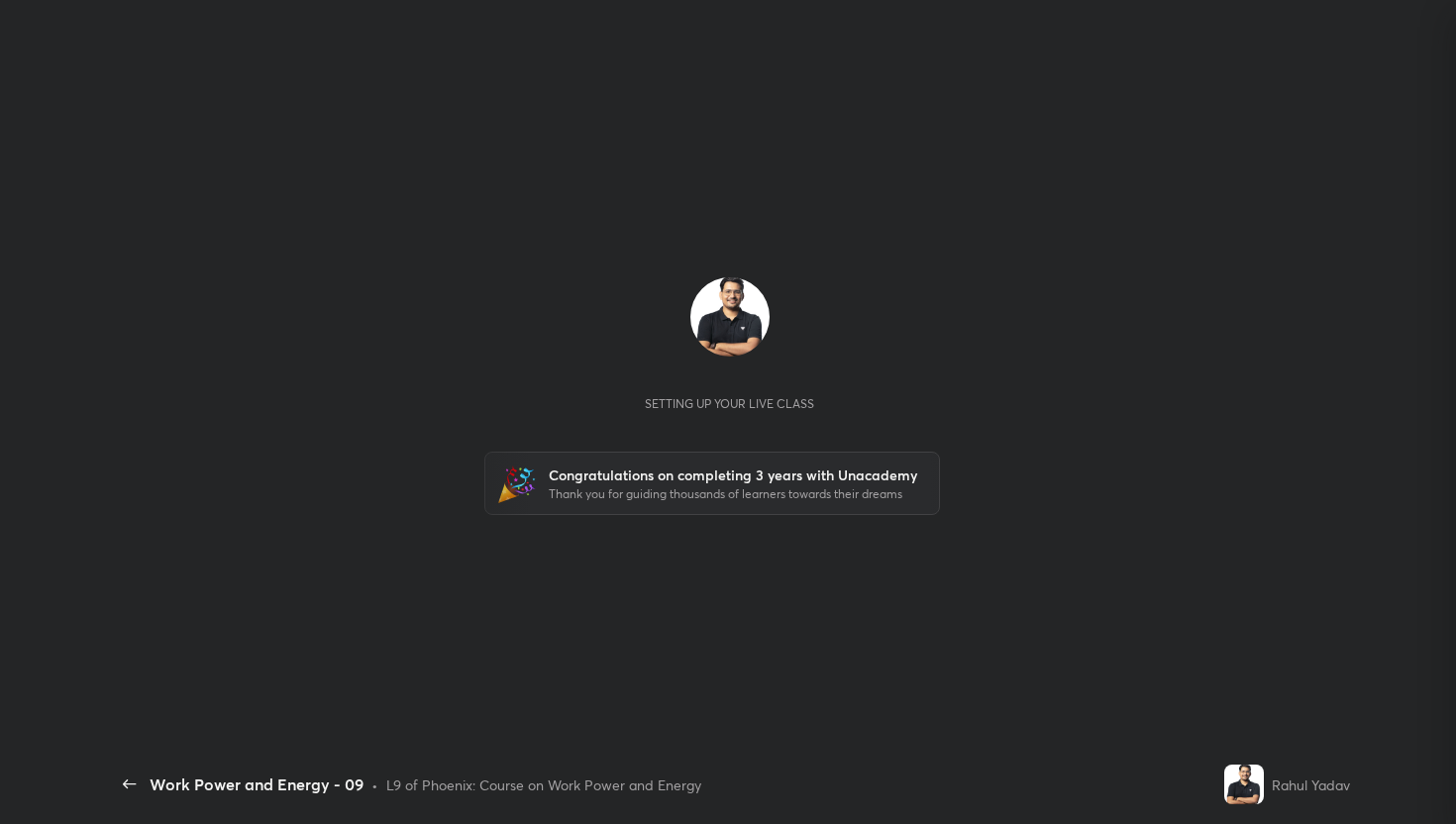 scroll, scrollTop: 0, scrollLeft: 0, axis: both 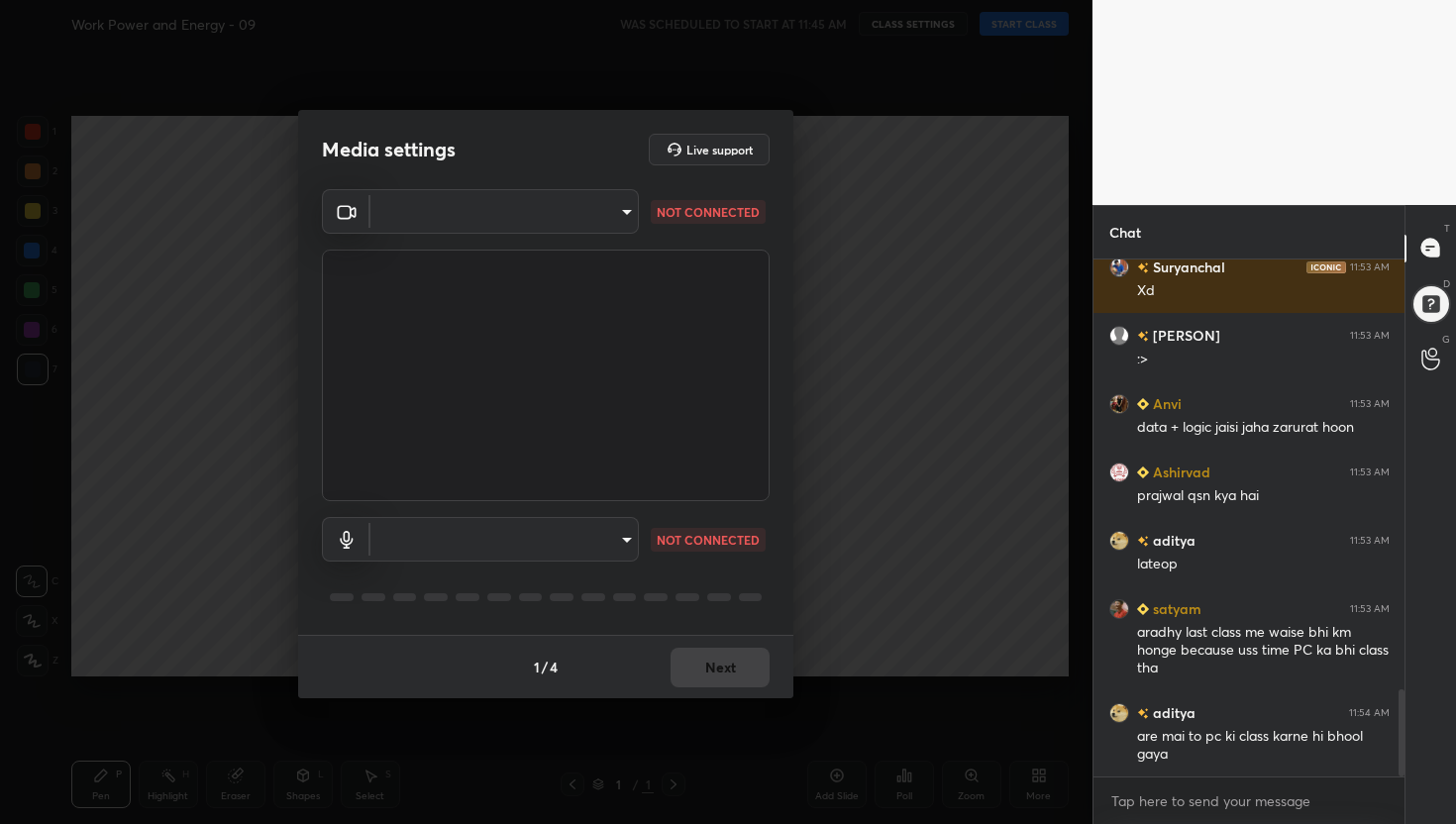type on "x" 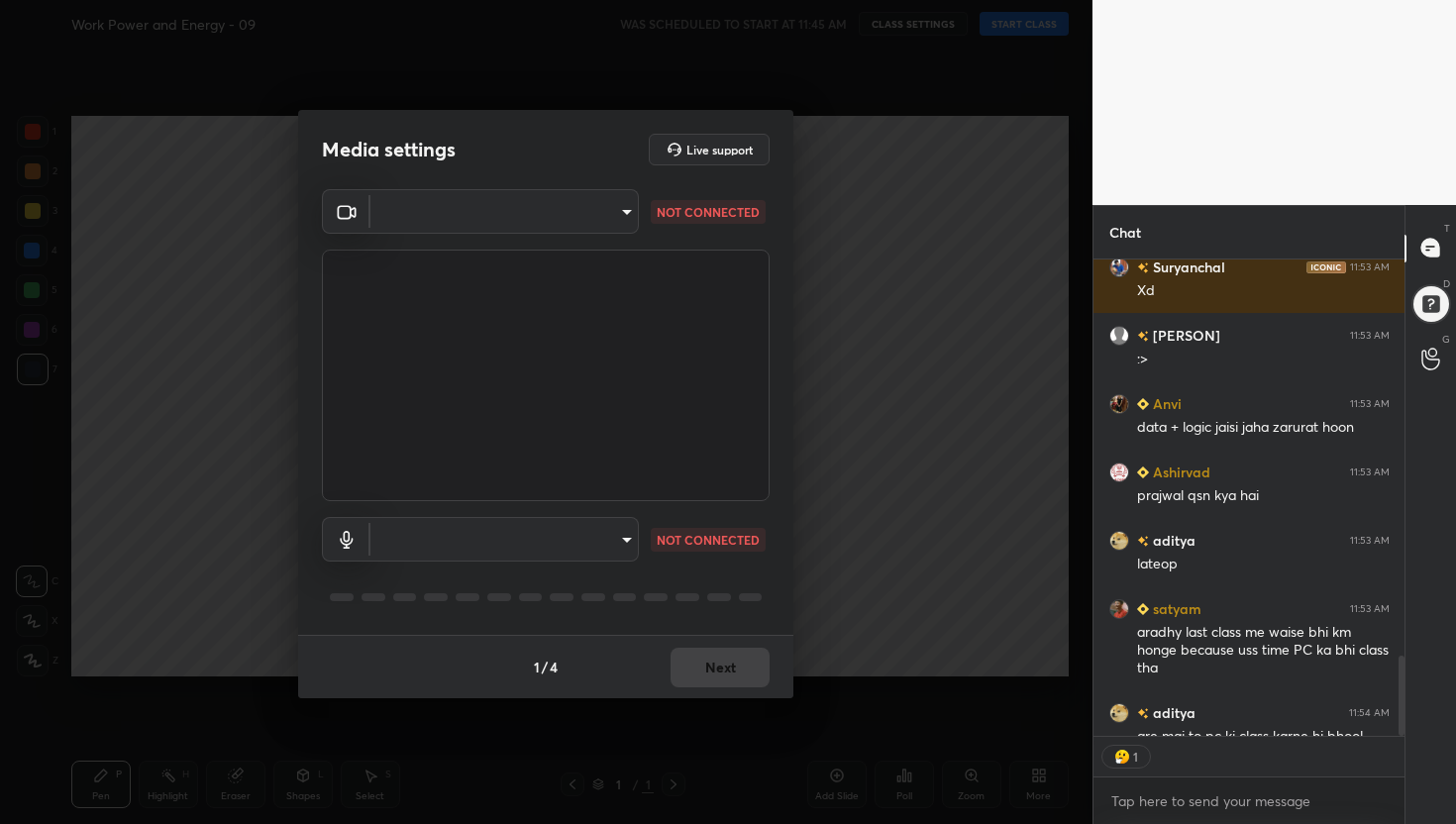 scroll, scrollTop: 470, scrollLeft: 305, axis: both 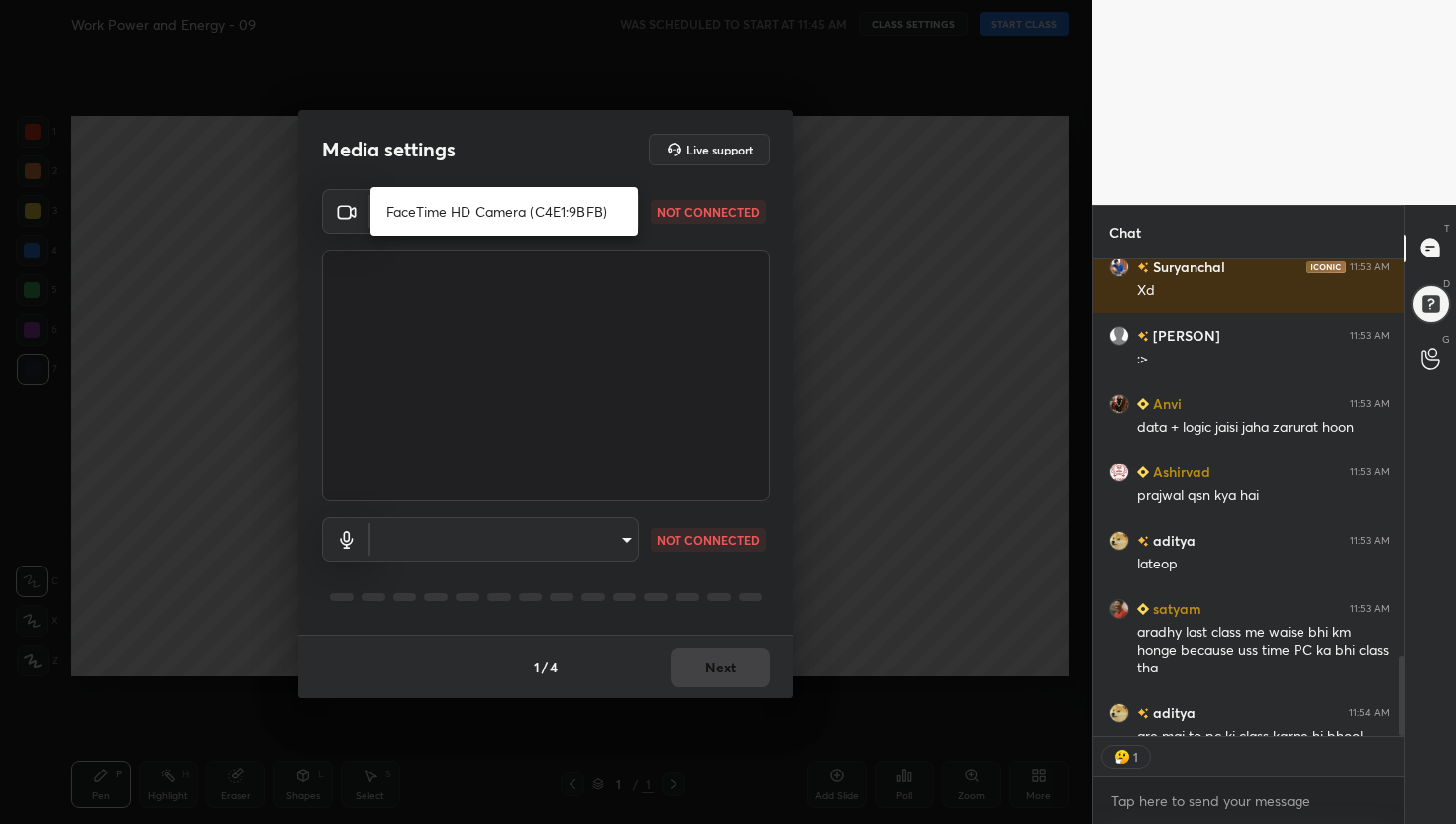 click on "FaceTime HD Camera (C4E1:9BFB)" at bounding box center [504, 211] 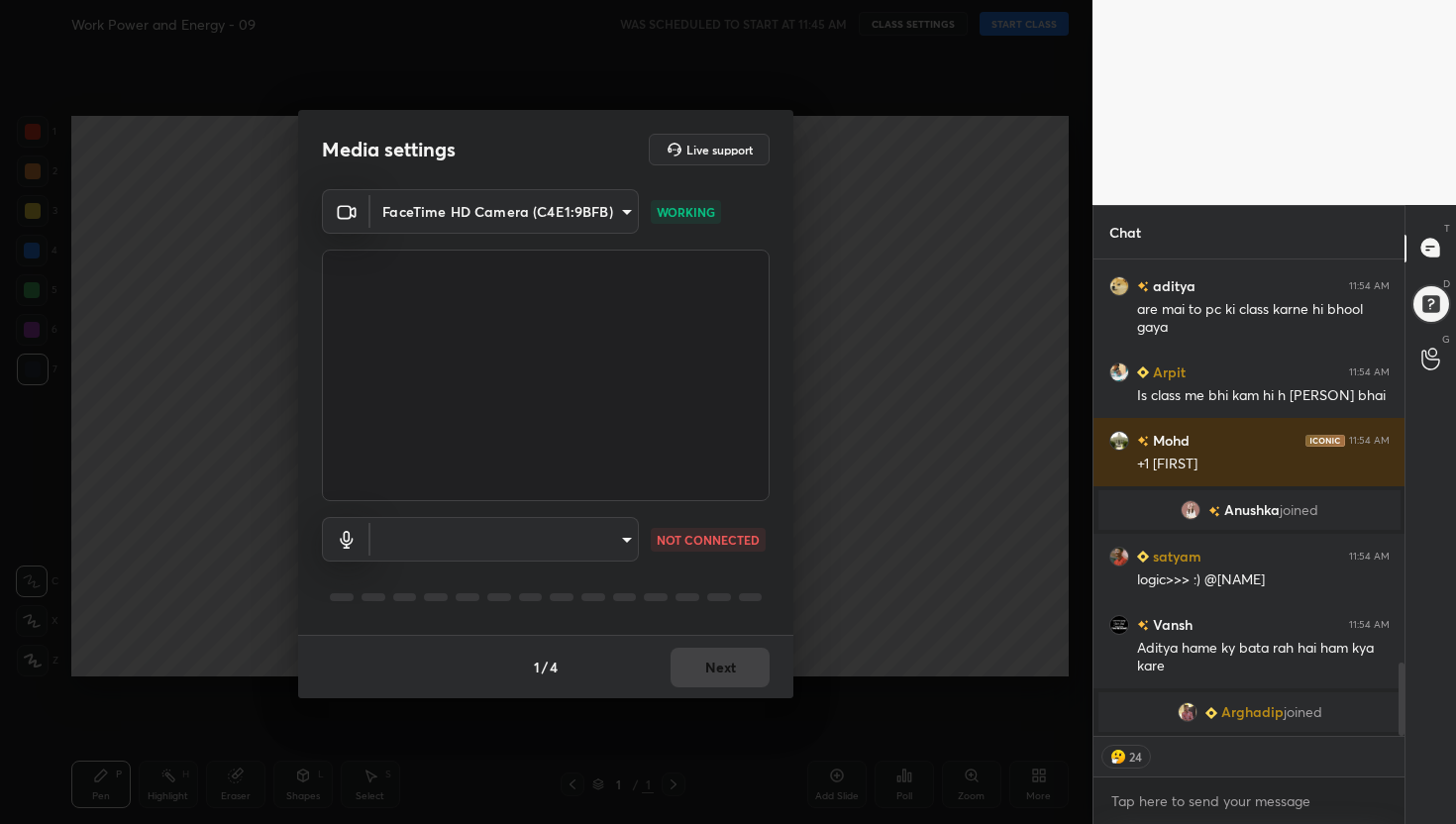 scroll, scrollTop: 2622, scrollLeft: 0, axis: vertical 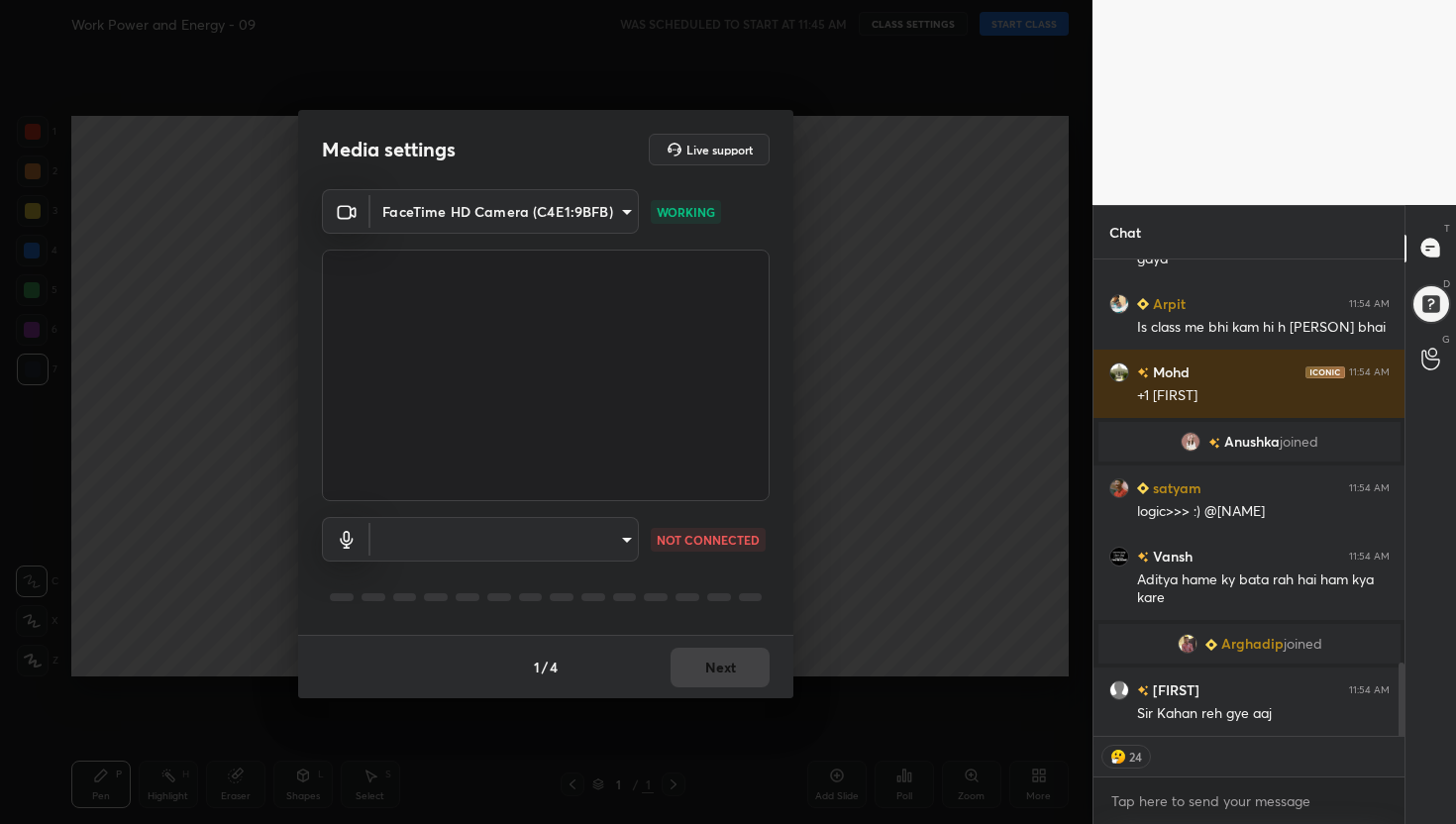 type on "x" 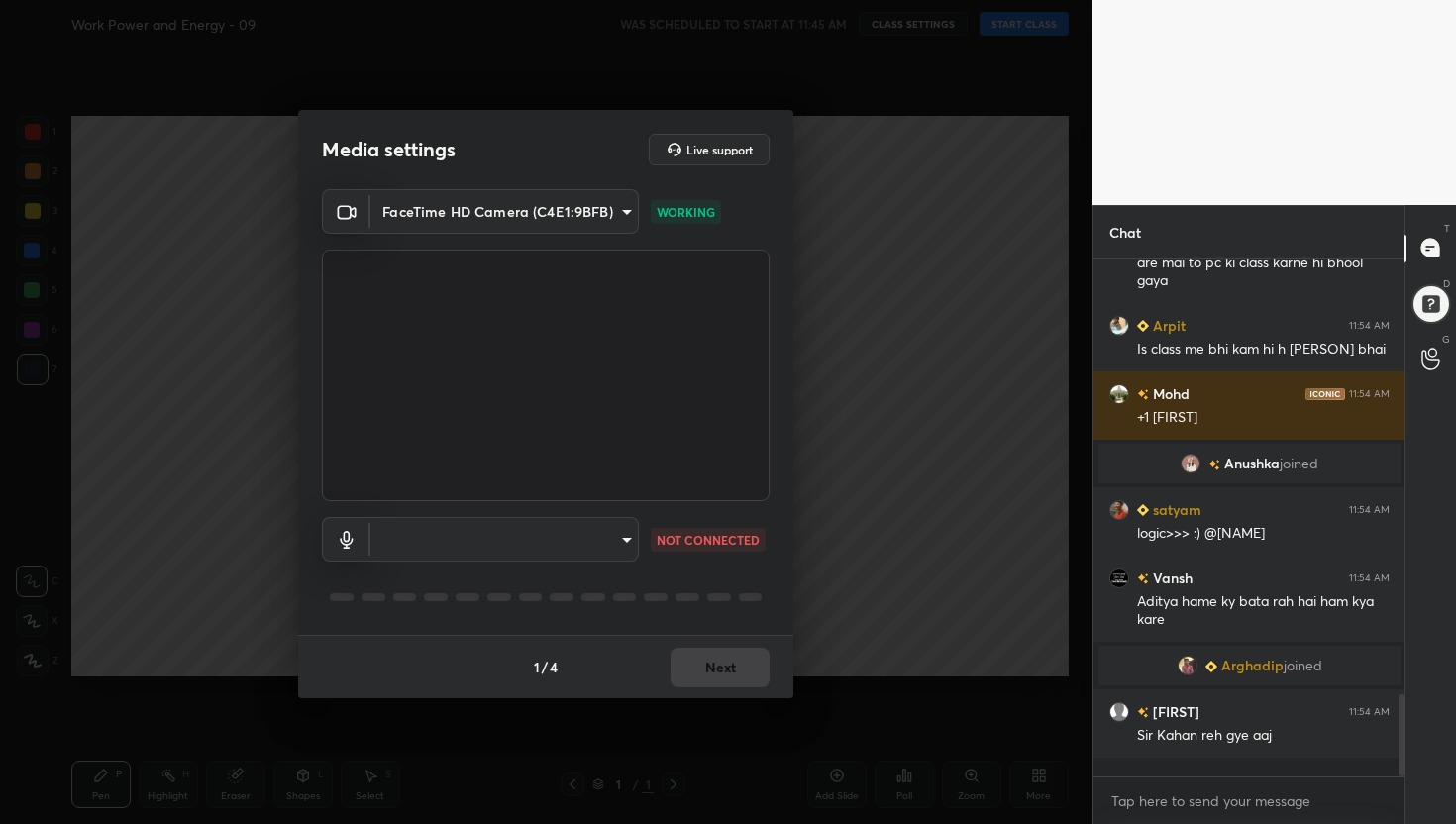 scroll, scrollTop: 6, scrollLeft: 7, axis: both 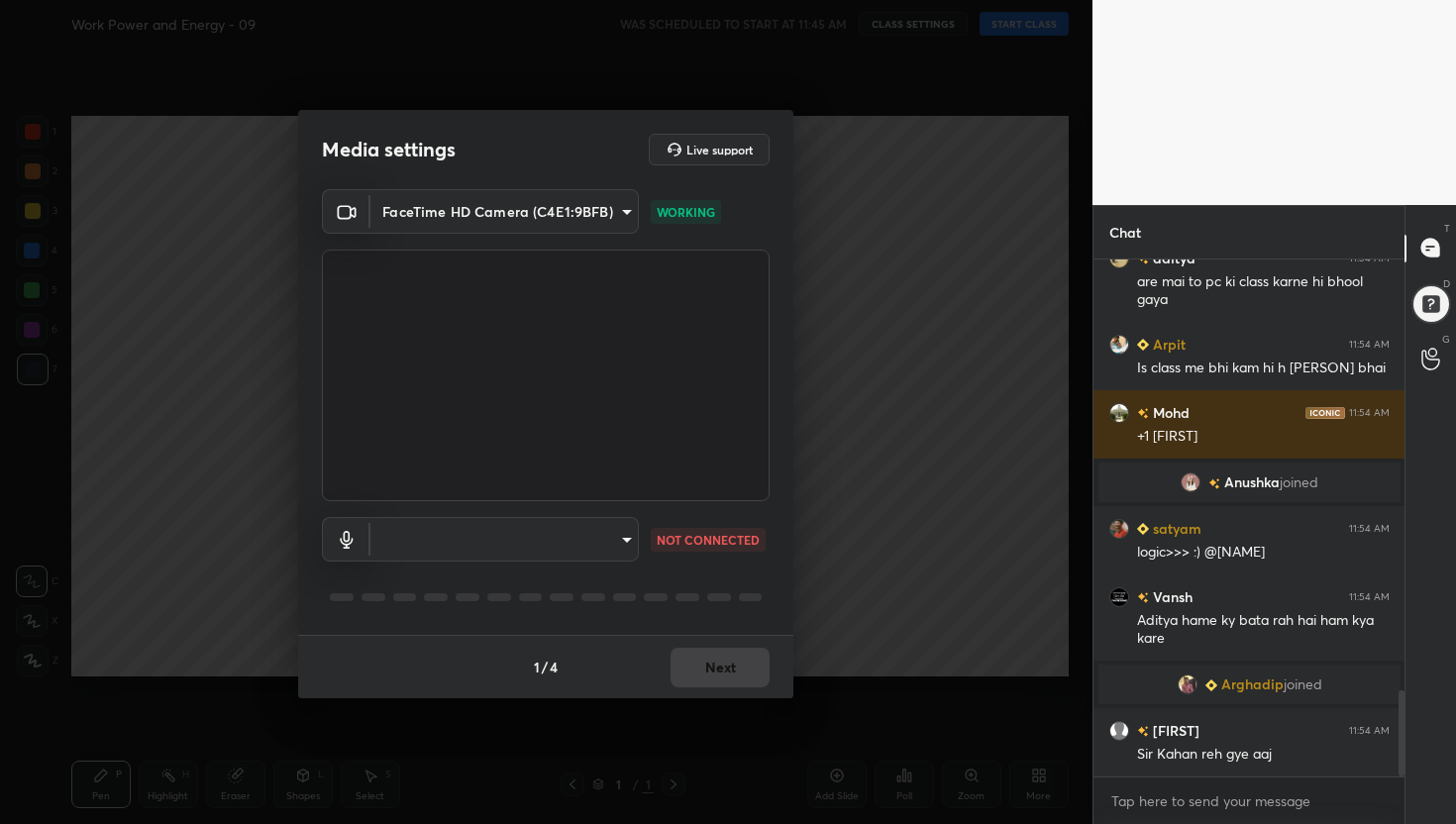 click on "1 2 3 4 5 6 7 C X Z C X Z E E Erase all   H H Work Power and Energy - 09 WAS SCHEDULED TO START AT  11:45 AM CLASS SETTINGS START CLASS Setting up your live class Congratulations on completing 3 years with Unacademy Thank you for guiding thousands of learners towards their dreams Back Work Power and Energy - 09 • L9 of Phoenix: Course on Work Power and Energy Rahul Yadav Pen P Highlight H Eraser Shapes L Select S 1 / 1 Add Slide Poll Zoom More Chat Arpit 11:52 AM Prajwal data ko atleast mains k liye to Yuvika 11:53 AM Data bs ans verify krne ke liye dekhte h Prajwal 11:53 AM Yar vohi contradictory ho raha hai raghav 11:53 AM Prajwal bhai  logic  kee batt aur tum xdd Suryanchal 11:53 AM Xd noman 11:53 AM :> Anvi 11:53 AM data + logic jaisi jaha zarurat hoon Ashirvad 11:53 AM prajwal qsn kya hai aditya 11:53 AM lateop satyam 11:53 AM aradhy last class me waise bhi km honge because uss time PC ka bhi class tha aditya 11:54 AM are mai to pc ki class karne hi bhool gaya Arpit 11:54 AM Mohd 11:54 AM +1 Satyam x" at bounding box center (728, 412) 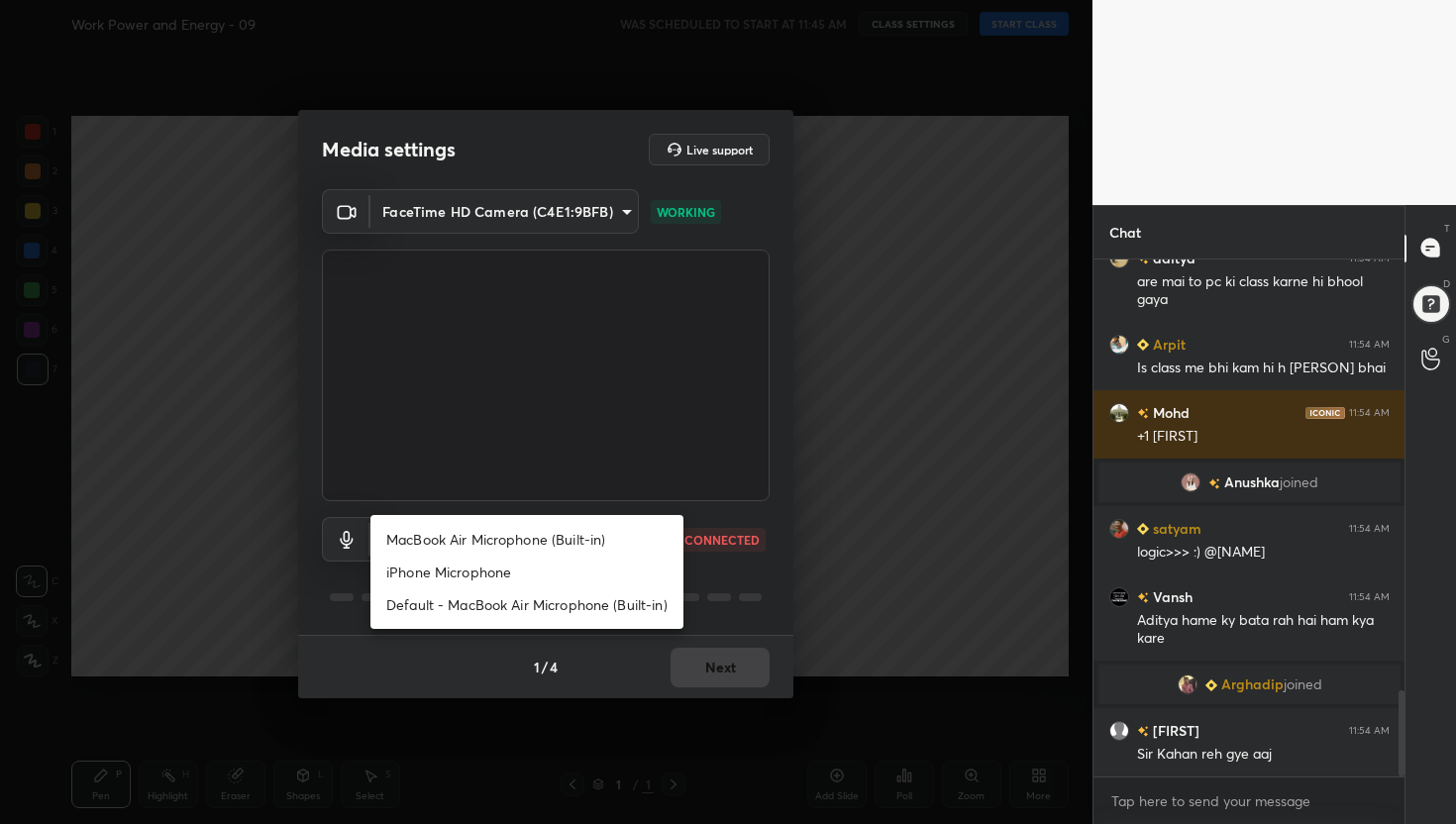 click on "MacBook Air Microphone (Built-in)" at bounding box center (527, 539) 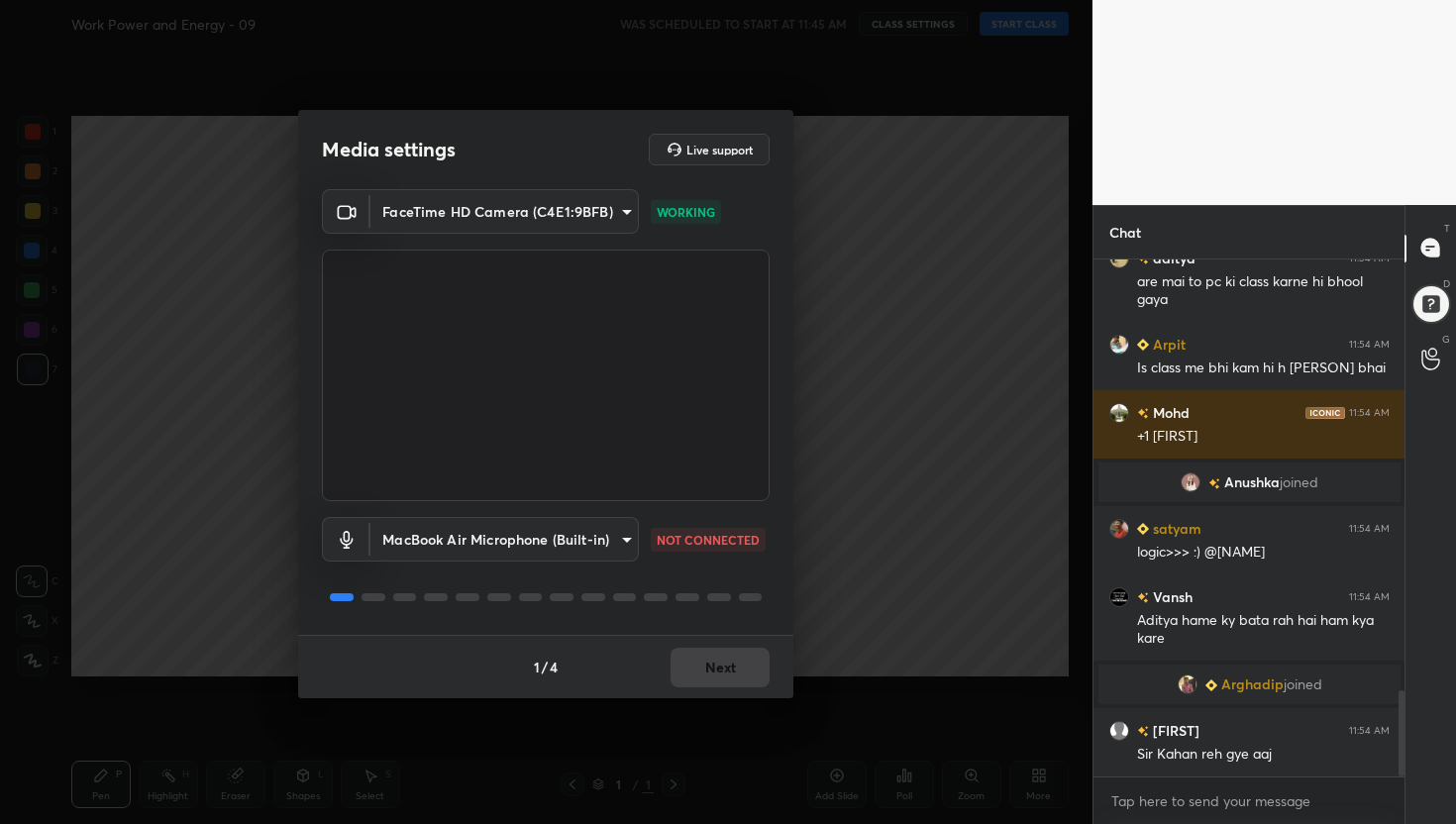 scroll 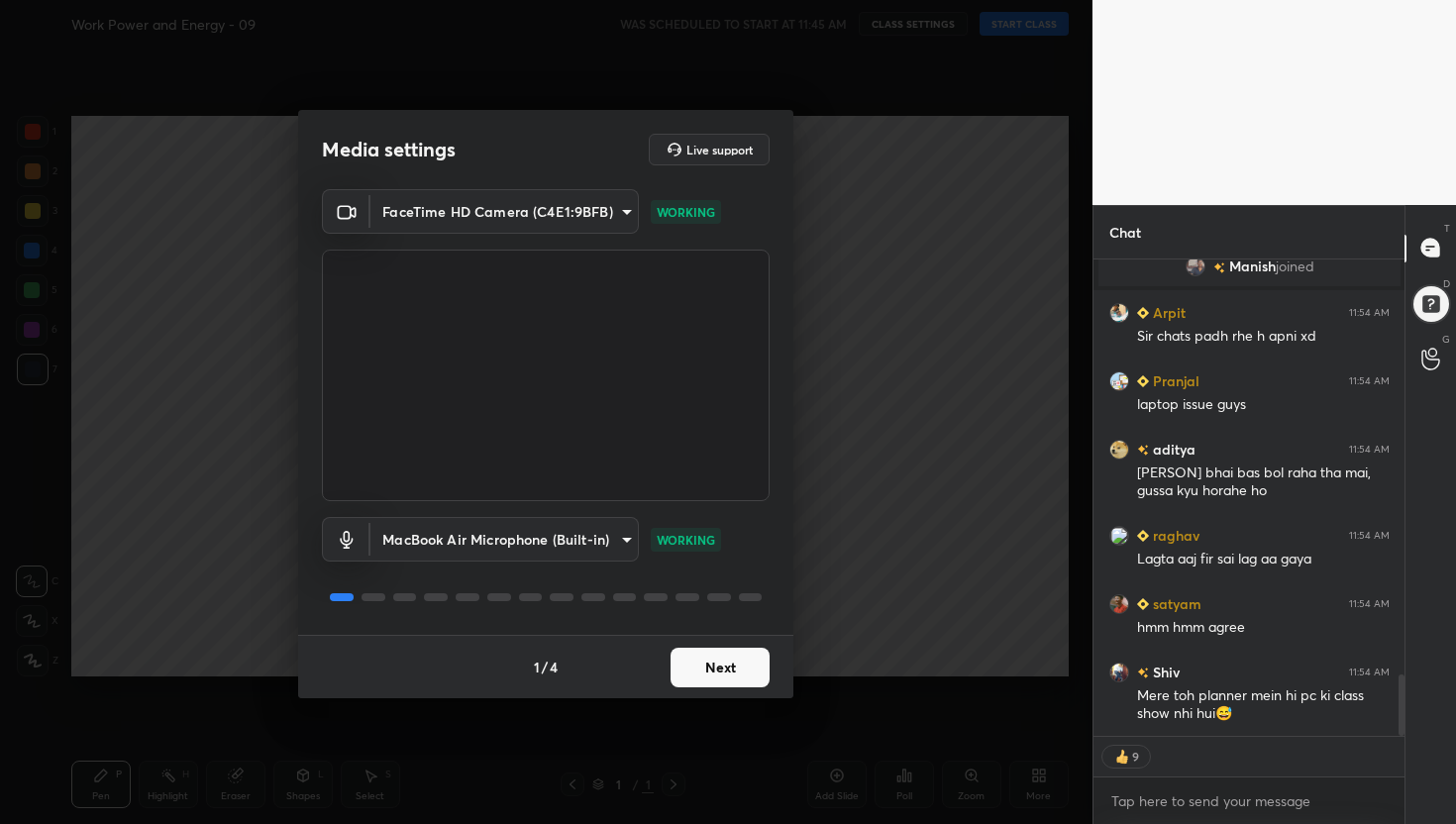click on "Next" at bounding box center (720, 668) 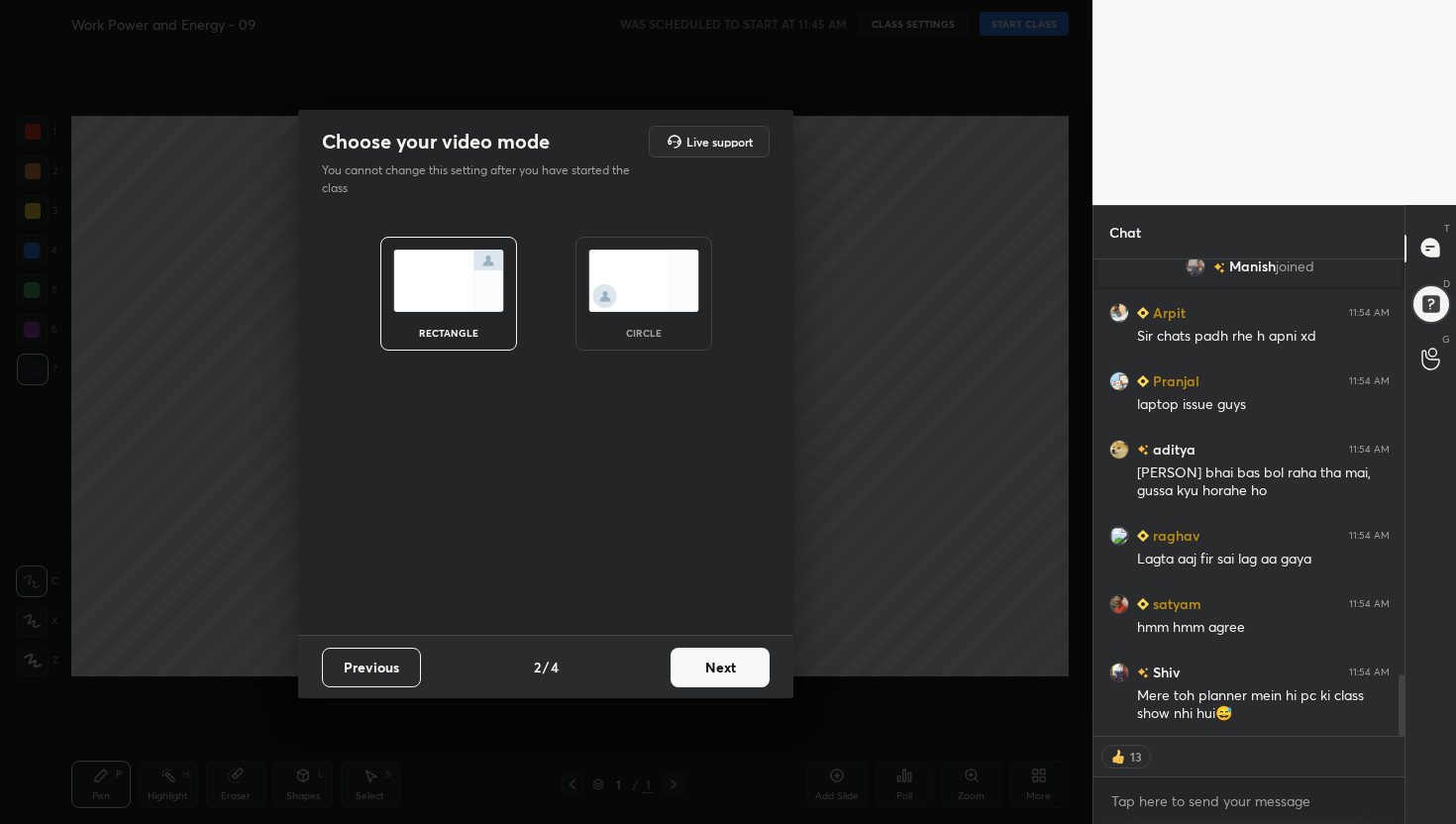 click on "Next" at bounding box center (720, 668) 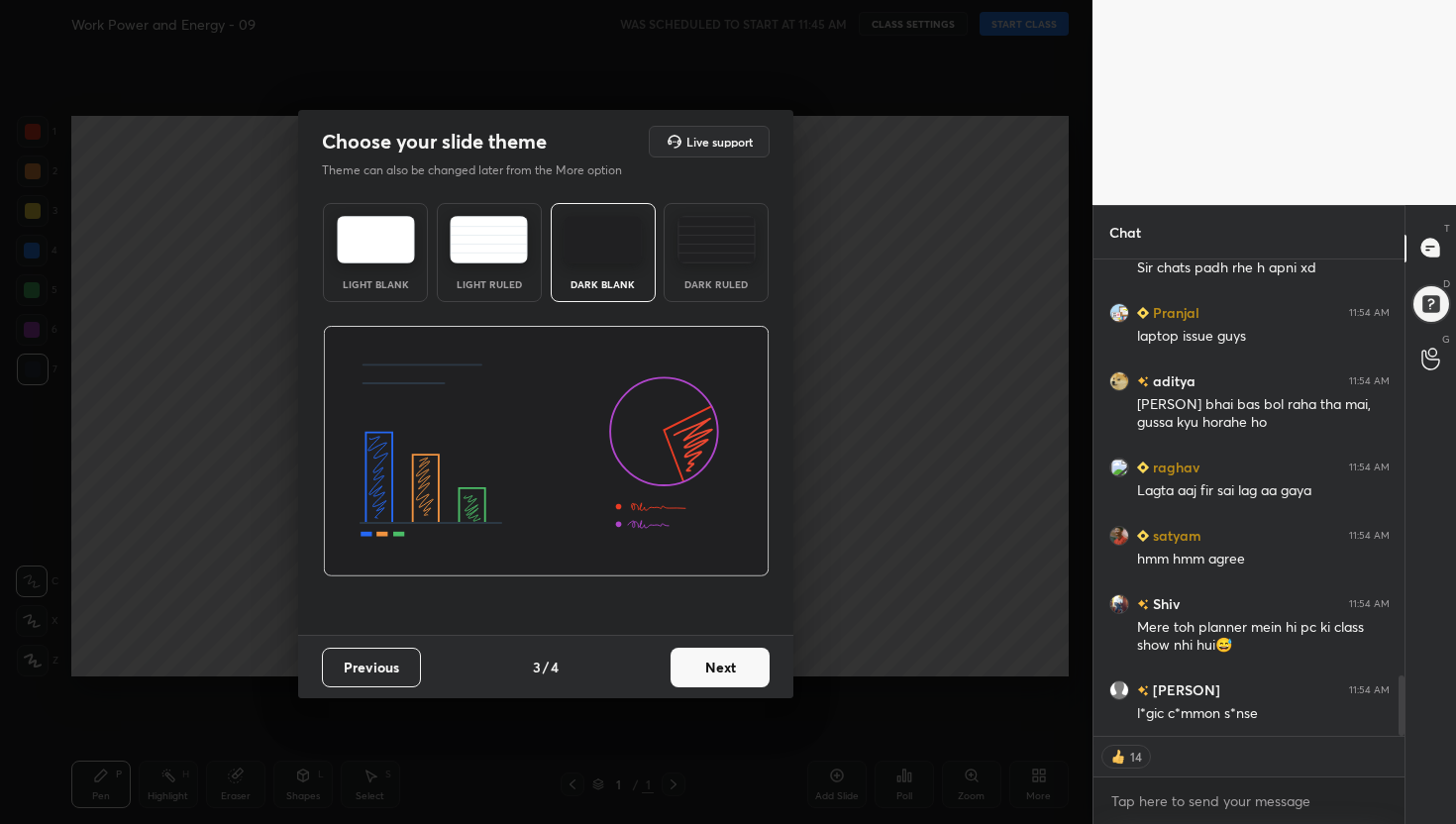 click on "Next" at bounding box center [720, 668] 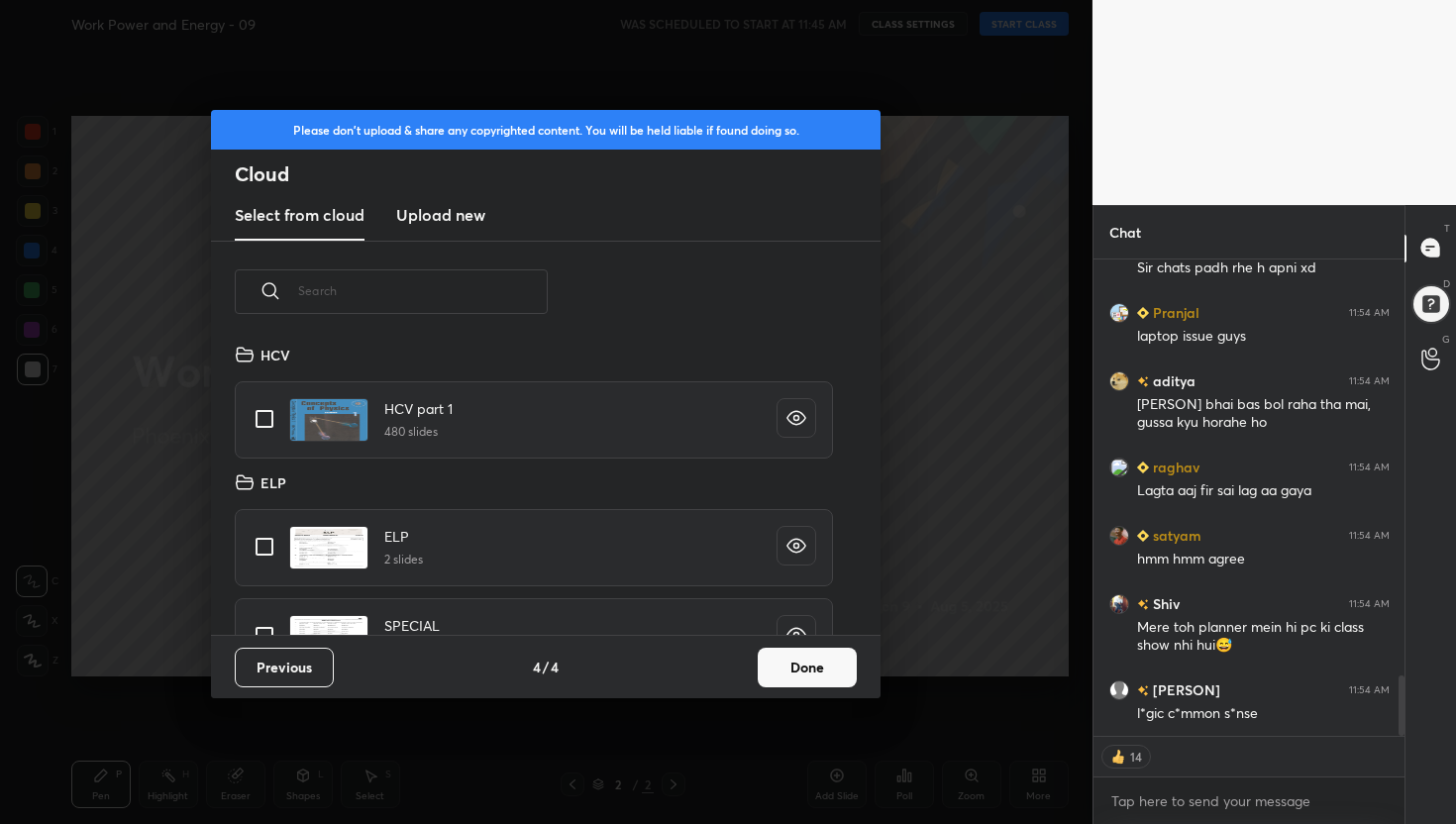 click on "Upload new" at bounding box center [441, 215] 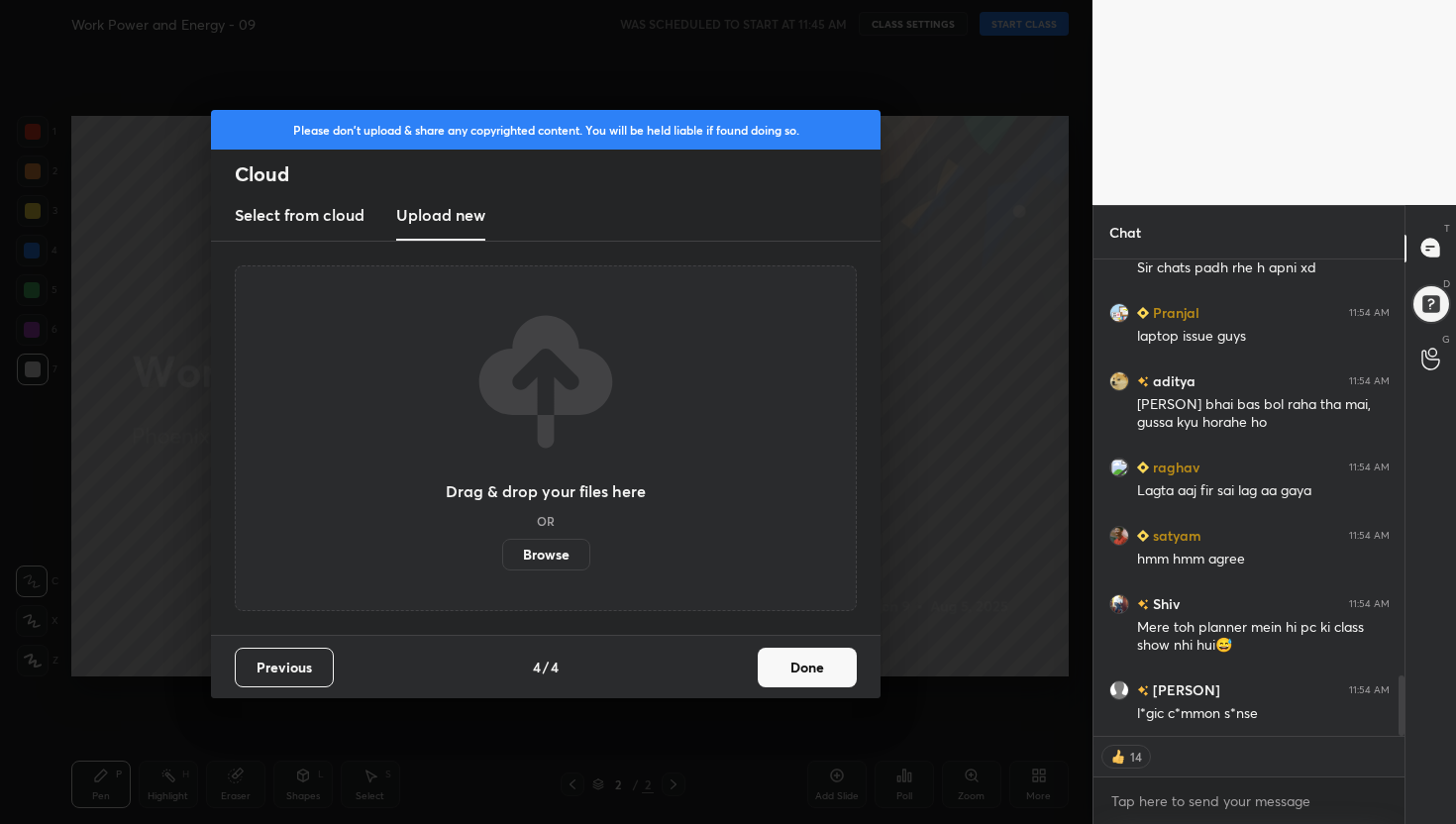 click on "Browse" at bounding box center (546, 555) 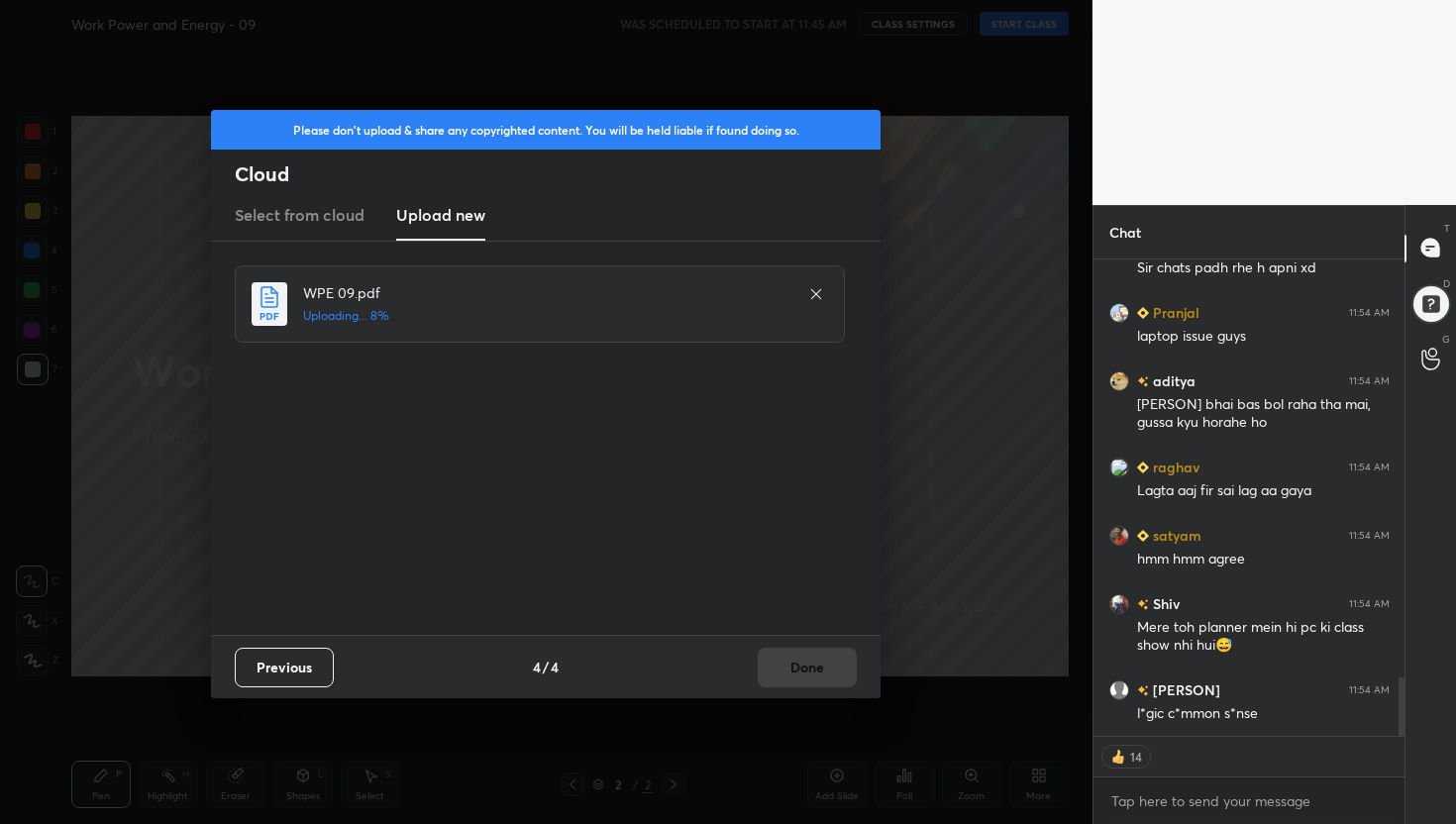scroll, scrollTop: 3386, scrollLeft: 0, axis: vertical 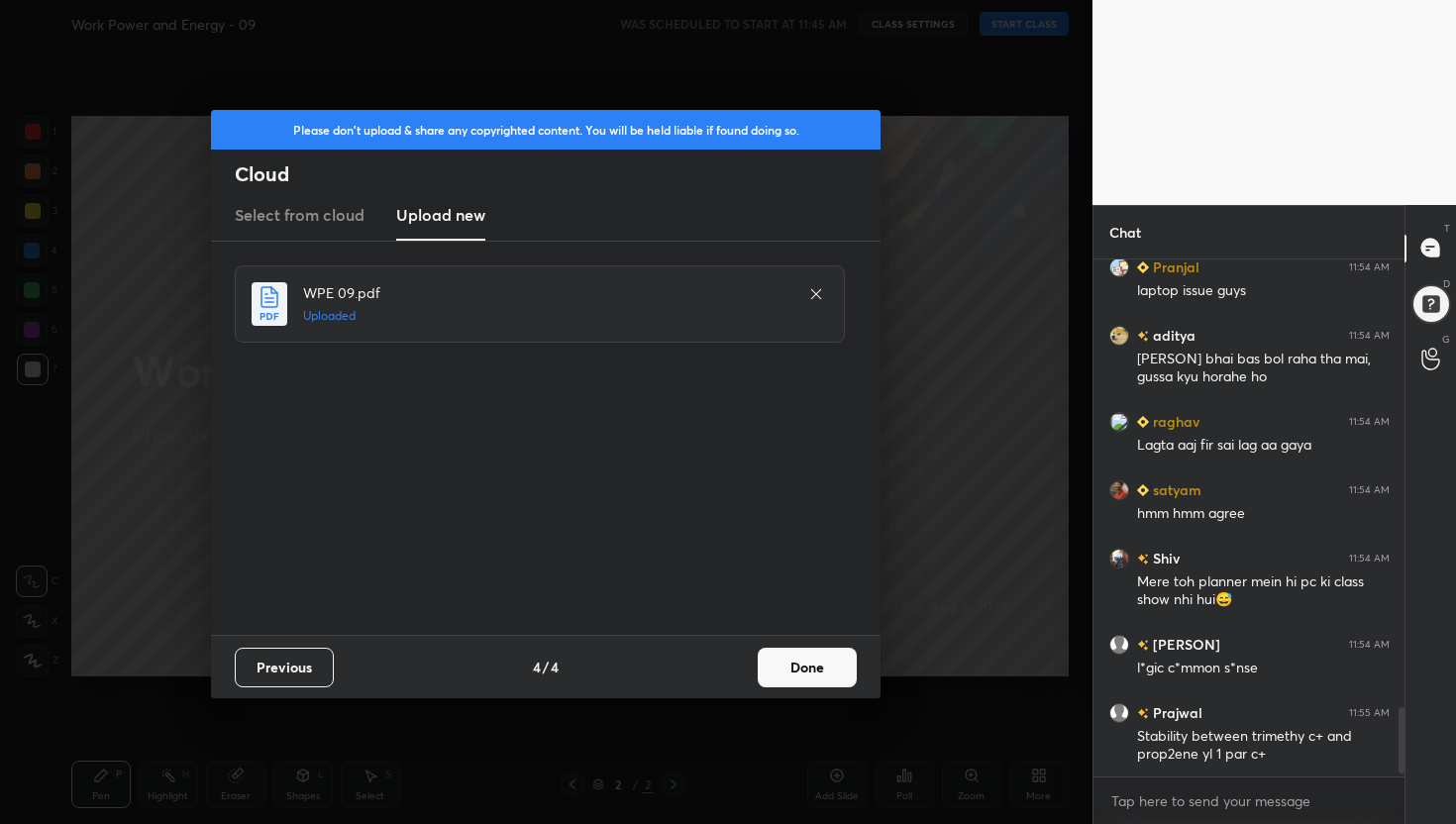click on "Done" at bounding box center [807, 668] 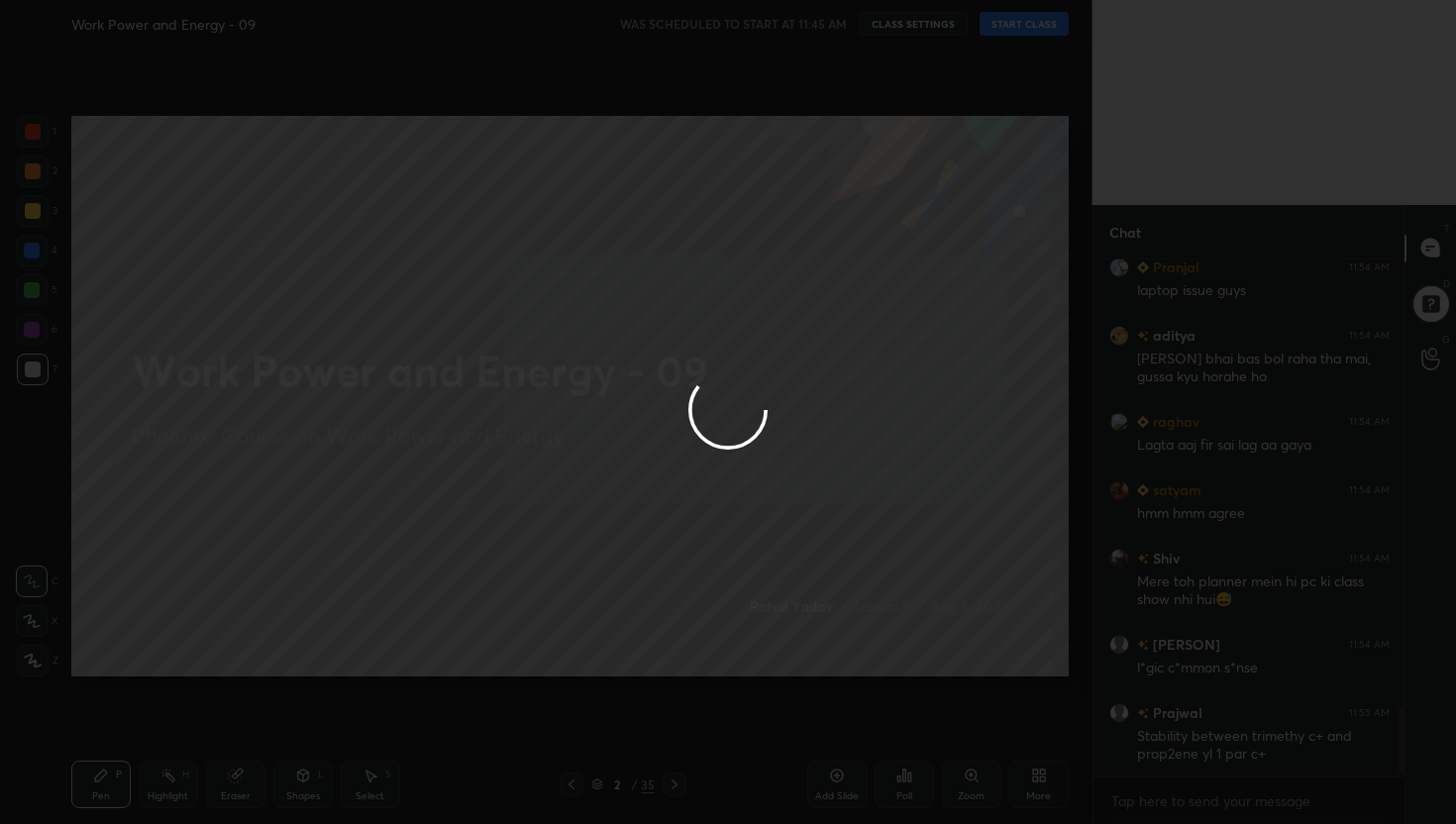 scroll, scrollTop: 3414, scrollLeft: 0, axis: vertical 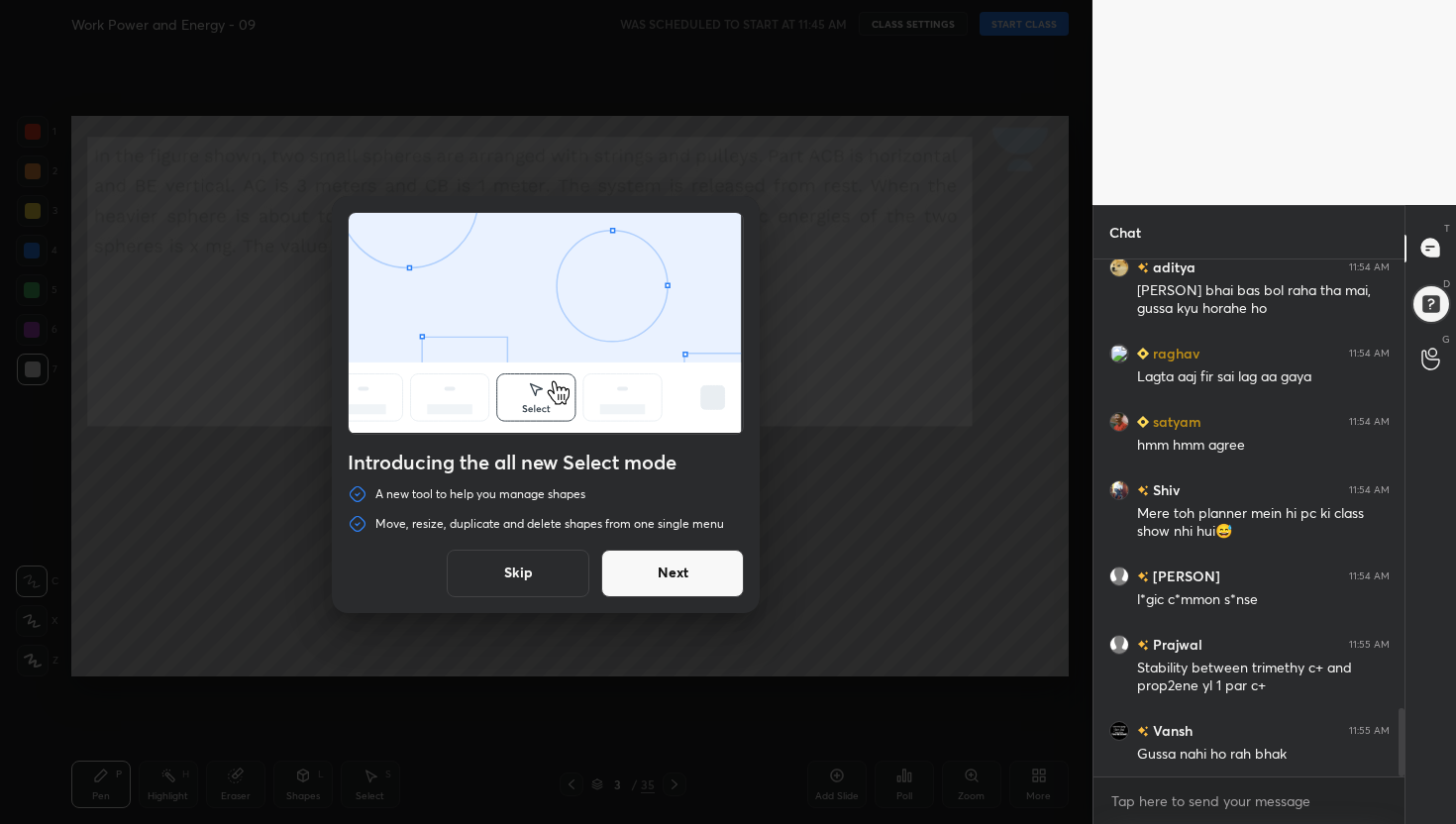 click on "Skip" at bounding box center [518, 573] 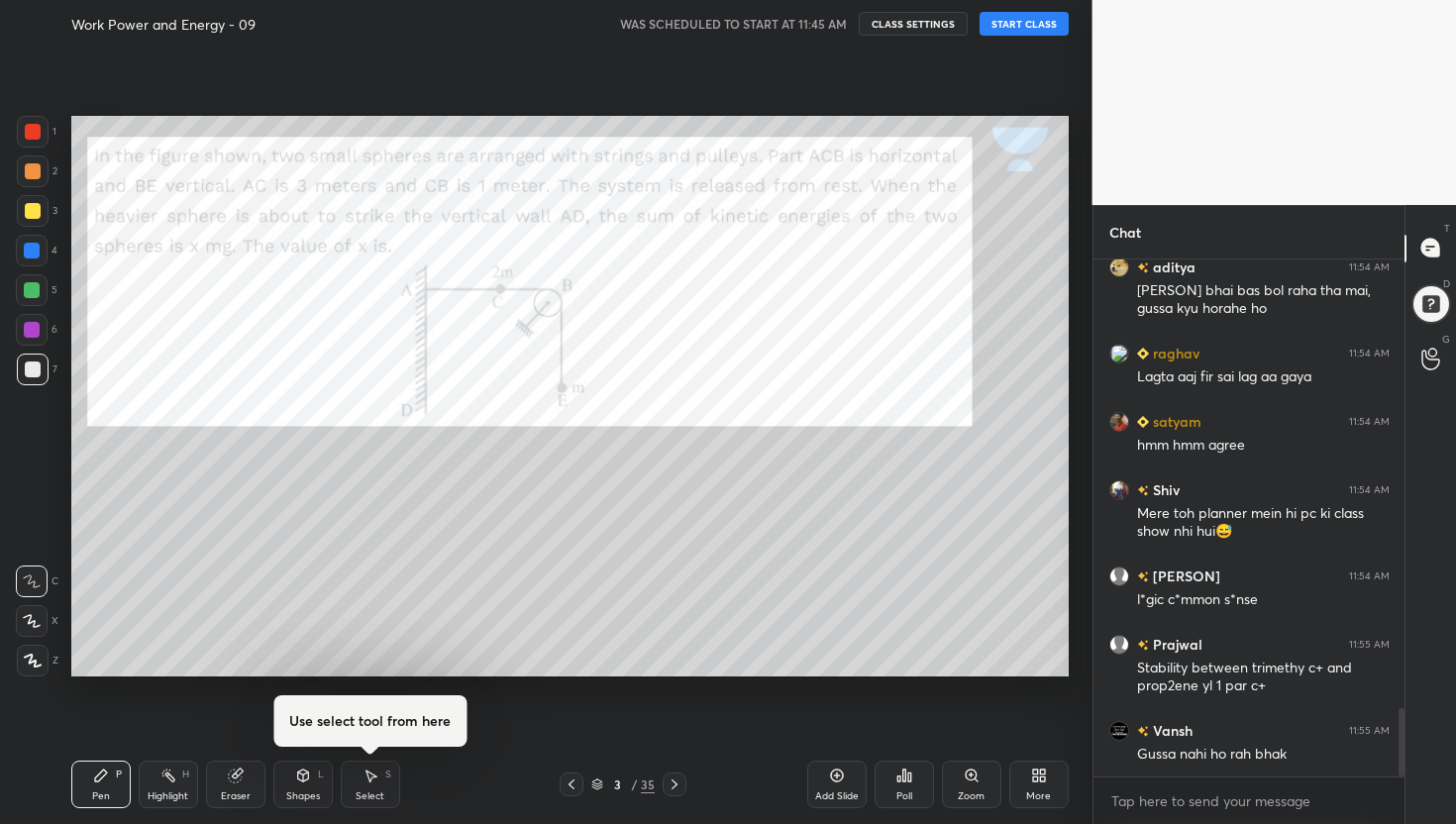 click 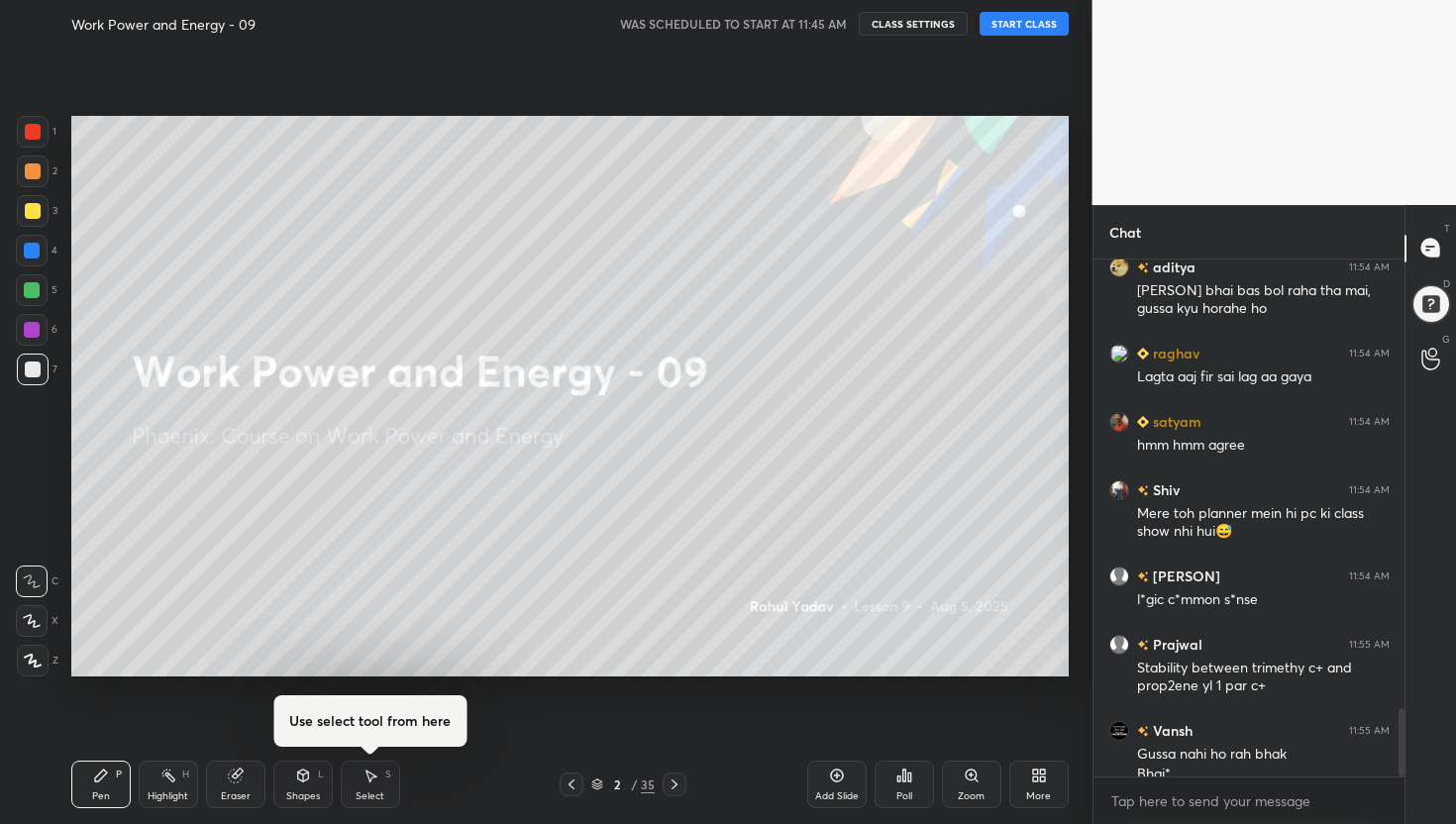 scroll, scrollTop: 3434, scrollLeft: 0, axis: vertical 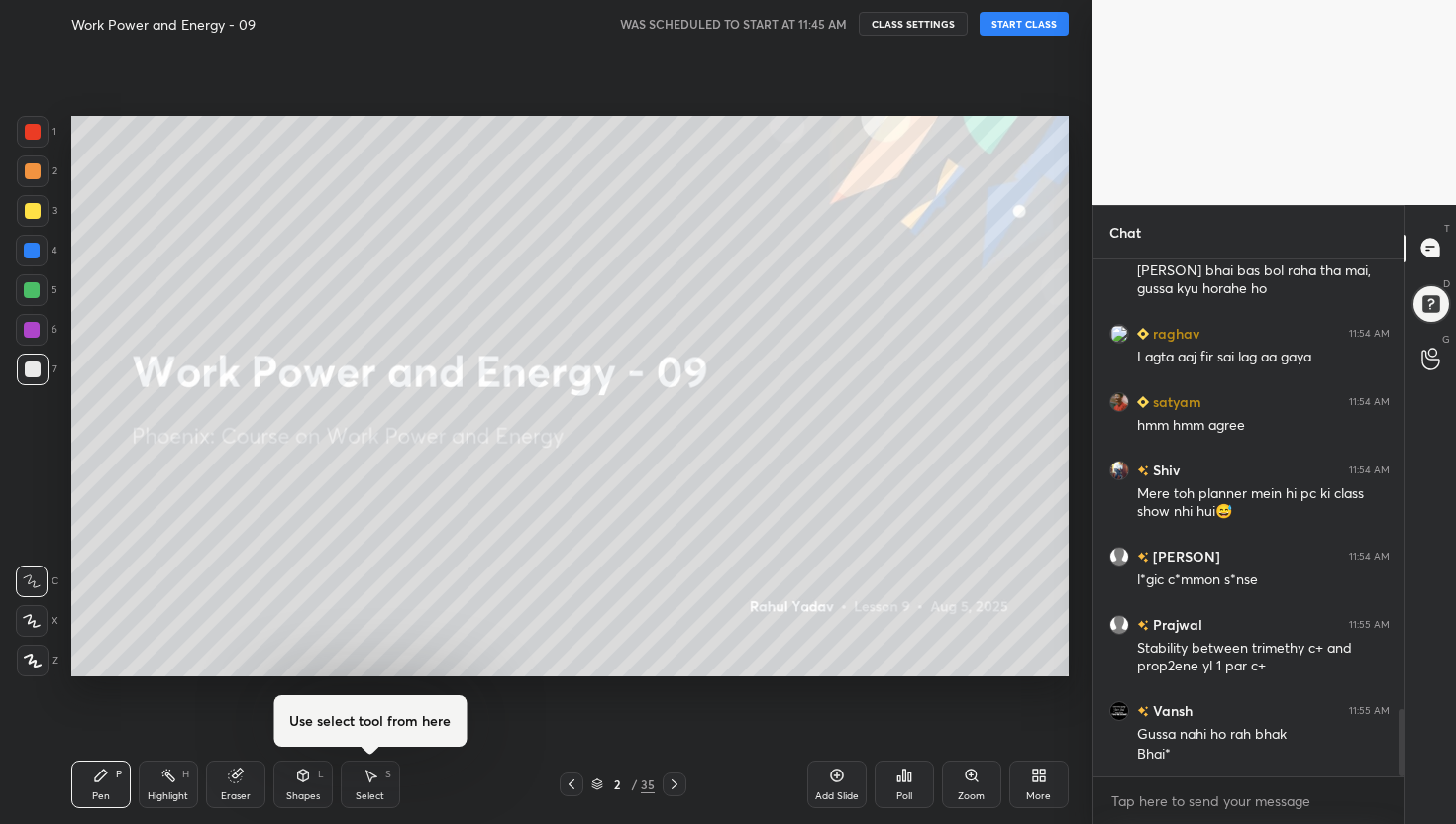 click on "START CLASS" at bounding box center (1024, 24) 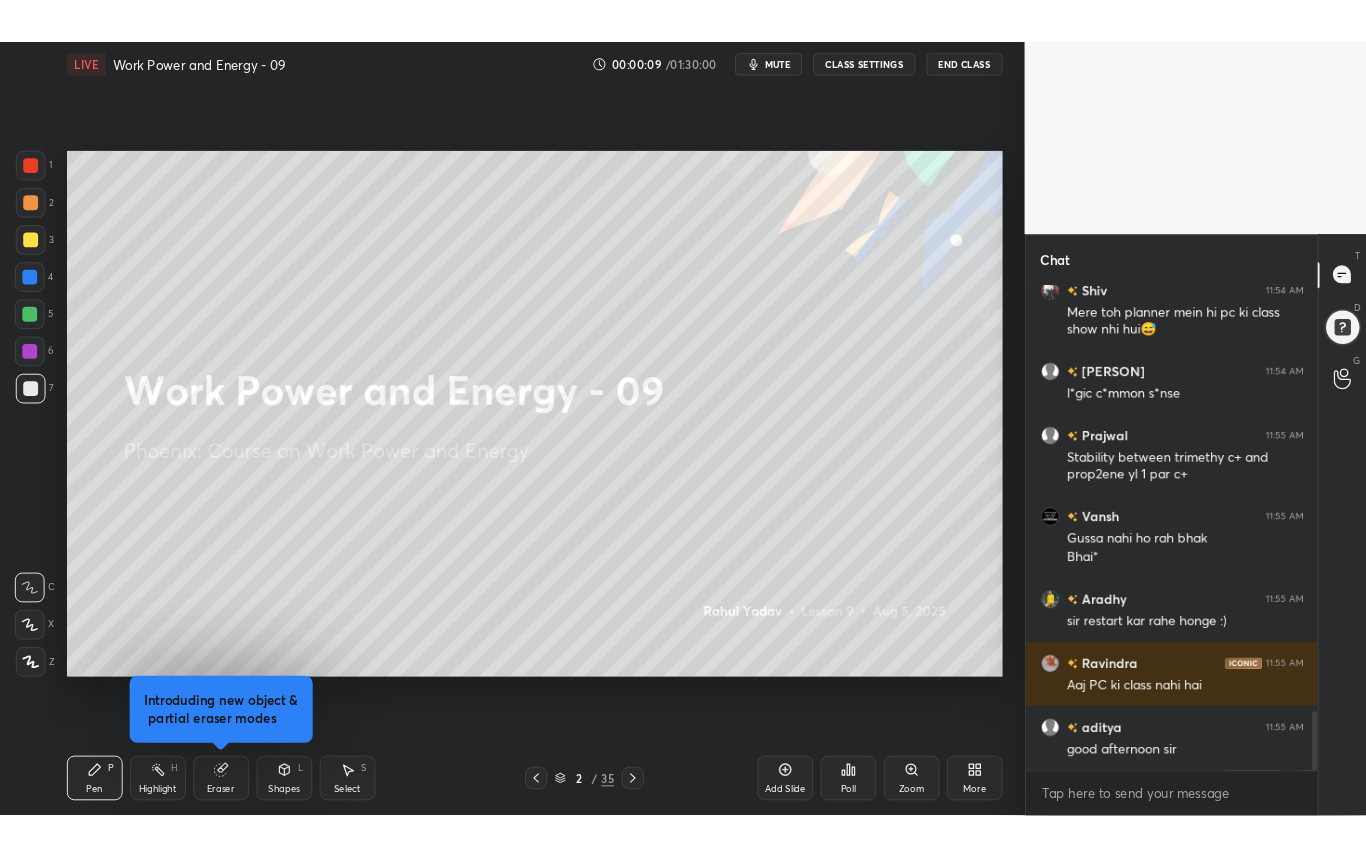 scroll, scrollTop: 3722, scrollLeft: 0, axis: vertical 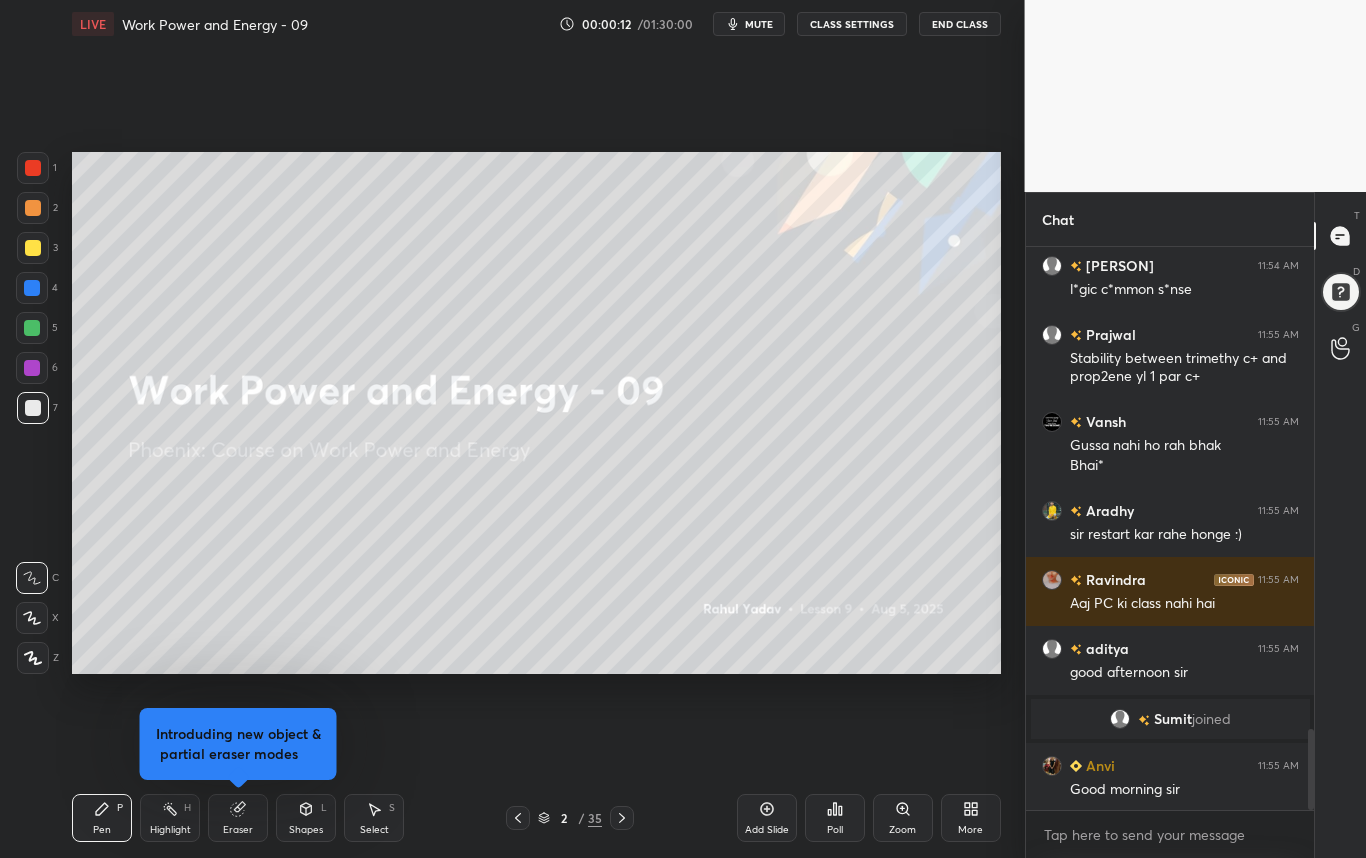 click 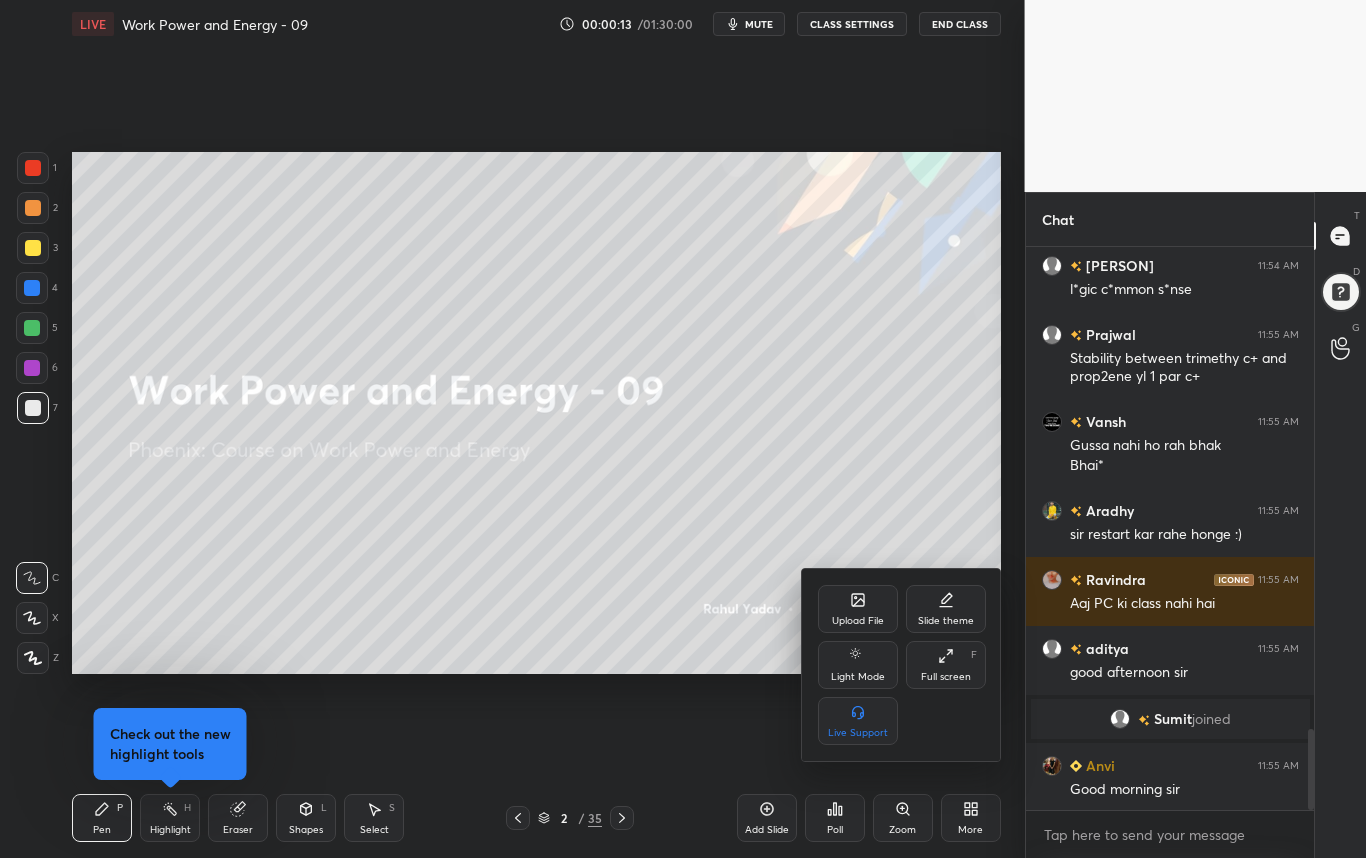 click on "Full screen F" at bounding box center [946, 665] 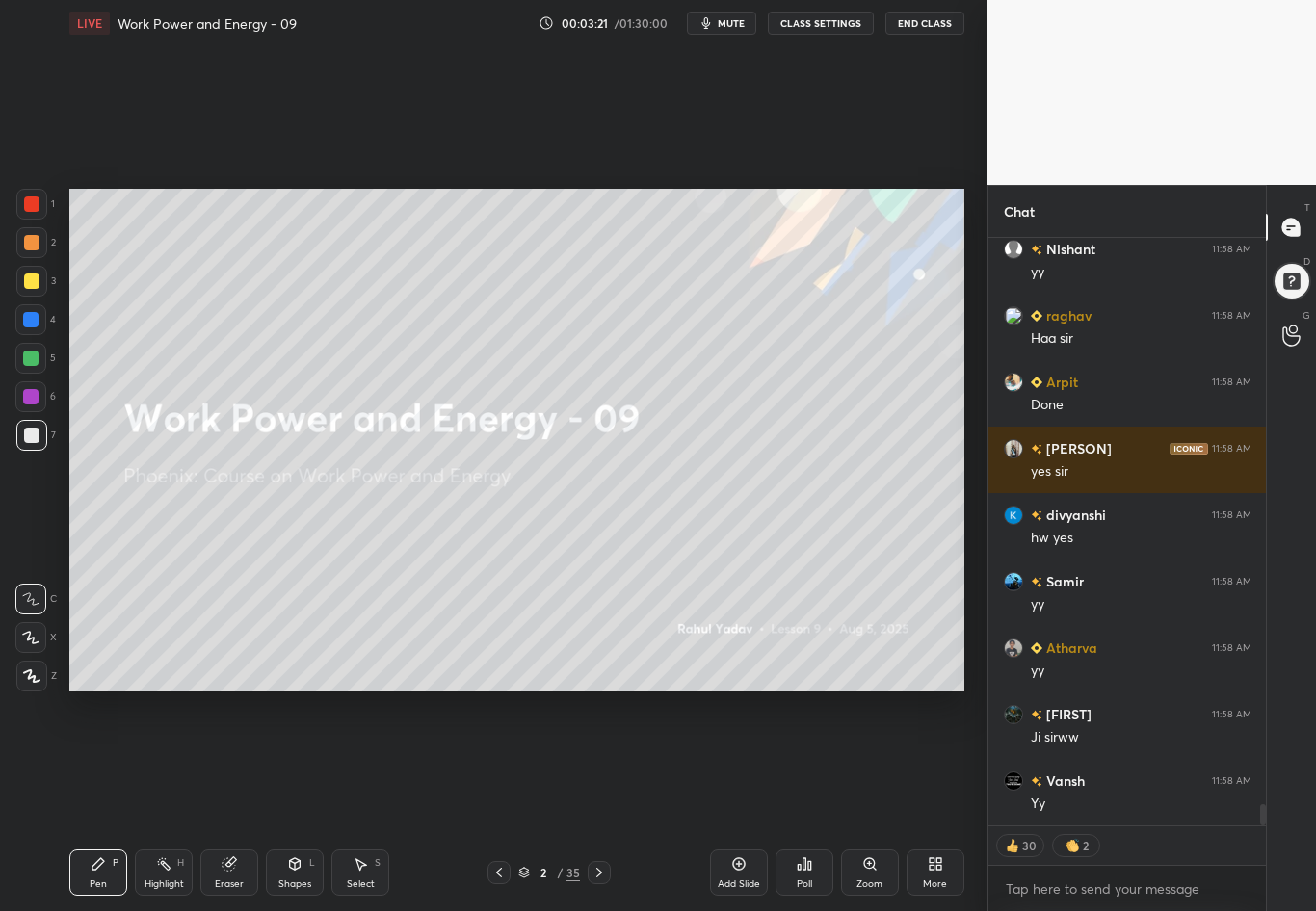 click 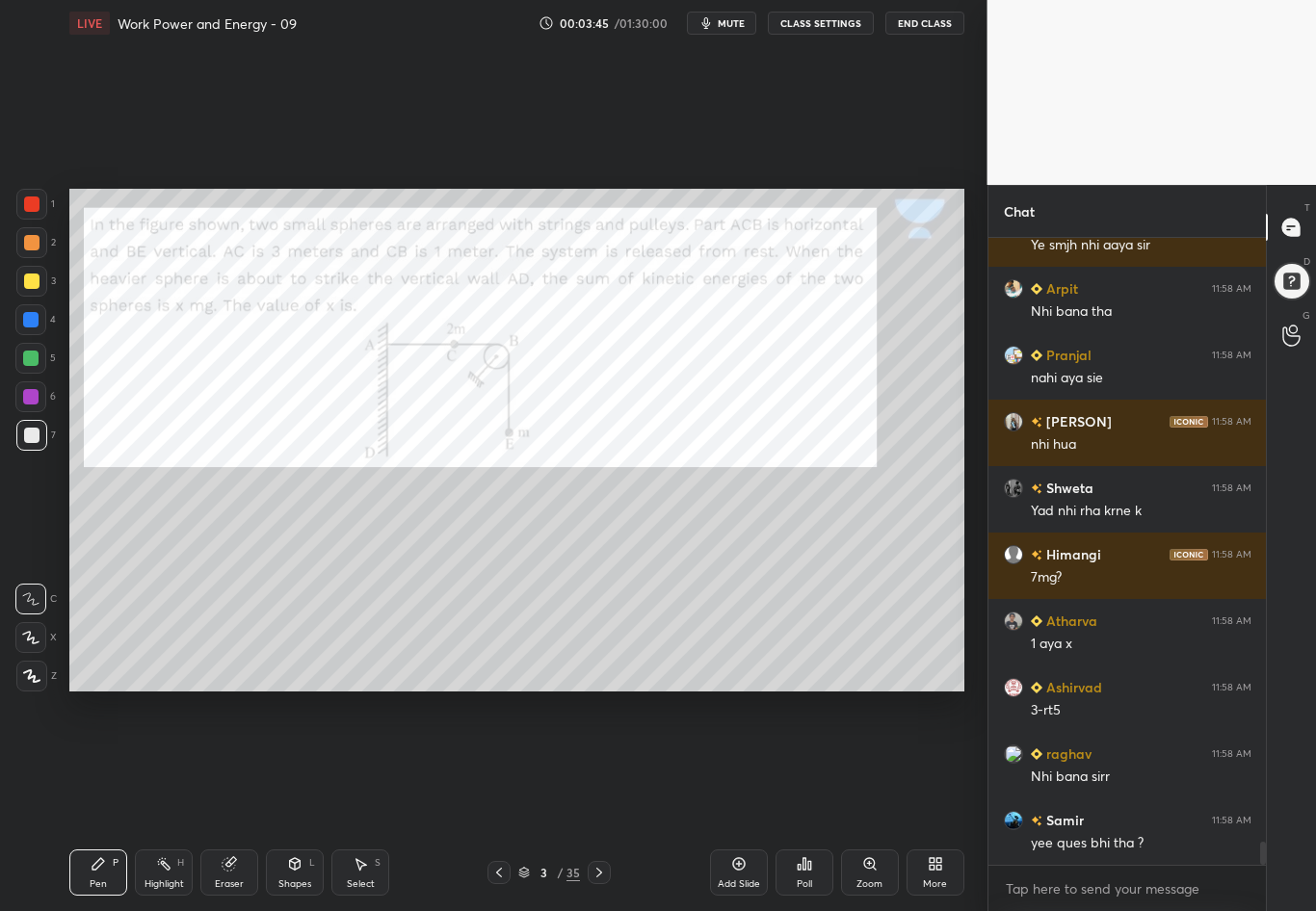 click at bounding box center (32, 204) 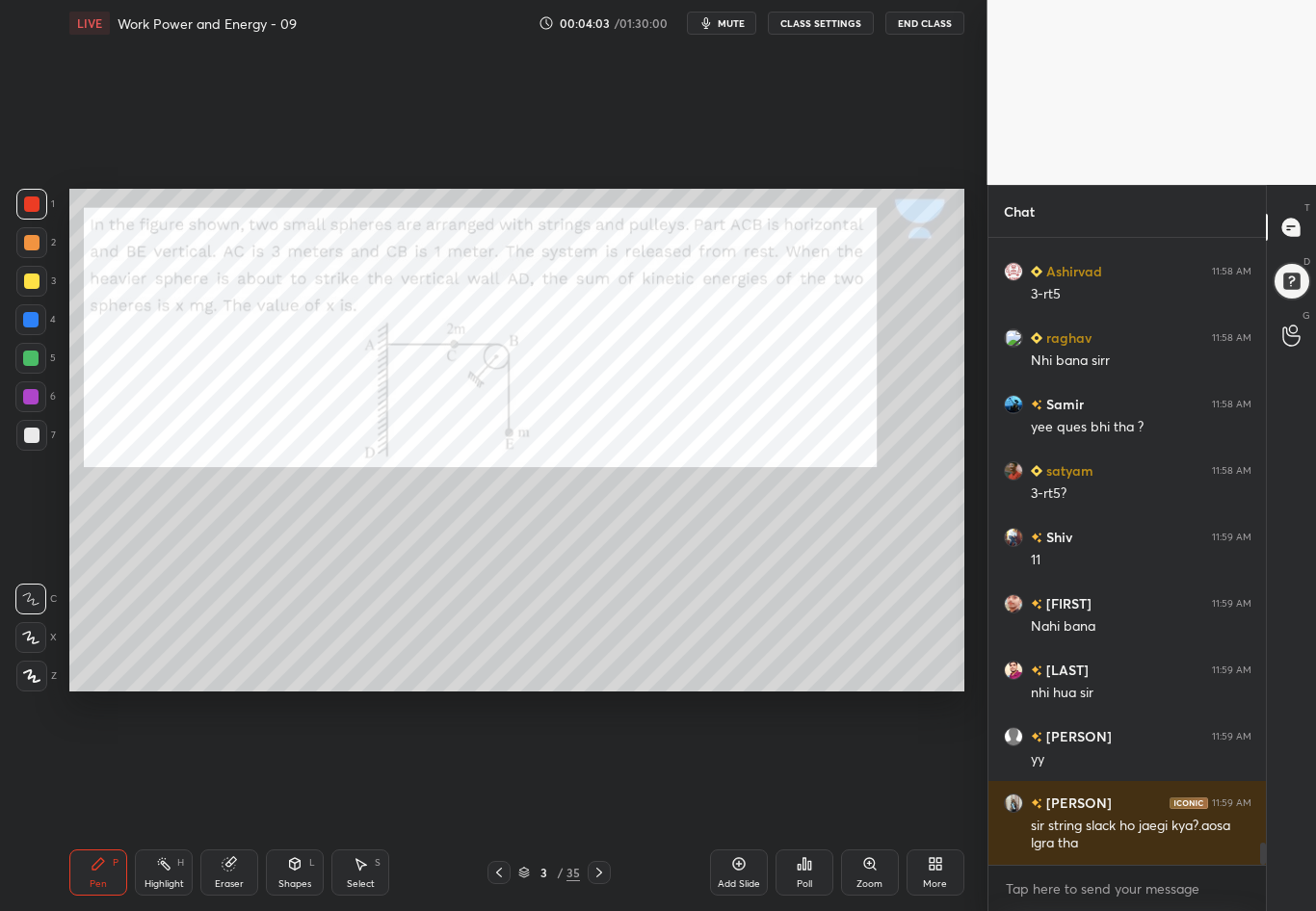 click at bounding box center [32, 676] 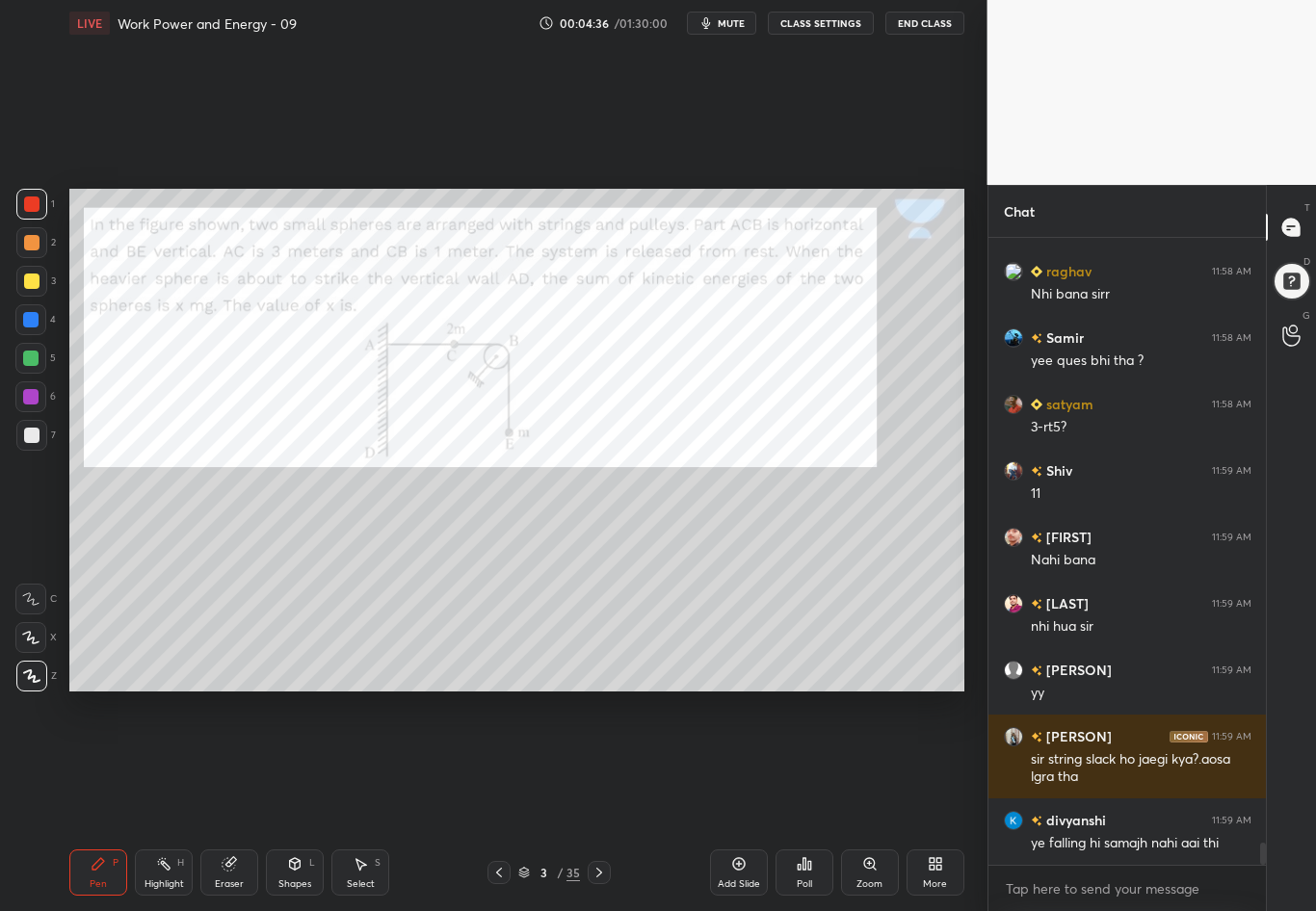 scroll, scrollTop: 17263, scrollLeft: 0, axis: vertical 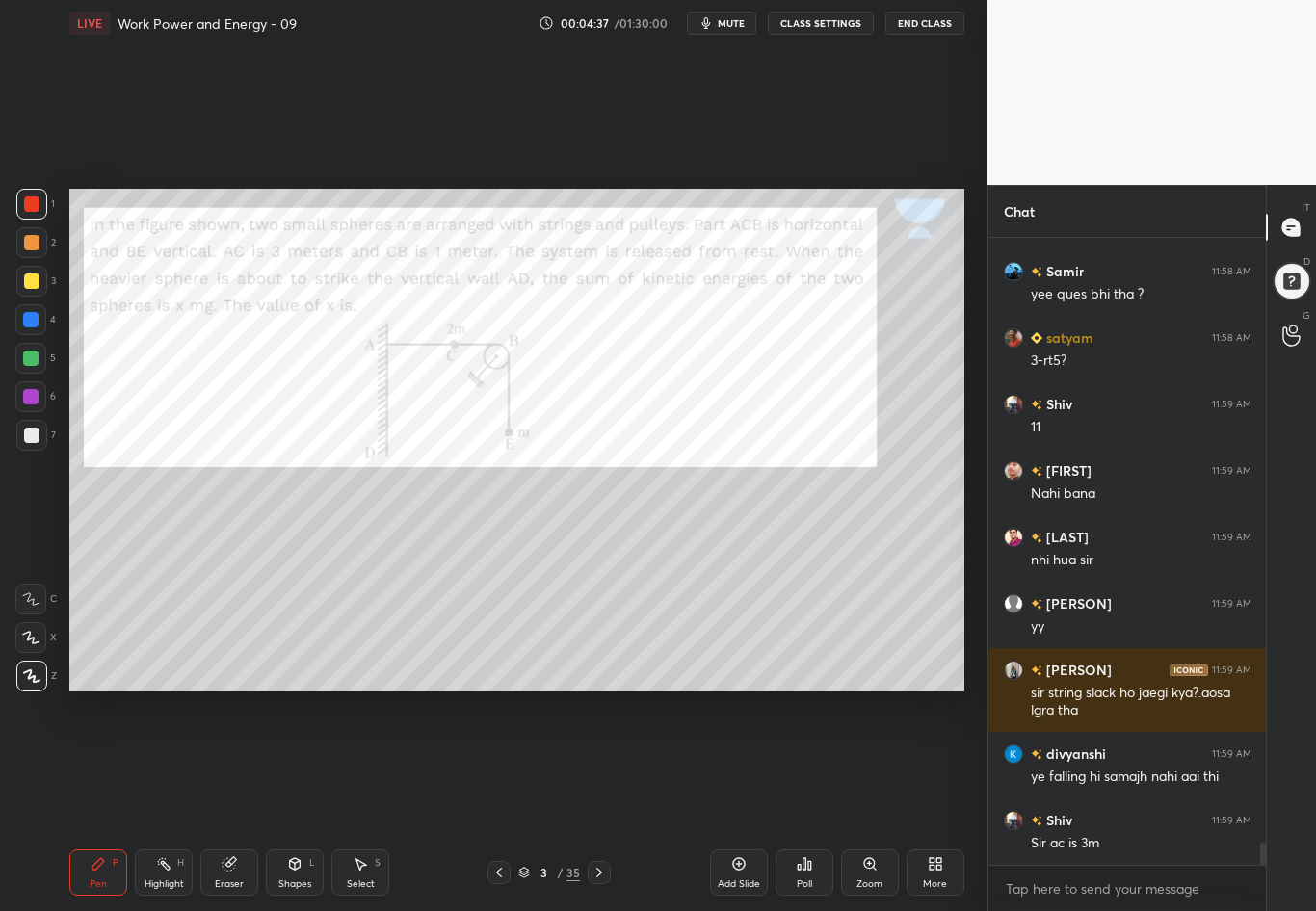 click on "Eraser" at bounding box center (229, 884) 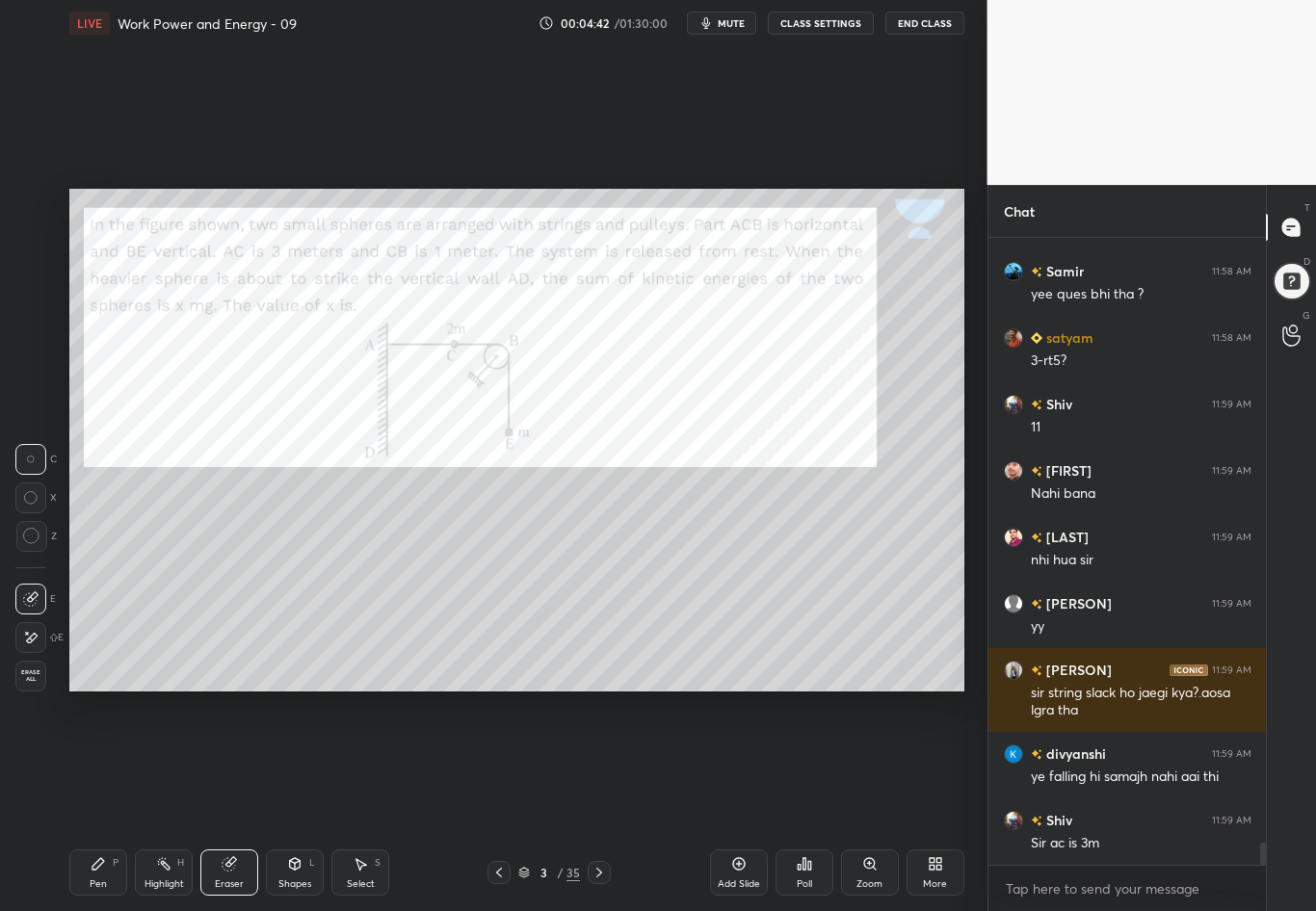 click on "Shapes L" at bounding box center (295, 872) 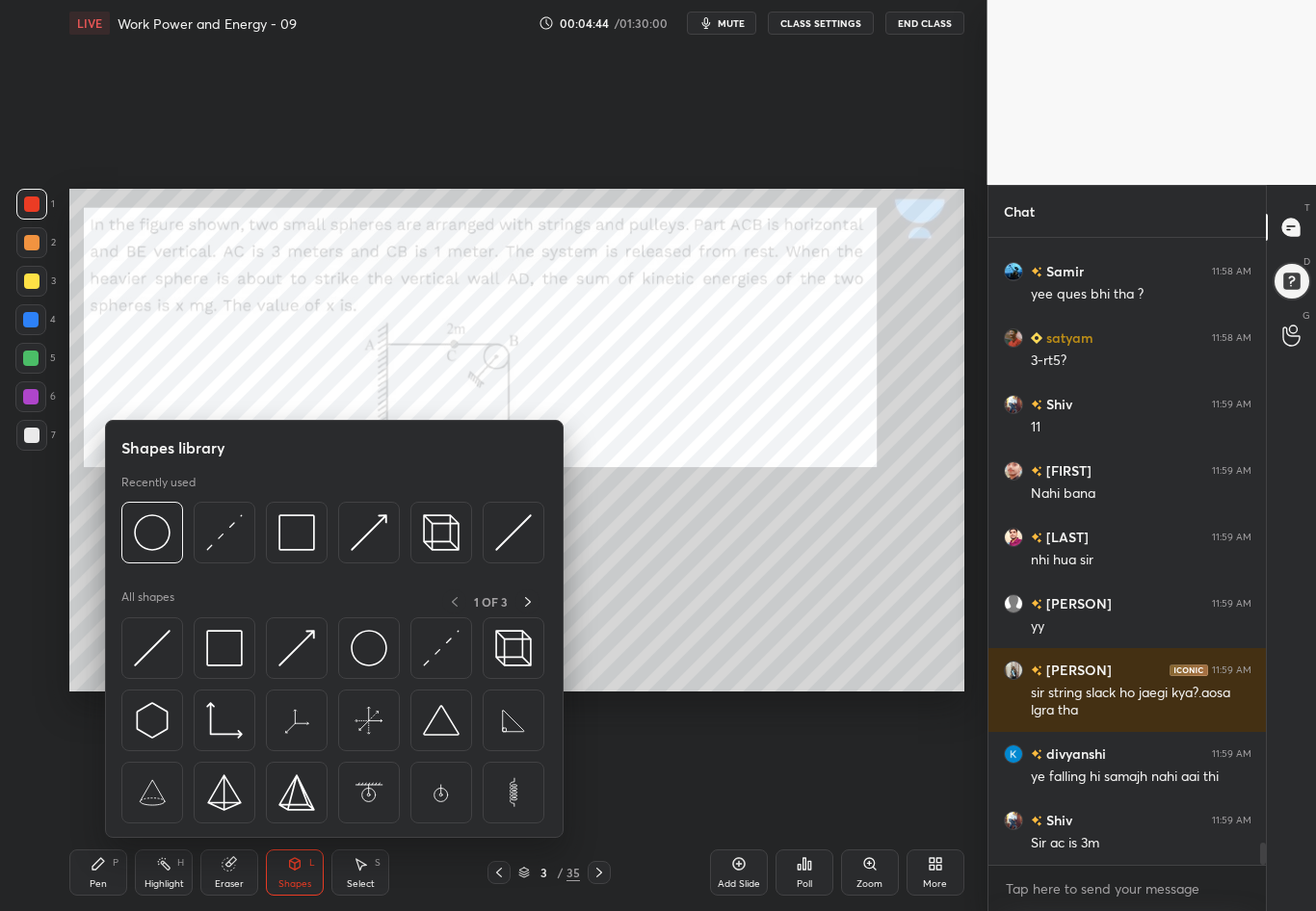 click on "Pen" at bounding box center [98, 884] 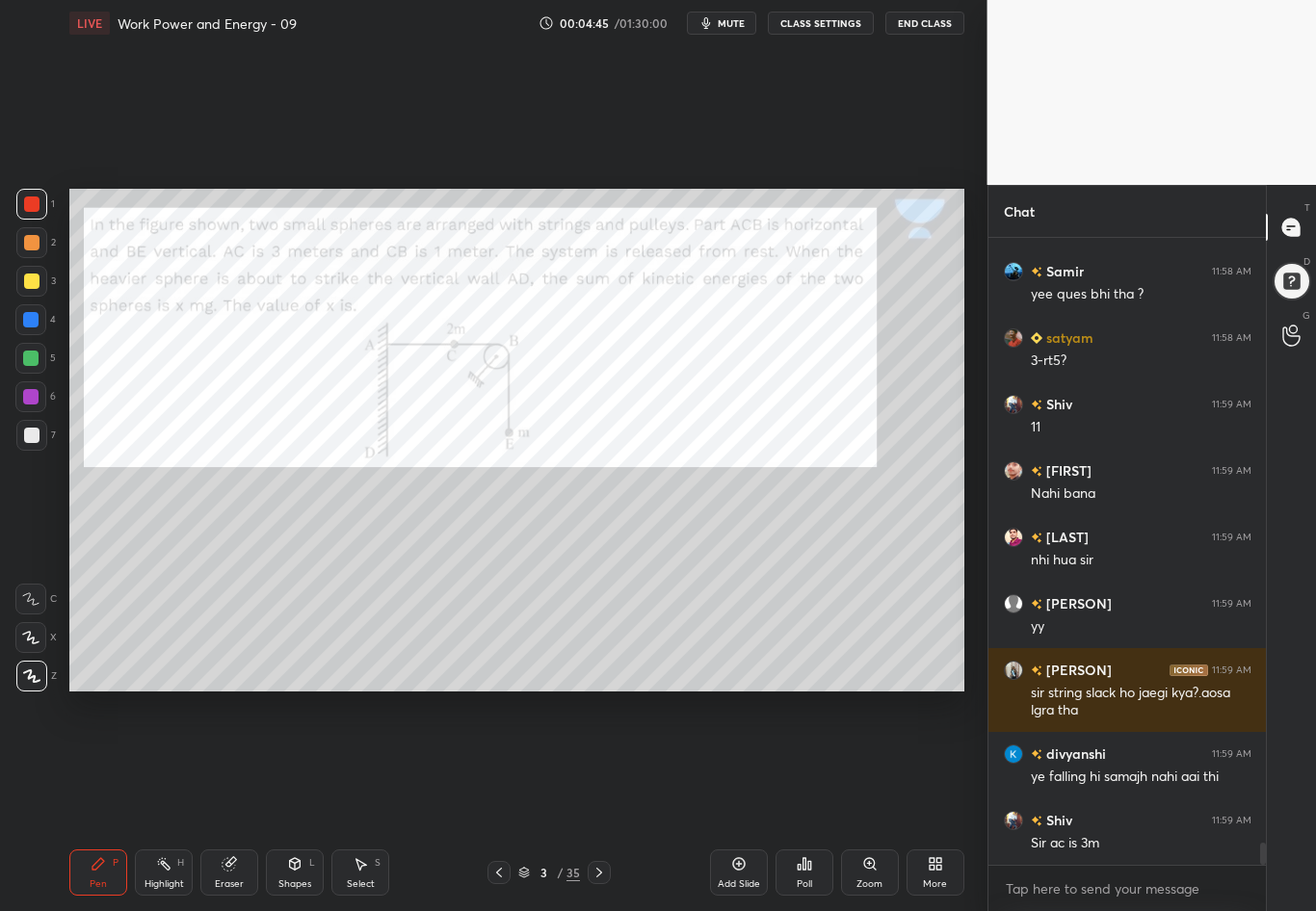 click at bounding box center (32, 676) 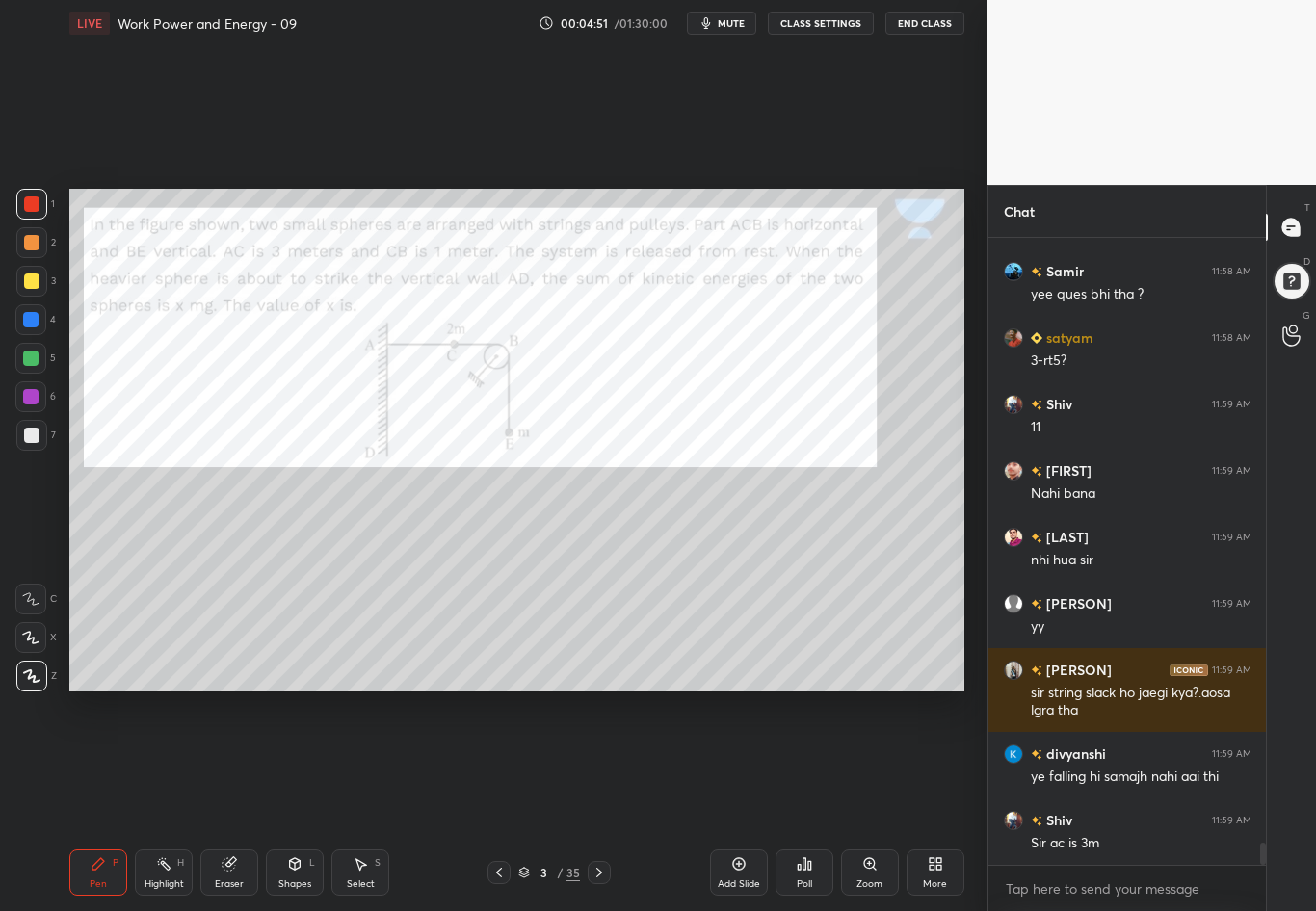 click on "Shapes" at bounding box center [295, 884] 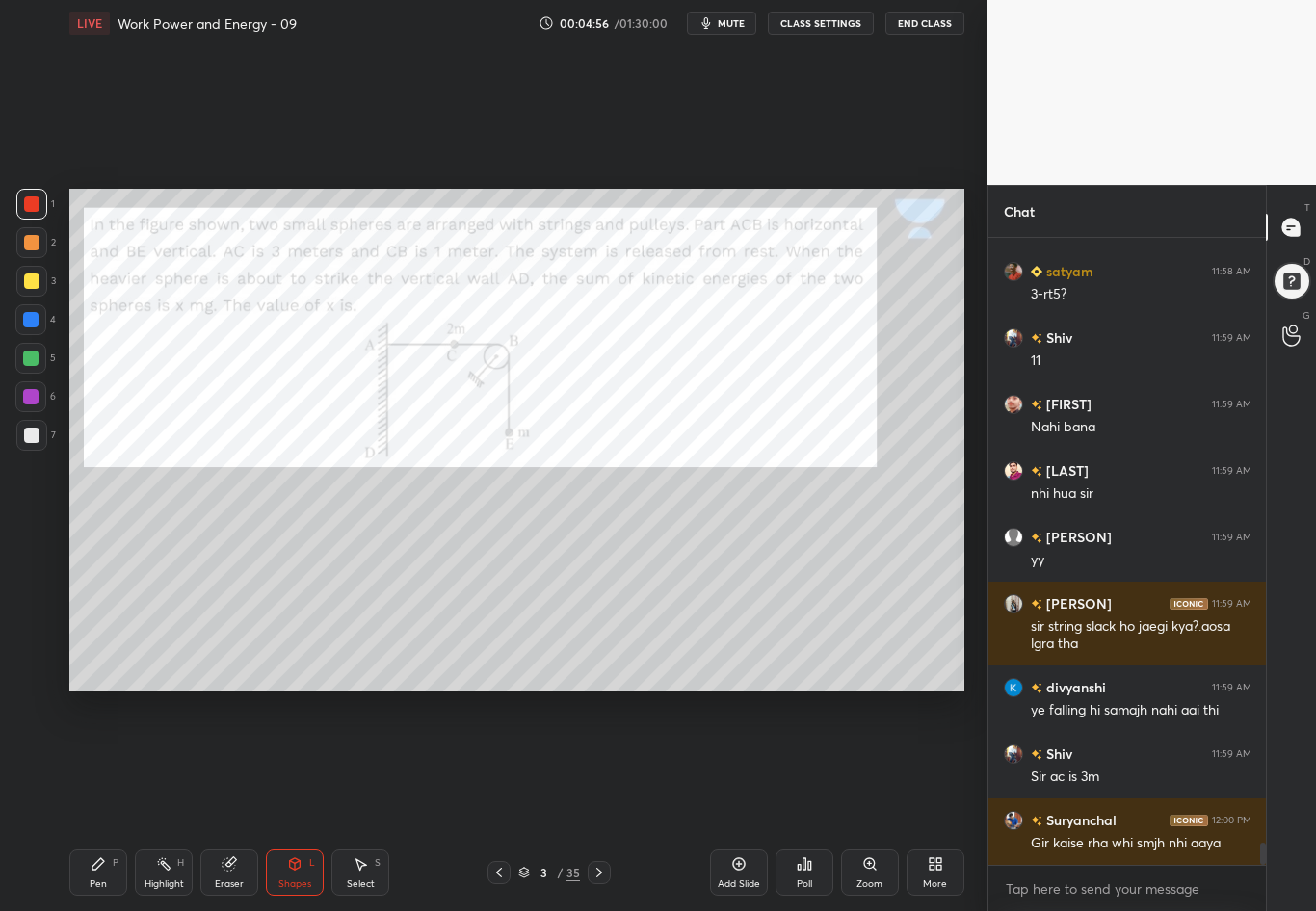 scroll, scrollTop: 17396, scrollLeft: 0, axis: vertical 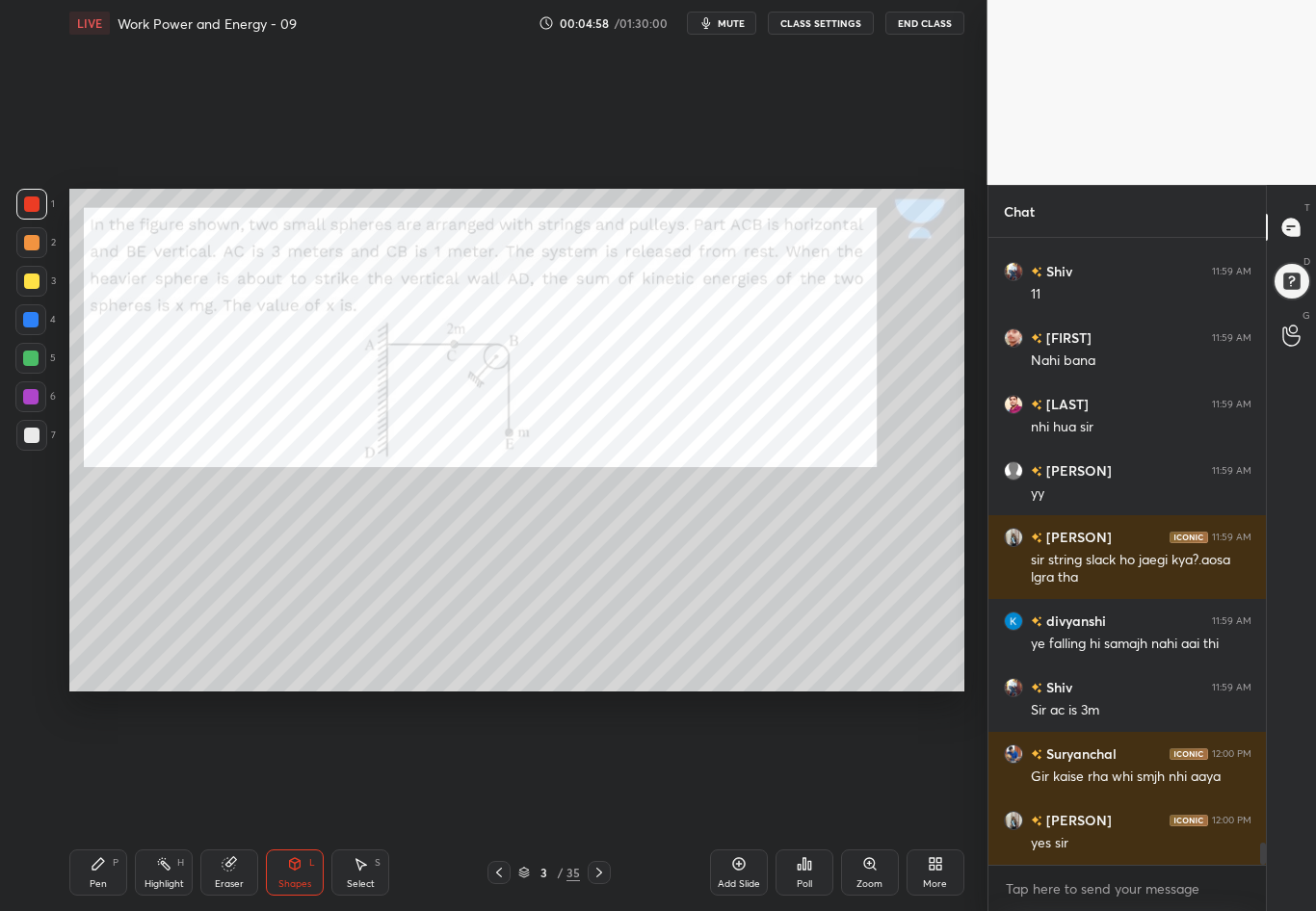 click on "Shapes L" at bounding box center (295, 872) 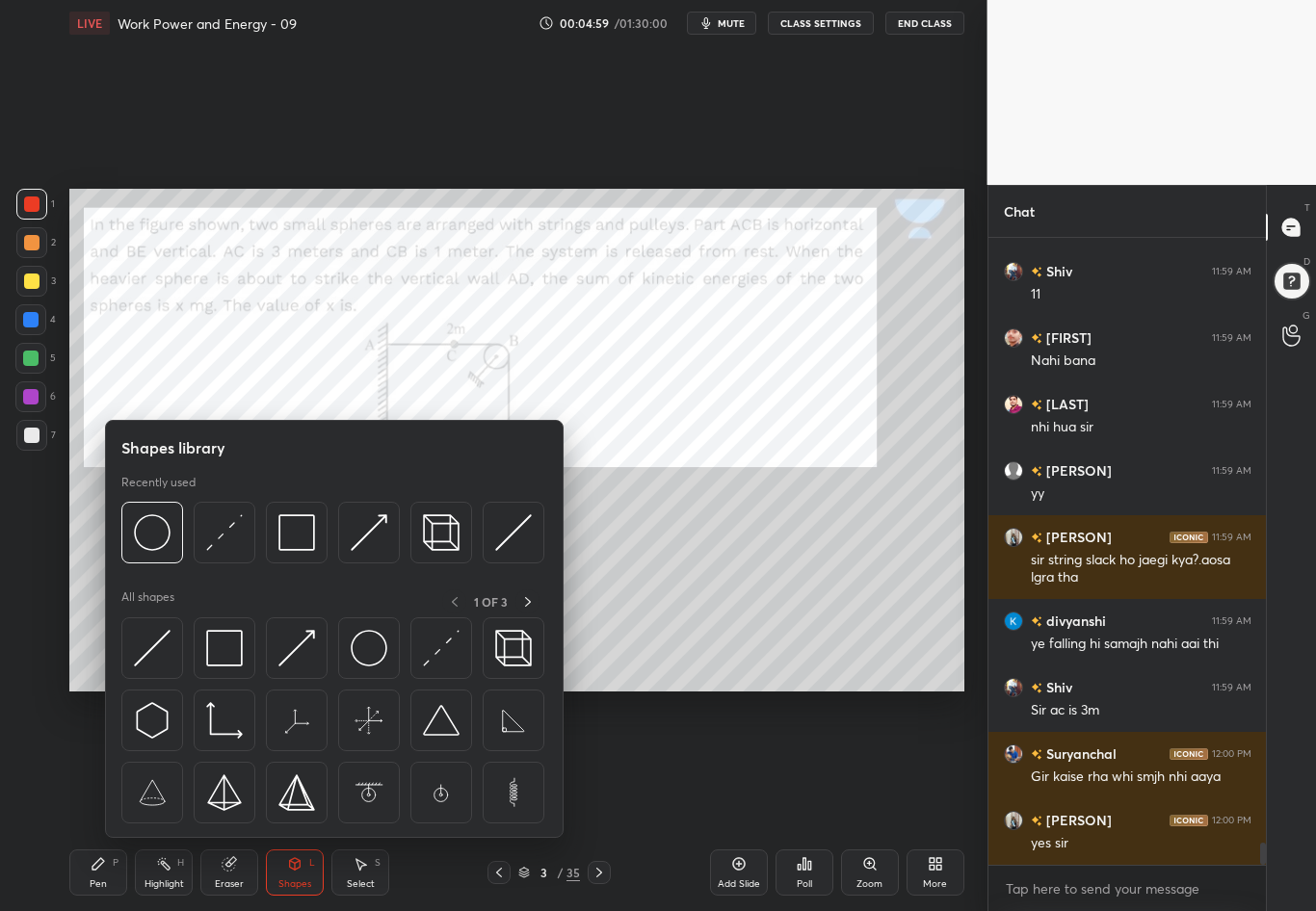 click at bounding box center (152, 648) 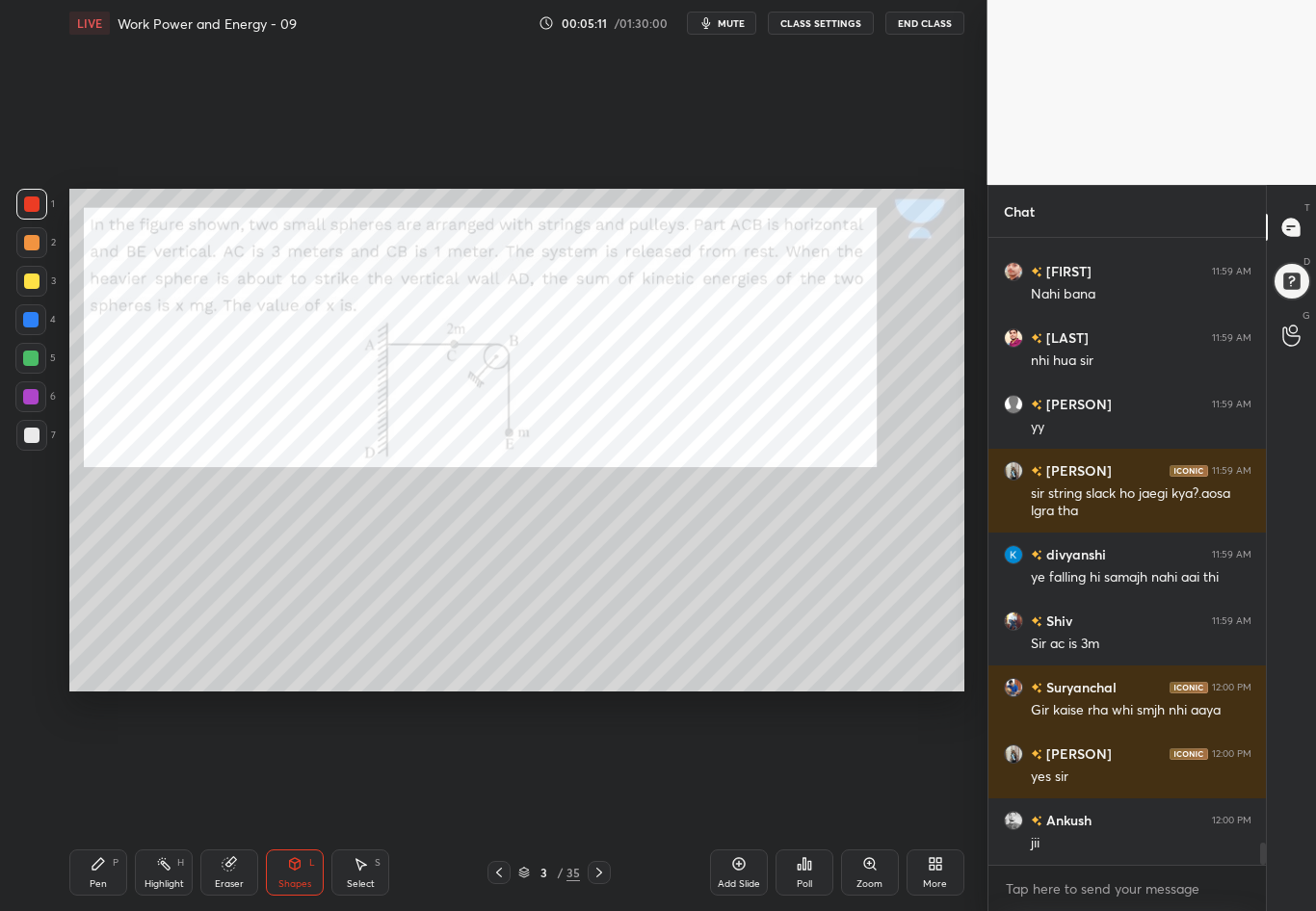 scroll, scrollTop: 17508, scrollLeft: 0, axis: vertical 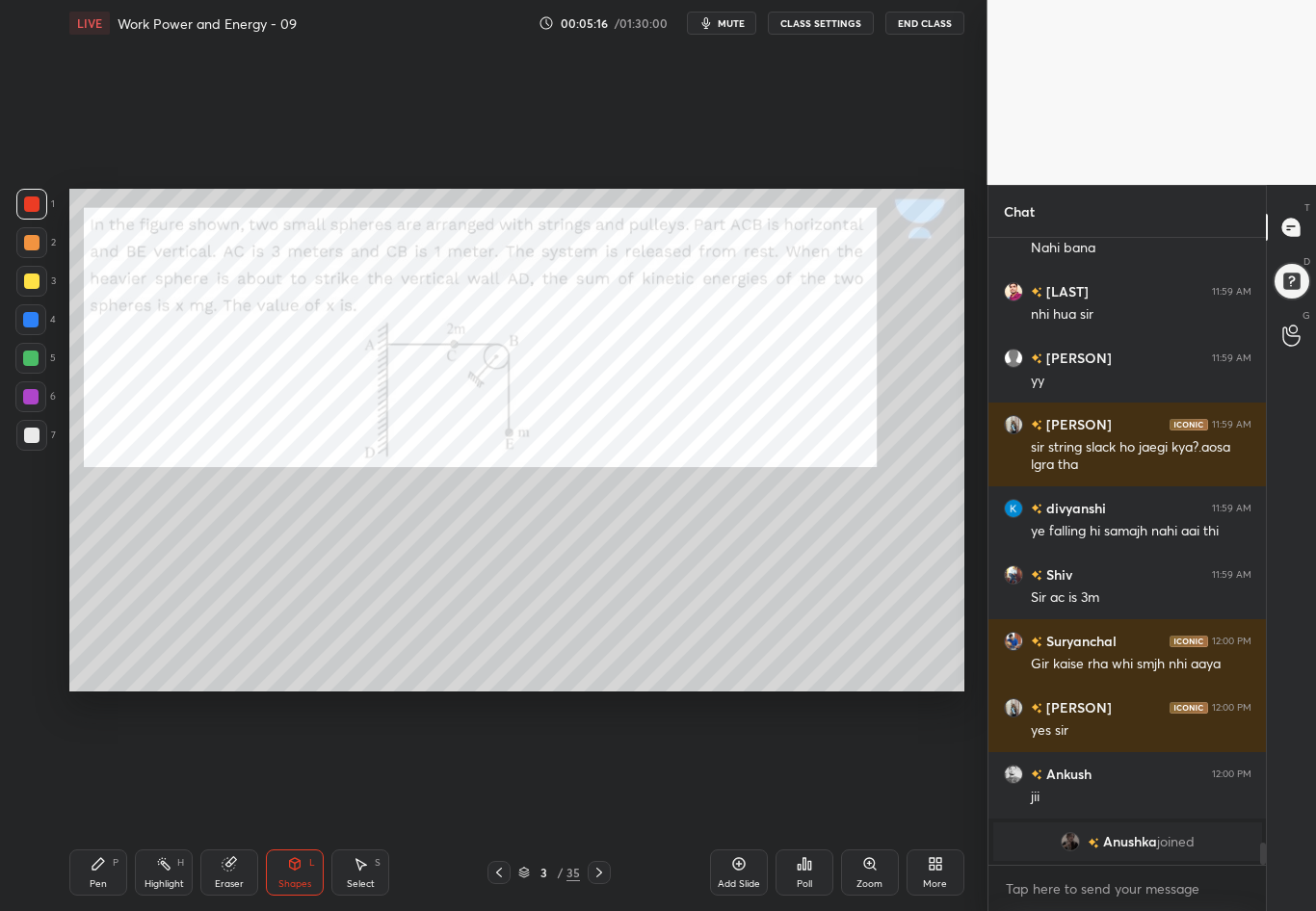 click at bounding box center (32, 435) 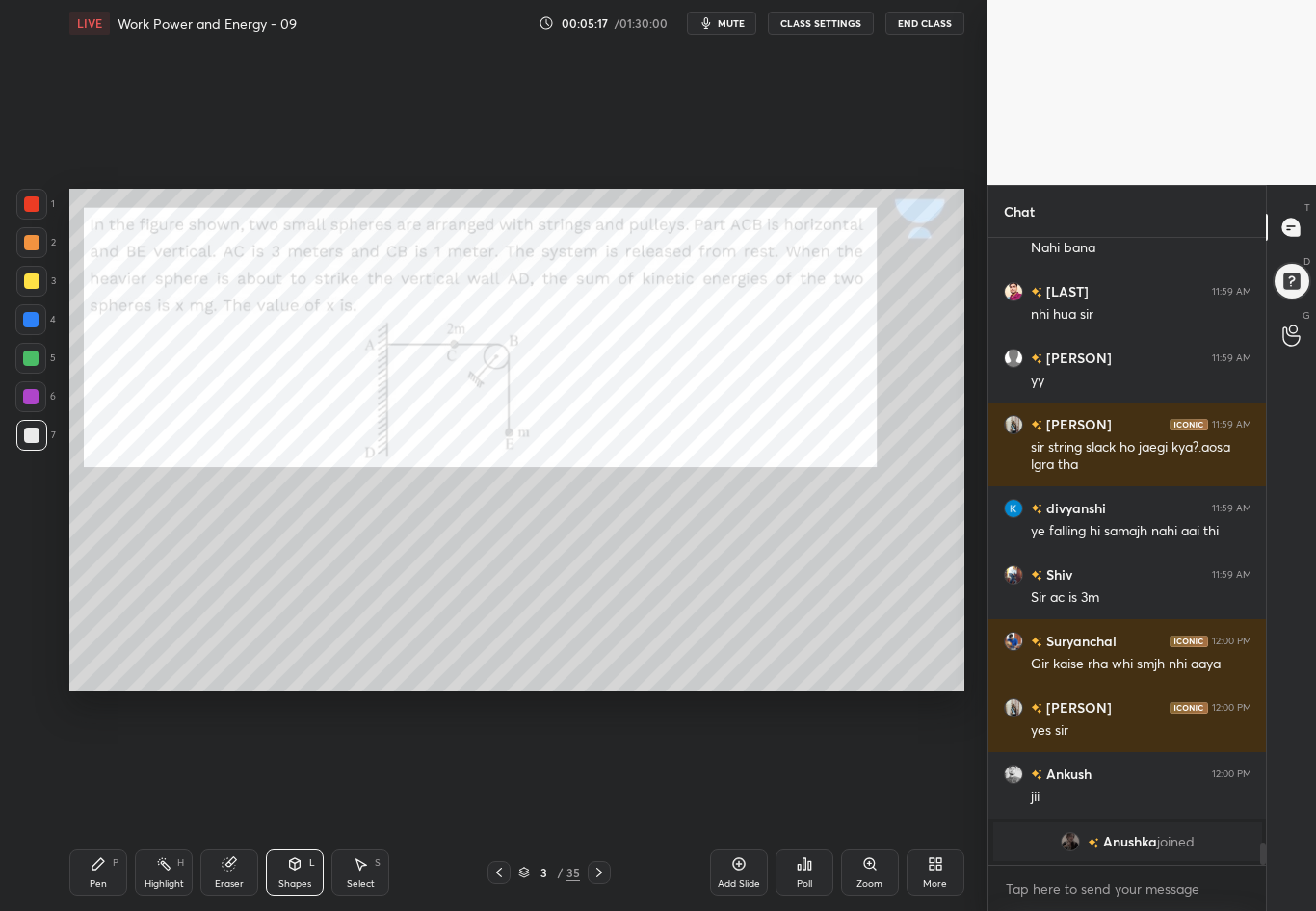 click at bounding box center (31, 320) 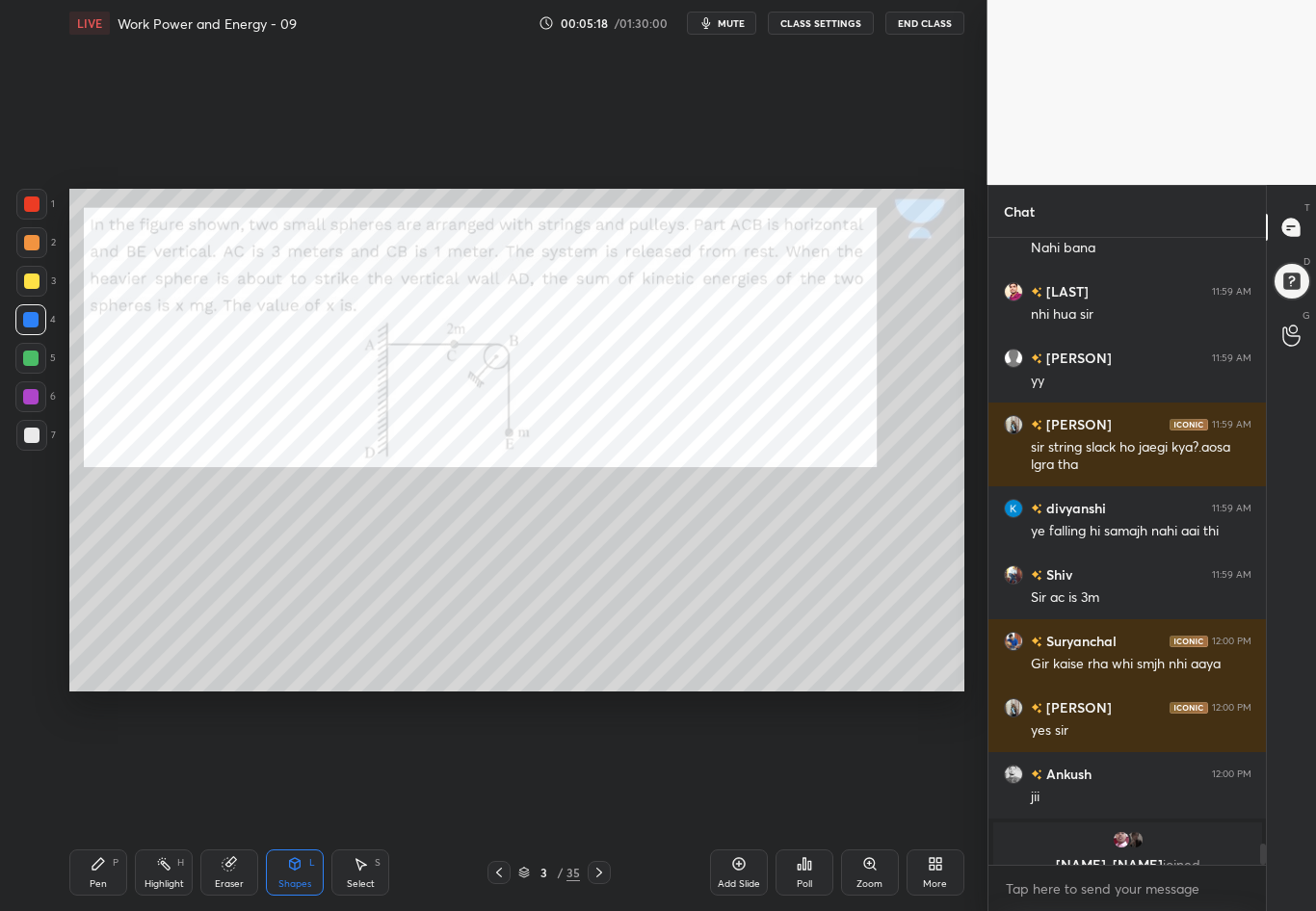 scroll, scrollTop: 17532, scrollLeft: 0, axis: vertical 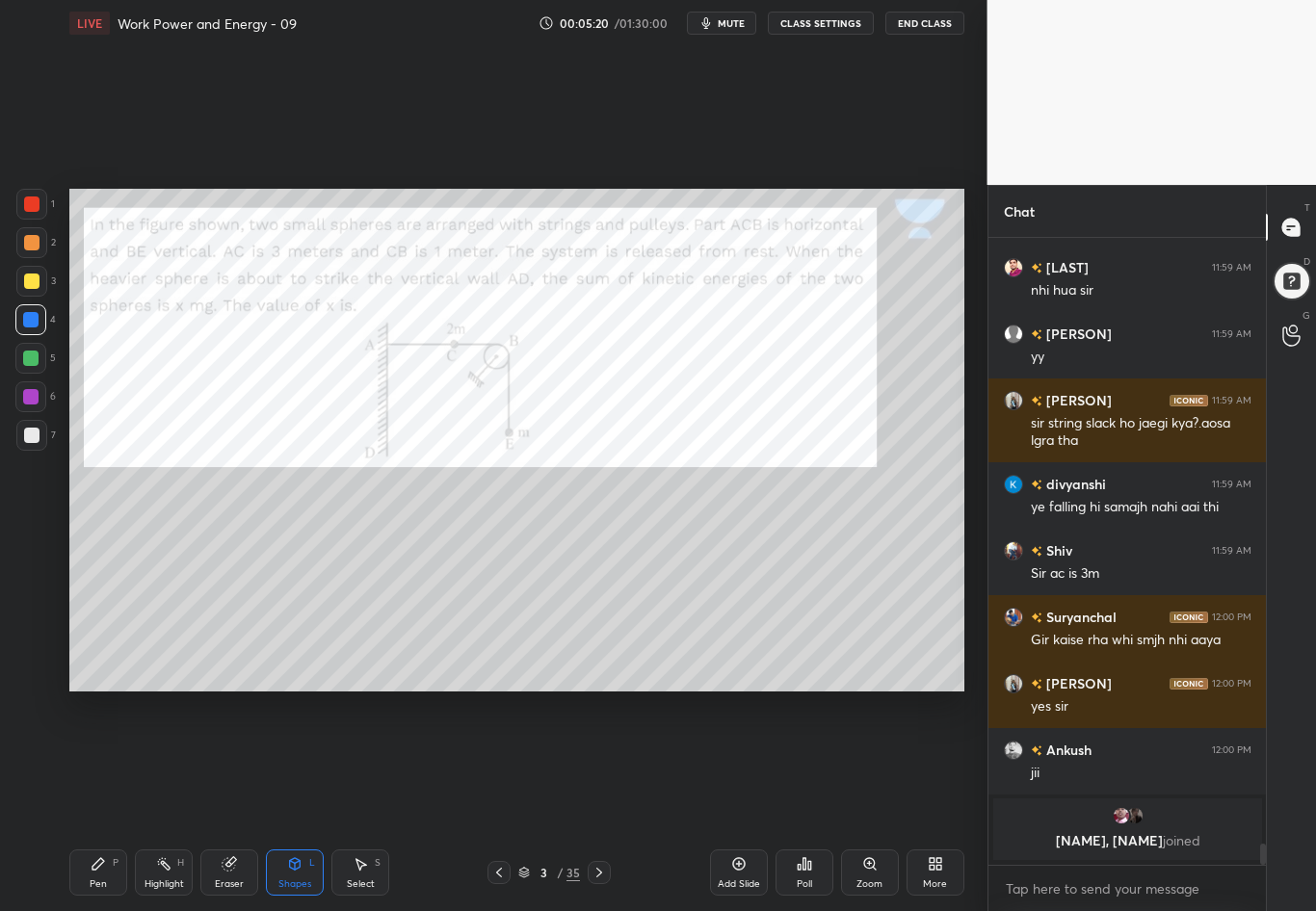 click on "Pen" at bounding box center (98, 884) 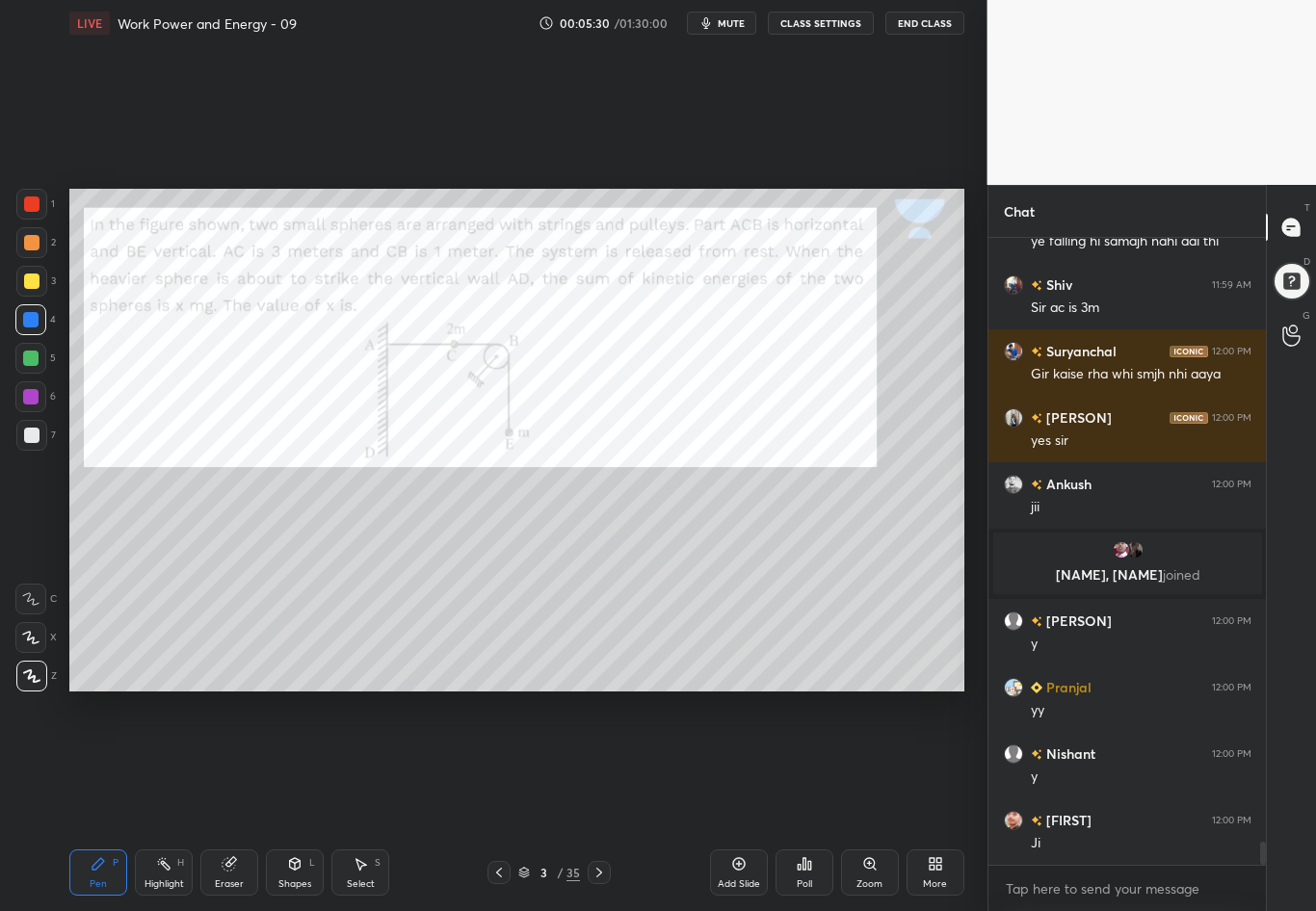 scroll, scrollTop: 16482, scrollLeft: 0, axis: vertical 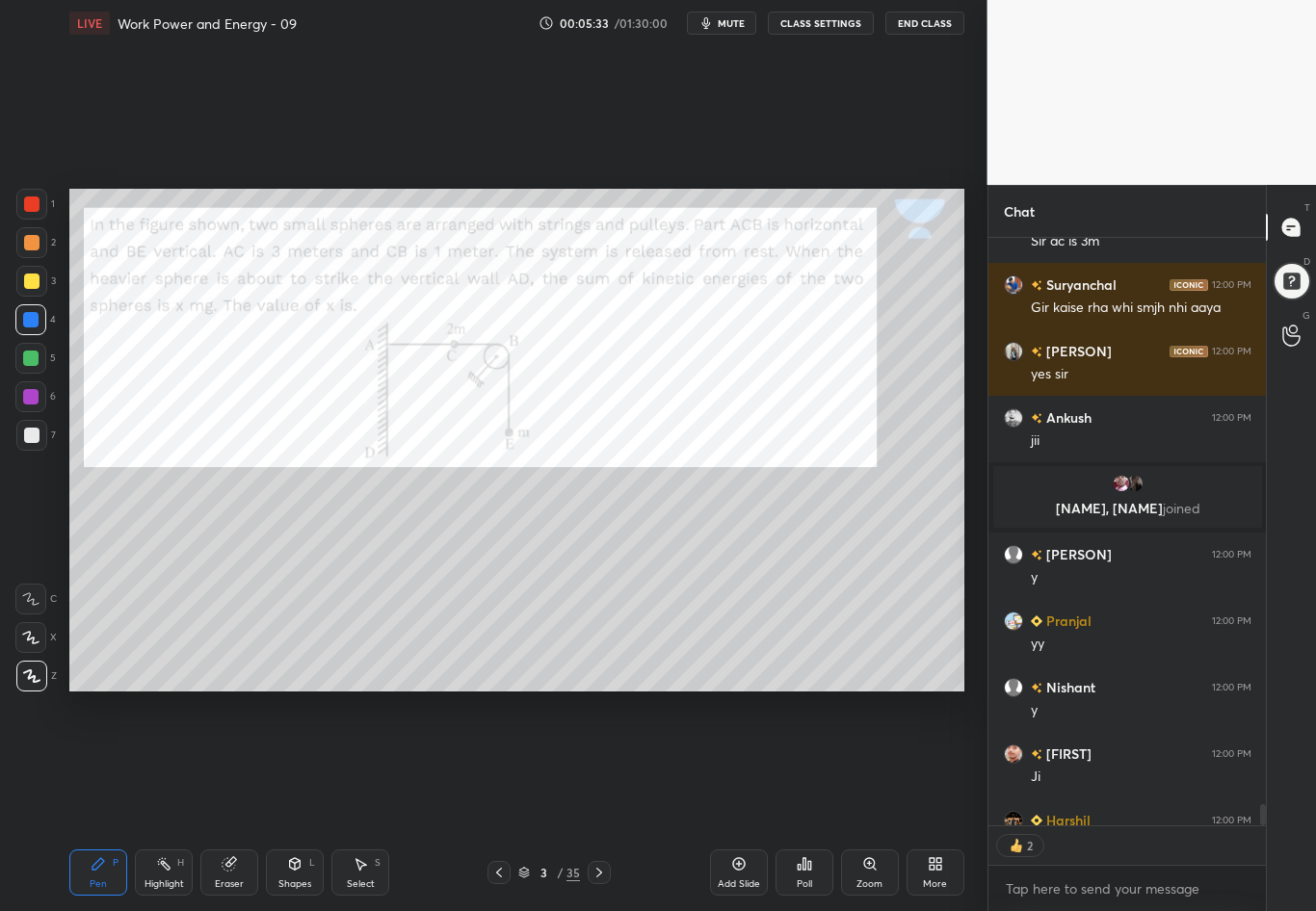 click on "Eraser" at bounding box center (229, 872) 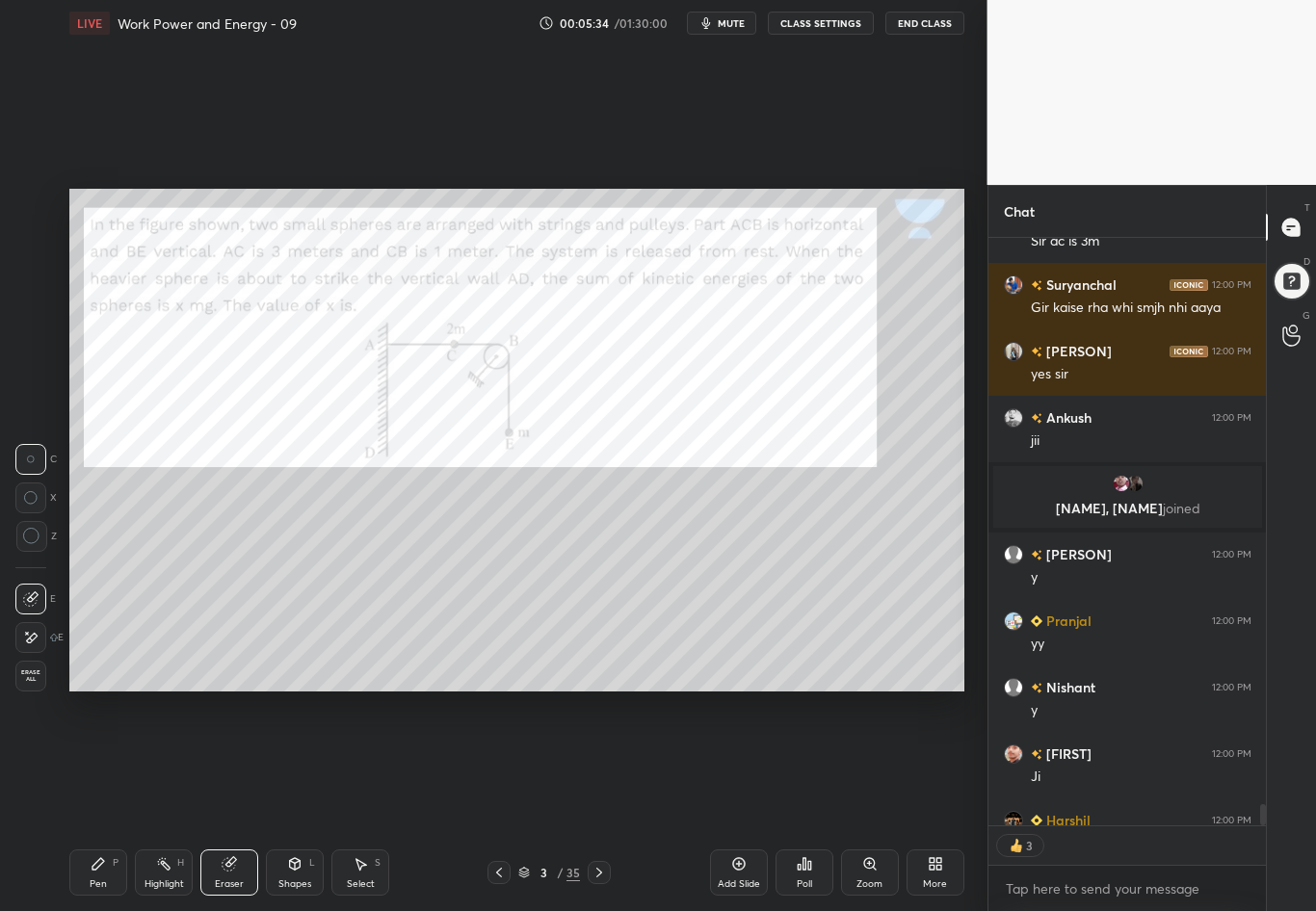 scroll, scrollTop: 16588, scrollLeft: 0, axis: vertical 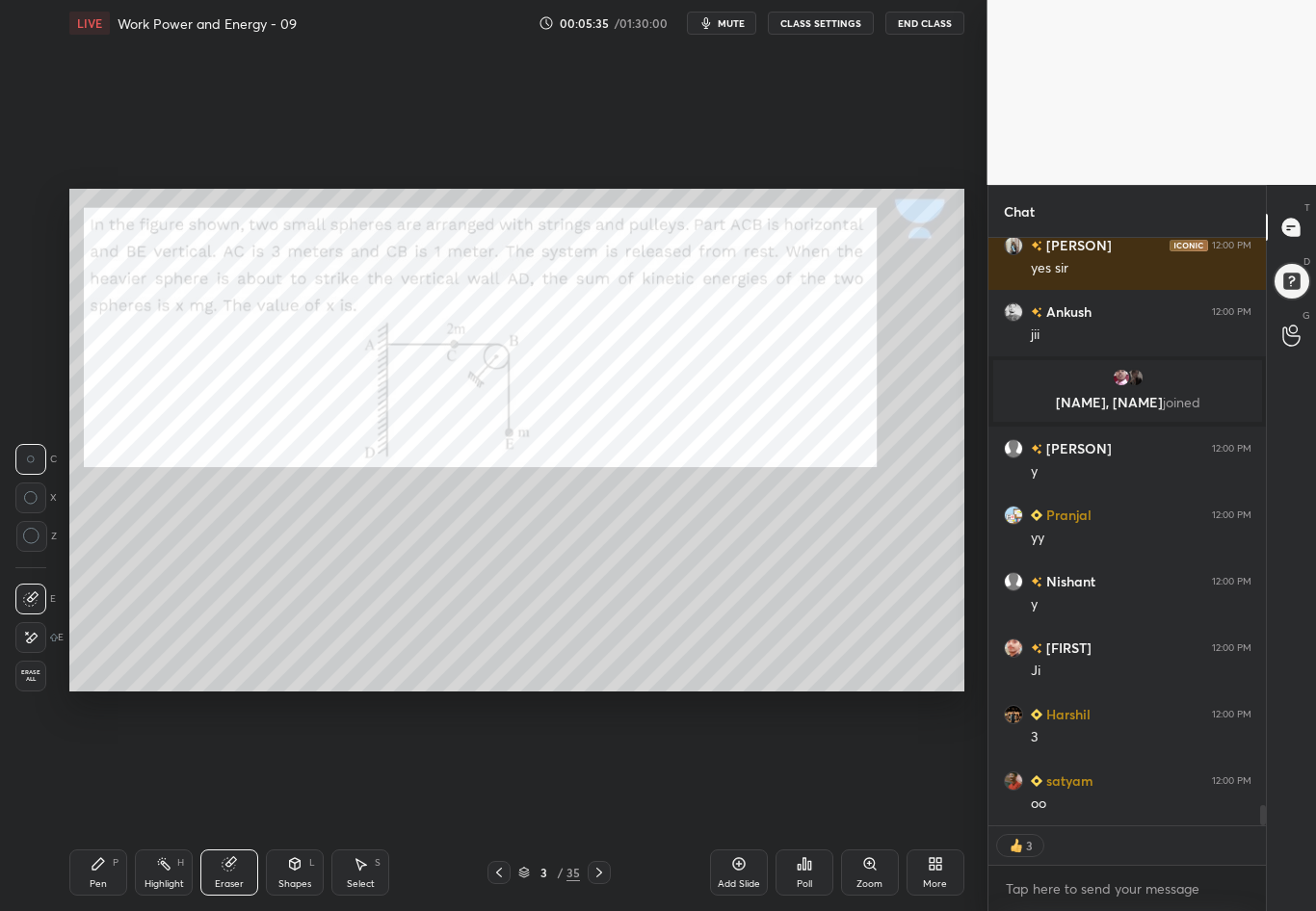 click on "Pen P" at bounding box center (98, 872) 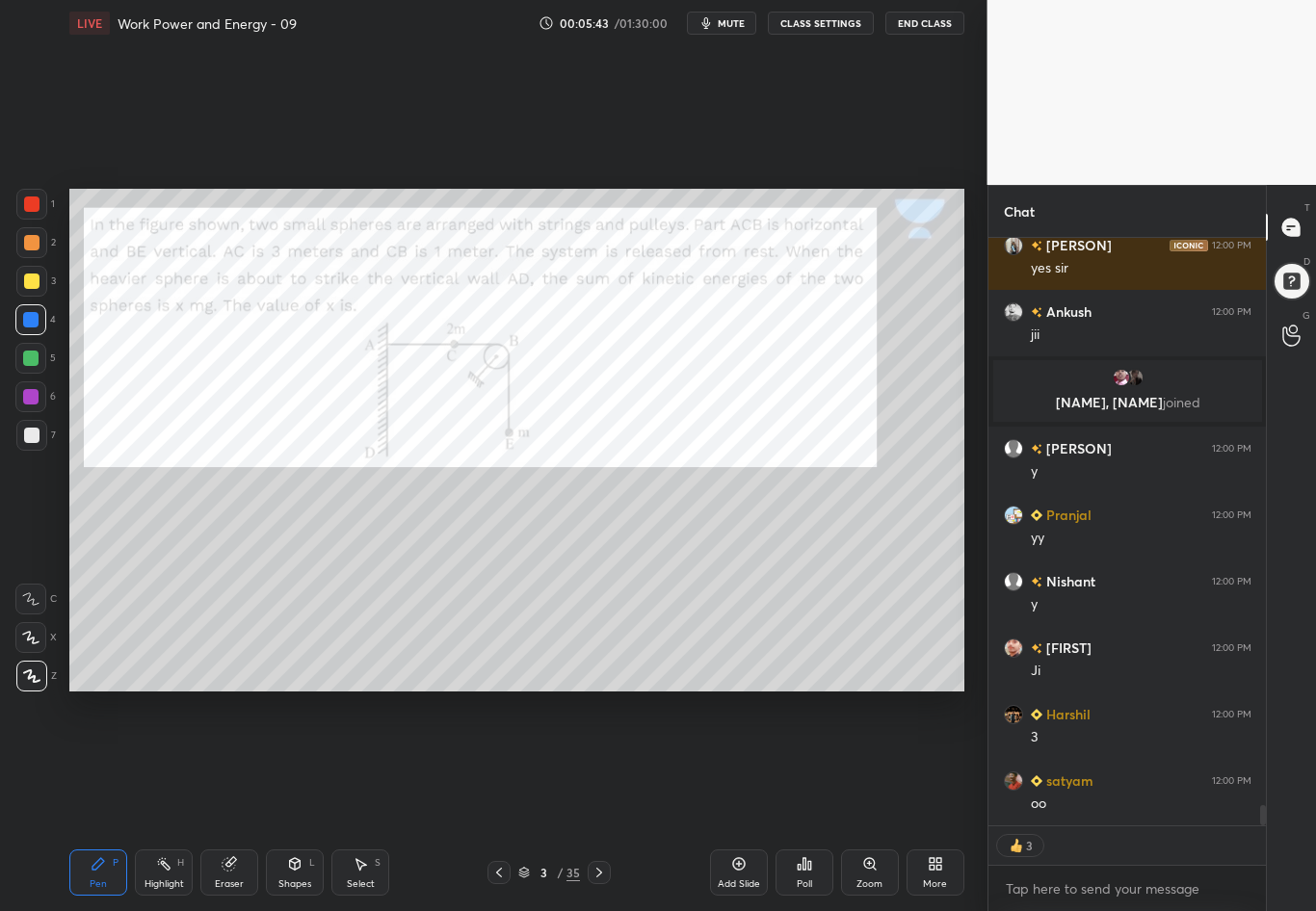 scroll, scrollTop: 7, scrollLeft: 7, axis: both 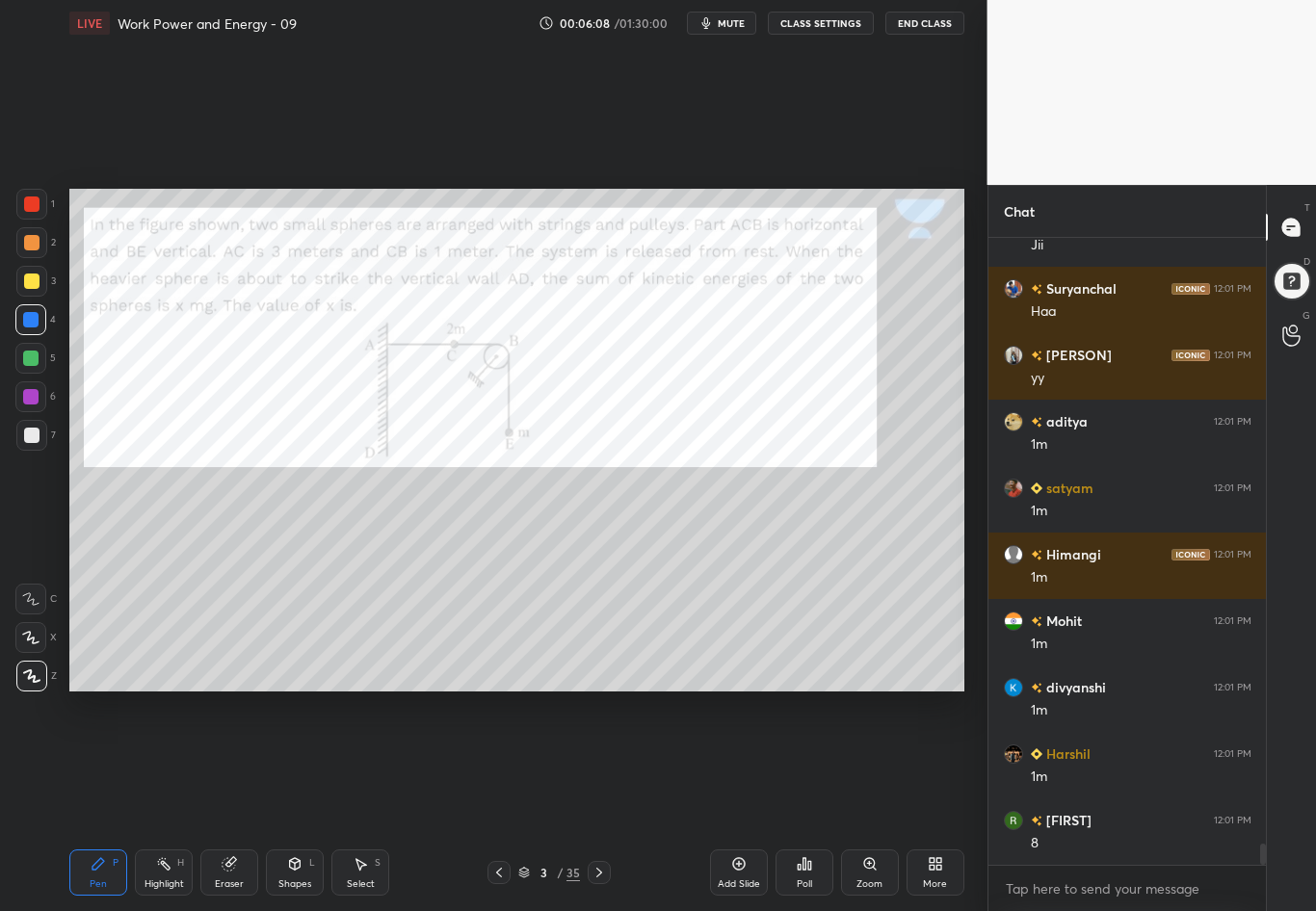 click on "Highlight H" at bounding box center [164, 872] 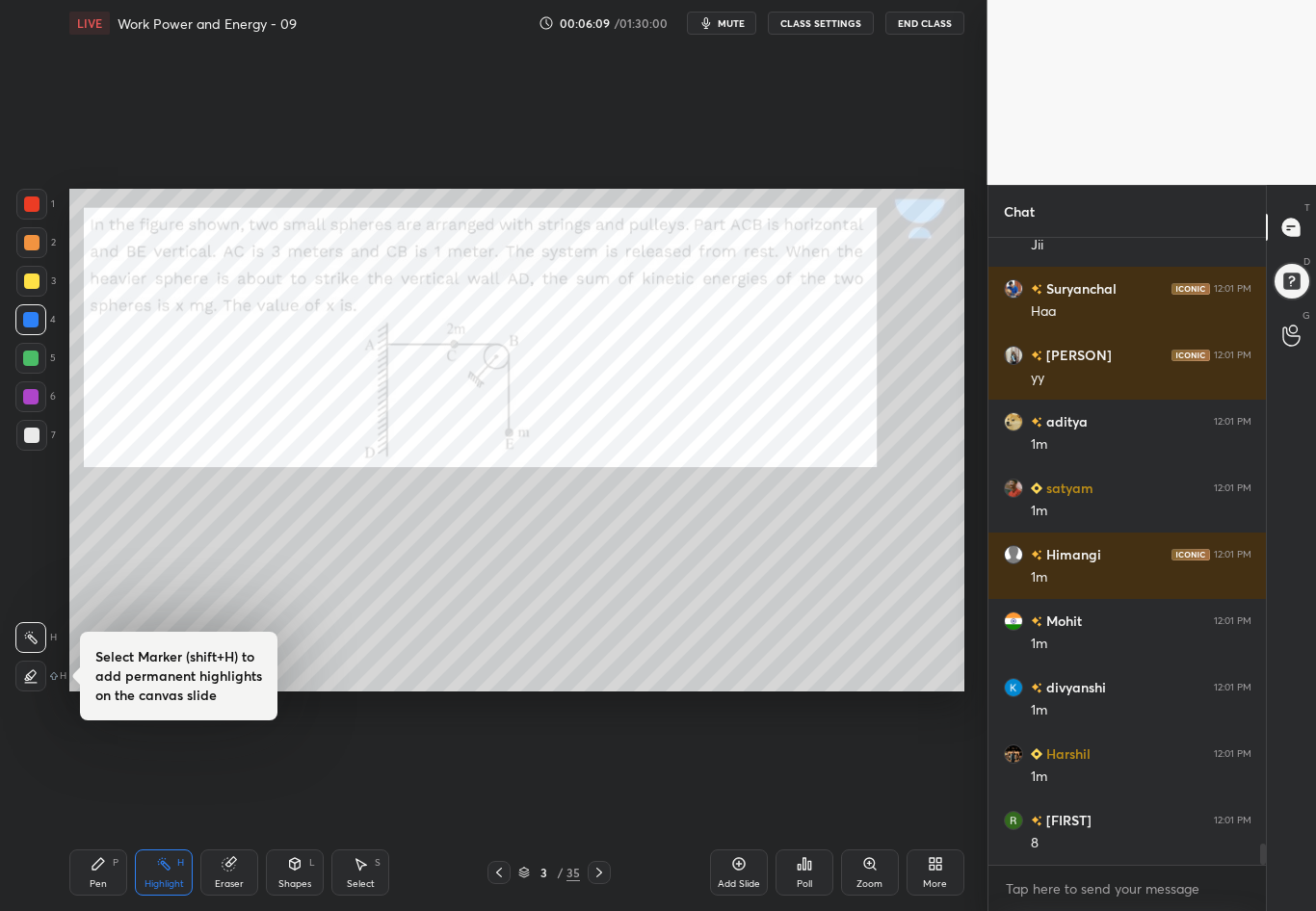 scroll, scrollTop: 18010, scrollLeft: 0, axis: vertical 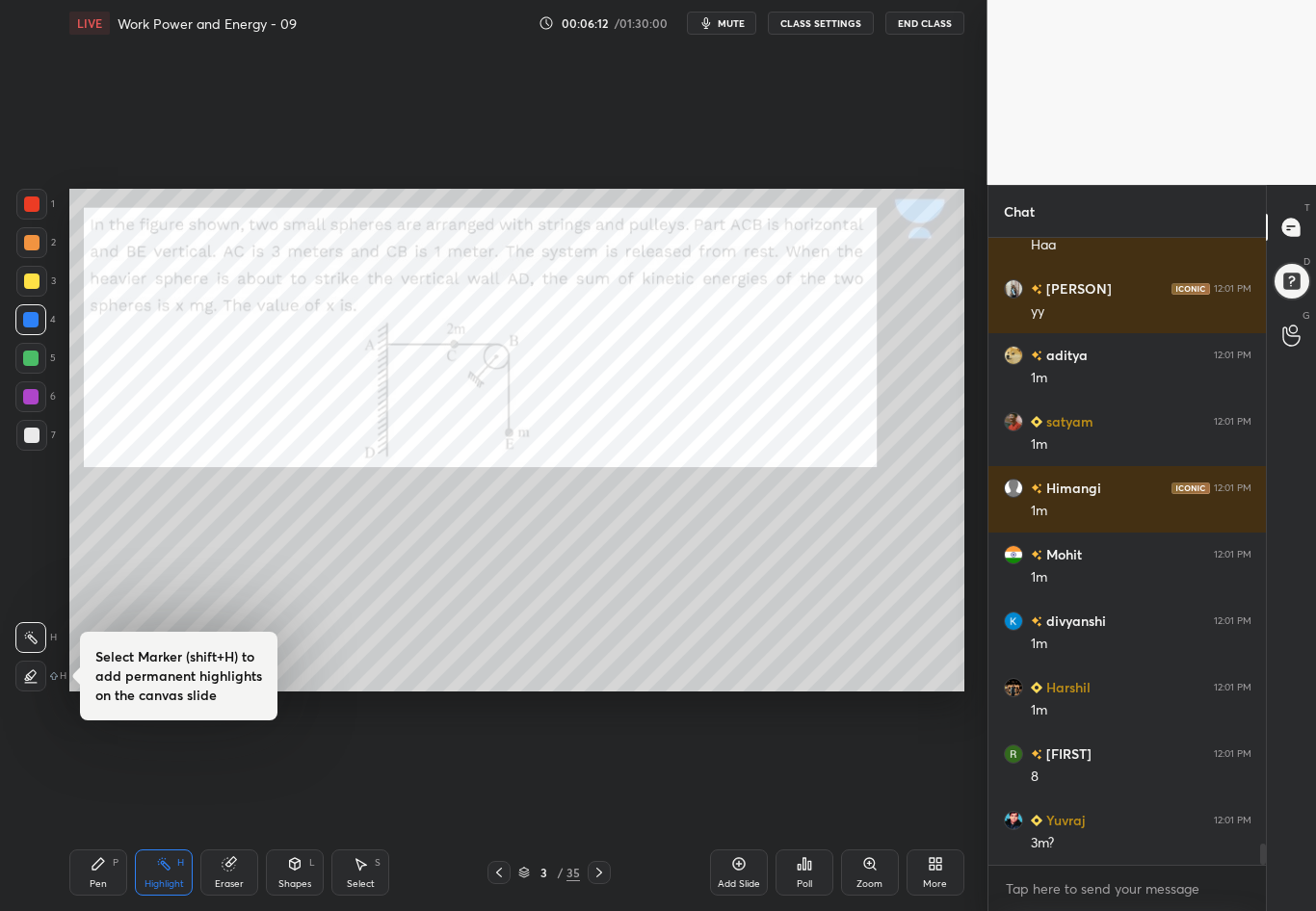 click on "Pen P" at bounding box center [98, 872] 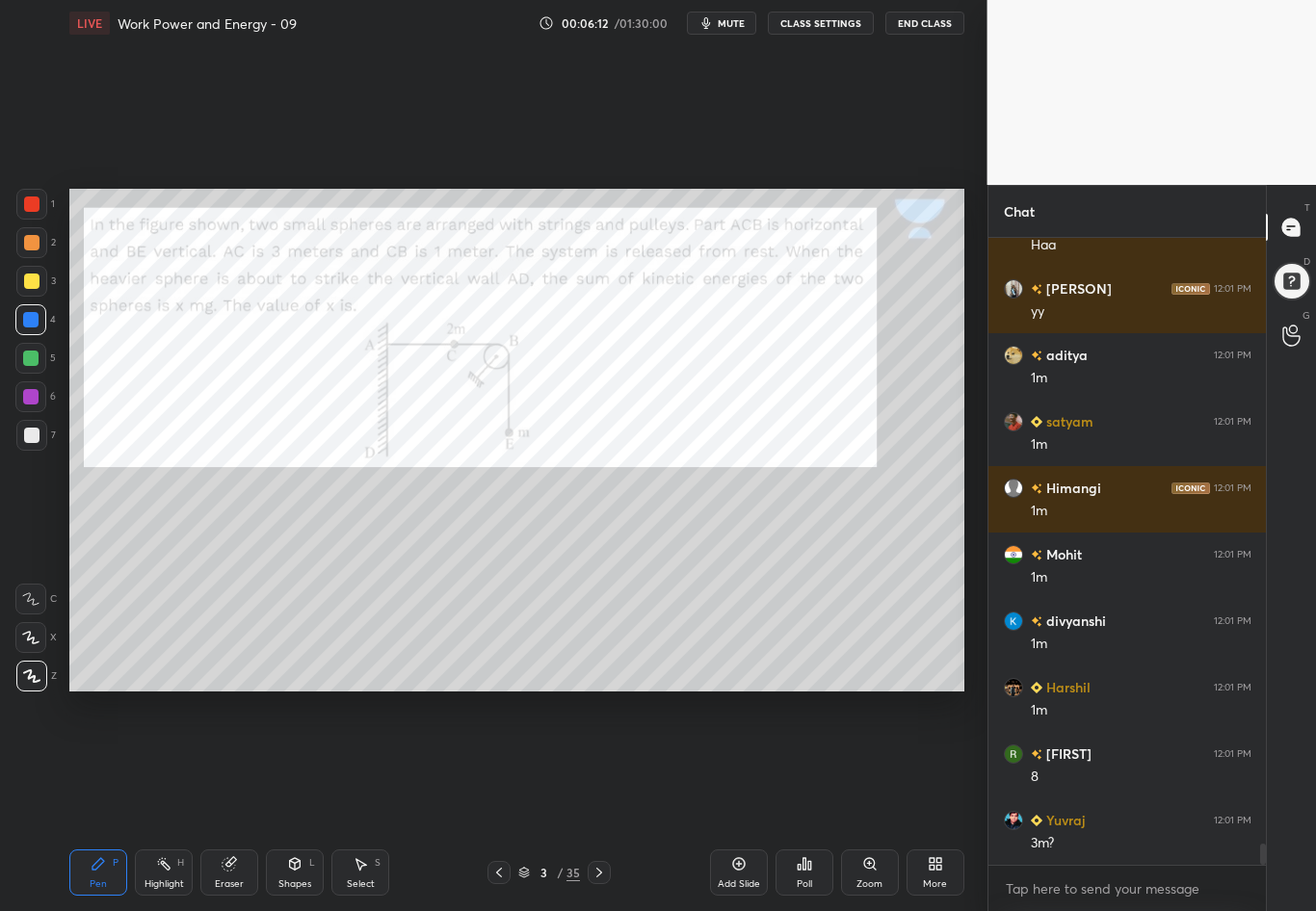 scroll, scrollTop: 18077, scrollLeft: 0, axis: vertical 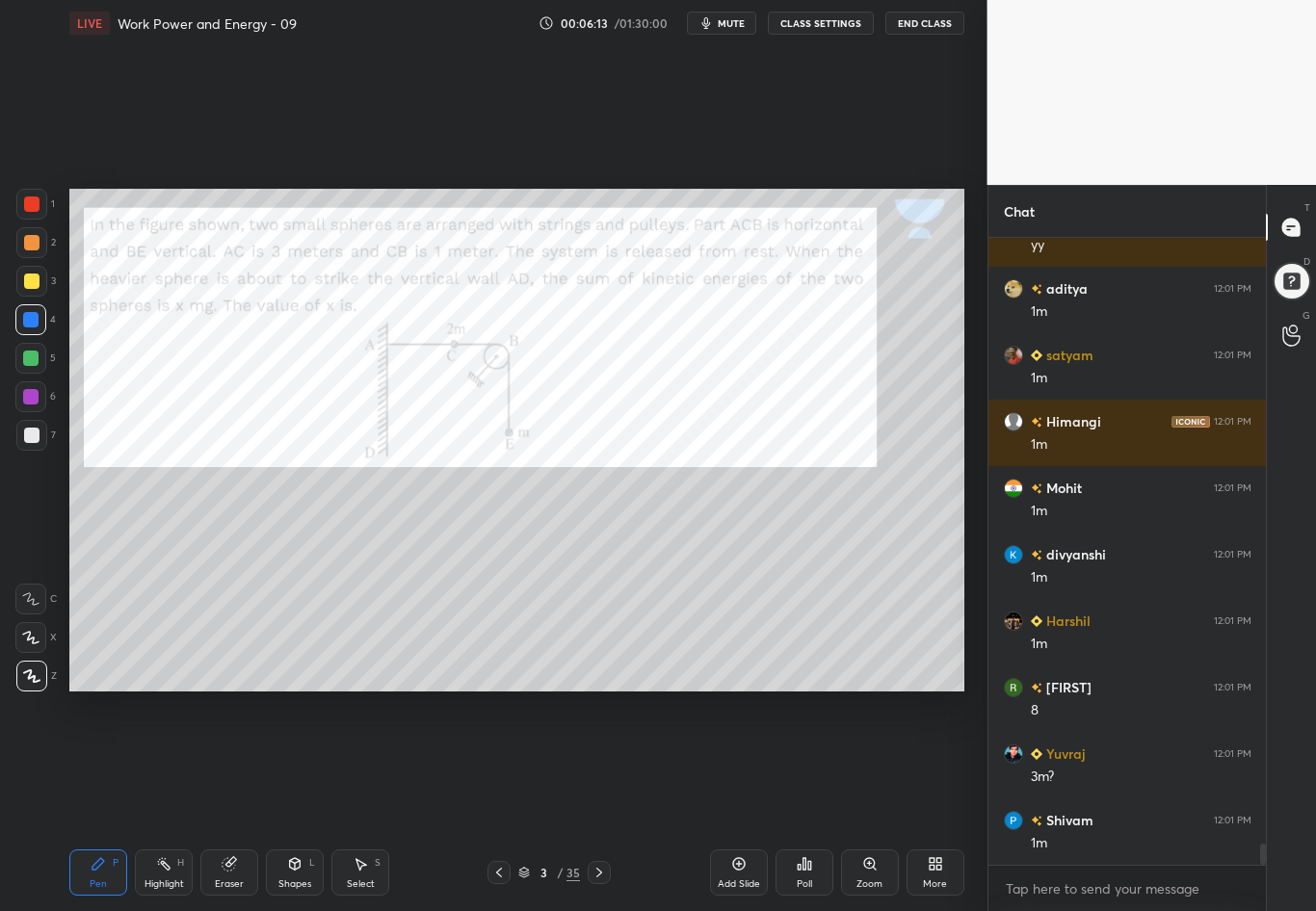 click on "Highlight" at bounding box center [164, 884] 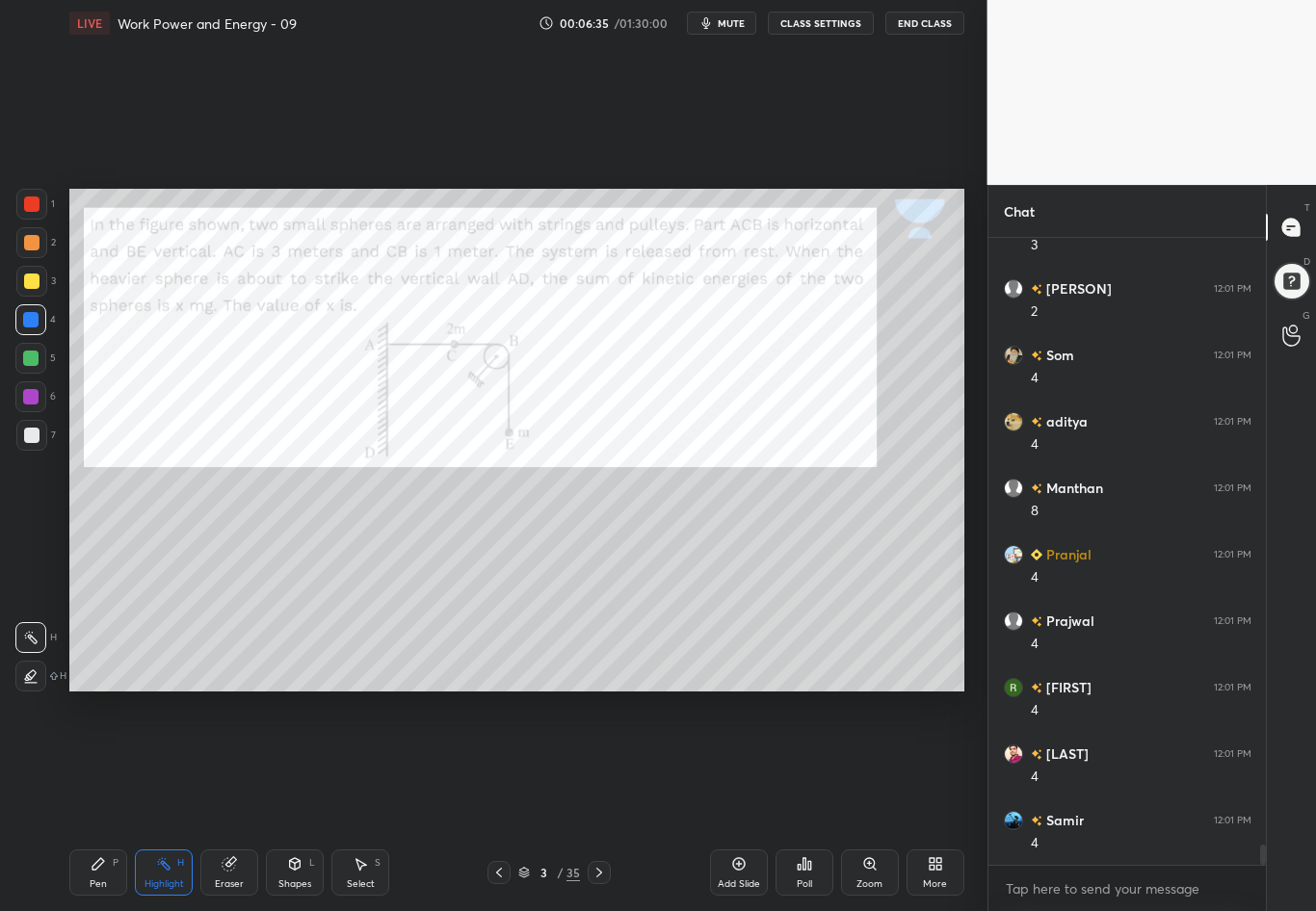 scroll, scrollTop: 19007, scrollLeft: 0, axis: vertical 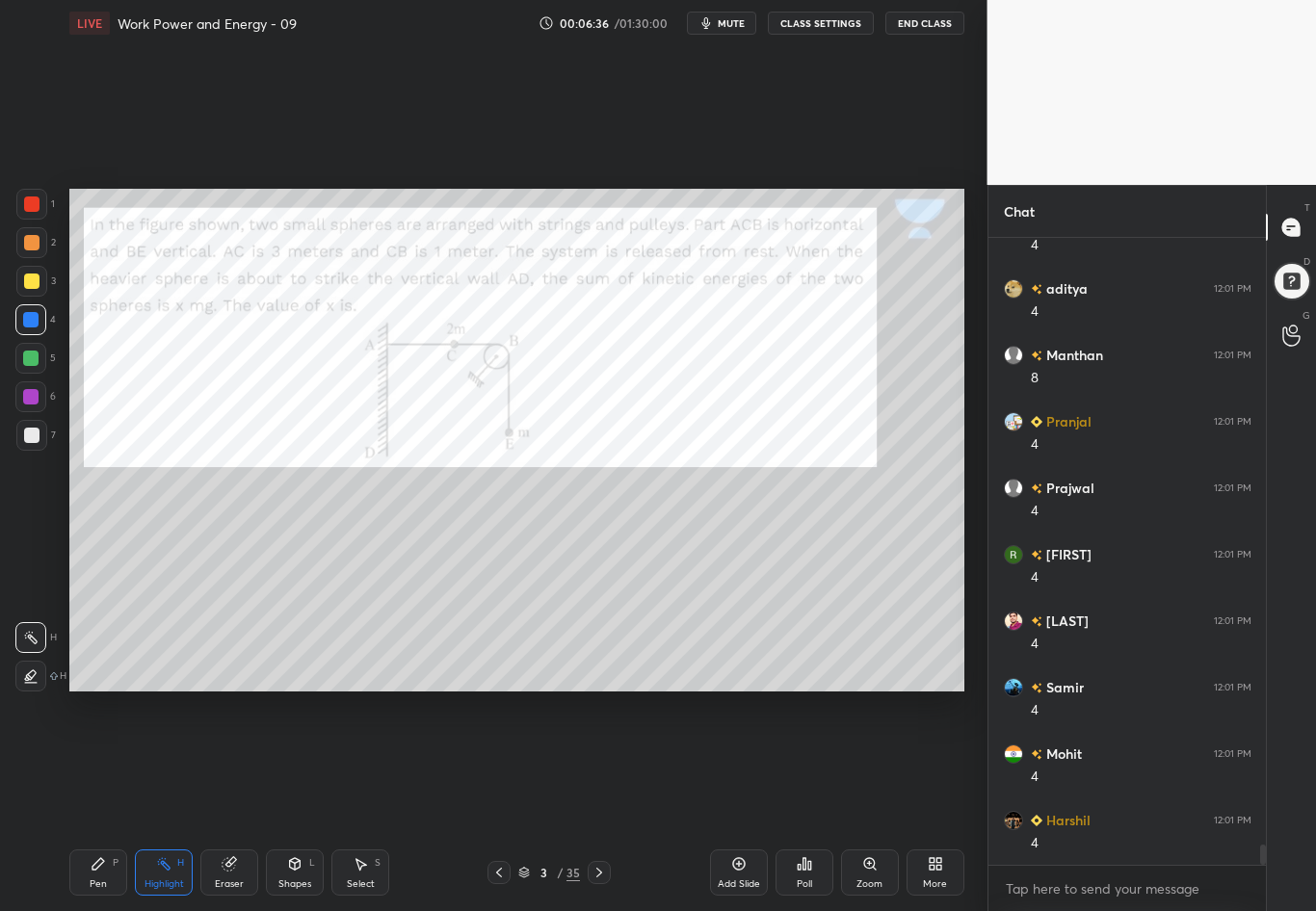 click at bounding box center (32, 204) 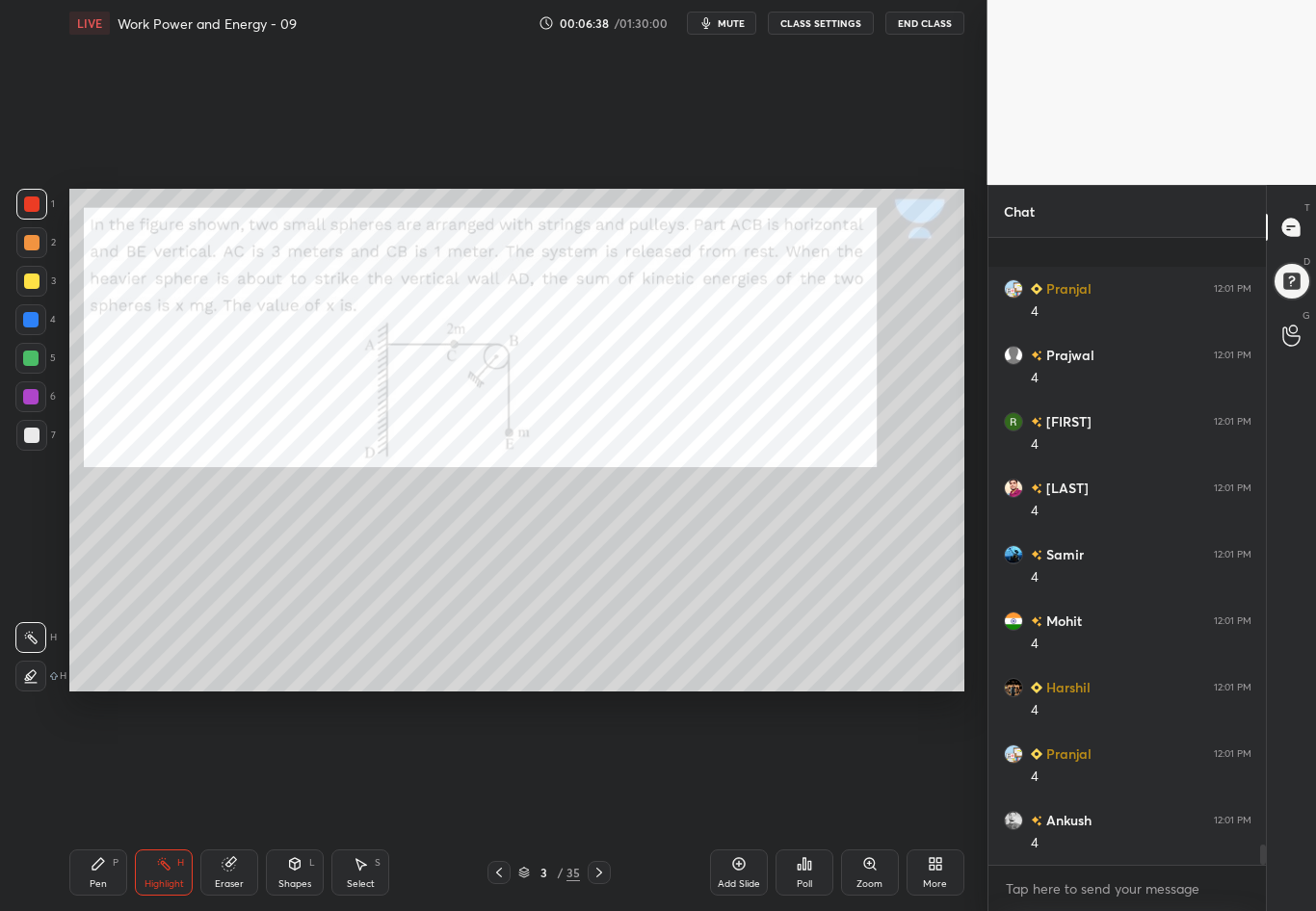 scroll, scrollTop: 19273, scrollLeft: 0, axis: vertical 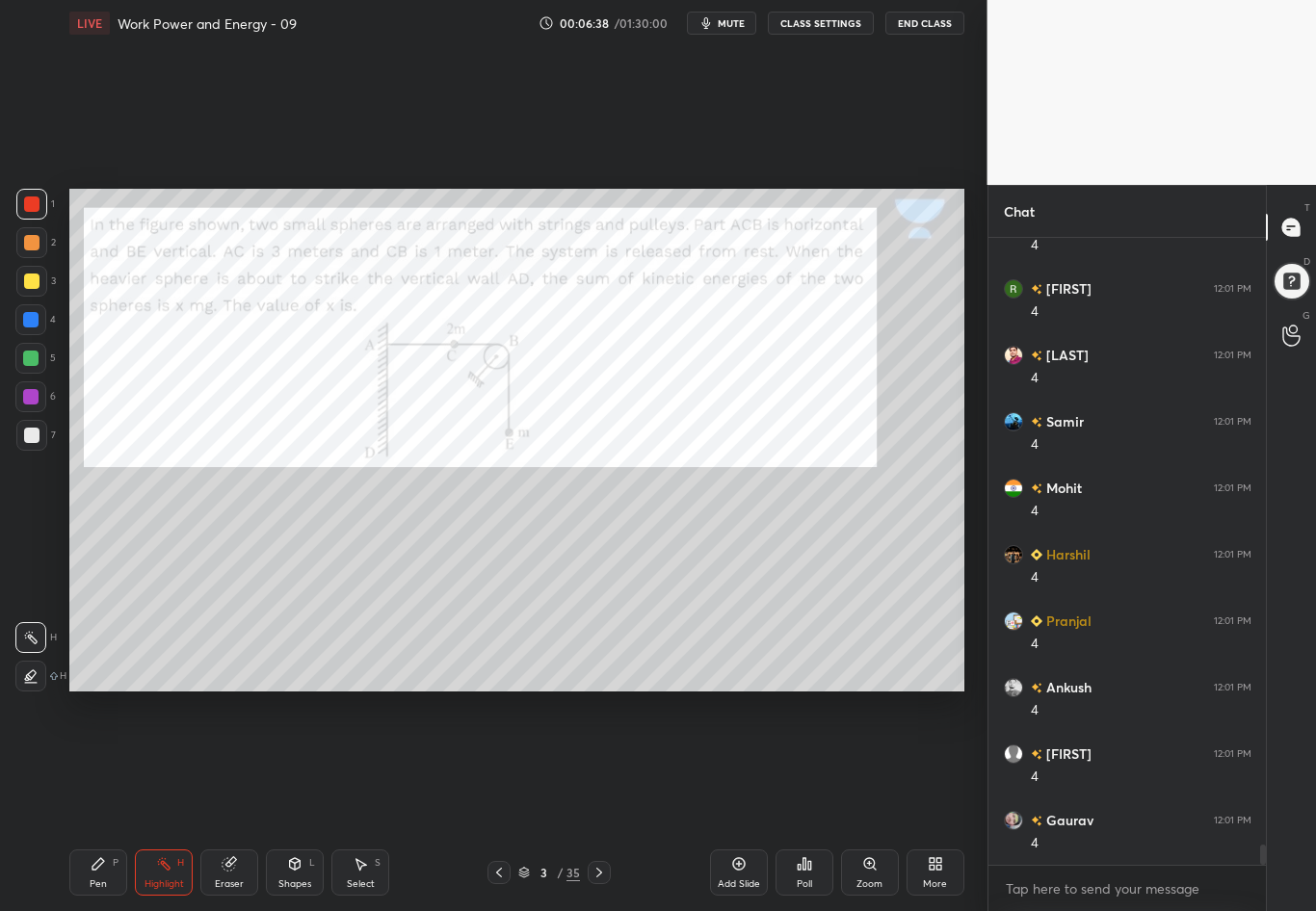 click on "Pen" at bounding box center (98, 884) 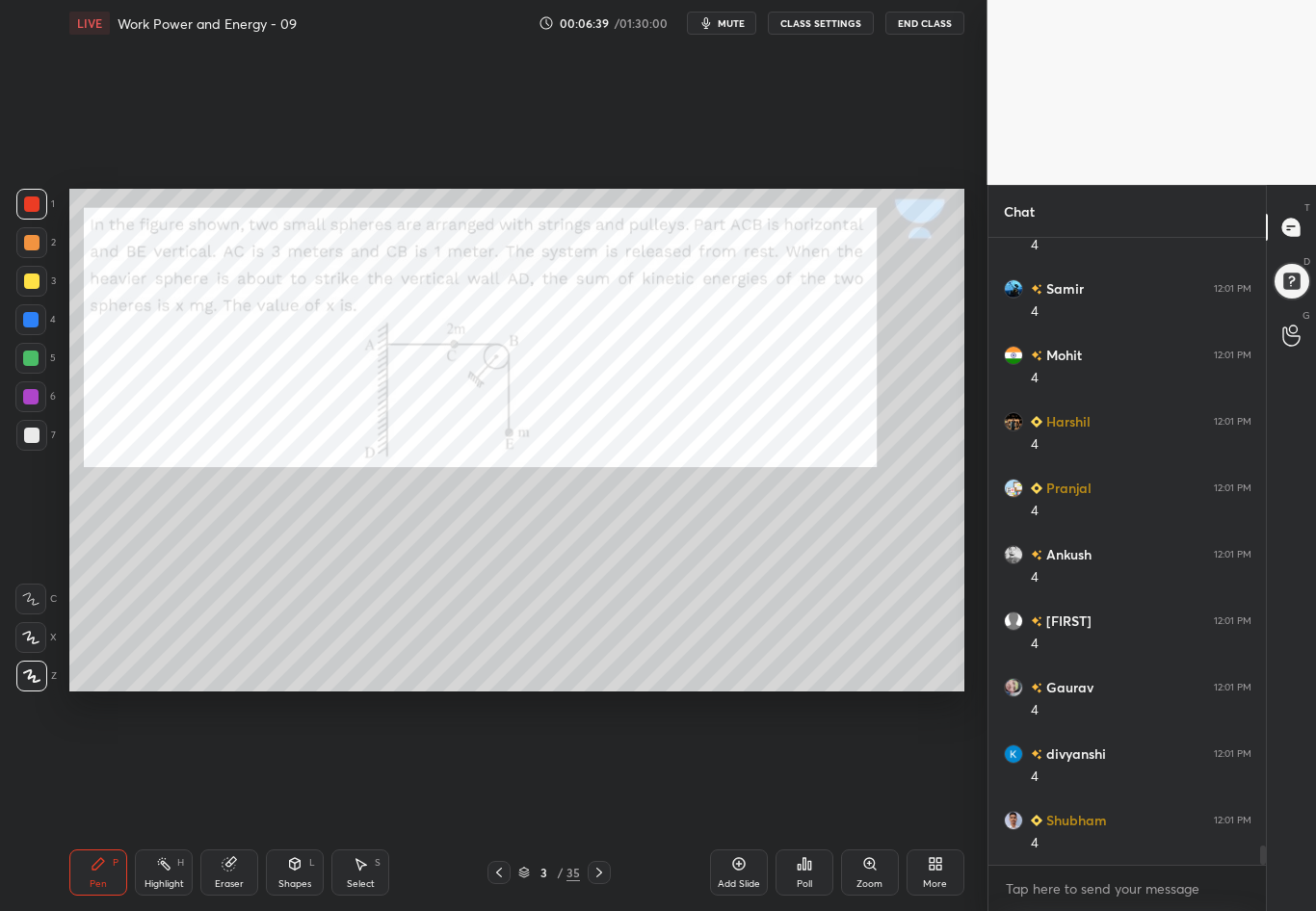 click at bounding box center (32, 435) 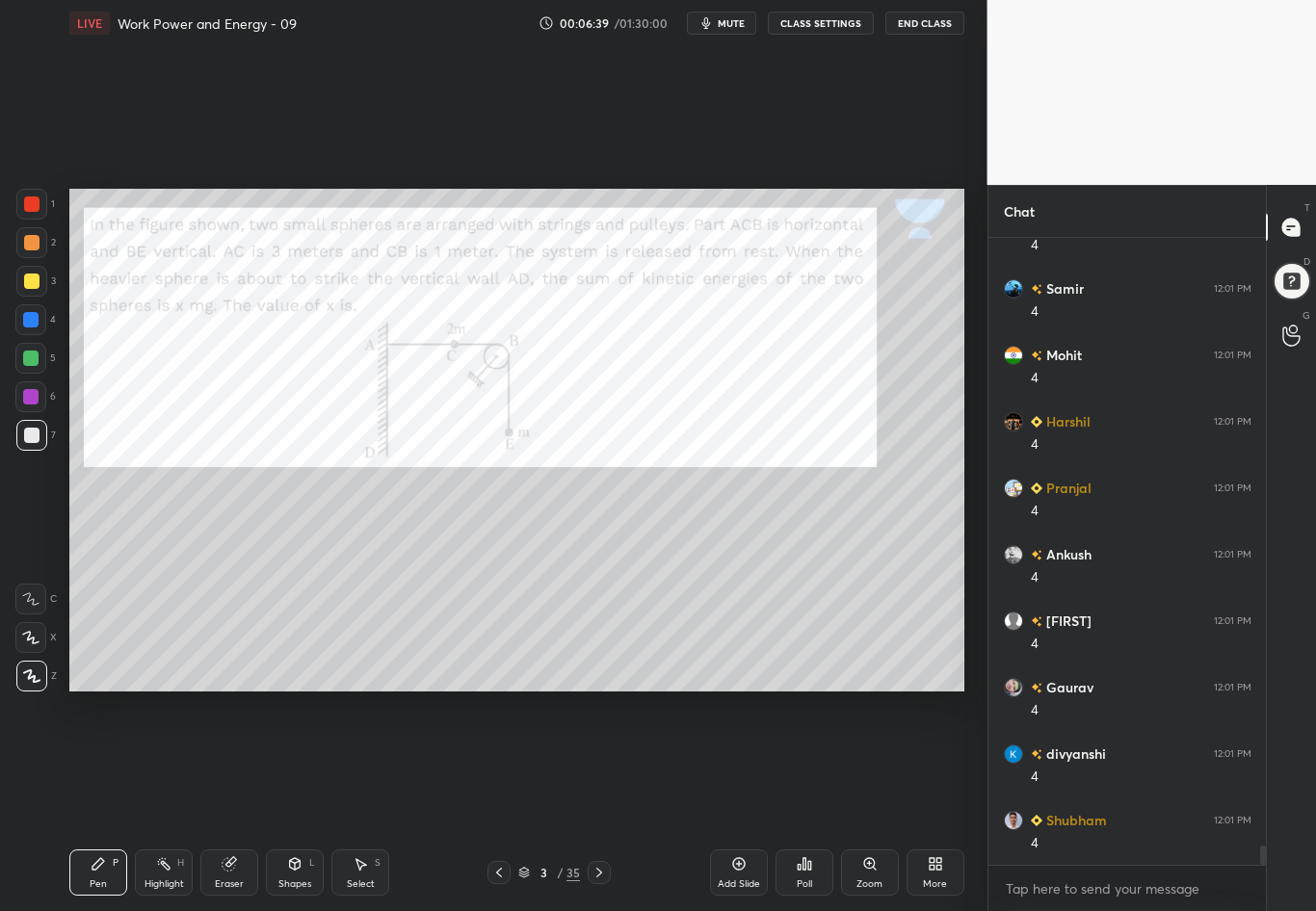 click at bounding box center [32, 243] 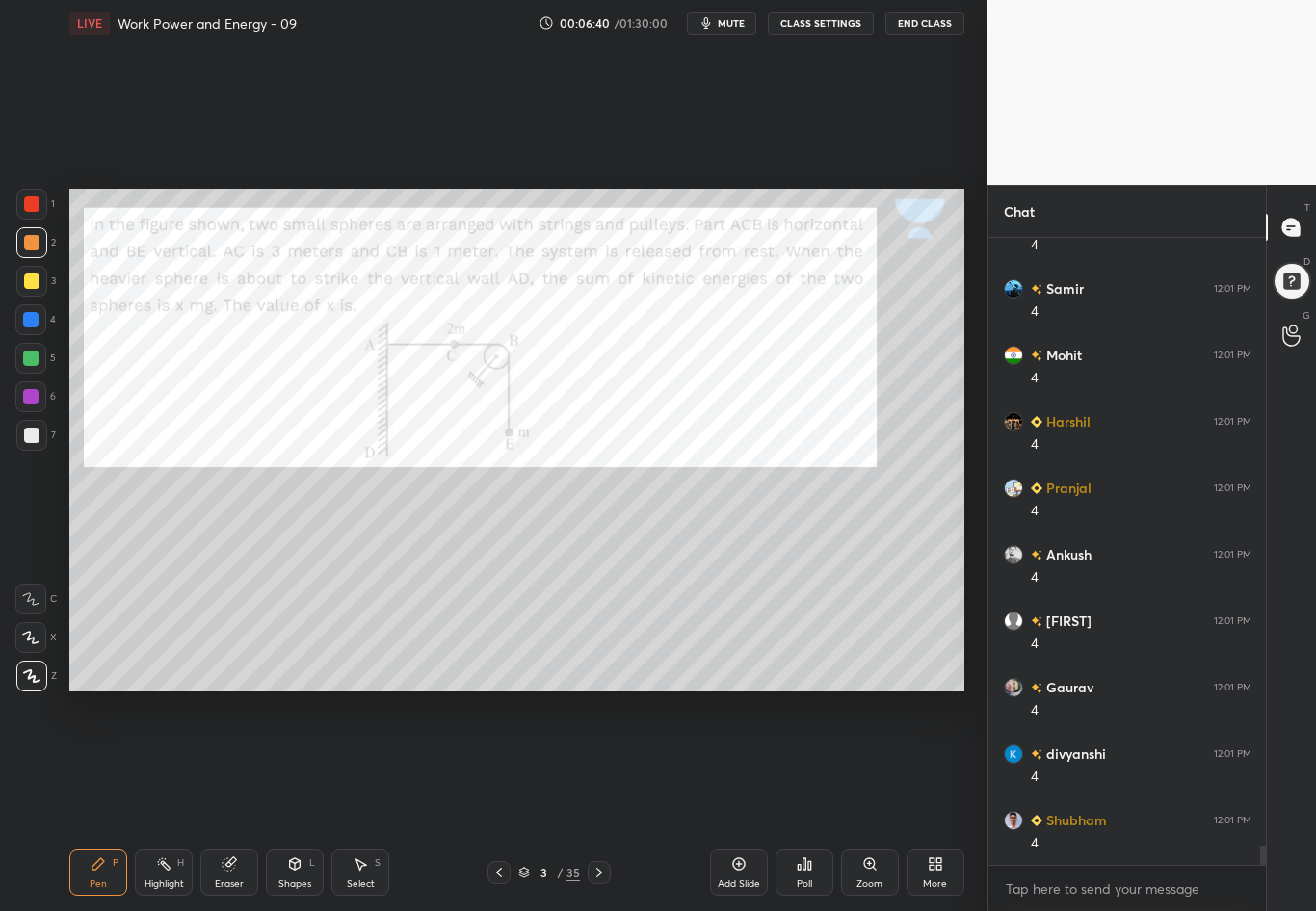 scroll, scrollTop: 19472, scrollLeft: 0, axis: vertical 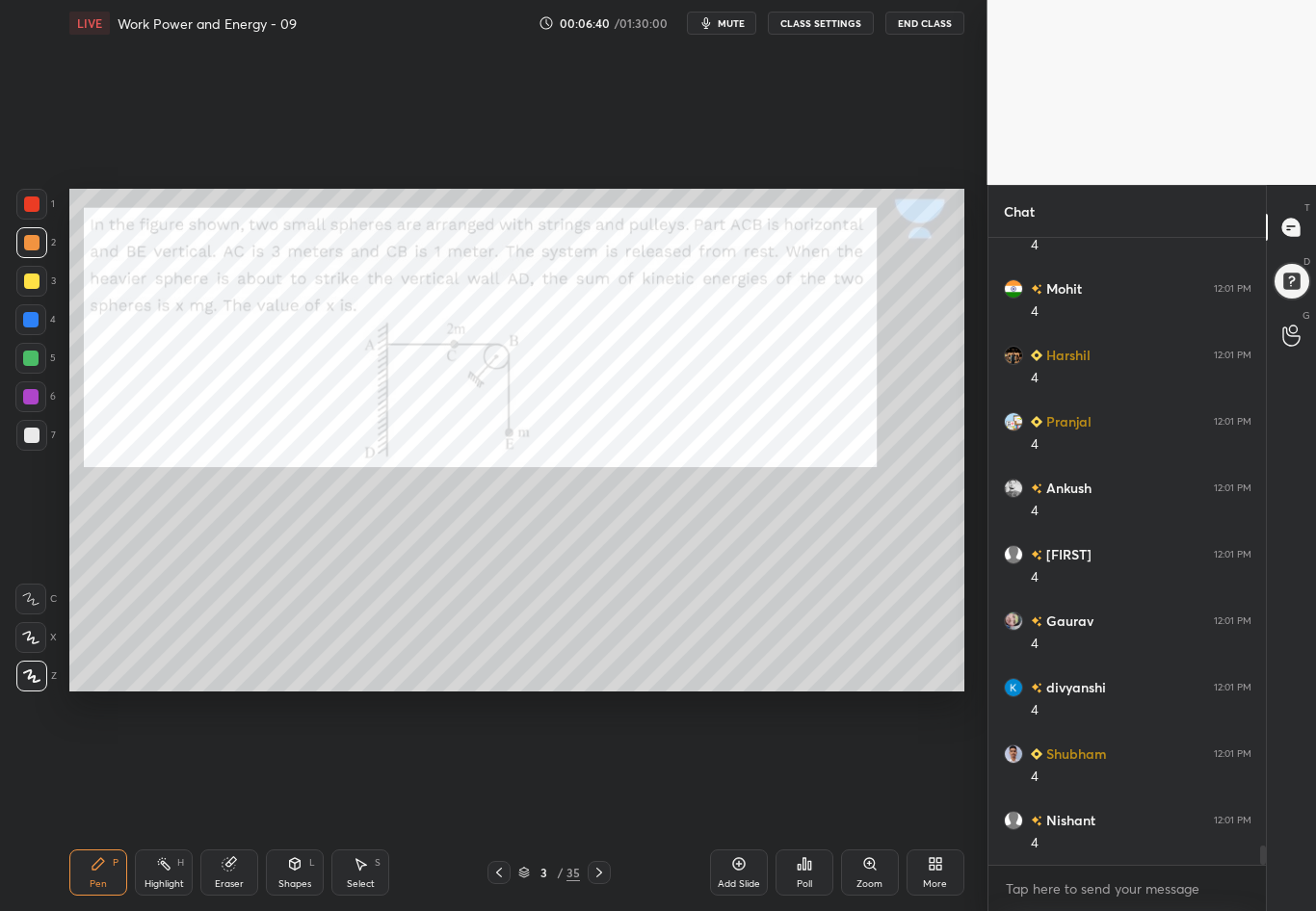 click at bounding box center (31, 320) 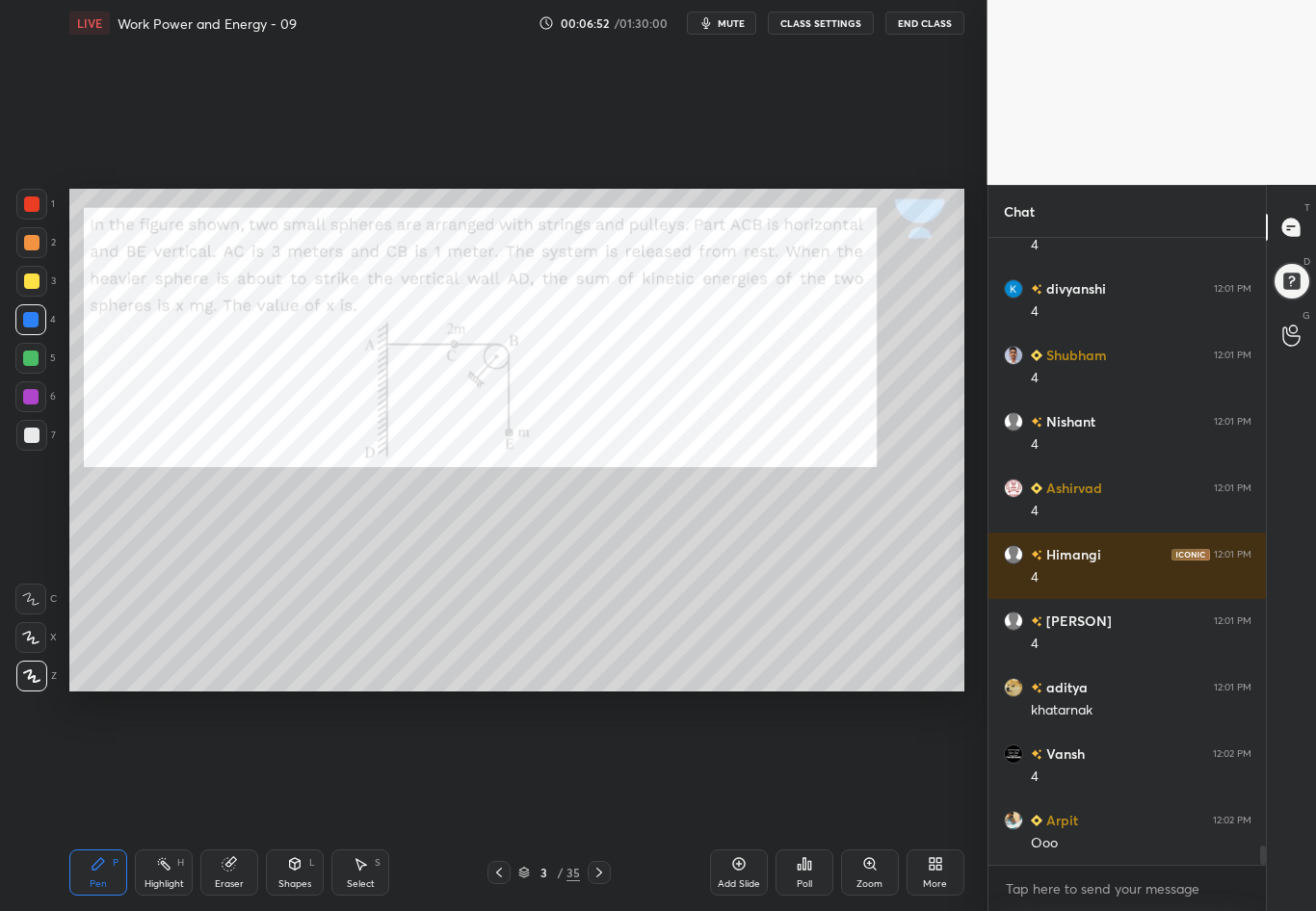 scroll, scrollTop: 19937, scrollLeft: 0, axis: vertical 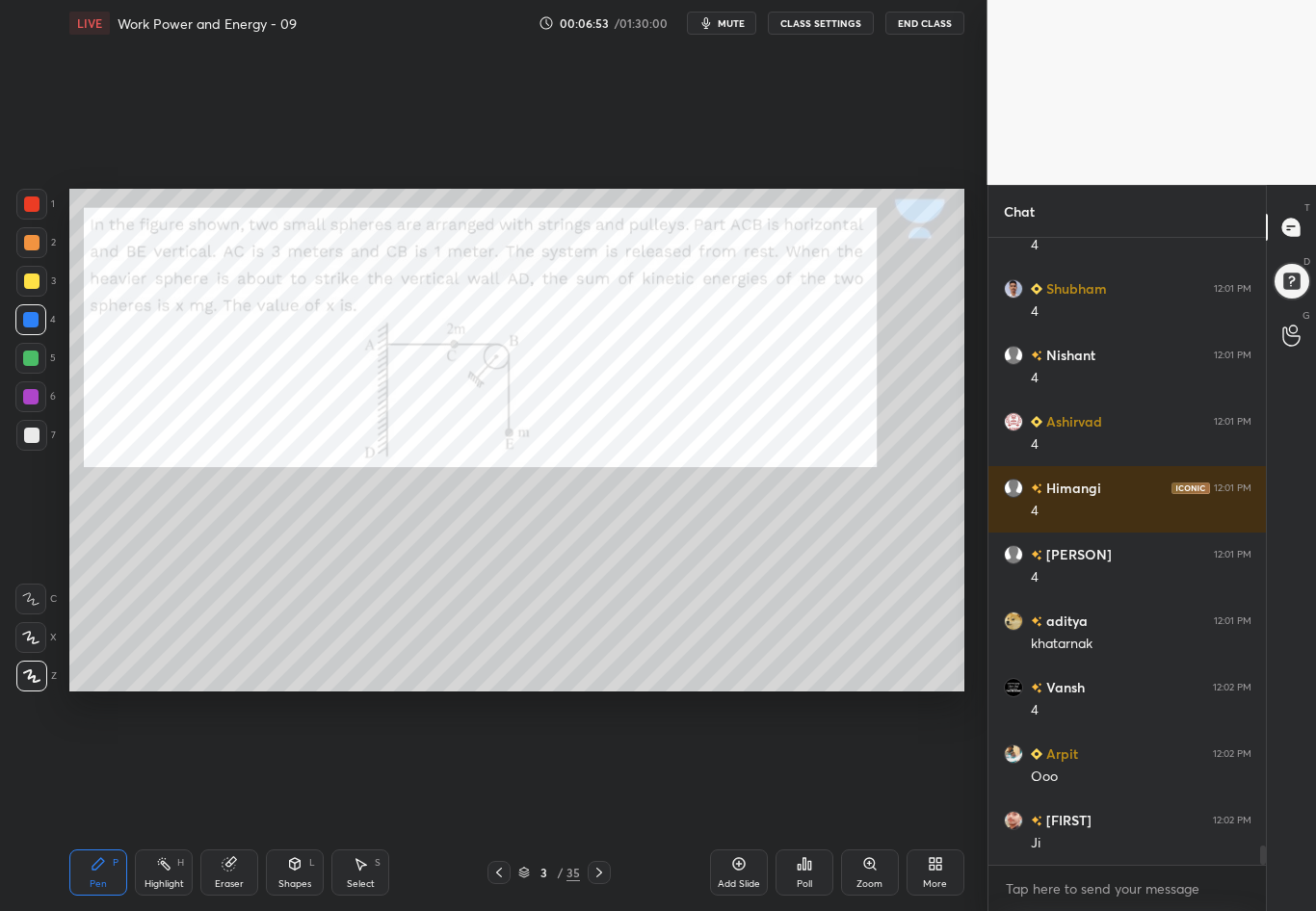 click on "Highlight" at bounding box center (164, 884) 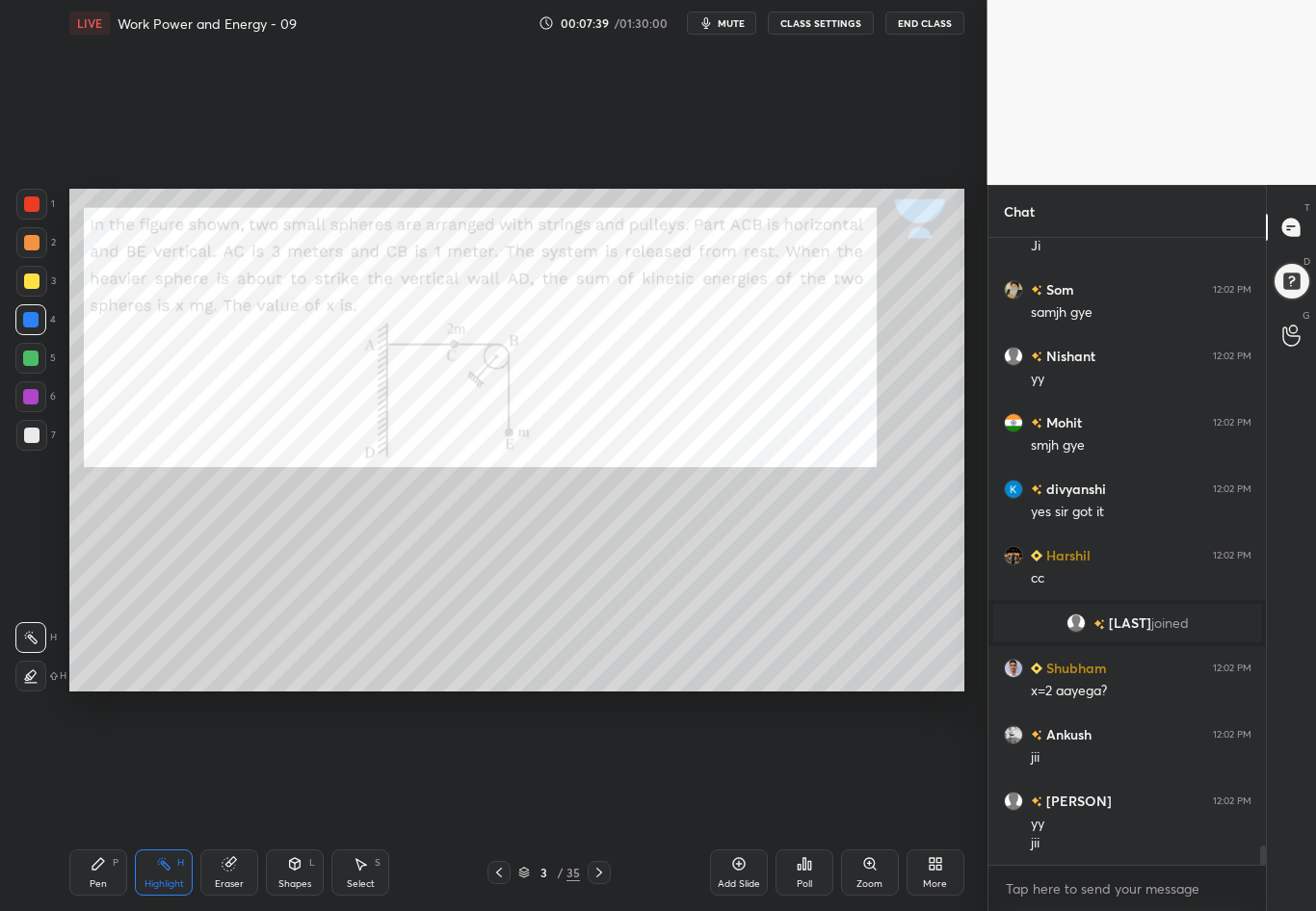 scroll, scrollTop: 19445, scrollLeft: 0, axis: vertical 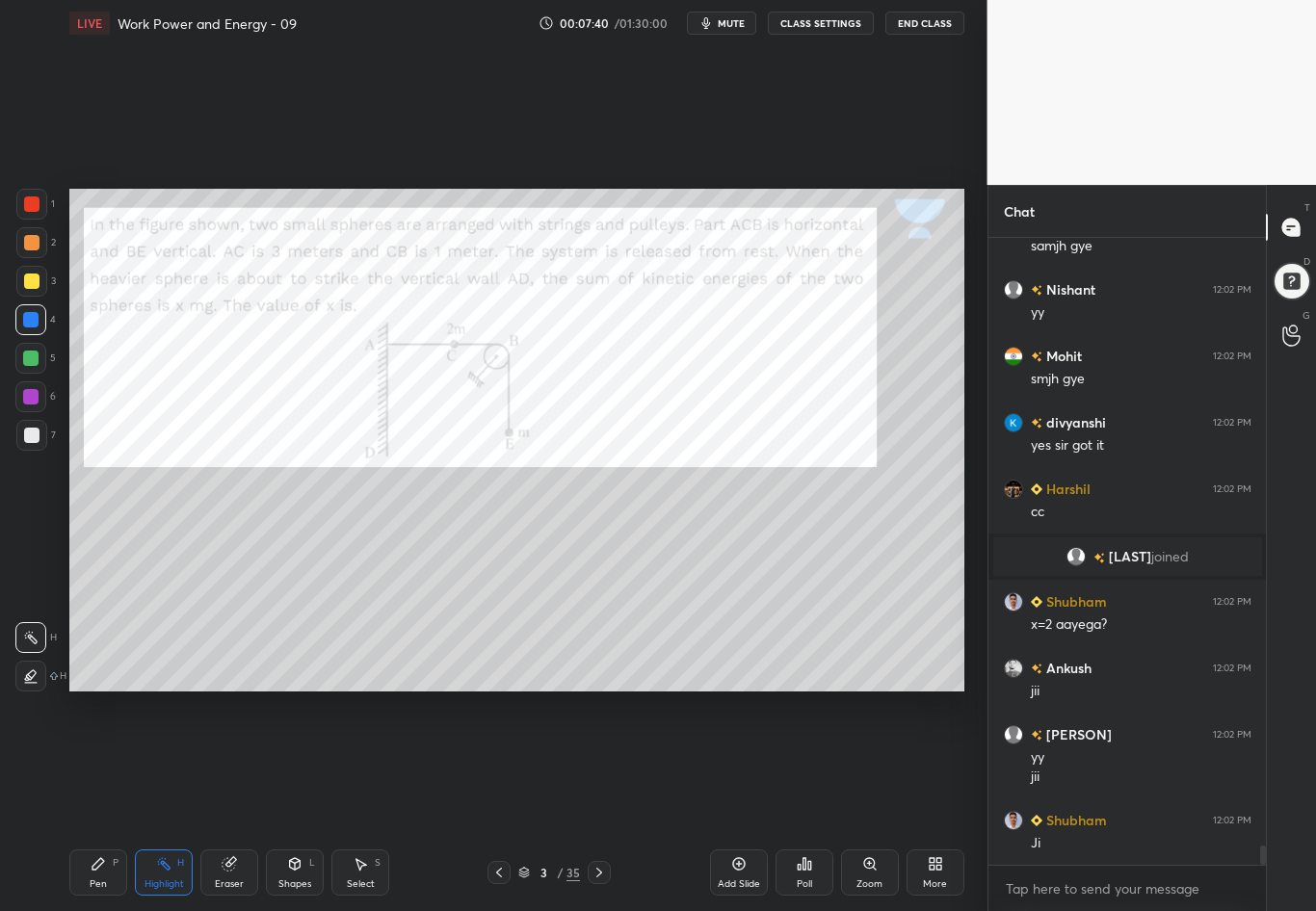 click on "Pen P" at bounding box center [98, 872] 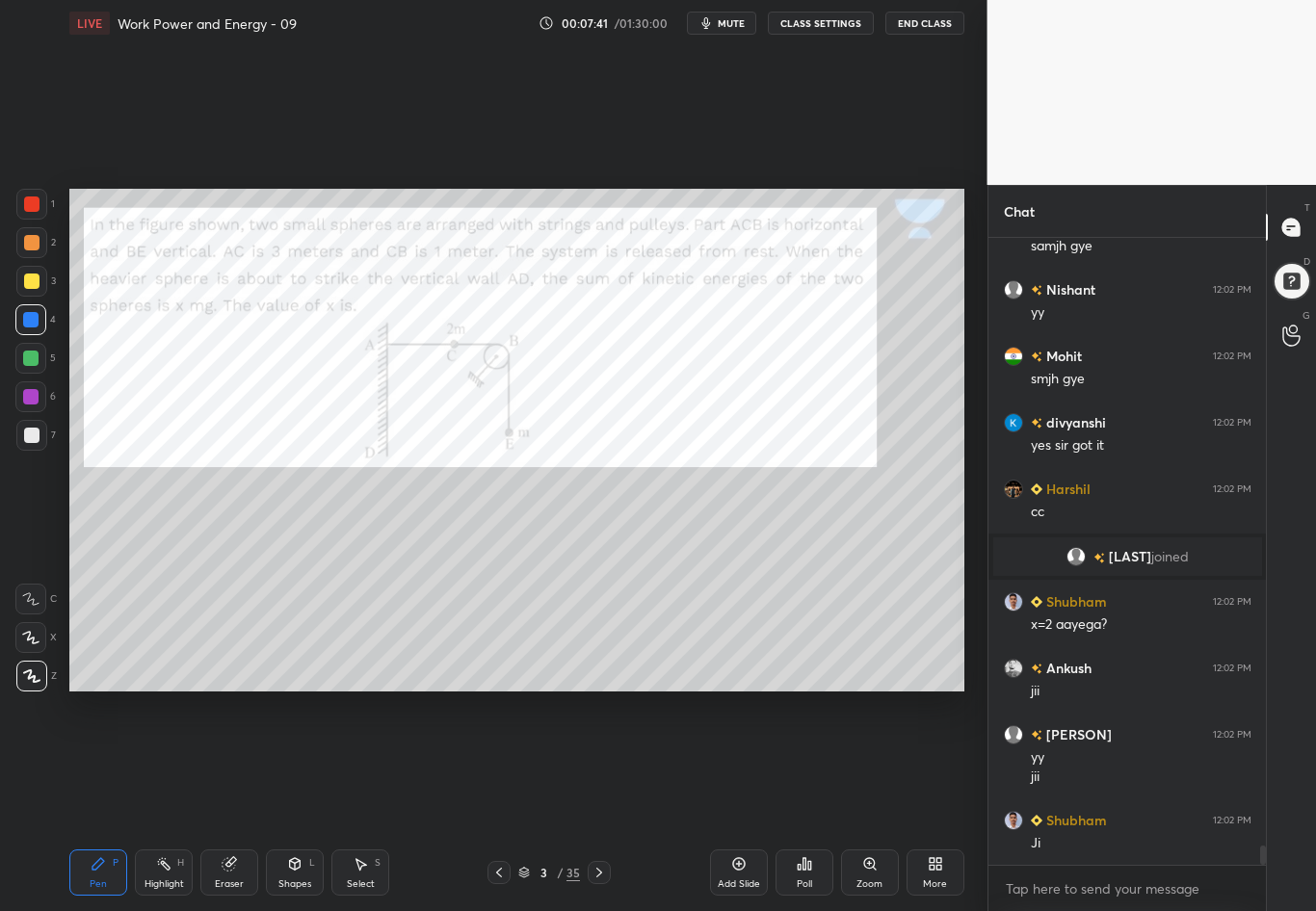click at bounding box center (32, 435) 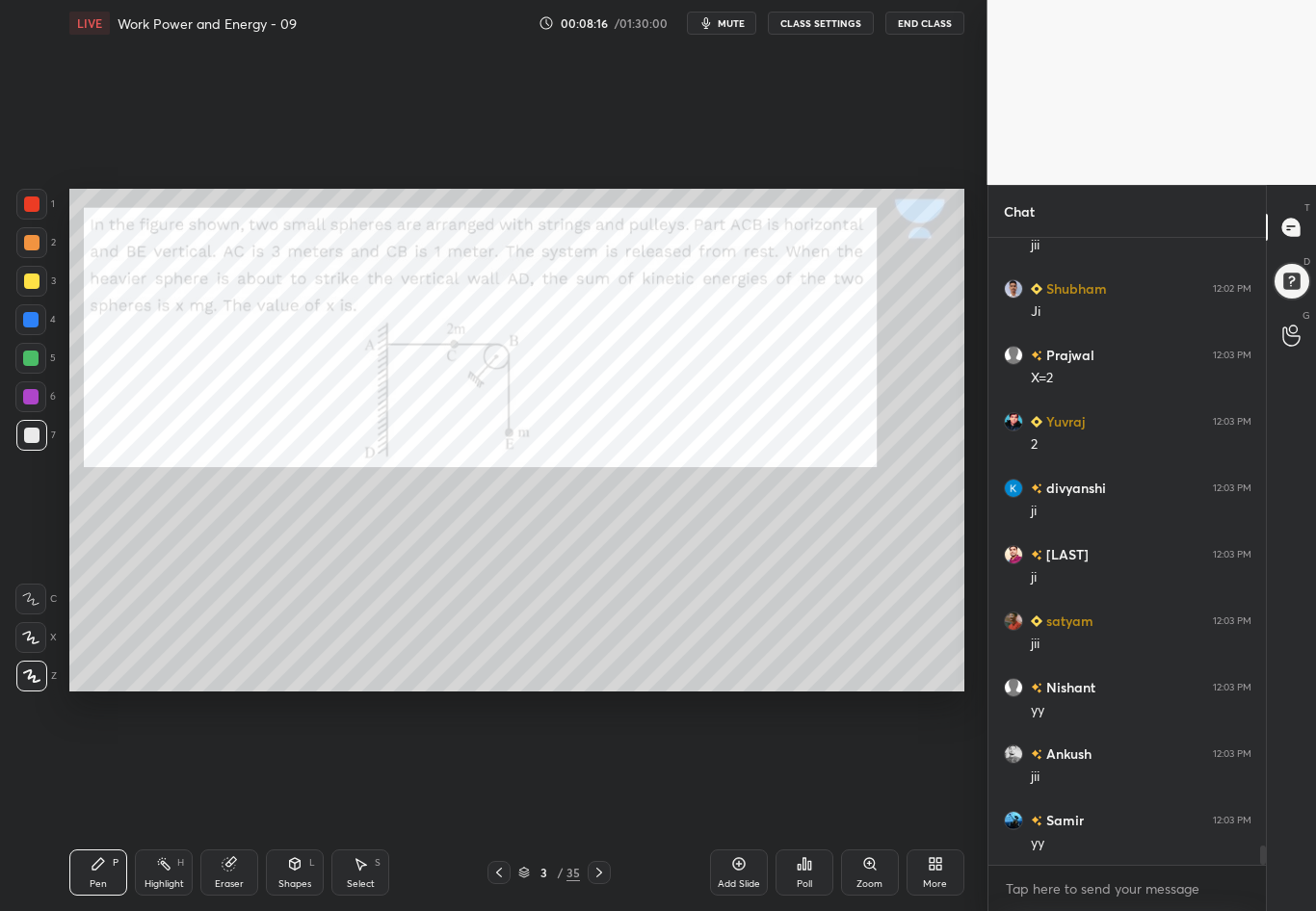 scroll, scrollTop: 20043, scrollLeft: 0, axis: vertical 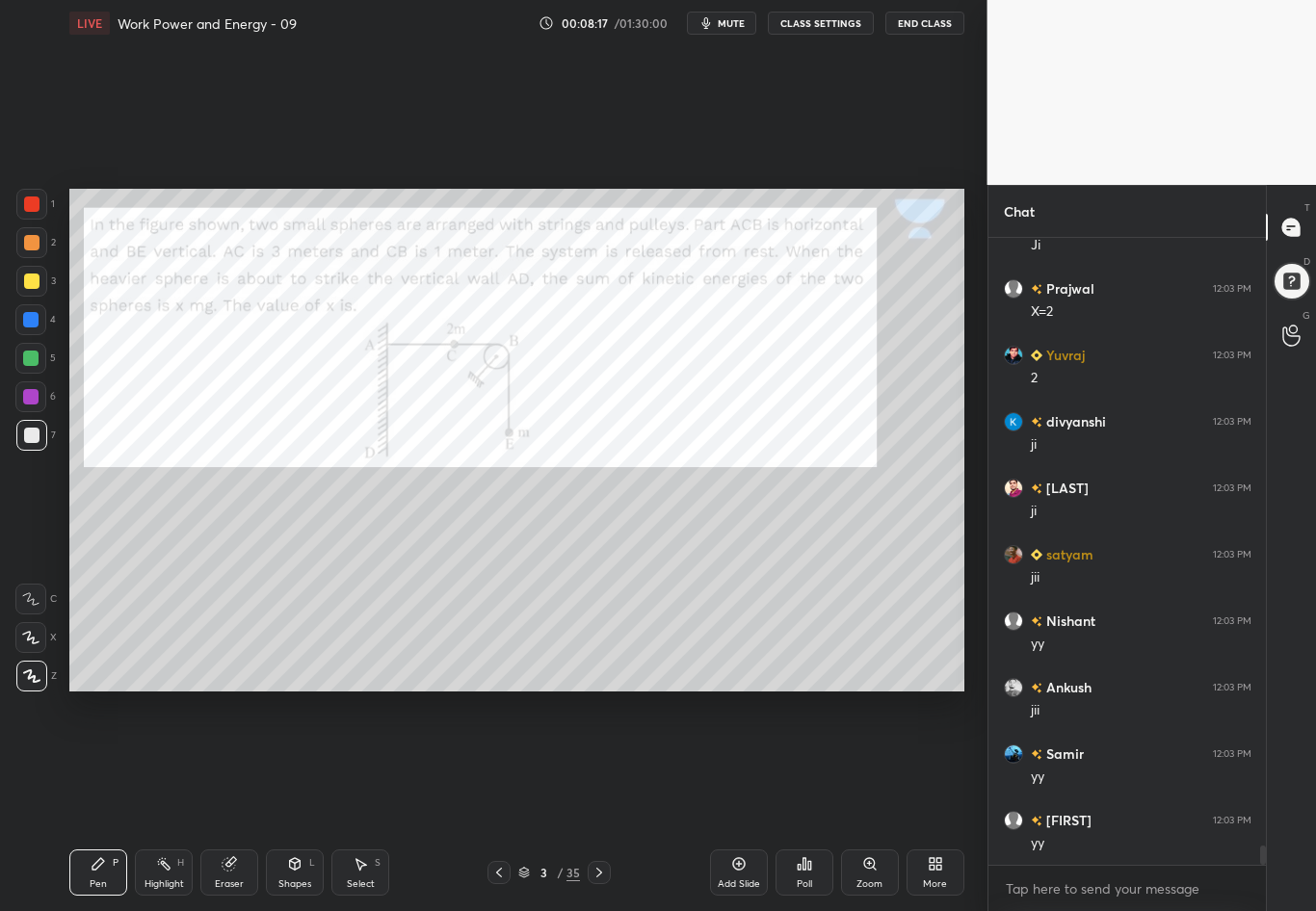 click 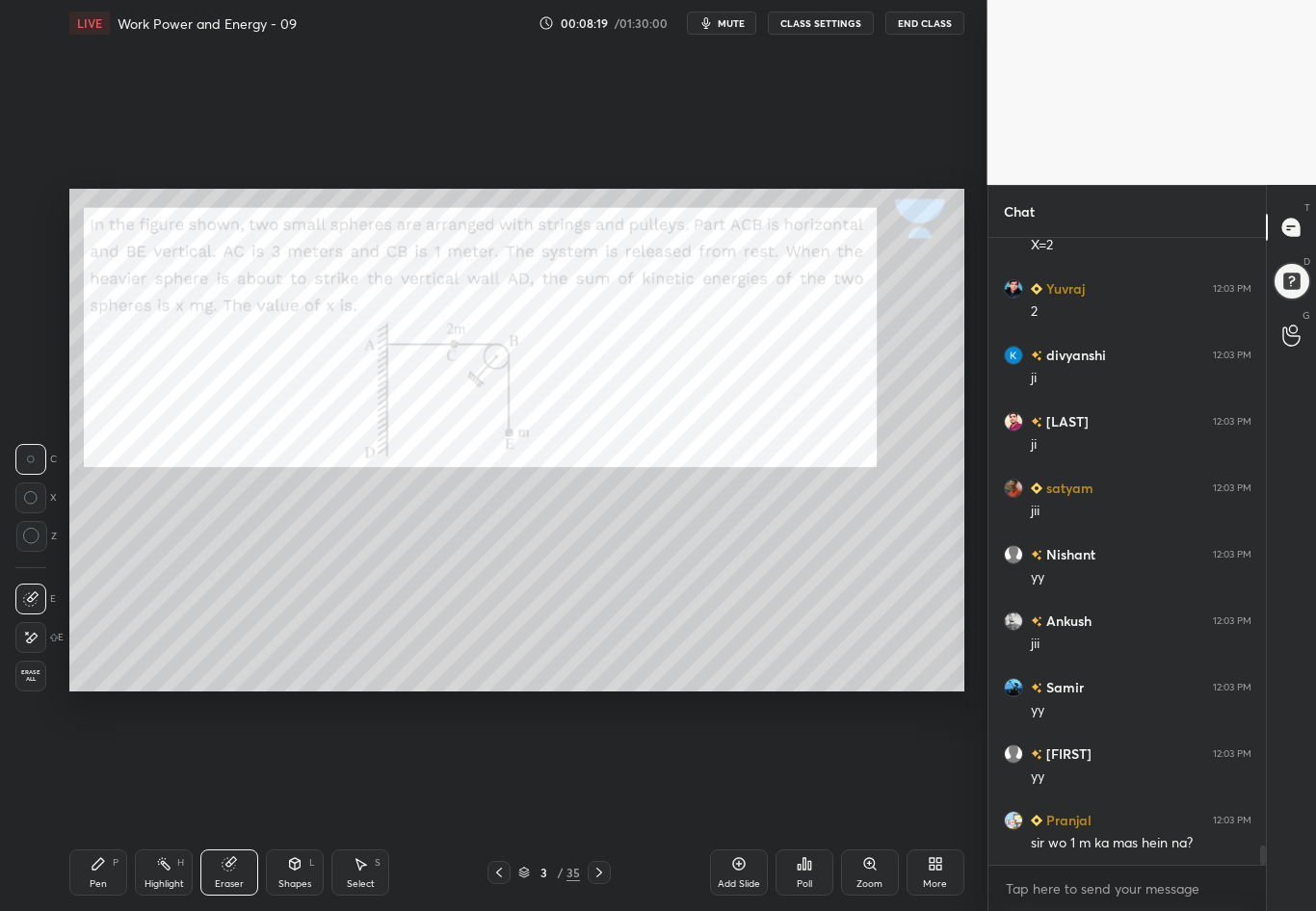 scroll, scrollTop: 20176, scrollLeft: 0, axis: vertical 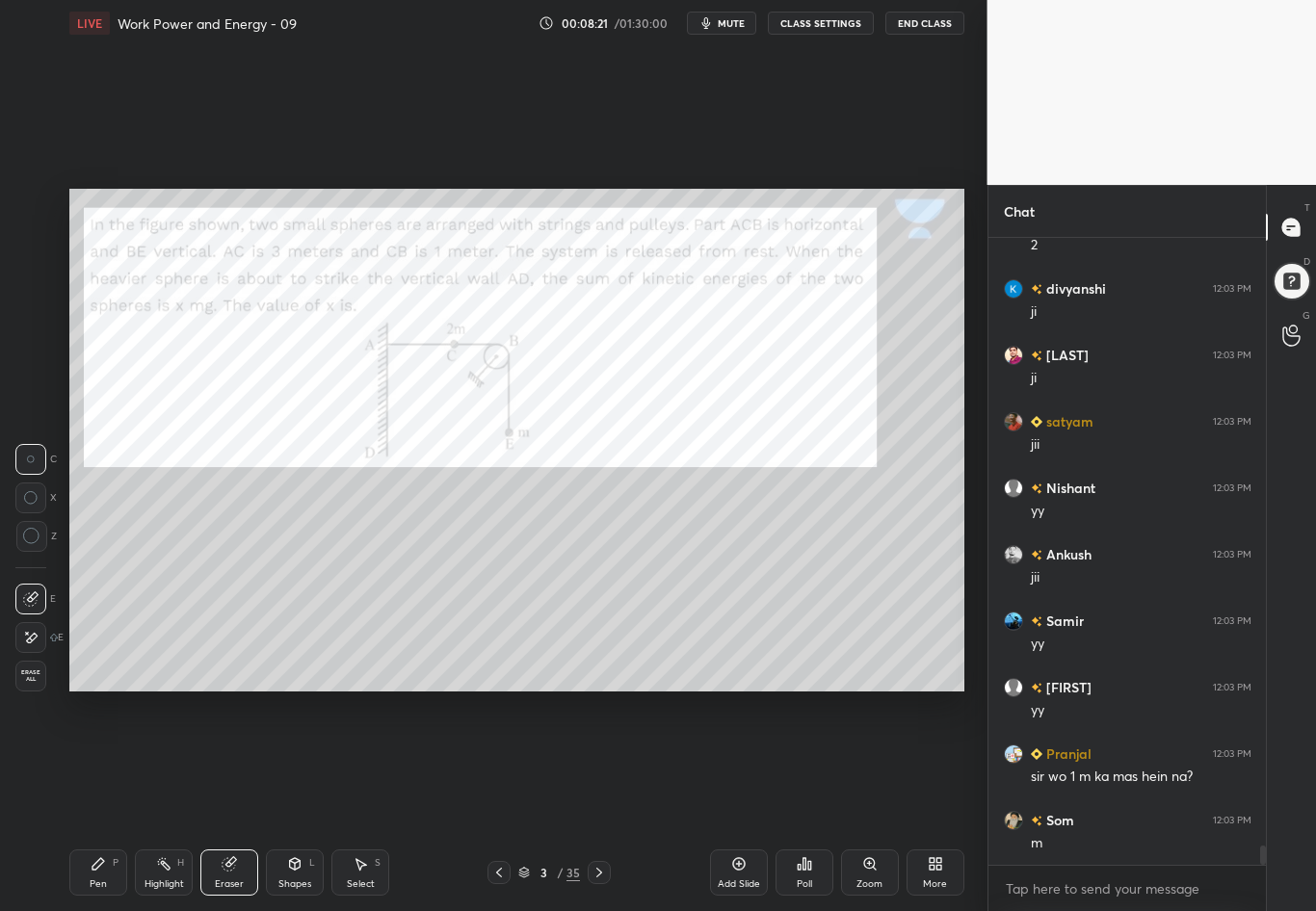 click on "Shapes" at bounding box center (295, 884) 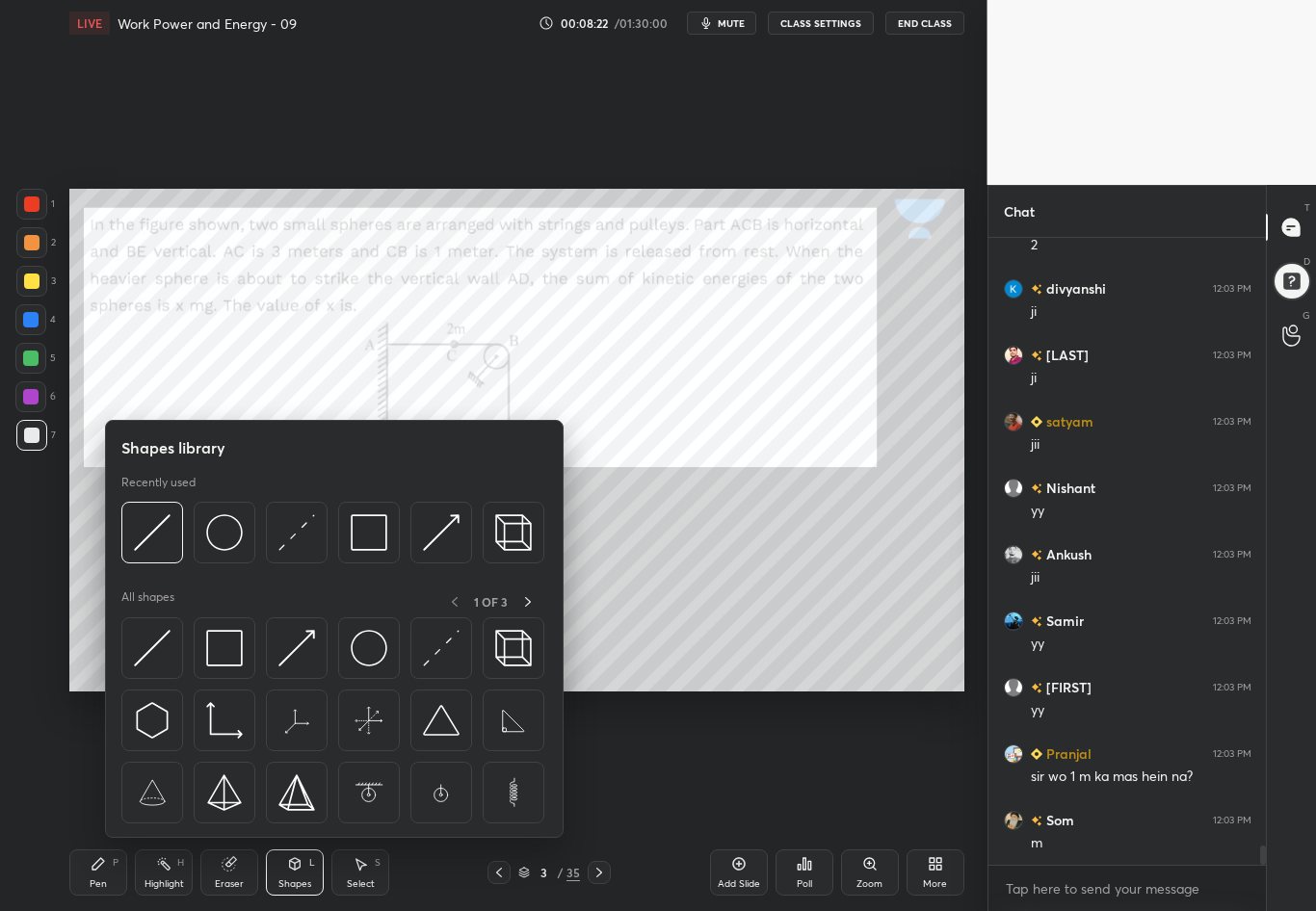 click on "Select" at bounding box center (360, 884) 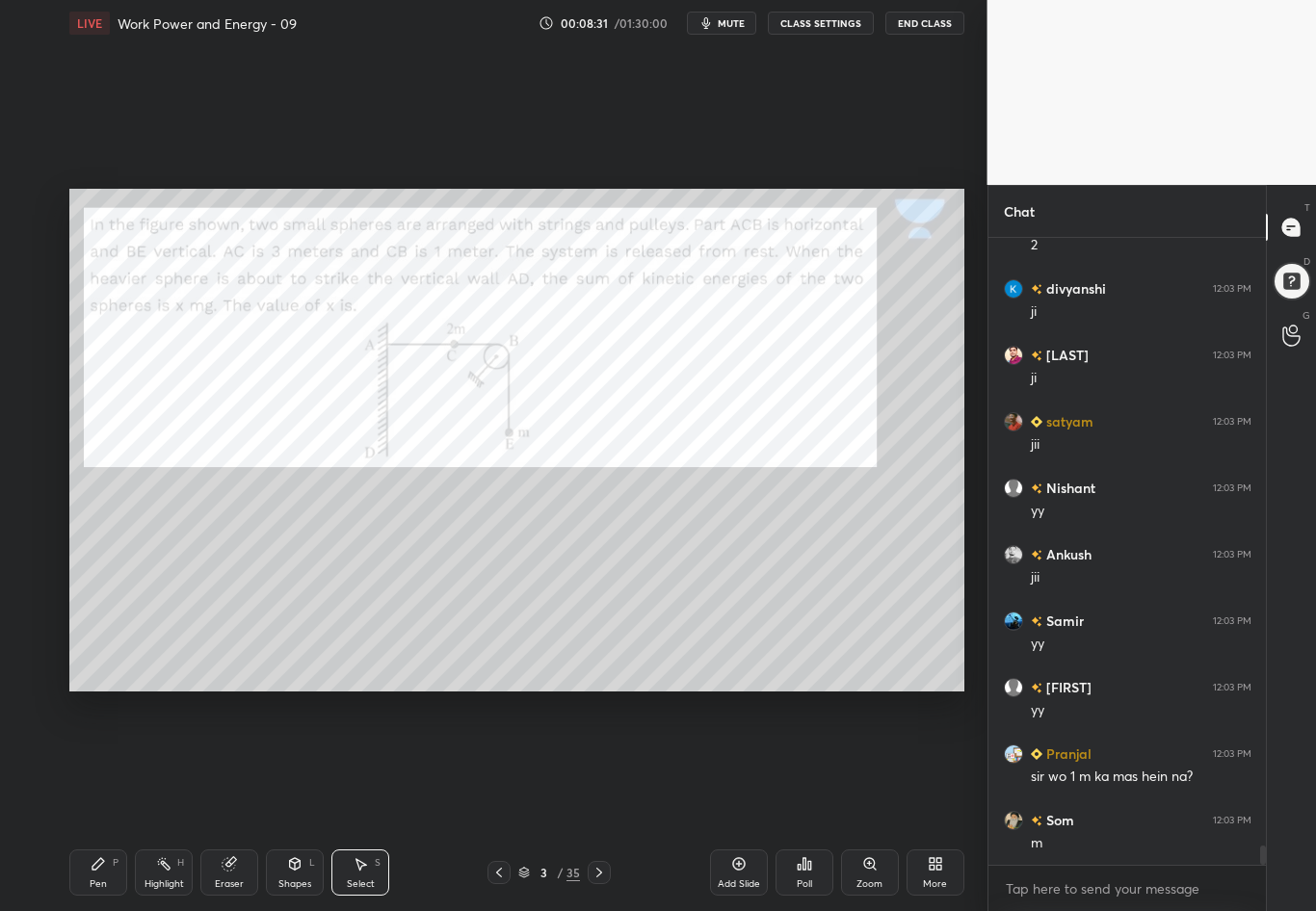 scroll, scrollTop: 20242, scrollLeft: 0, axis: vertical 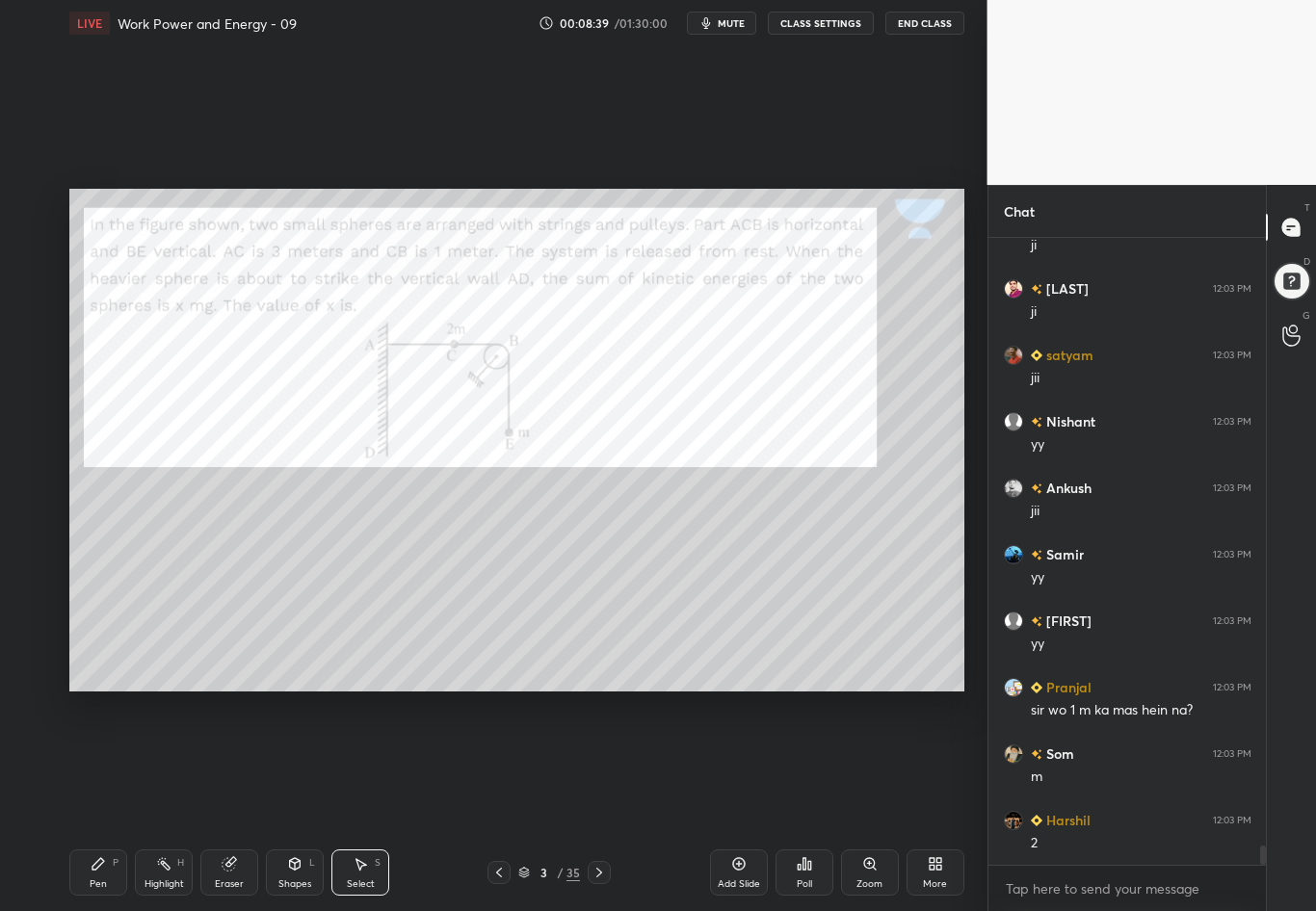 click on "Pen" at bounding box center [98, 884] 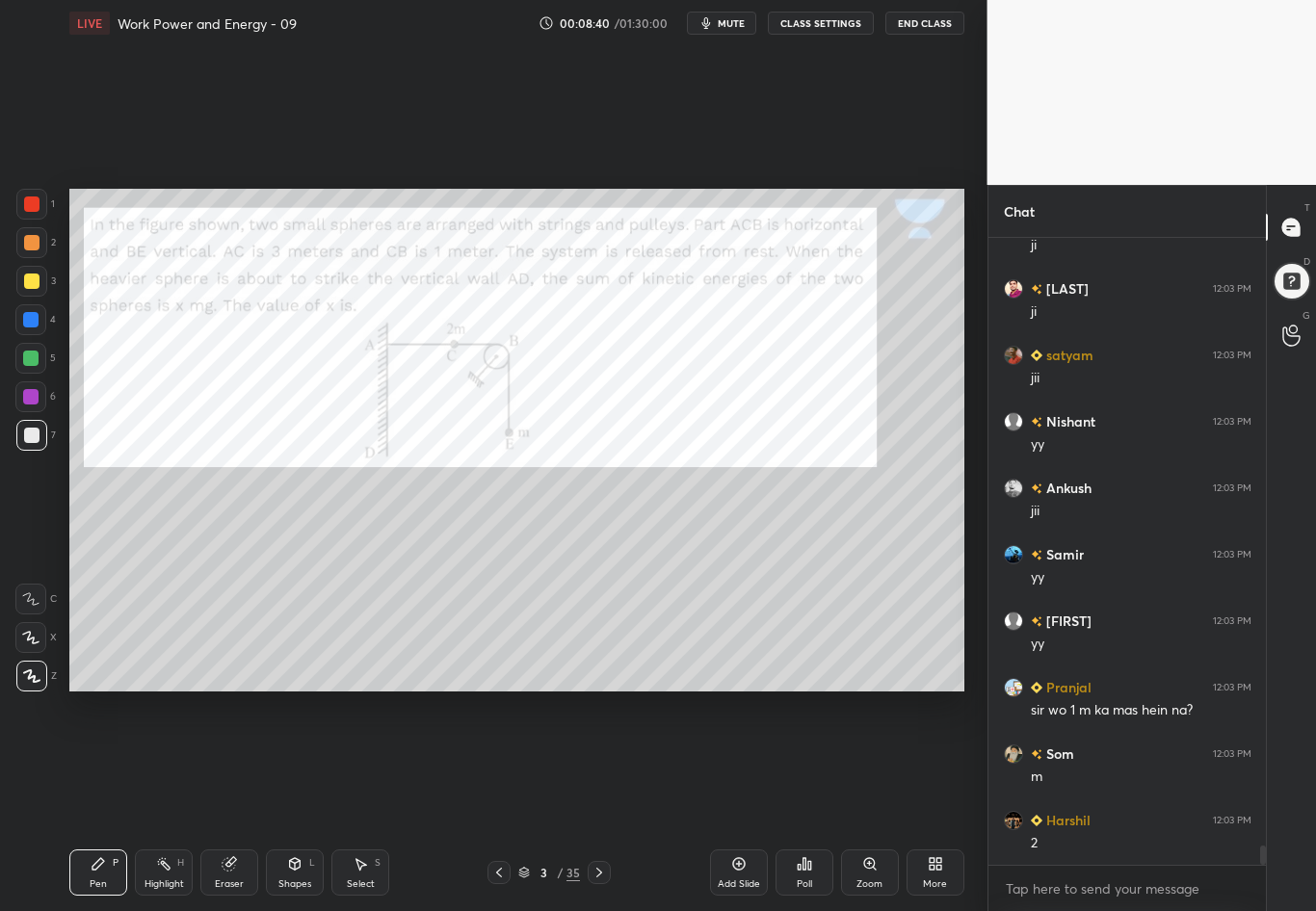 click at bounding box center (32, 243) 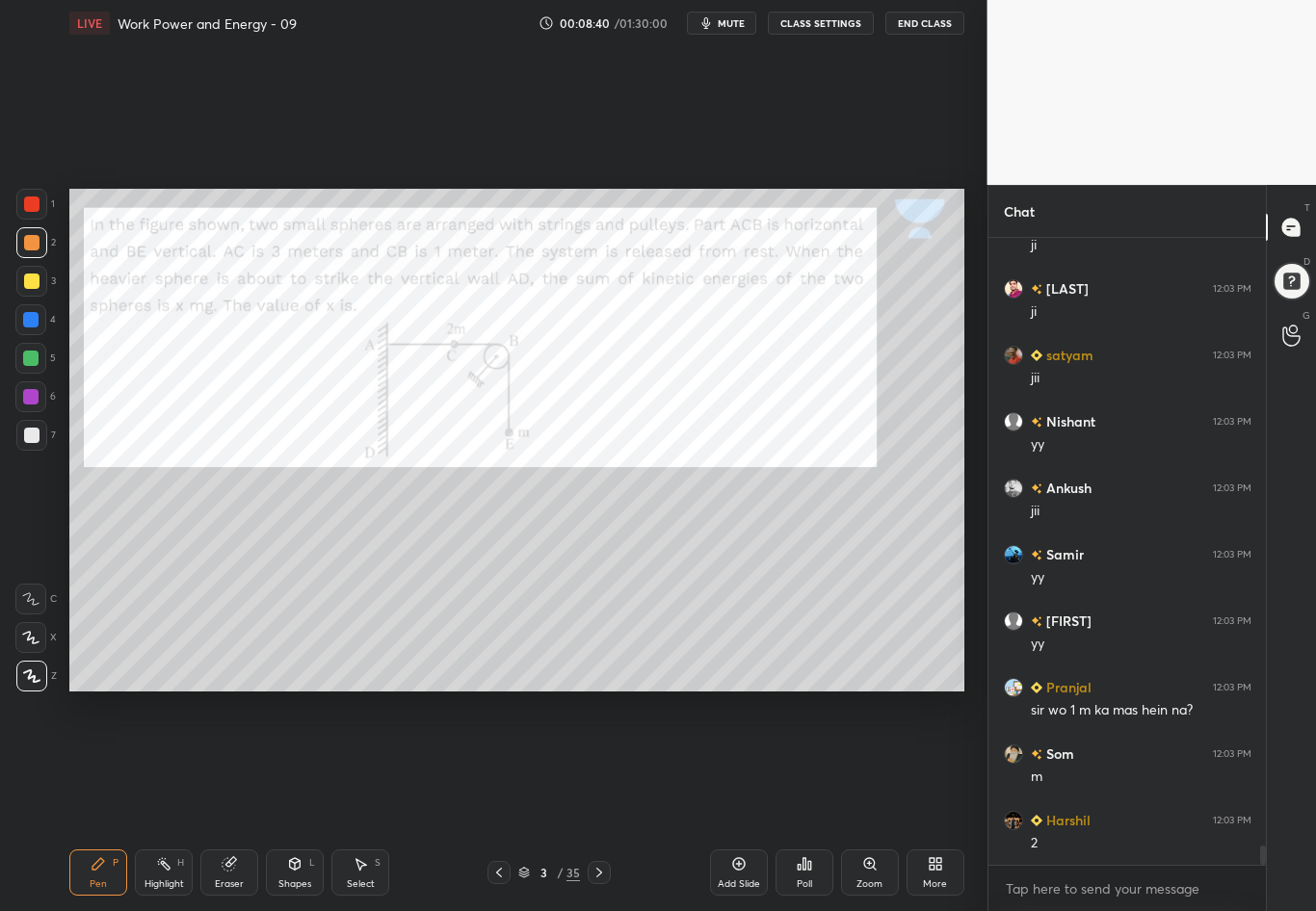 click at bounding box center [32, 204] 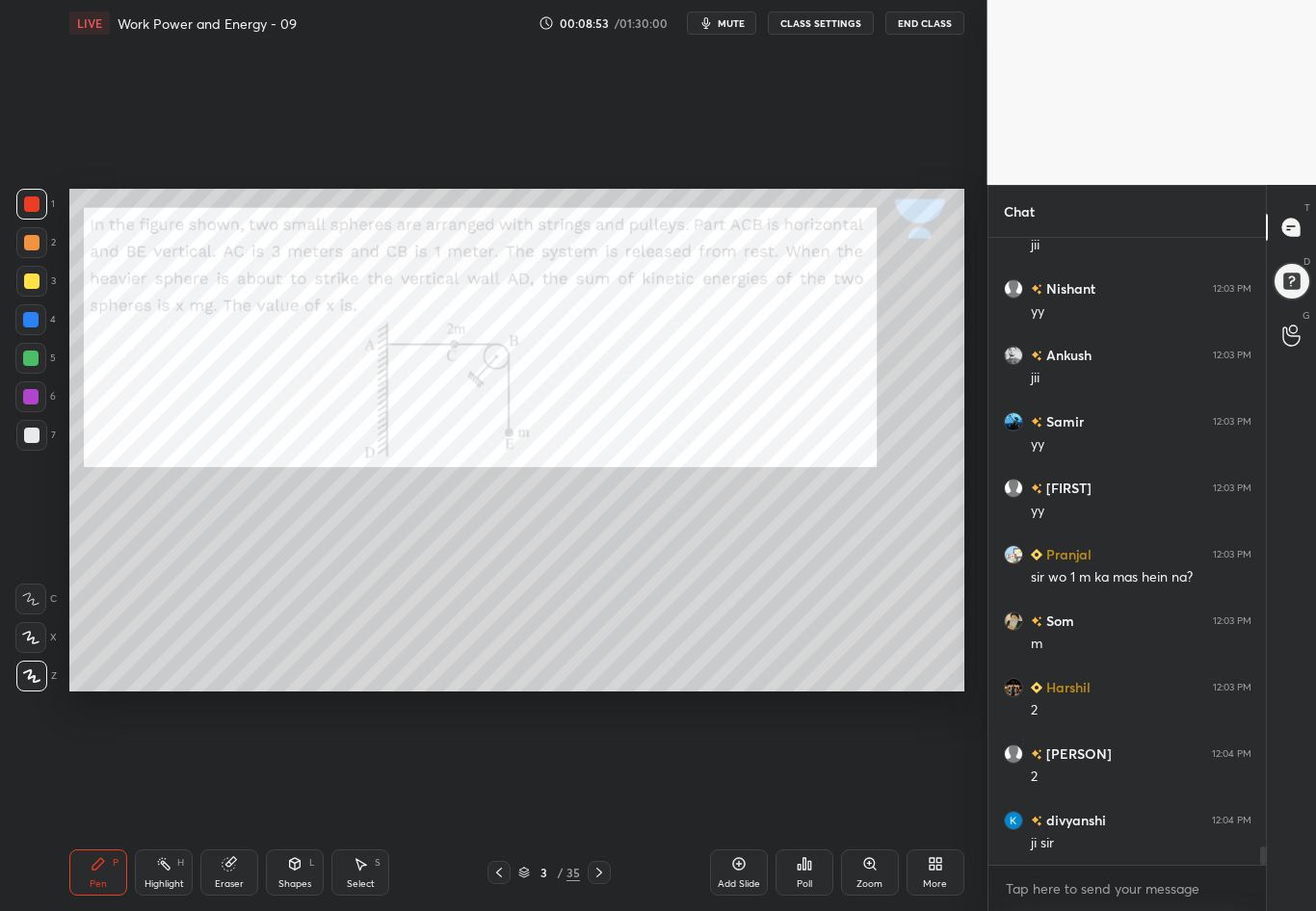 scroll, scrollTop: 20442, scrollLeft: 0, axis: vertical 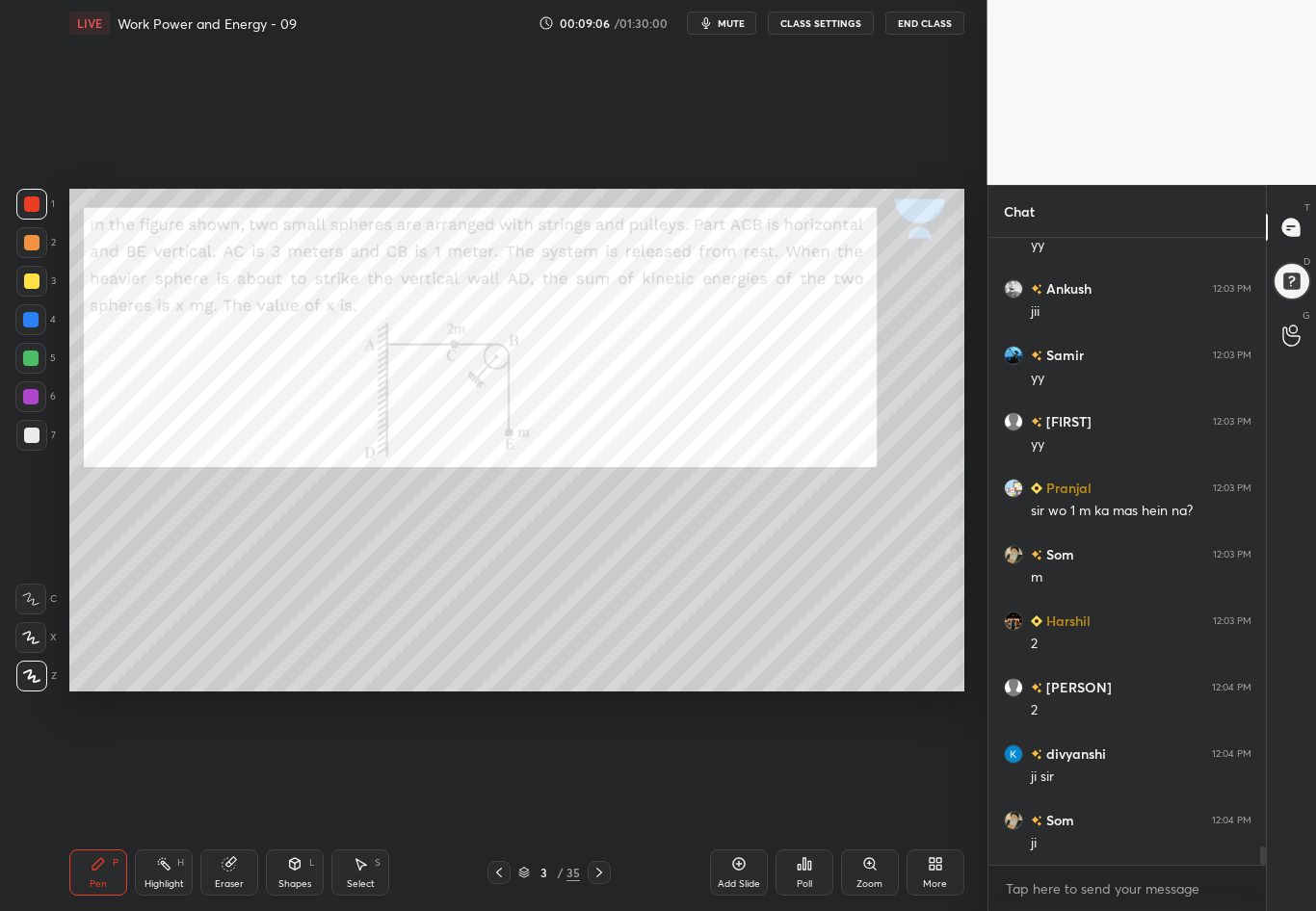 click at bounding box center [32, 204] 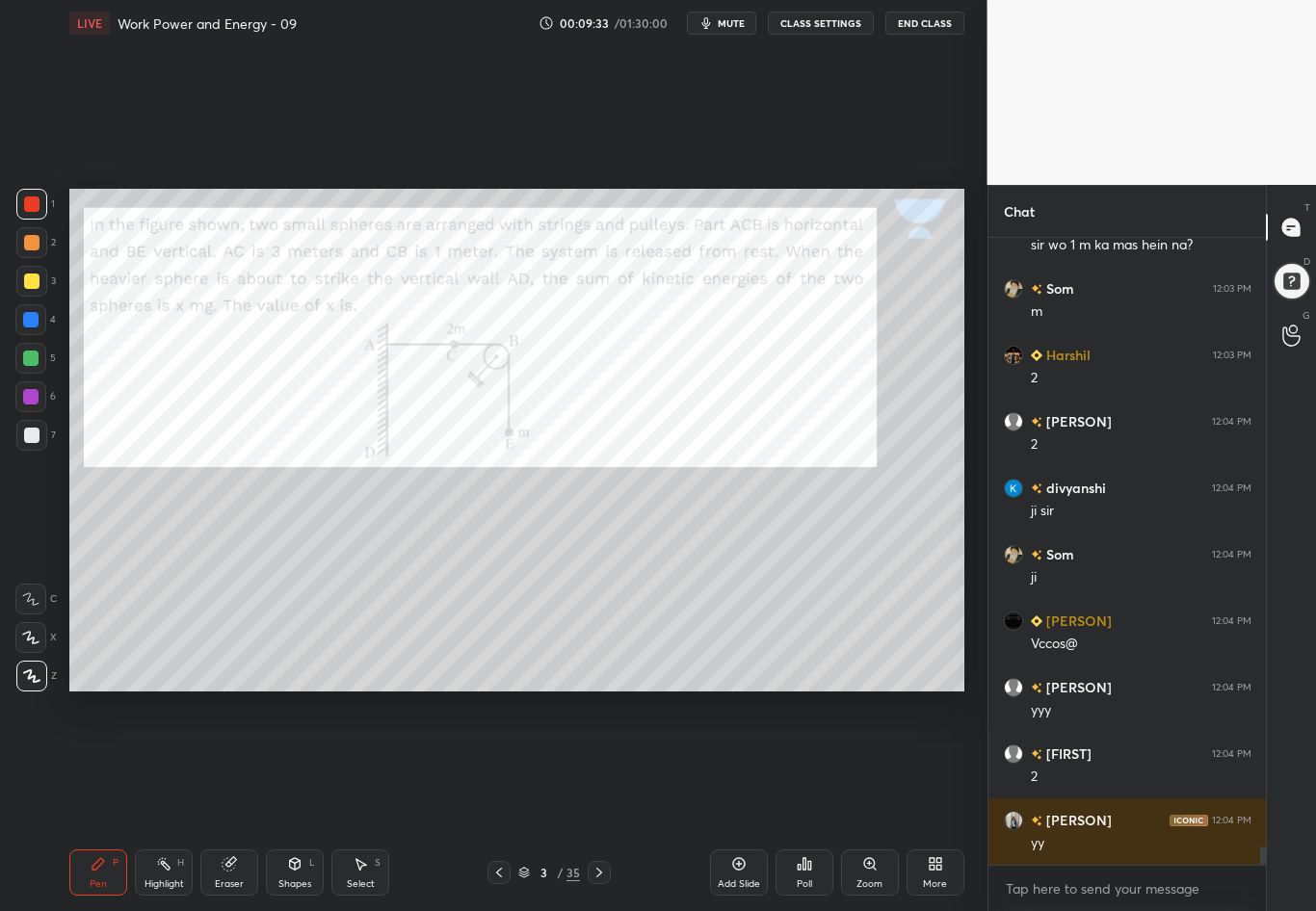 scroll, scrollTop: 20754, scrollLeft: 0, axis: vertical 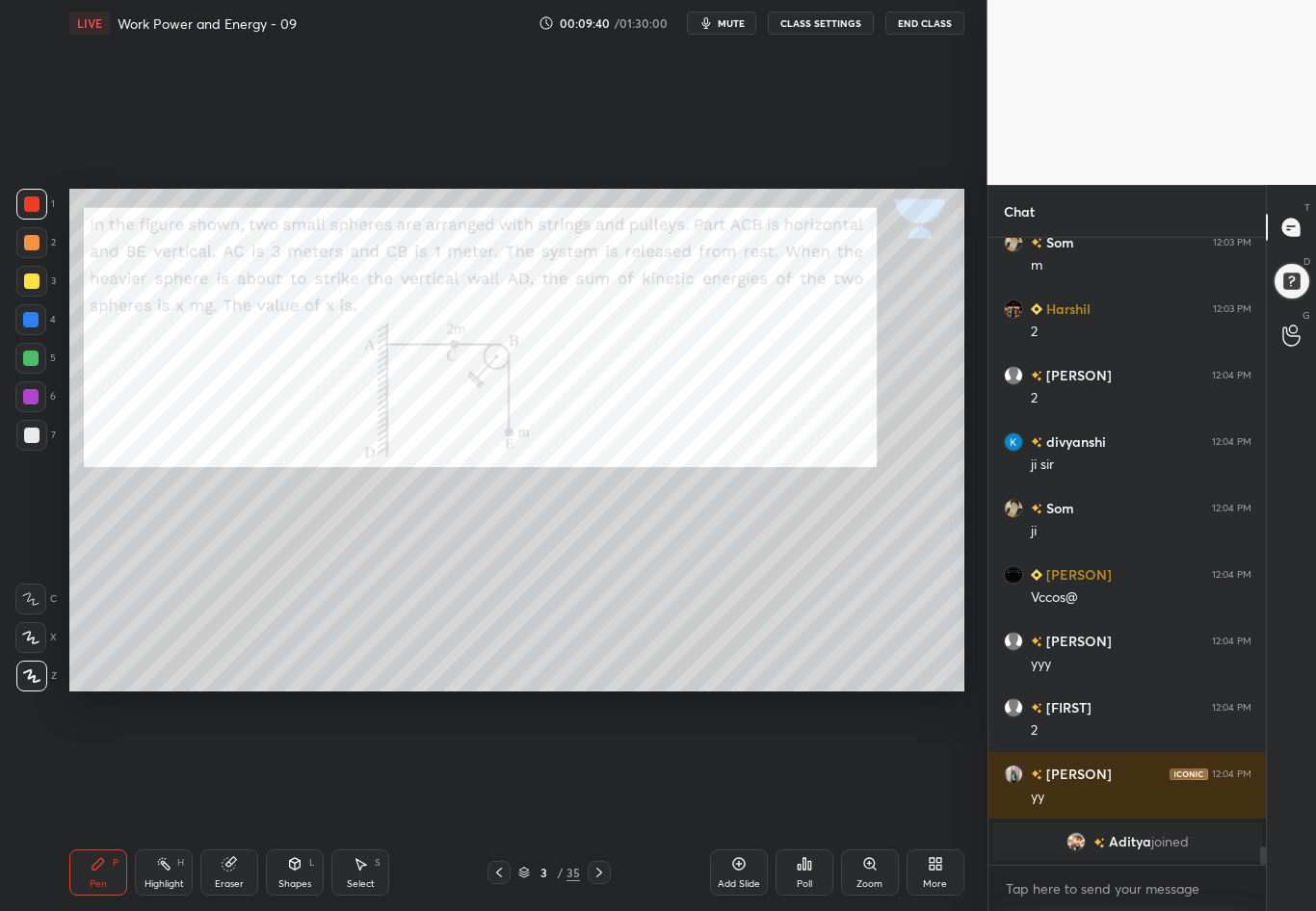 click at bounding box center [32, 204] 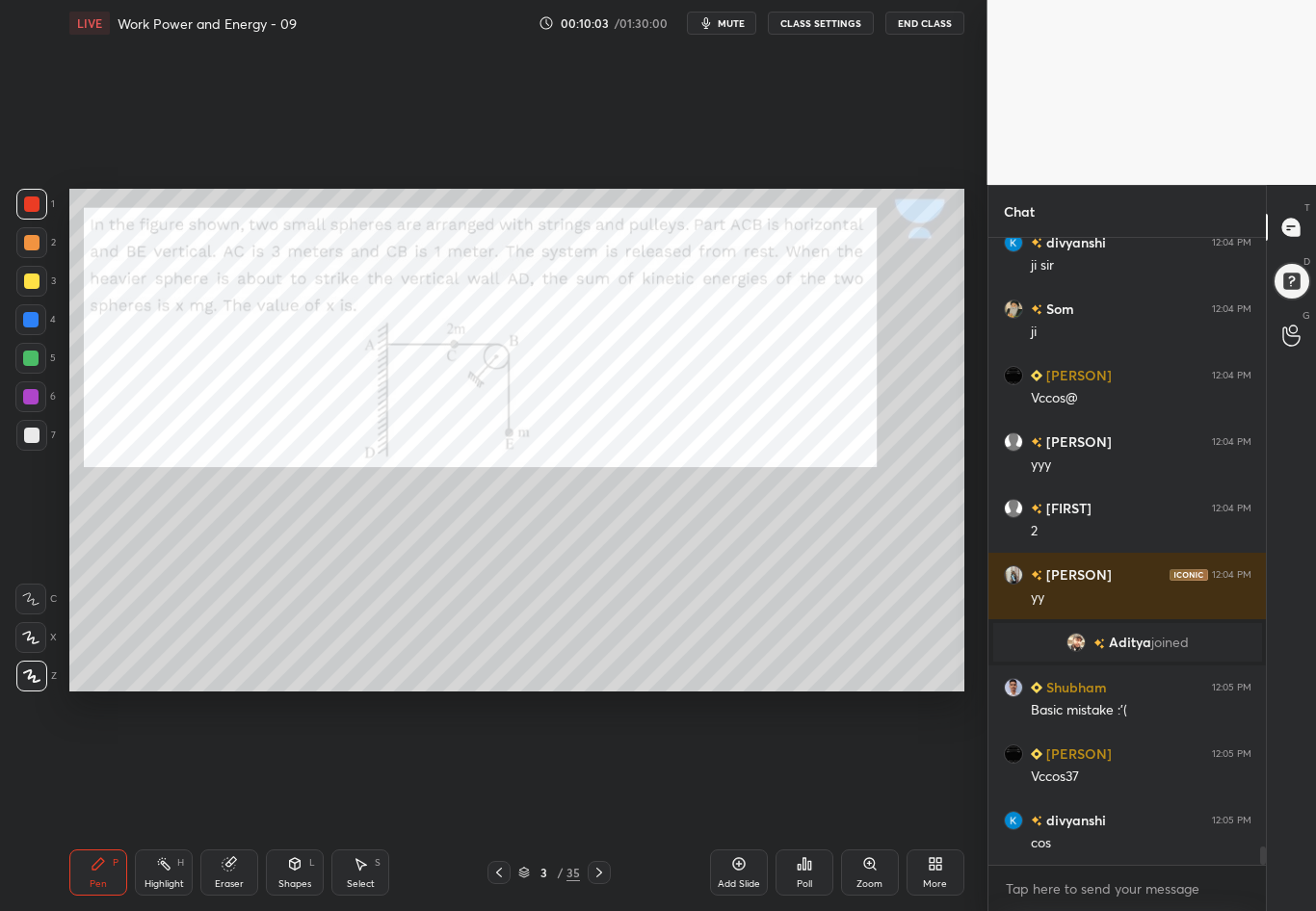 scroll, scrollTop: 20601, scrollLeft: 0, axis: vertical 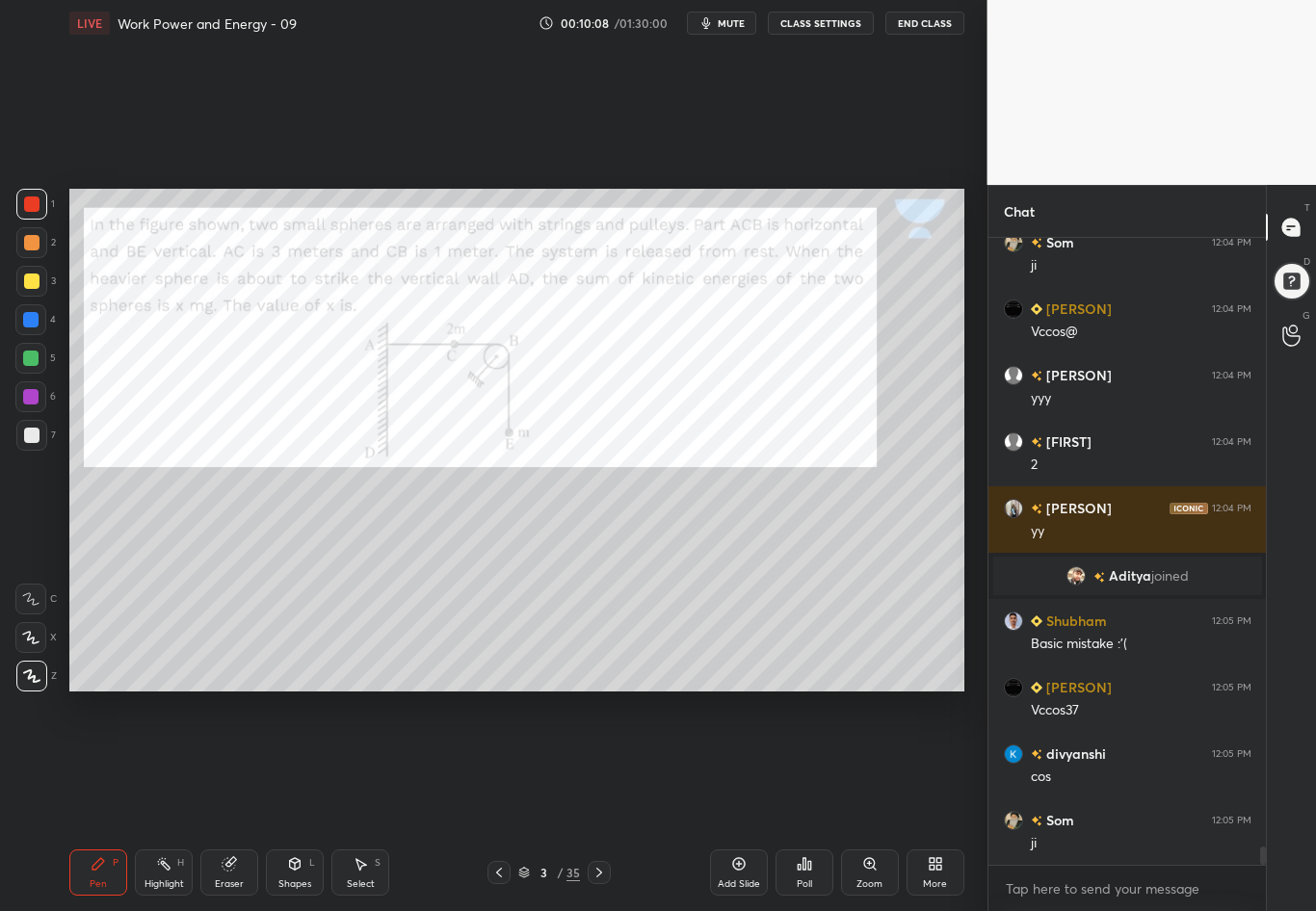 click at bounding box center (32, 435) 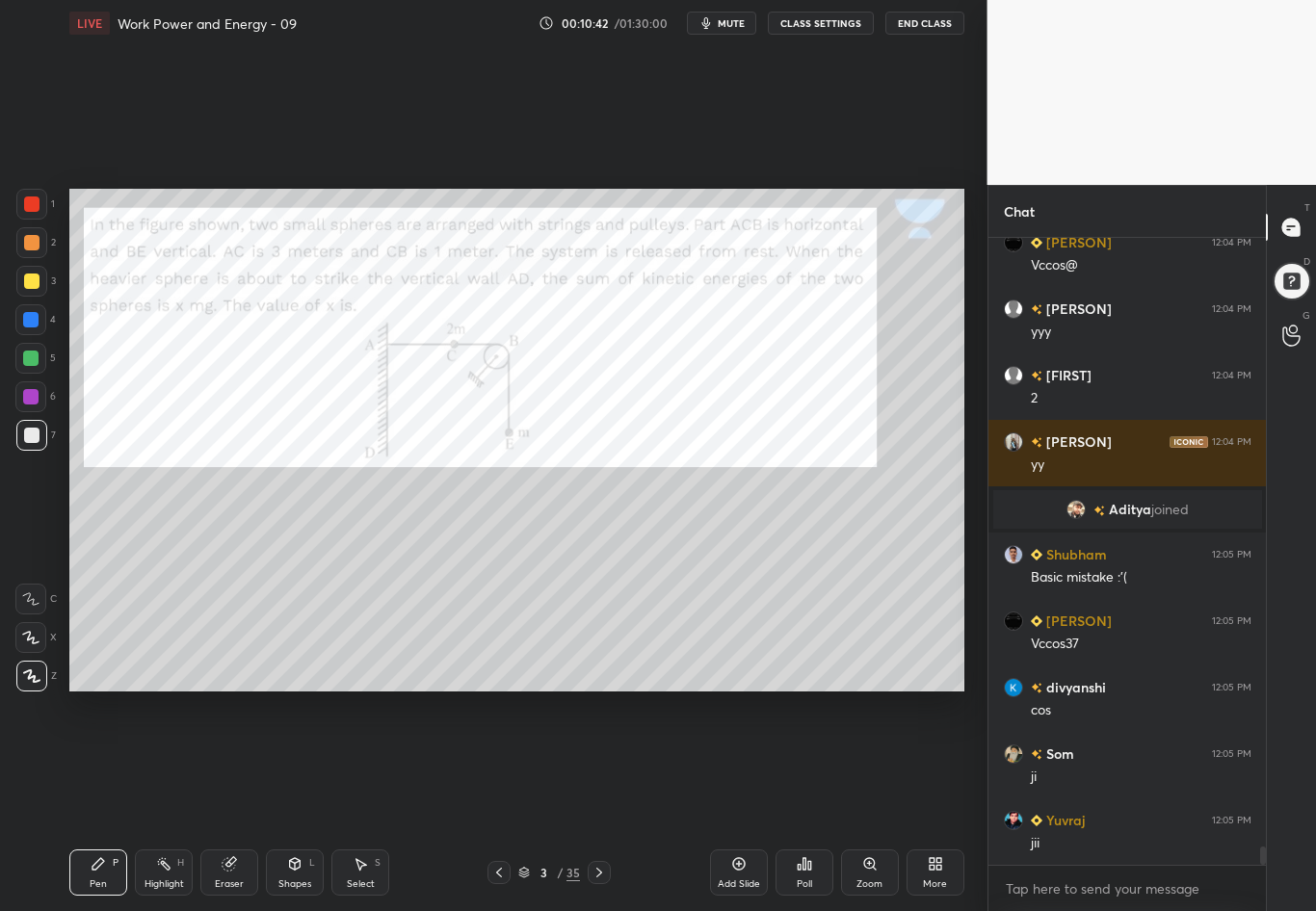 scroll, scrollTop: 20733, scrollLeft: 0, axis: vertical 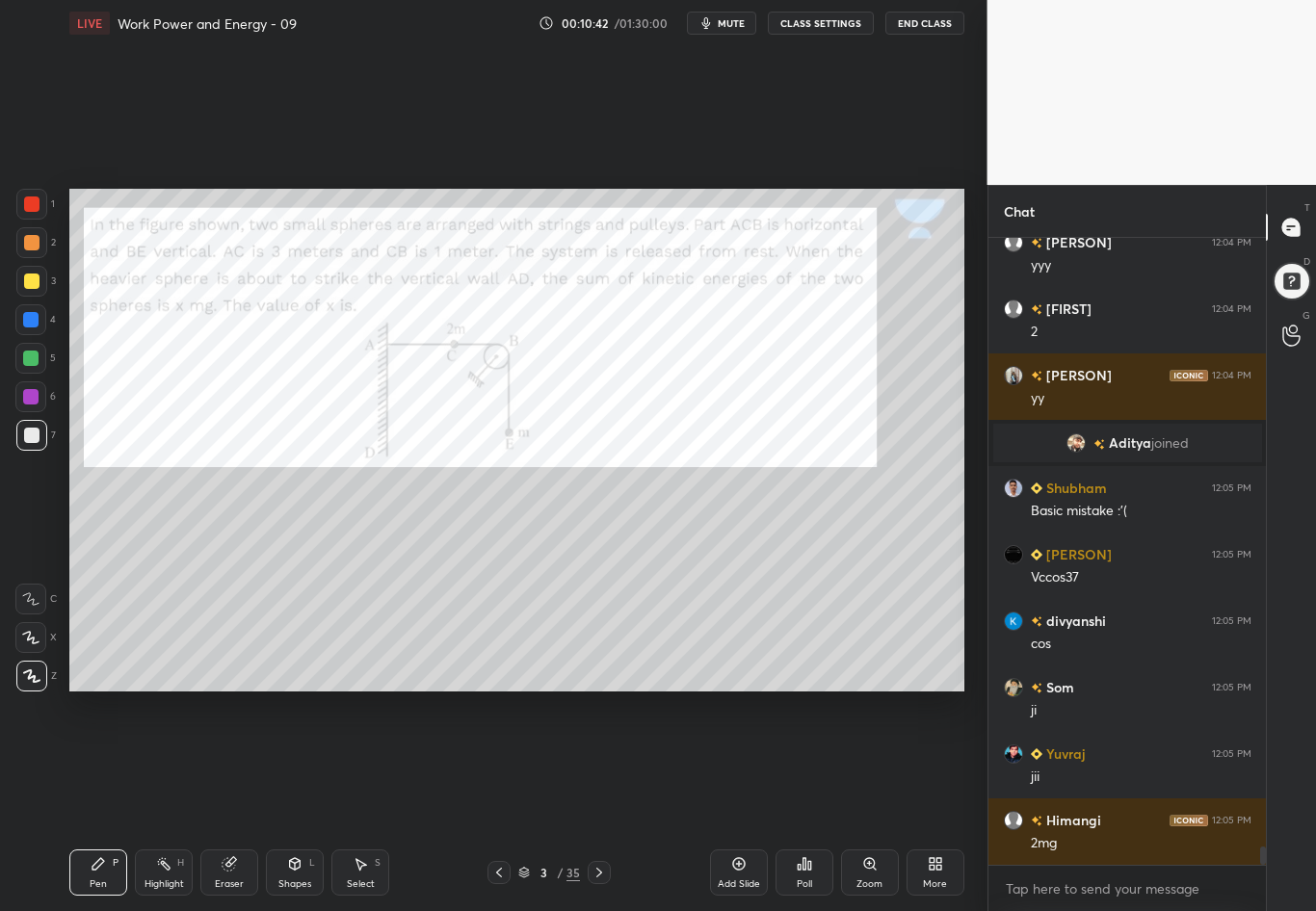 click at bounding box center [31, 320] 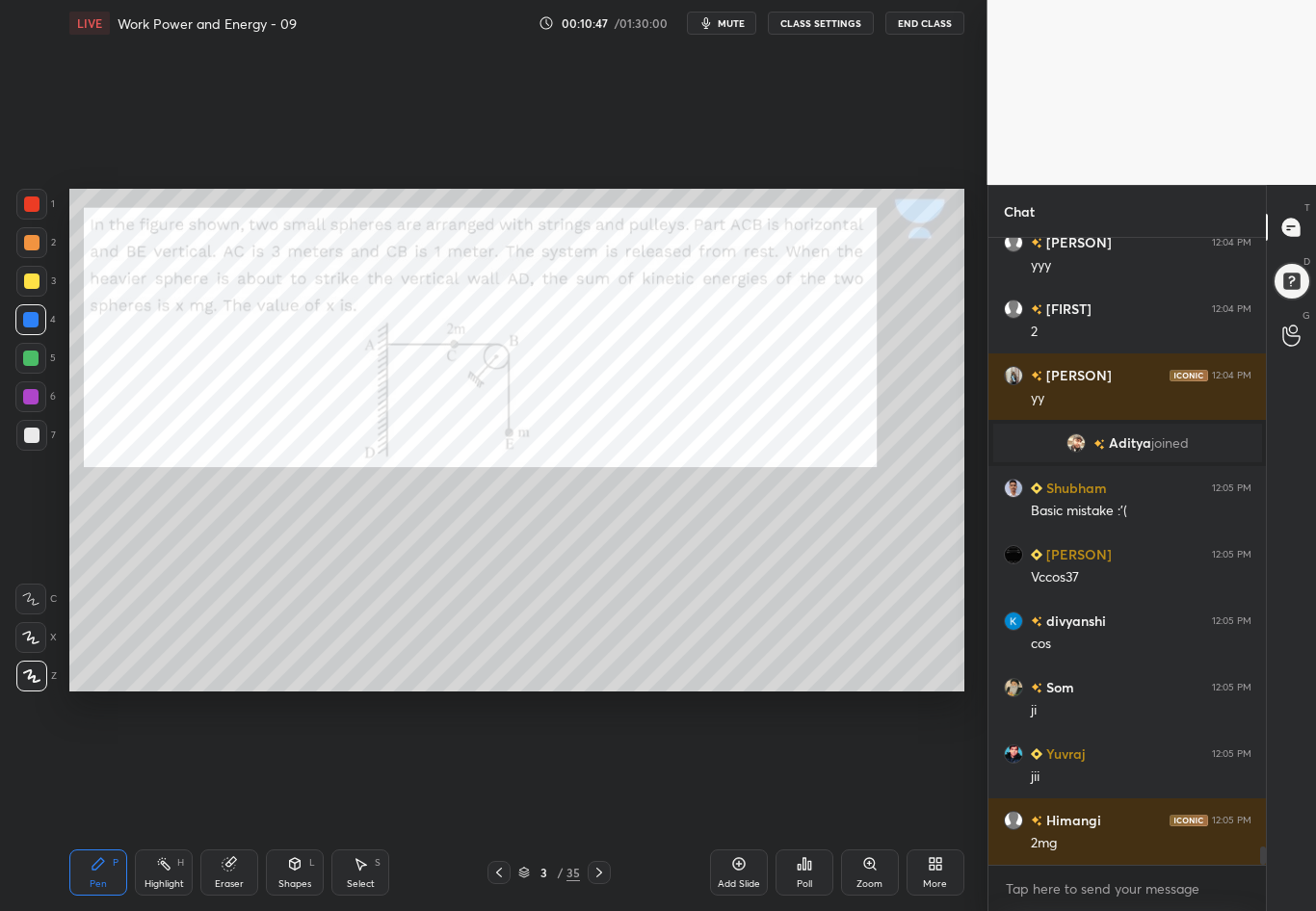 click at bounding box center [32, 435] 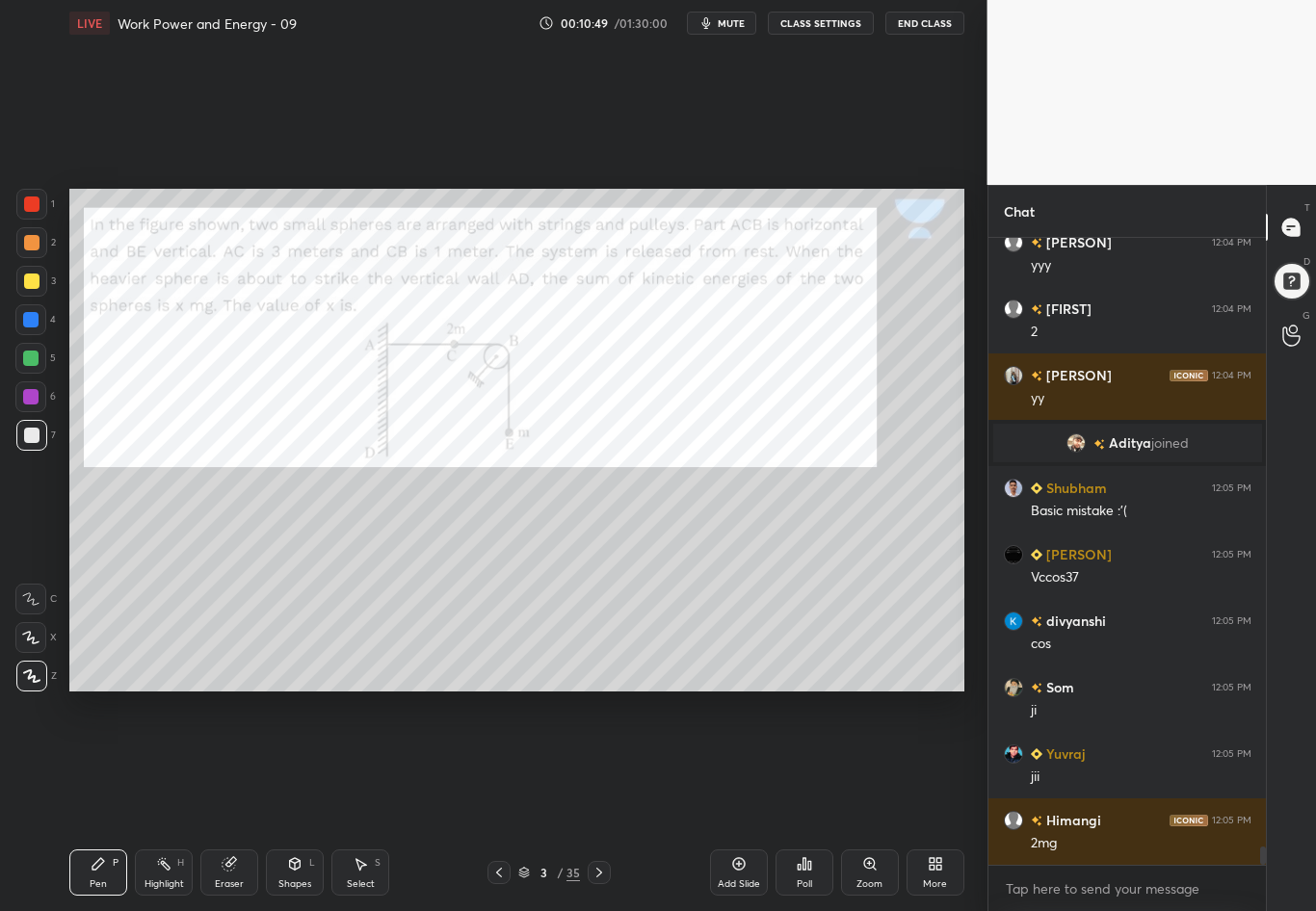 scroll, scrollTop: 20800, scrollLeft: 0, axis: vertical 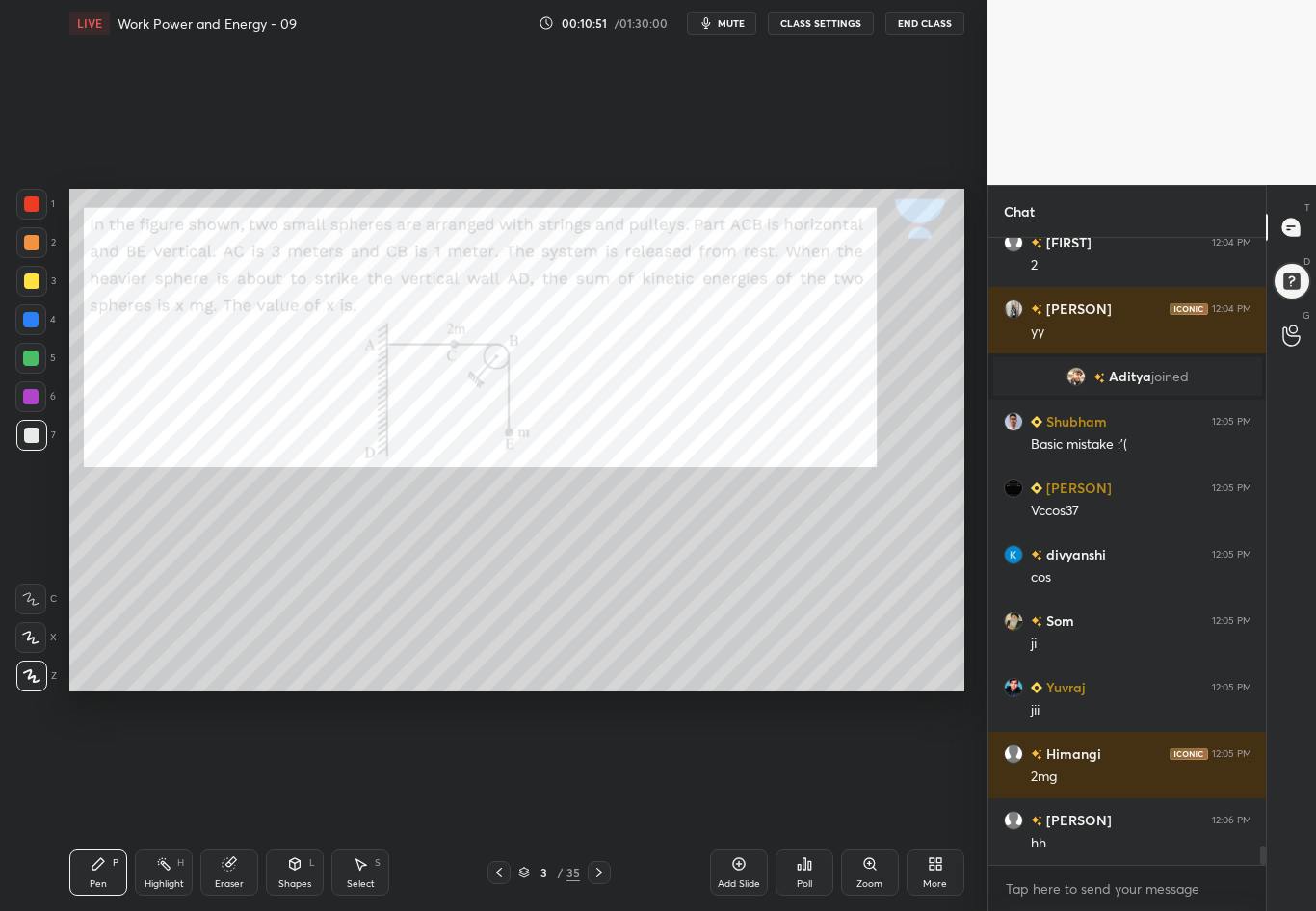 click at bounding box center (32, 204) 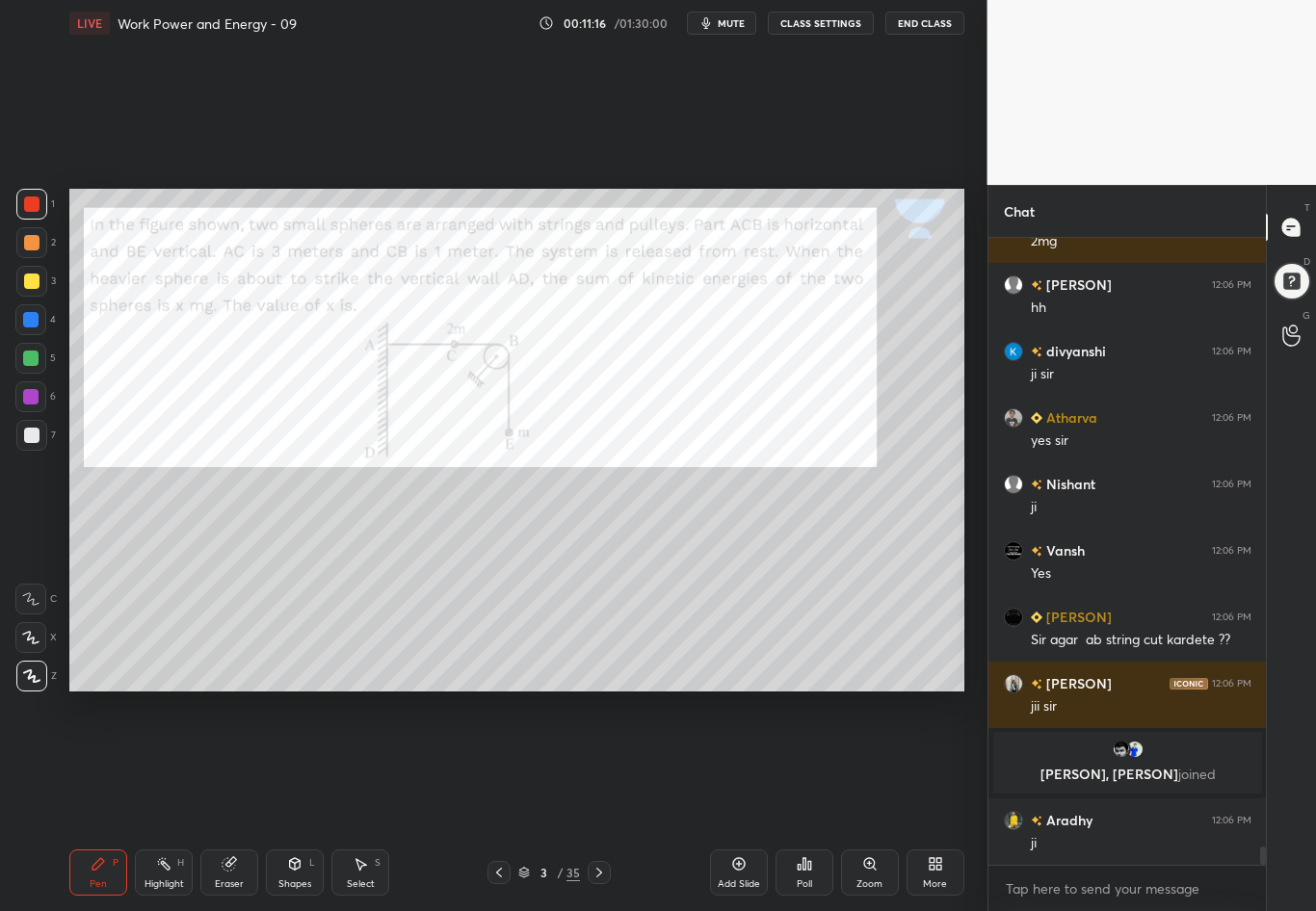 scroll, scrollTop: 21042, scrollLeft: 0, axis: vertical 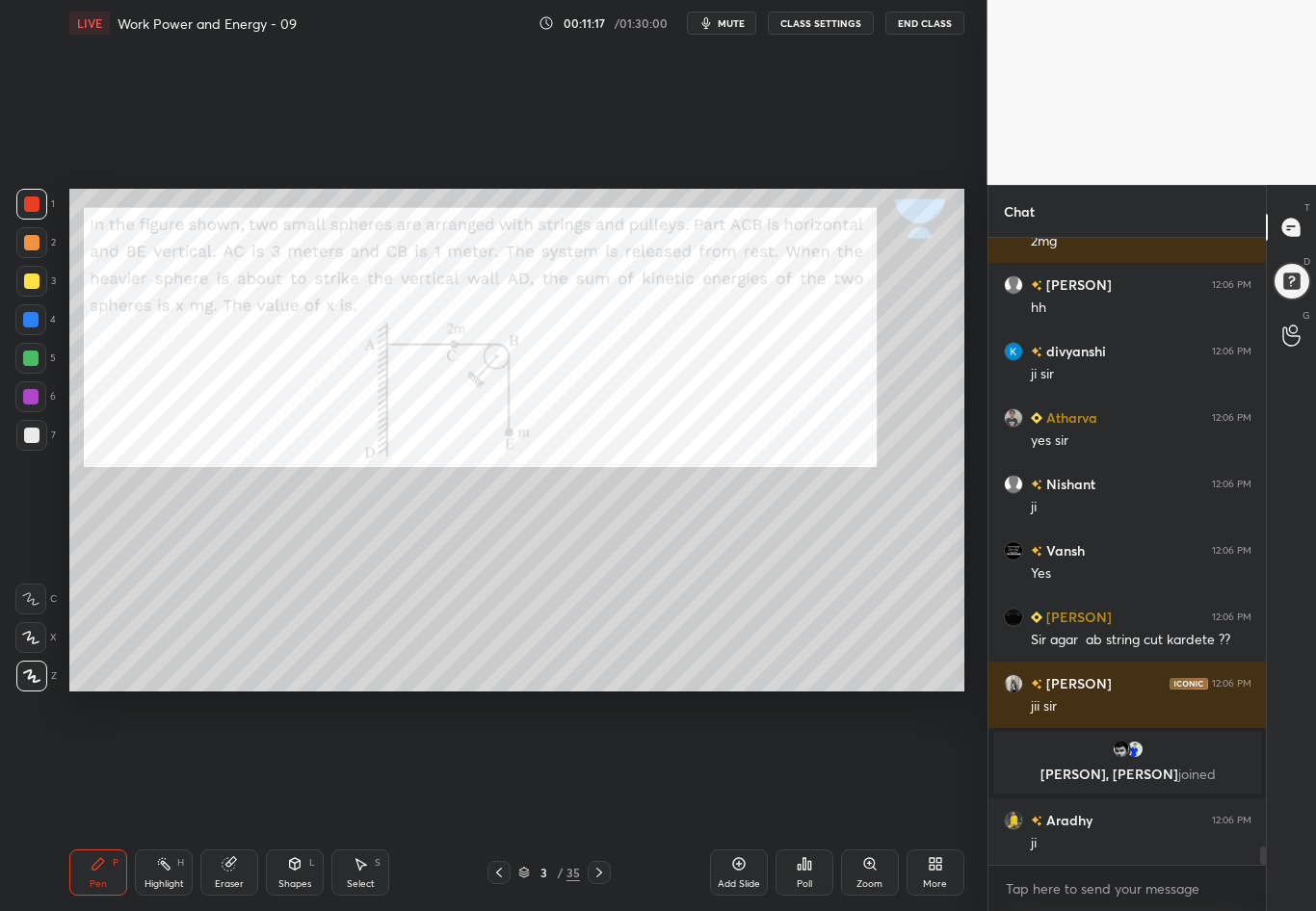 click 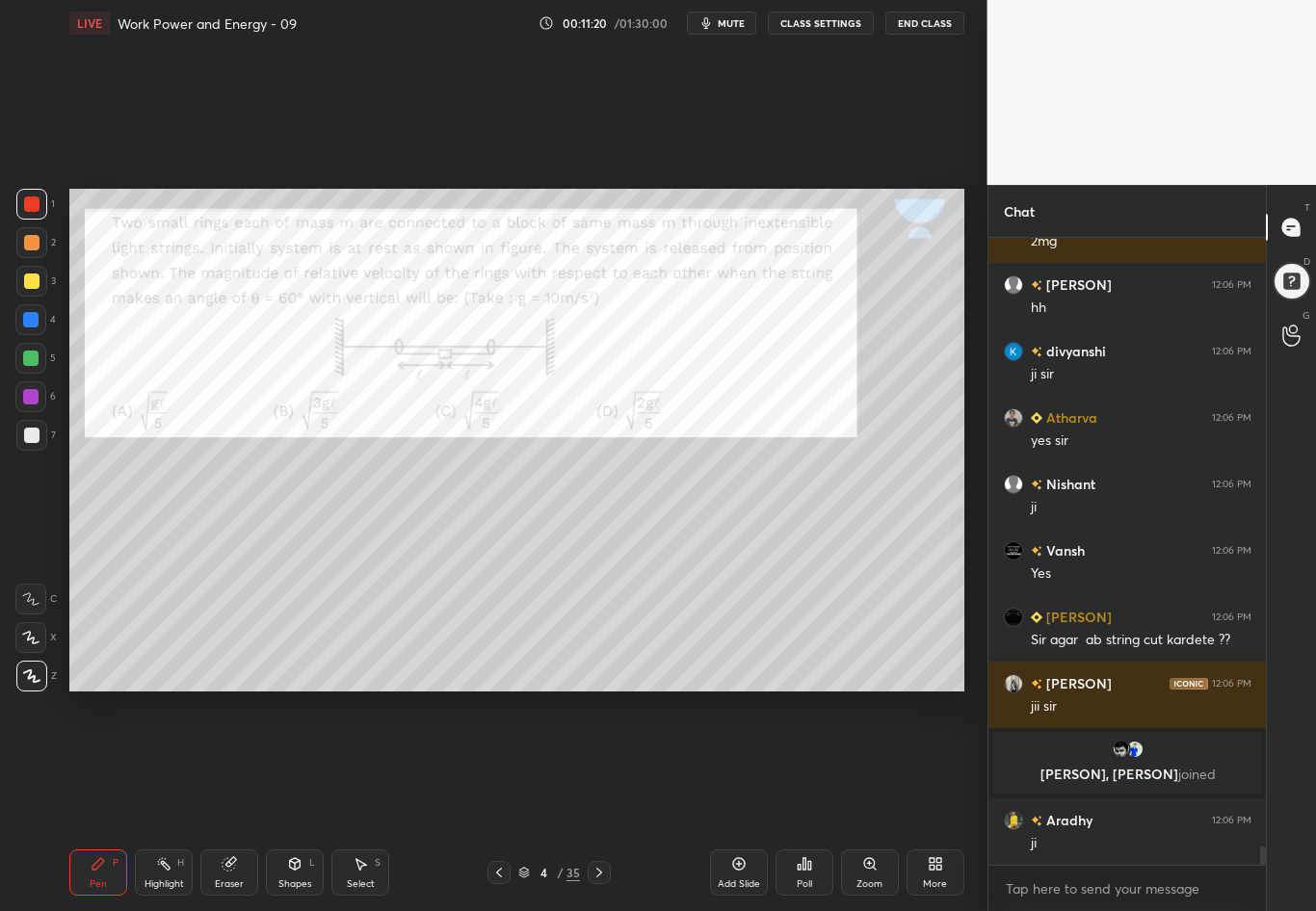 click at bounding box center (32, 435) 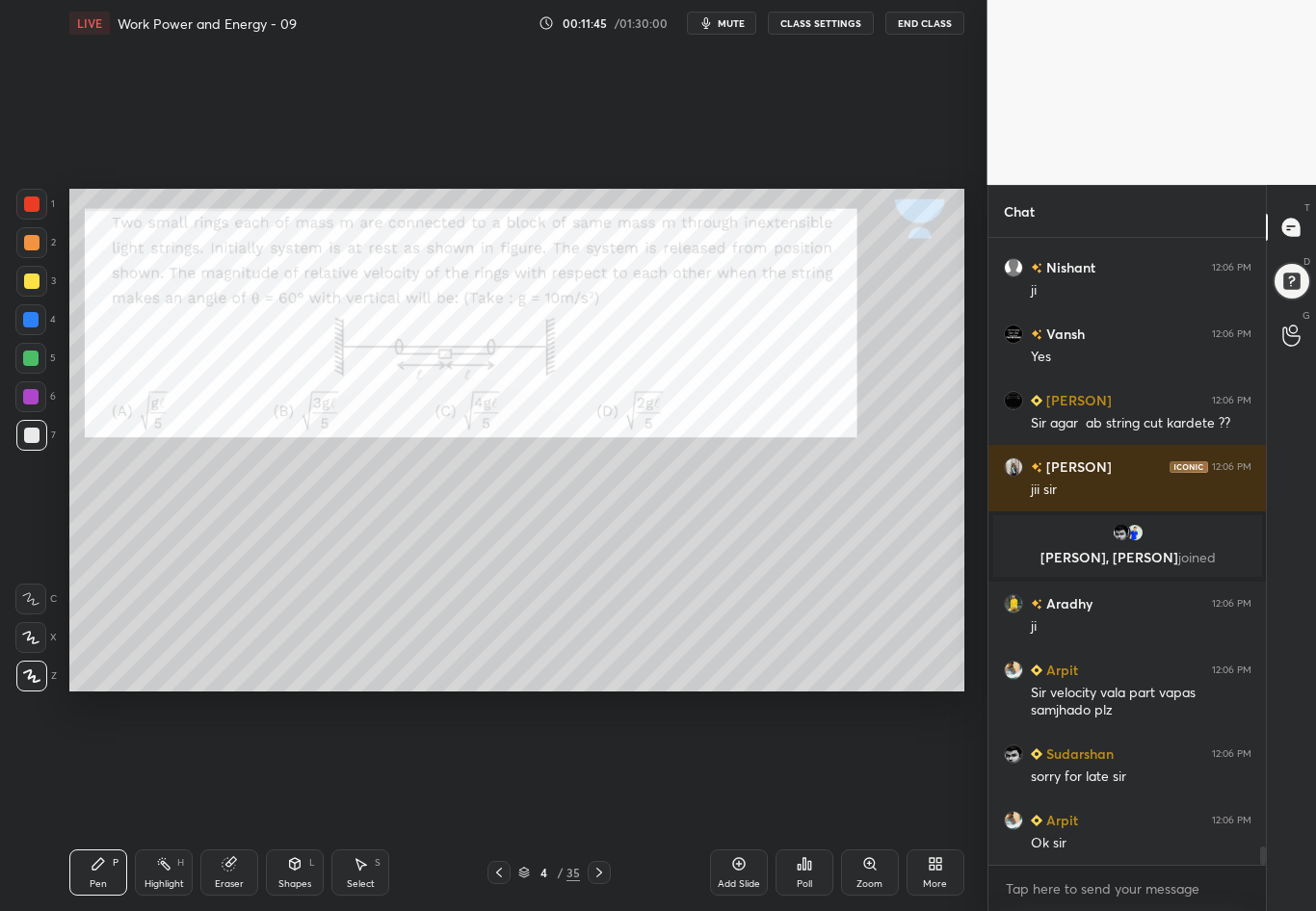 scroll, scrollTop: 21325, scrollLeft: 0, axis: vertical 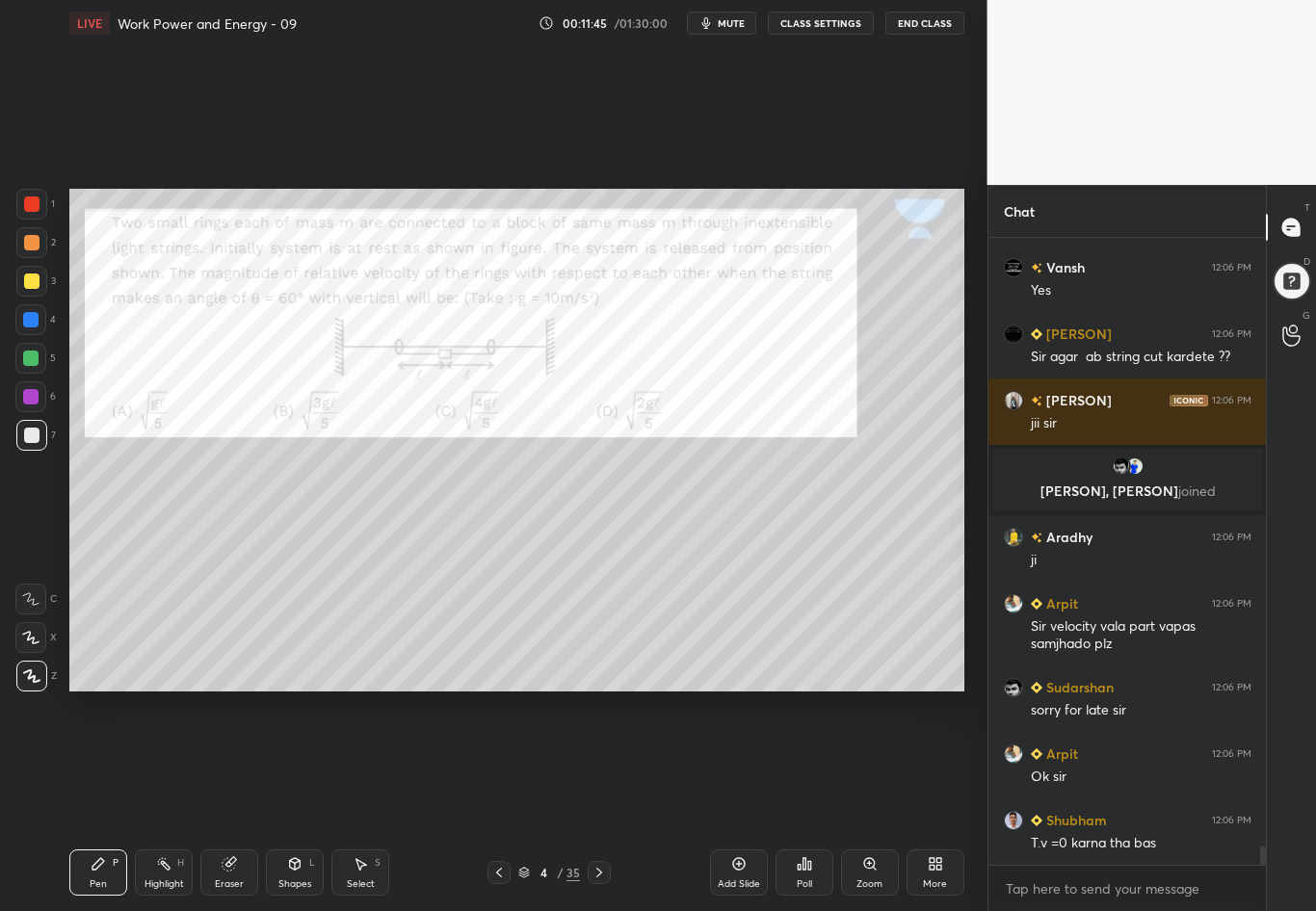click 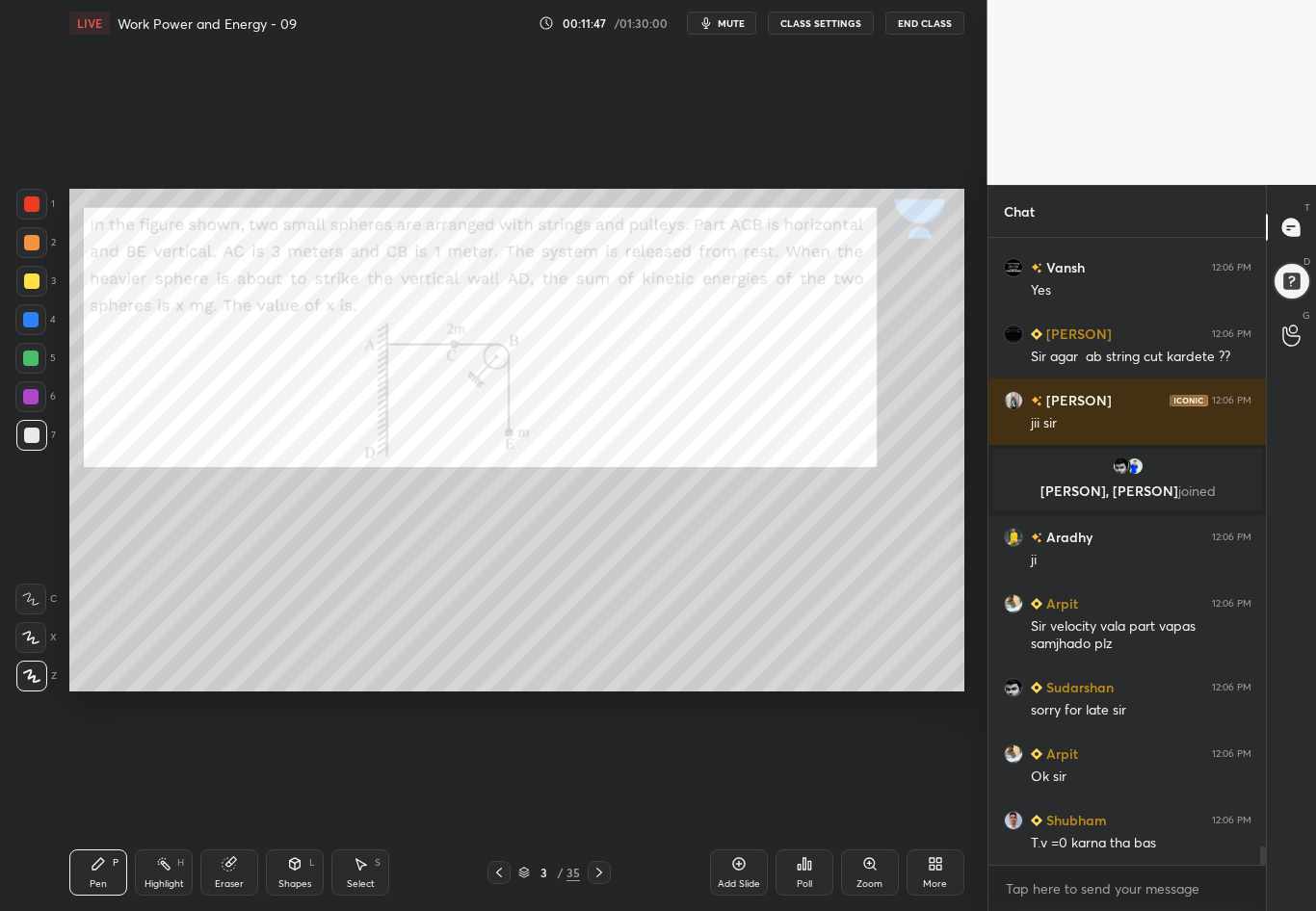 click on "Highlight H" at bounding box center (164, 872) 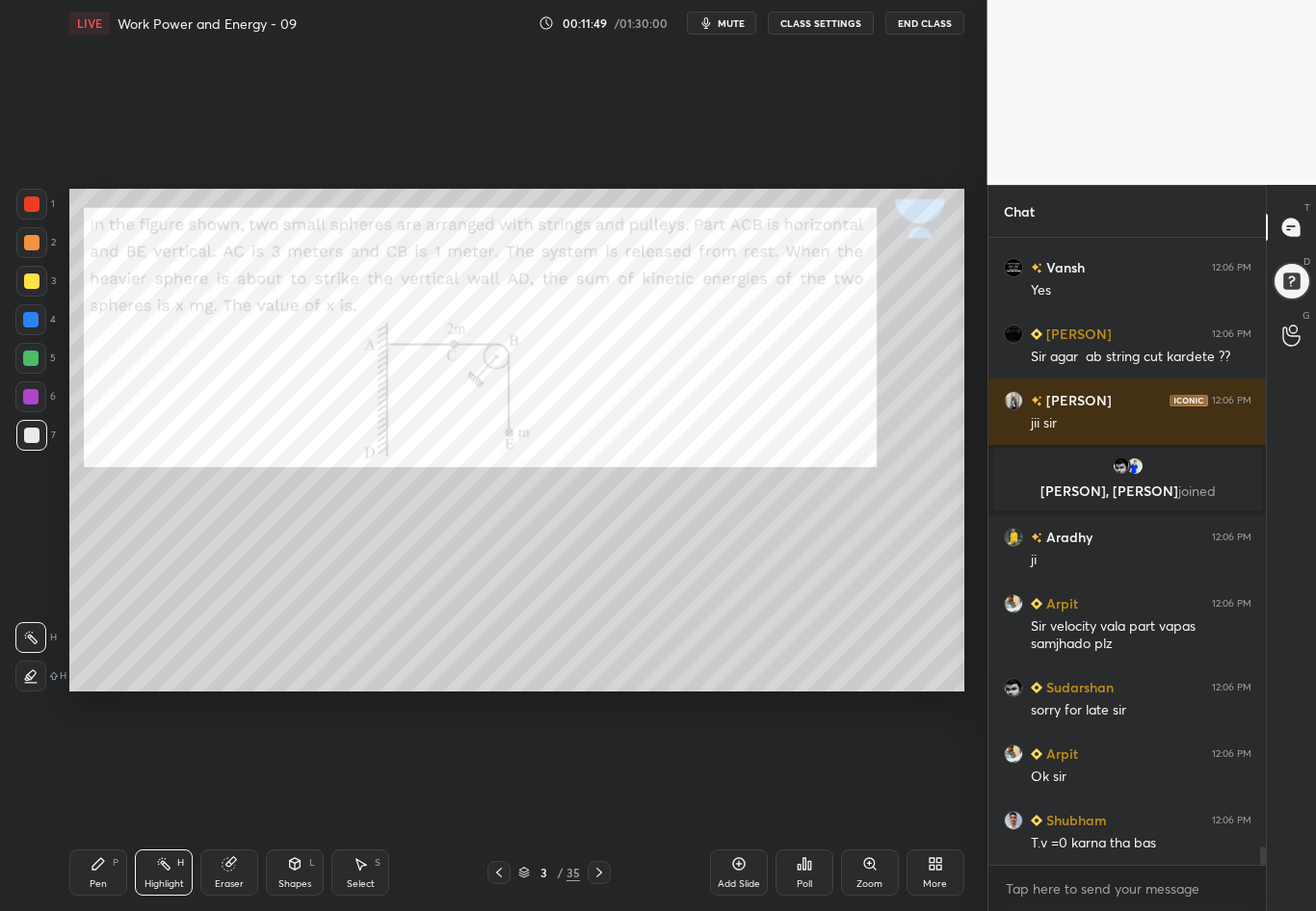 click at bounding box center (32, 204) 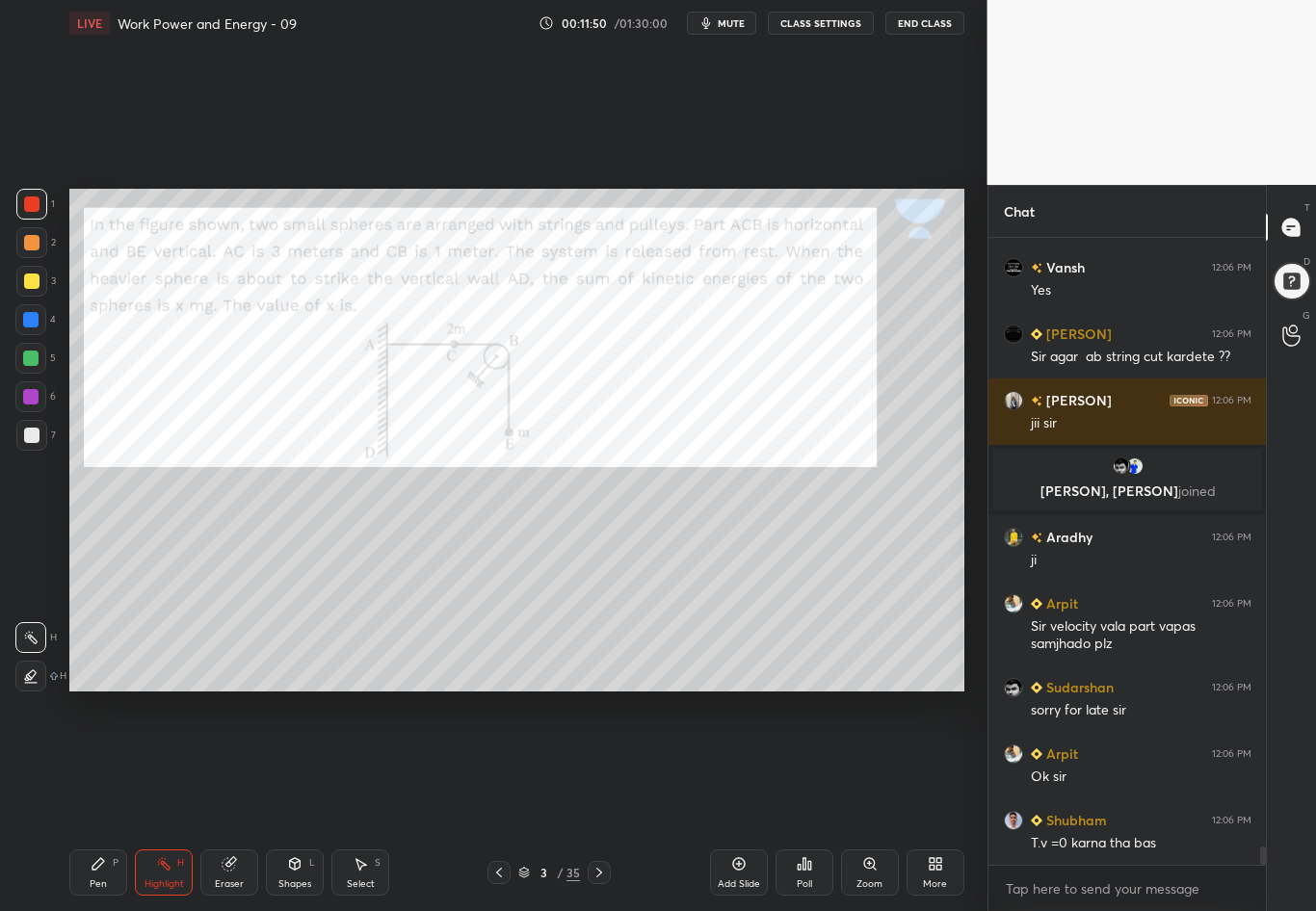 click on "Highlight H" at bounding box center (164, 872) 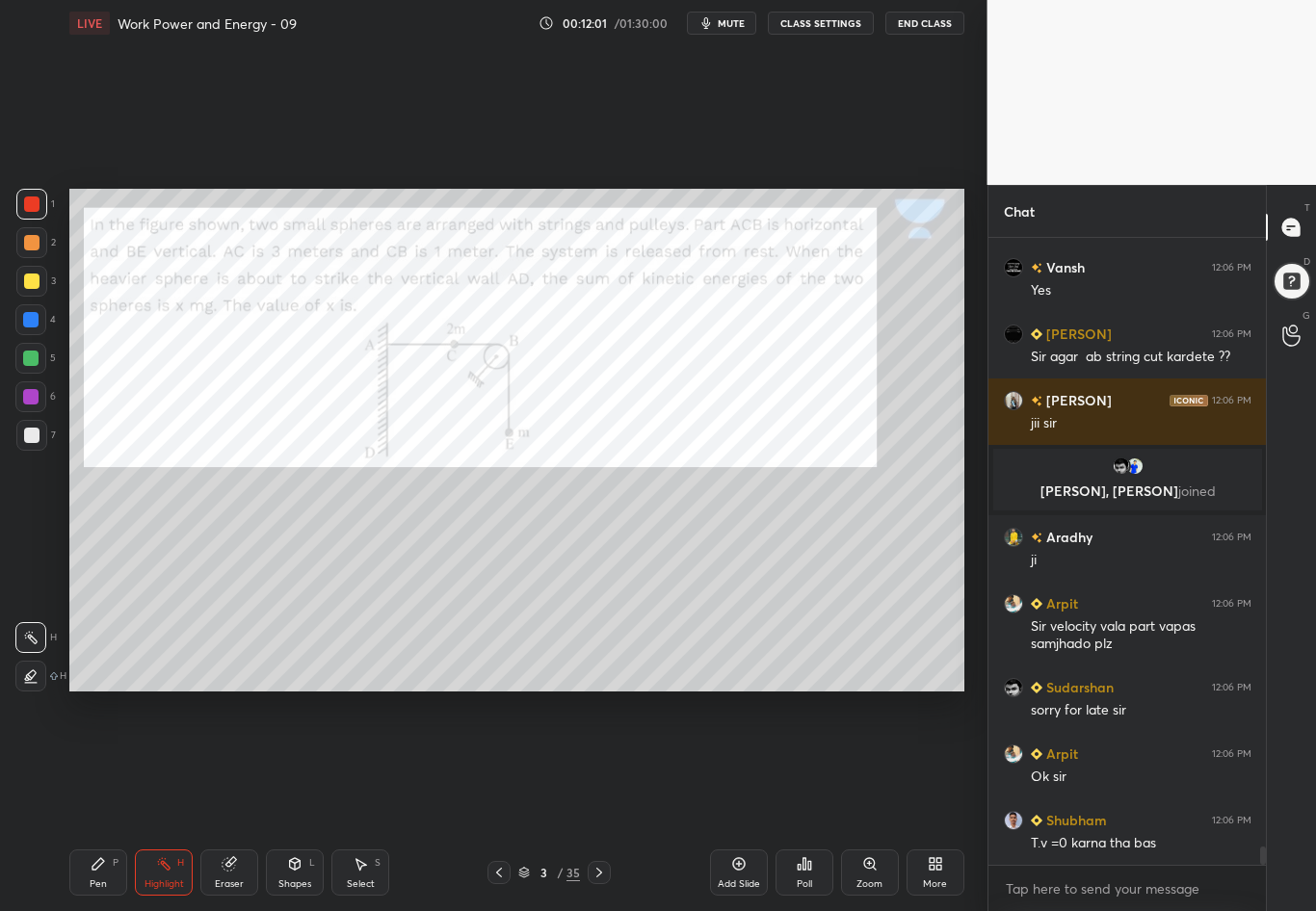 click 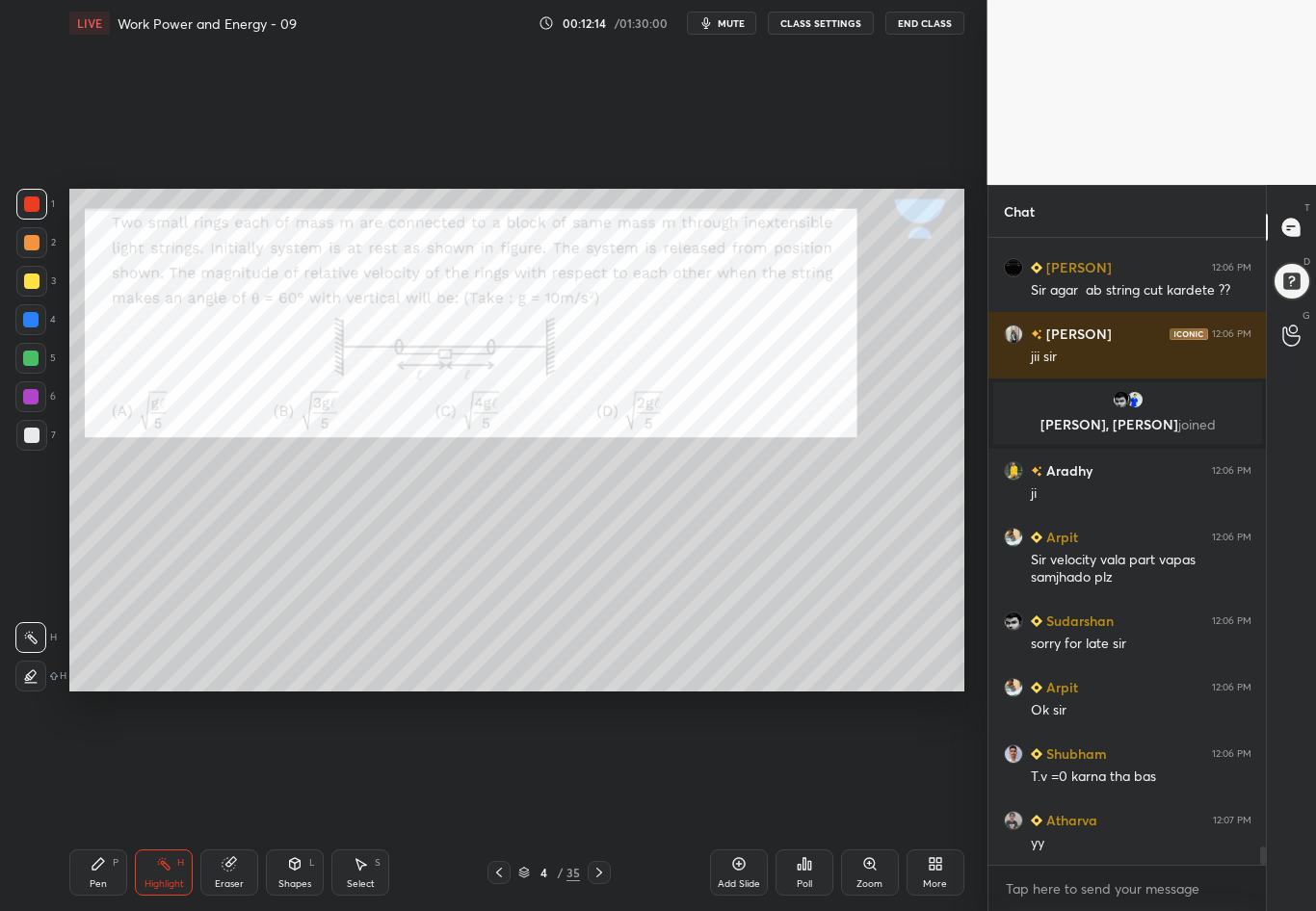 scroll, scrollTop: 21458, scrollLeft: 0, axis: vertical 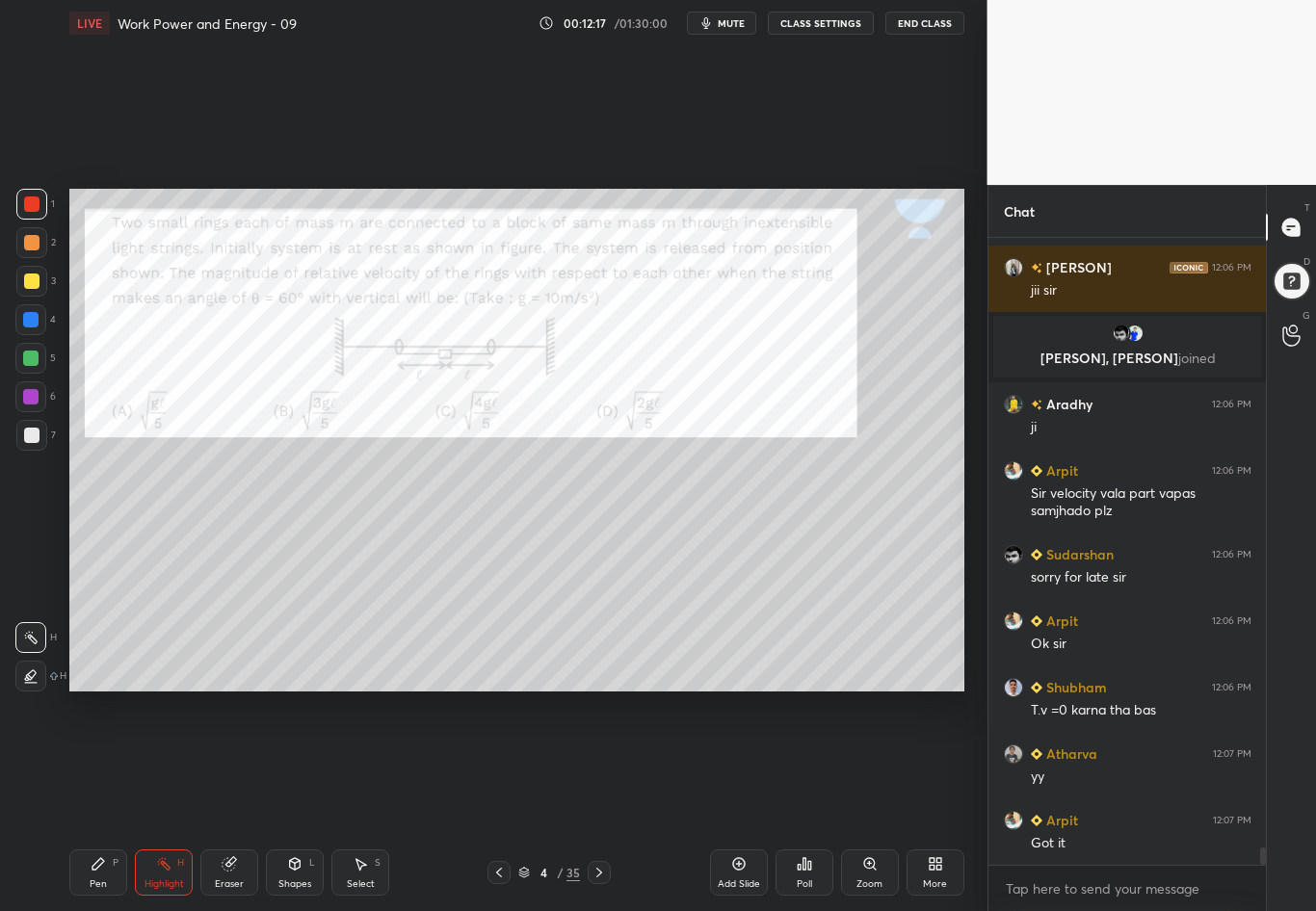 click on "Shapes L" at bounding box center (295, 872) 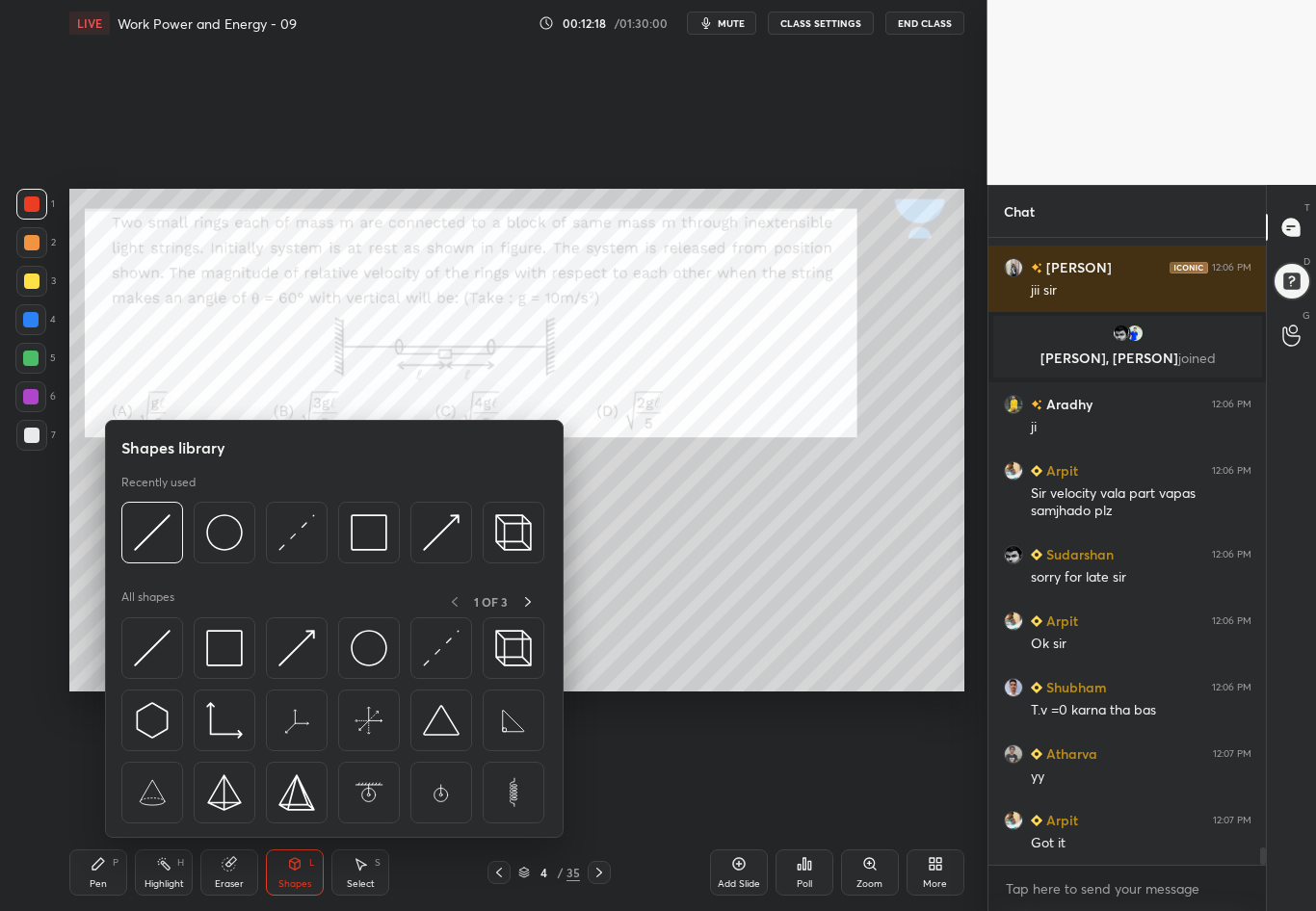 click at bounding box center (152, 533) 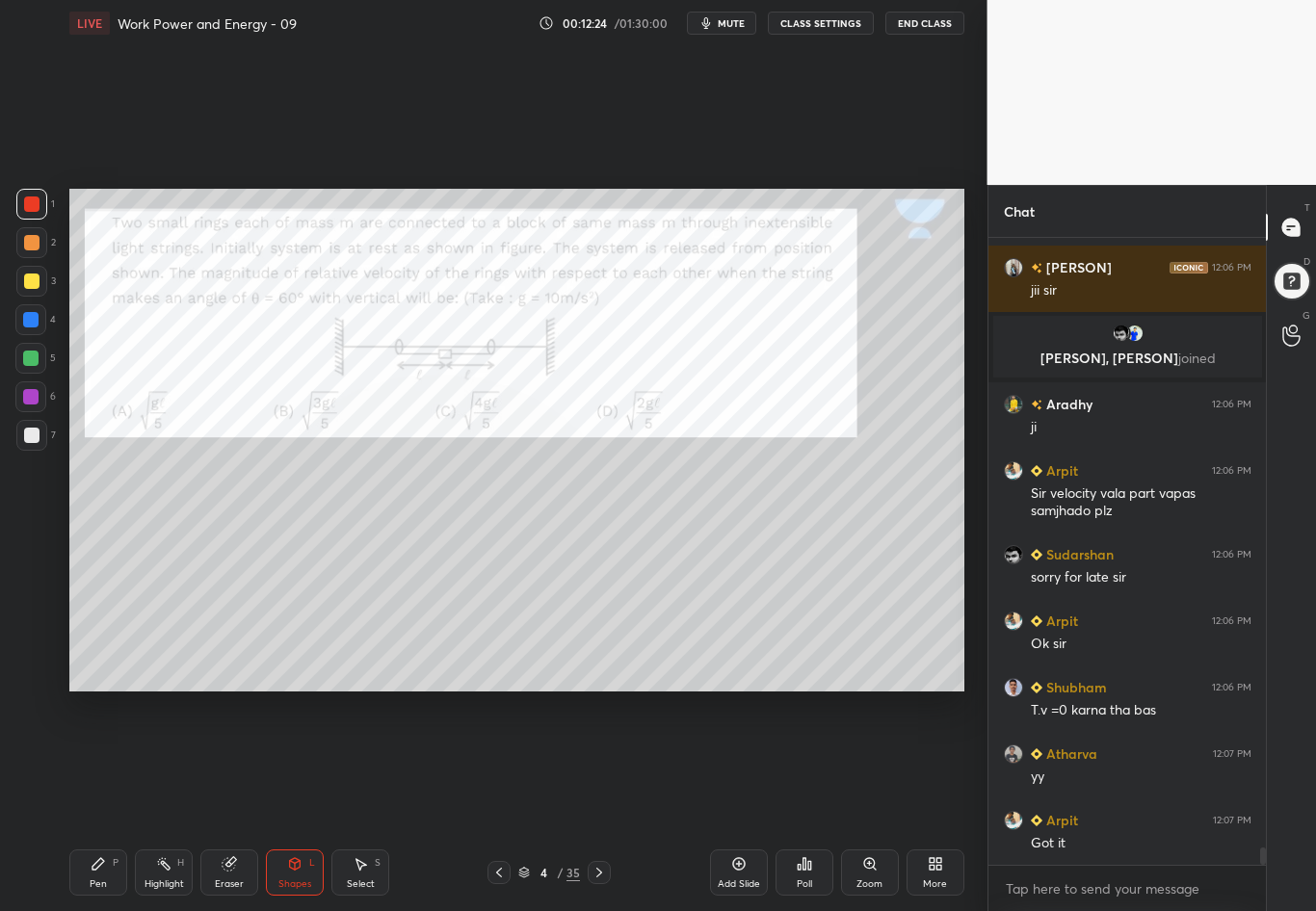 click on "Shapes L" at bounding box center (295, 872) 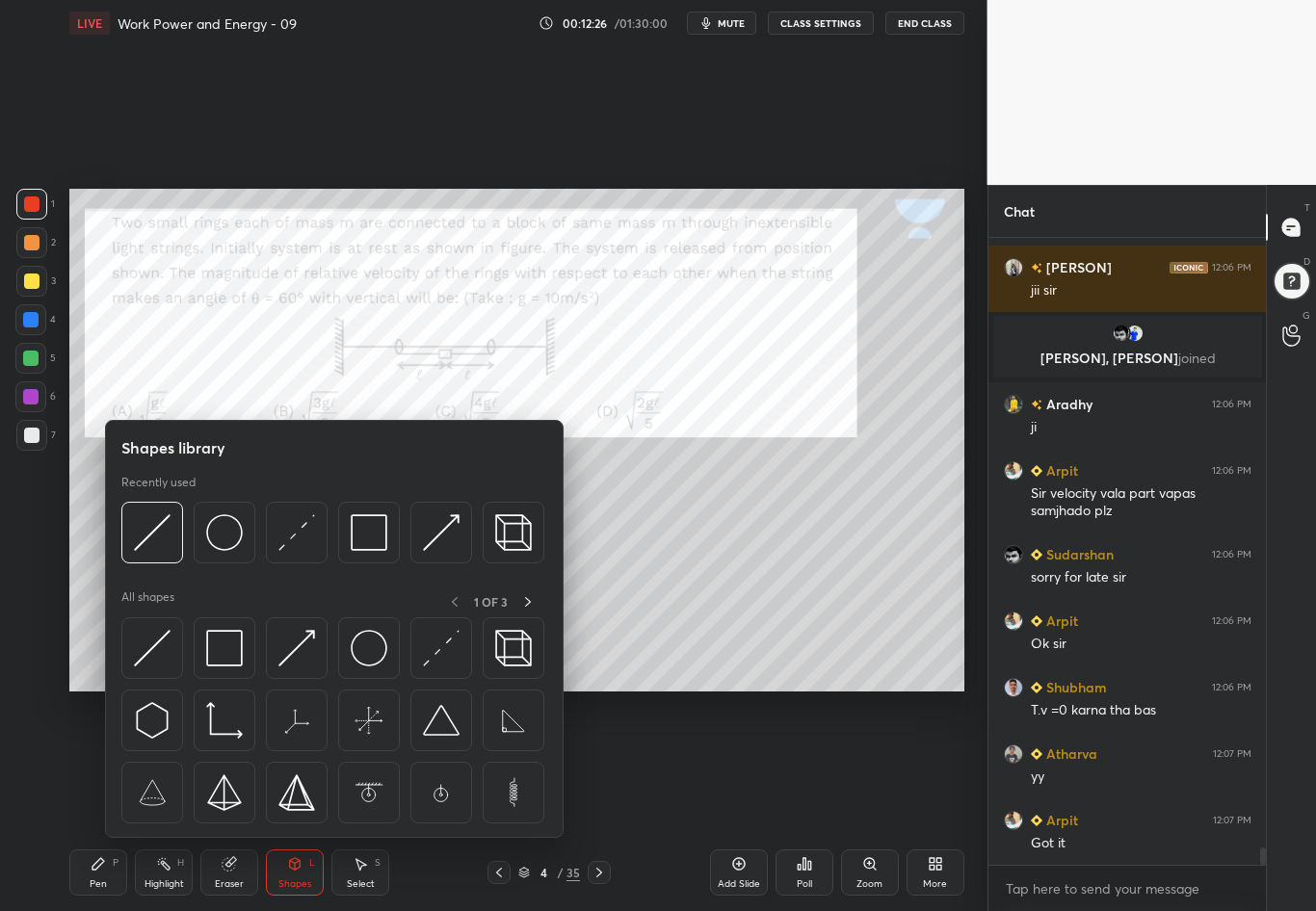 drag, startPoint x: 238, startPoint y: 549, endPoint x: 32, endPoint y: 434, distance: 235.92584 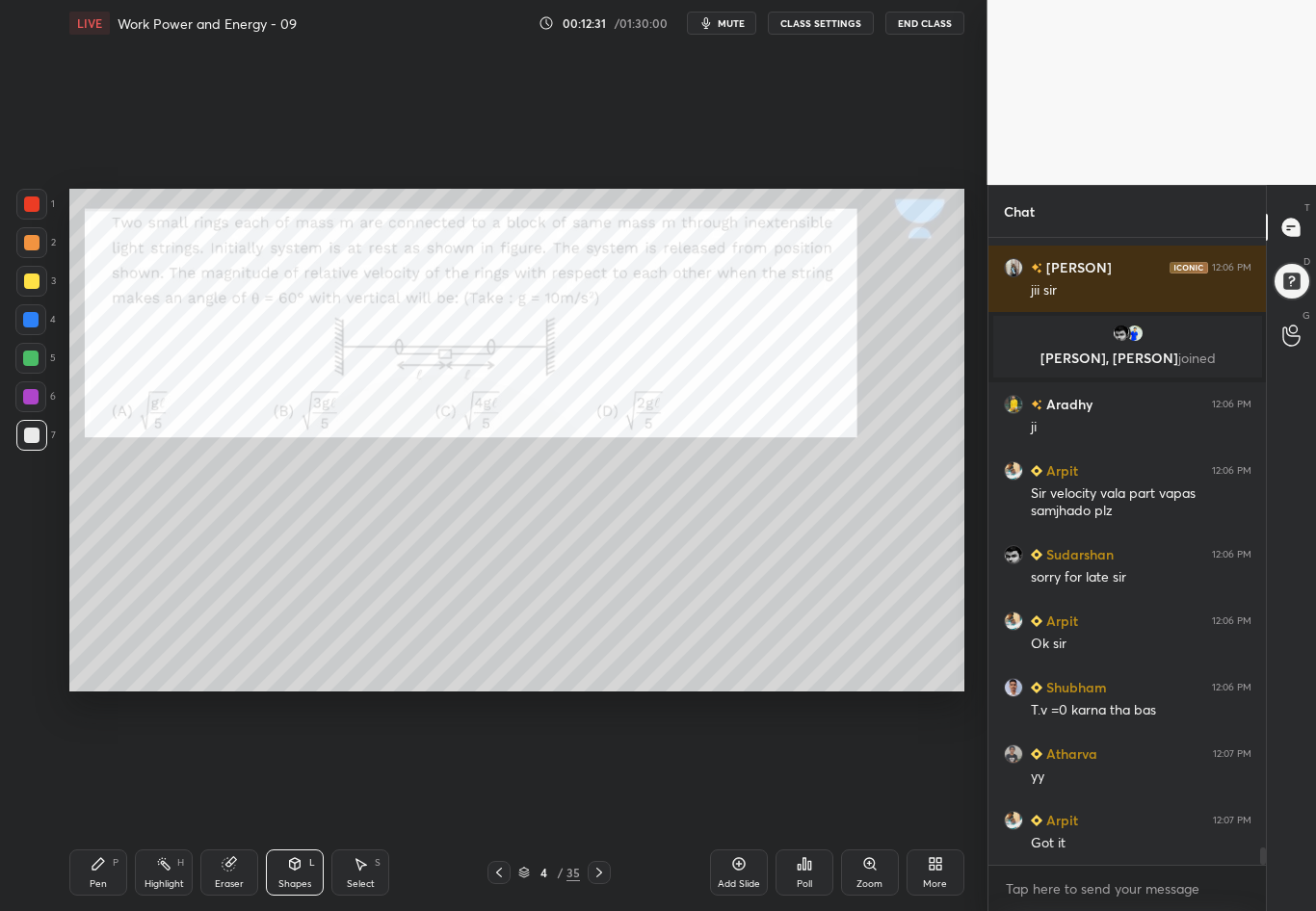 click 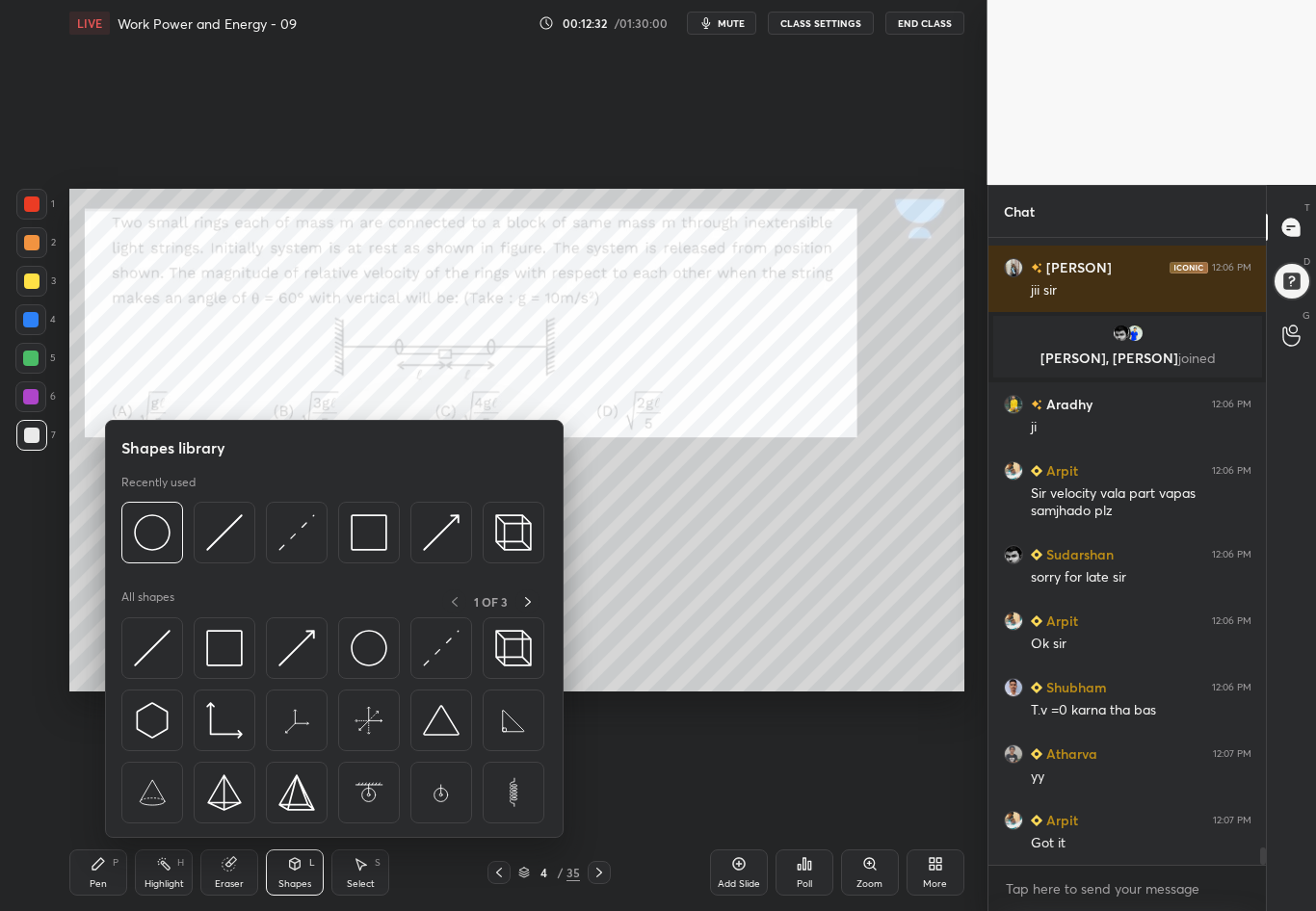 click at bounding box center [224, 533] 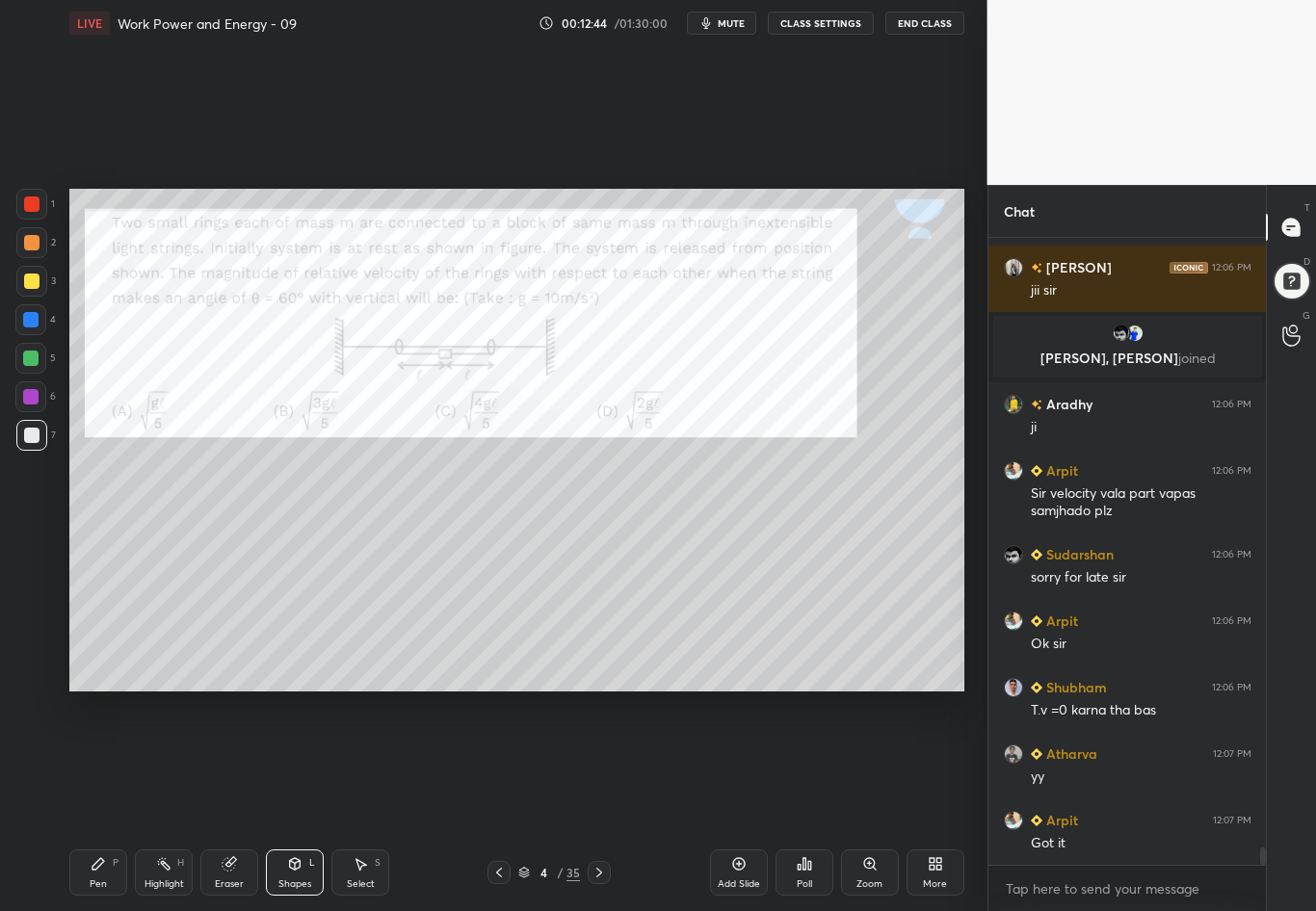click 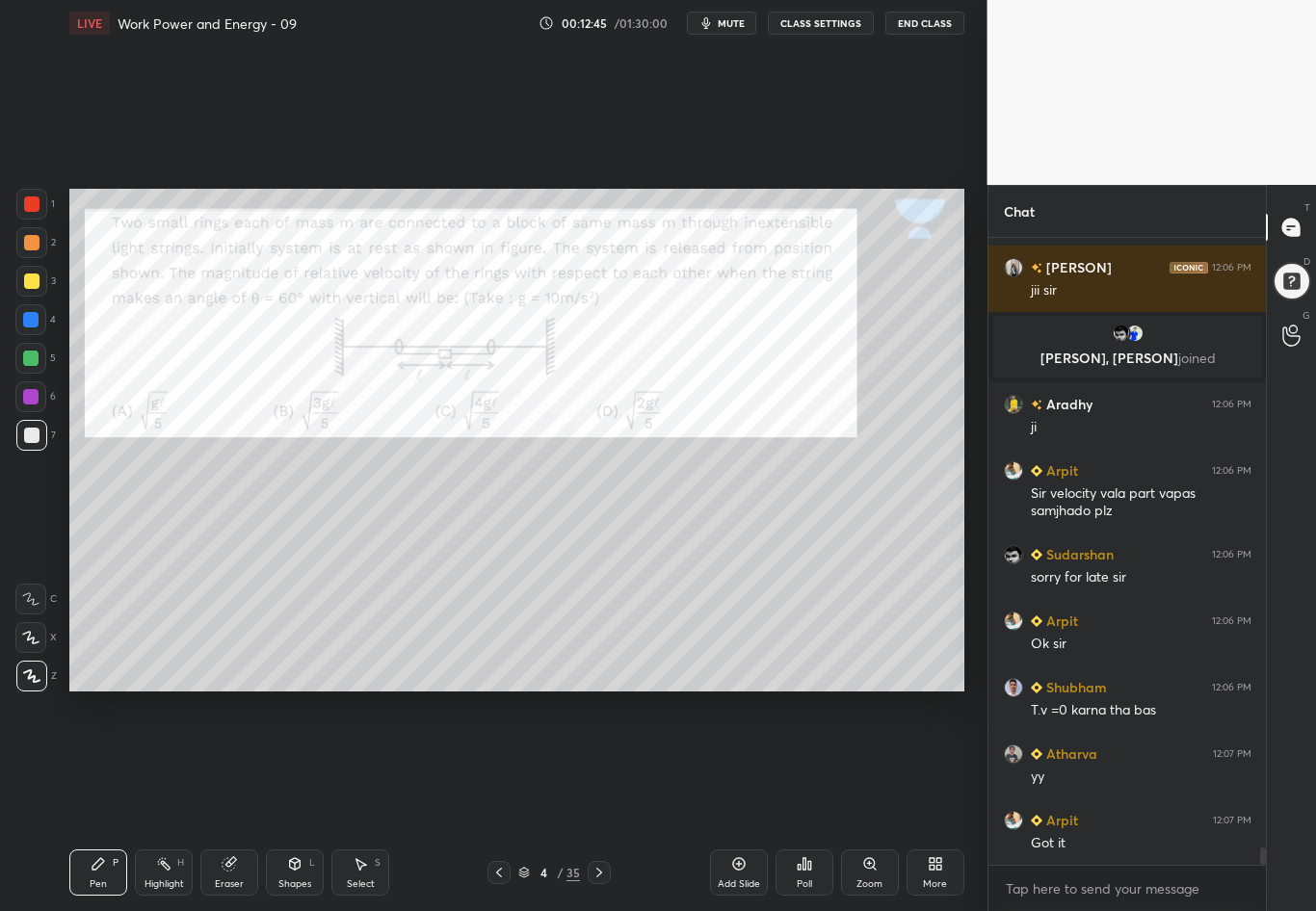 click at bounding box center (32, 435) 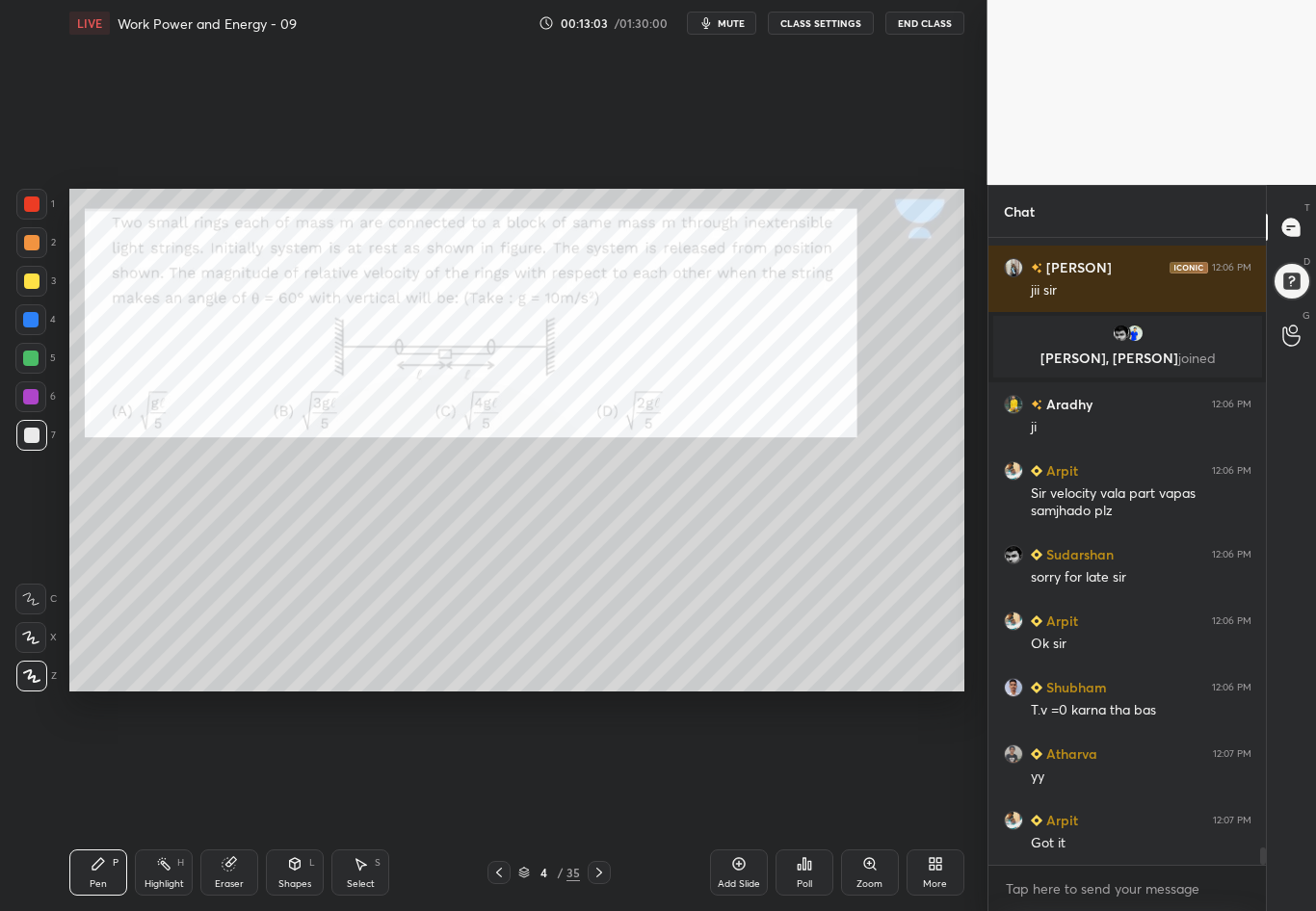 click 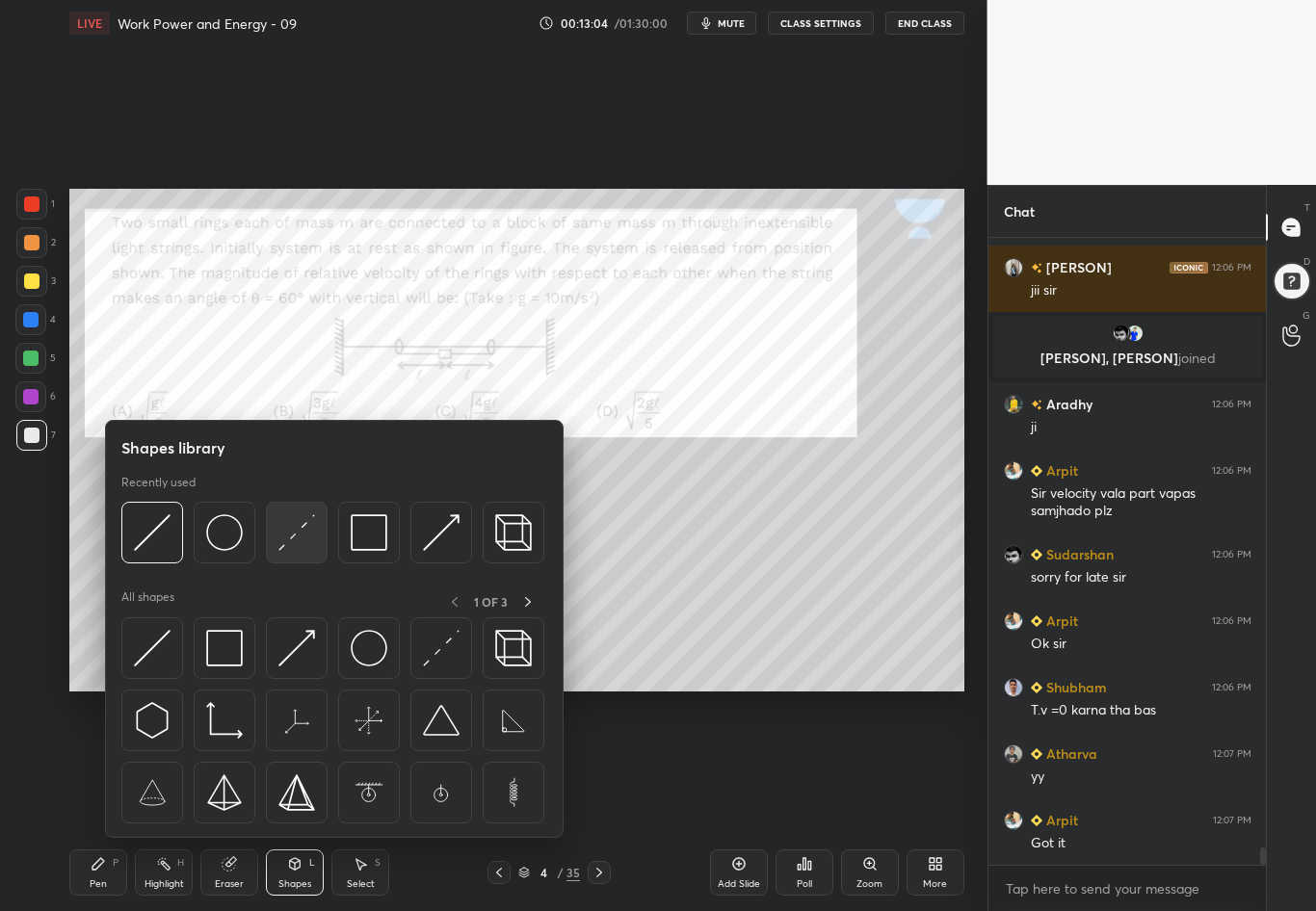 click at bounding box center [297, 533] 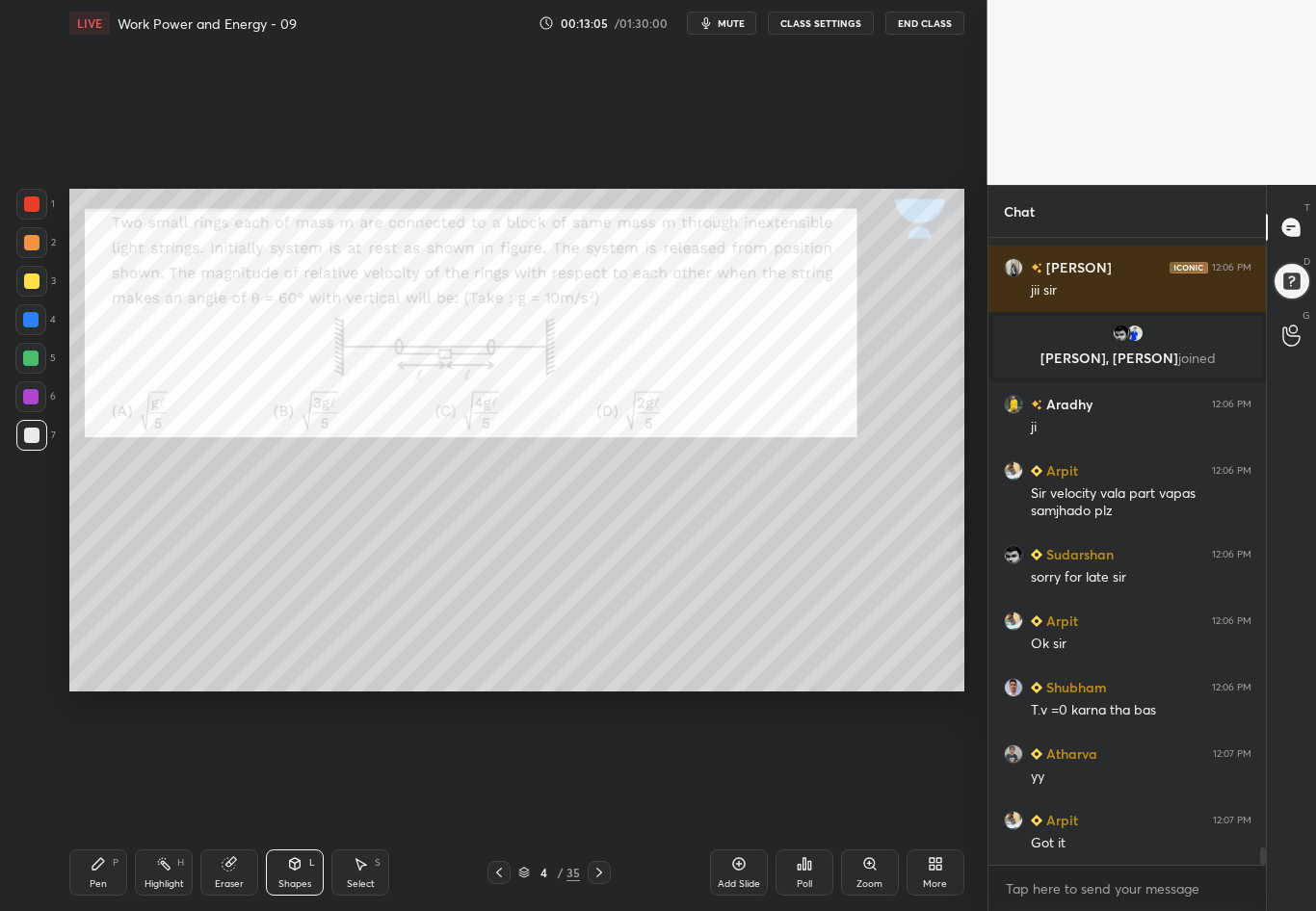 click on "Pen" at bounding box center [98, 884] 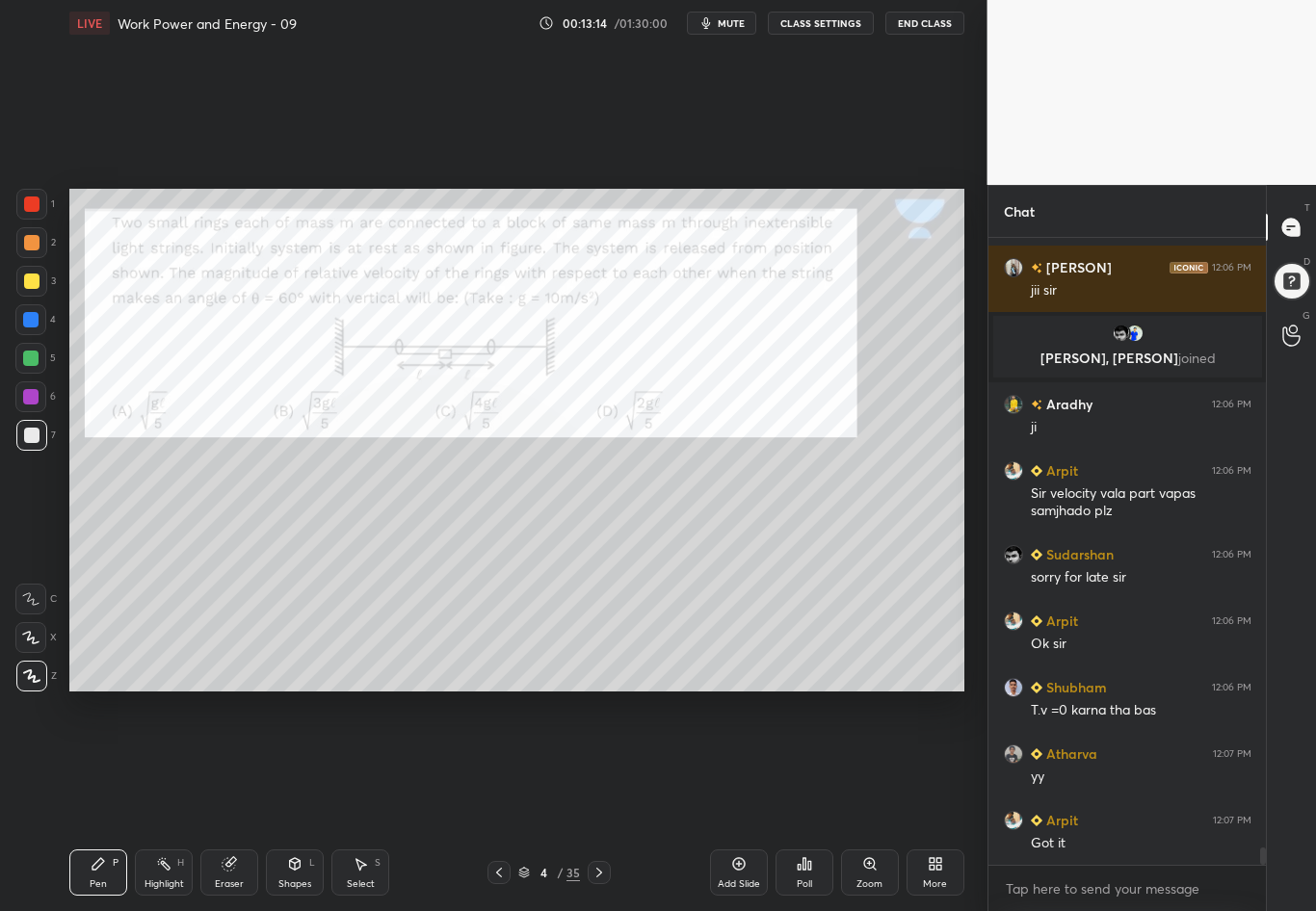 scroll, scrollTop: 21524, scrollLeft: 0, axis: vertical 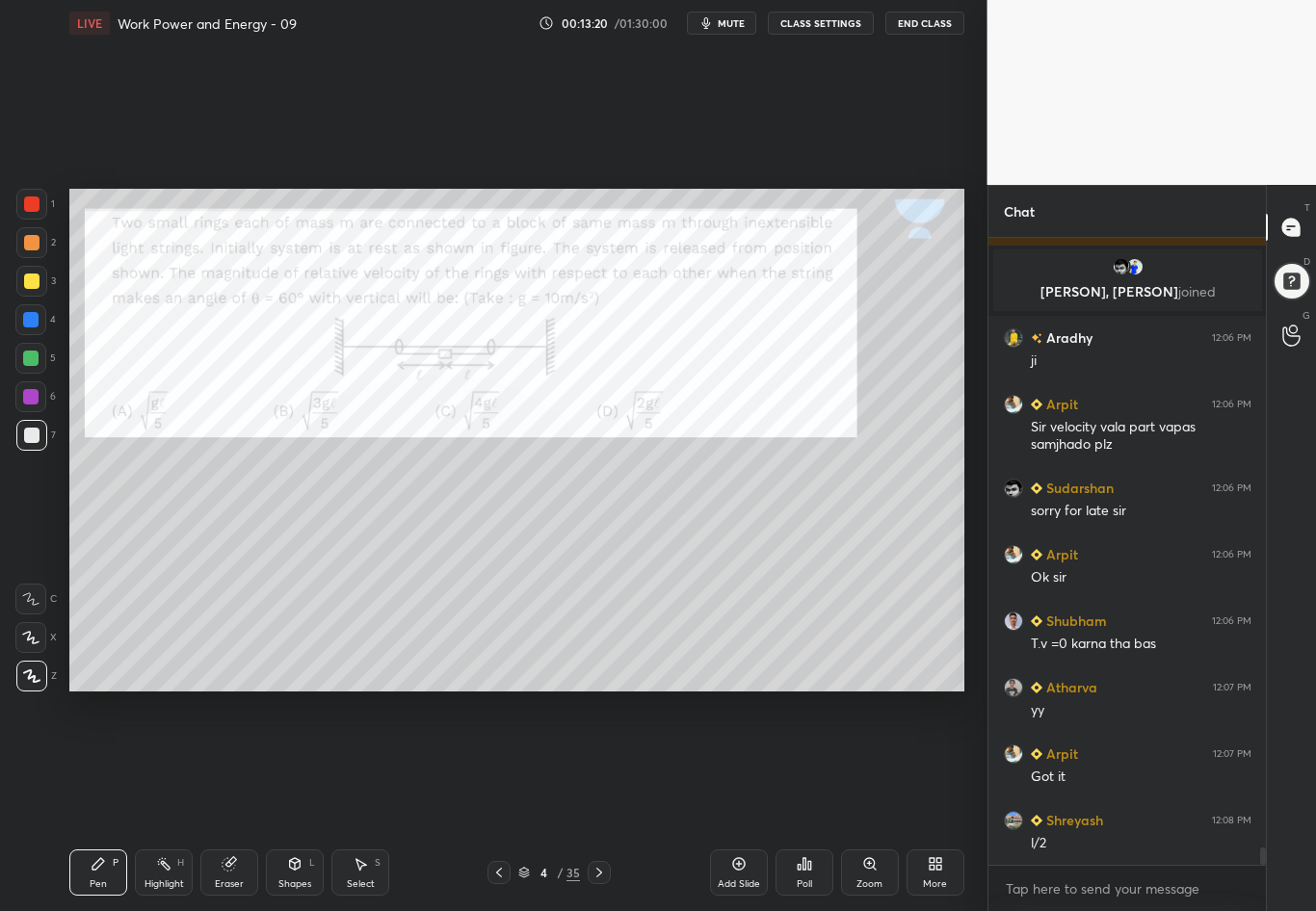 click at bounding box center [32, 281] 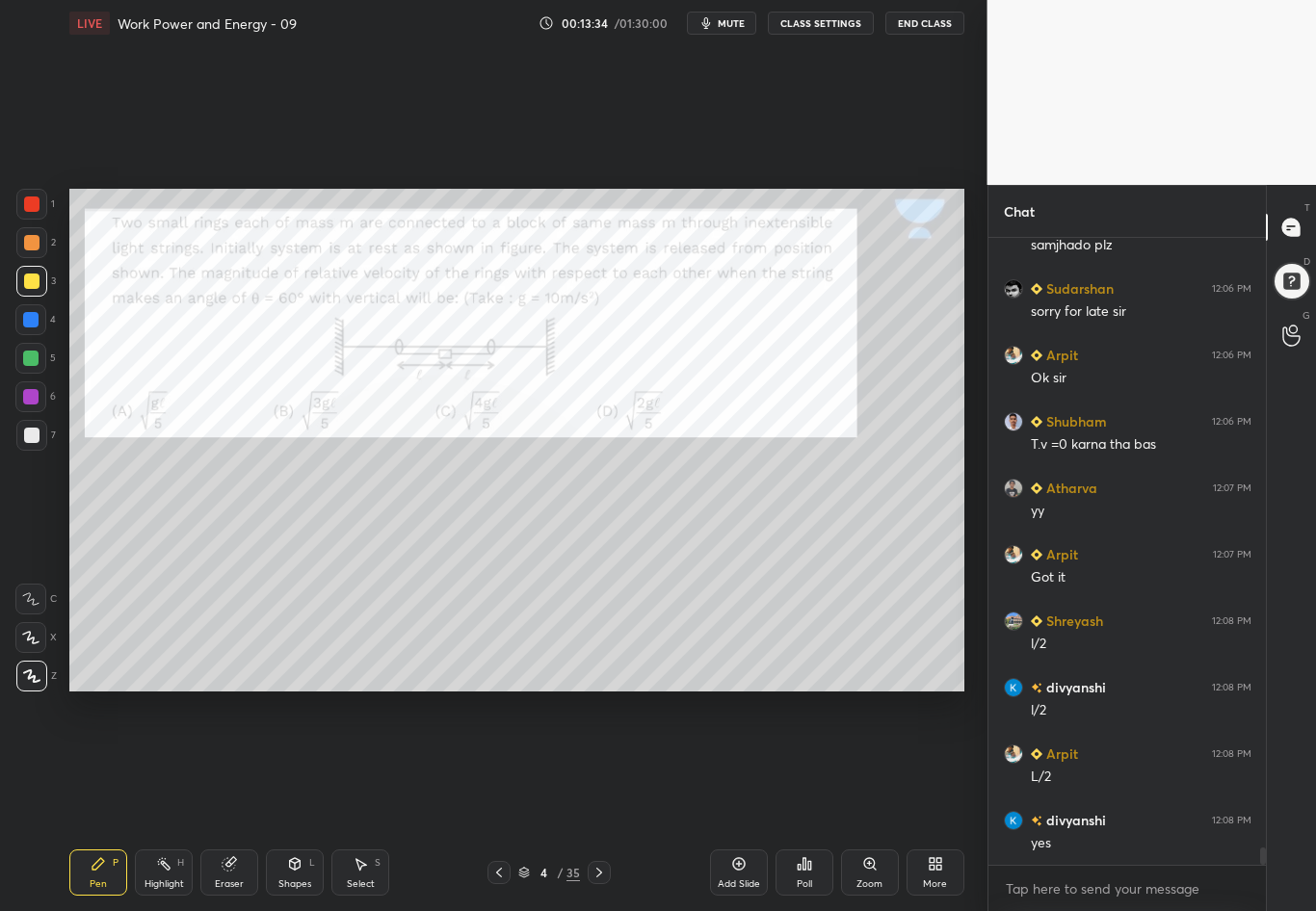 scroll, scrollTop: 21790, scrollLeft: 0, axis: vertical 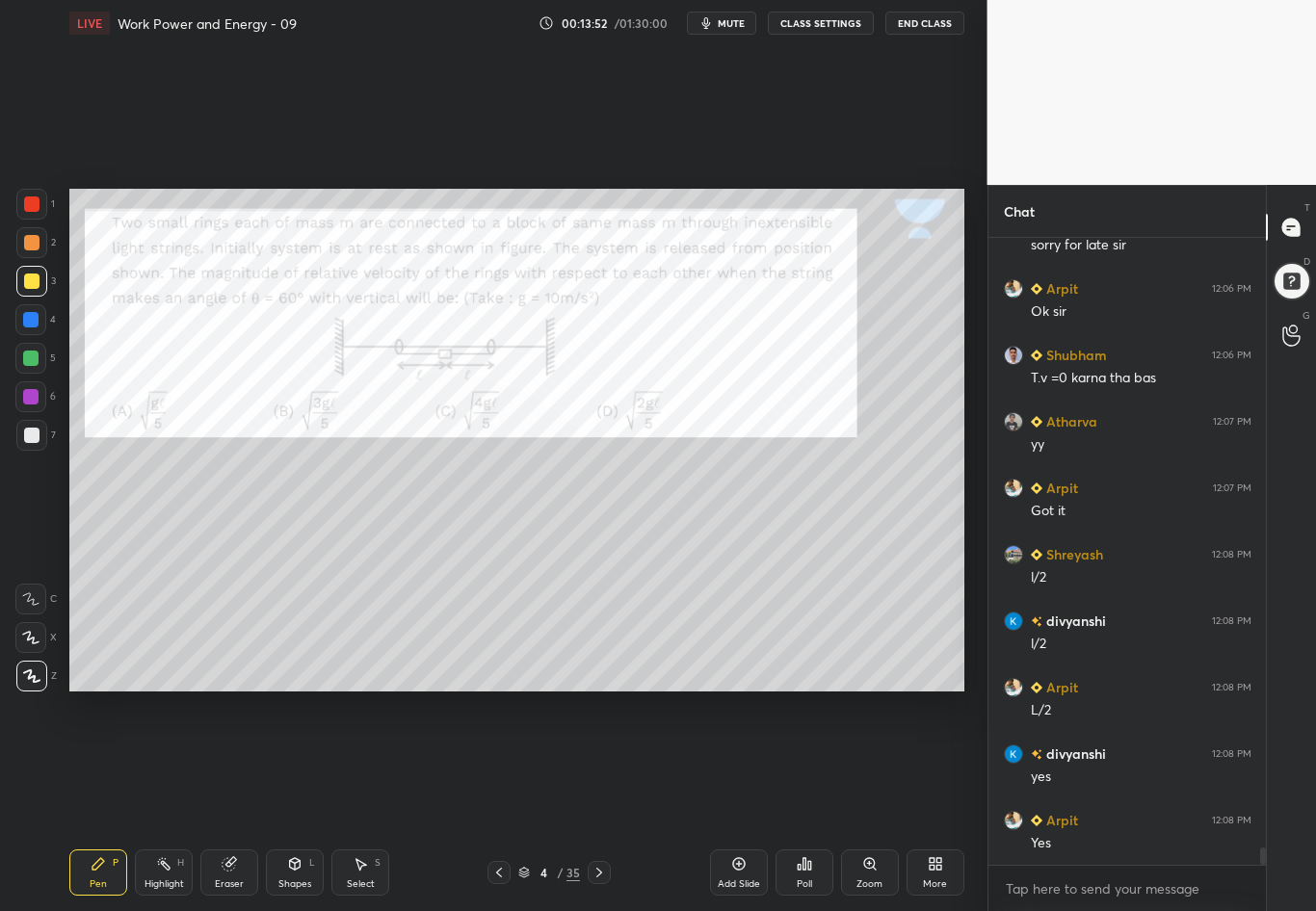 click on "Highlight H" at bounding box center [164, 872] 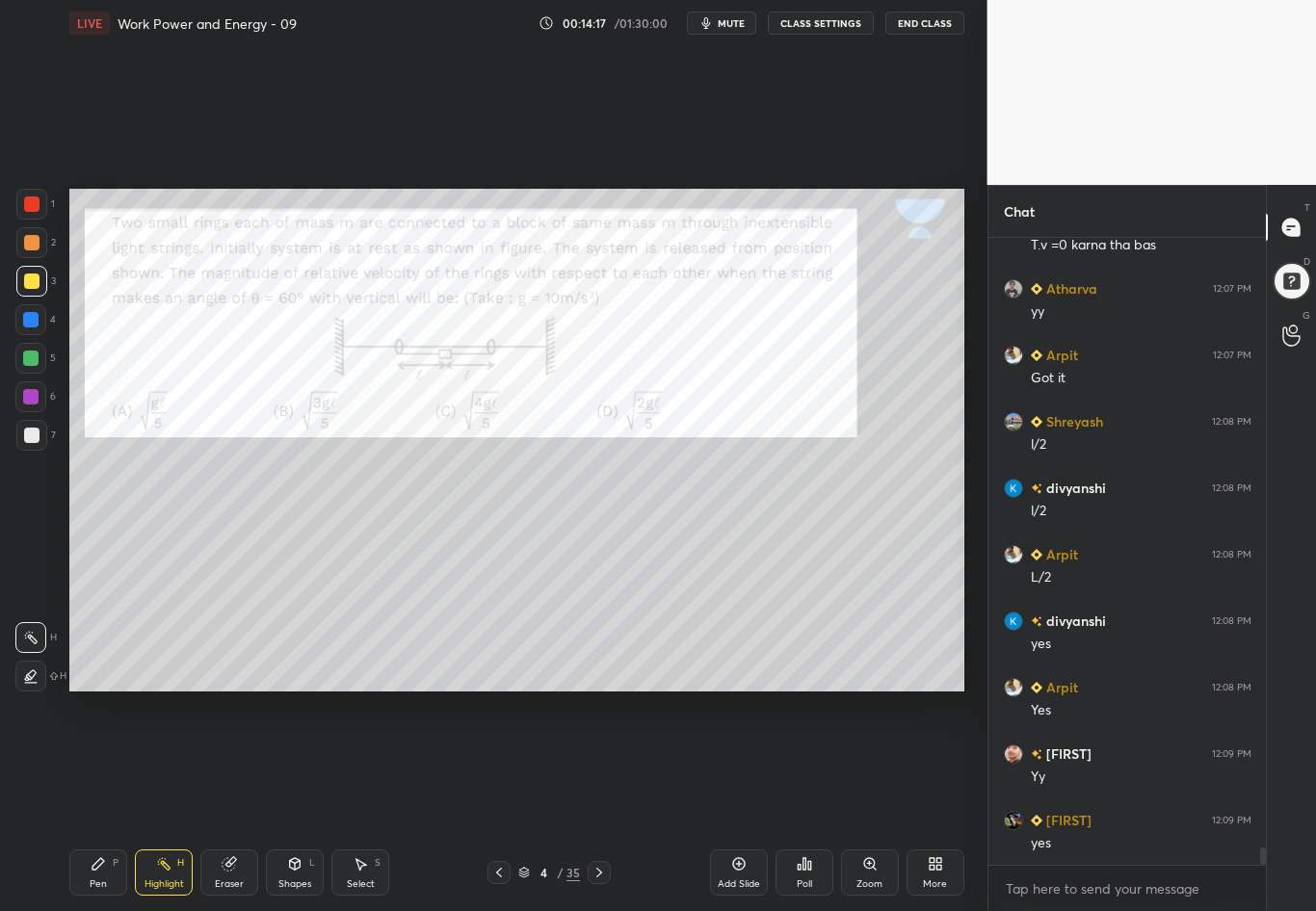 scroll, scrollTop: 21989, scrollLeft: 0, axis: vertical 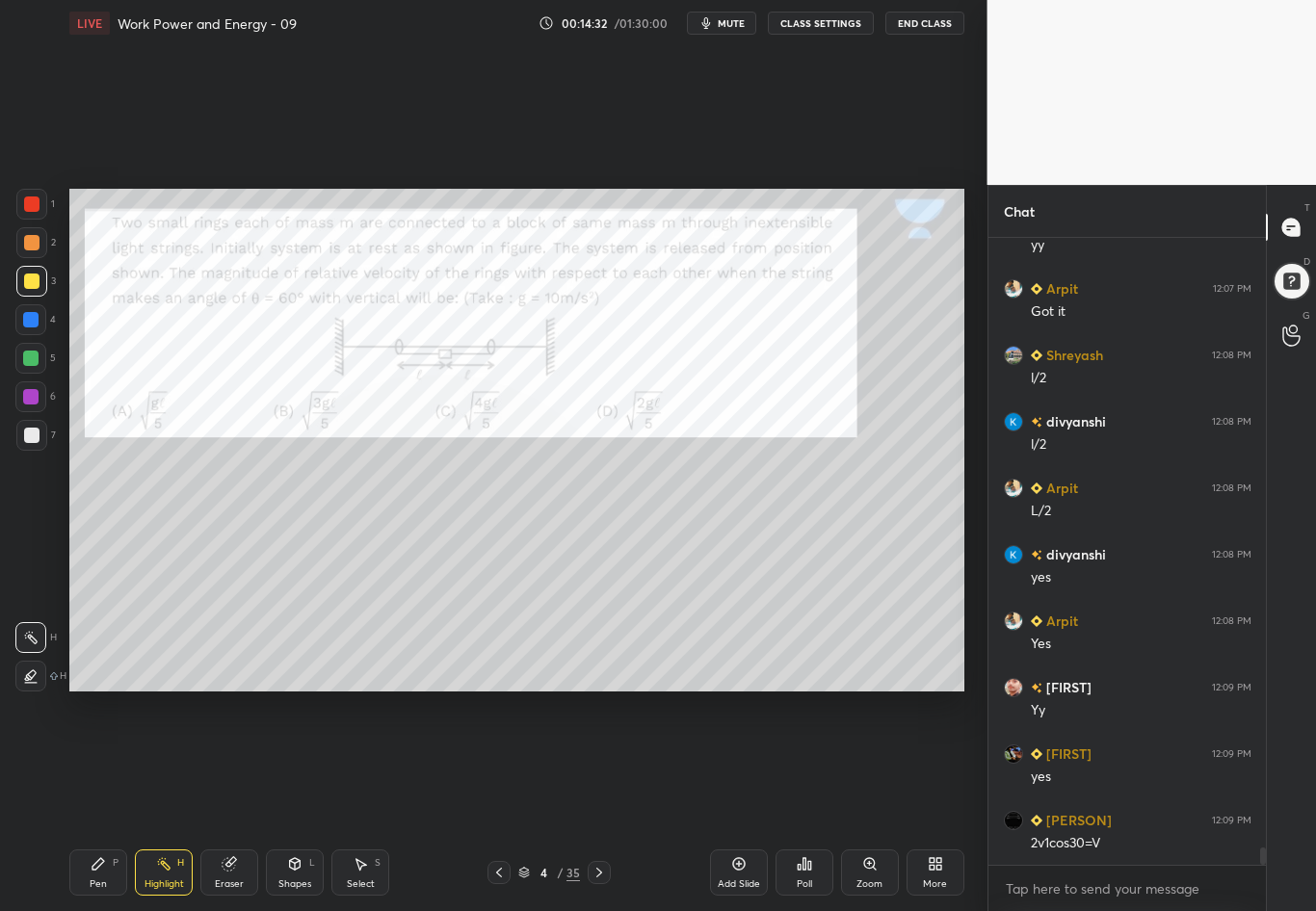 click on "Shapes L" at bounding box center (295, 872) 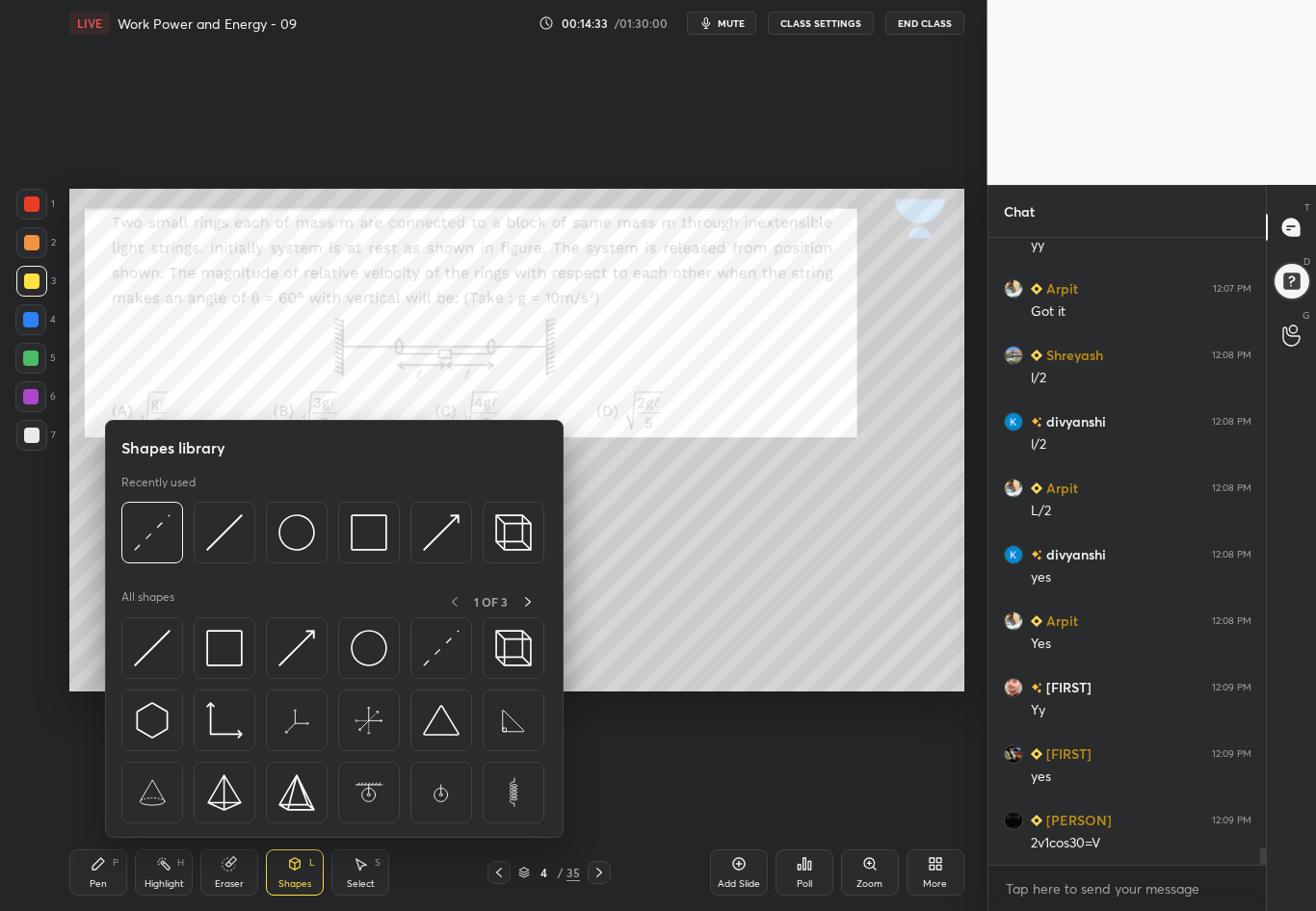 scroll, scrollTop: 22056, scrollLeft: 0, axis: vertical 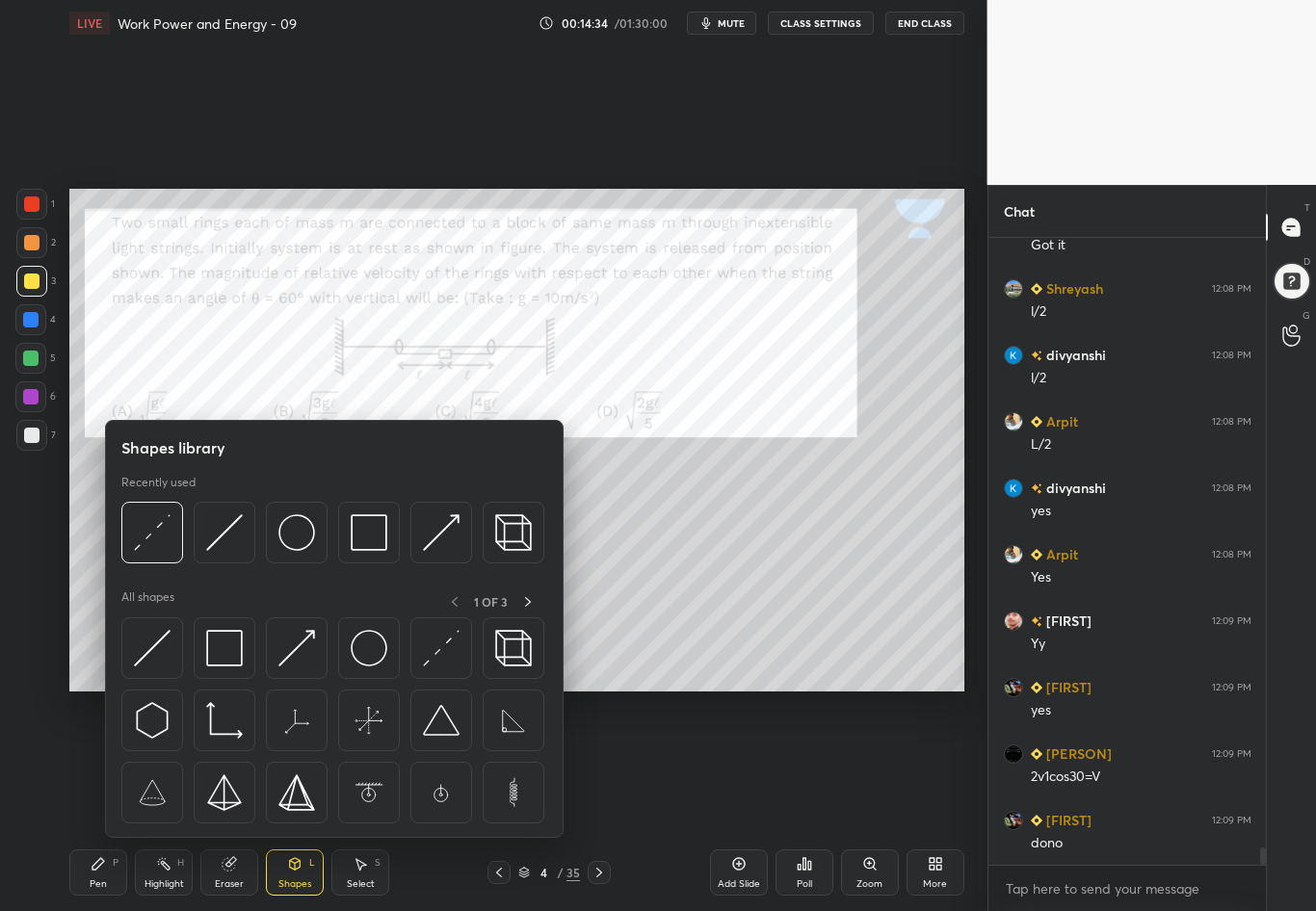 click at bounding box center [32, 435] 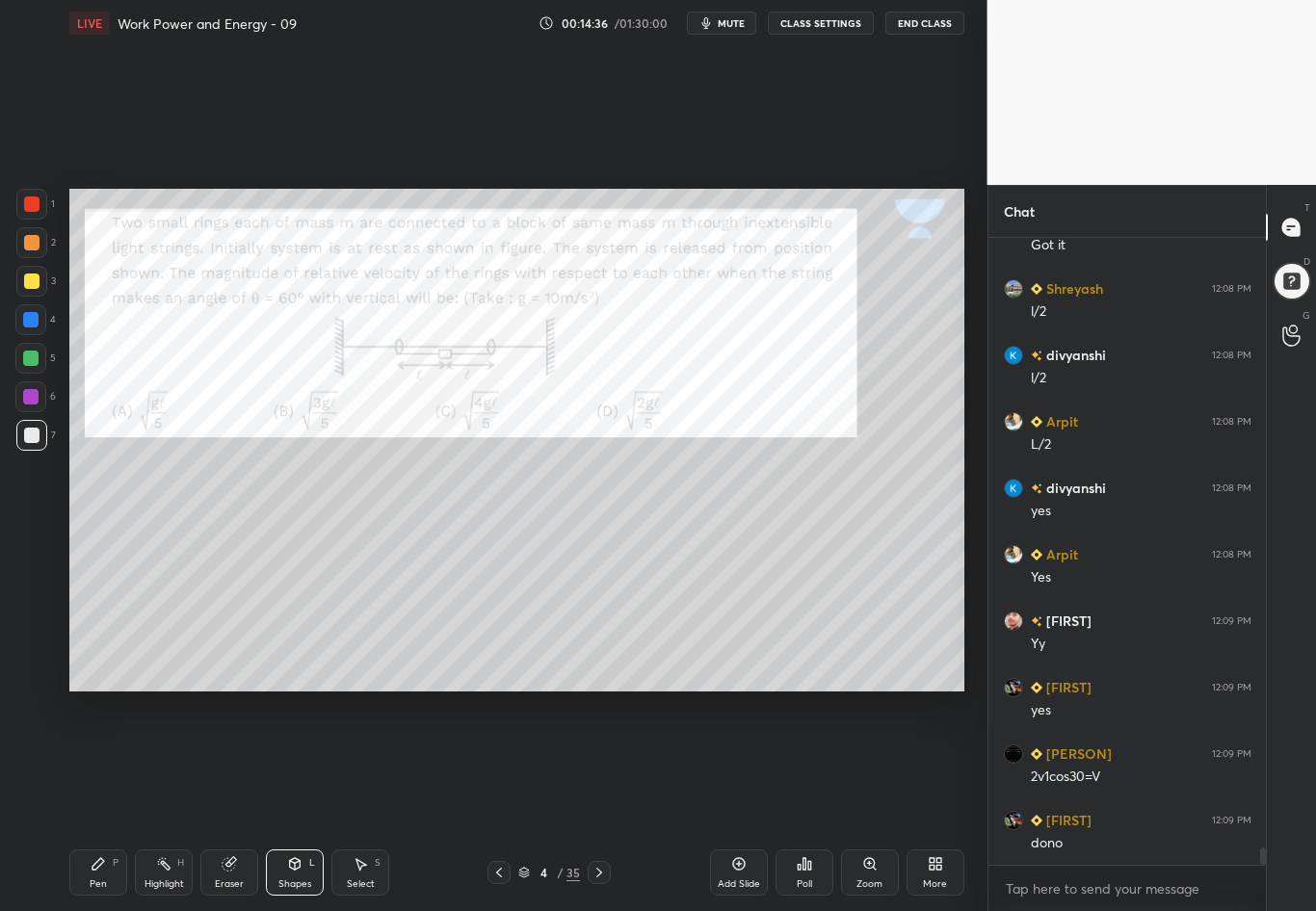 click on "Pen P" at bounding box center [98, 872] 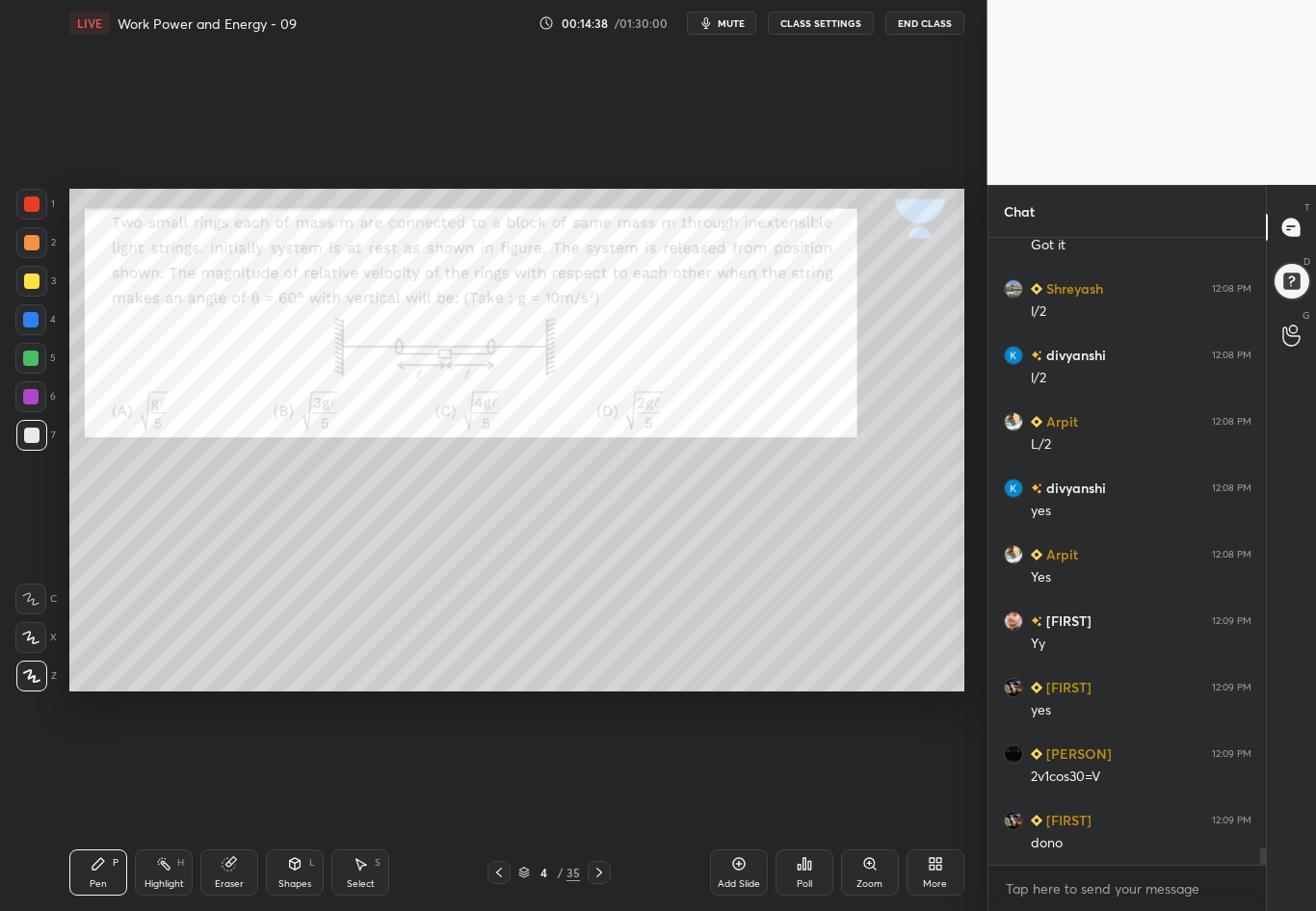 click at bounding box center (32, 435) 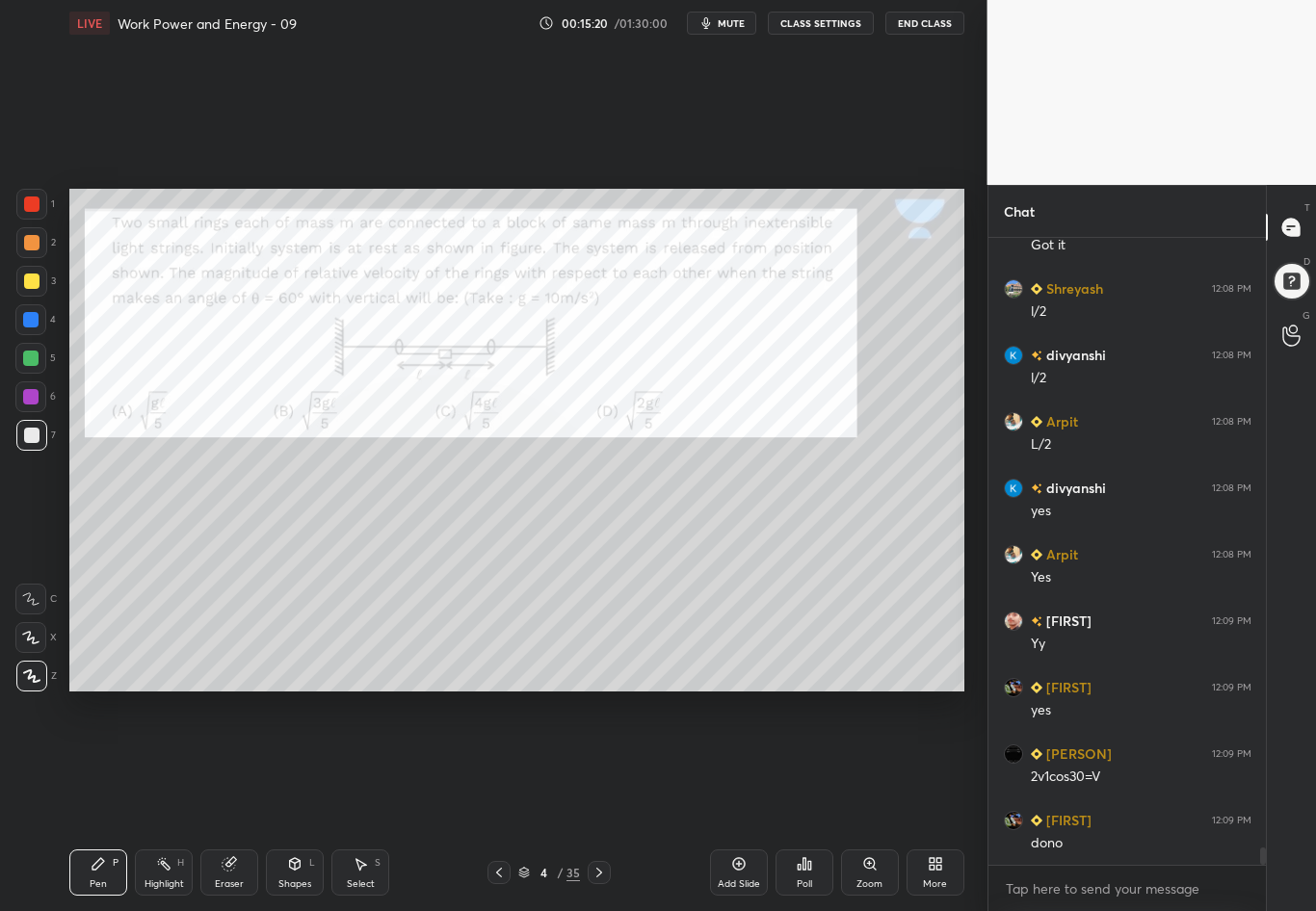 click on "Highlight" at bounding box center (164, 884) 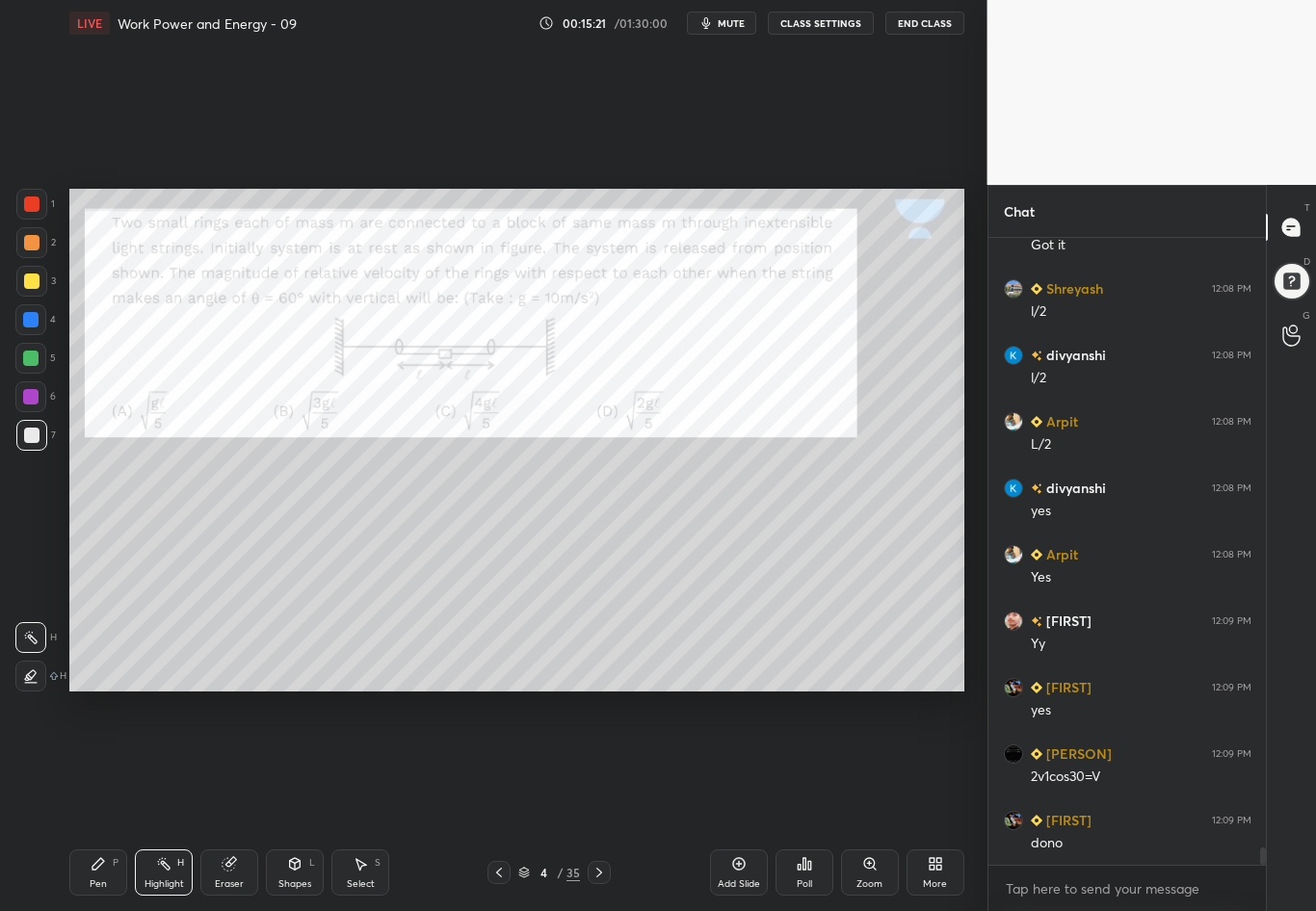 scroll, scrollTop: 22122, scrollLeft: 0, axis: vertical 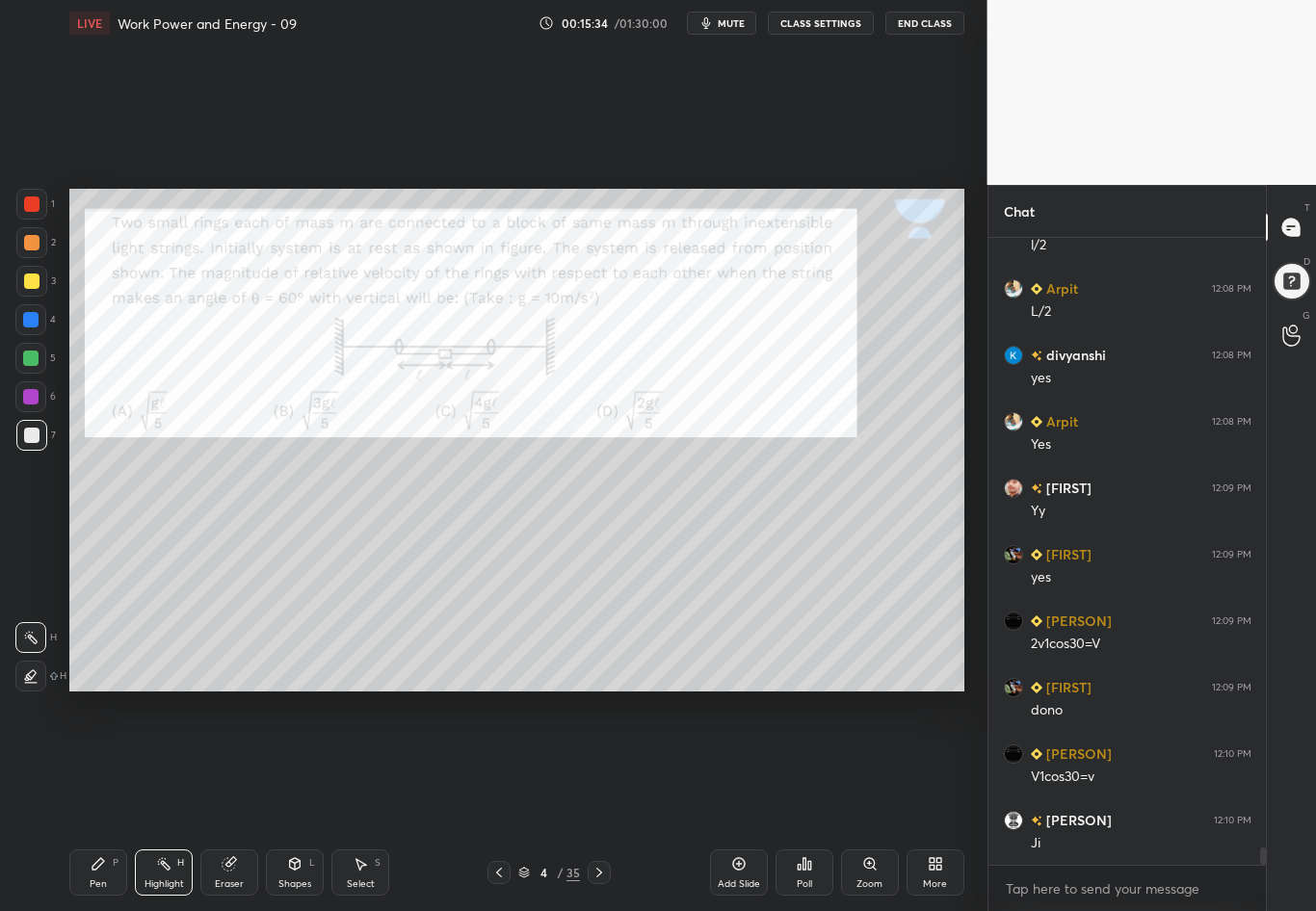 click on "Pen P" at bounding box center (98, 872) 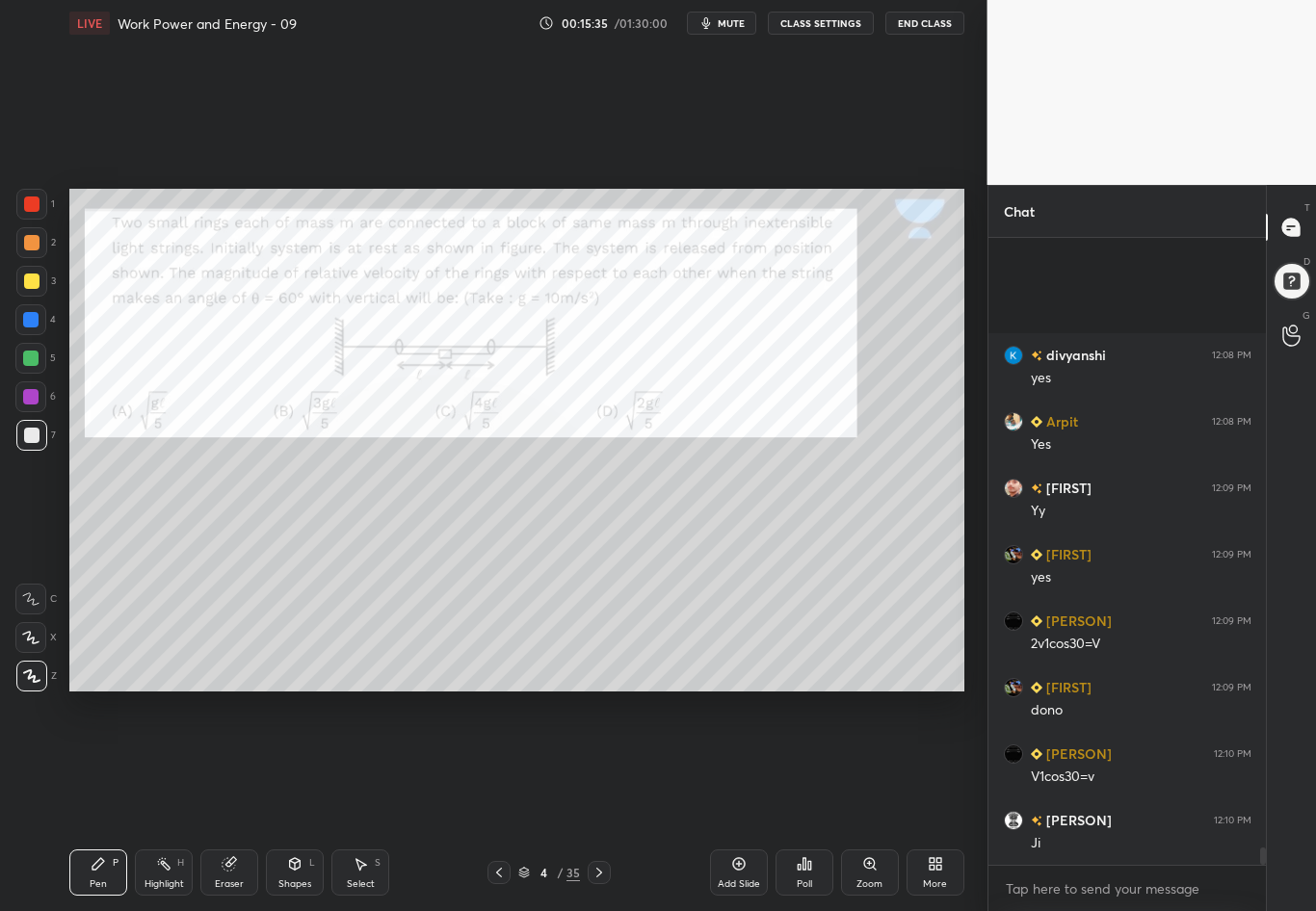 scroll, scrollTop: 22388, scrollLeft: 0, axis: vertical 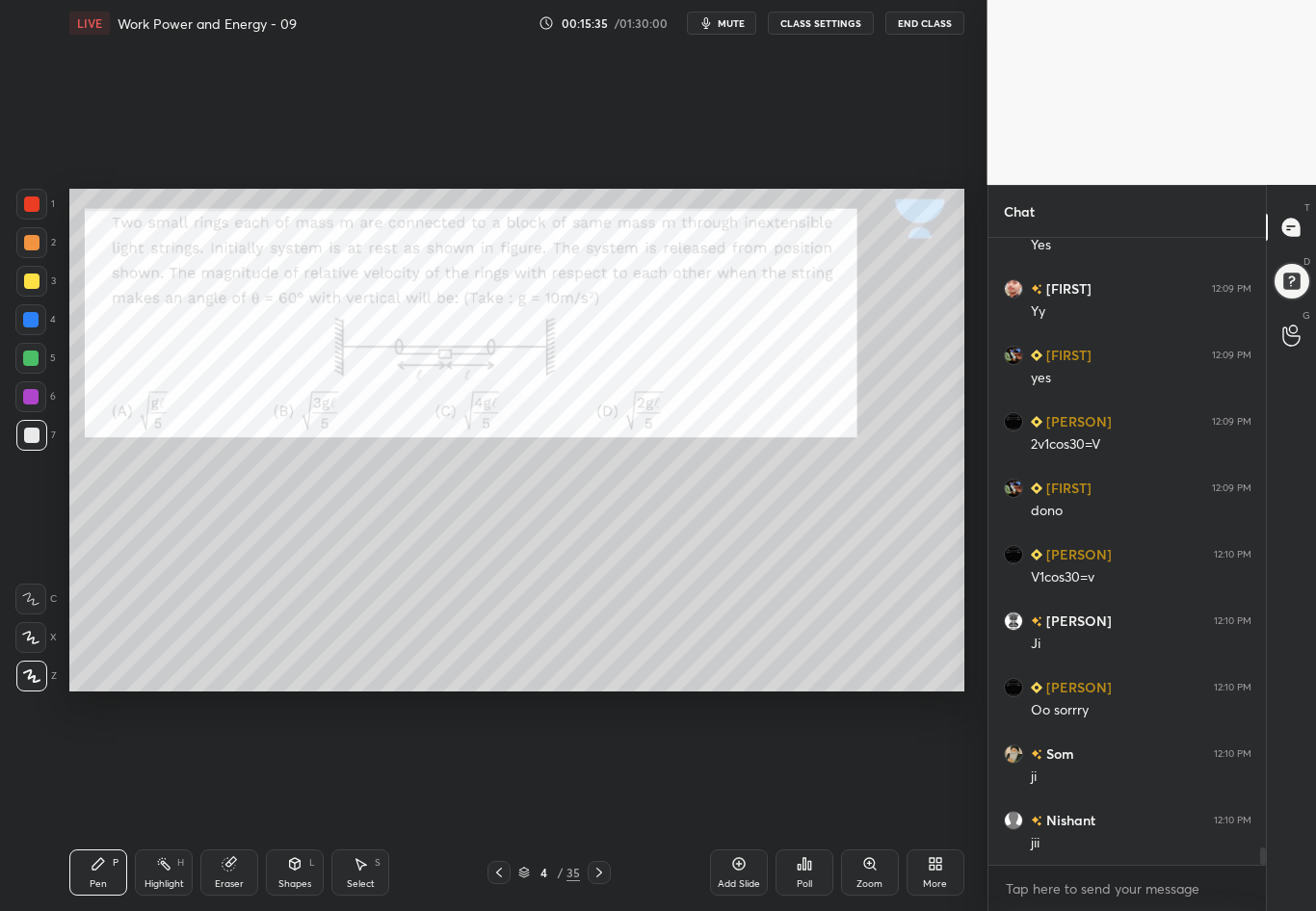 click at bounding box center [32, 435] 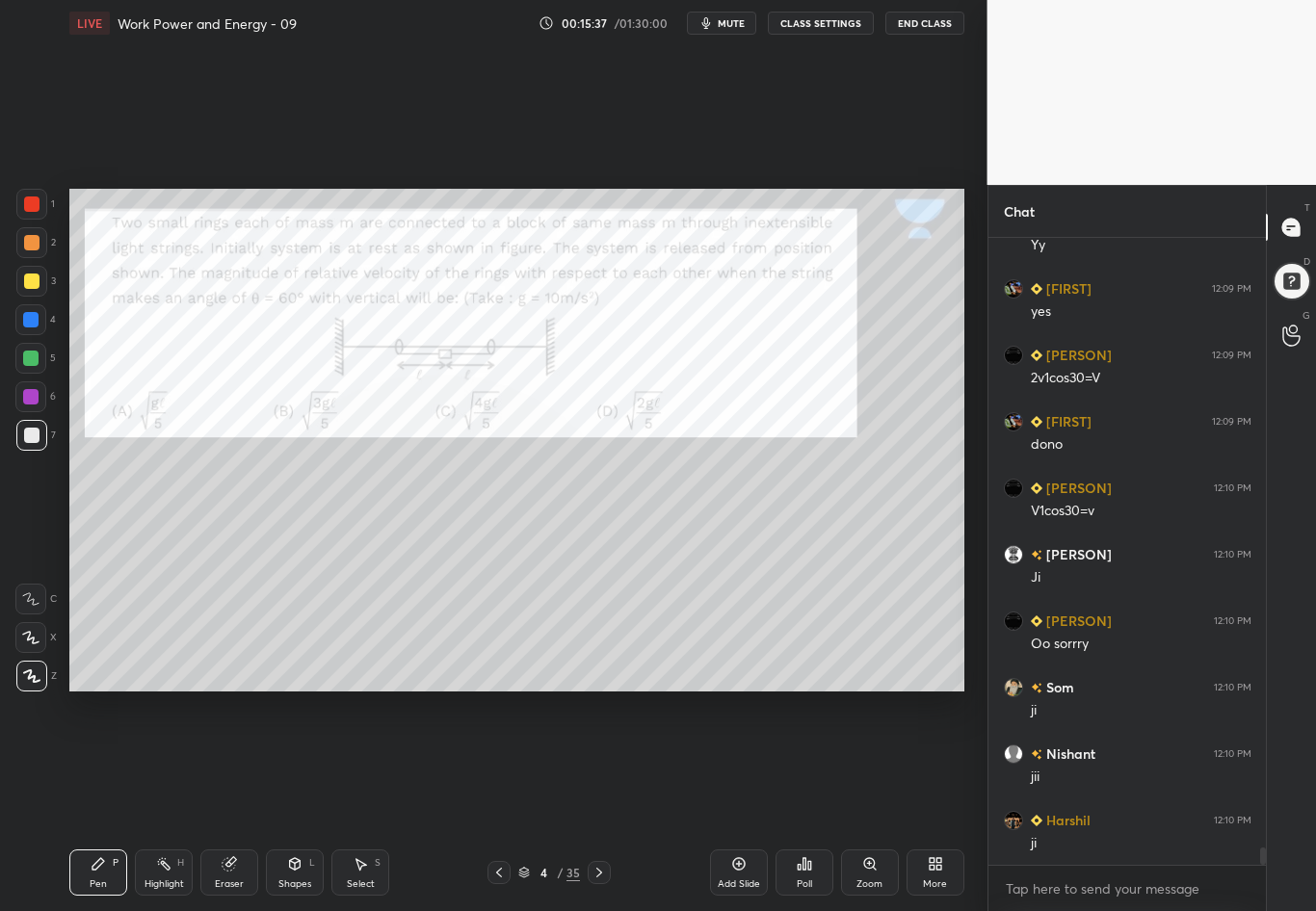 scroll, scrollTop: 22521, scrollLeft: 0, axis: vertical 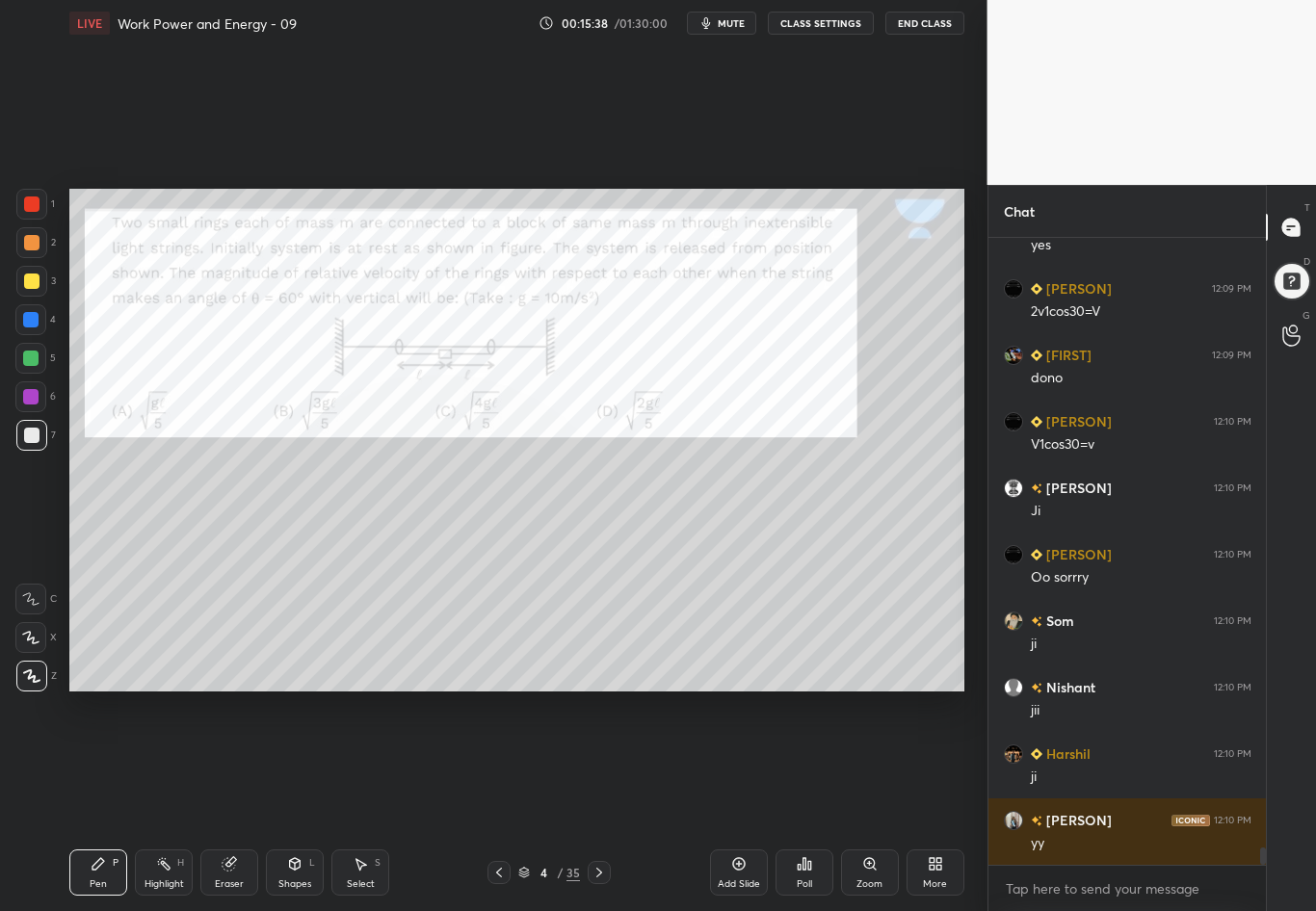 click at bounding box center (32, 204) 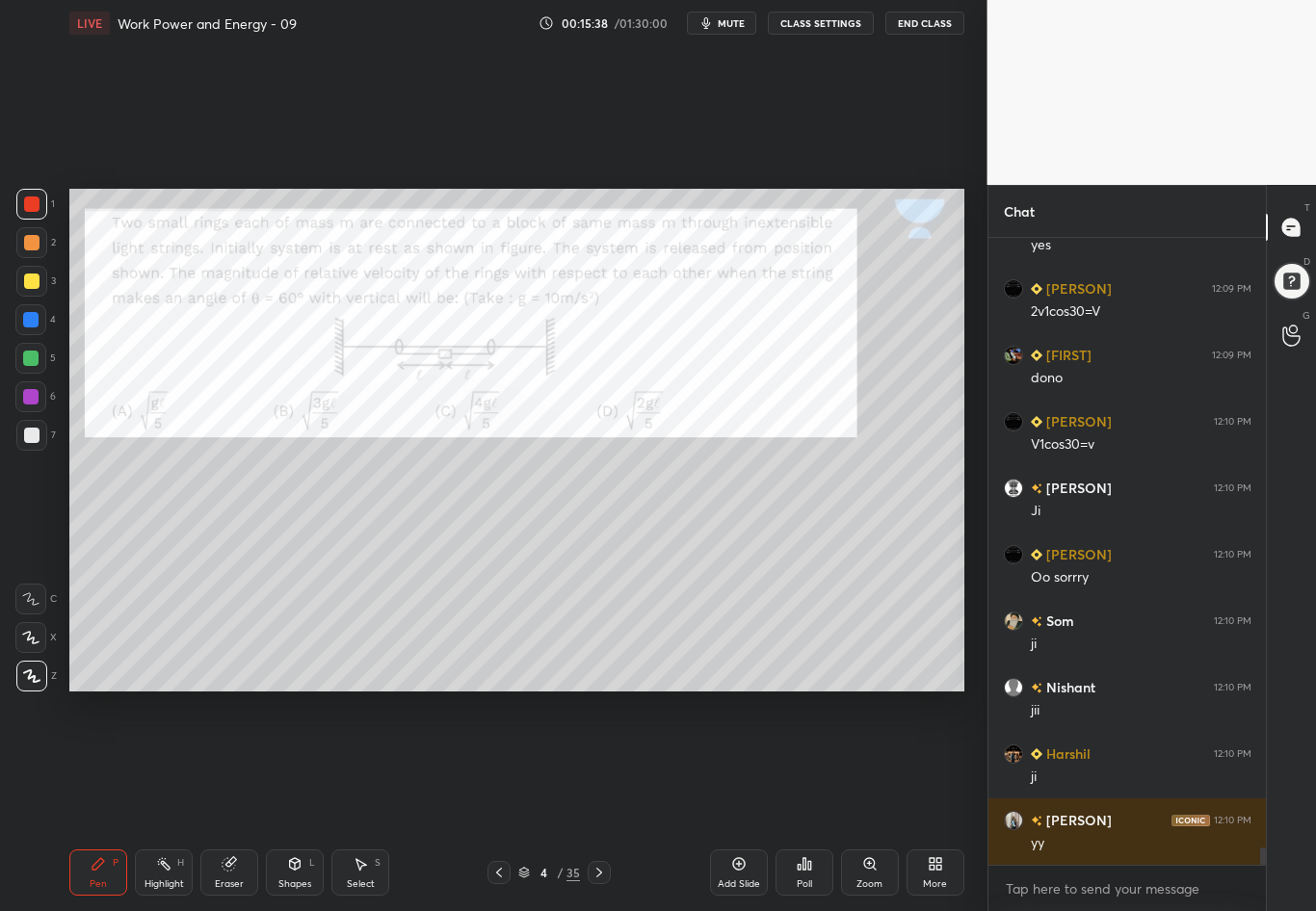 click on "Shapes L" at bounding box center [295, 872] 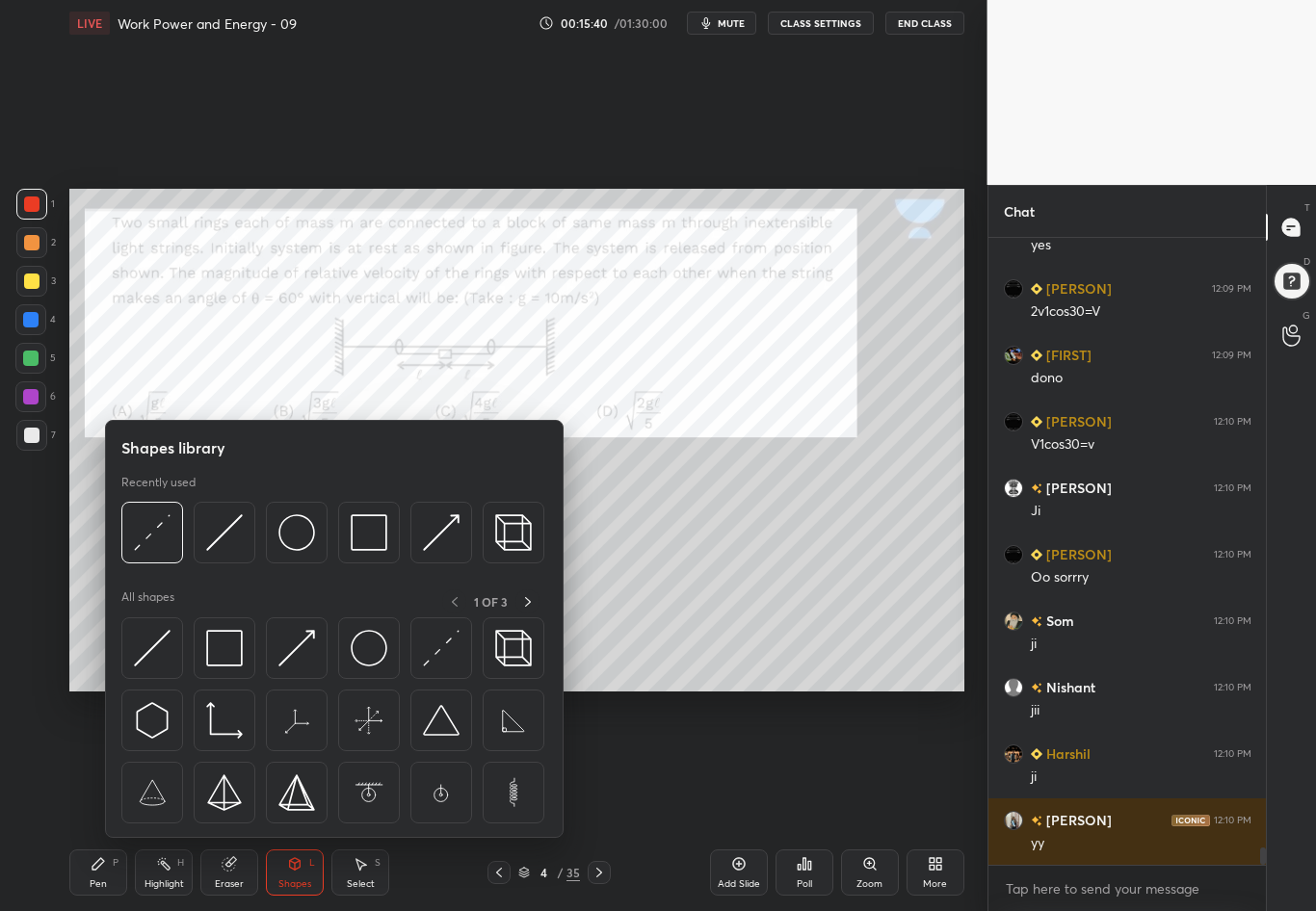 click at bounding box center [224, 533] 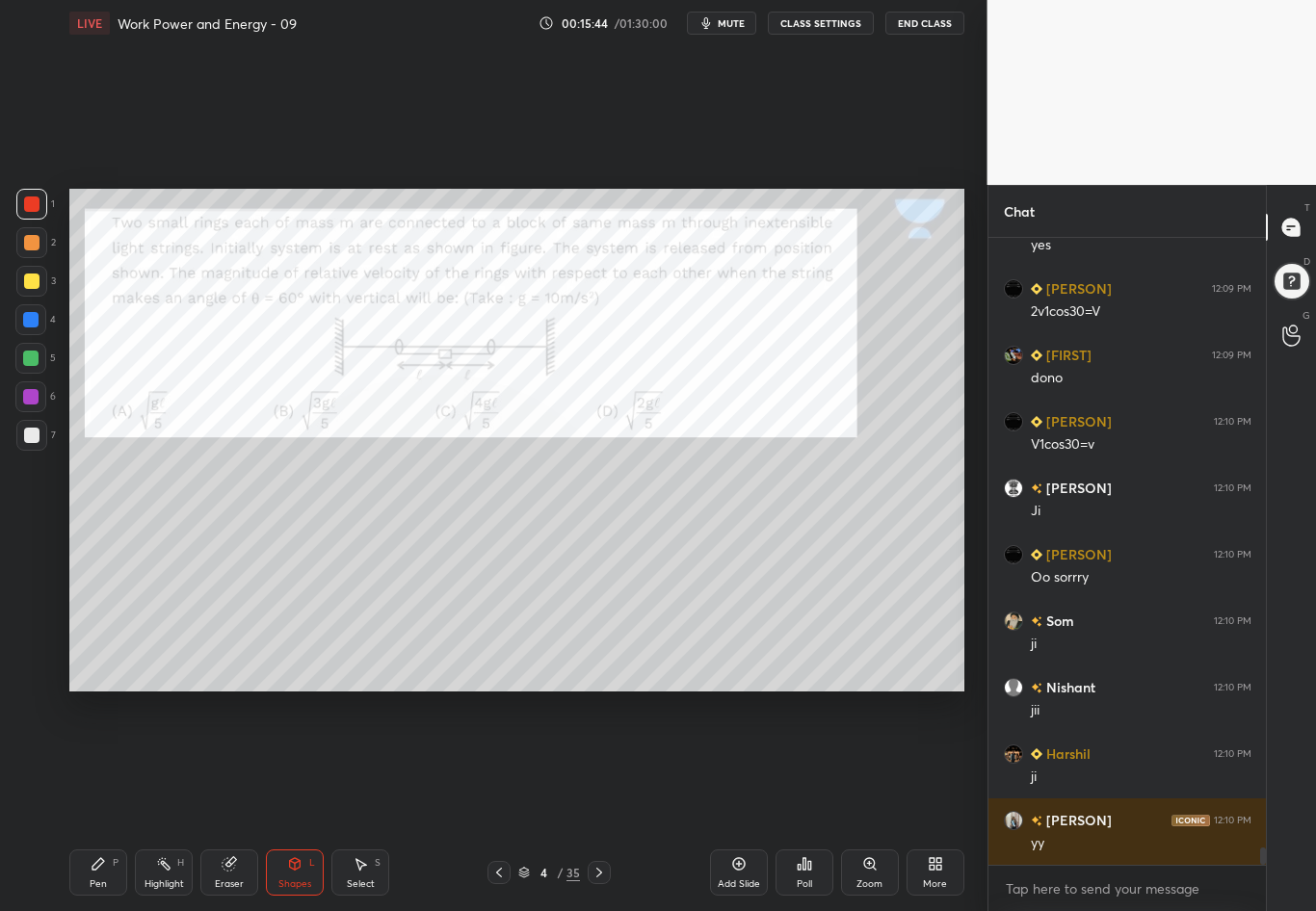 click at bounding box center (32, 204) 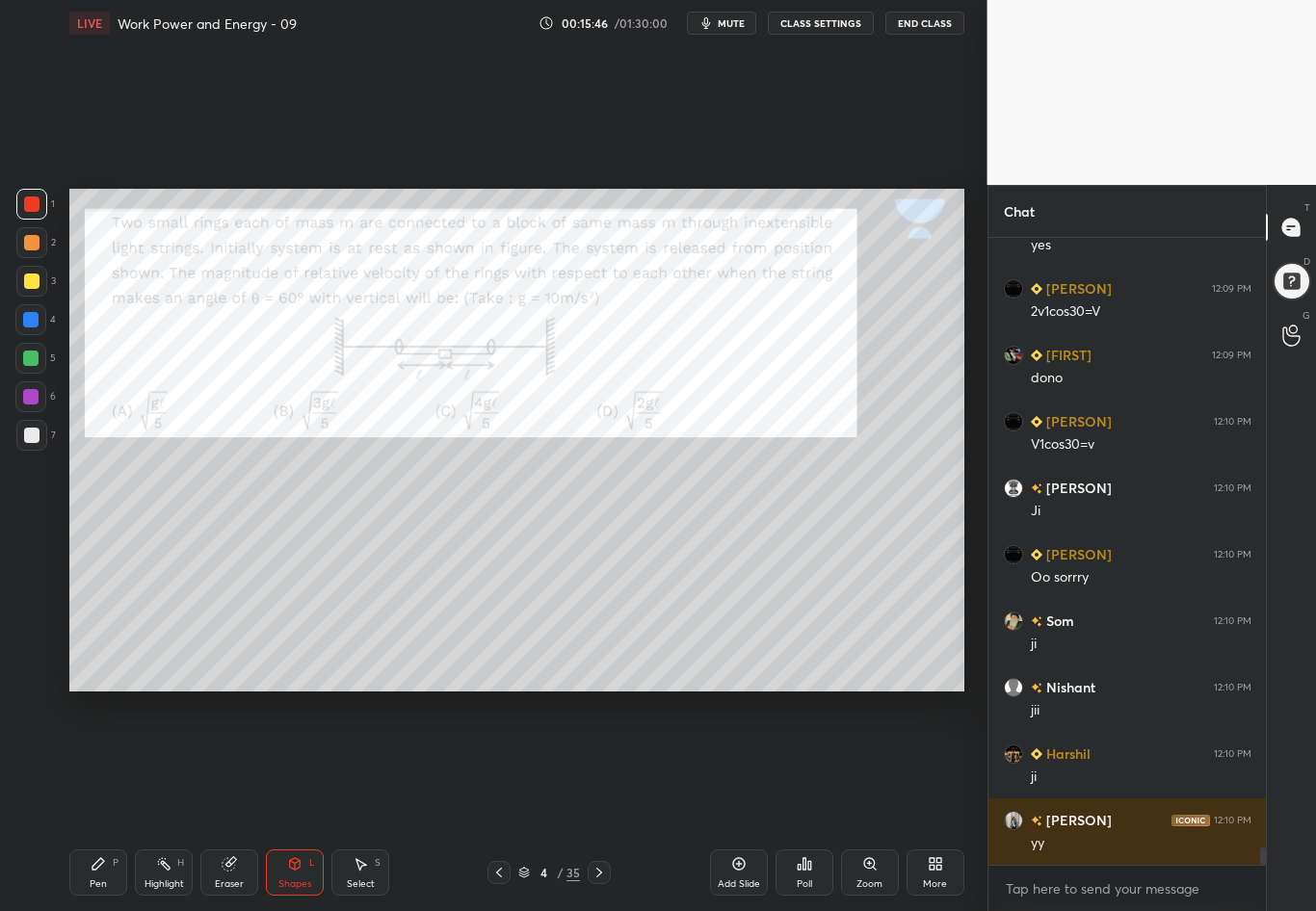 click at bounding box center [31, 320] 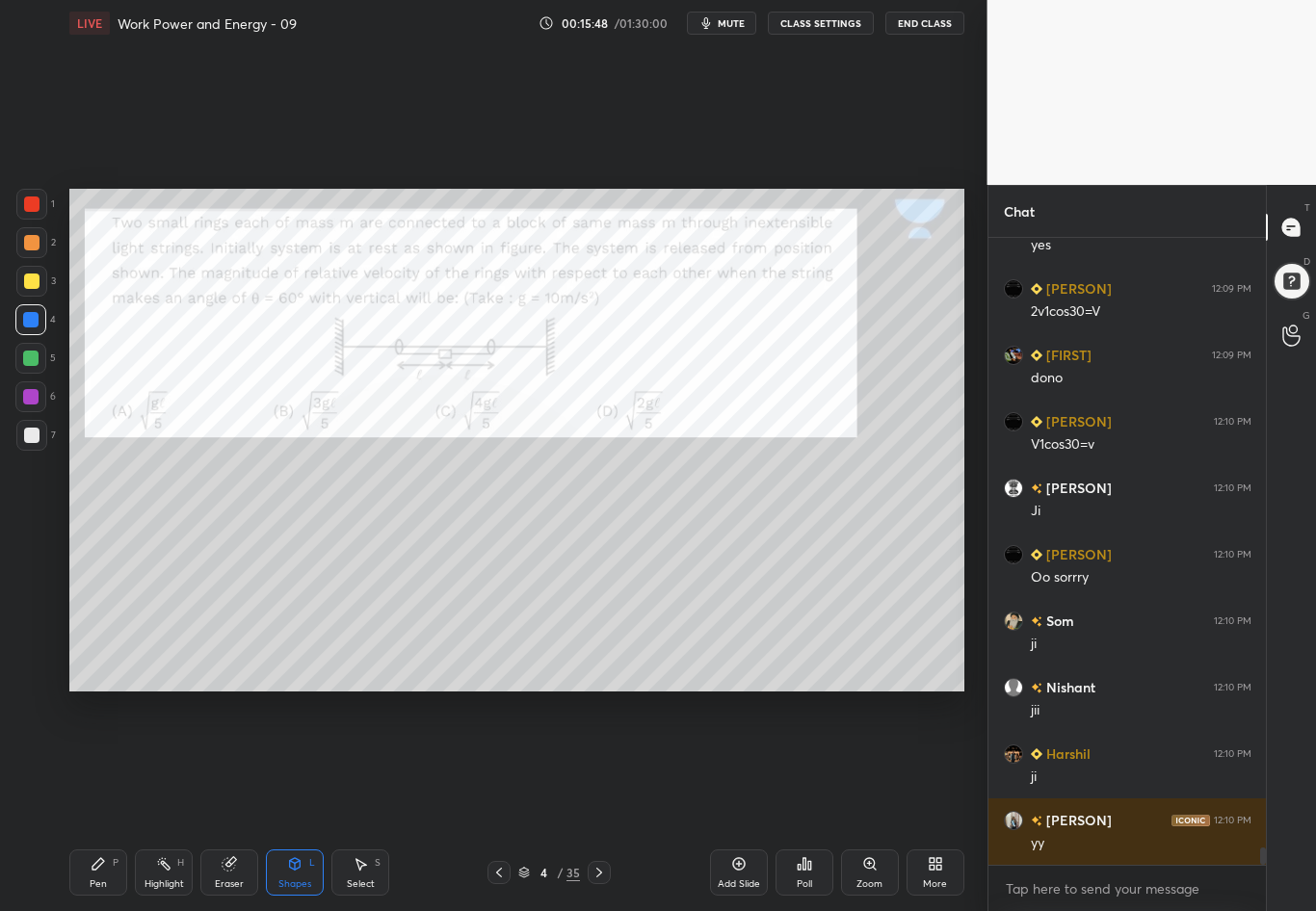 click on "Pen P" at bounding box center (98, 872) 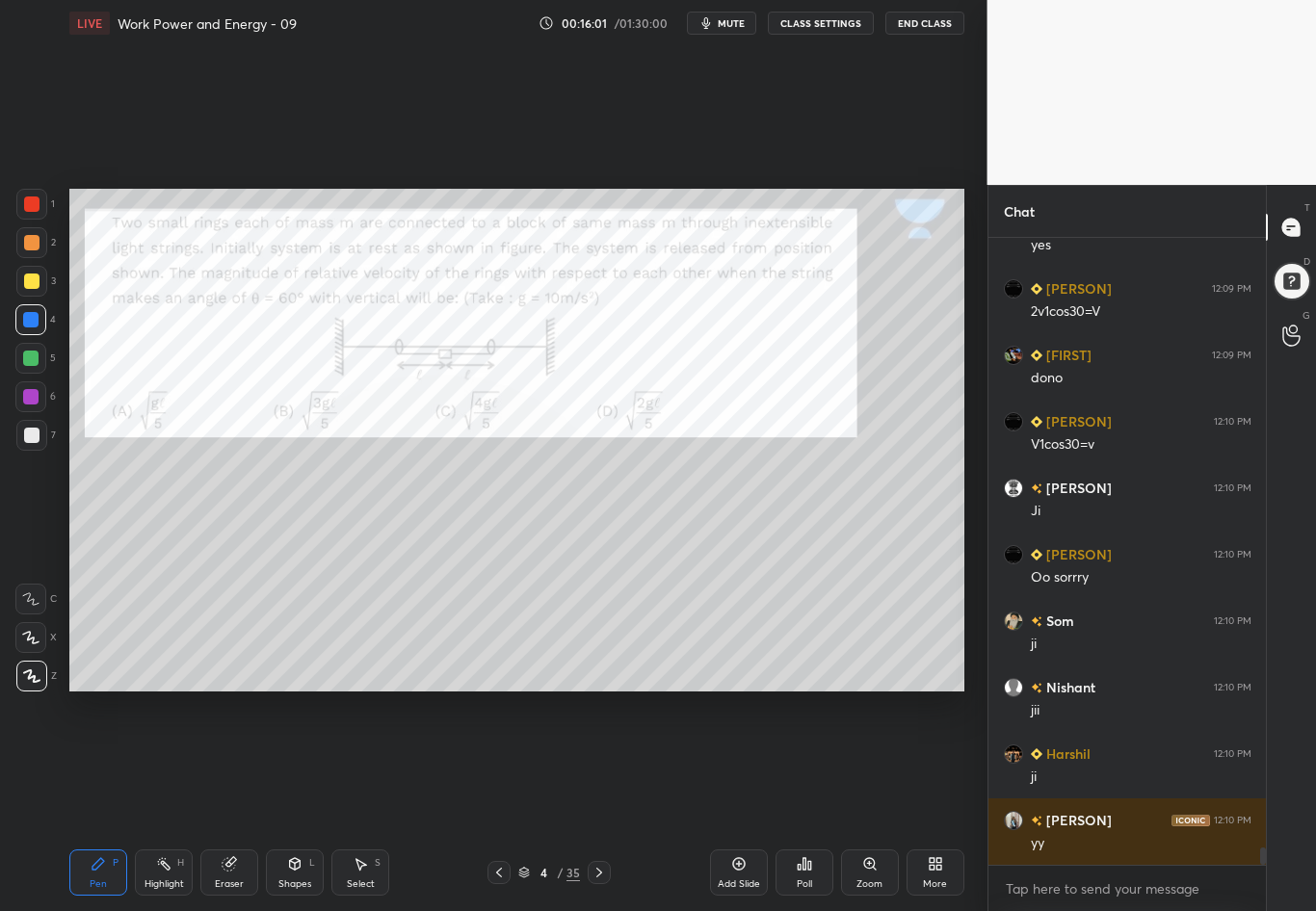 click 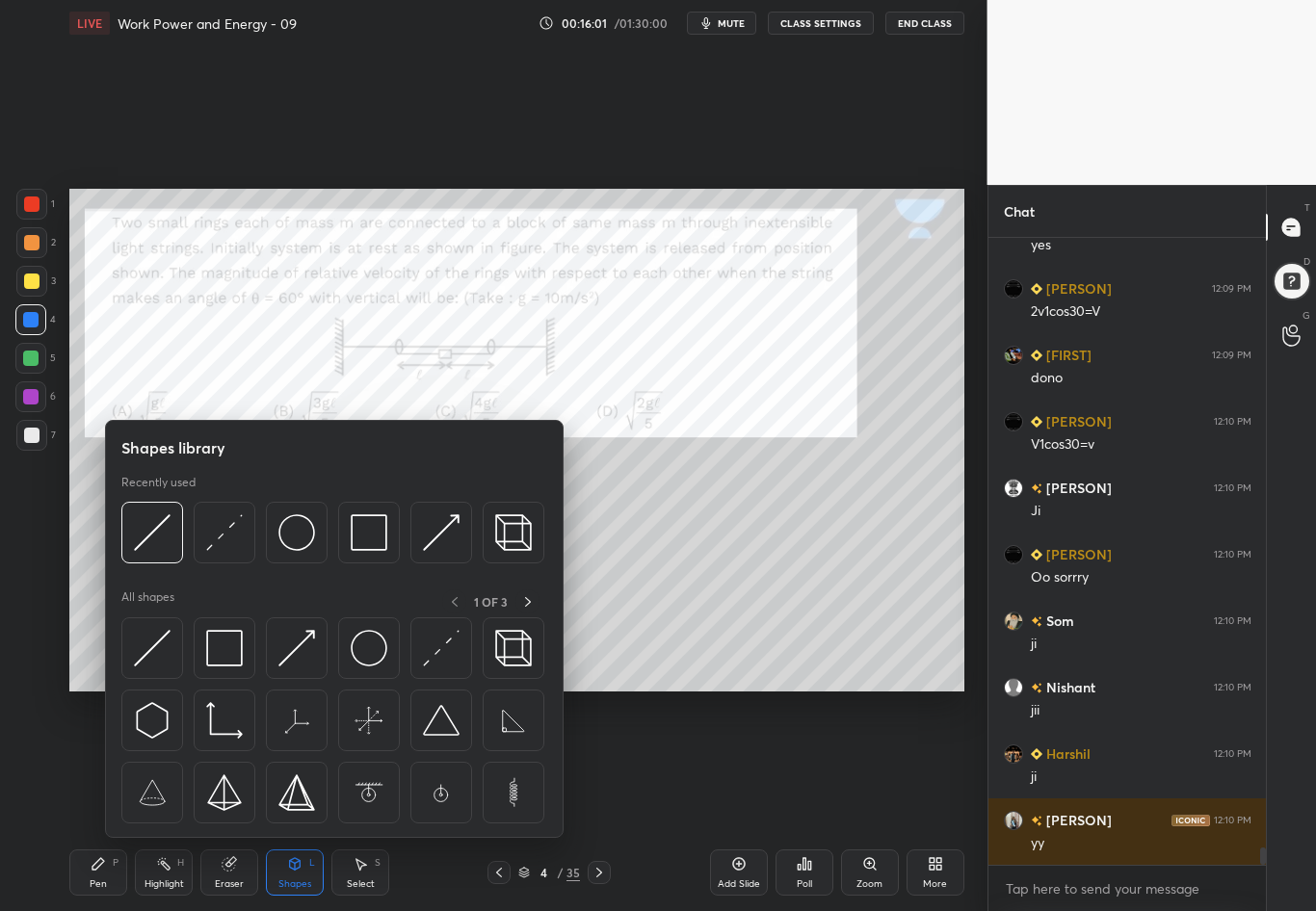 scroll, scrollTop: 22587, scrollLeft: 0, axis: vertical 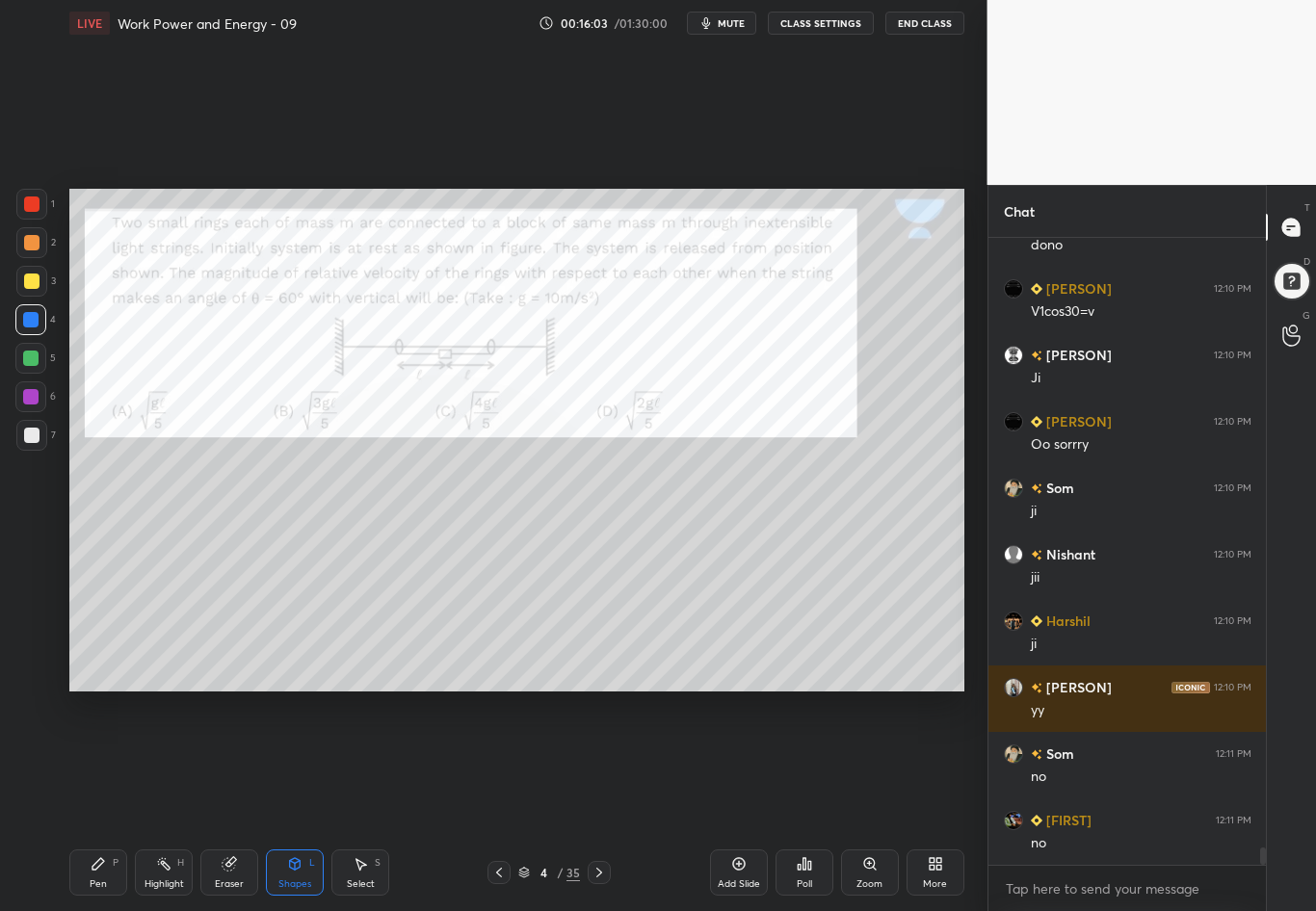 click on "1 2 3 4 5 6 7 C X Z C X Z E E Erase all   H H" at bounding box center (31, 440) 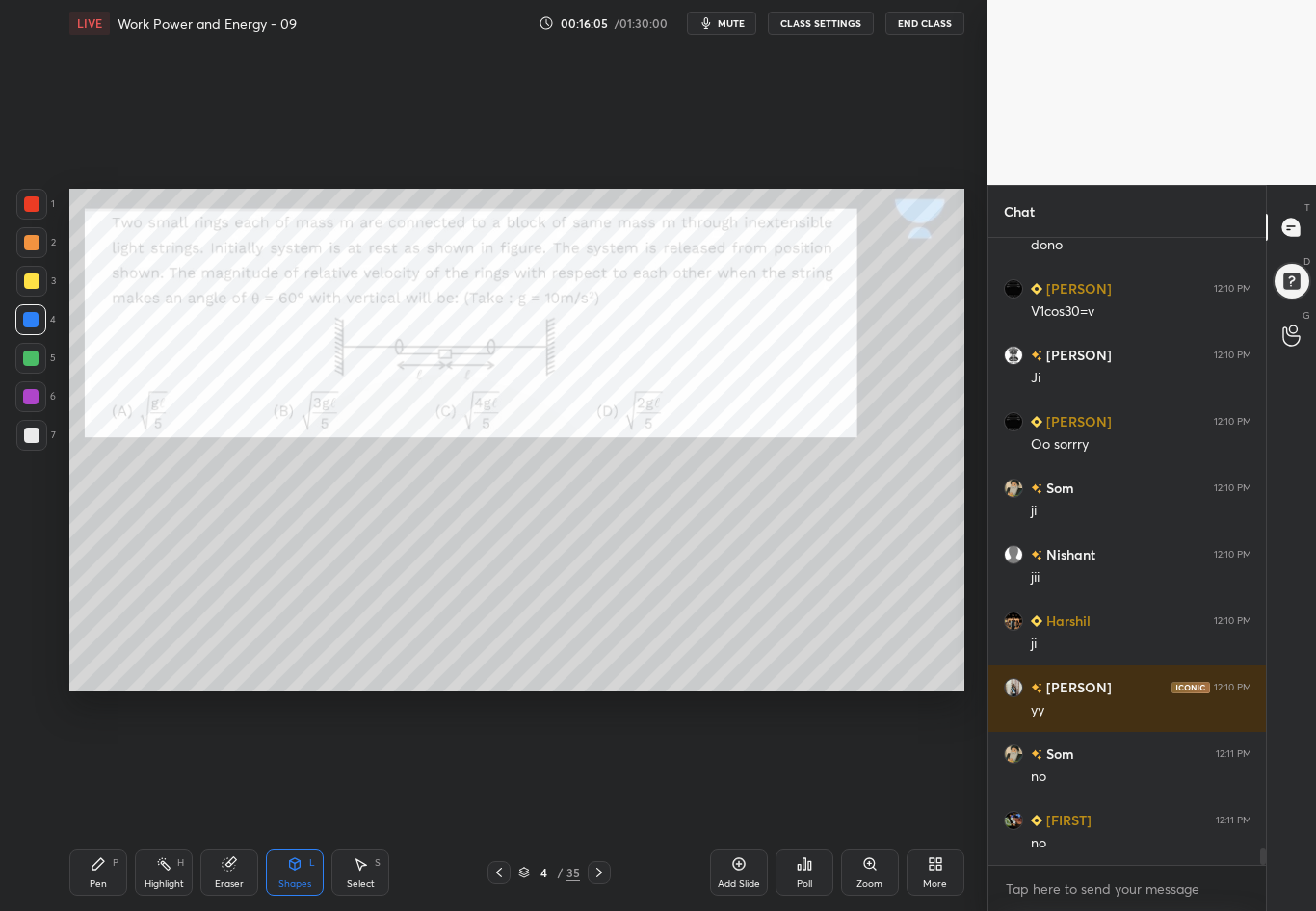 scroll, scrollTop: 22720, scrollLeft: 0, axis: vertical 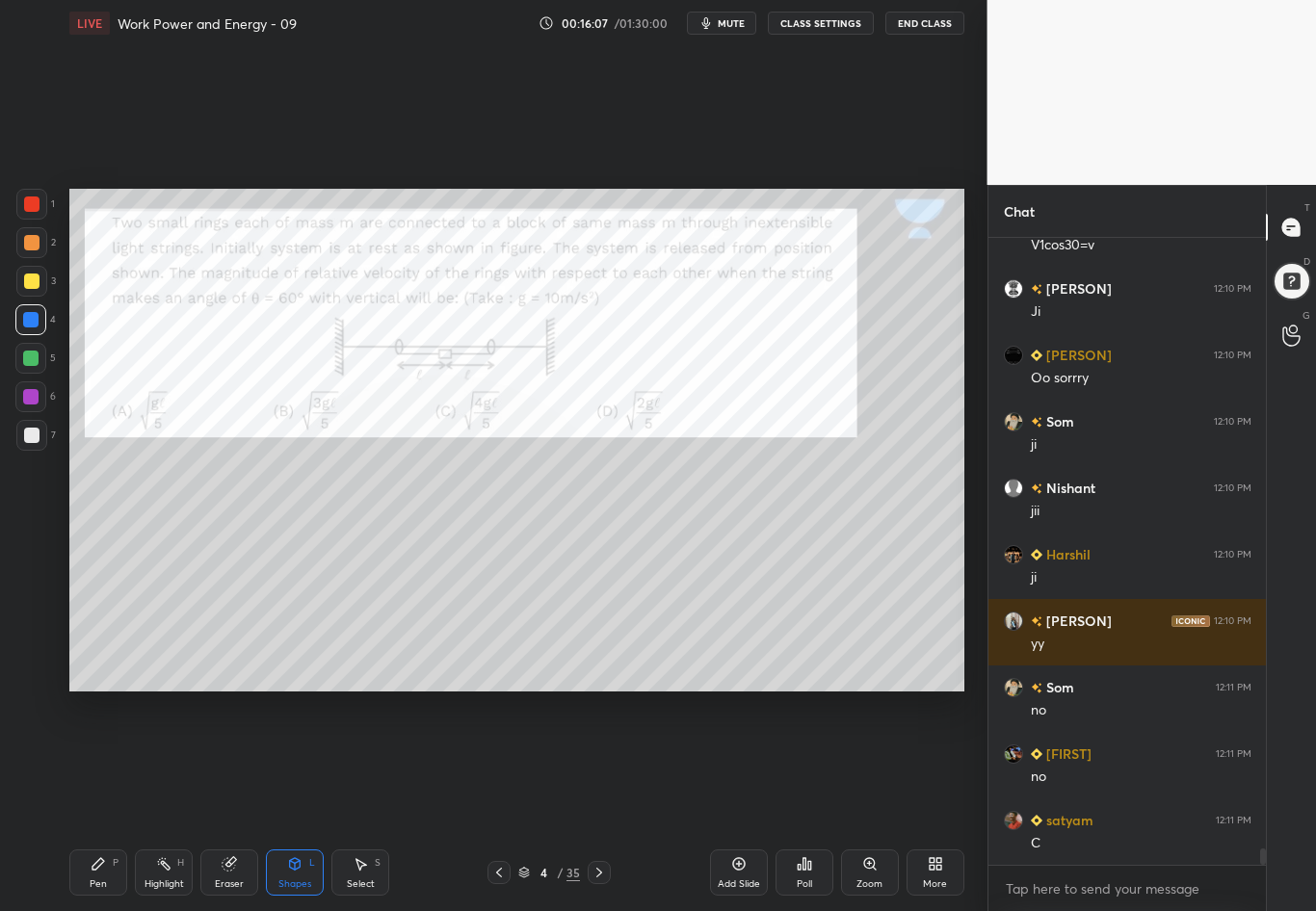 click on "Shapes L" at bounding box center [295, 872] 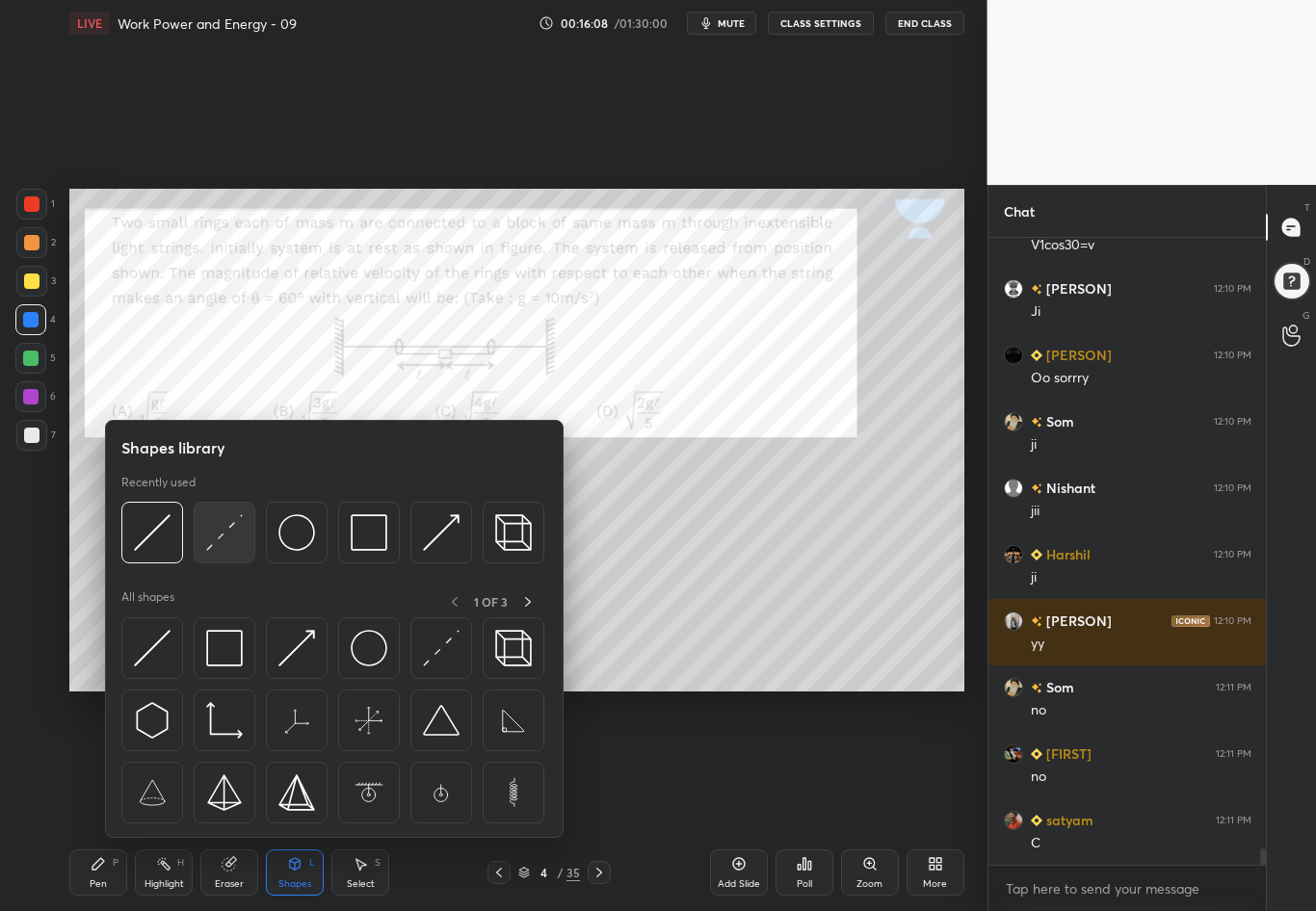 click at bounding box center (224, 533) 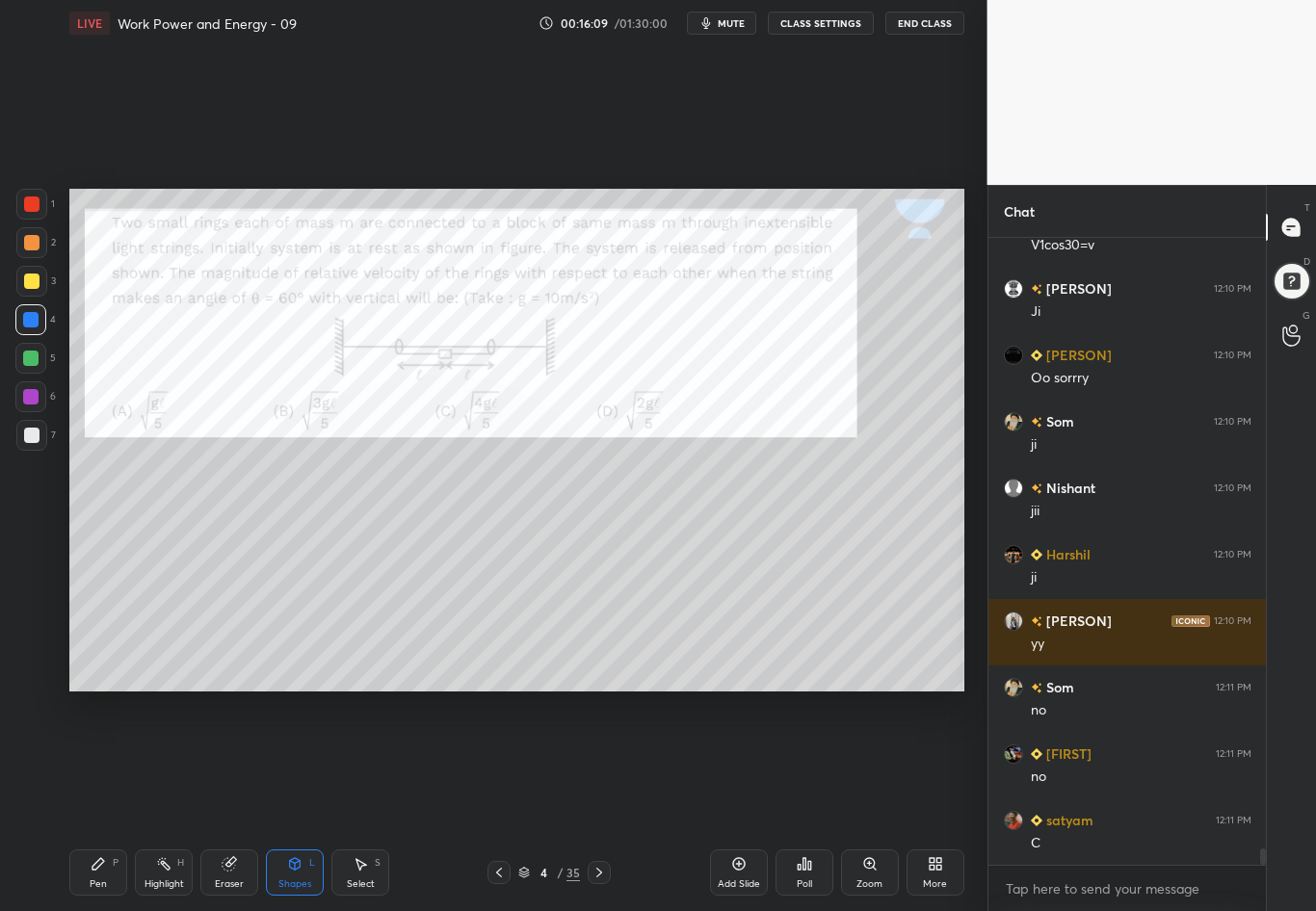 click on "1 2 3 4 5 6 7 C X Z C X Z E E Erase all   H H" at bounding box center (31, 440) 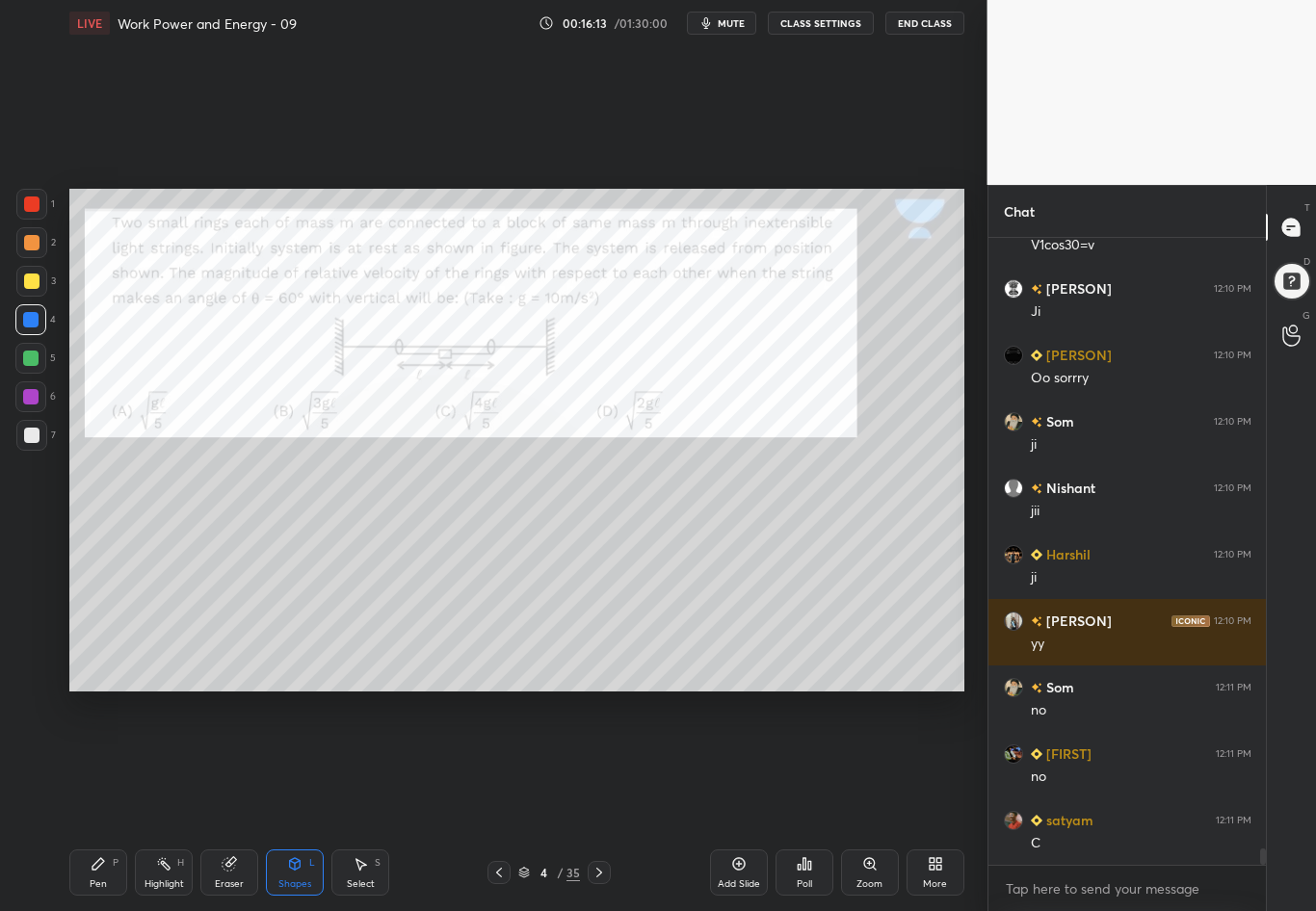 click on "Pen P" at bounding box center [98, 872] 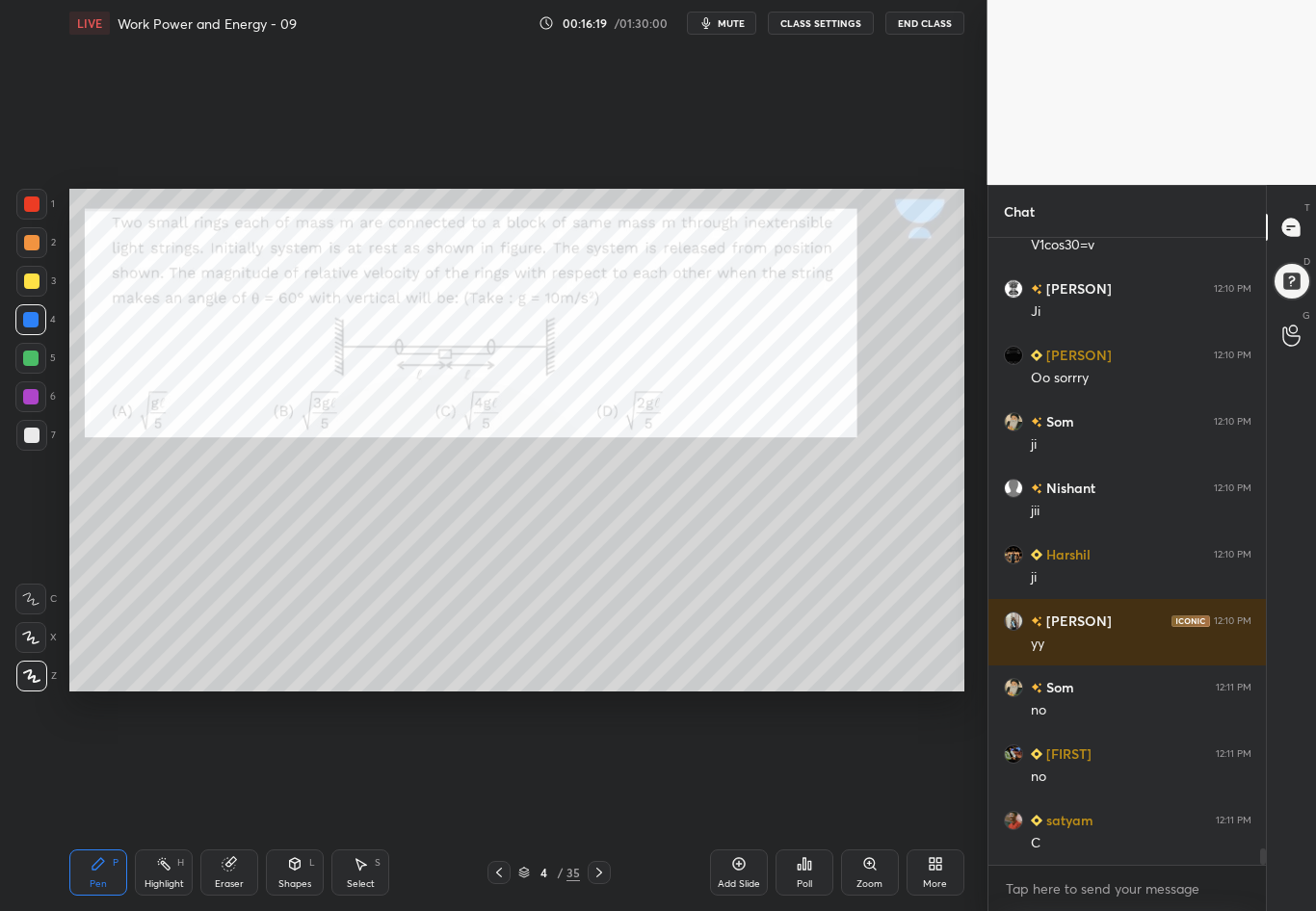click on "Shapes L" at bounding box center [295, 872] 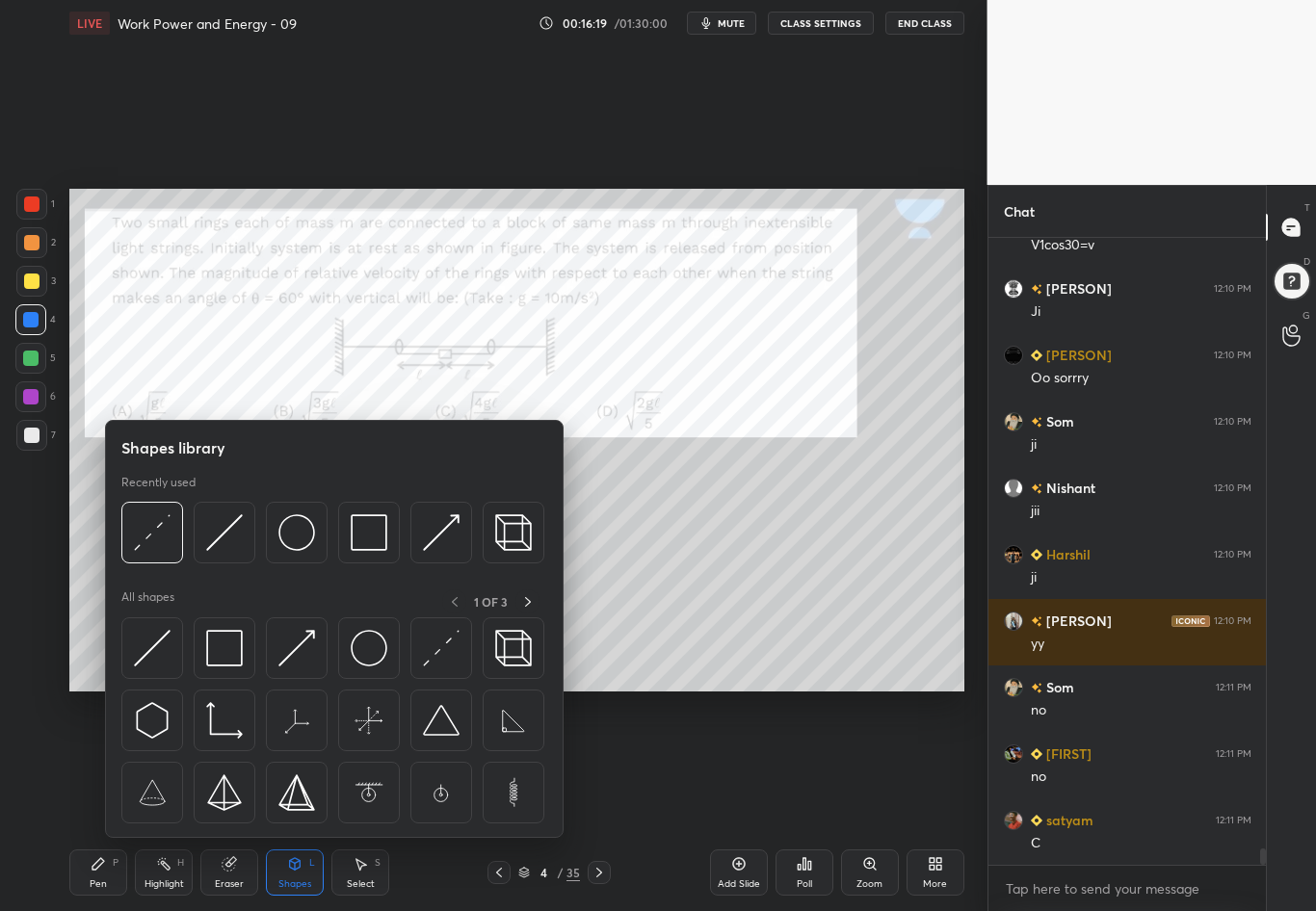 scroll, scrollTop: 22787, scrollLeft: 0, axis: vertical 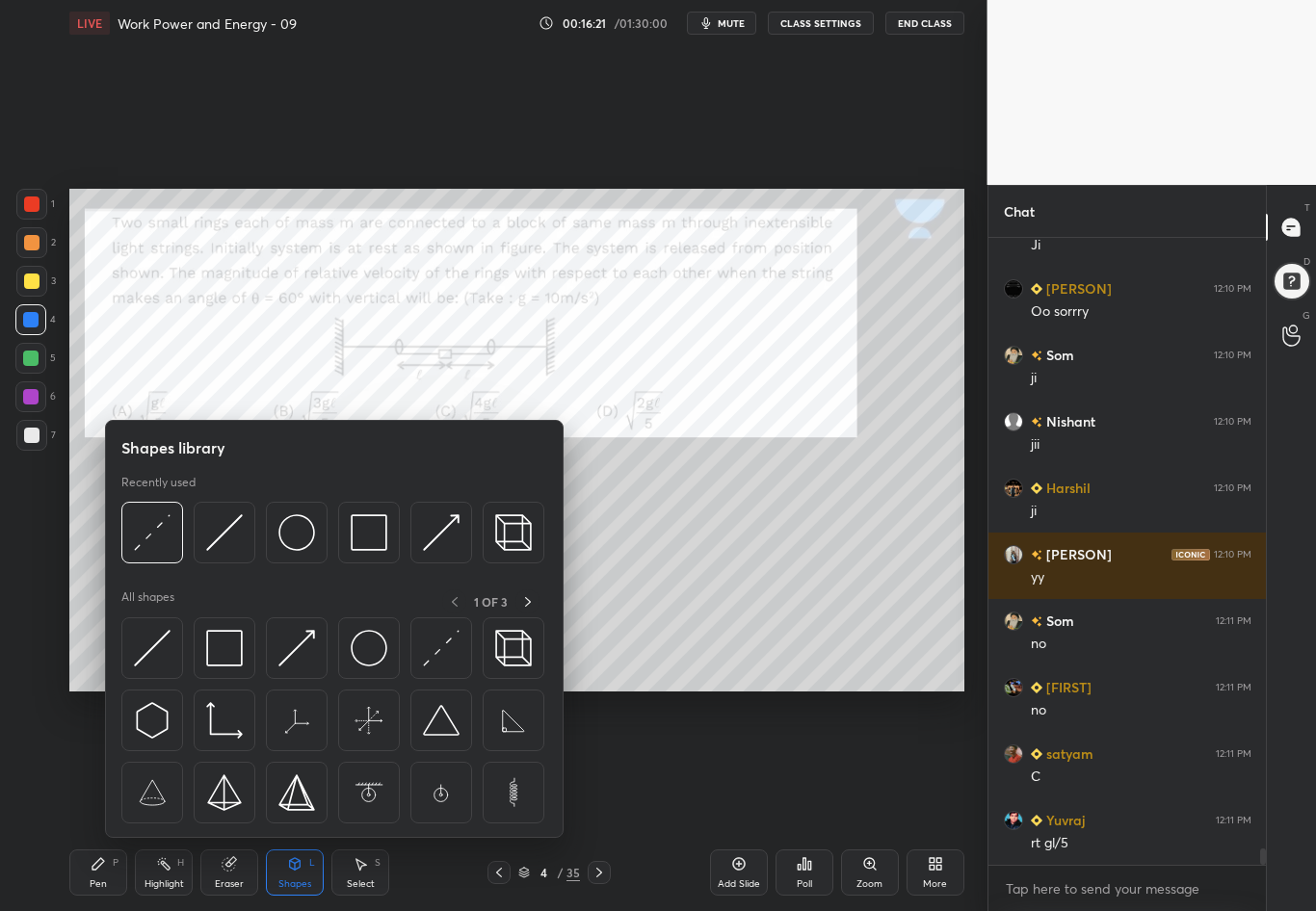 click on "1 2 3 4 5 6 7 C X Z C X Z E E Erase all   H H" at bounding box center [31, 440] 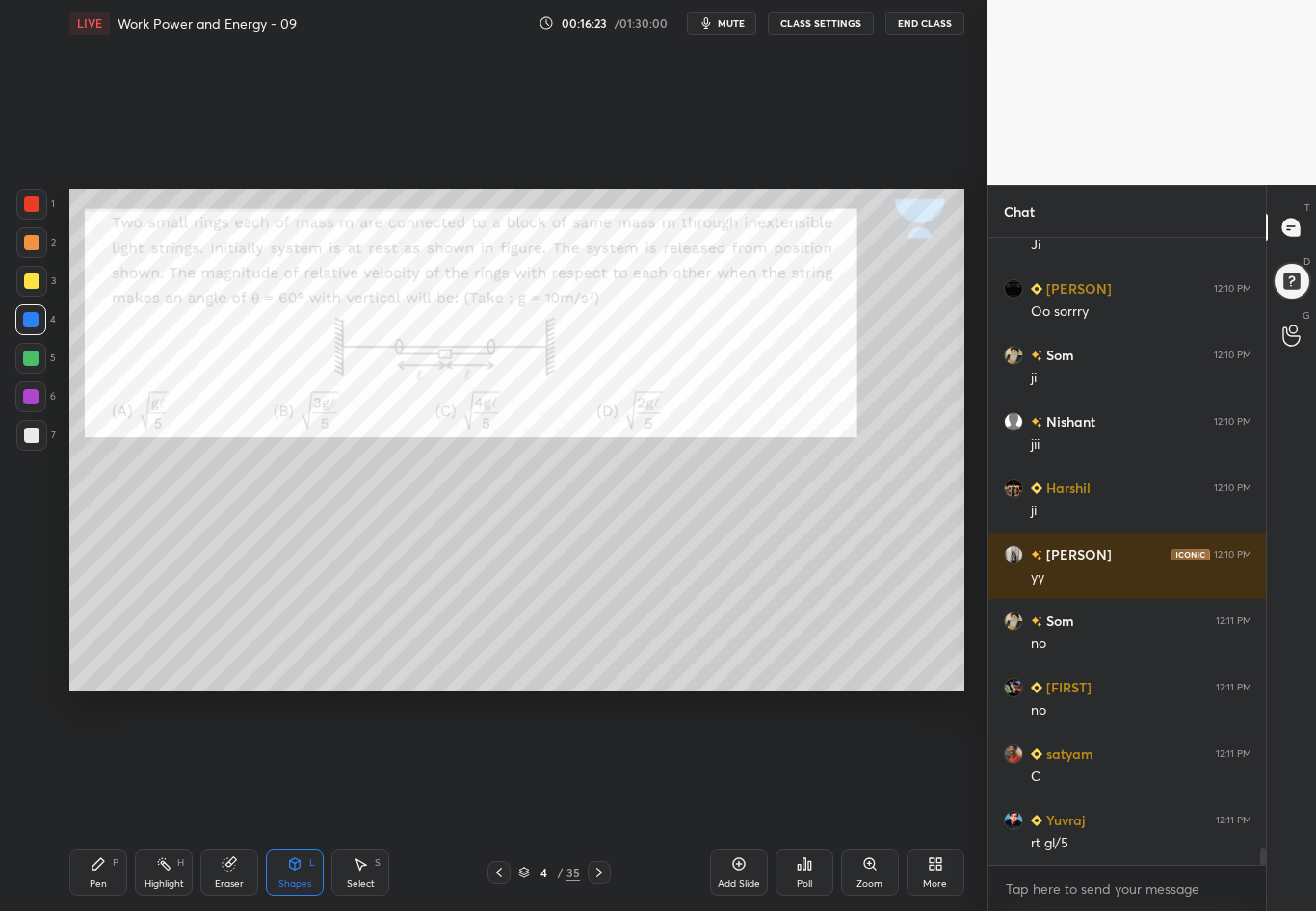 click on "Pen" at bounding box center (98, 884) 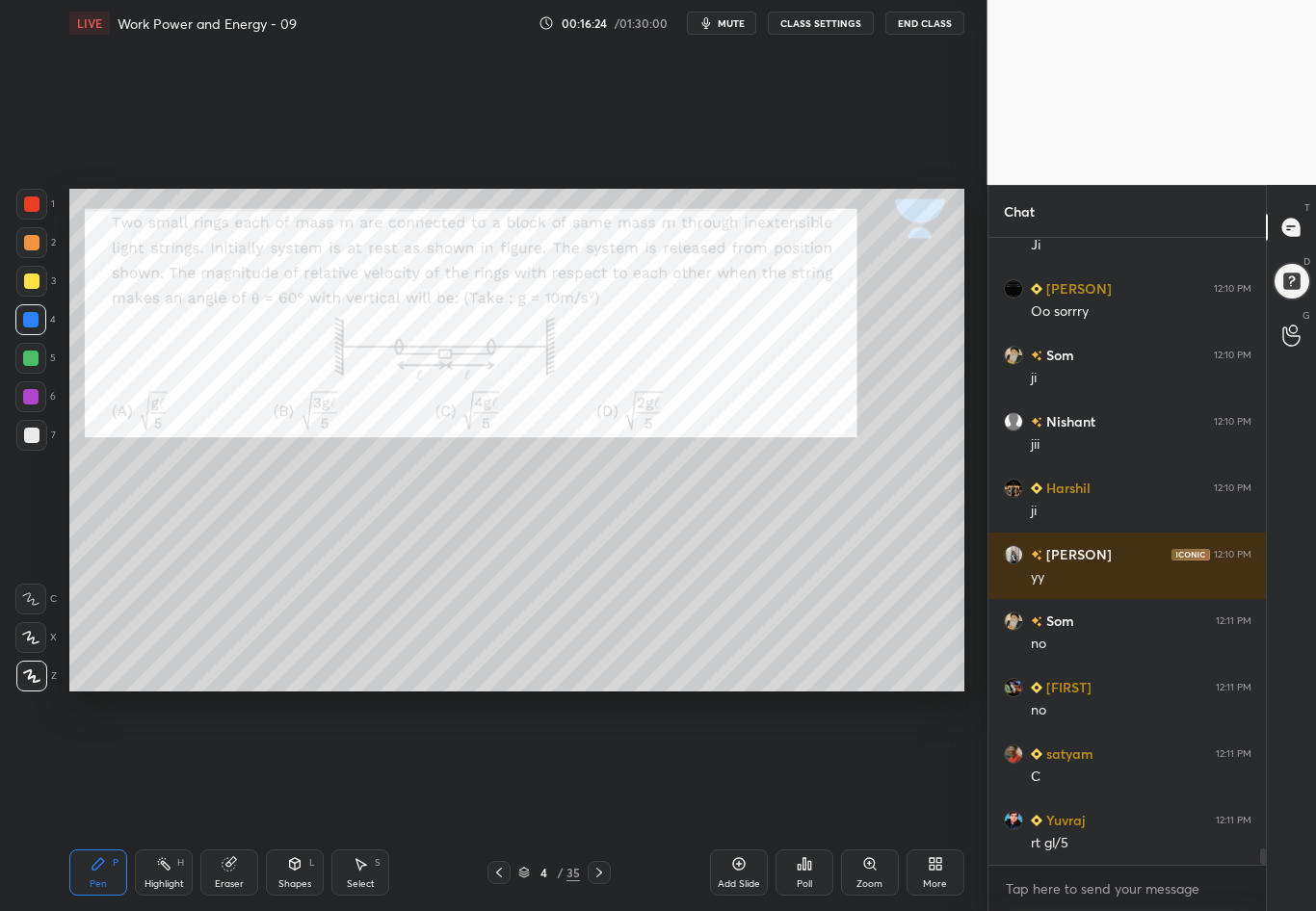 click at bounding box center [32, 204] 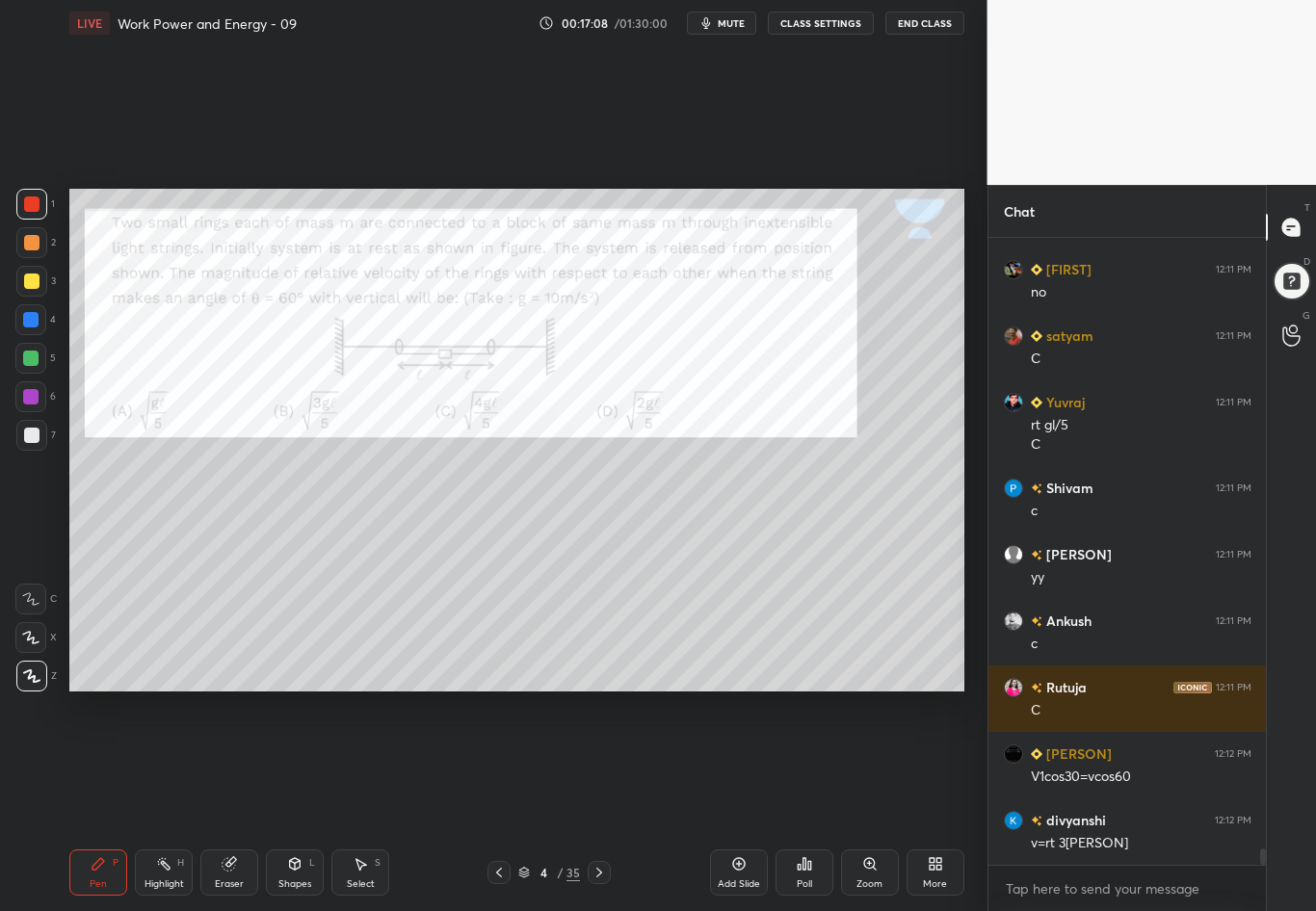 scroll, scrollTop: 23271, scrollLeft: 0, axis: vertical 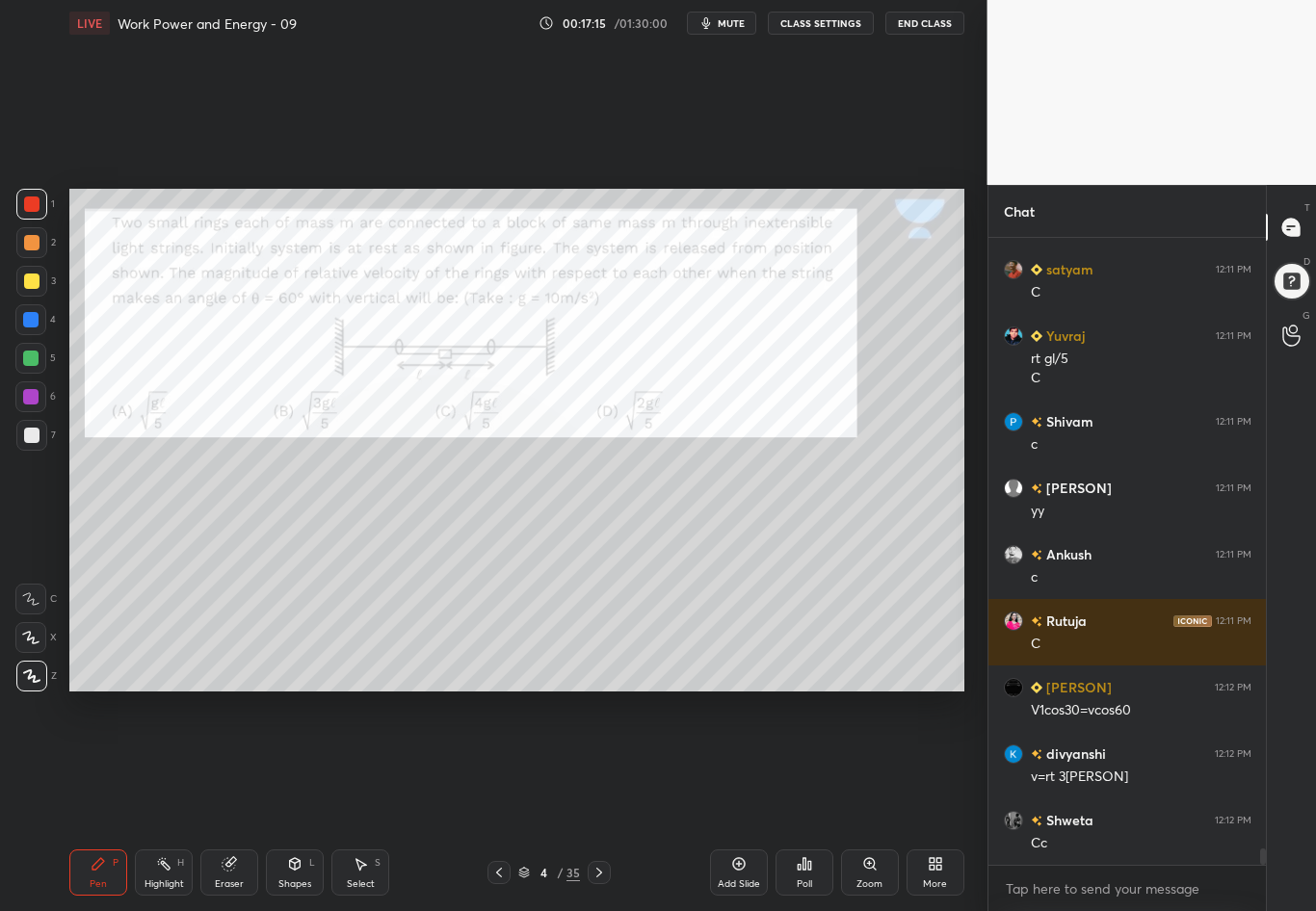 click at bounding box center (31, 320) 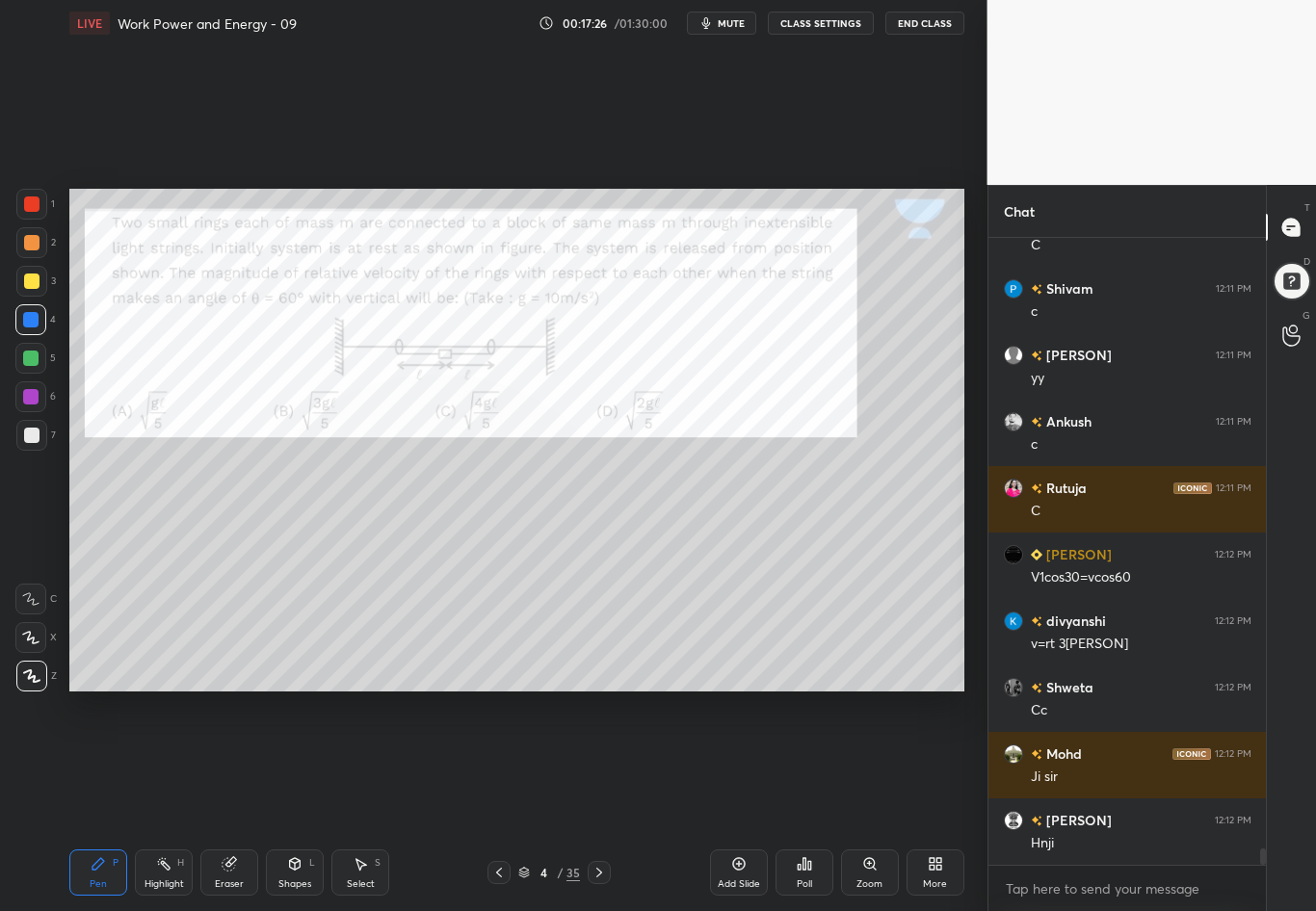 scroll, scrollTop: 23470, scrollLeft: 0, axis: vertical 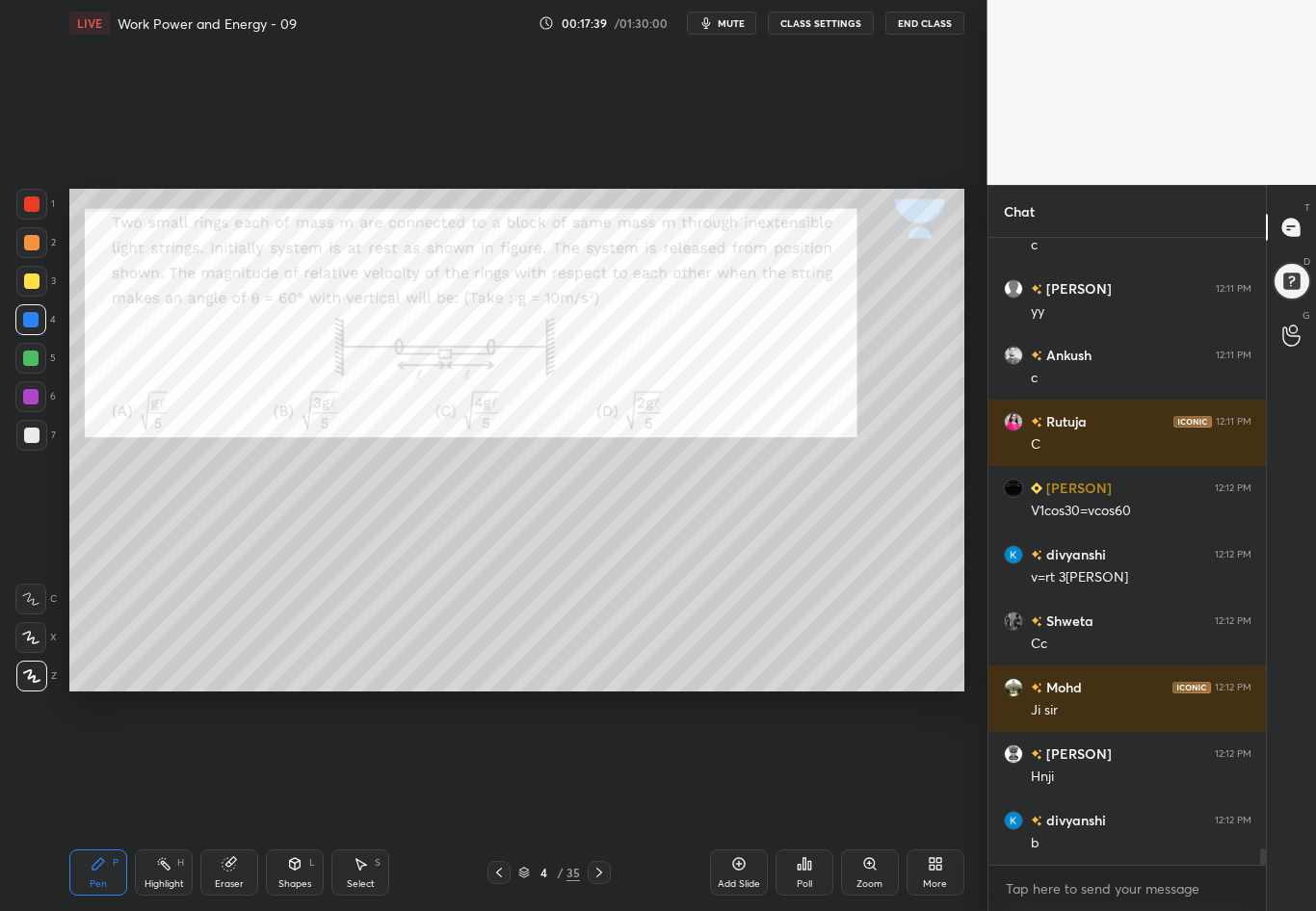 click at bounding box center [32, 435] 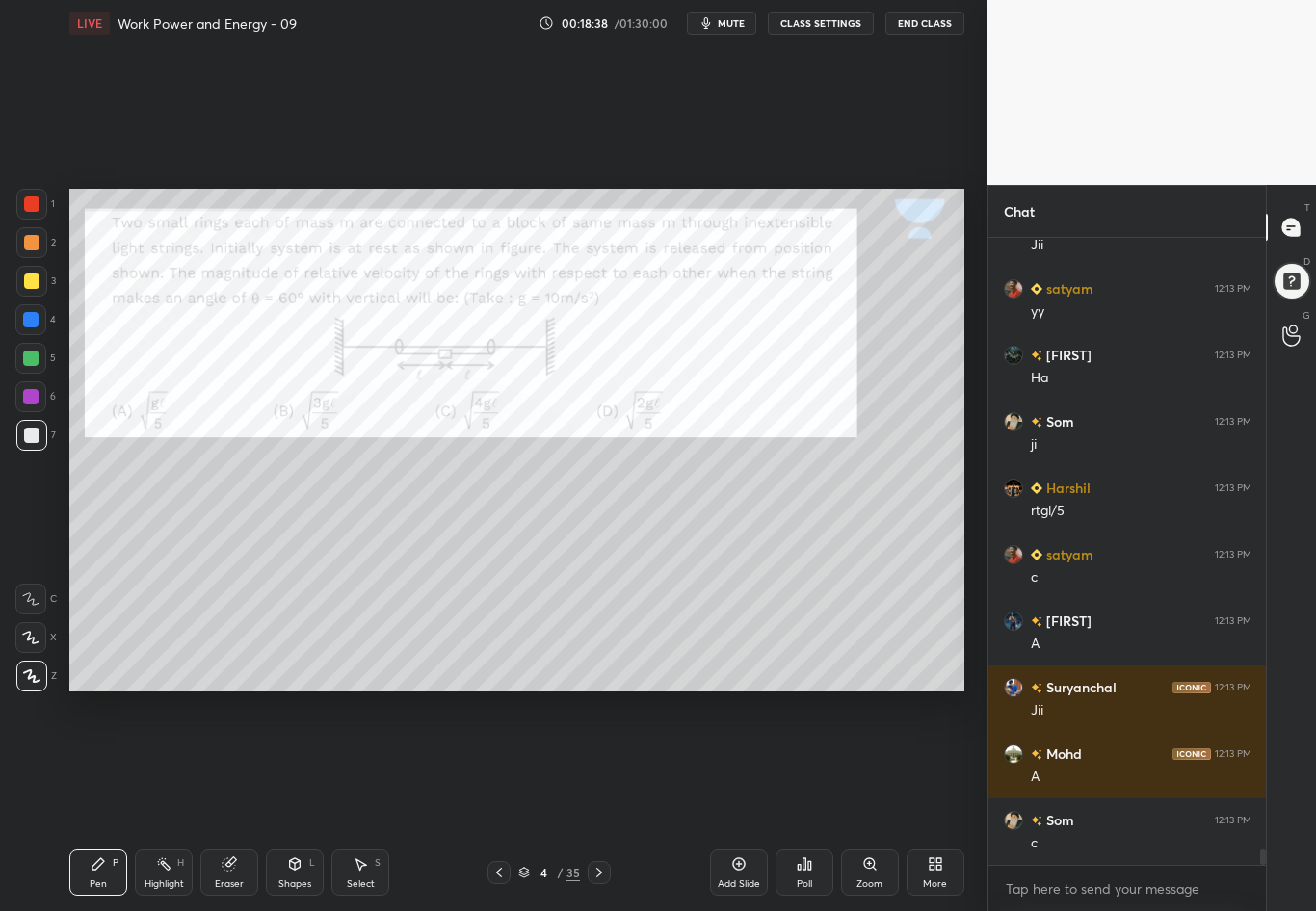 scroll, scrollTop: 24999, scrollLeft: 0, axis: vertical 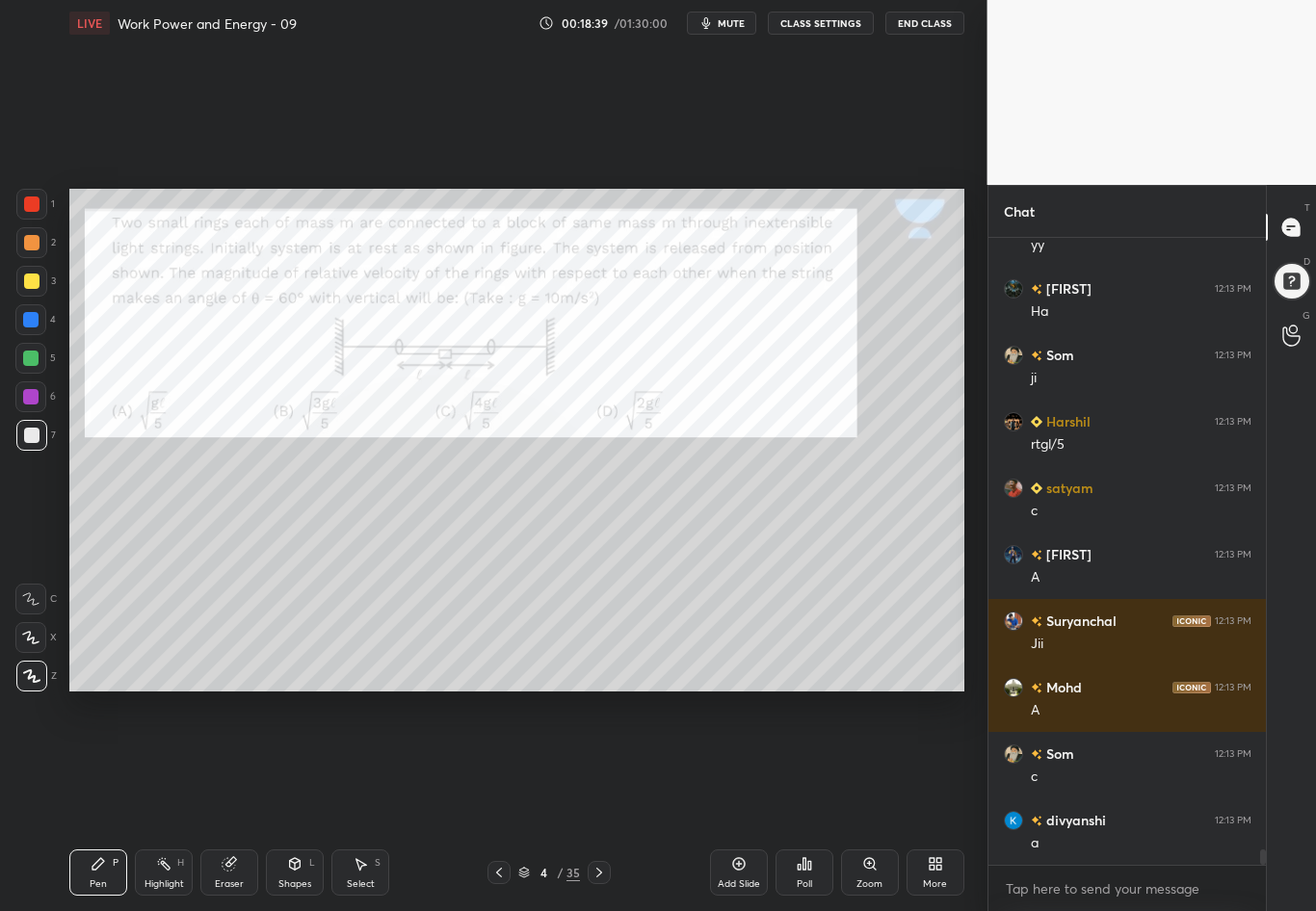 click on "Setting up your live class Congratulations on completing 3 years with Unacademy Thank you for guiding thousands of learners towards their dreams Poll for   secs No correct answer Start poll" at bounding box center (516, 440) 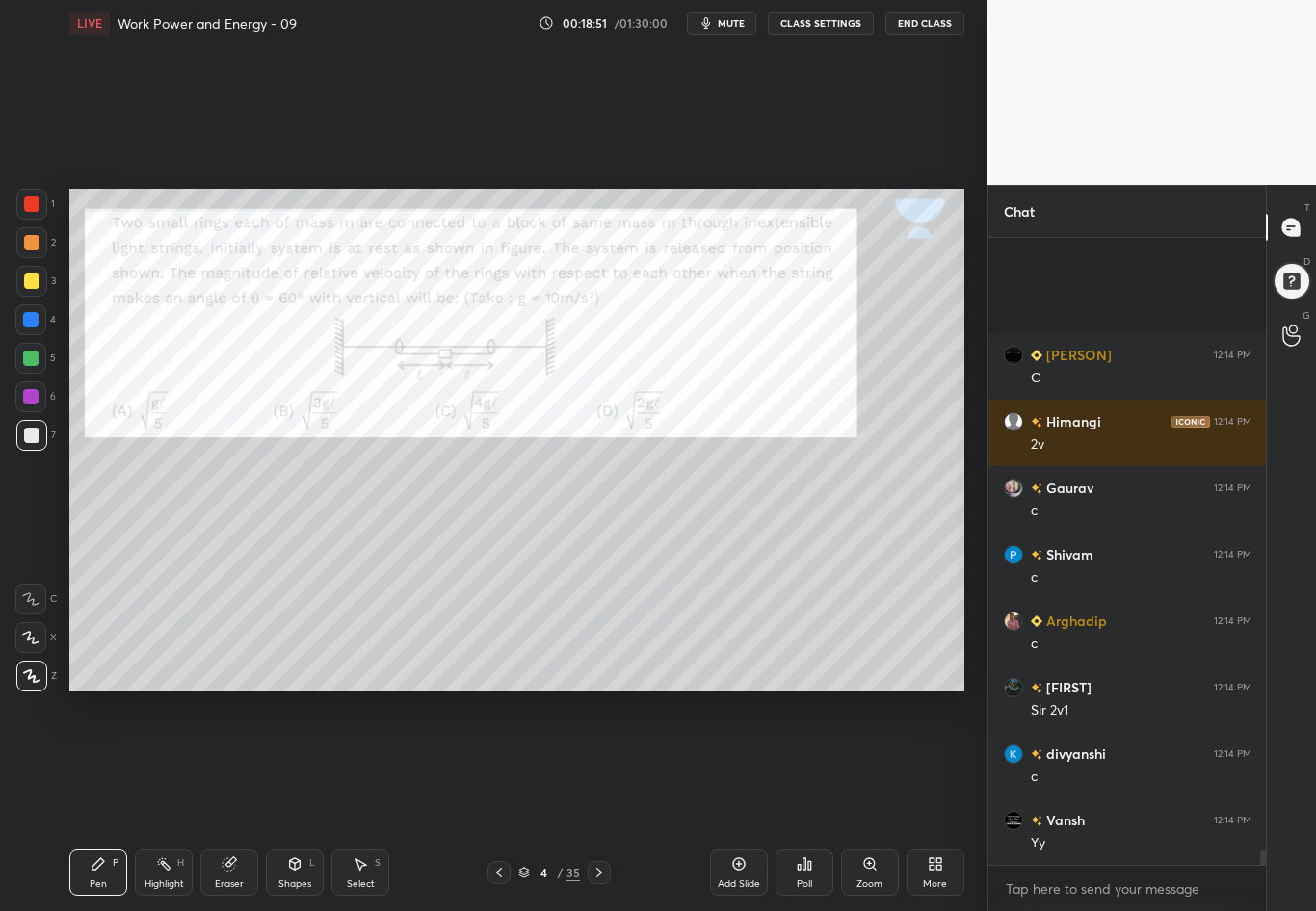 scroll, scrollTop: 26480, scrollLeft: 0, axis: vertical 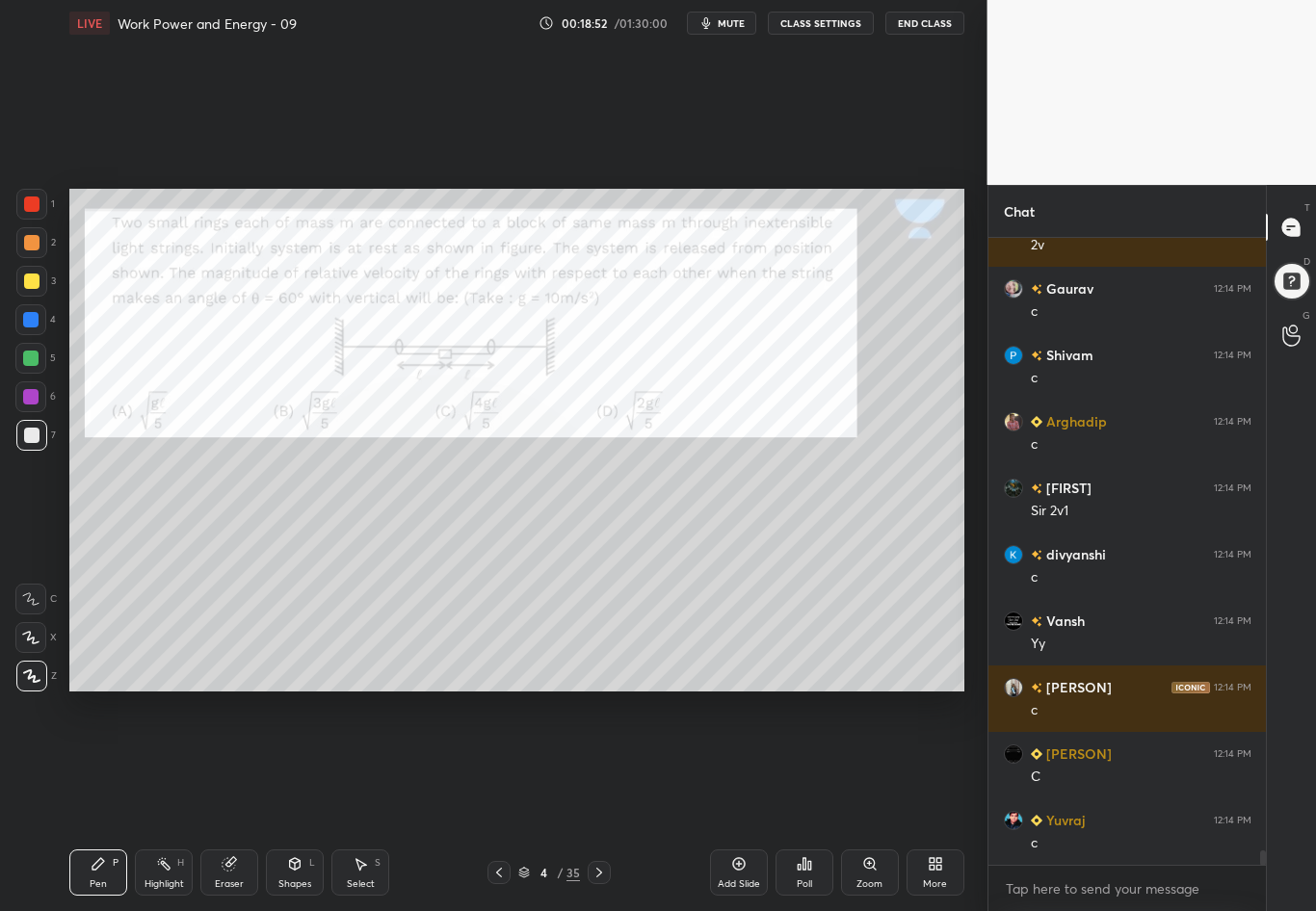click at bounding box center [32, 204] 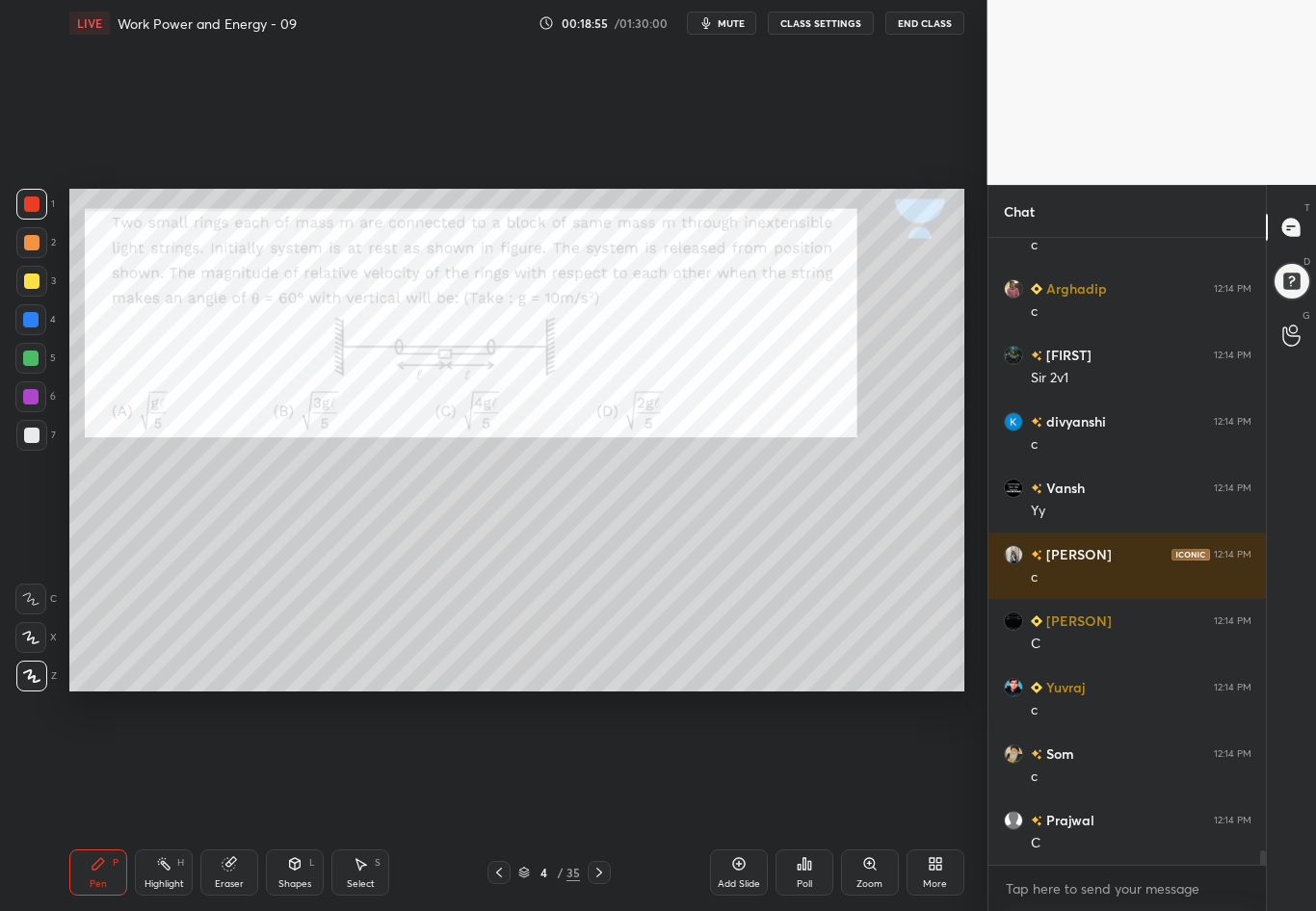 scroll, scrollTop: 26679, scrollLeft: 0, axis: vertical 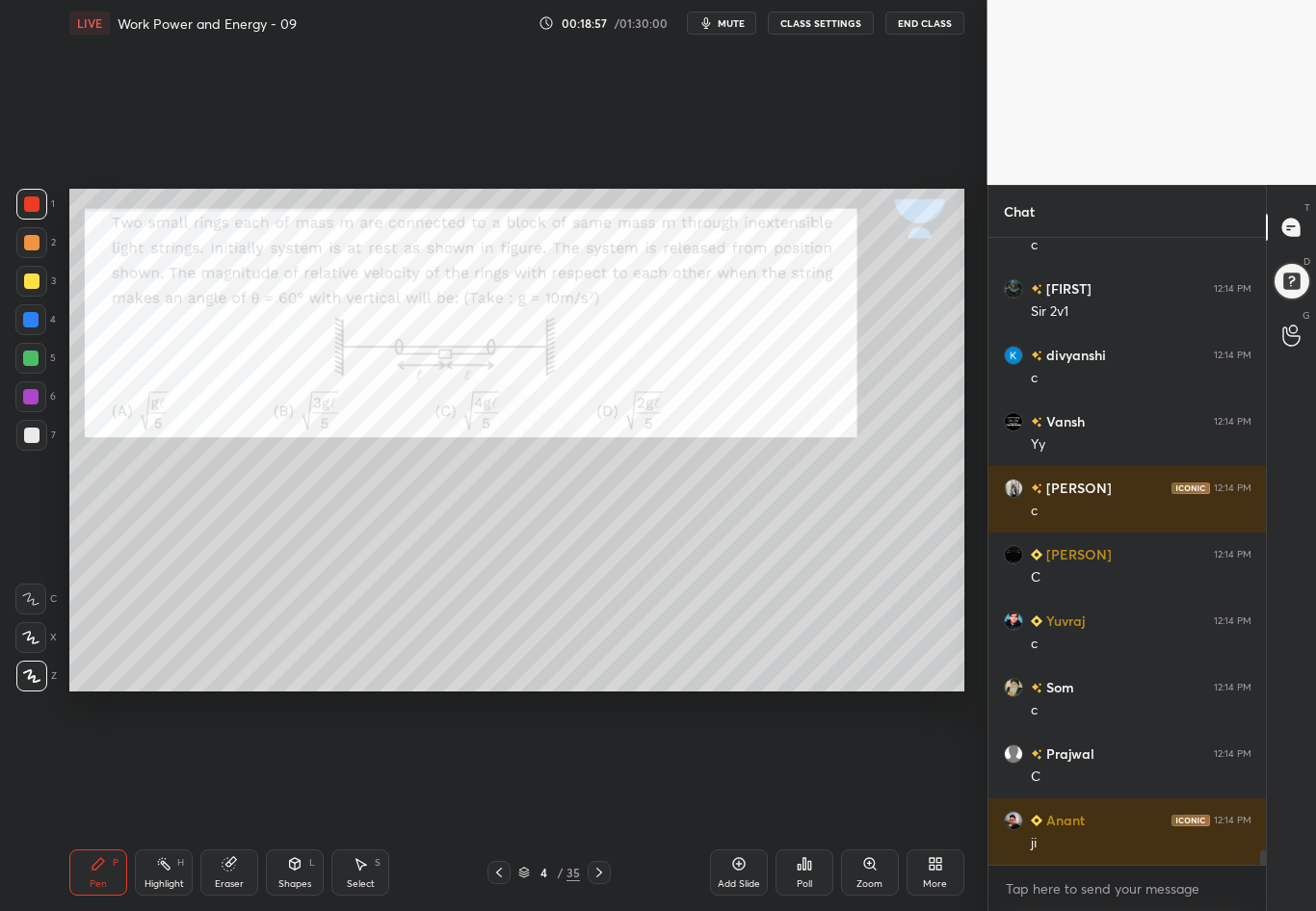 click at bounding box center (31, 320) 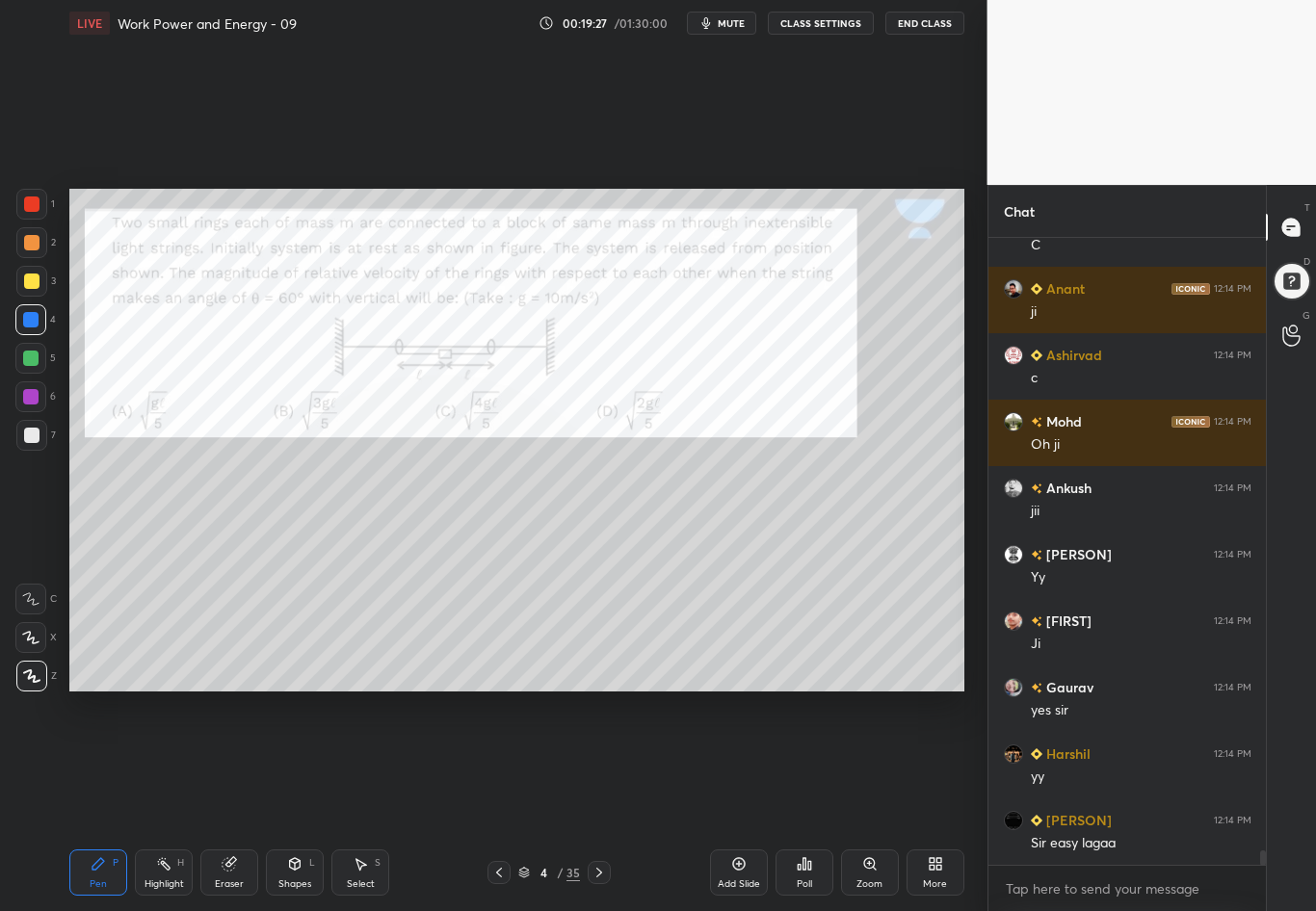 scroll, scrollTop: 27277, scrollLeft: 0, axis: vertical 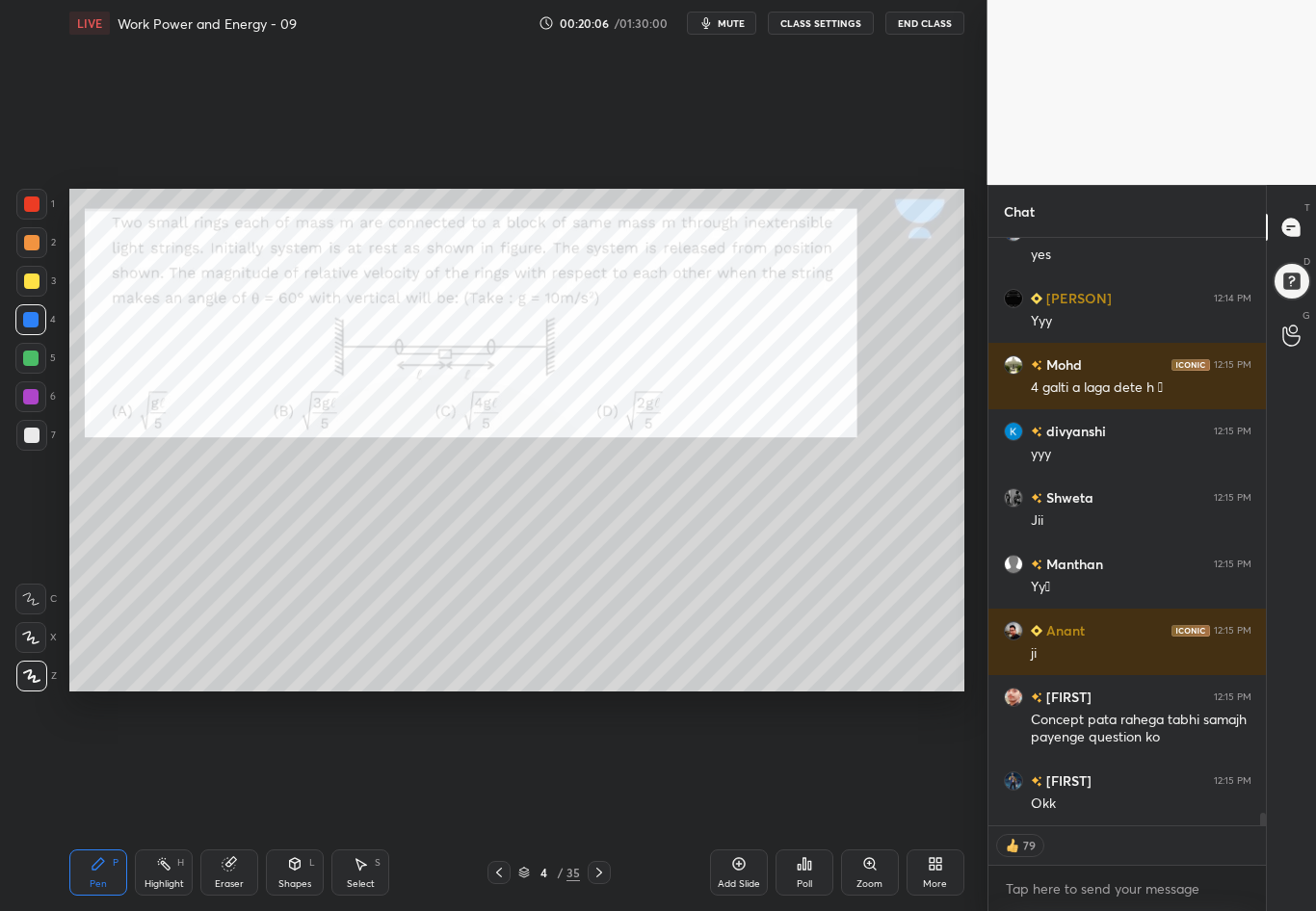 click 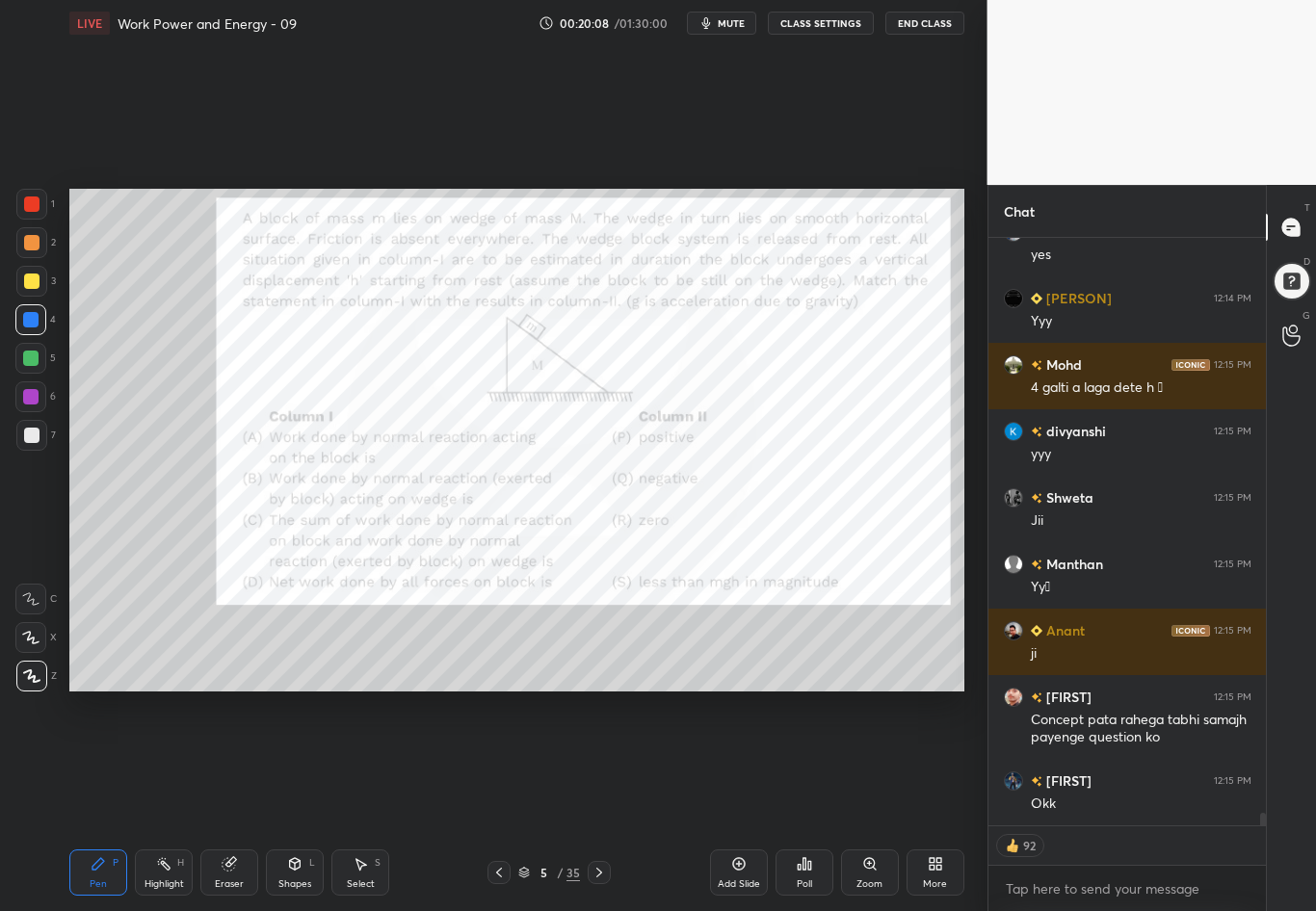 click at bounding box center [32, 204] 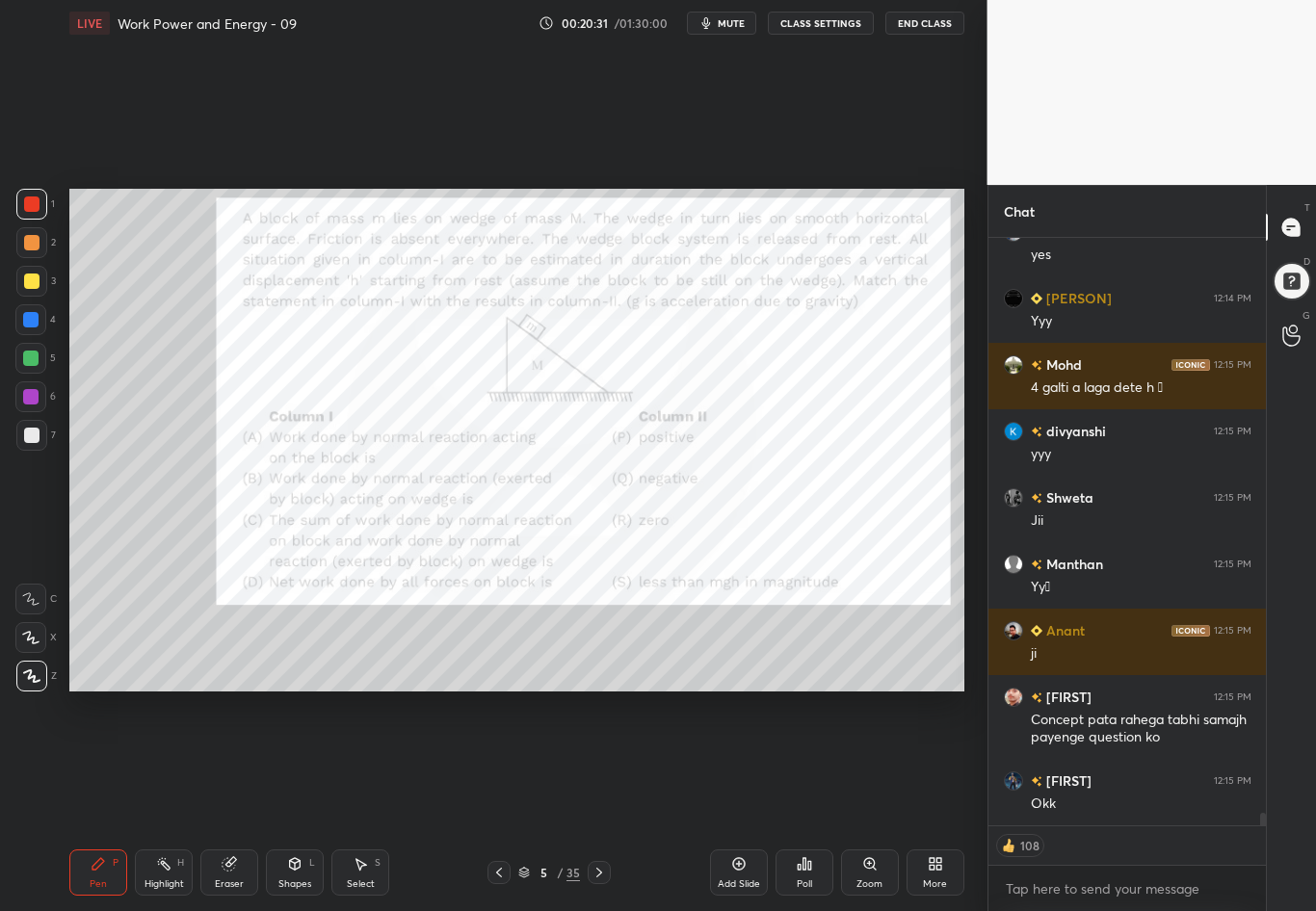 scroll, scrollTop: 27949, scrollLeft: 0, axis: vertical 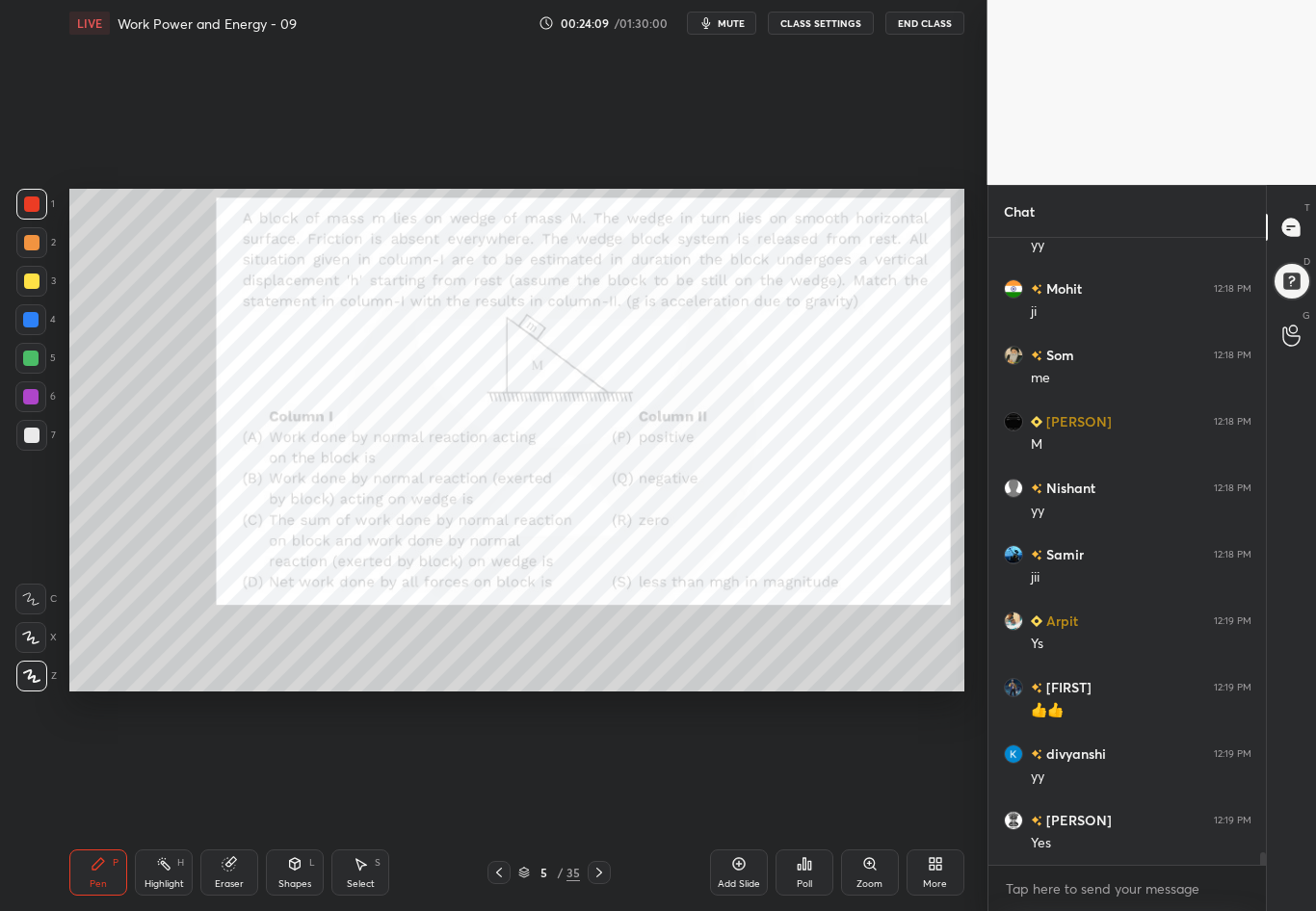 click at bounding box center [31, 320] 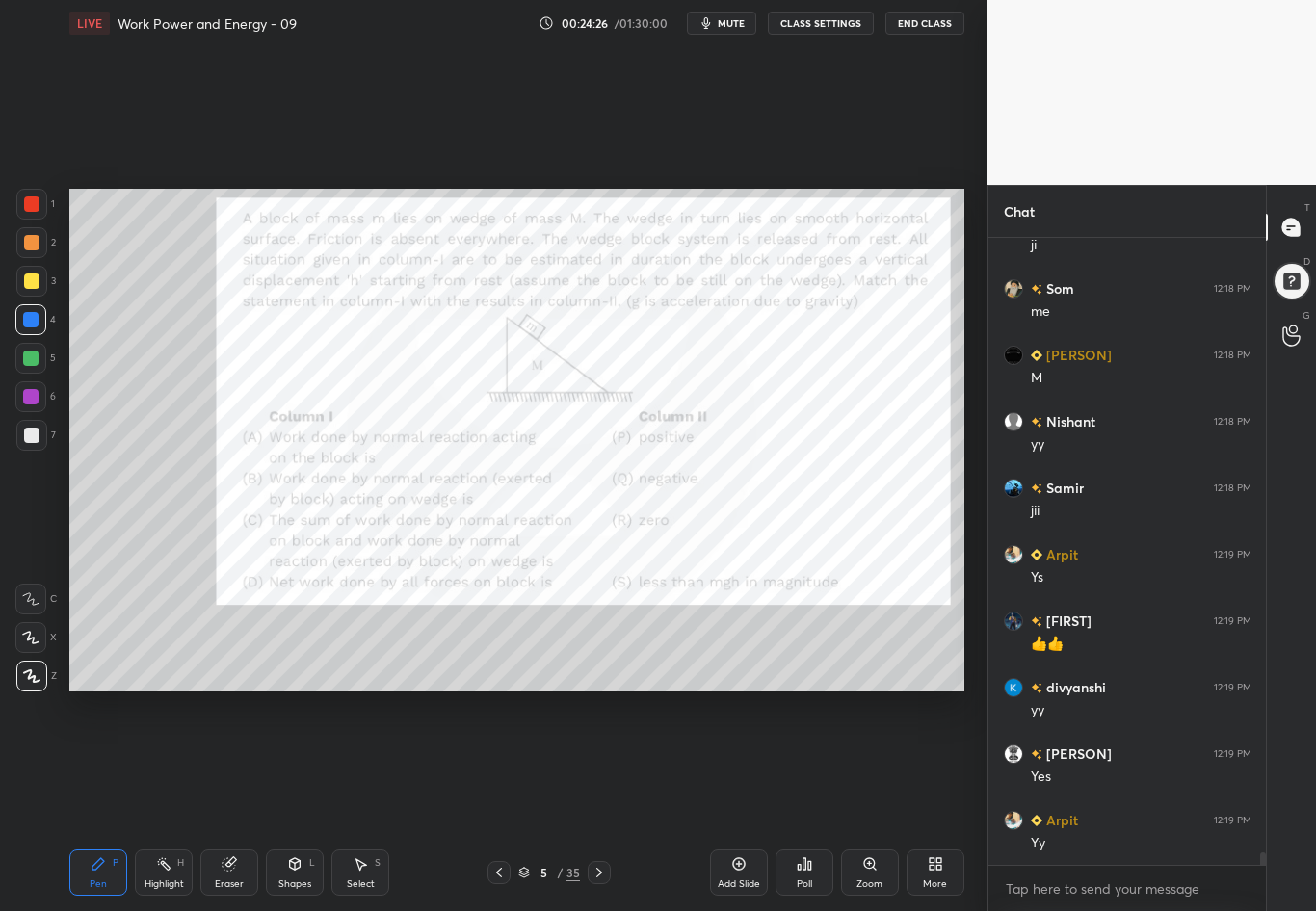 scroll, scrollTop: 31830, scrollLeft: 0, axis: vertical 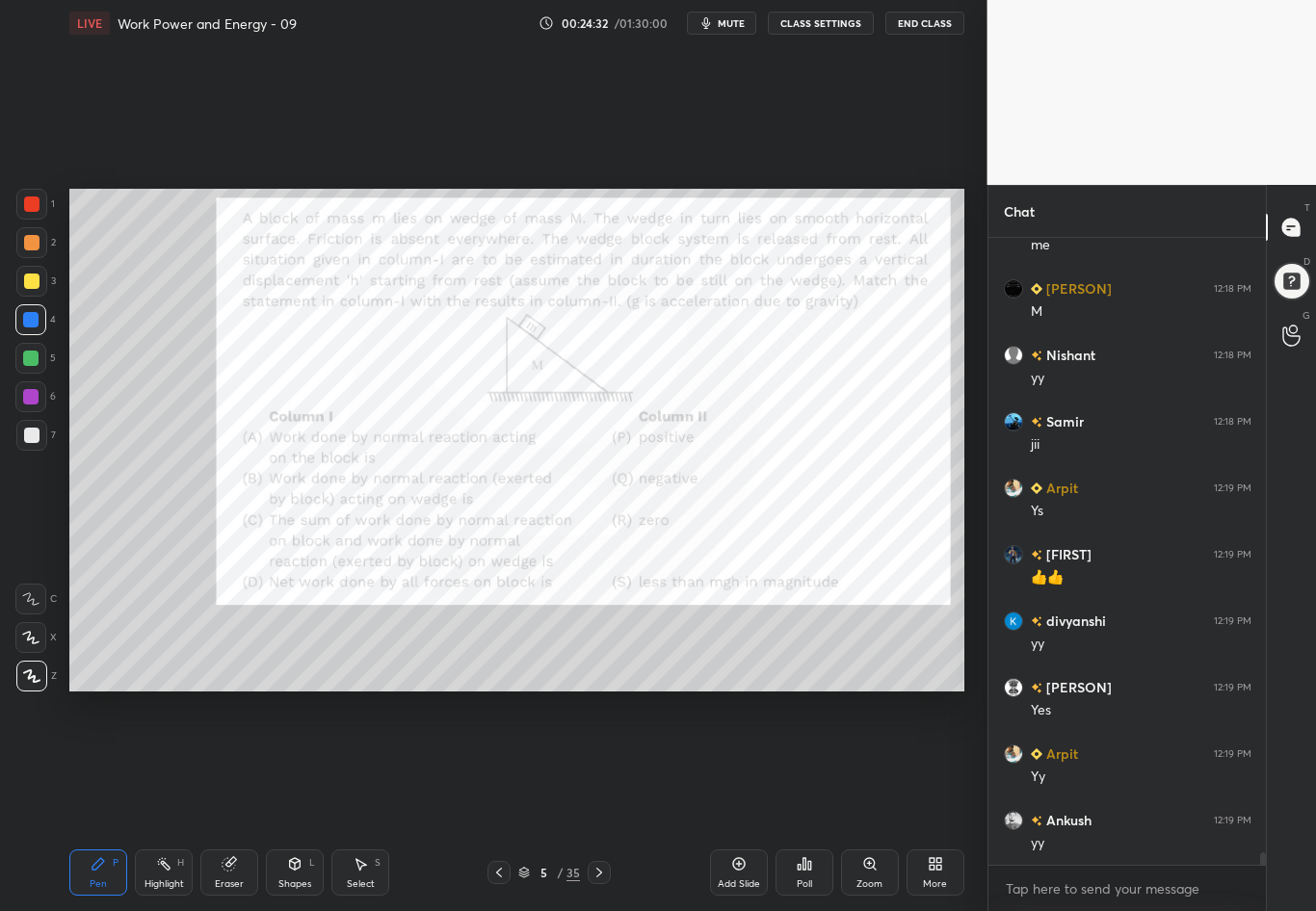 click at bounding box center (32, 435) 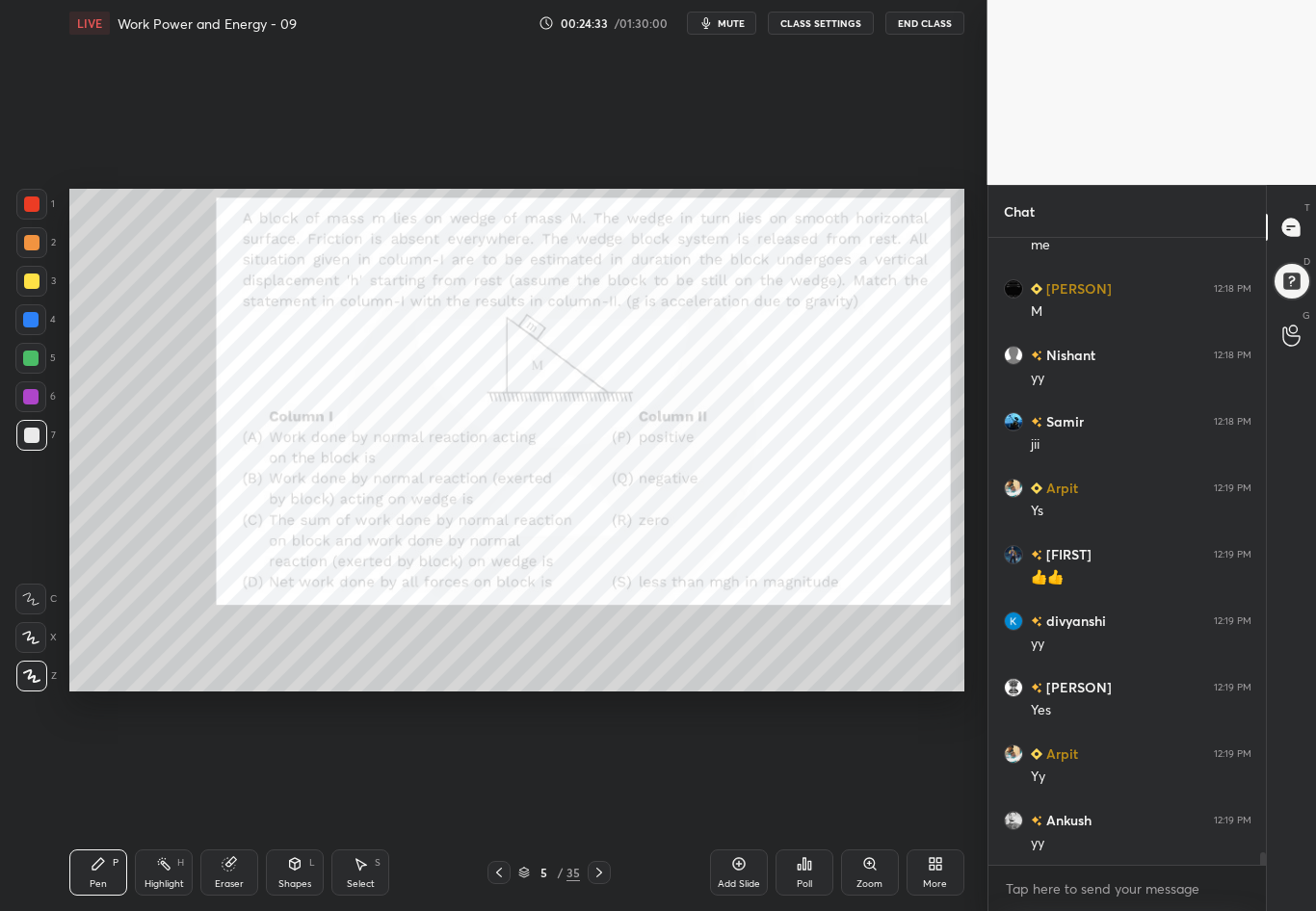click at bounding box center (32, 204) 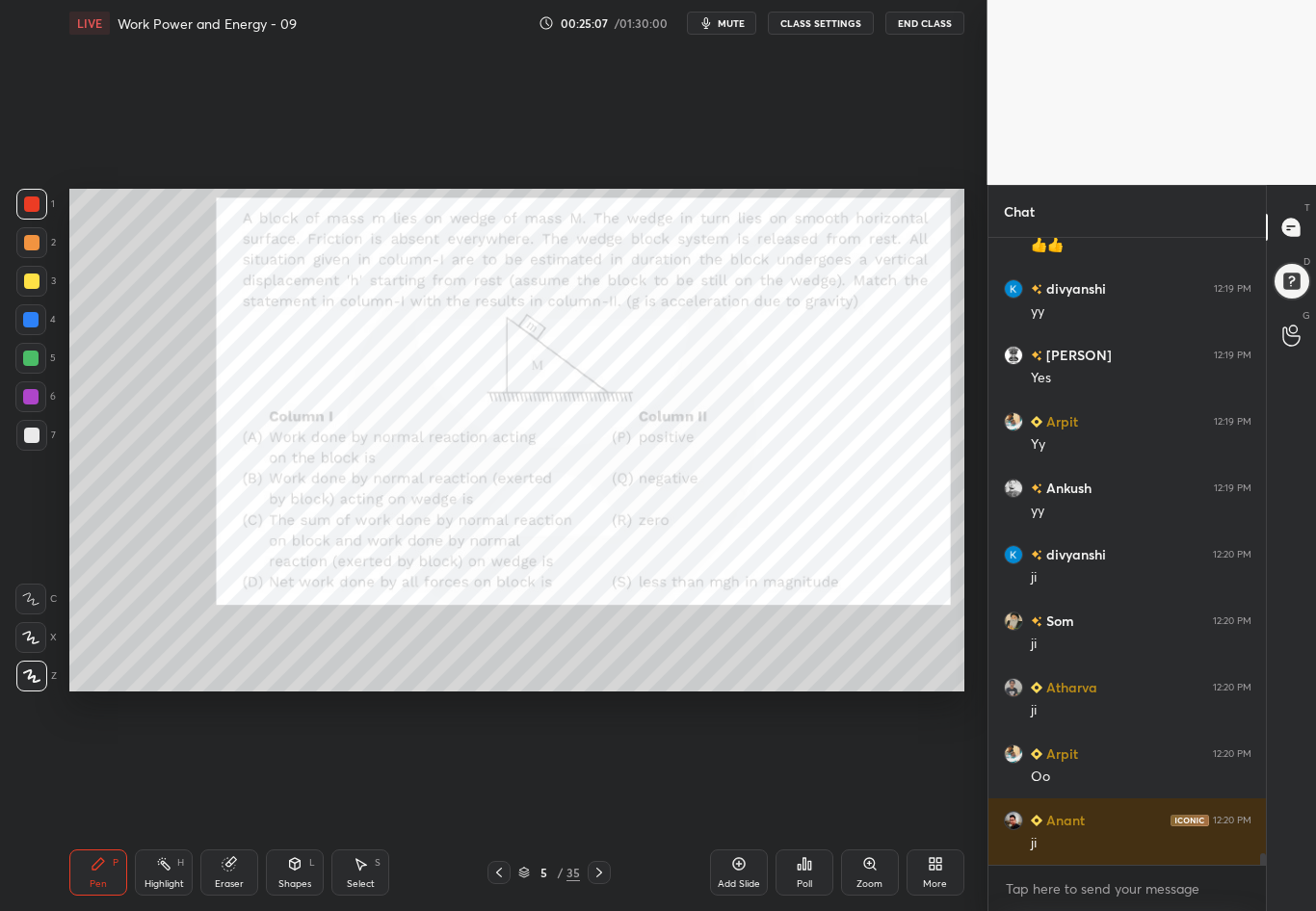 scroll, scrollTop: 32229, scrollLeft: 0, axis: vertical 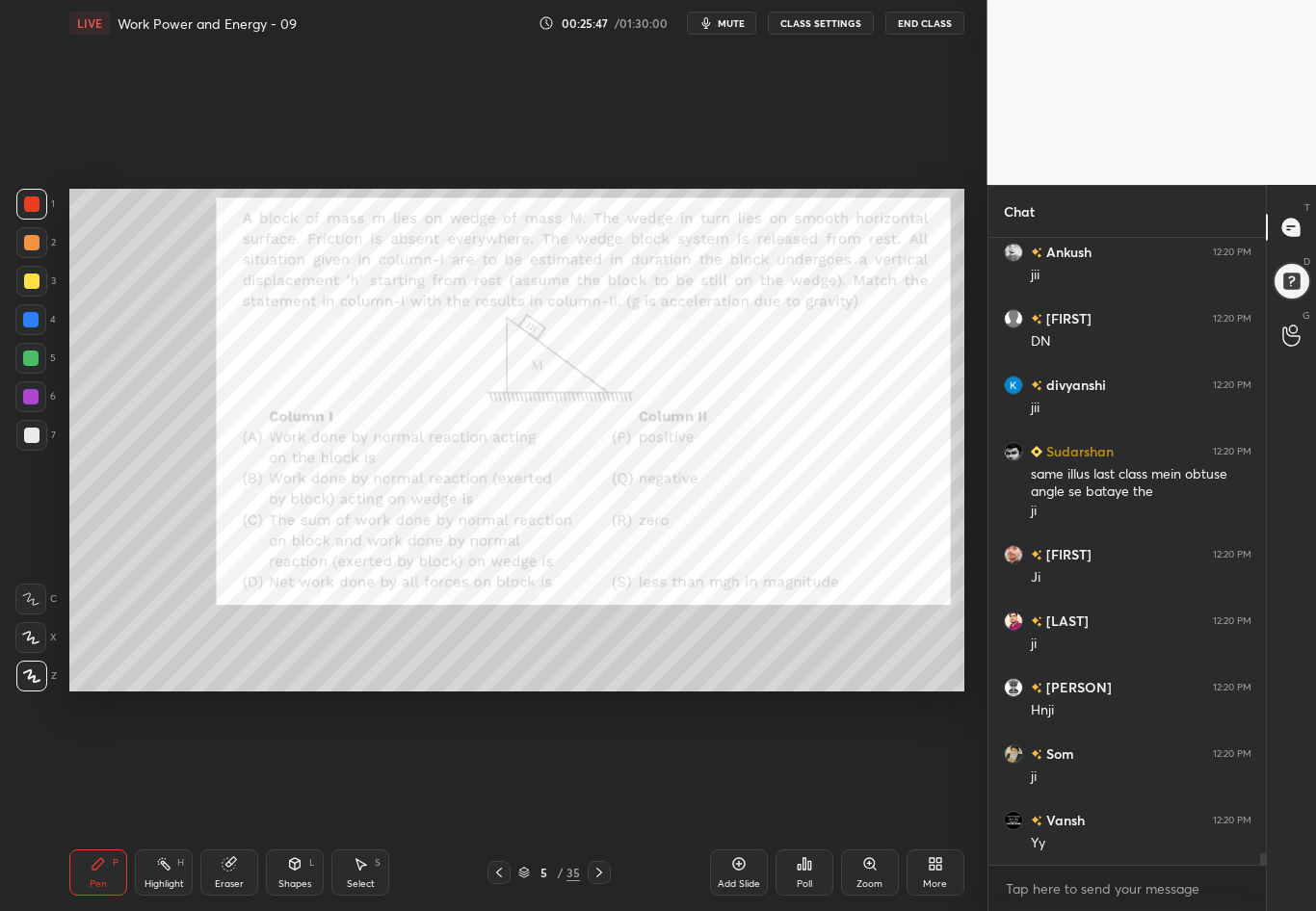 click 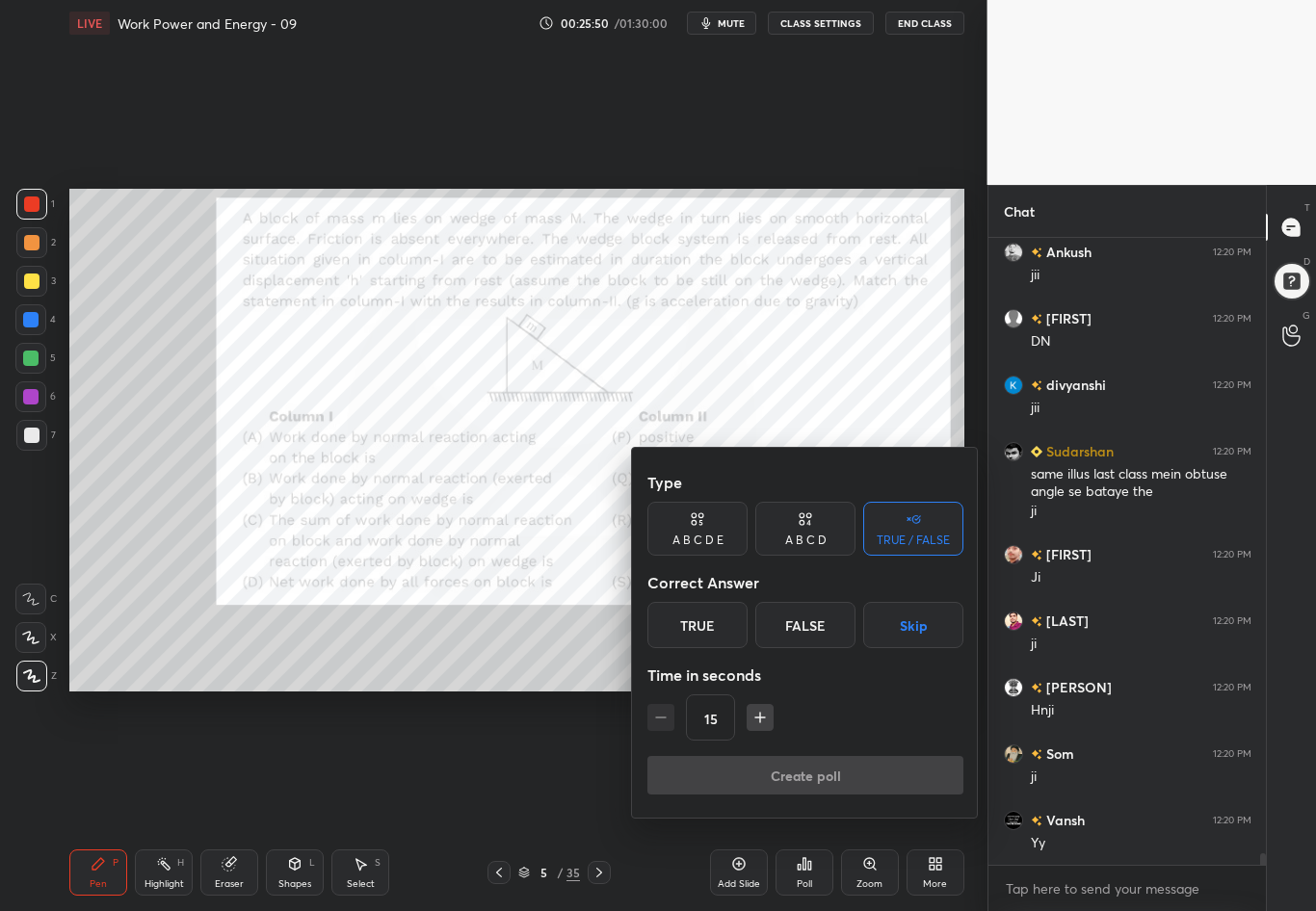 click on "Skip" at bounding box center [913, 625] 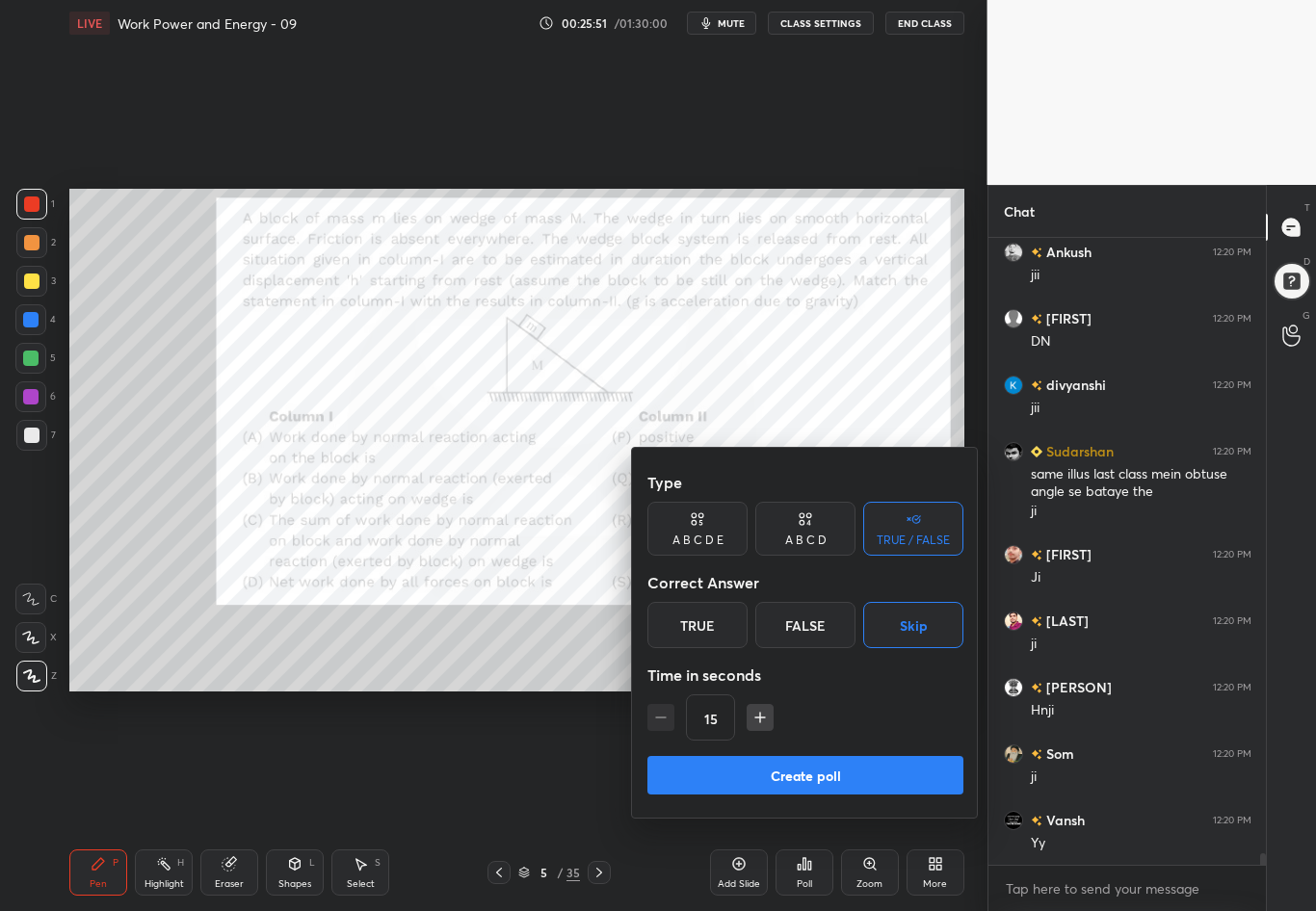 click on "False" at bounding box center (805, 625) 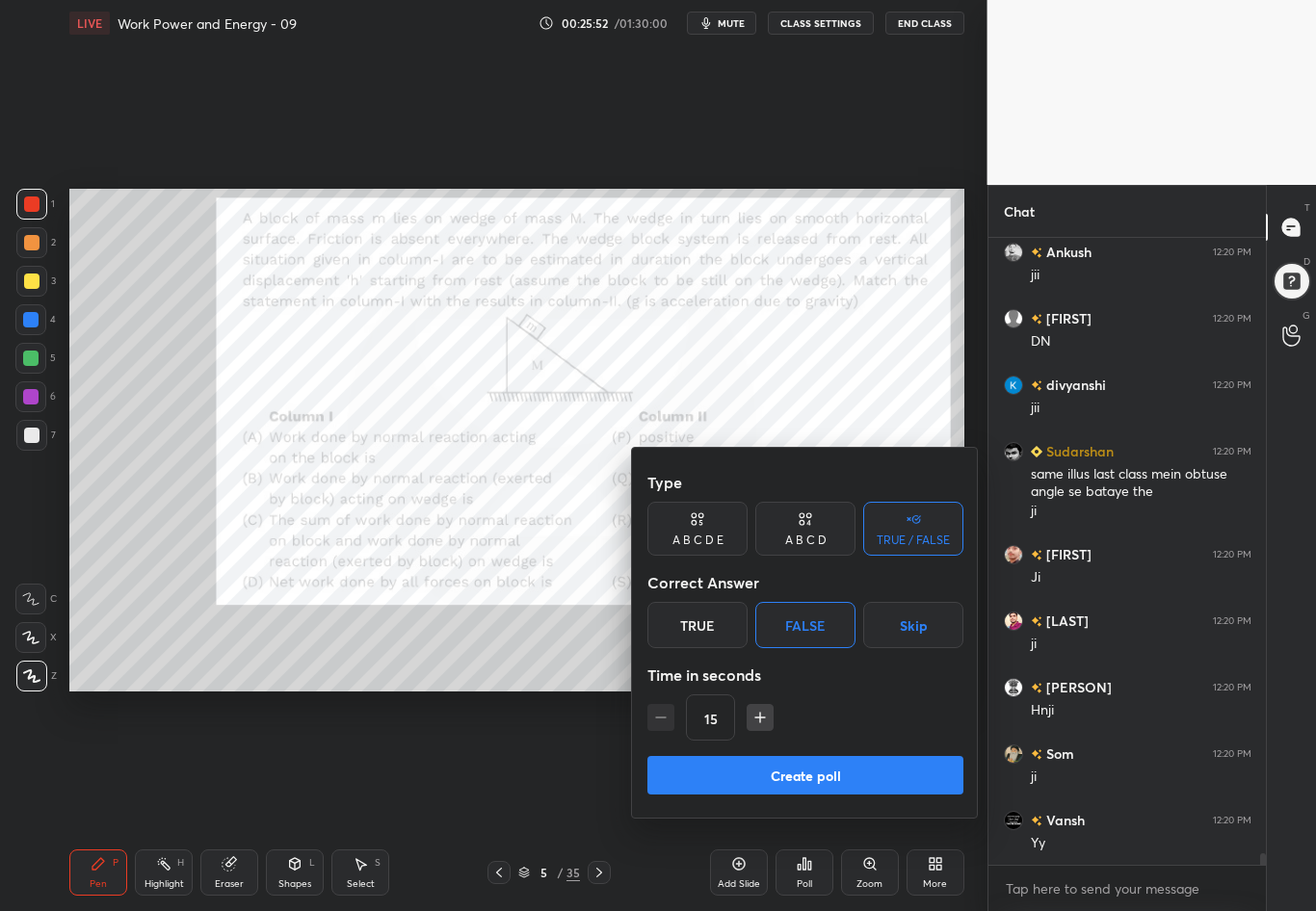 scroll, scrollTop: 32863, scrollLeft: 0, axis: vertical 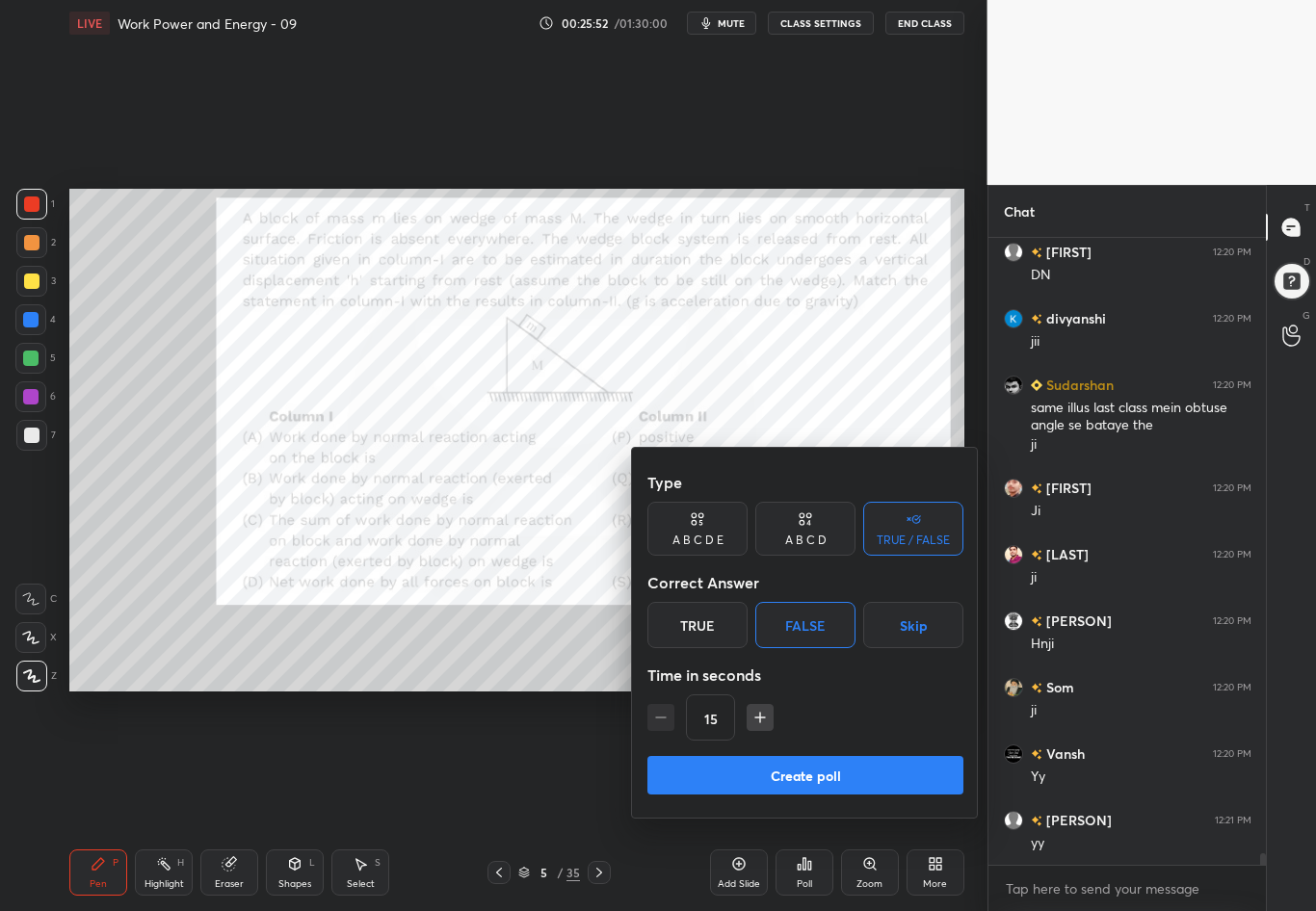 click on "Create poll" at bounding box center [805, 775] 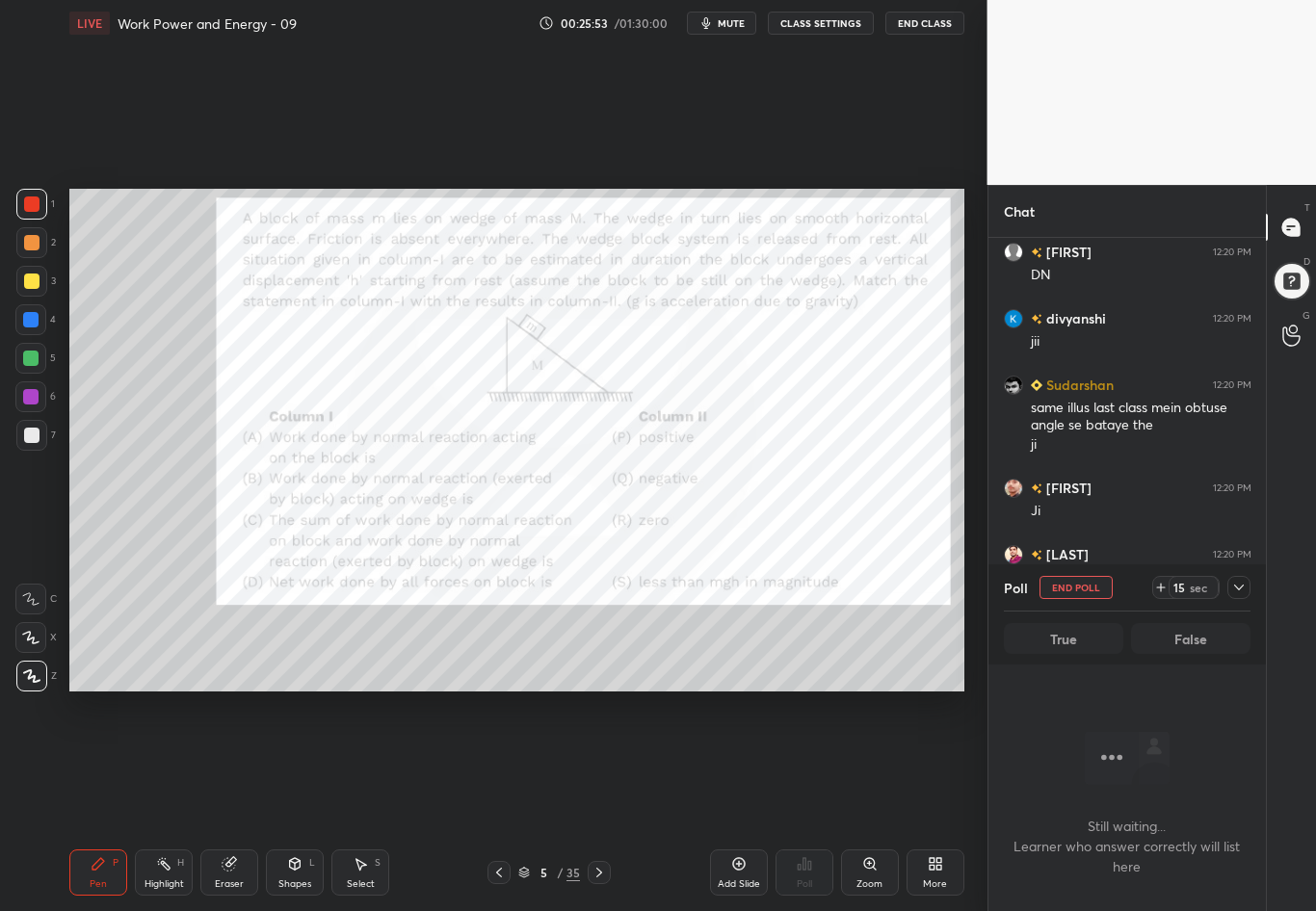 scroll, scrollTop: 531, scrollLeft: 272, axis: both 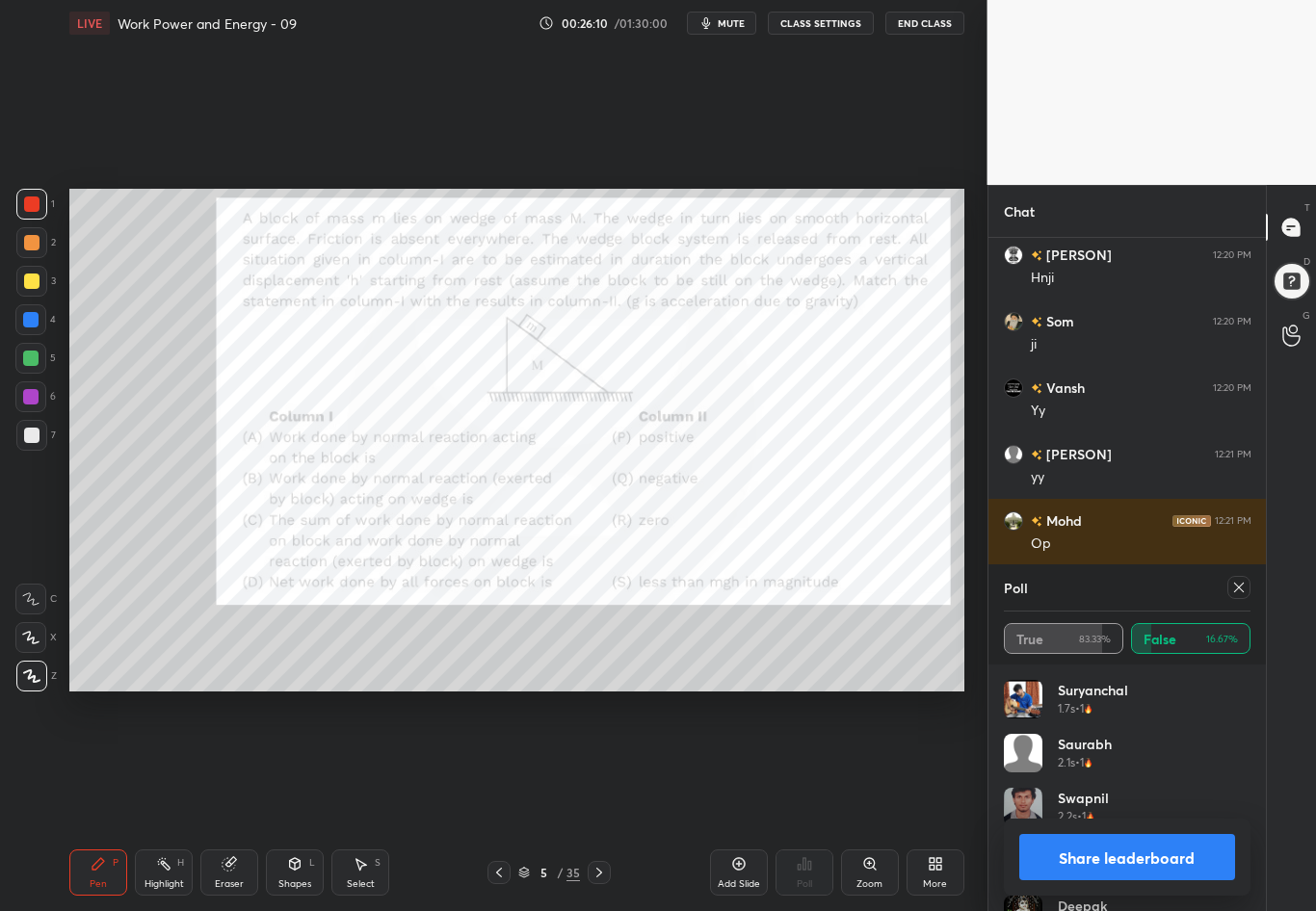 click on "Share leaderboard" at bounding box center [1127, 857] 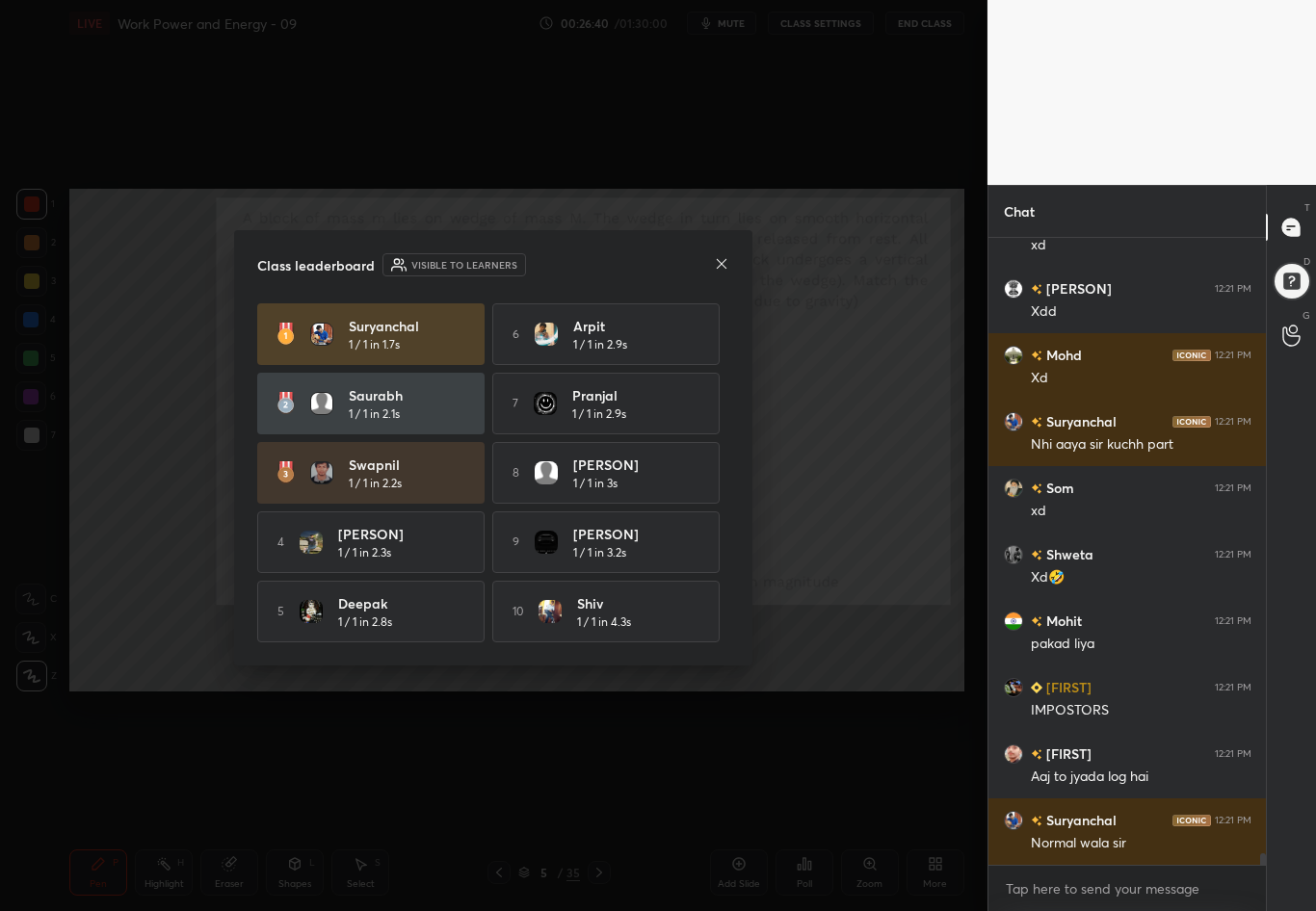 click 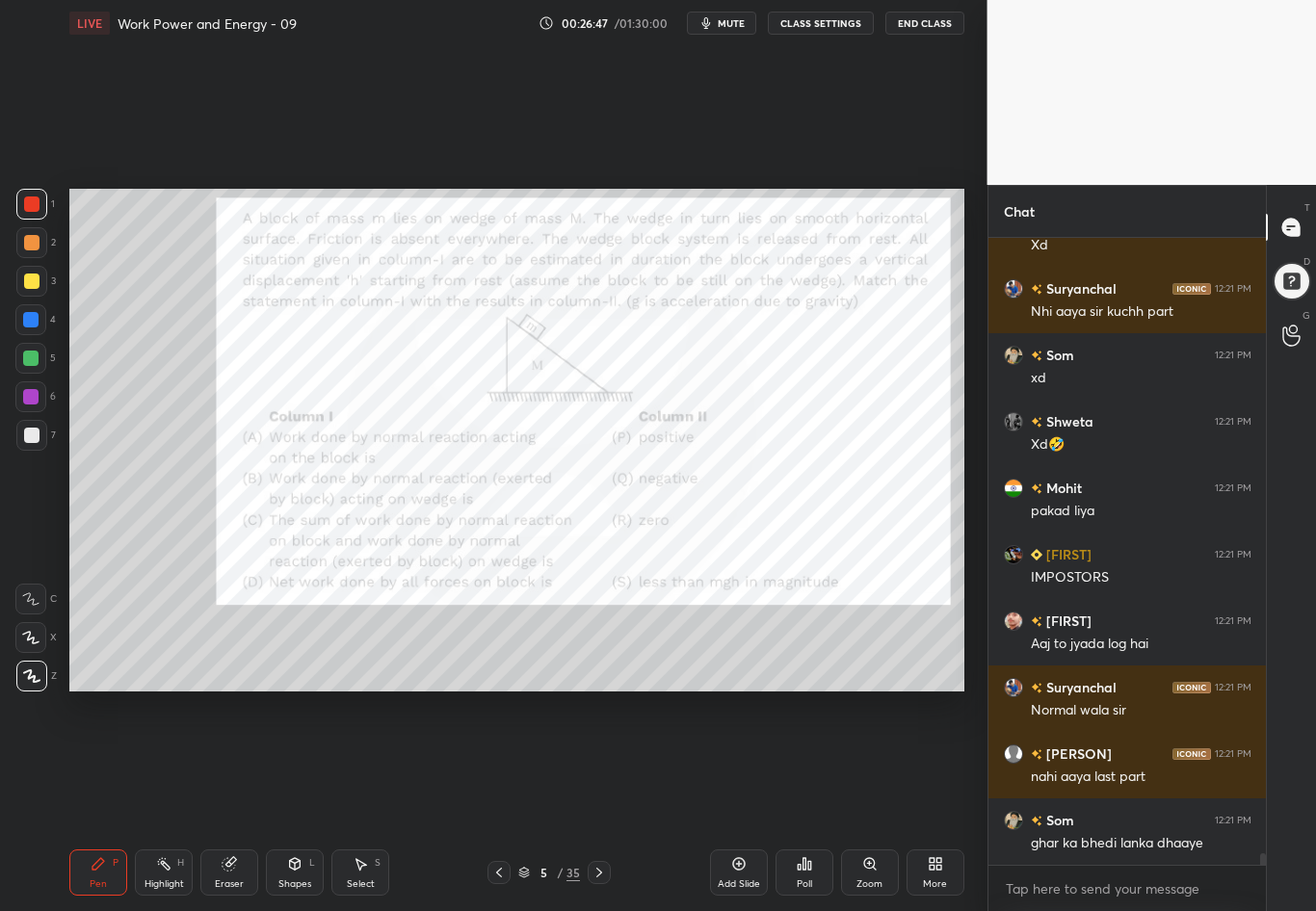 click at bounding box center [32, 435] 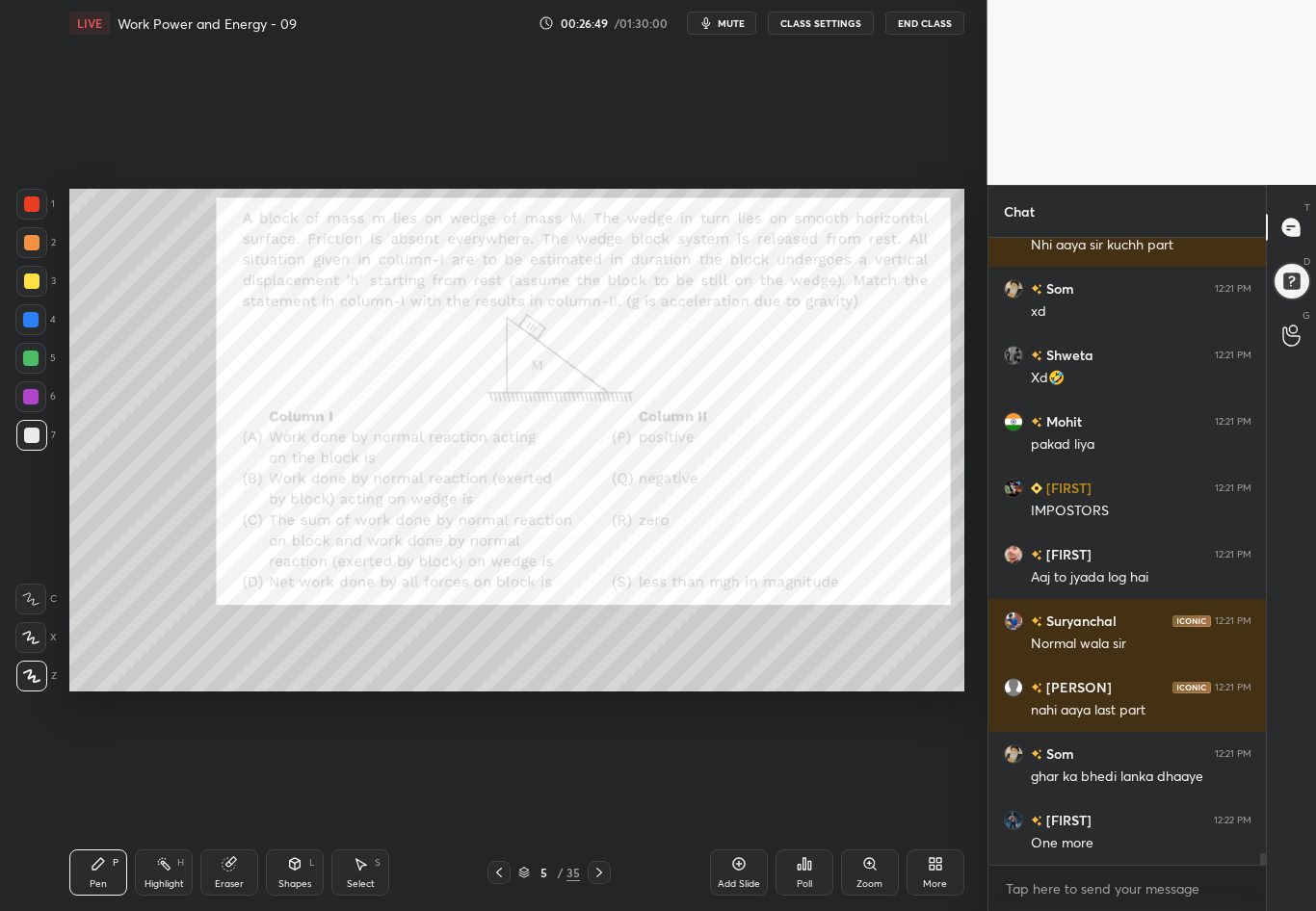click at bounding box center (32, 204) 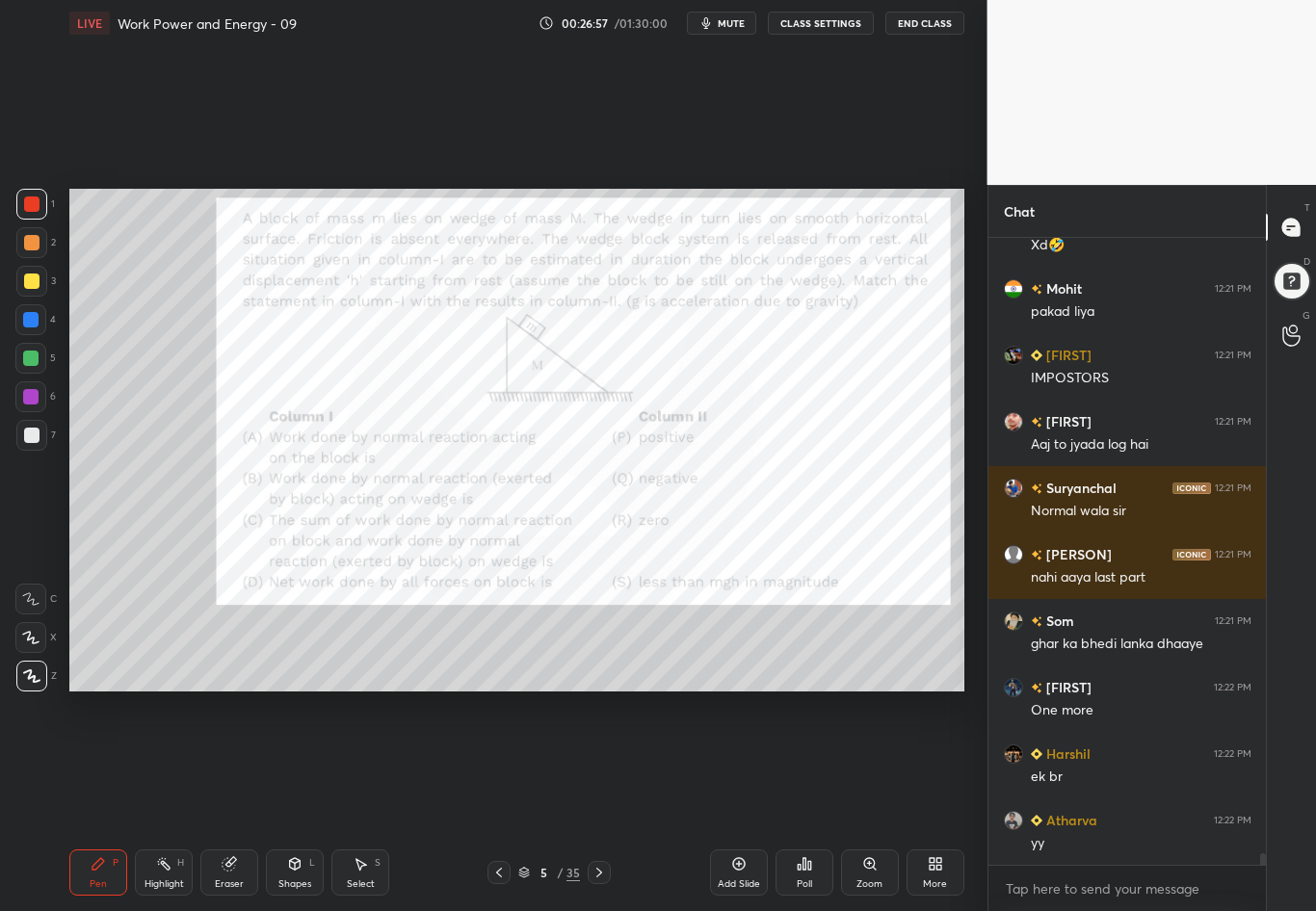 click on "Highlight H" at bounding box center (164, 872) 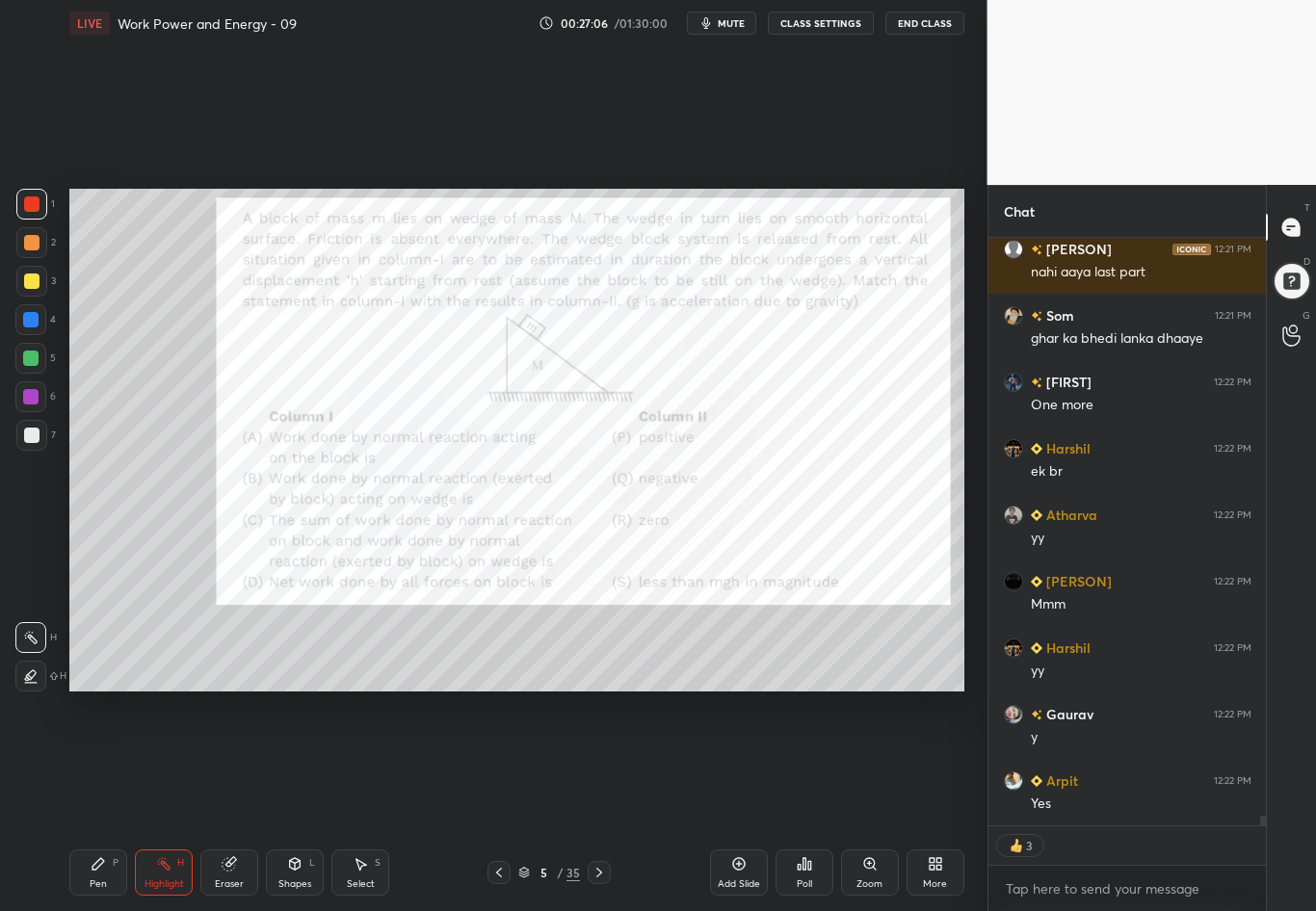 click on "Pen P" at bounding box center (98, 872) 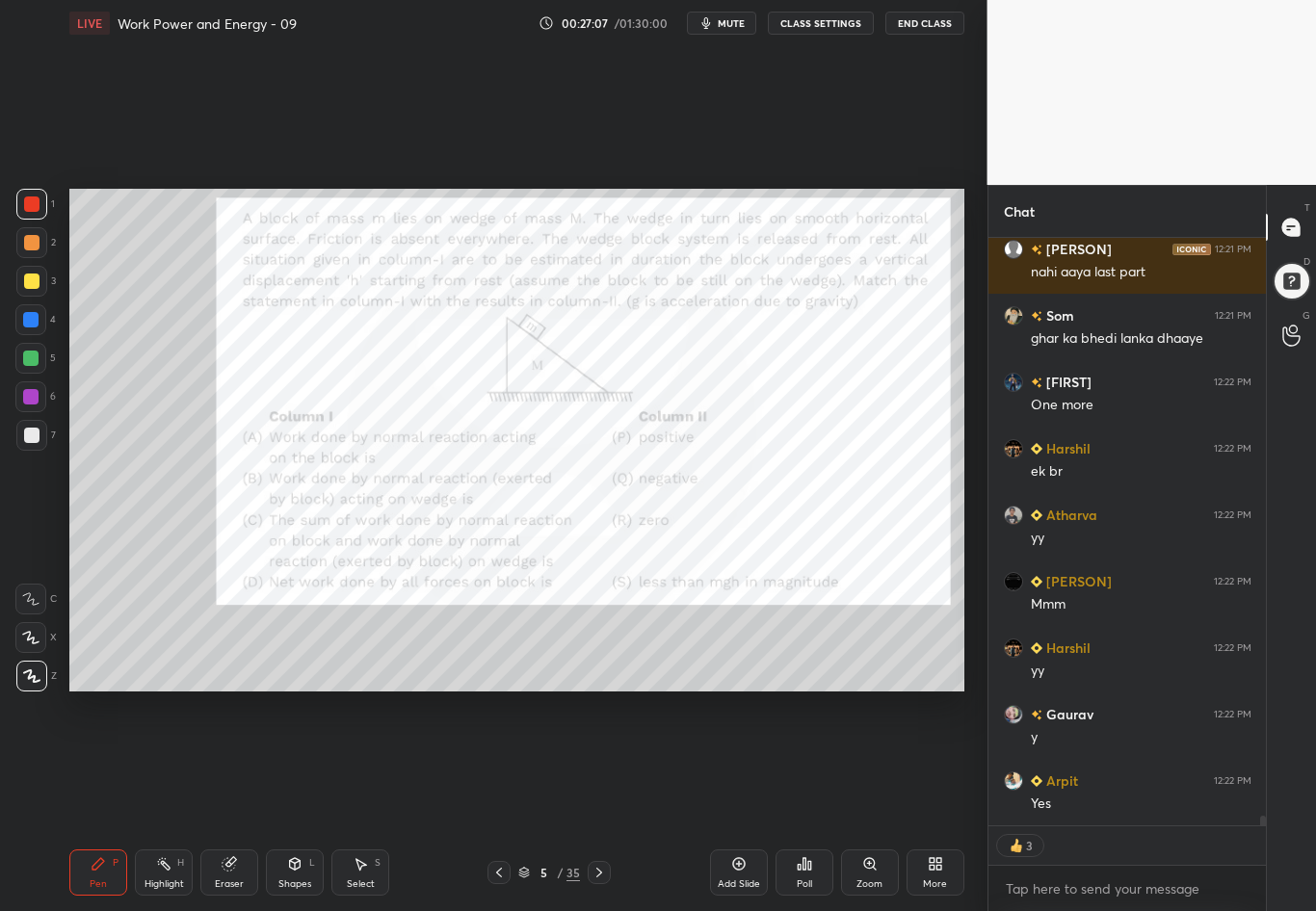 click at bounding box center (31, 320) 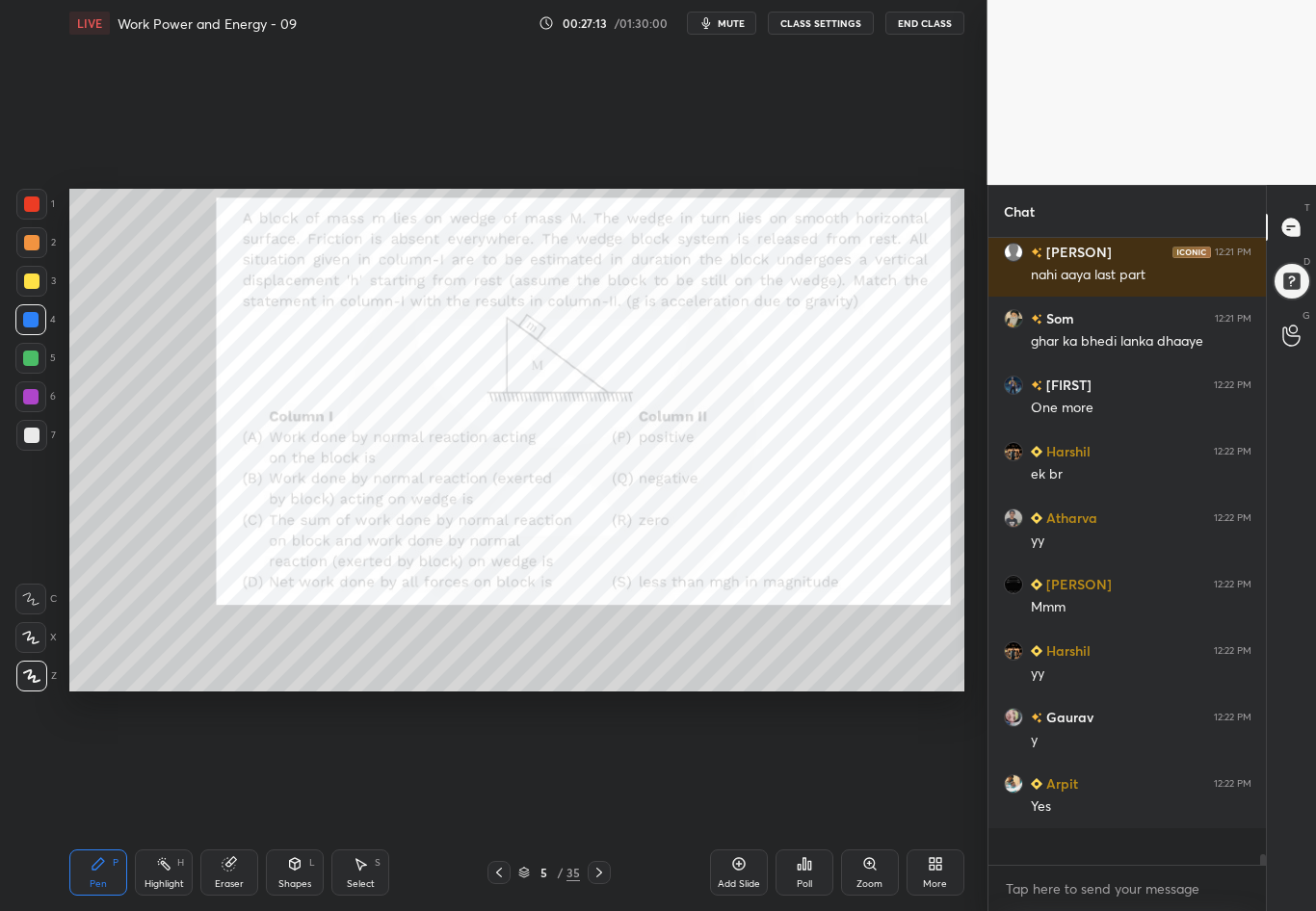 scroll, scrollTop: 7, scrollLeft: 7, axis: both 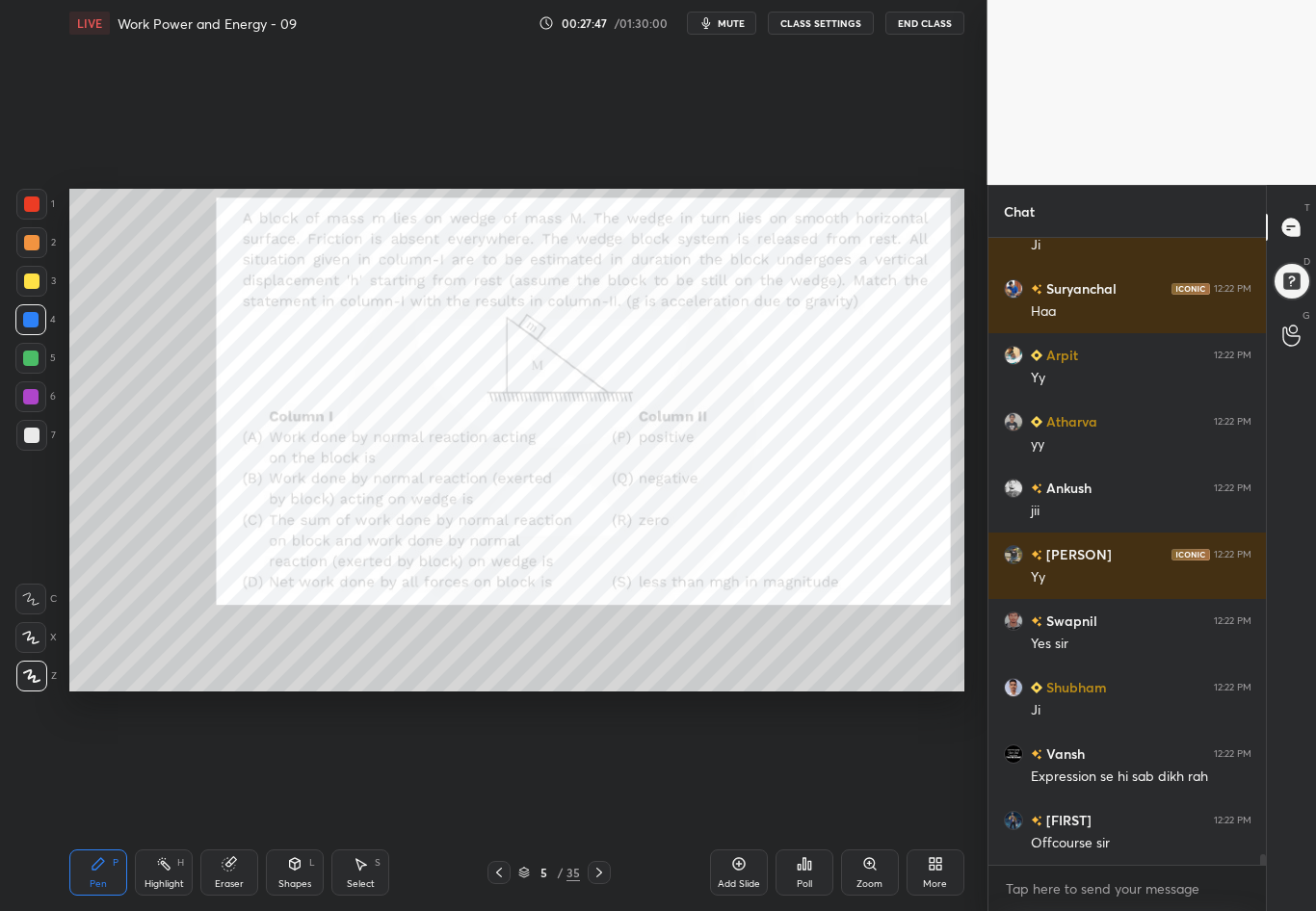 click 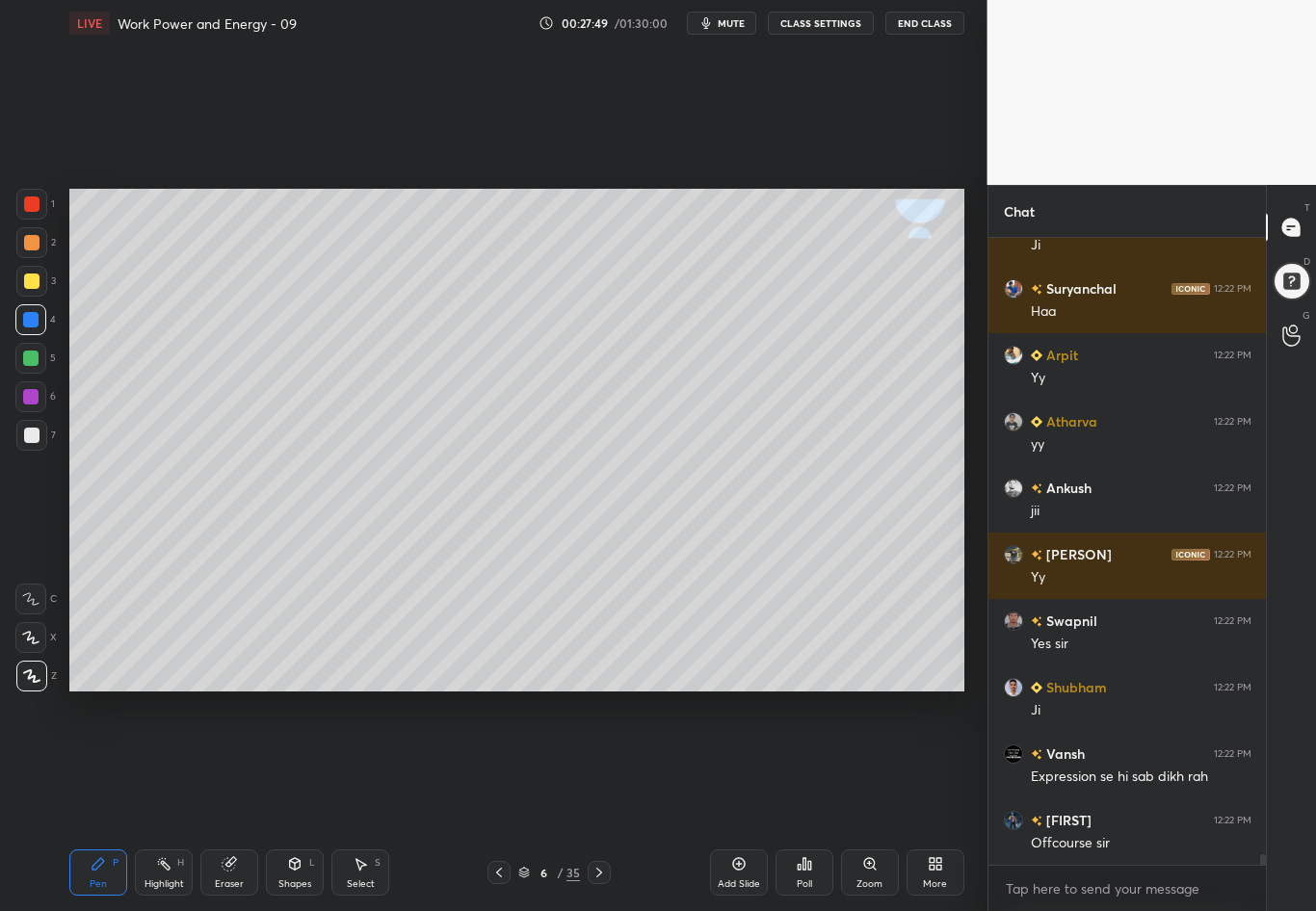 scroll, scrollTop: 35322, scrollLeft: 0, axis: vertical 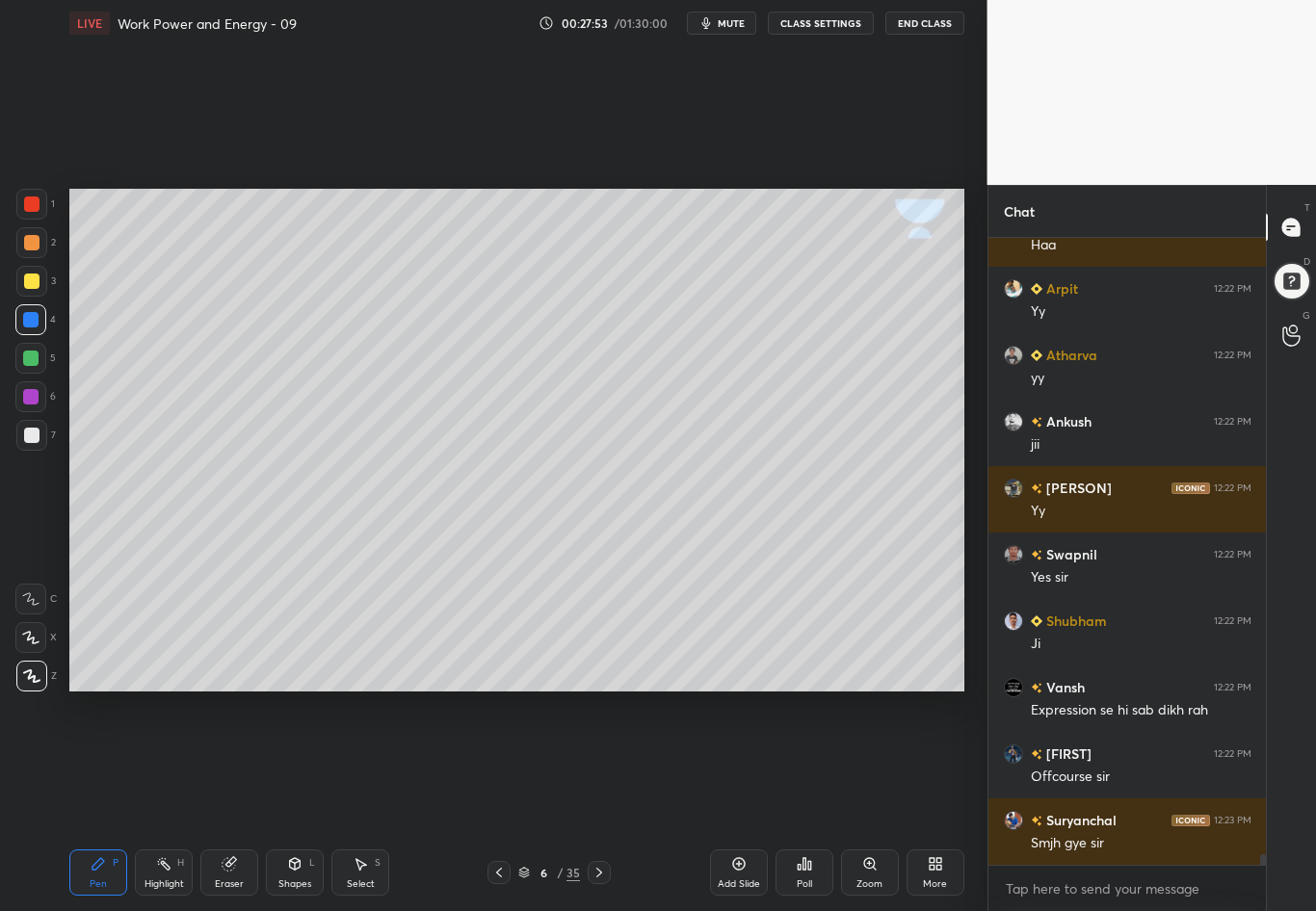 click on "Pen" at bounding box center (98, 884) 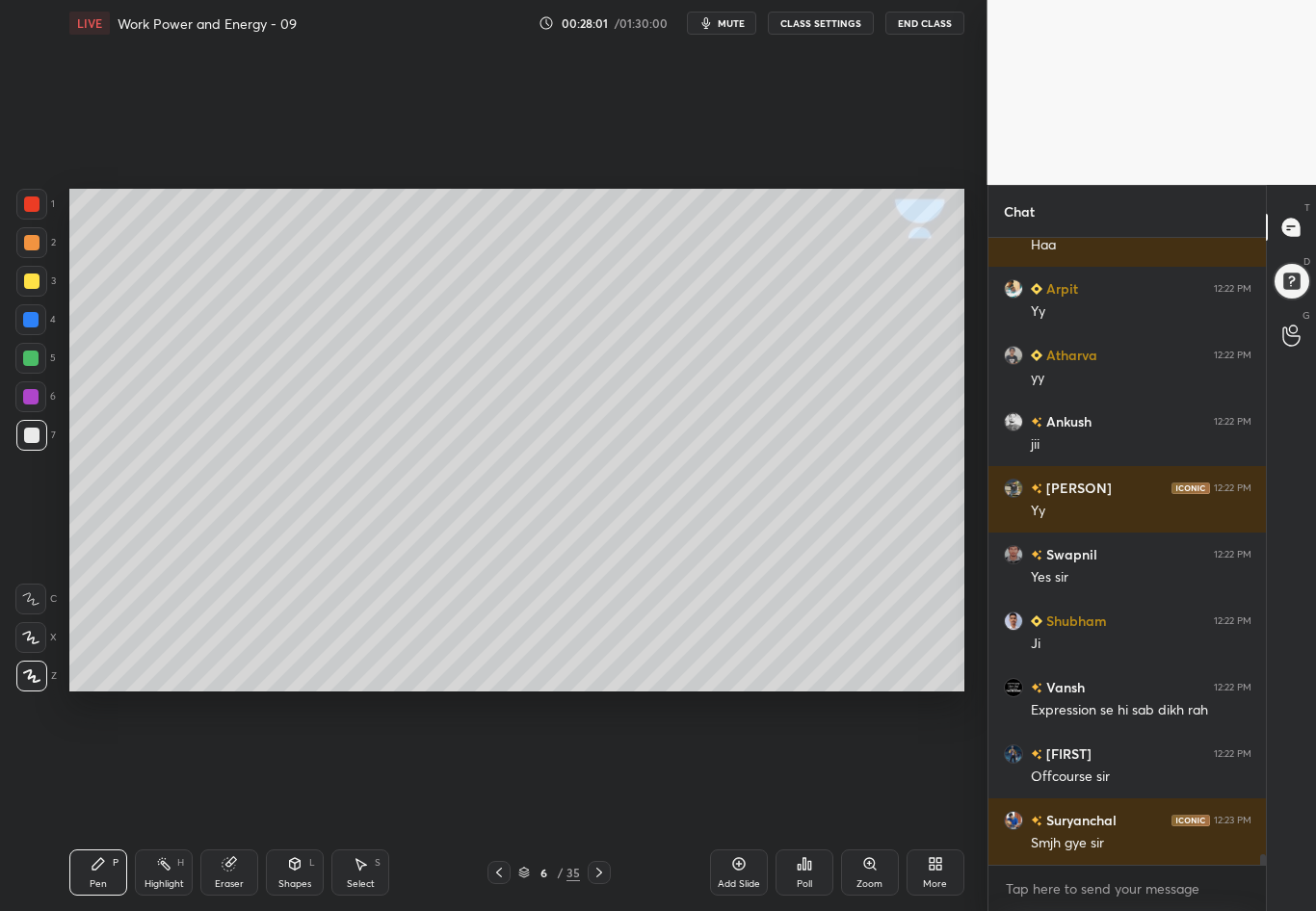 click 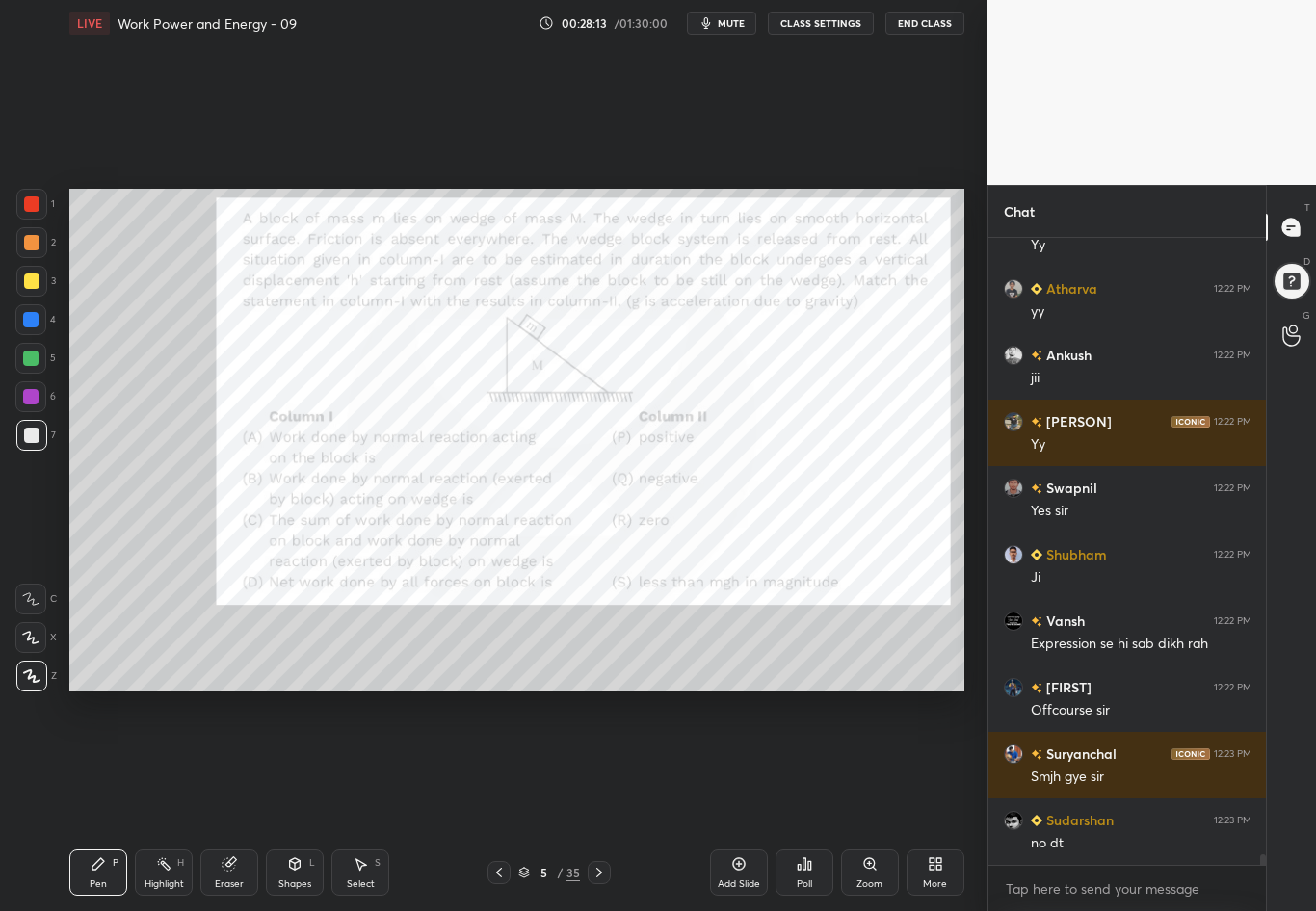 scroll, scrollTop: 35455, scrollLeft: 0, axis: vertical 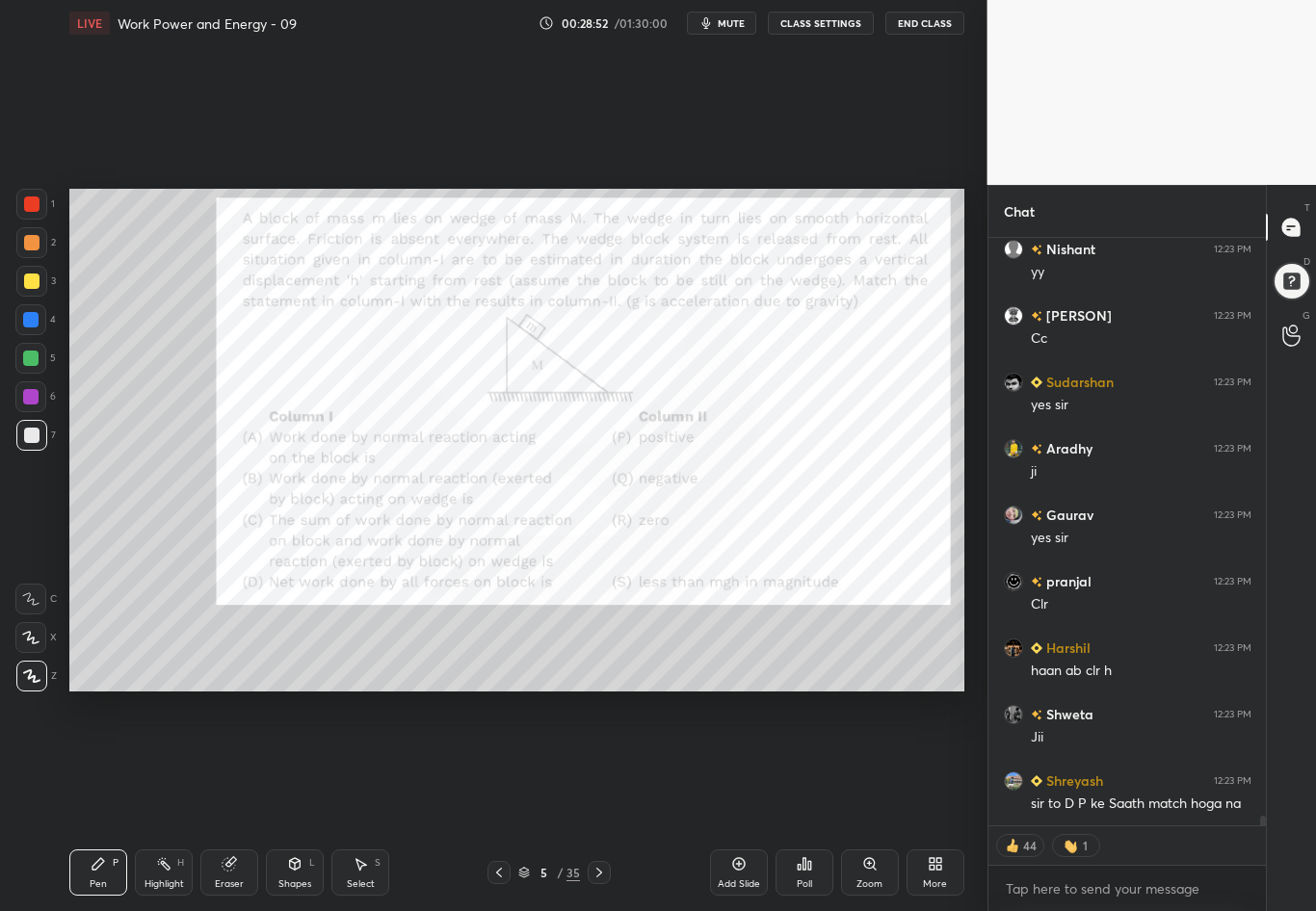 click at bounding box center (32, 204) 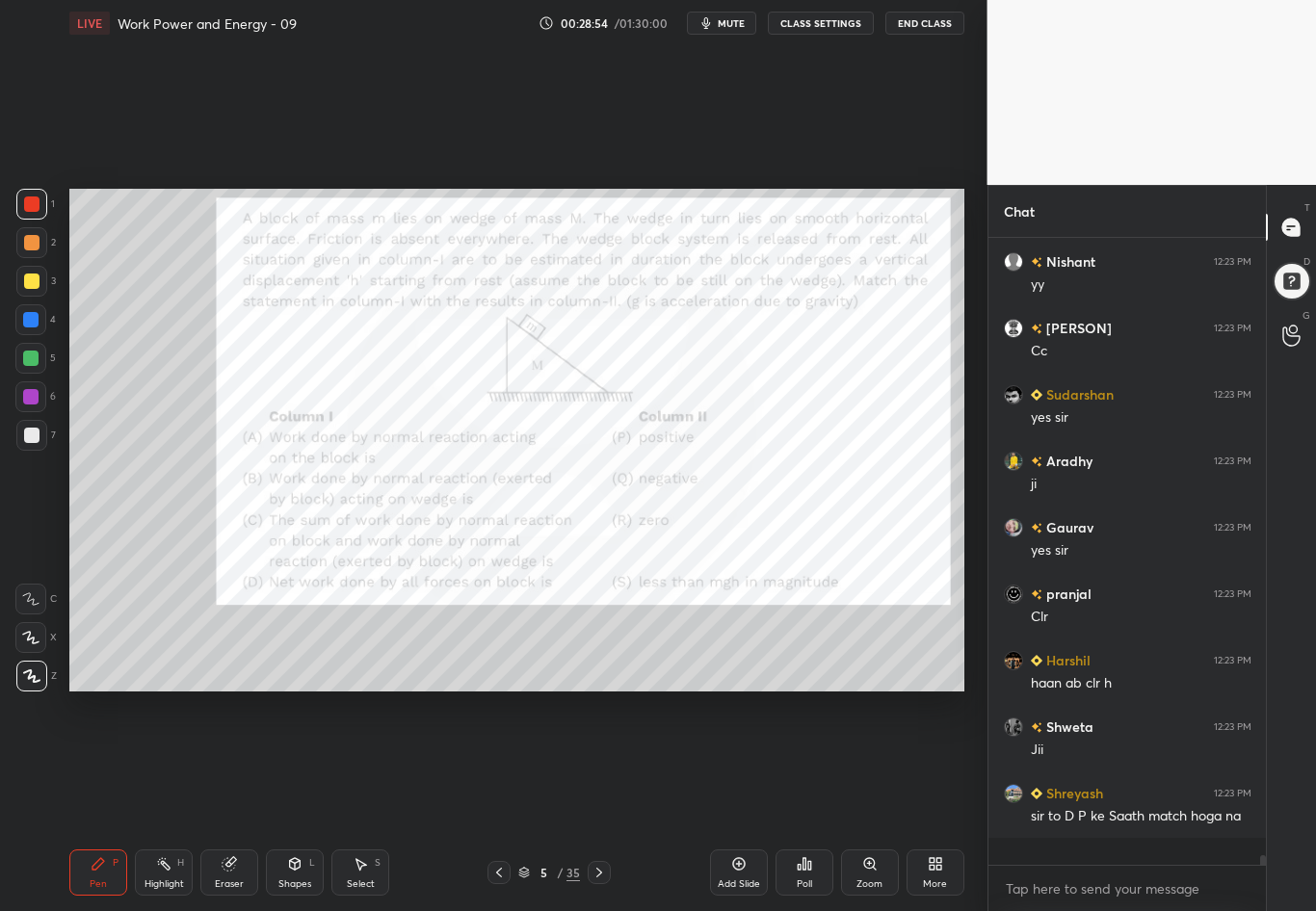 scroll, scrollTop: 7, scrollLeft: 7, axis: both 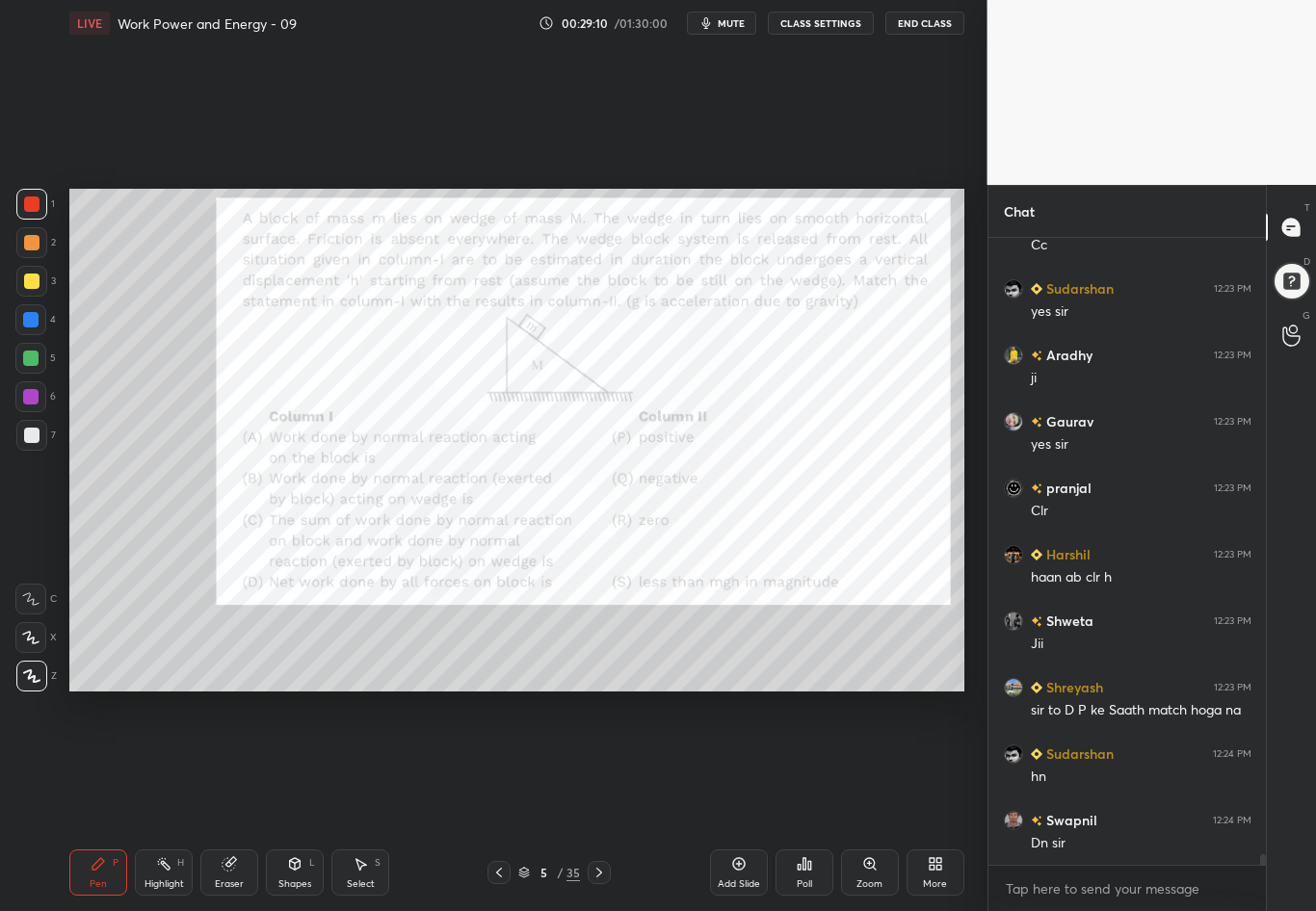 click 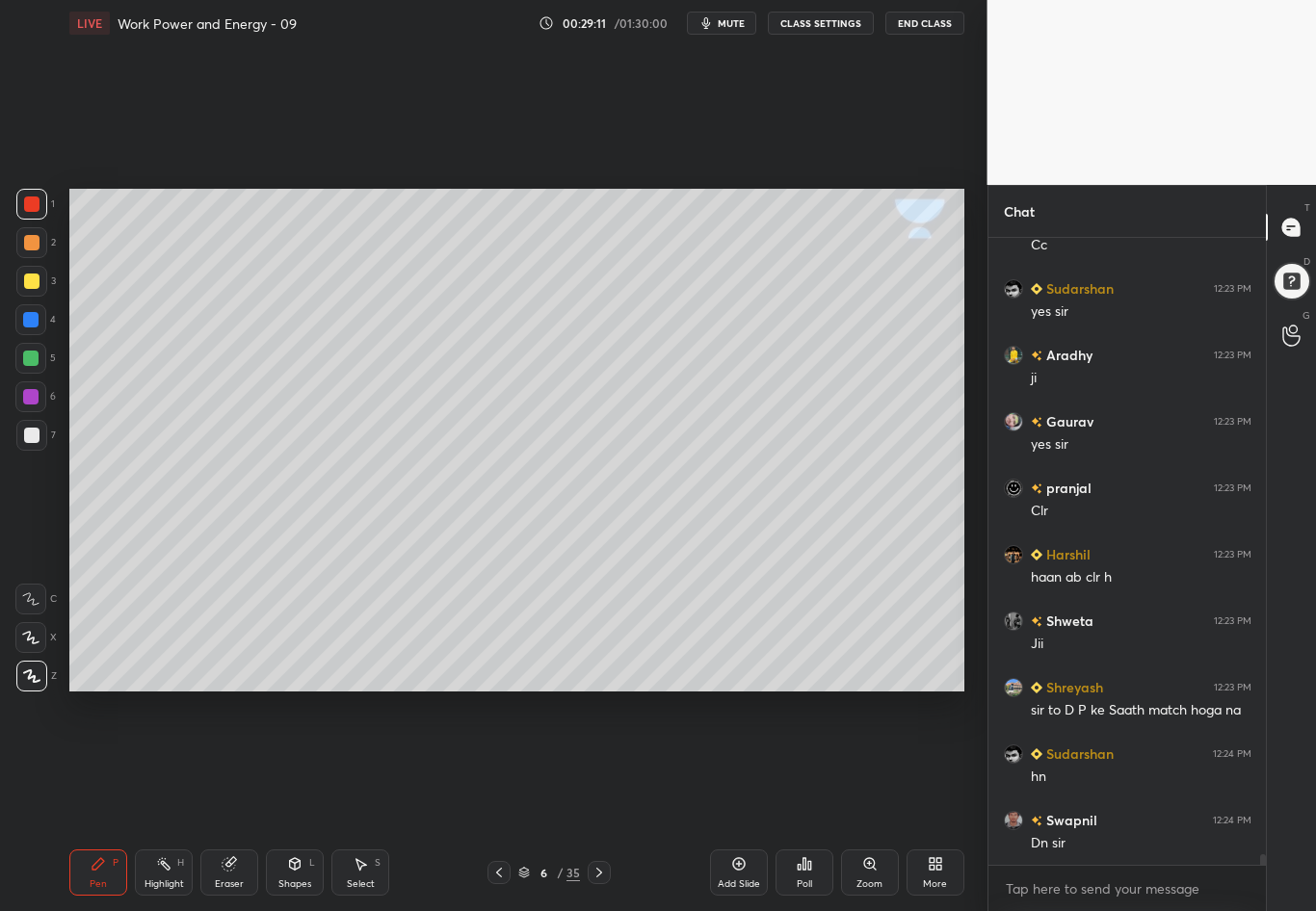 scroll, scrollTop: 36717, scrollLeft: 0, axis: vertical 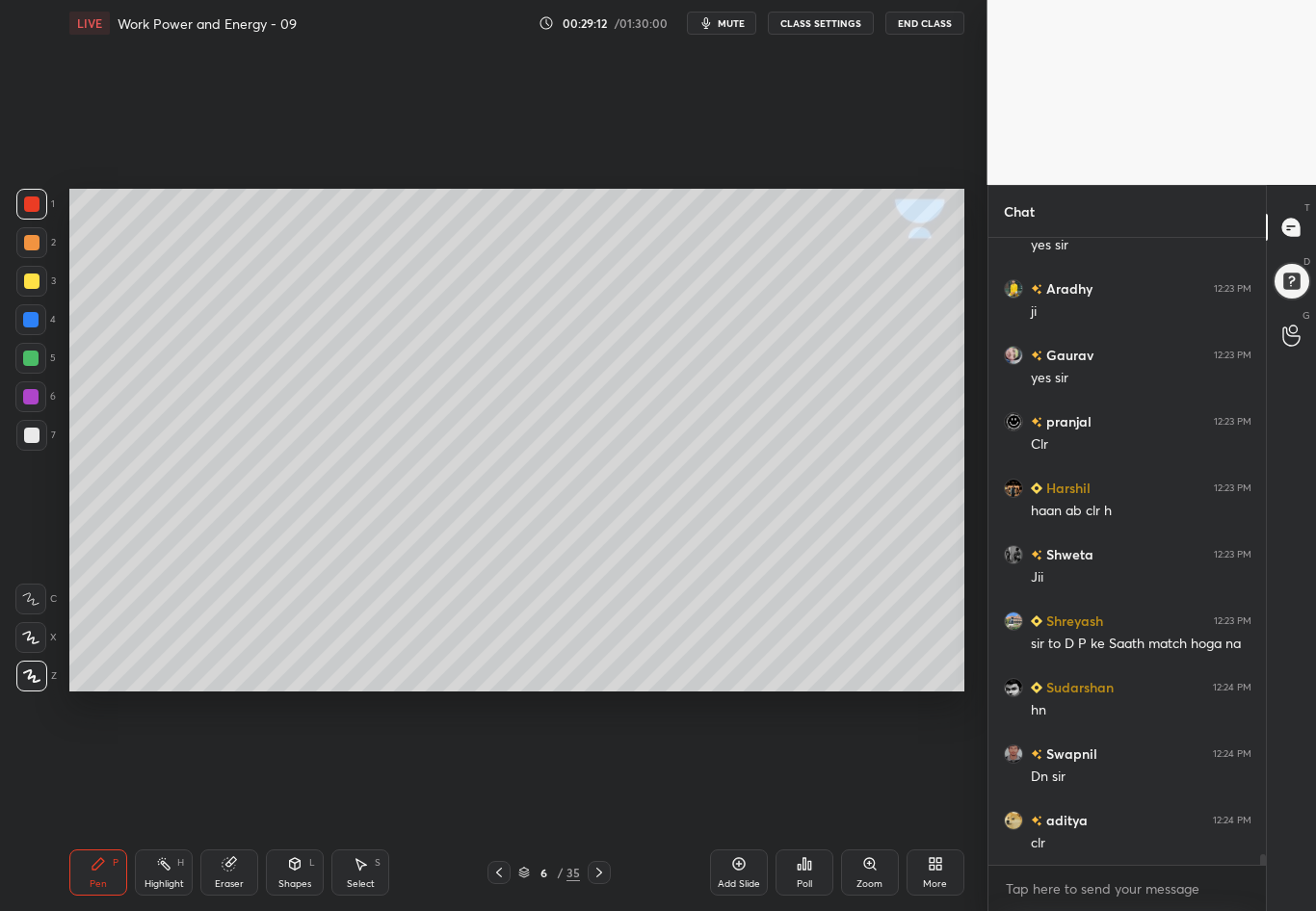 click at bounding box center (32, 435) 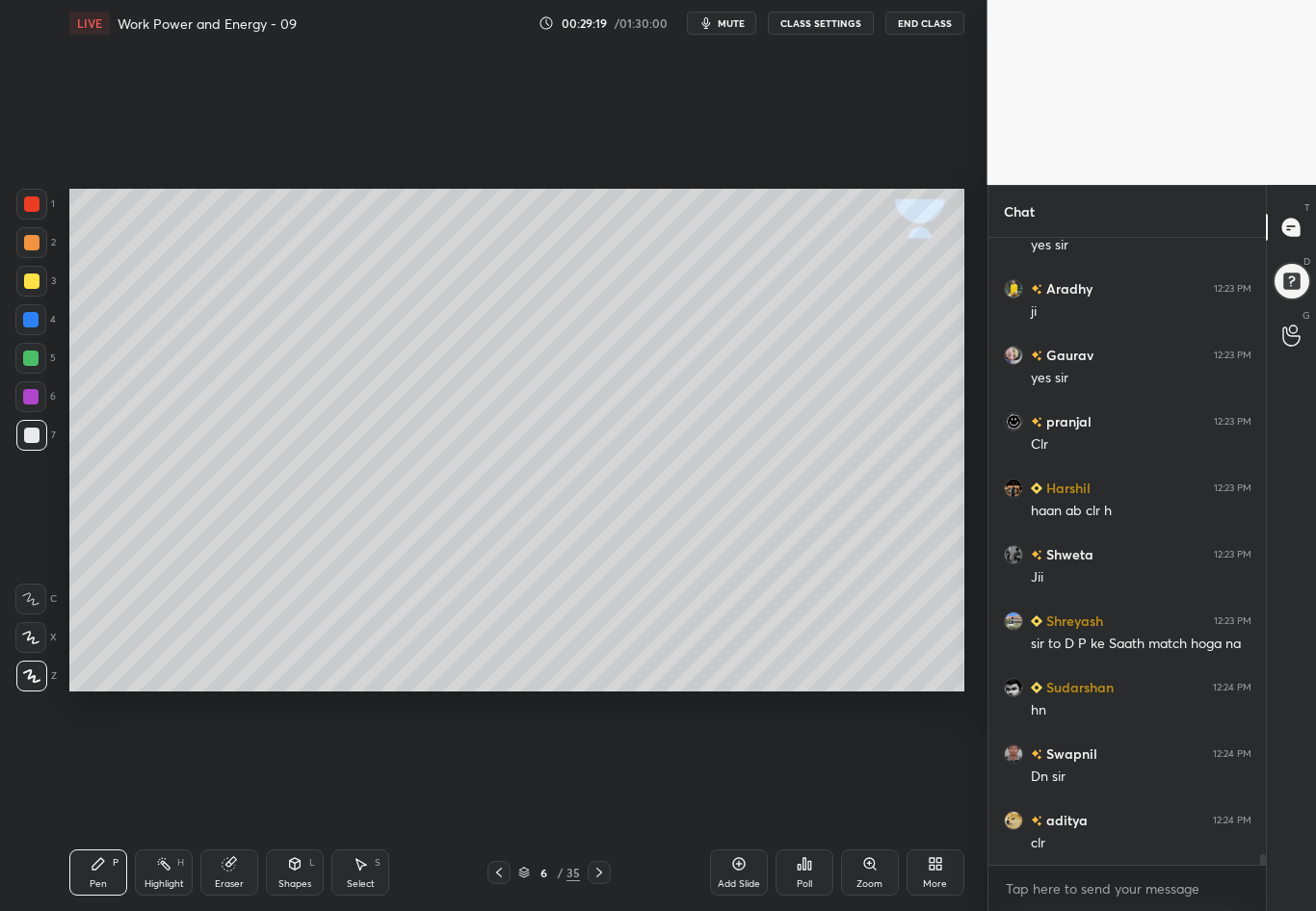 scroll, scrollTop: 36784, scrollLeft: 0, axis: vertical 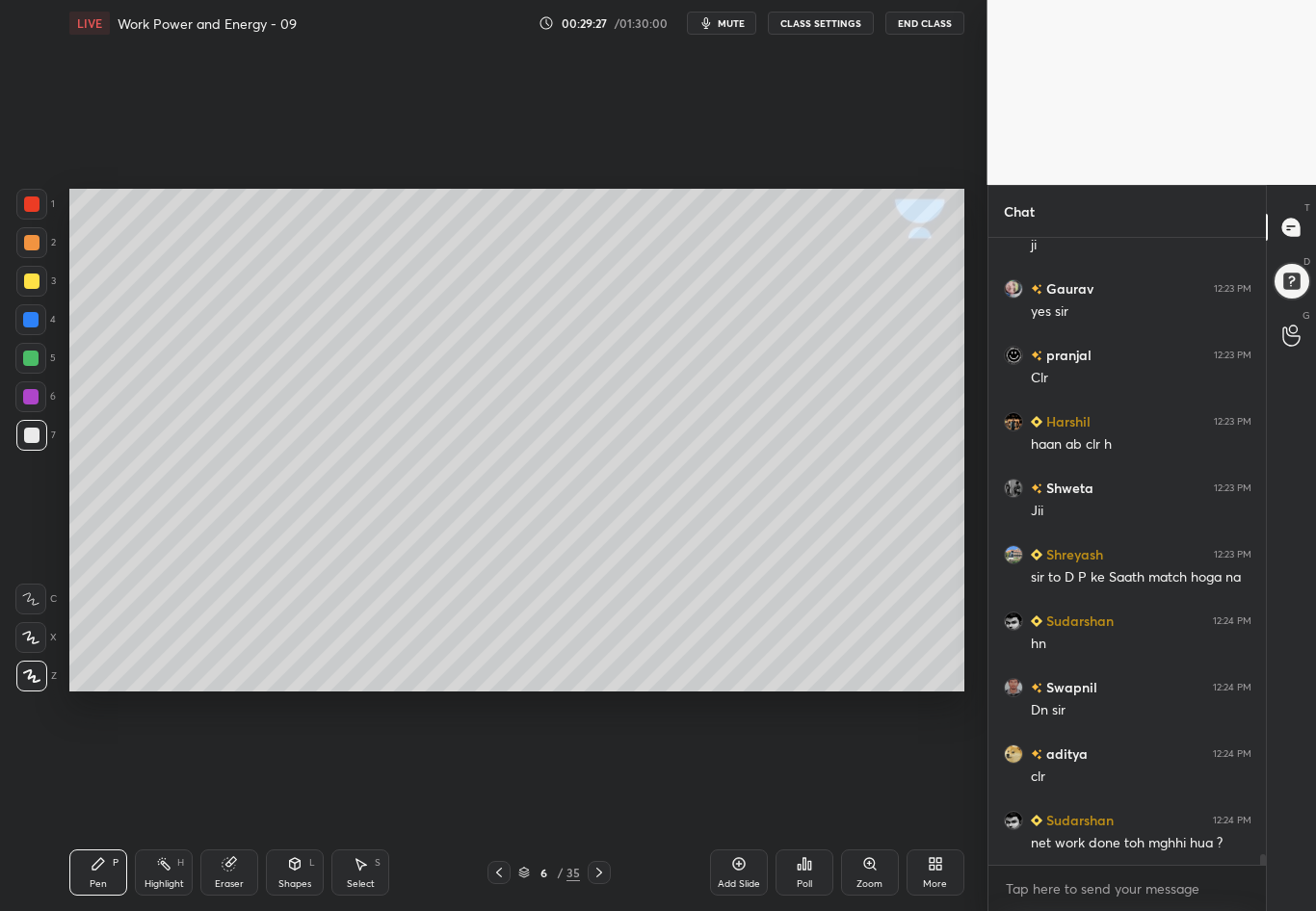 click on "Shapes" at bounding box center (295, 884) 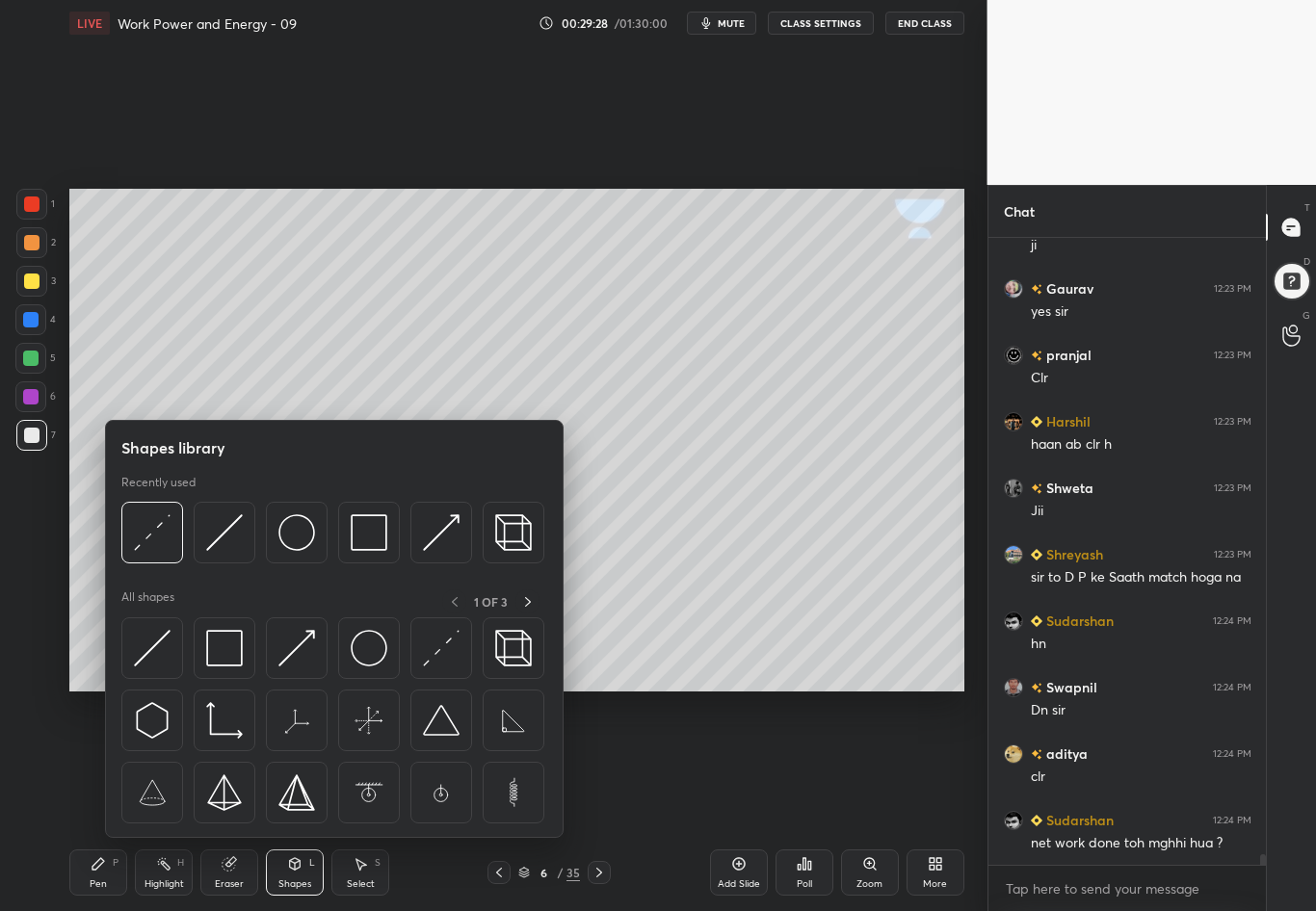 click at bounding box center [152, 533] 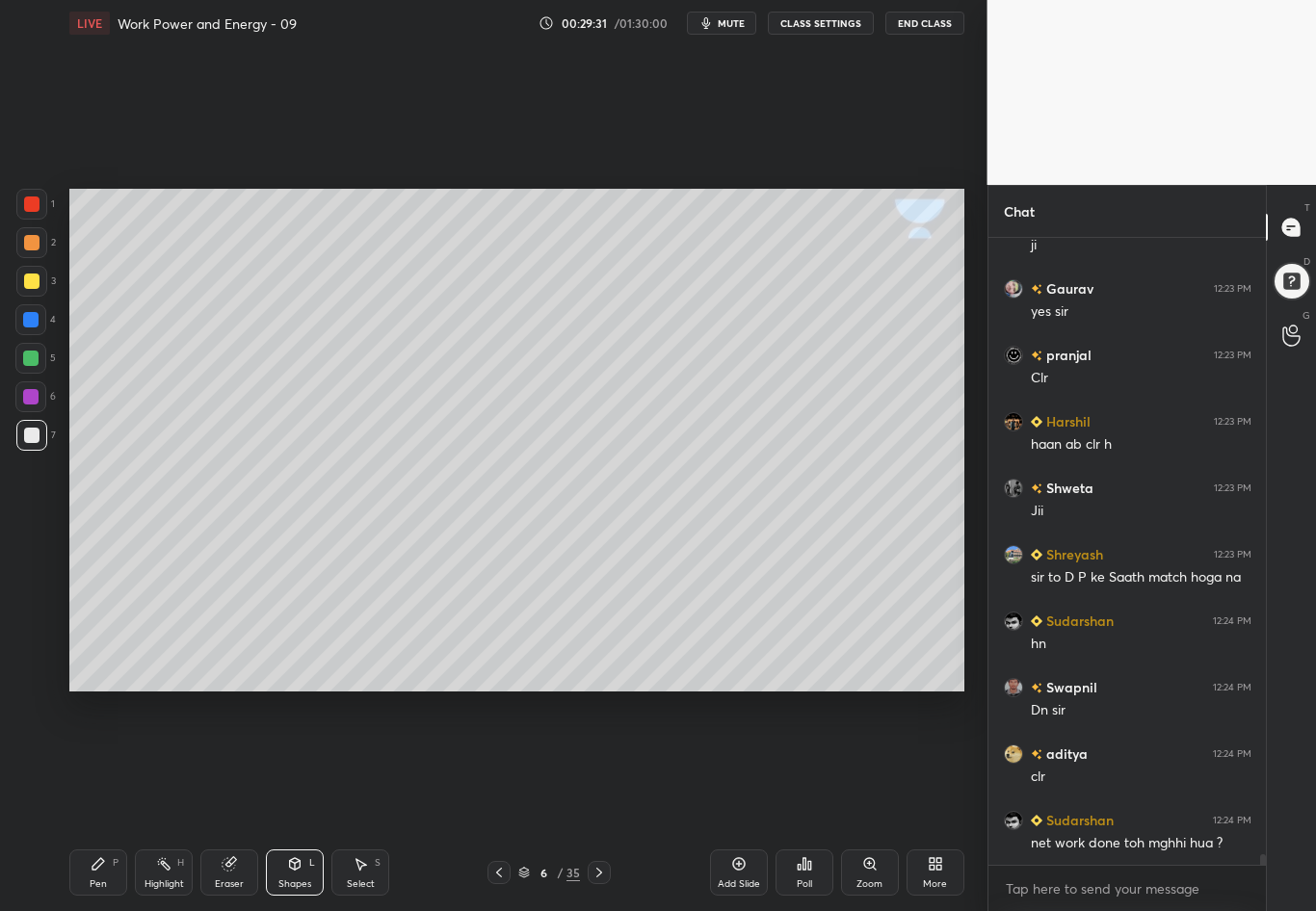 click on "Pen P" at bounding box center (98, 872) 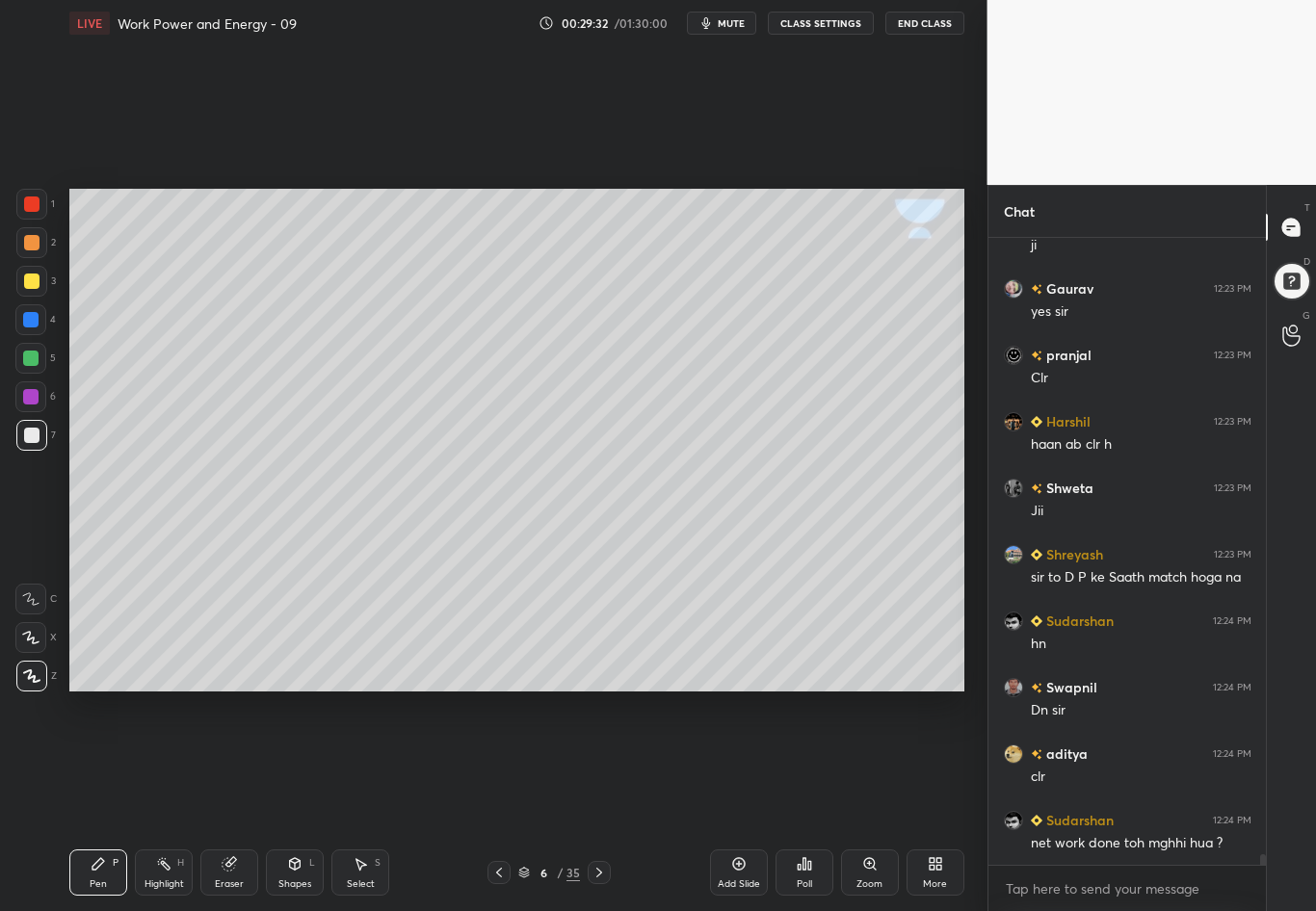 click at bounding box center [32, 281] 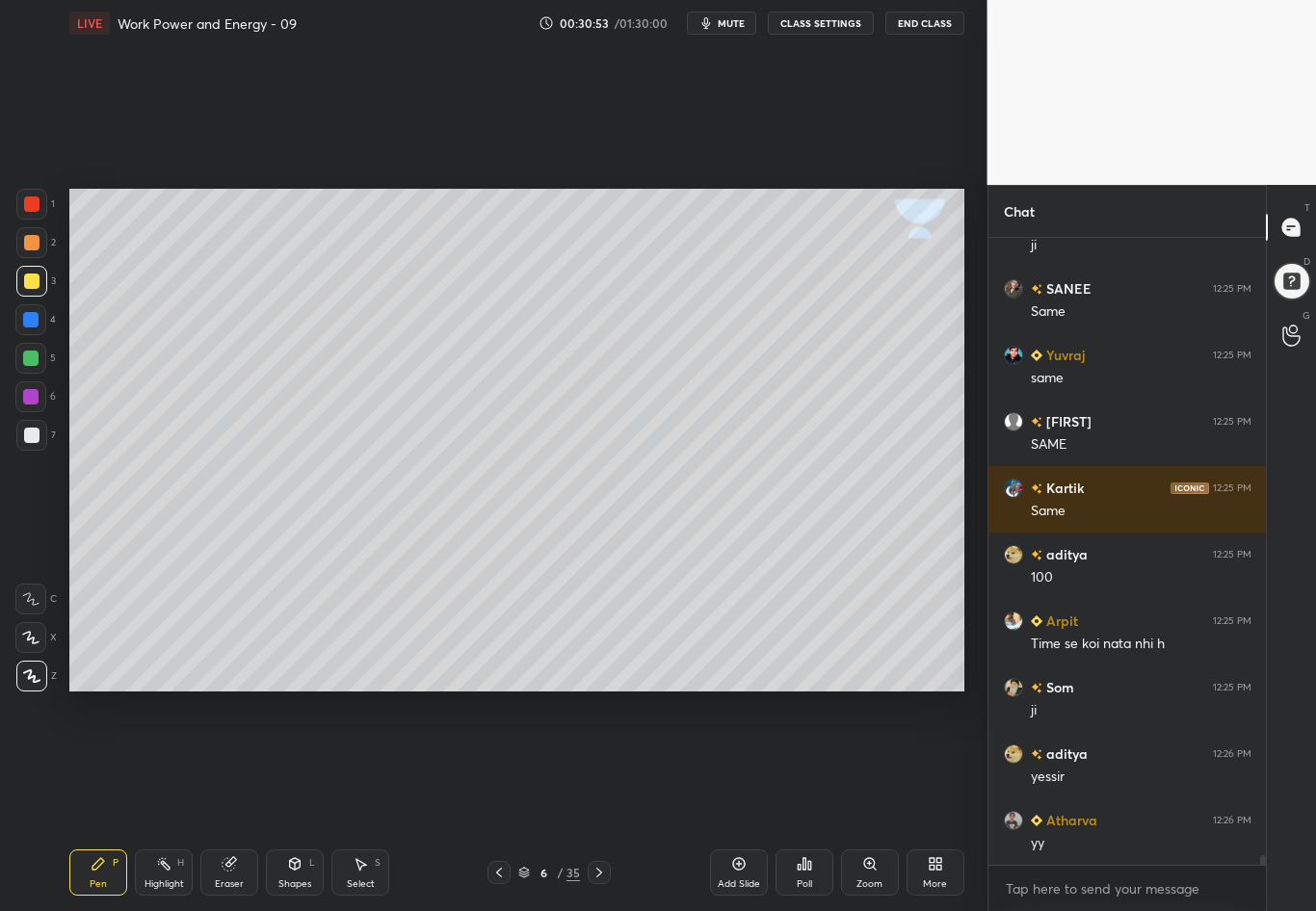 scroll, scrollTop: 39043, scrollLeft: 0, axis: vertical 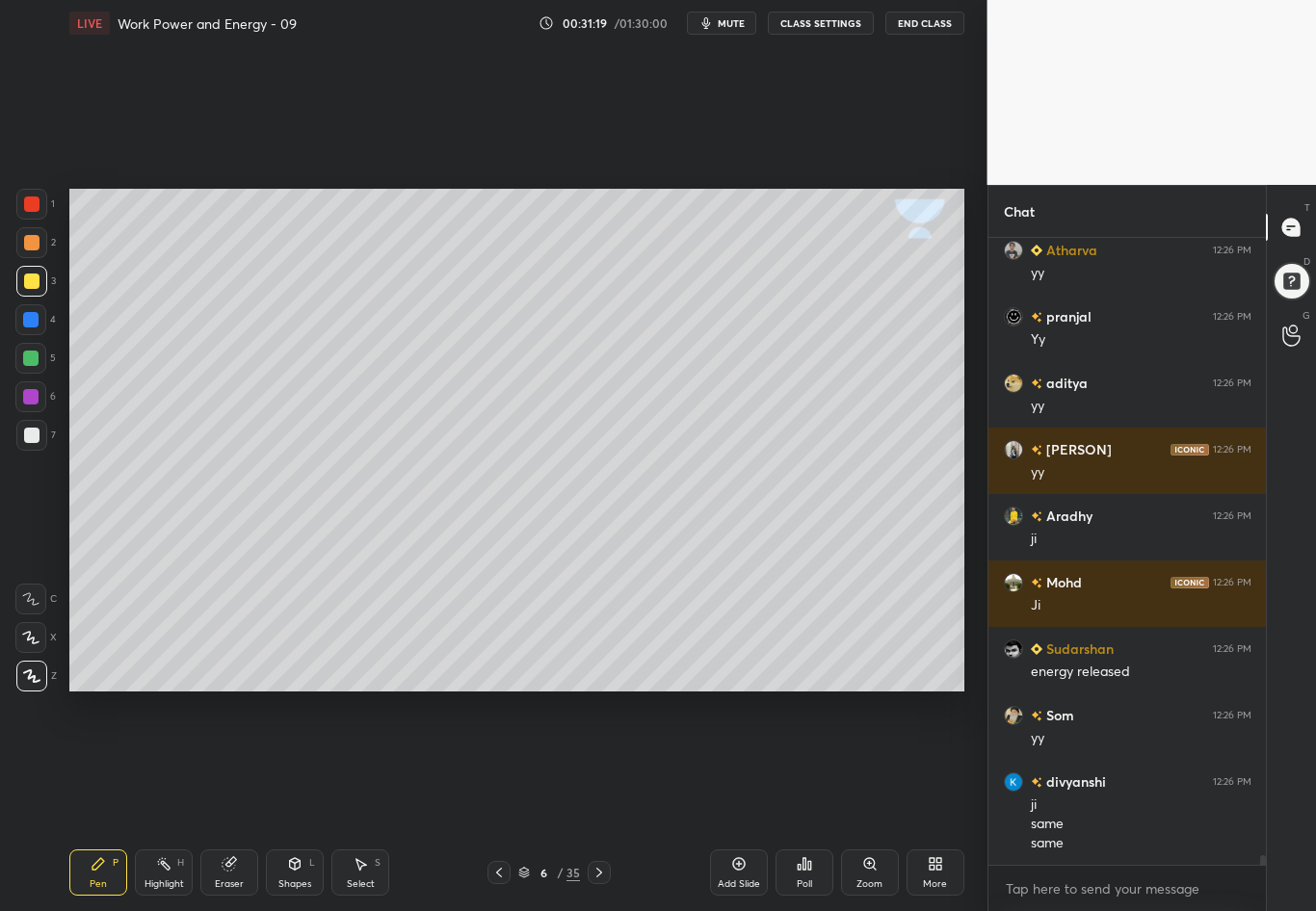 click at bounding box center (32, 435) 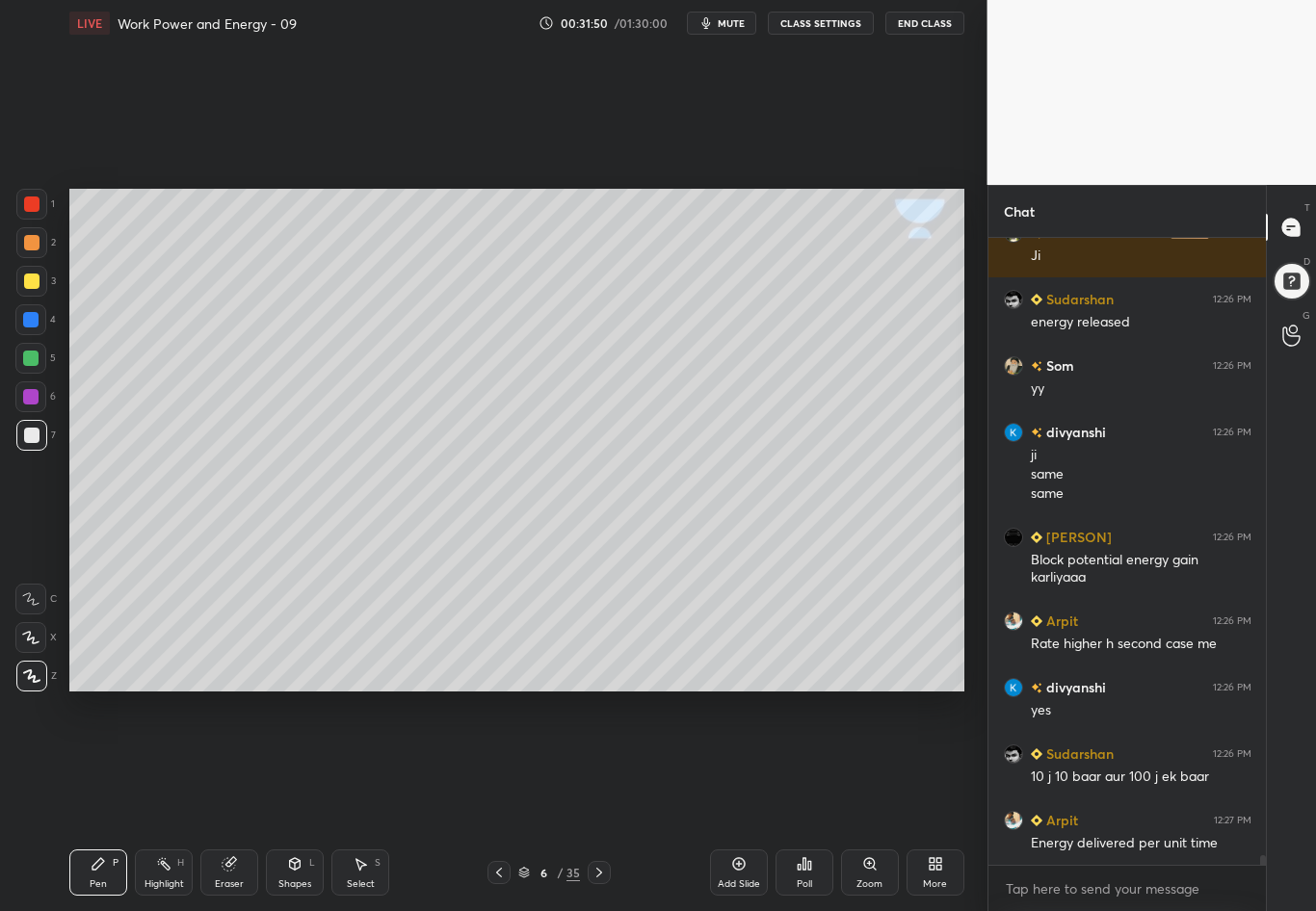 scroll, scrollTop: 39963, scrollLeft: 0, axis: vertical 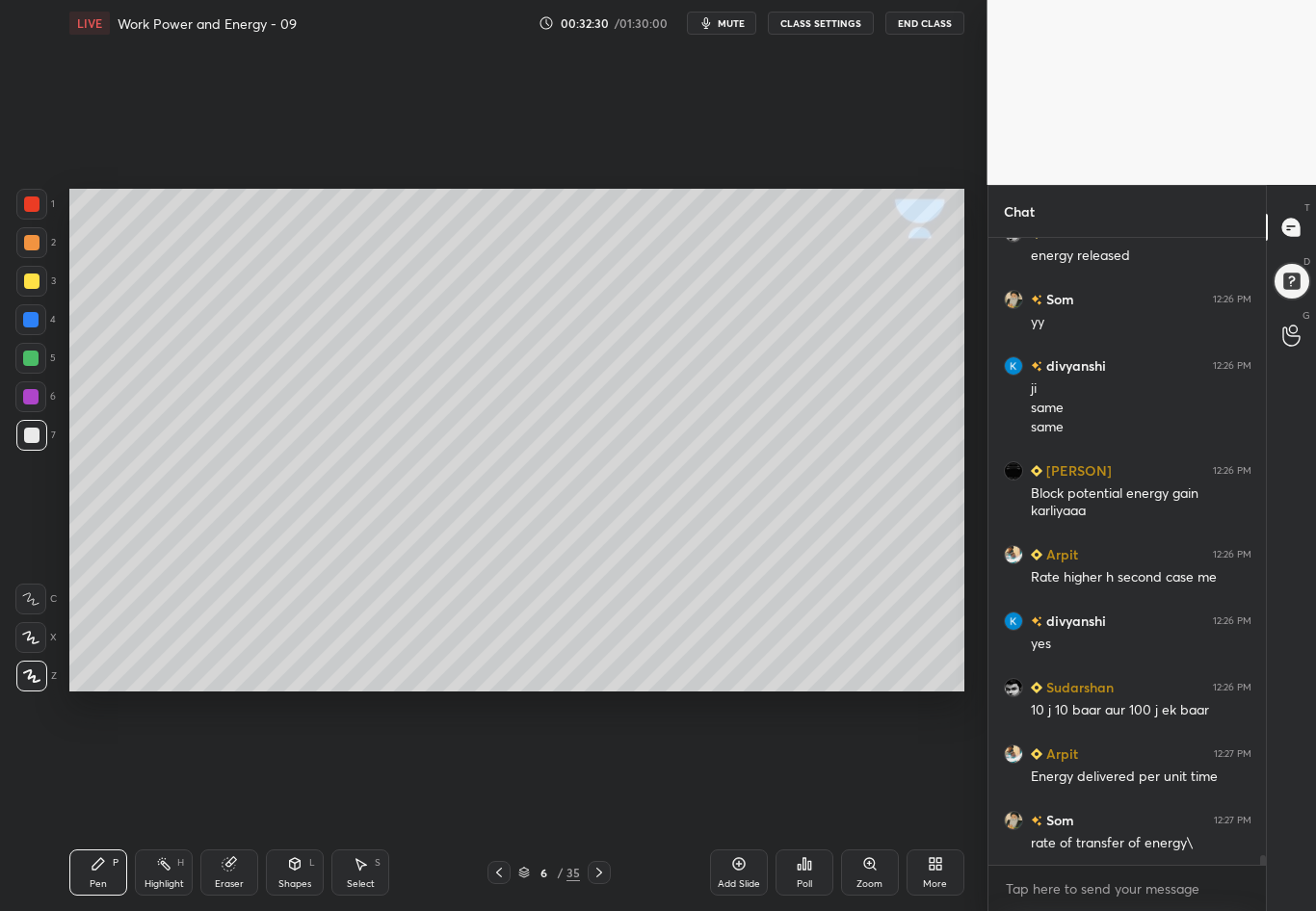 click at bounding box center (32, 281) 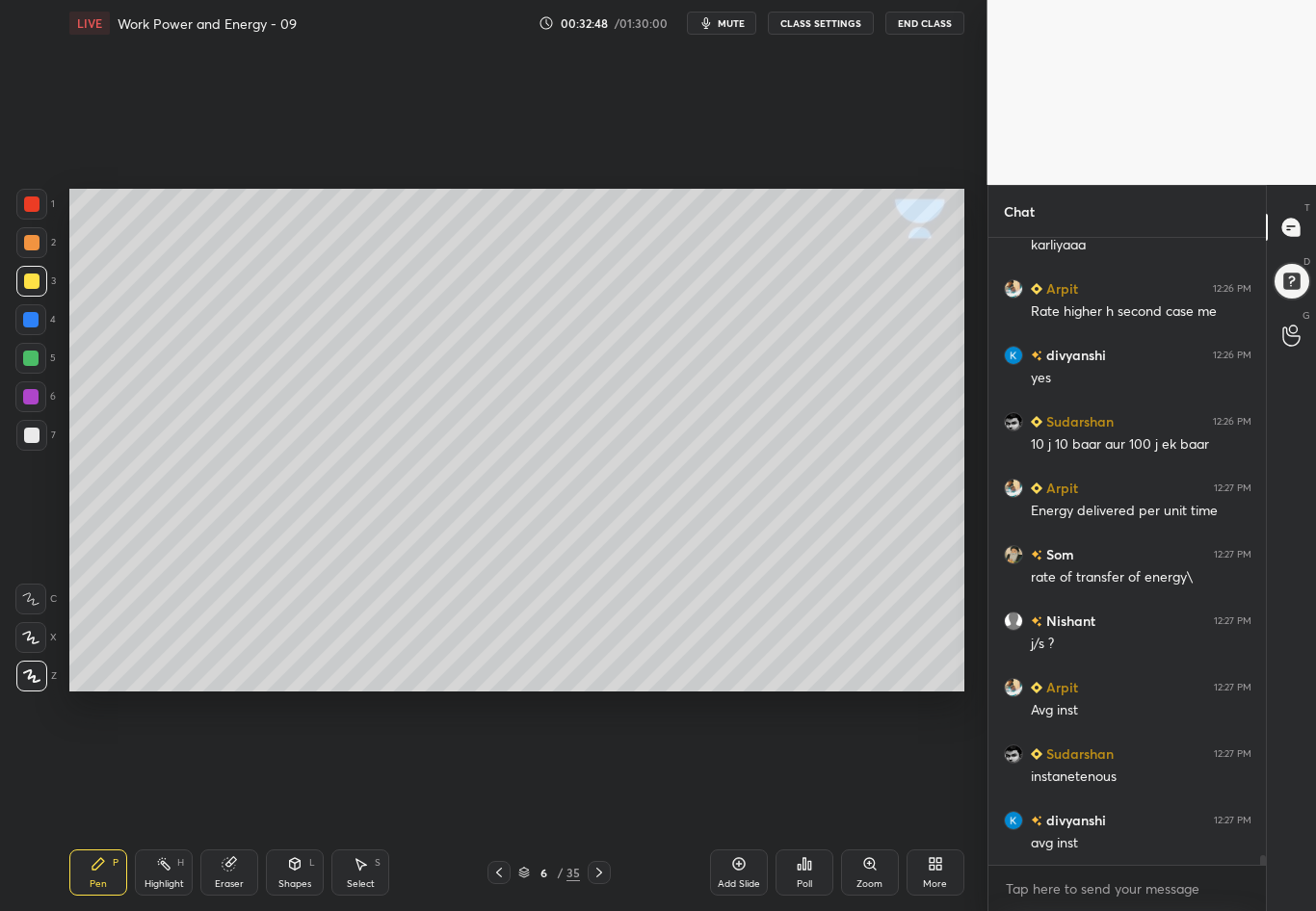 scroll, scrollTop: 40295, scrollLeft: 0, axis: vertical 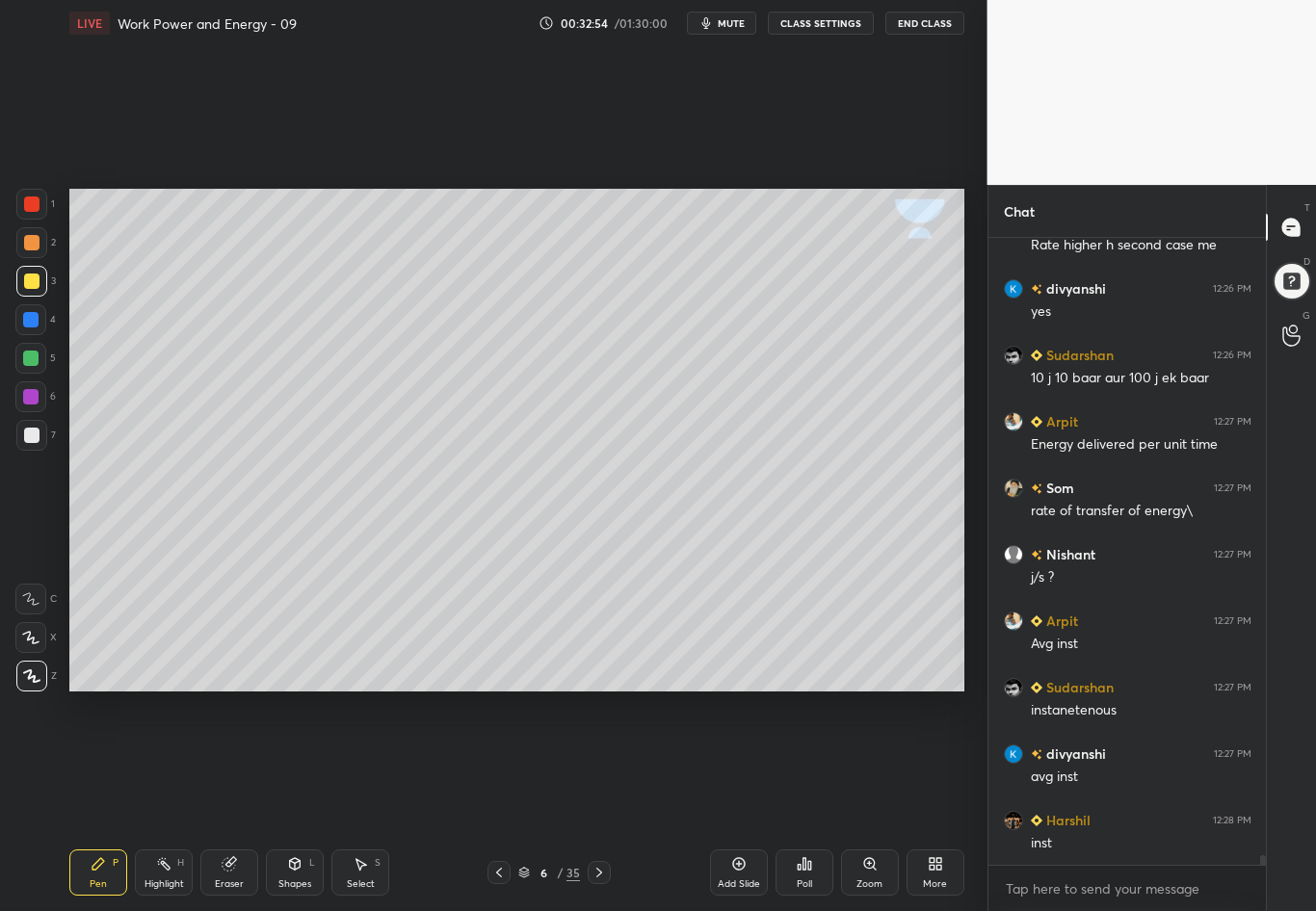 click at bounding box center [32, 281] 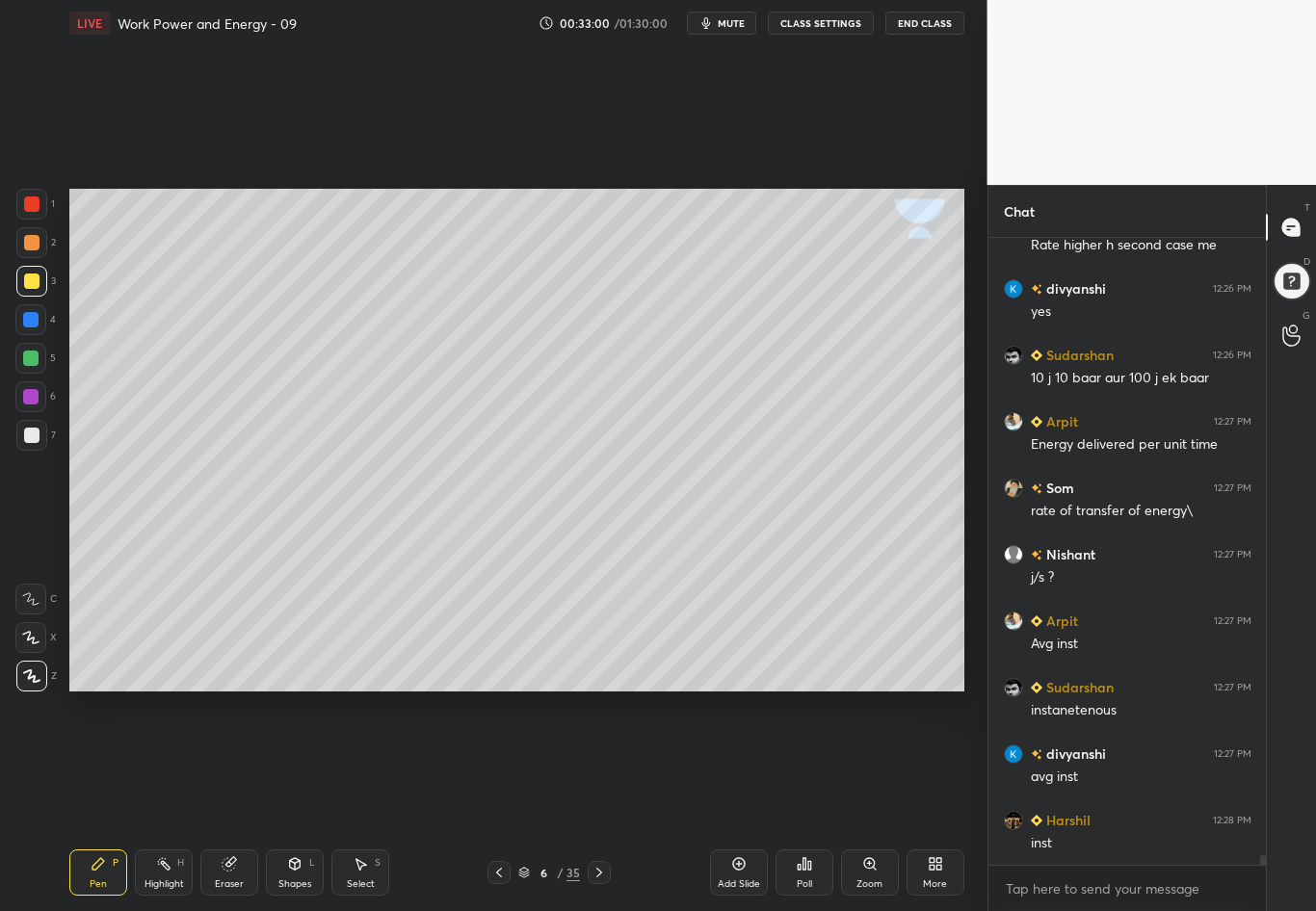click at bounding box center (32, 435) 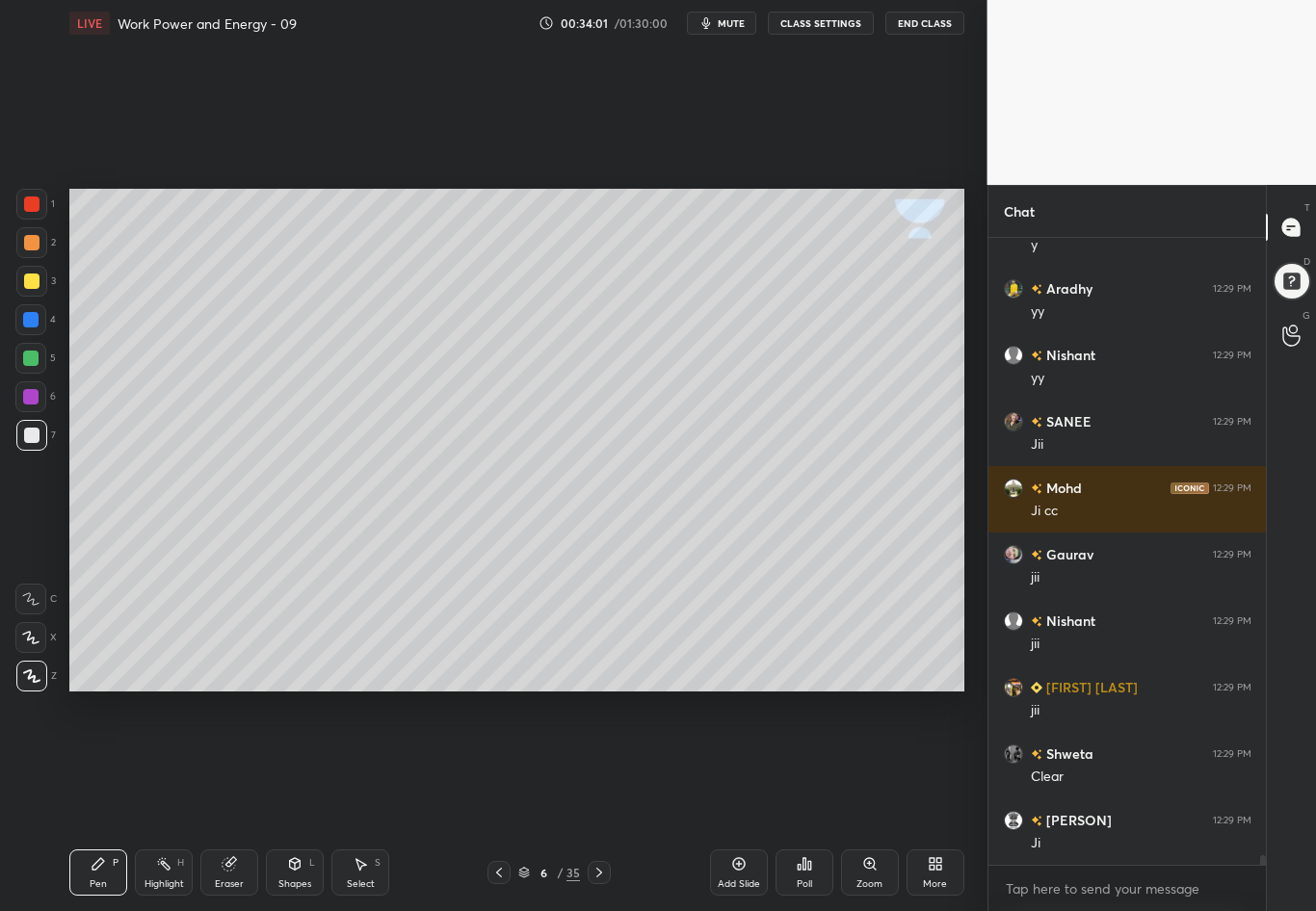 scroll, scrollTop: 41159, scrollLeft: 0, axis: vertical 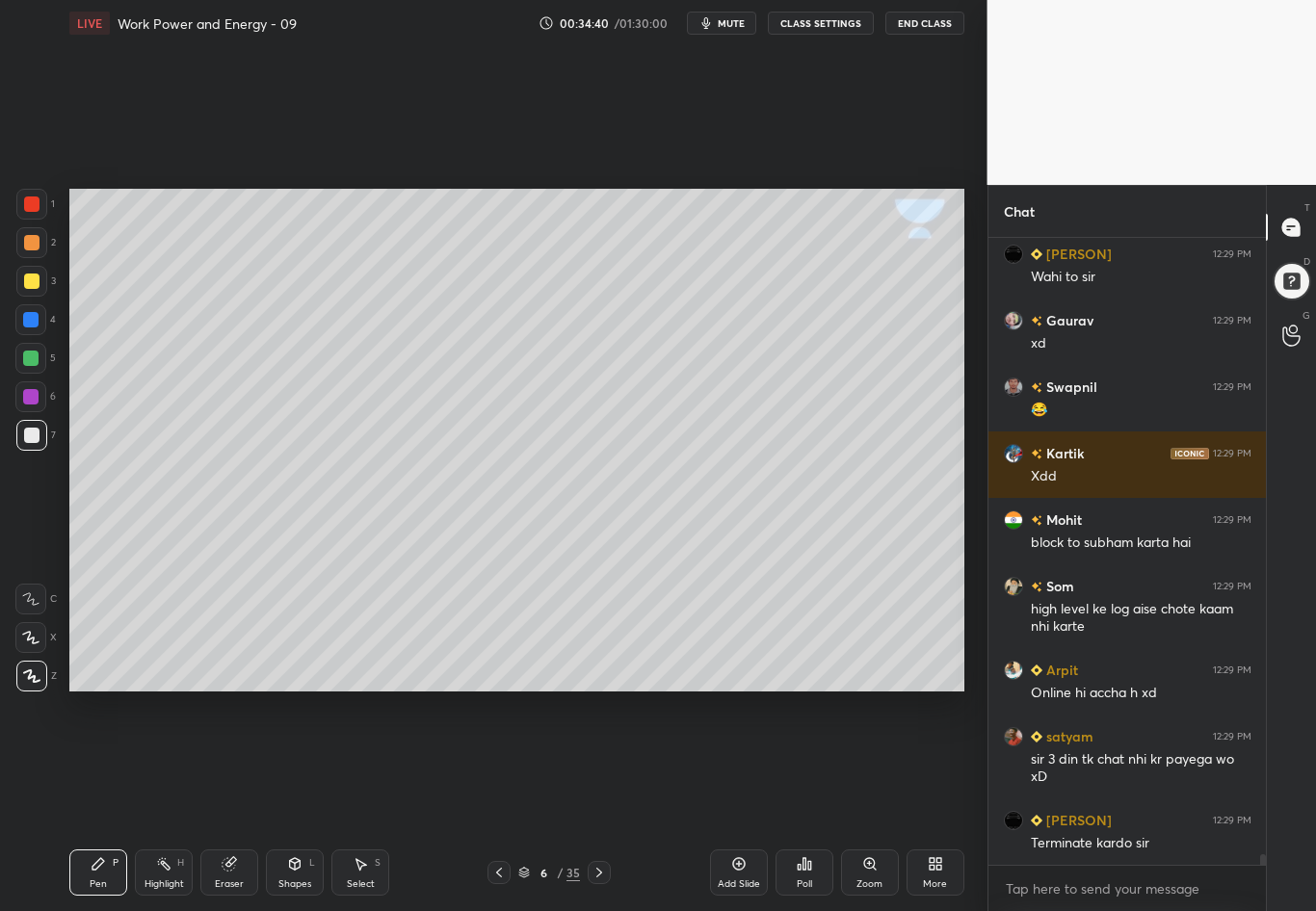 click on "Setting up your live class Congratulations on completing 3 years with Unacademy Thank you for guiding thousands of learners towards their dreams Poll for   secs No correct answer Start poll" at bounding box center [516, 440] 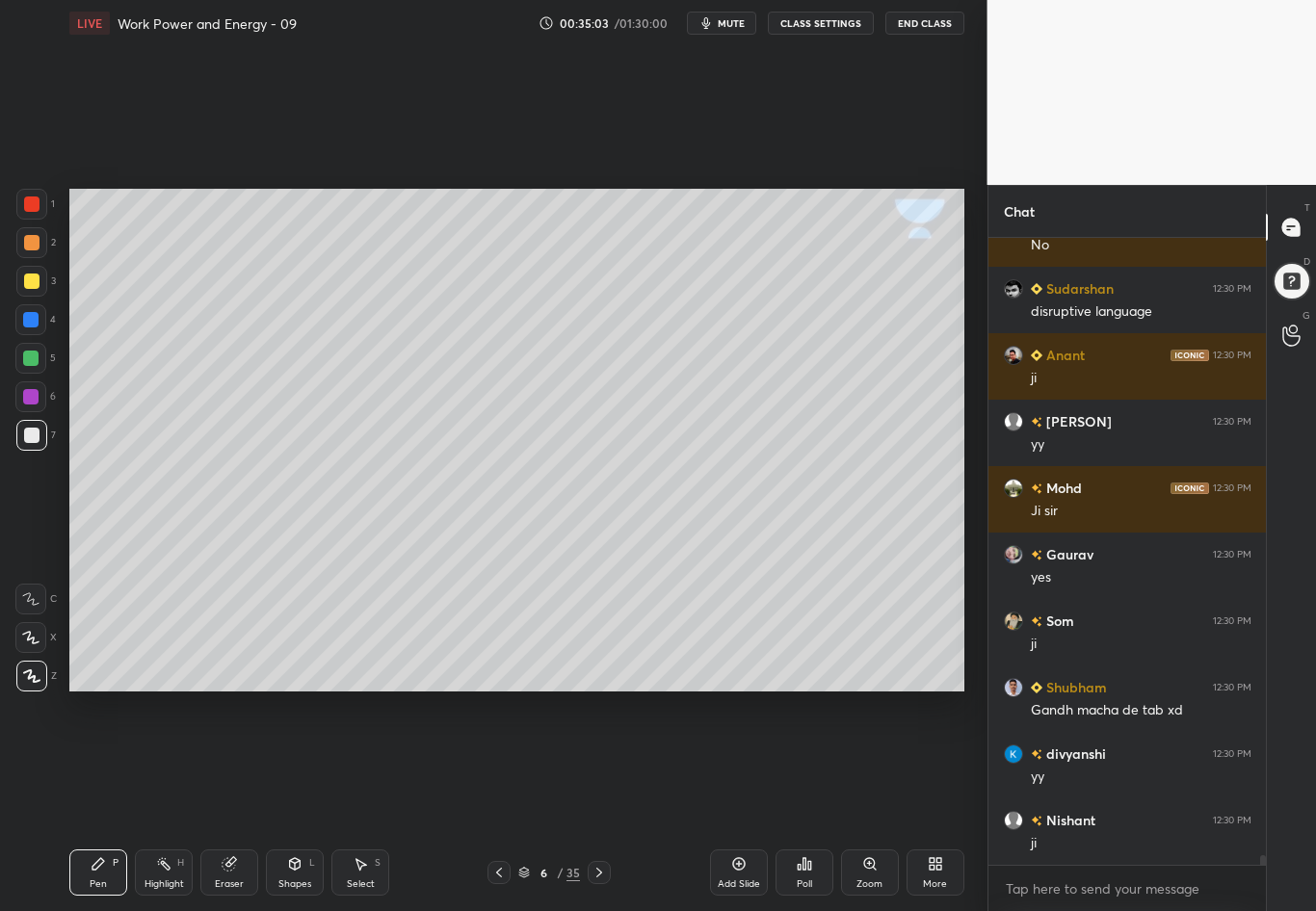click at bounding box center (32, 281) 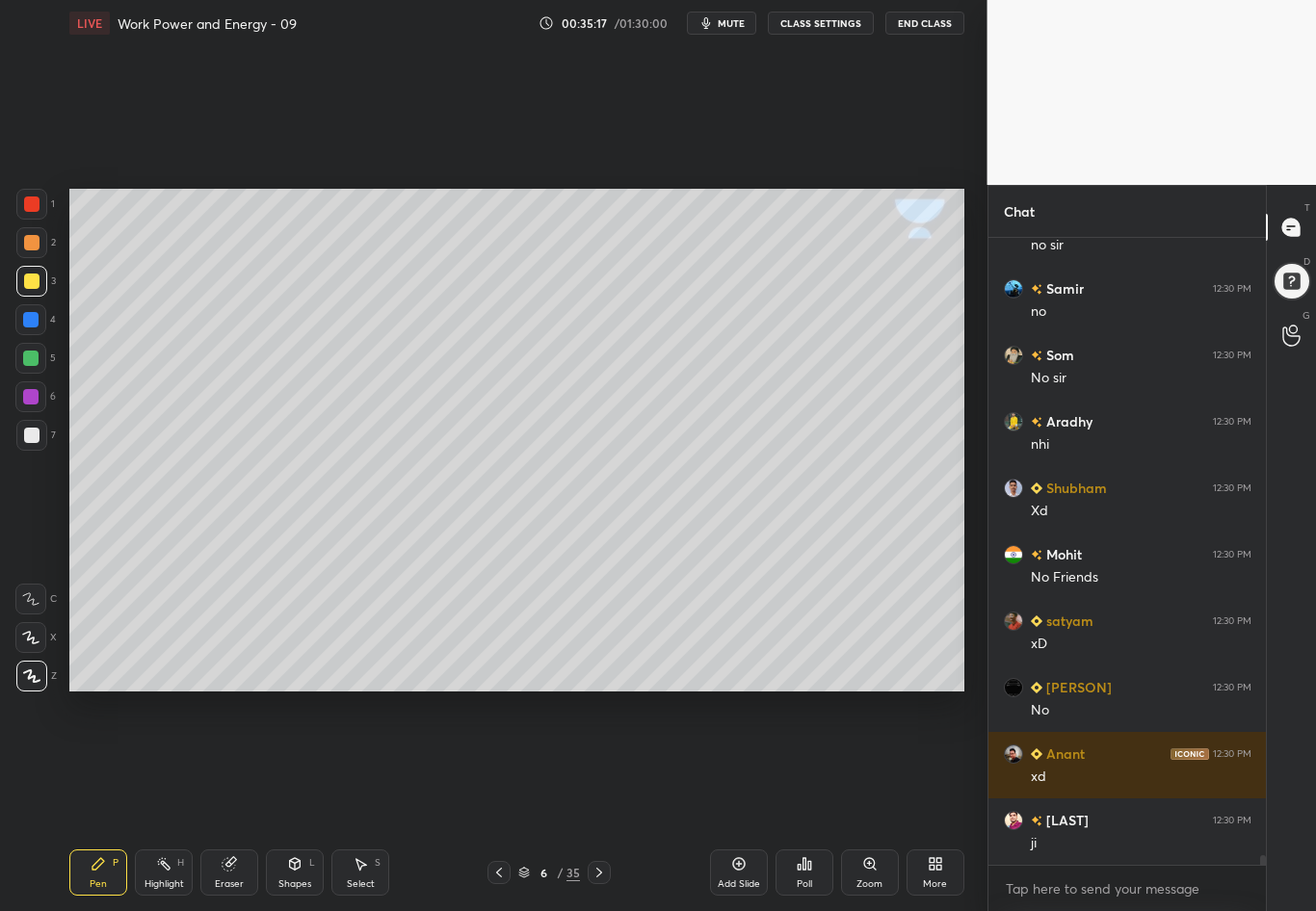 click at bounding box center (32, 435) 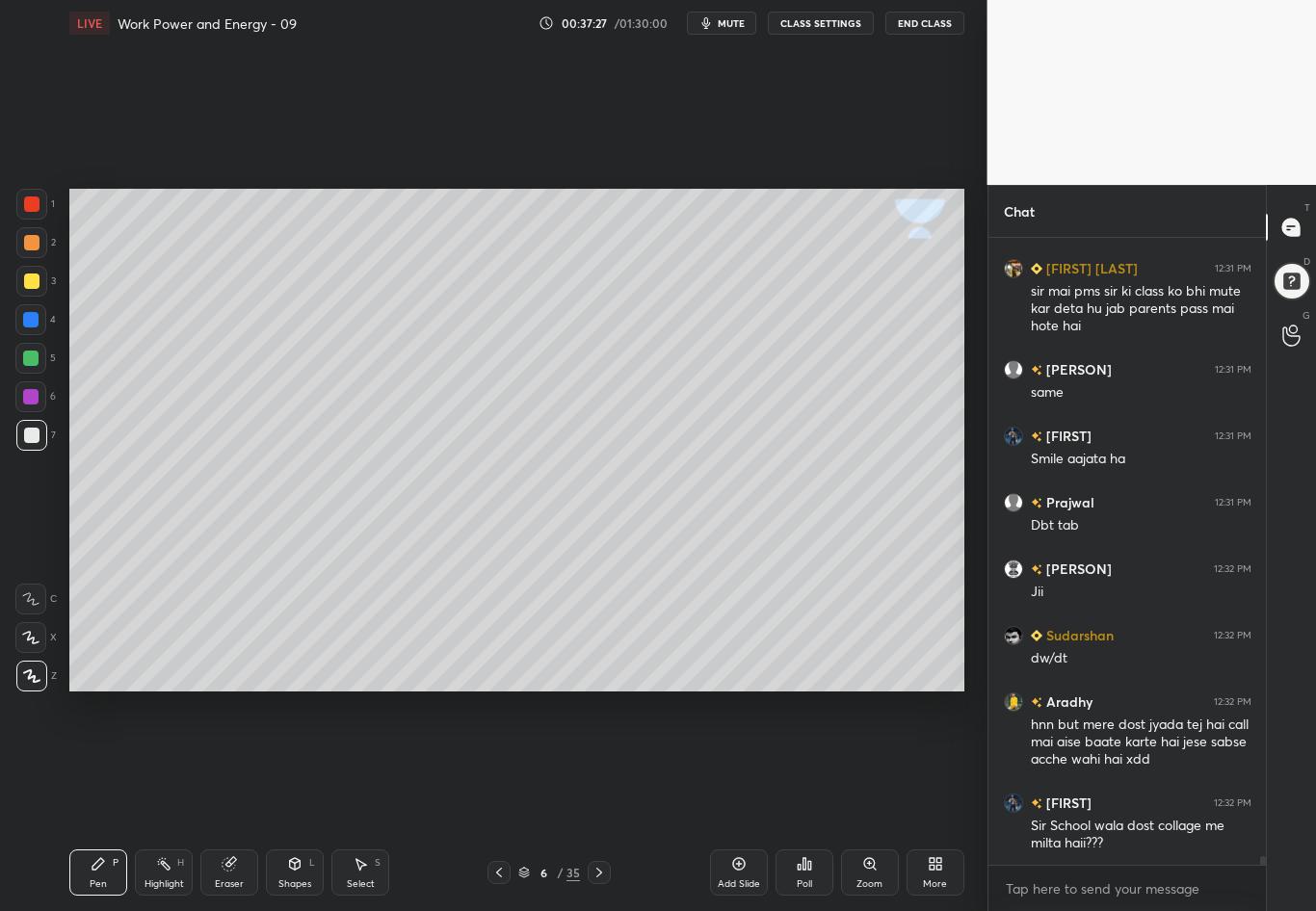 scroll, scrollTop: 44382, scrollLeft: 0, axis: vertical 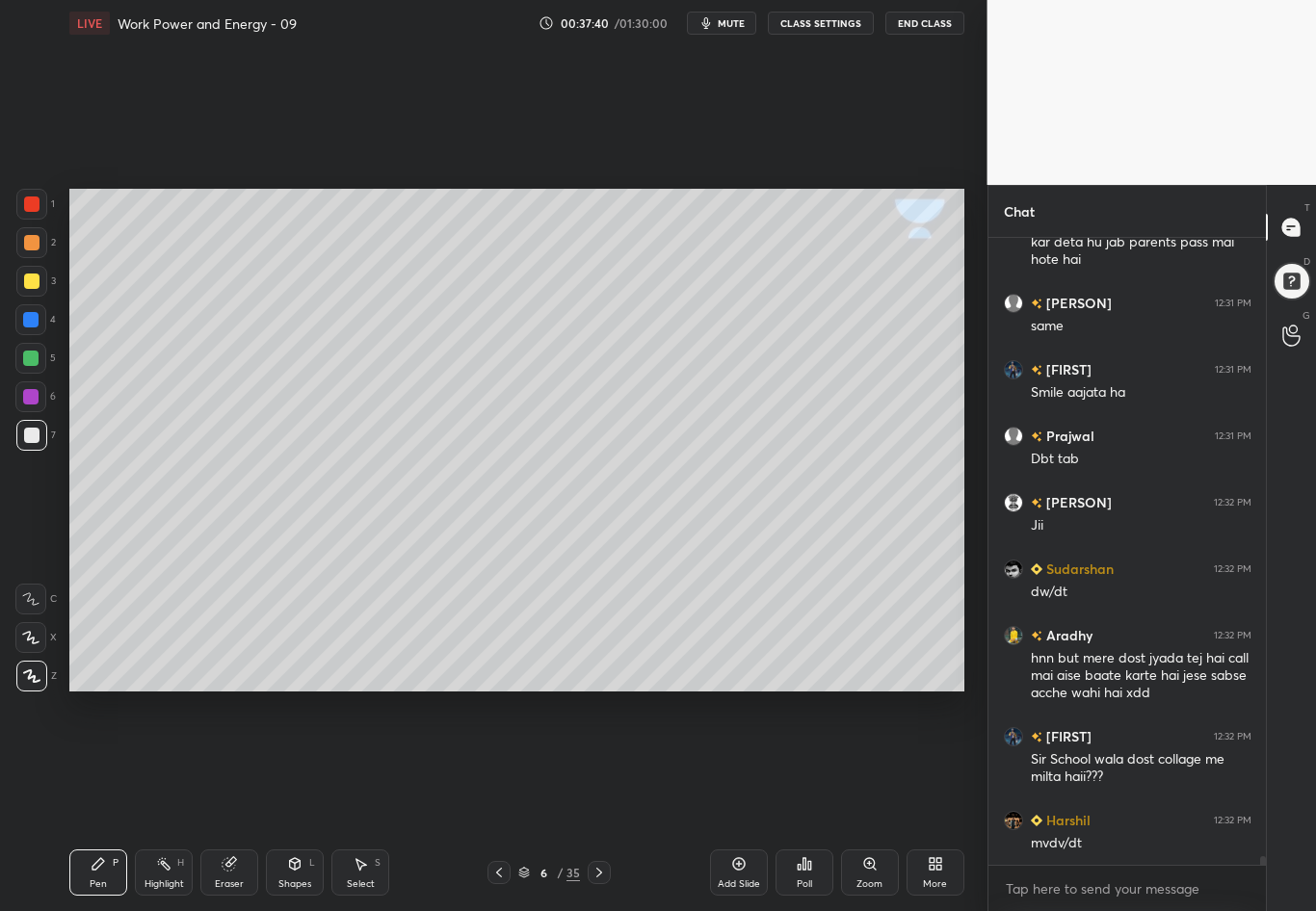 click at bounding box center [32, 243] 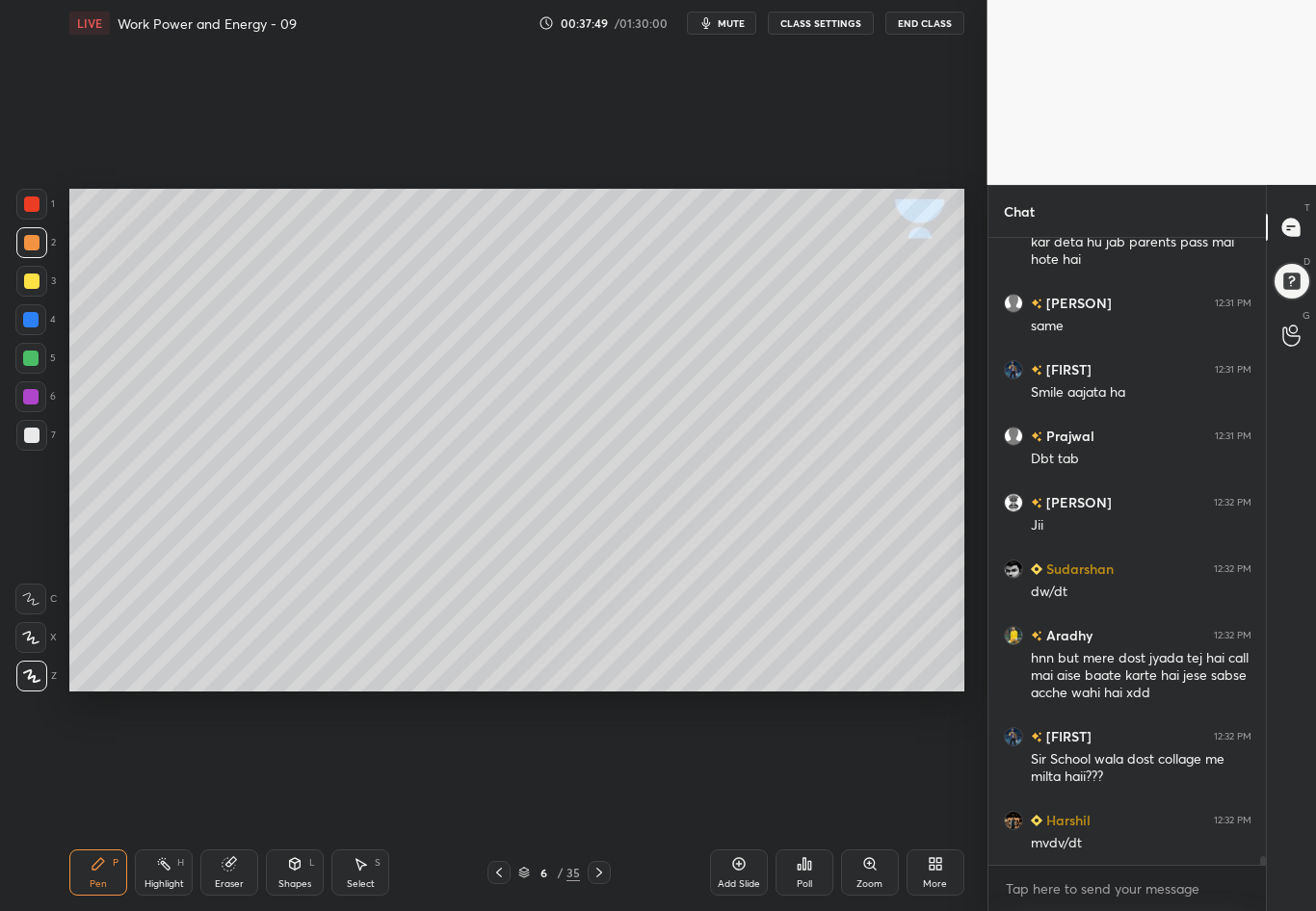 click at bounding box center (32, 435) 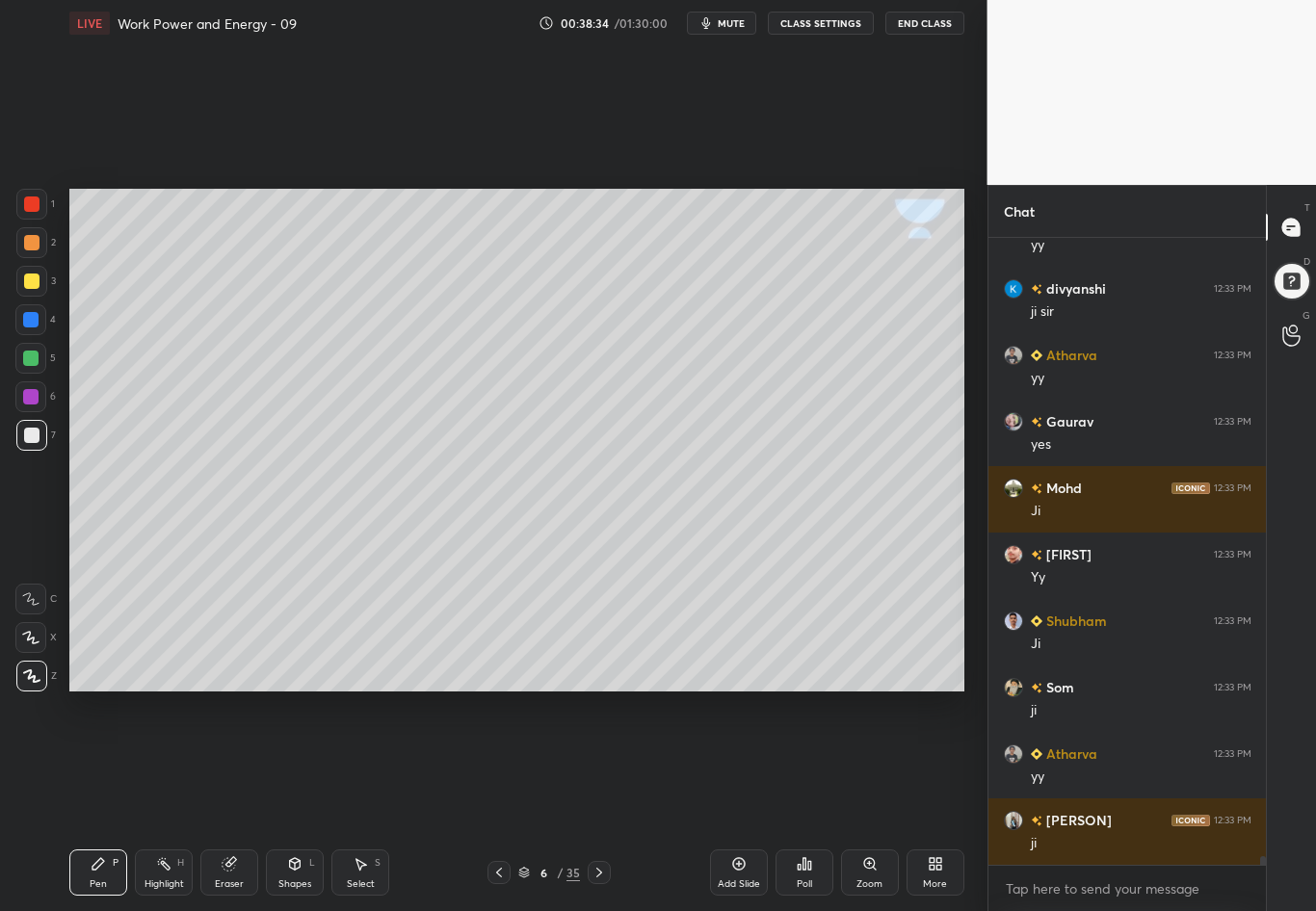 scroll, scrollTop: 45179, scrollLeft: 0, axis: vertical 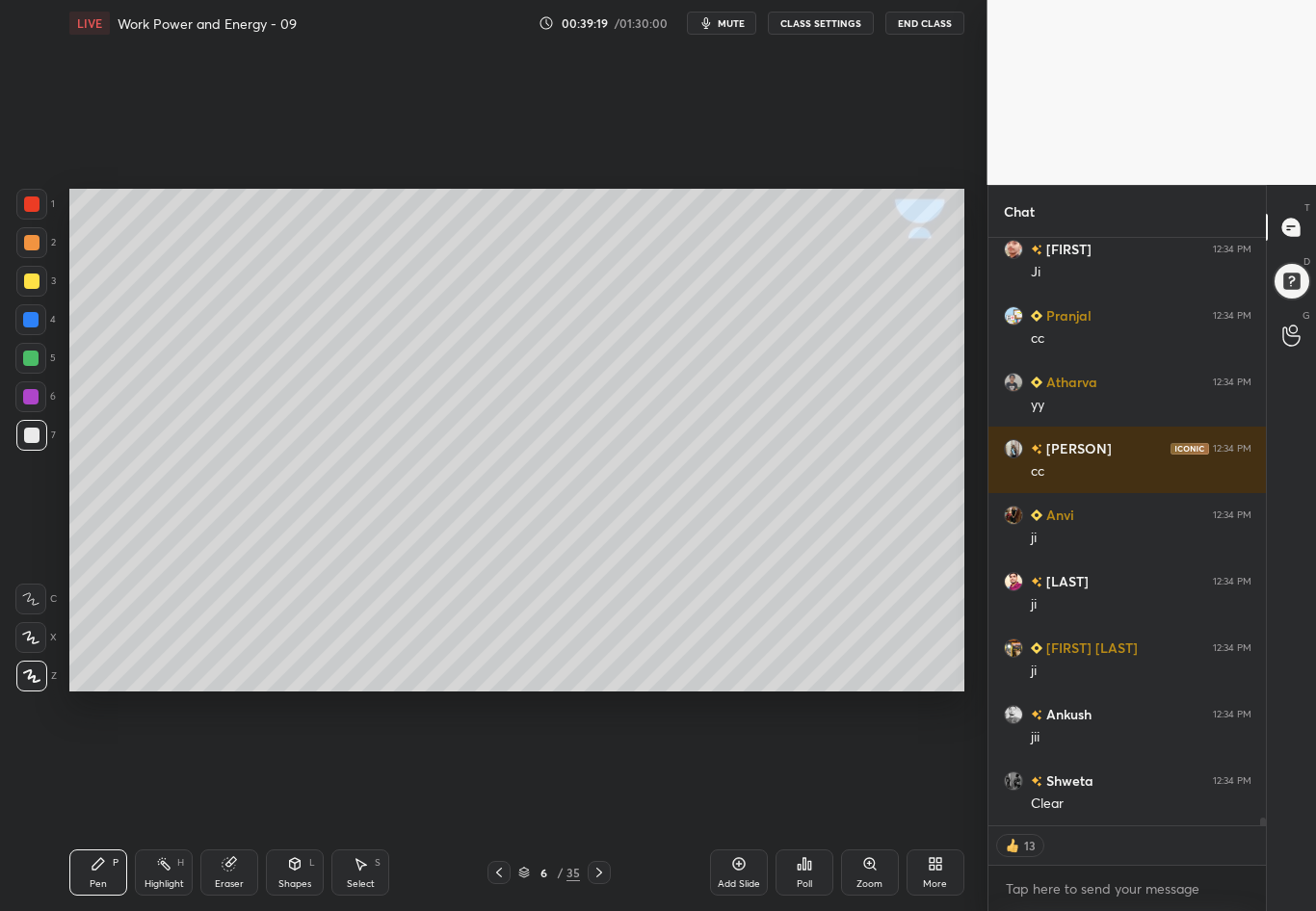 click 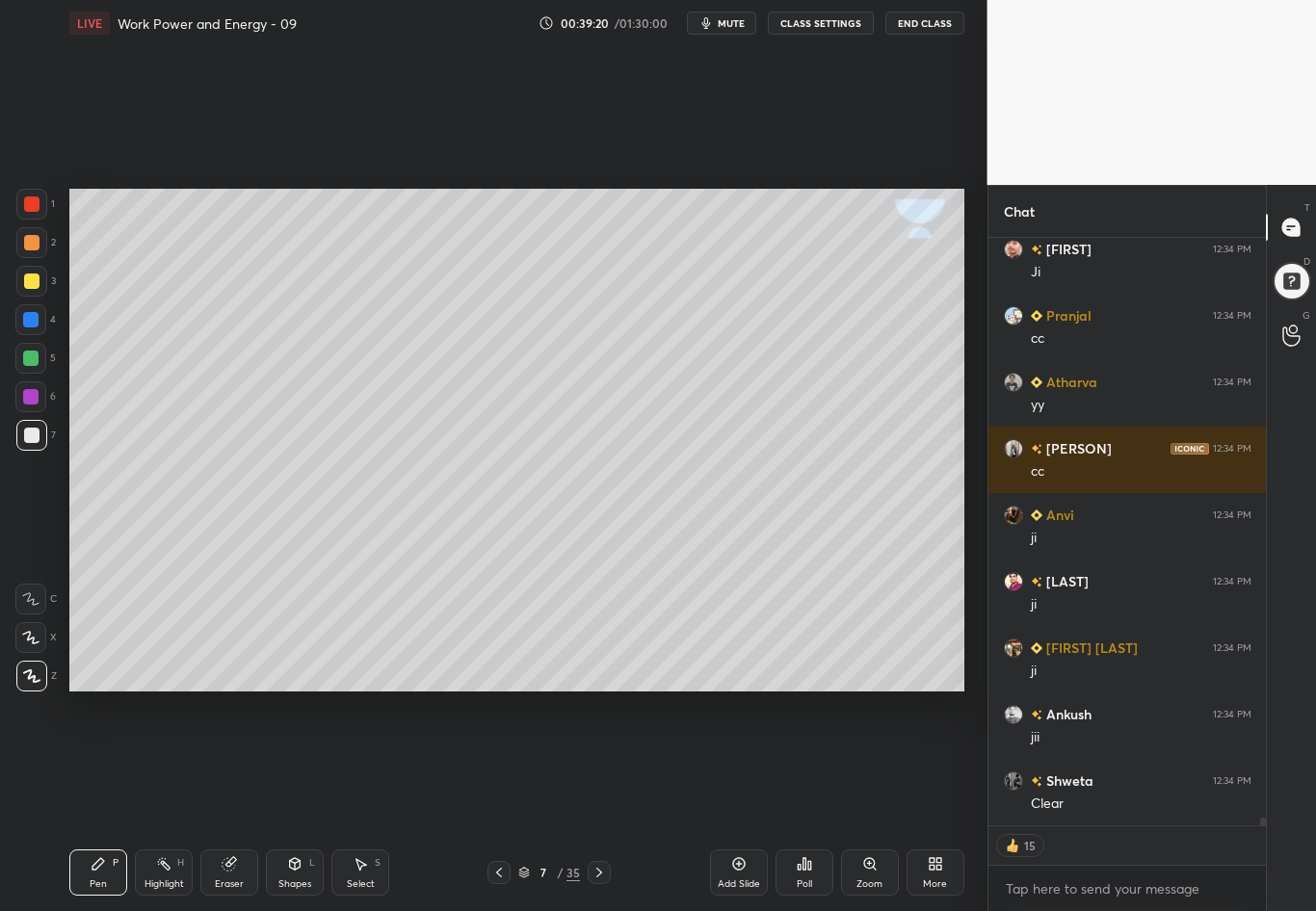 click at bounding box center [499, 872] 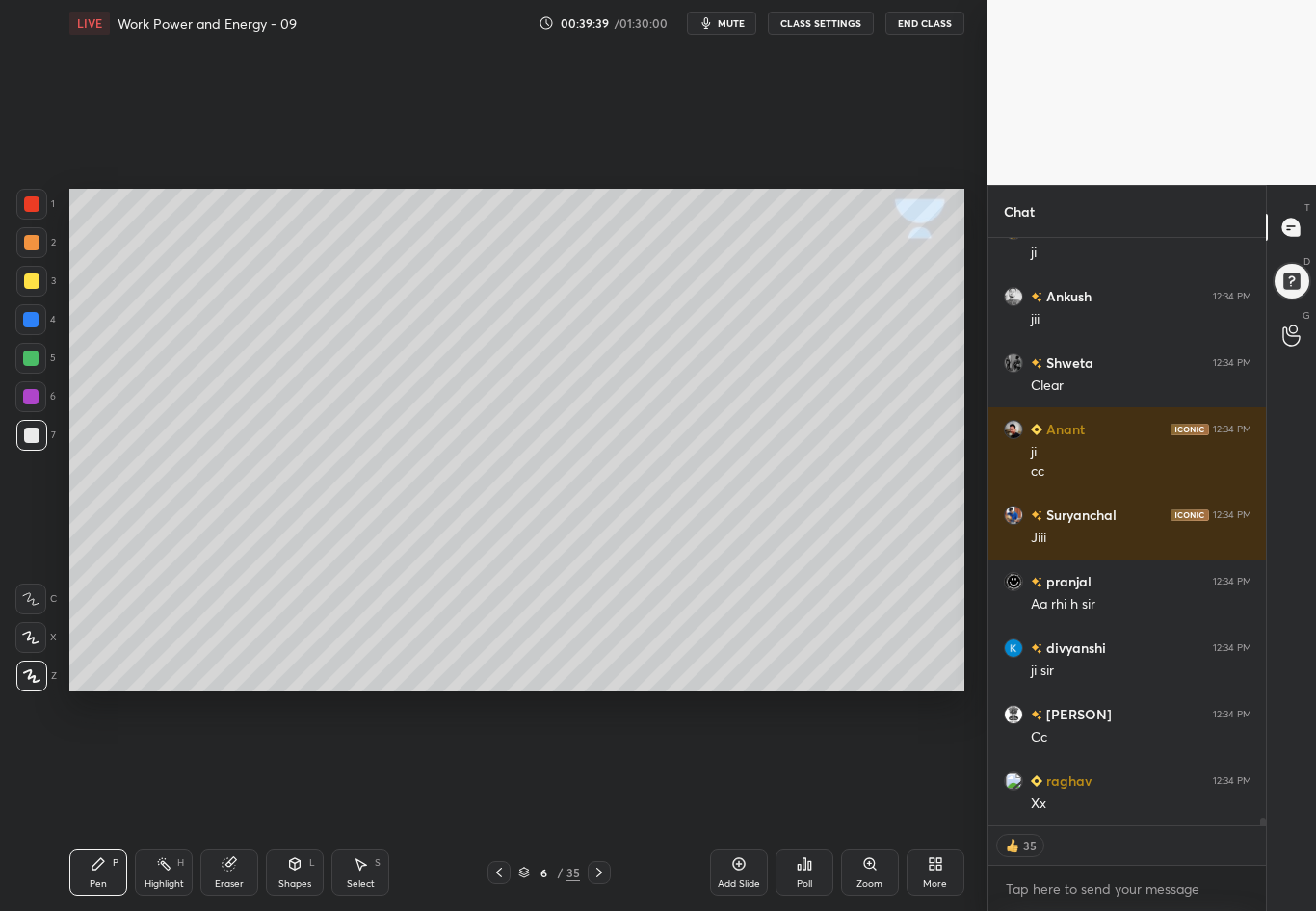 scroll, scrollTop: 46766, scrollLeft: 0, axis: vertical 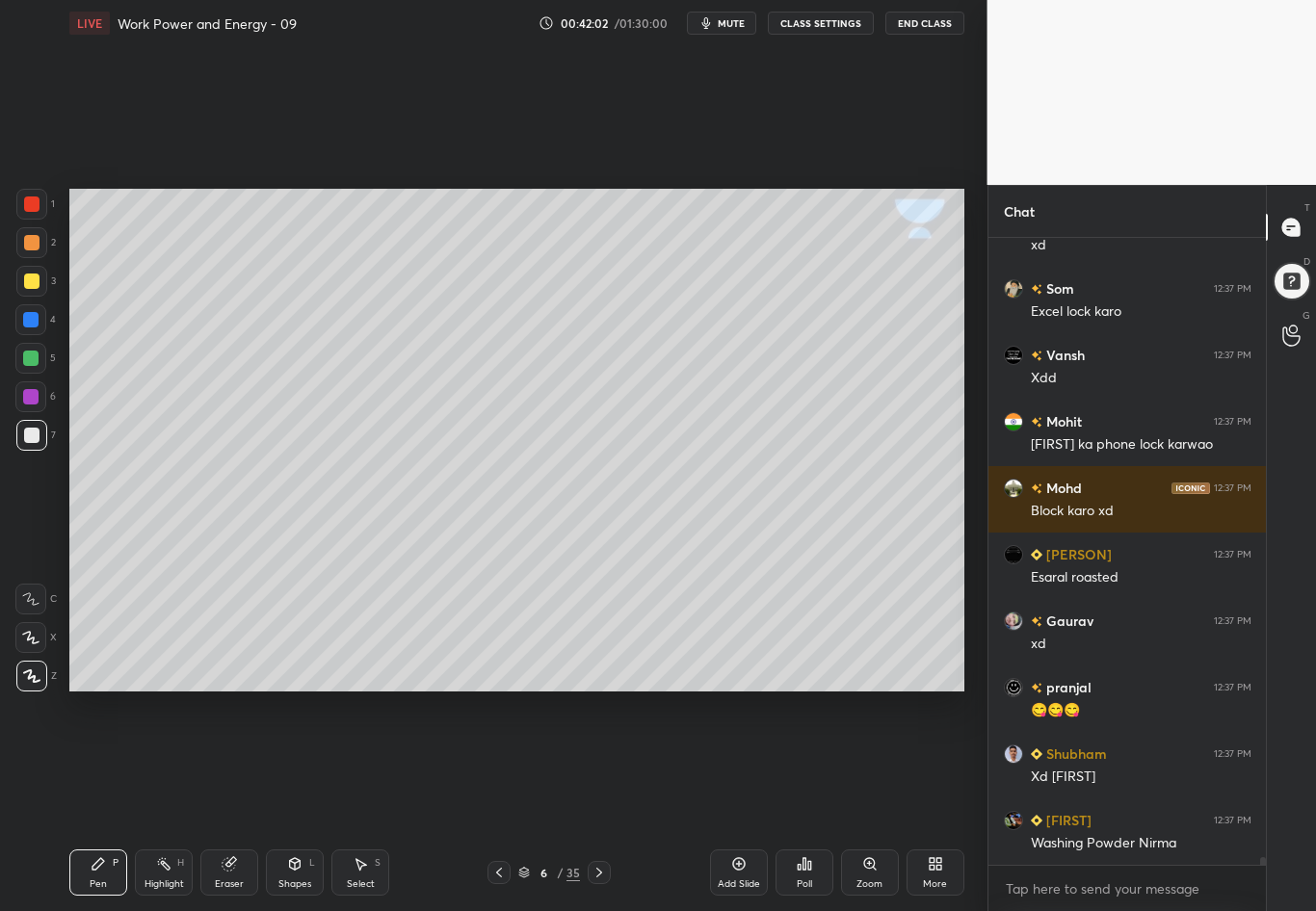 click 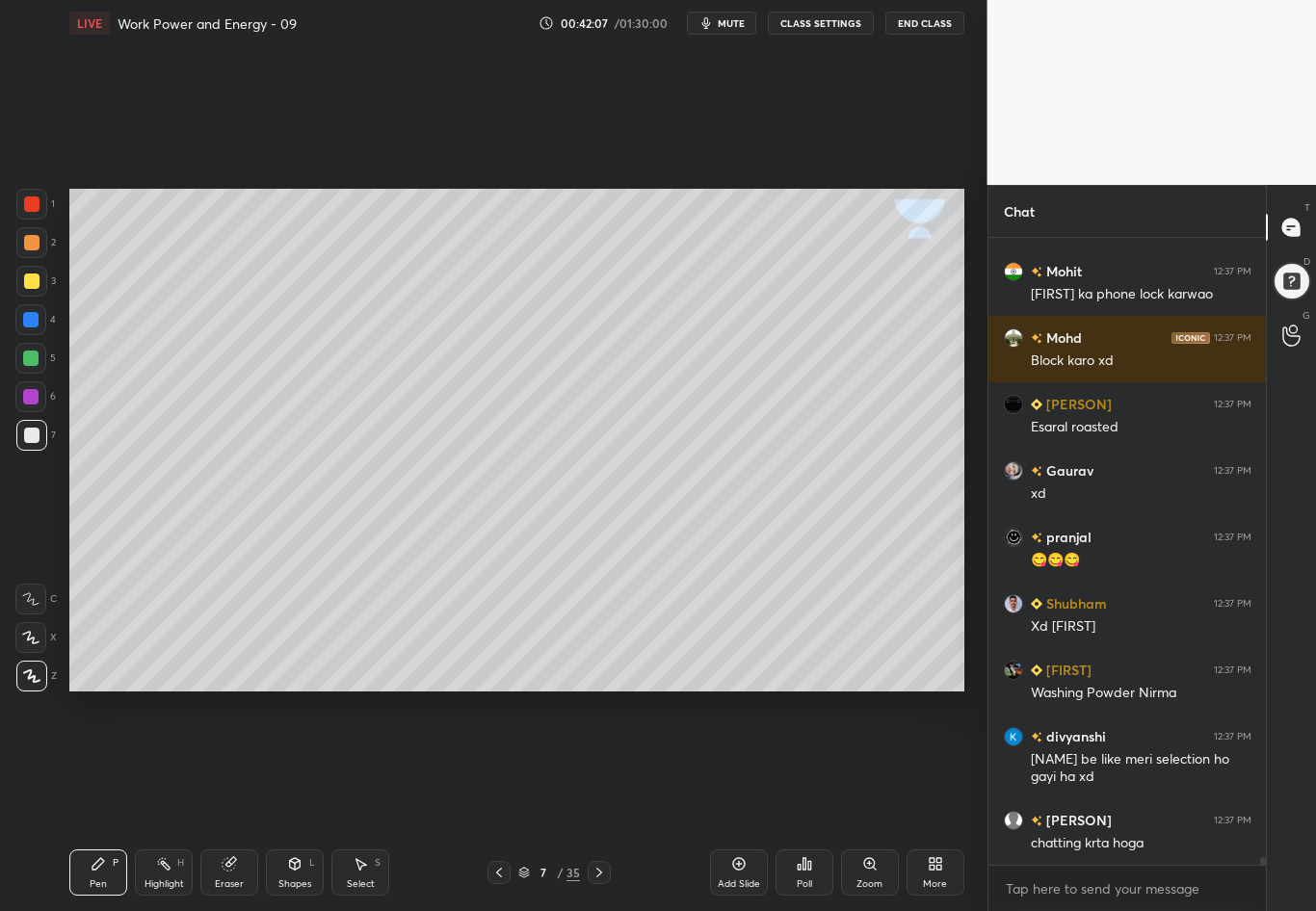 click at bounding box center [32, 435] 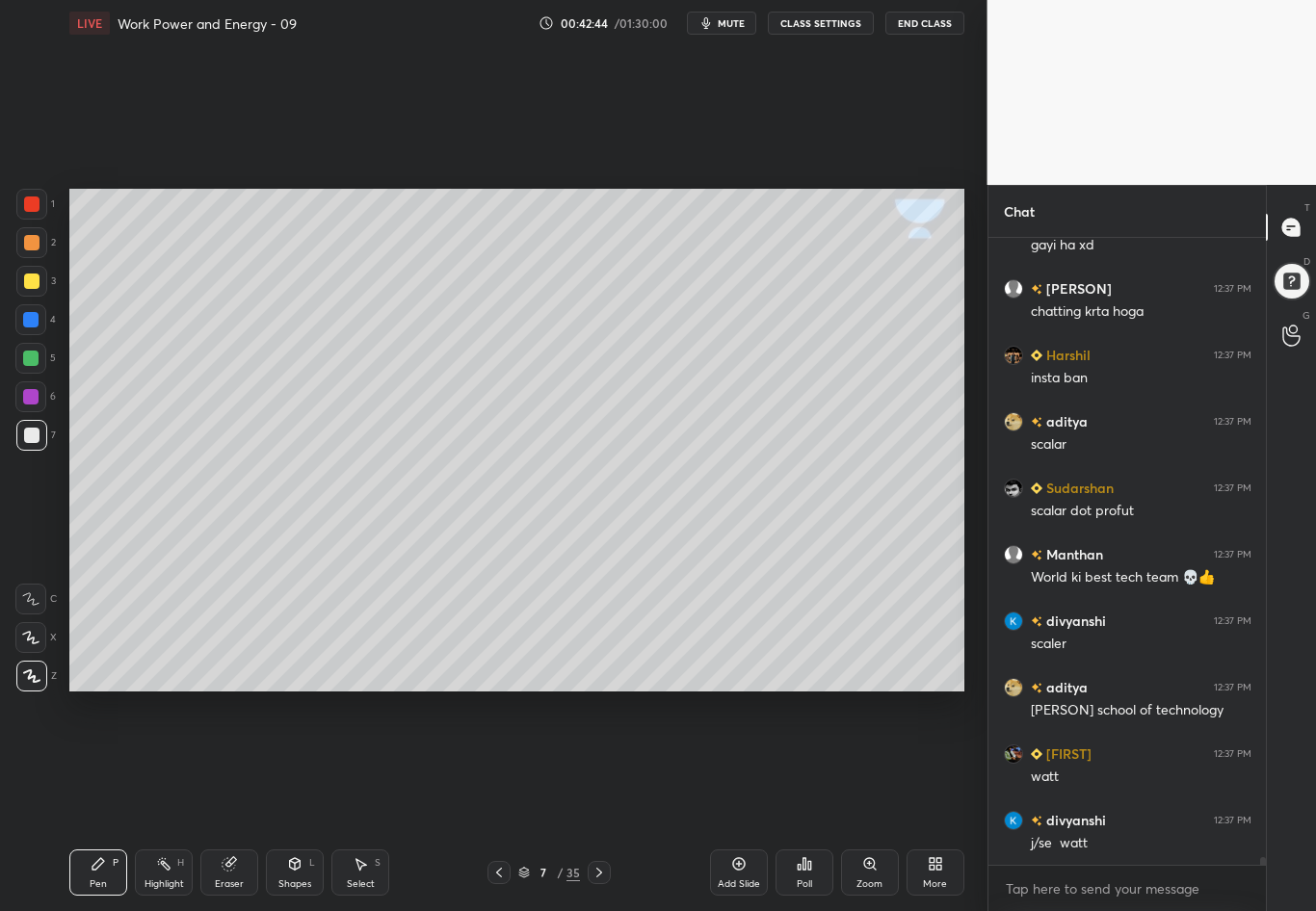 scroll, scrollTop: 52999, scrollLeft: 0, axis: vertical 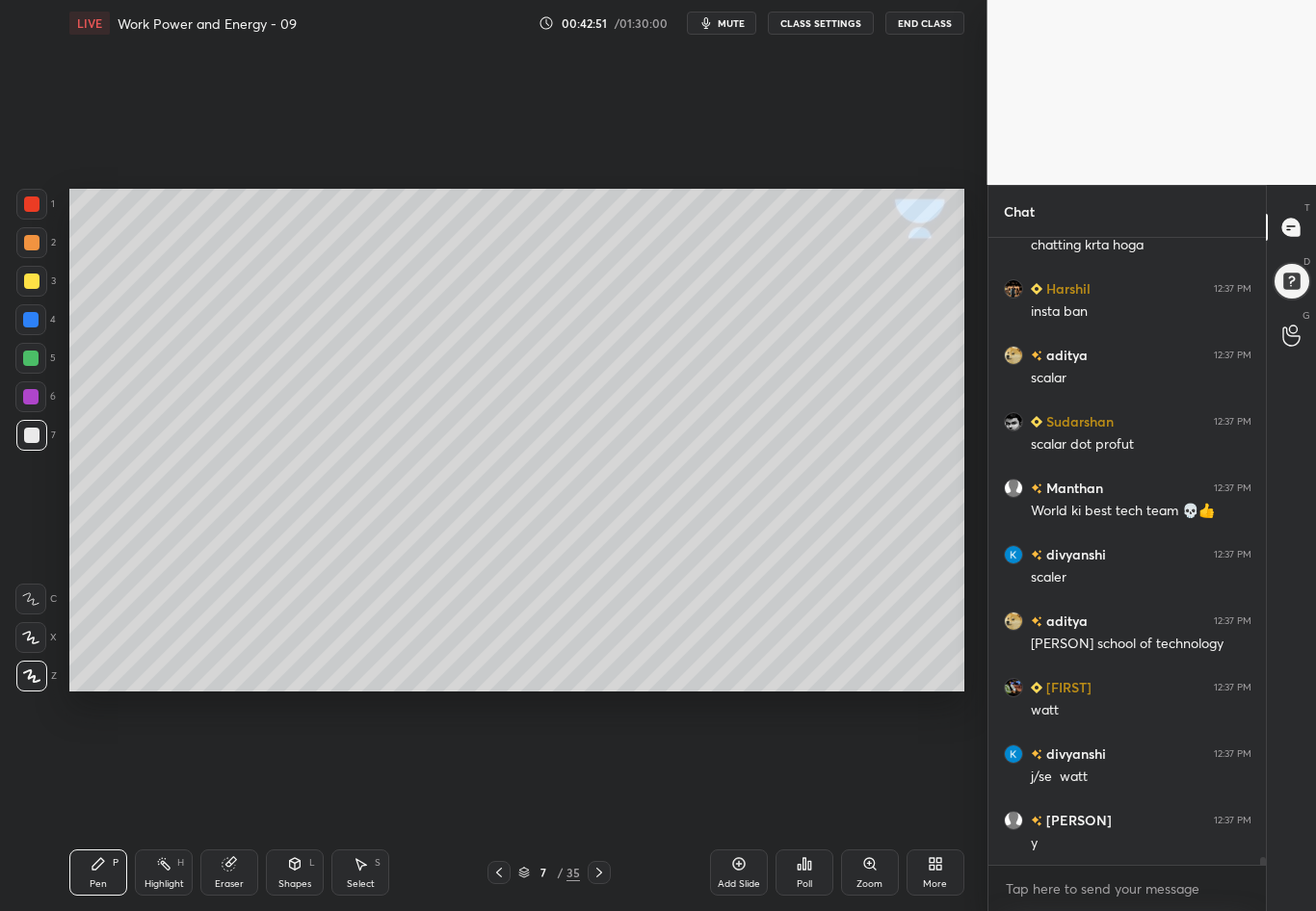 click on "Eraser" at bounding box center [229, 872] 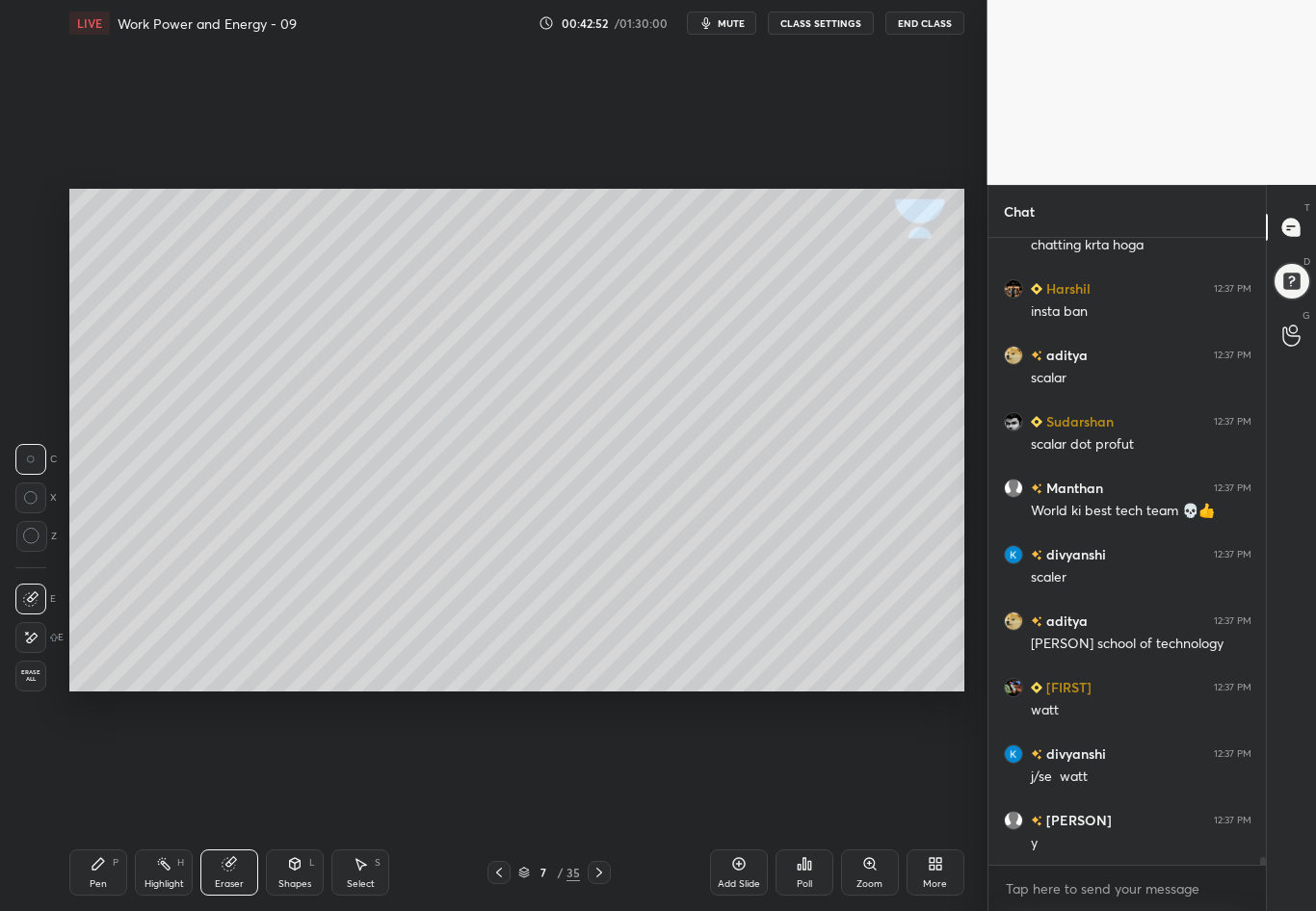 click on "Pen P" at bounding box center (98, 872) 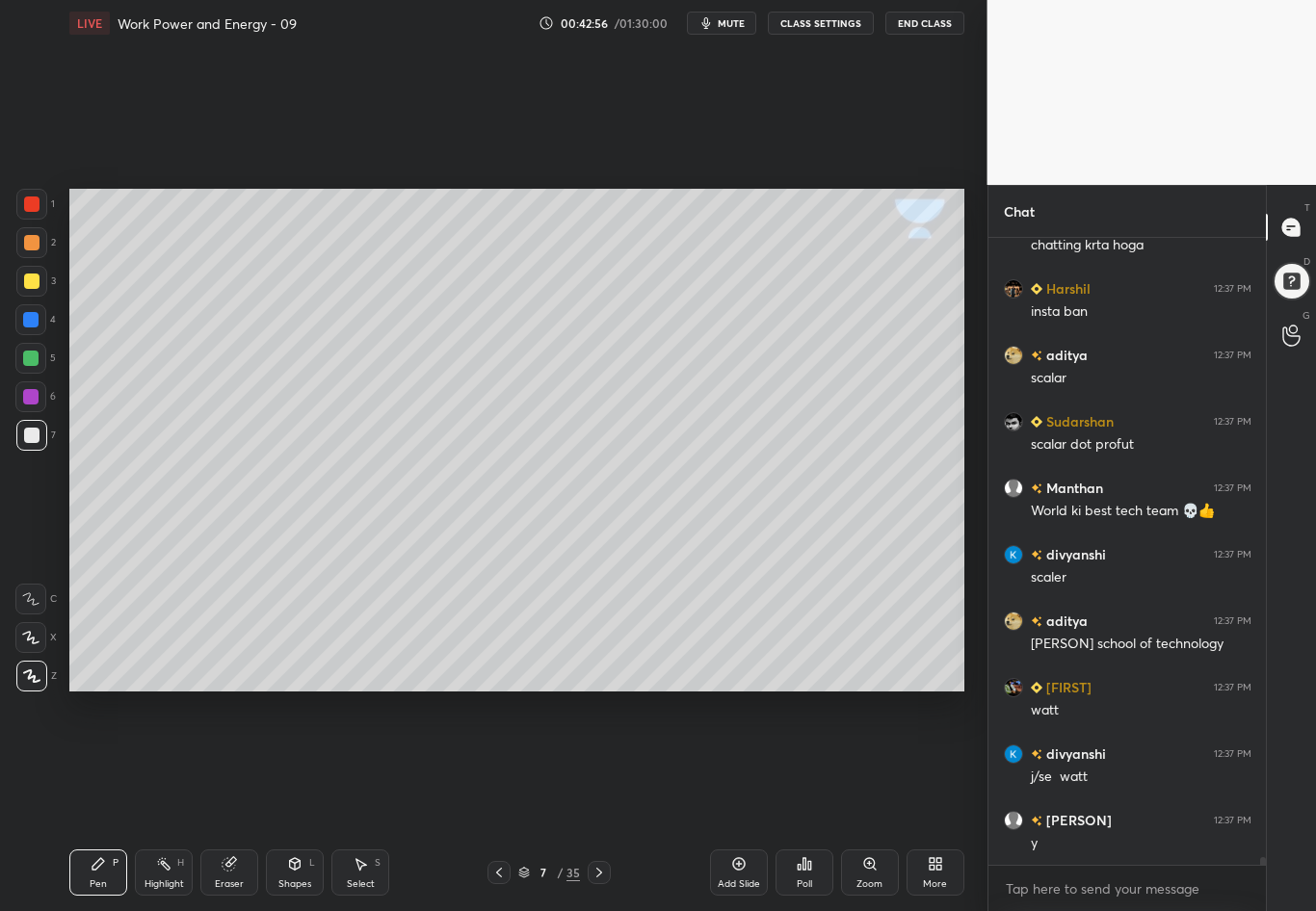click at bounding box center [32, 281] 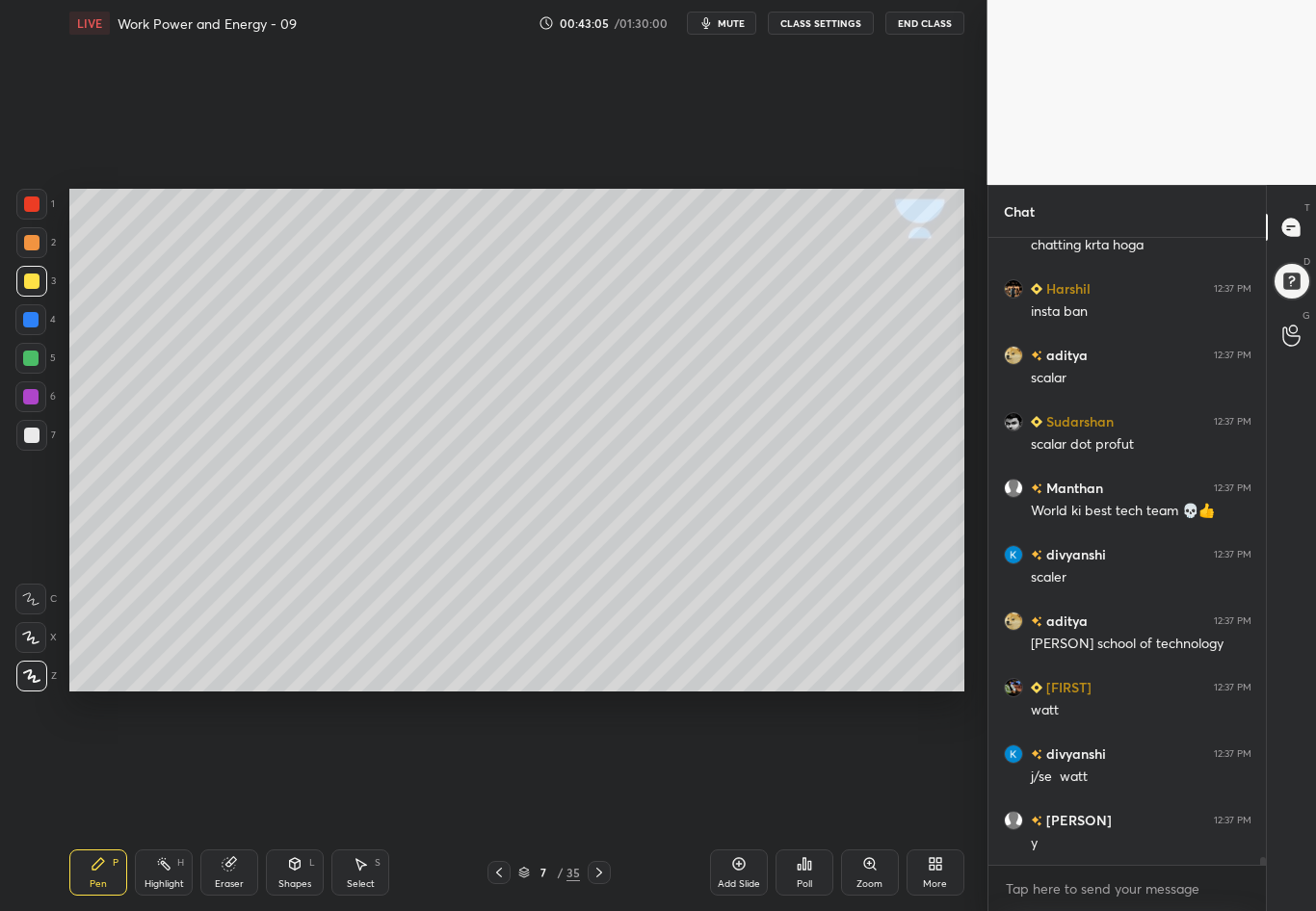 click at bounding box center (32, 435) 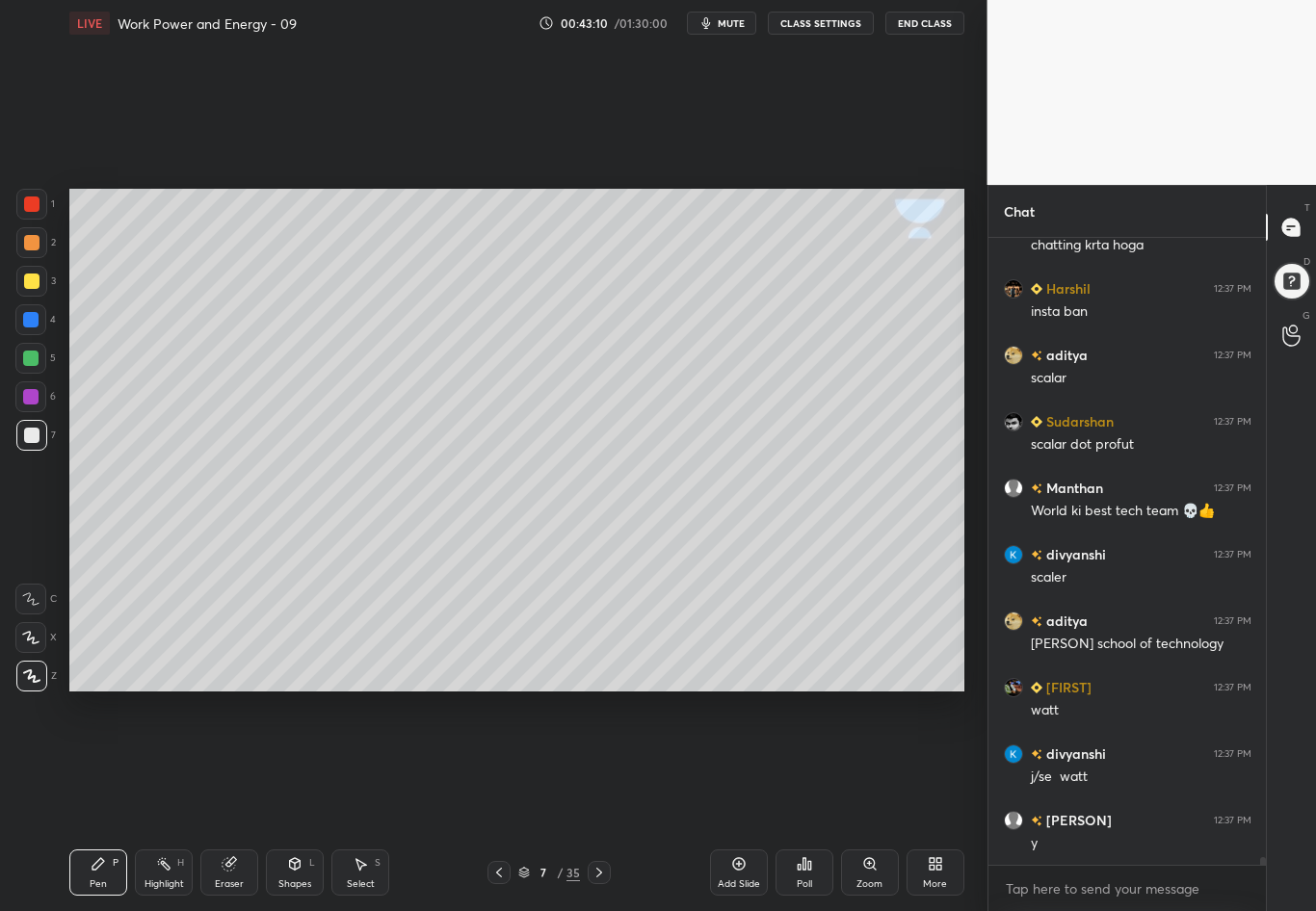 scroll, scrollTop: 53065, scrollLeft: 0, axis: vertical 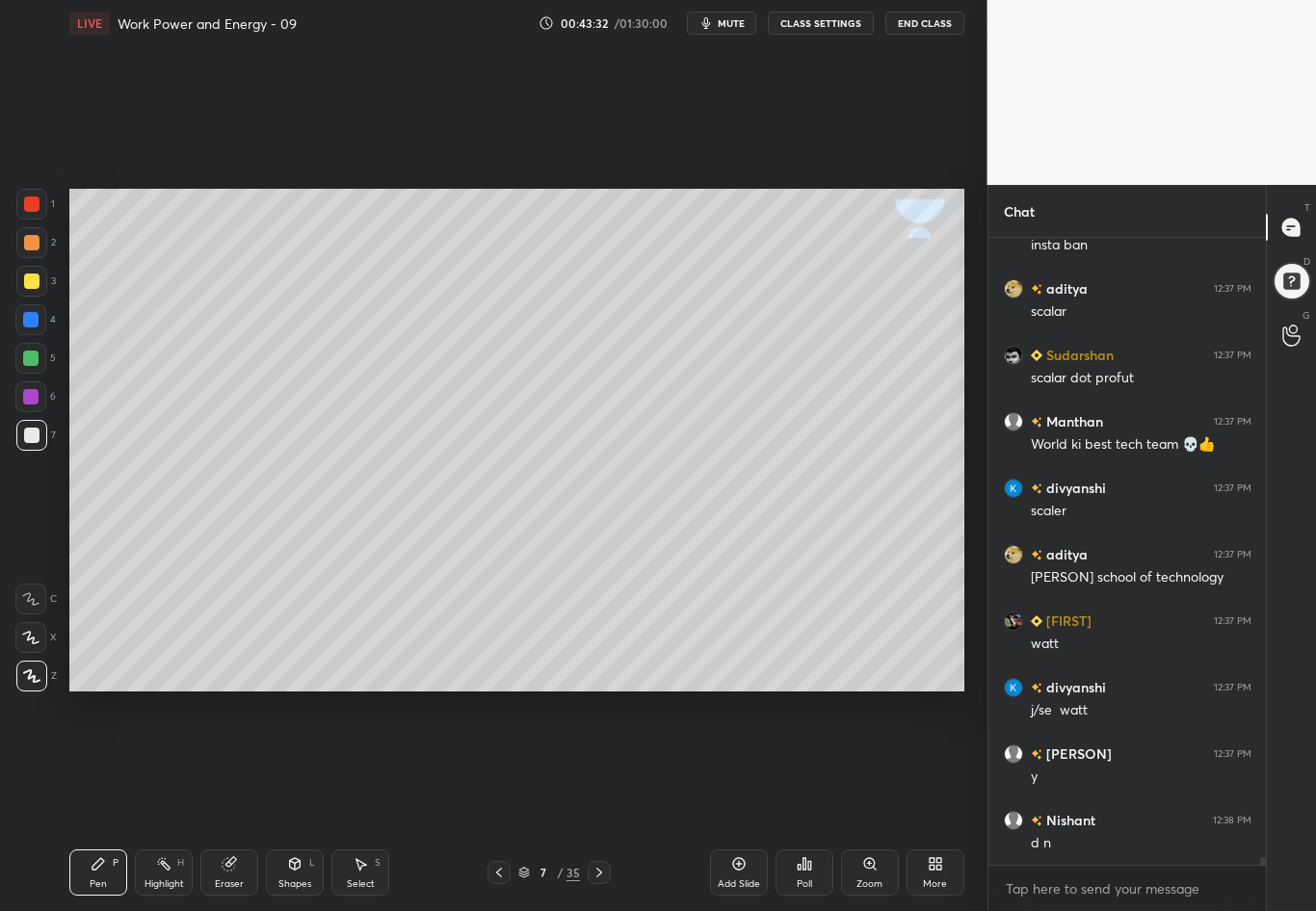 click at bounding box center [32, 281] 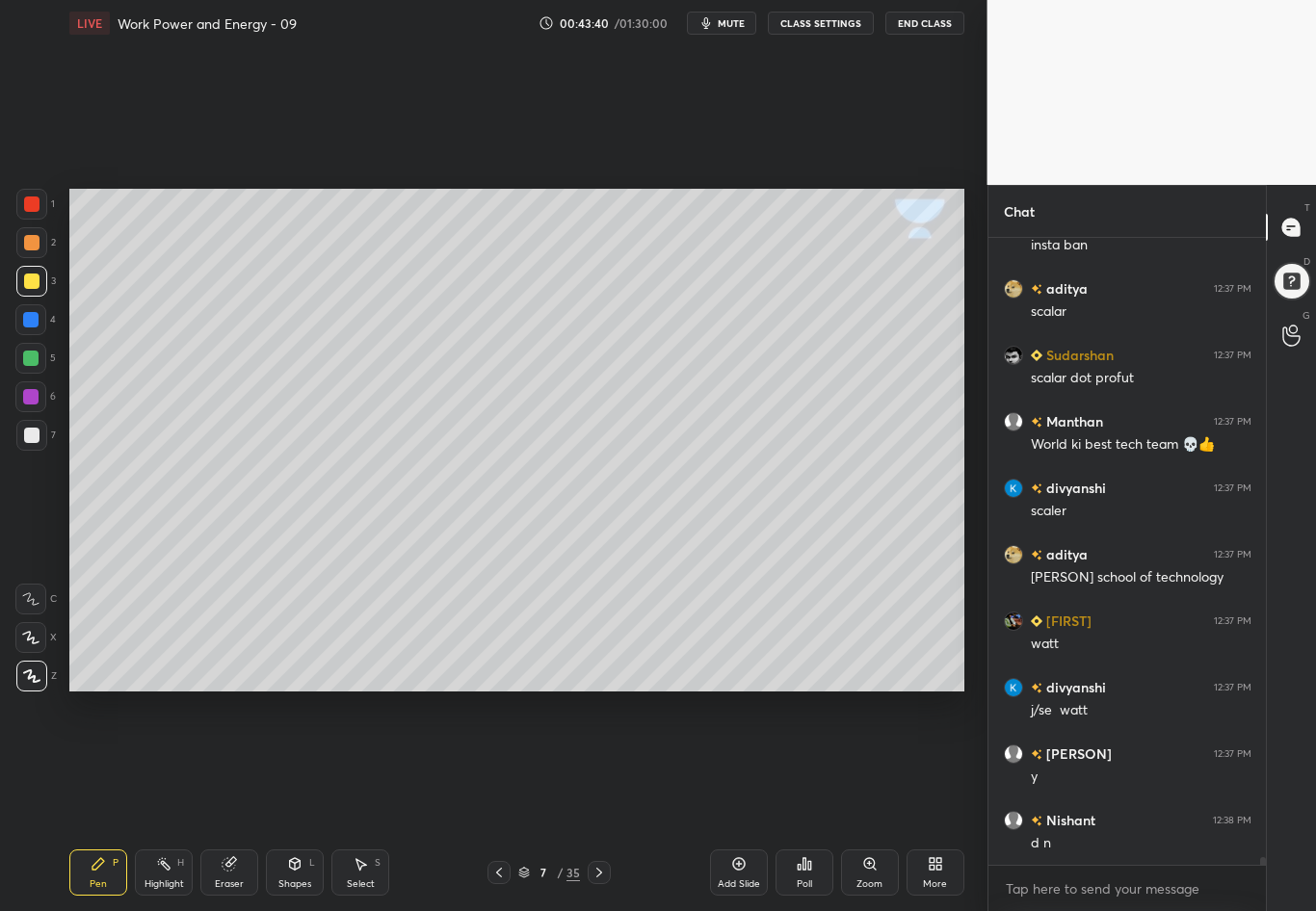 click at bounding box center [32, 435] 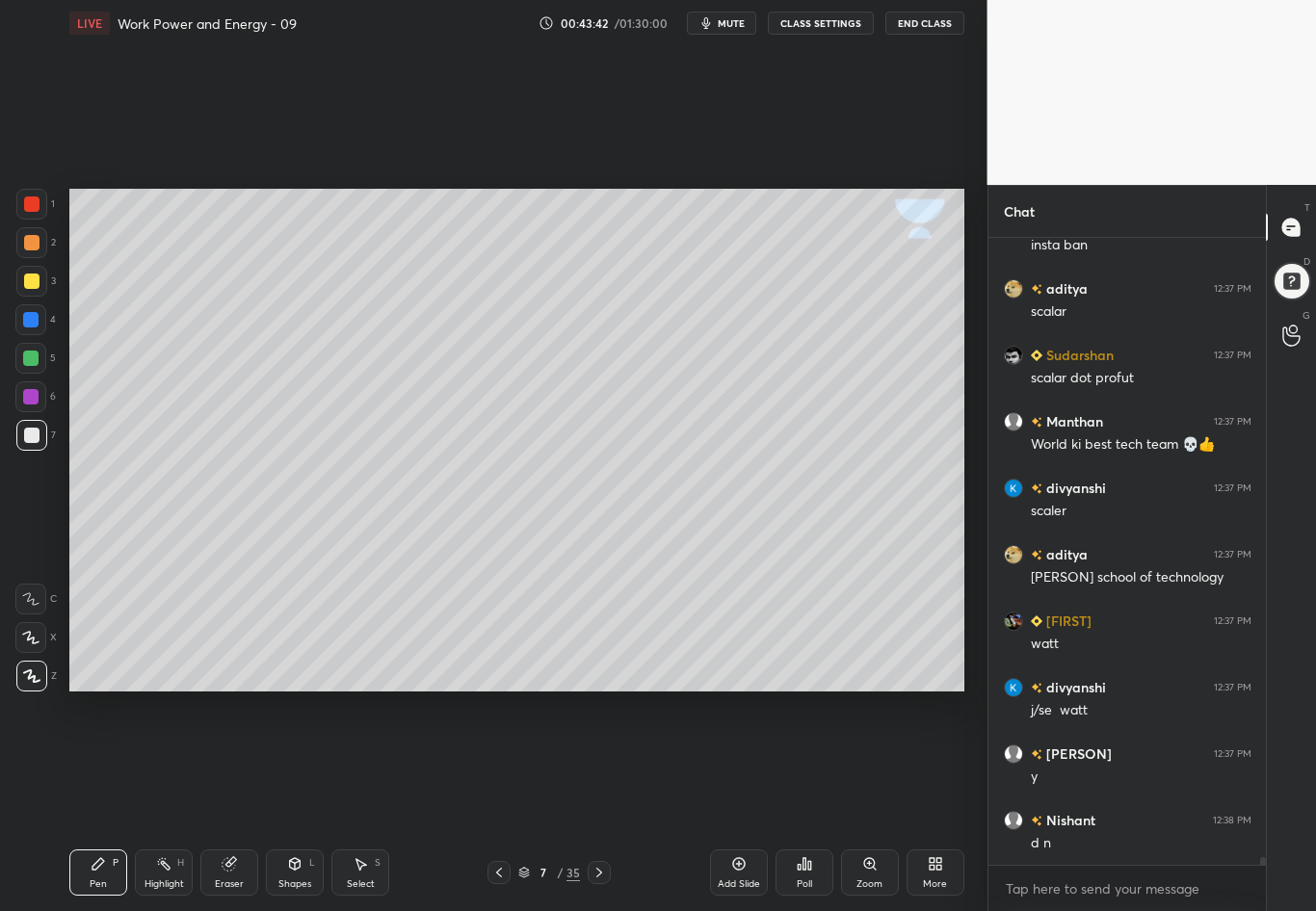 scroll, scrollTop: 53132, scrollLeft: 0, axis: vertical 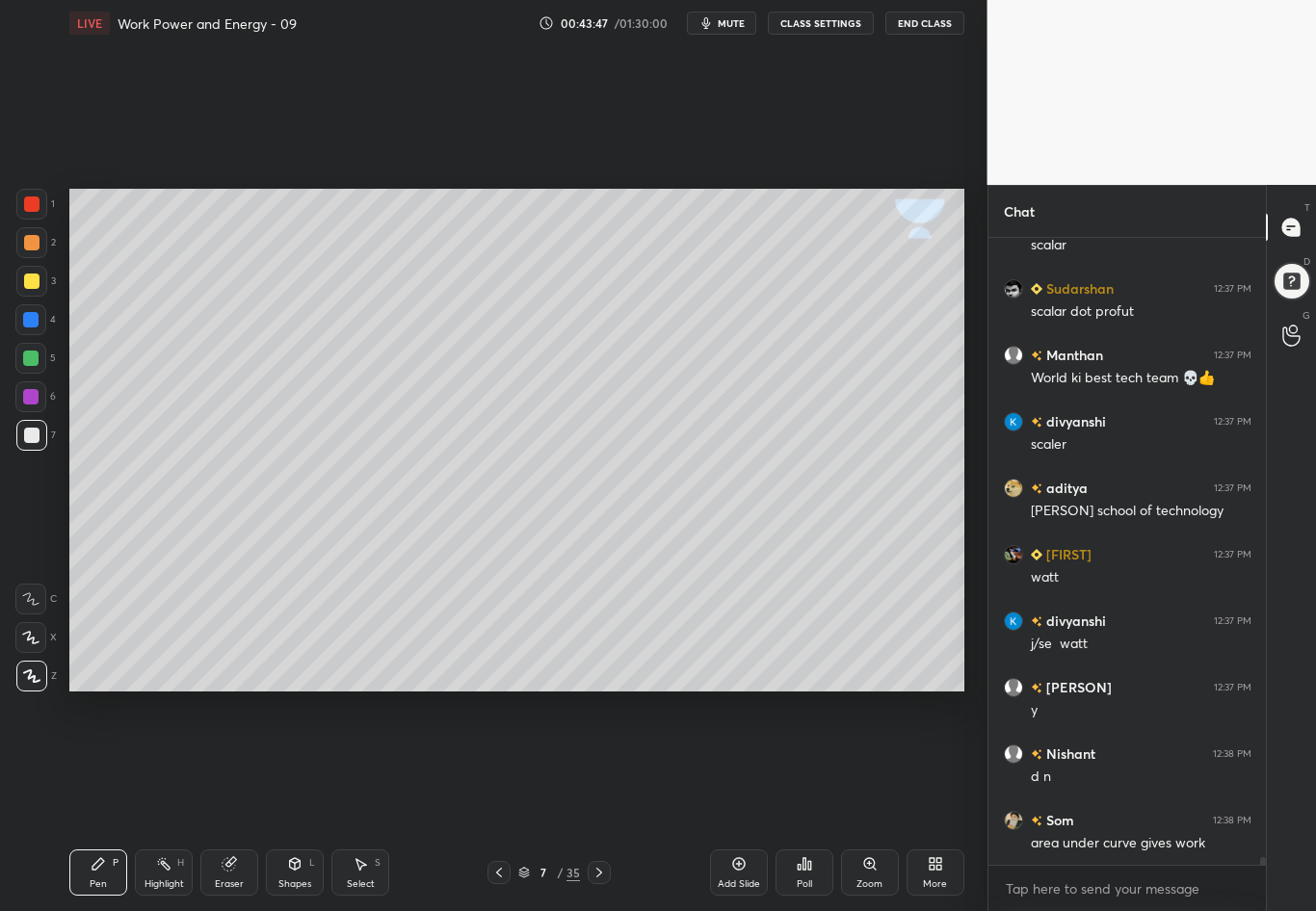click at bounding box center [32, 435] 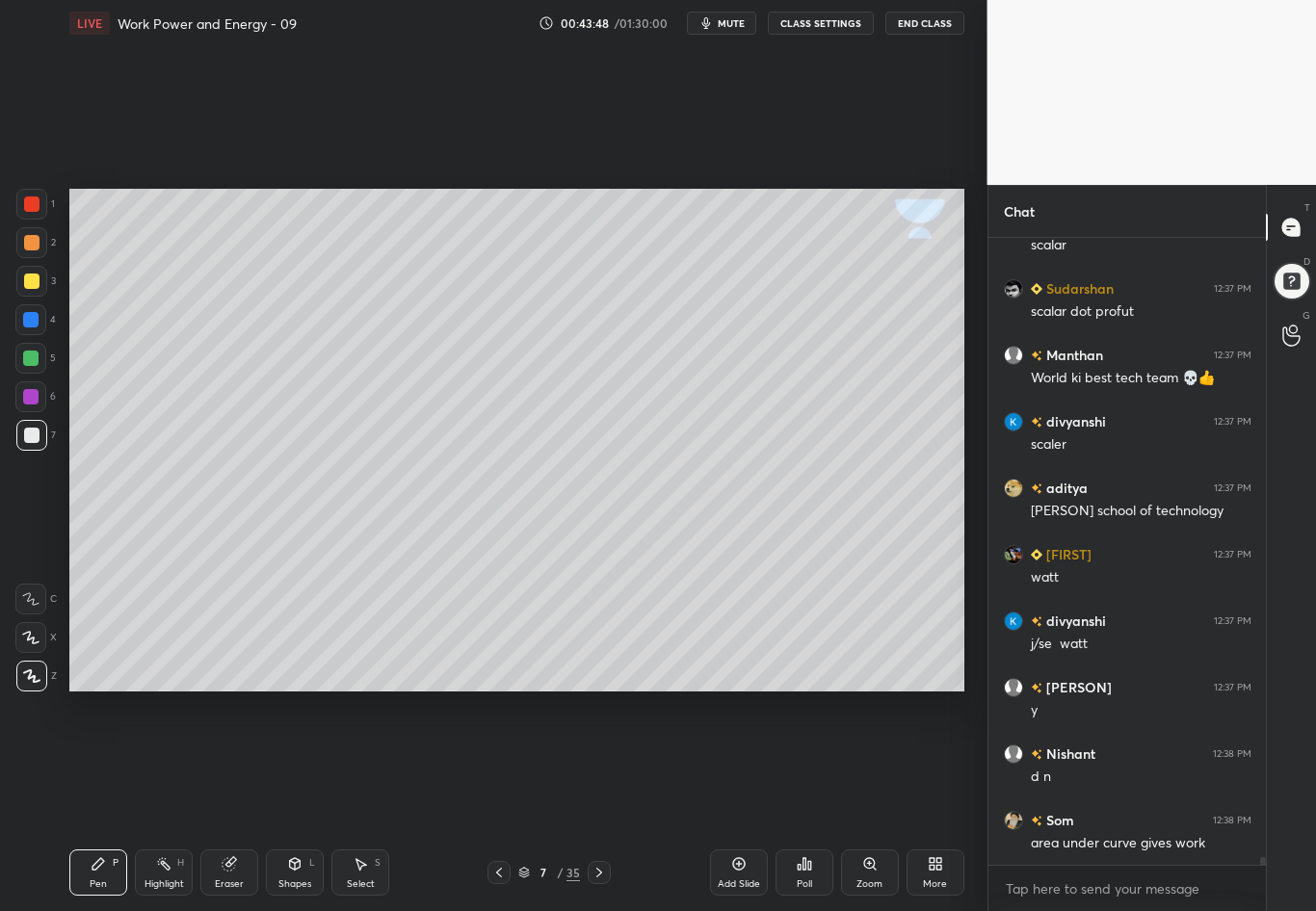 click at bounding box center (32, 281) 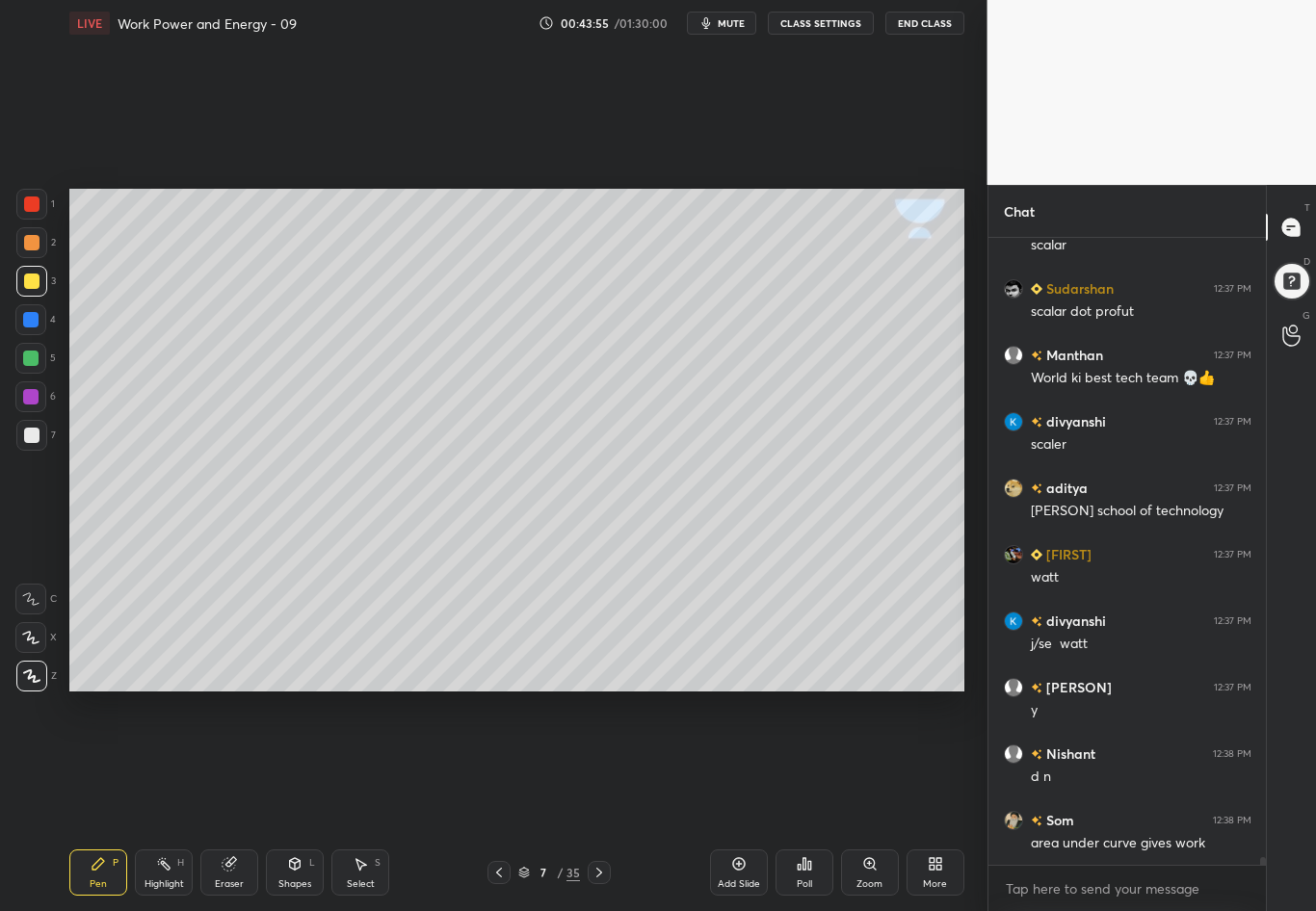 click on "Eraser" at bounding box center (229, 884) 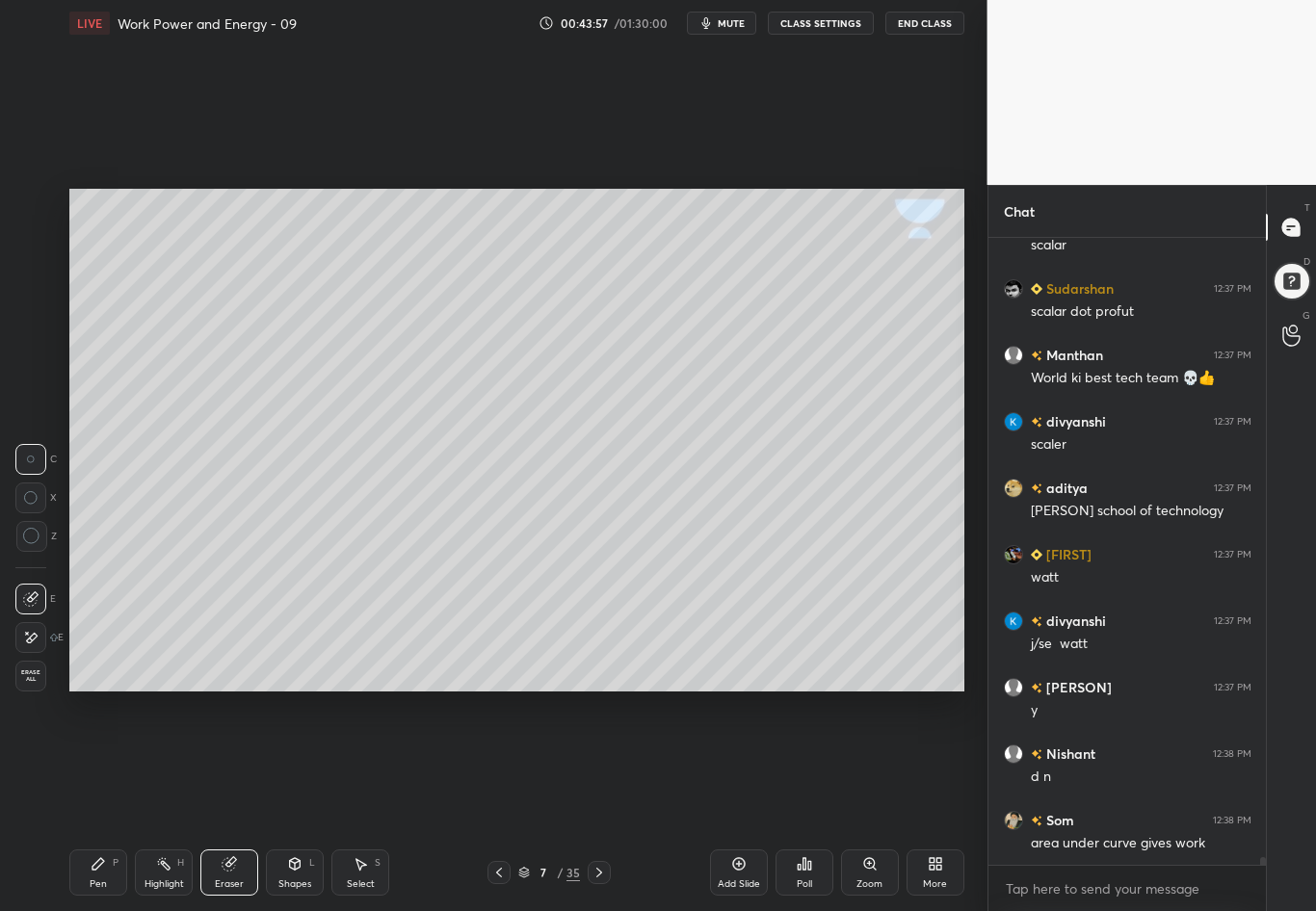 click on "Pen" at bounding box center (98, 884) 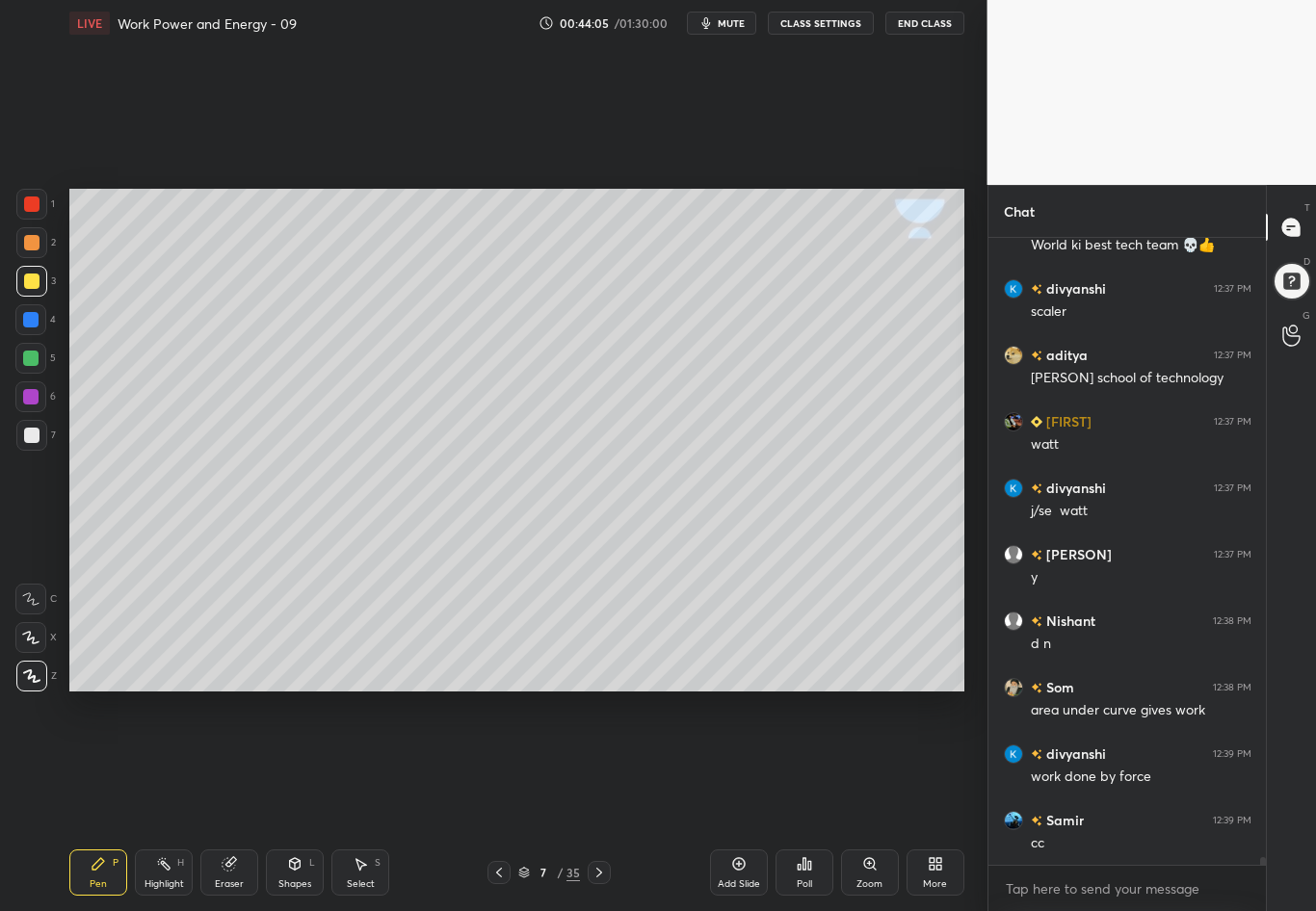 scroll, scrollTop: 53331, scrollLeft: 0, axis: vertical 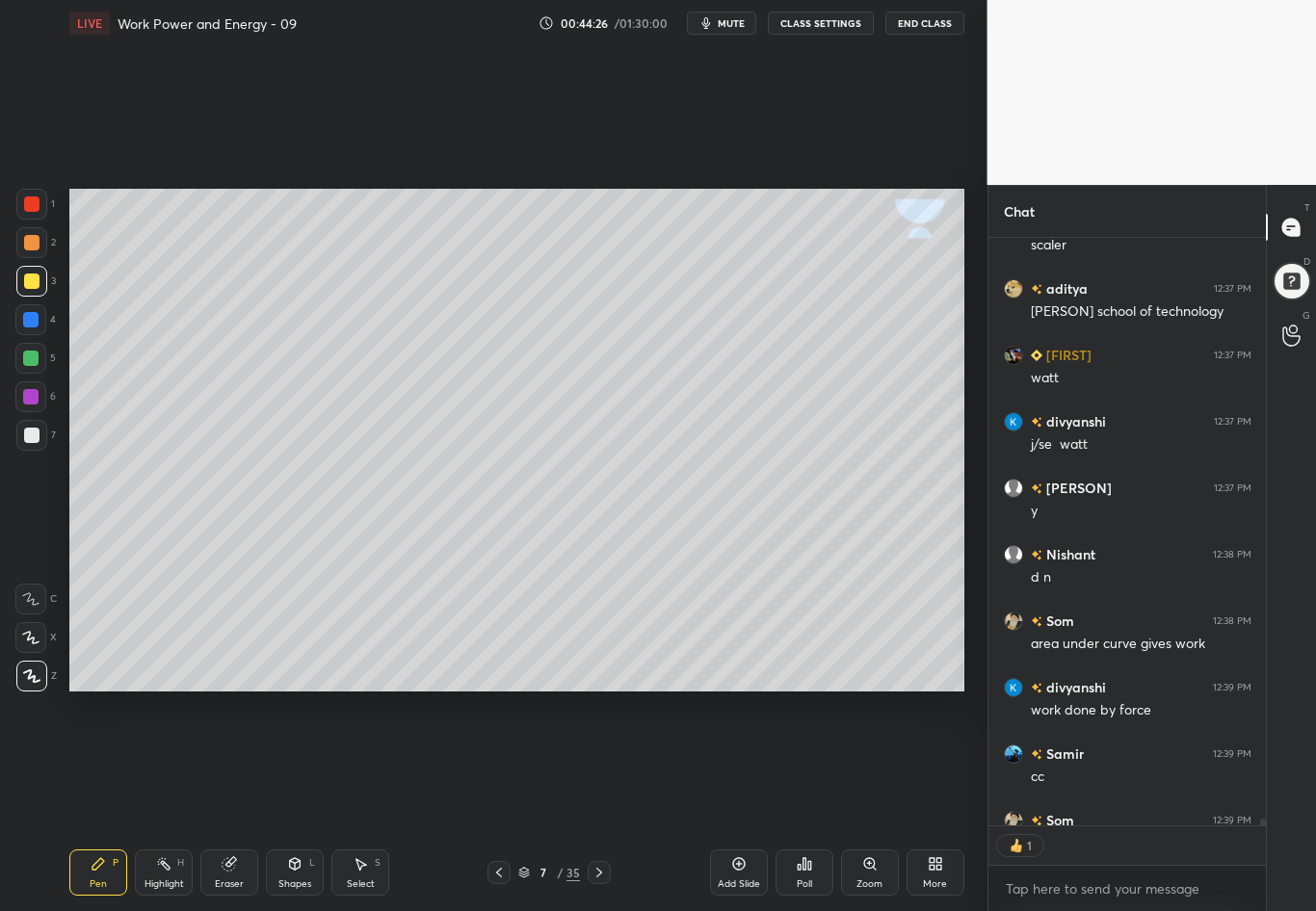 click on "Shapes" at bounding box center (295, 884) 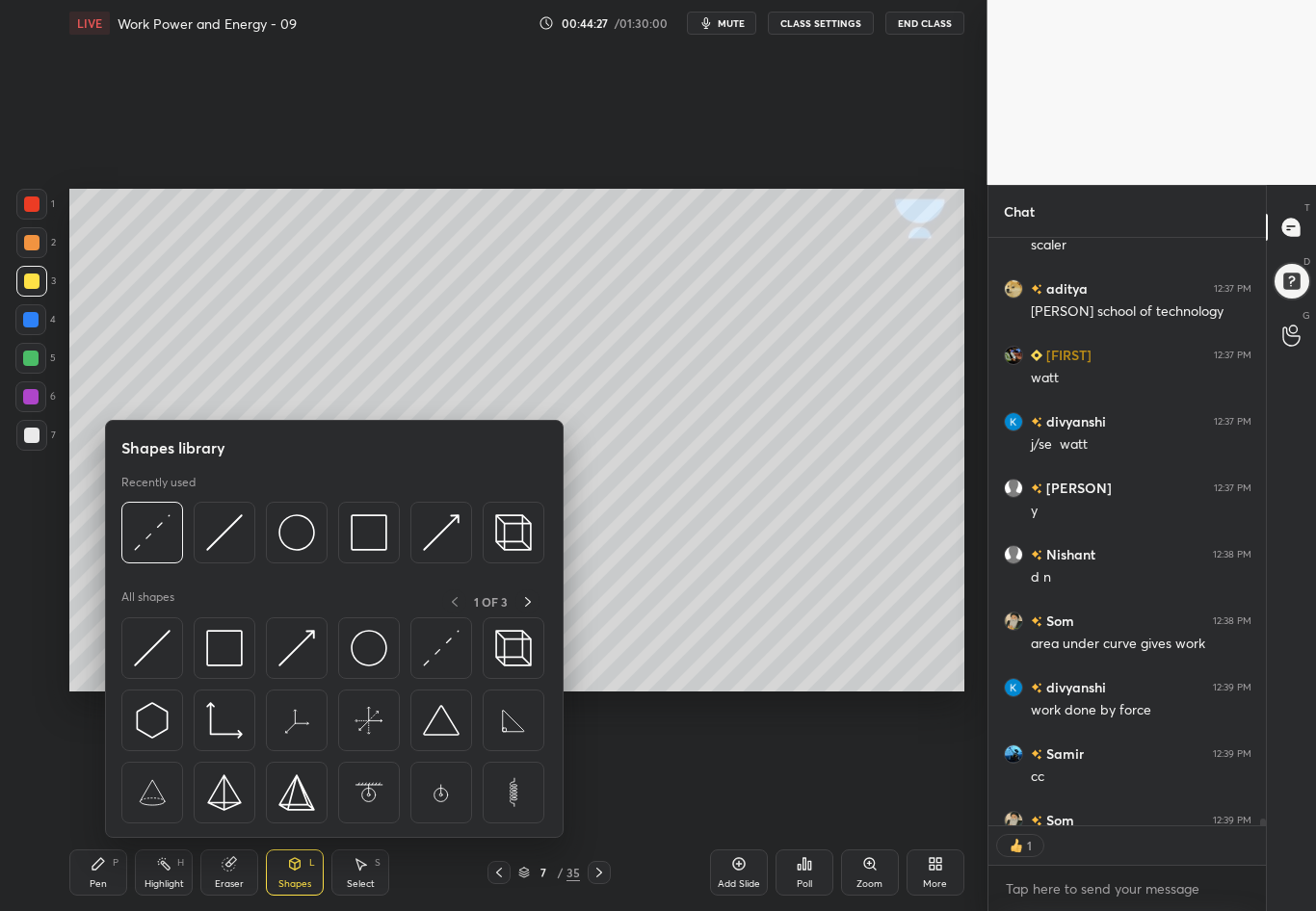 click at bounding box center (152, 533) 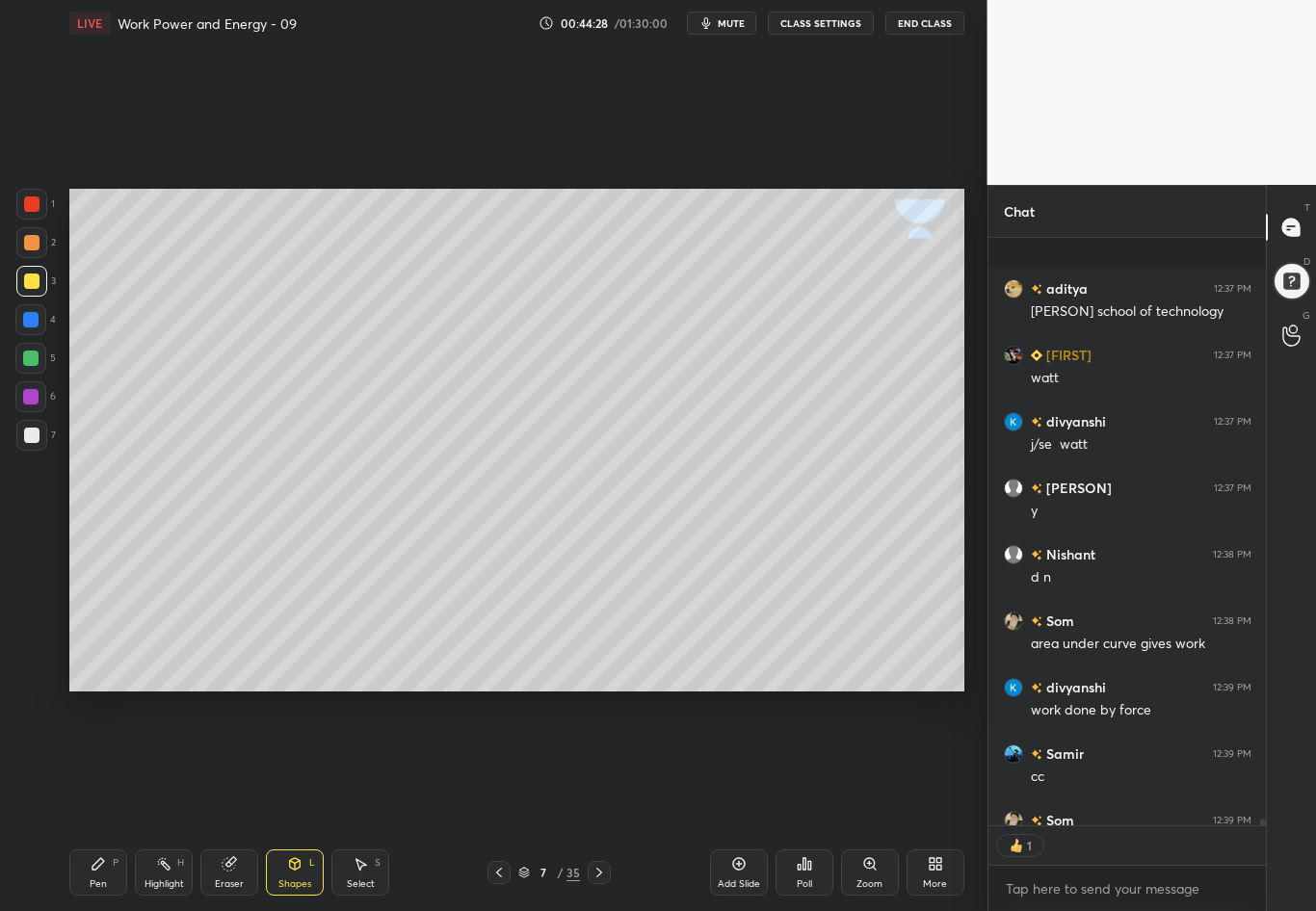 scroll, scrollTop: 53437, scrollLeft: 0, axis: vertical 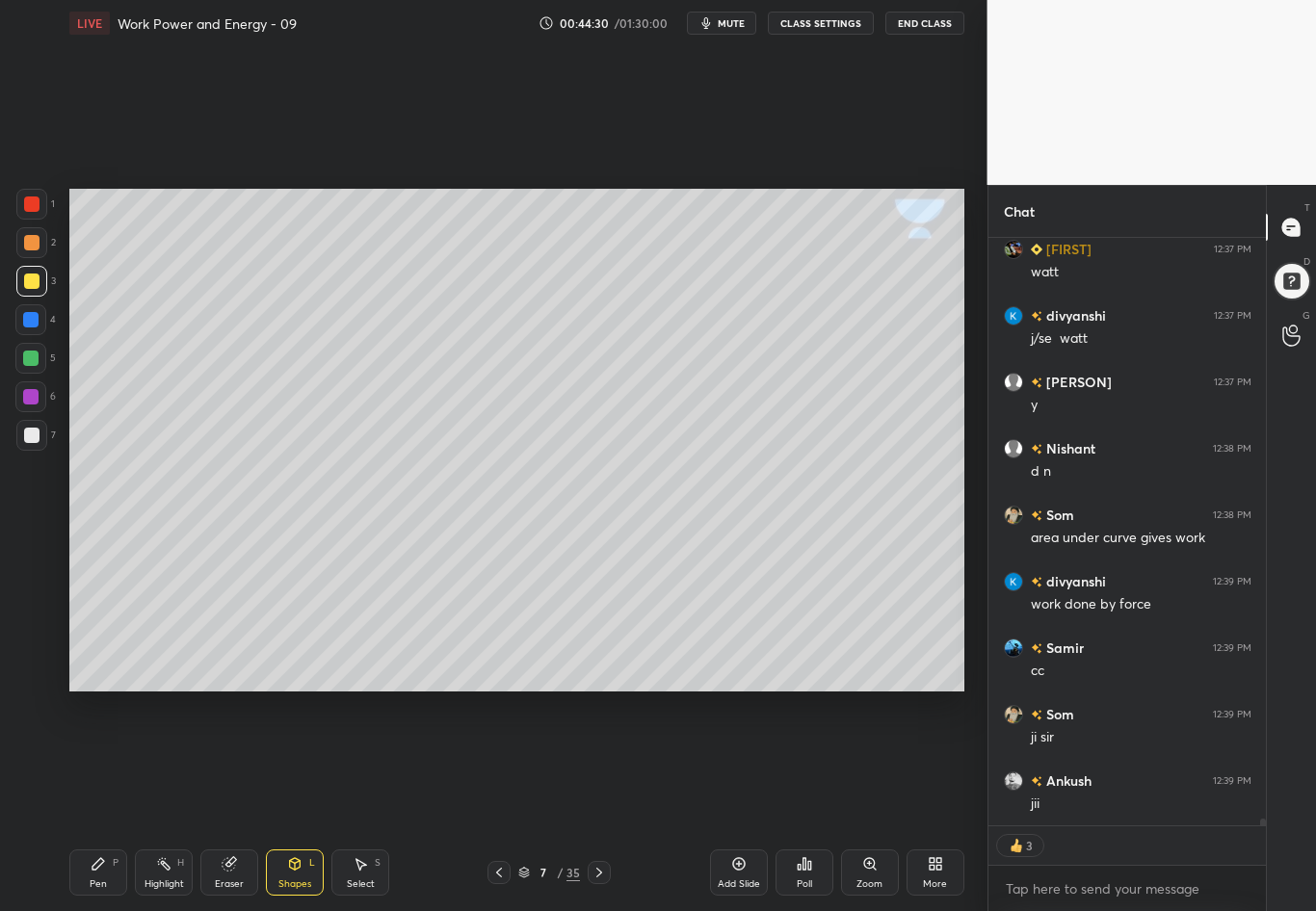 click on "Setting up your live class Congratulations on completing 3 years with Unacademy Thank you for guiding thousands of learners towards their dreams Poll for   secs No correct answer Start poll" at bounding box center [516, 440] 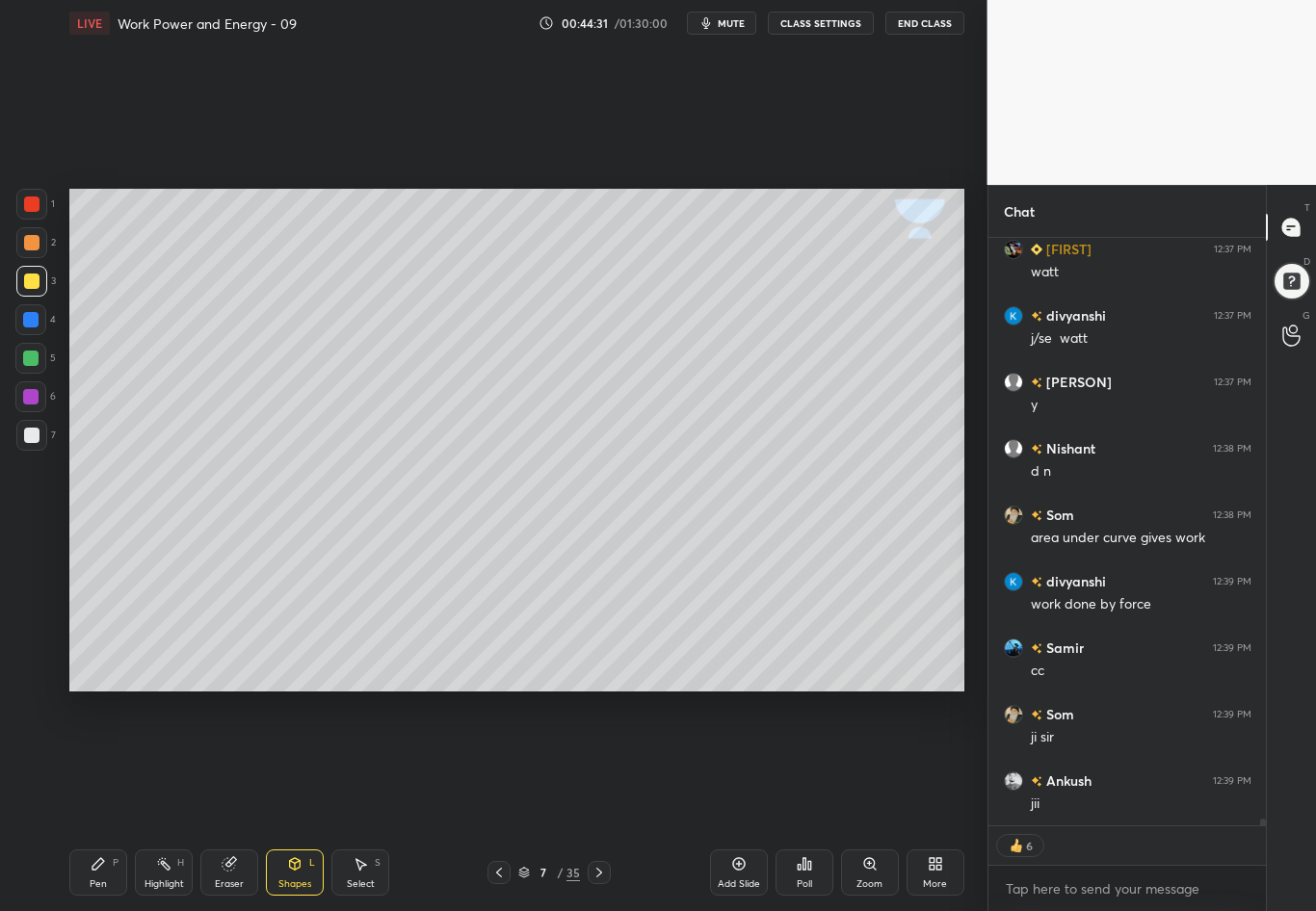 click on "Pen" at bounding box center (98, 884) 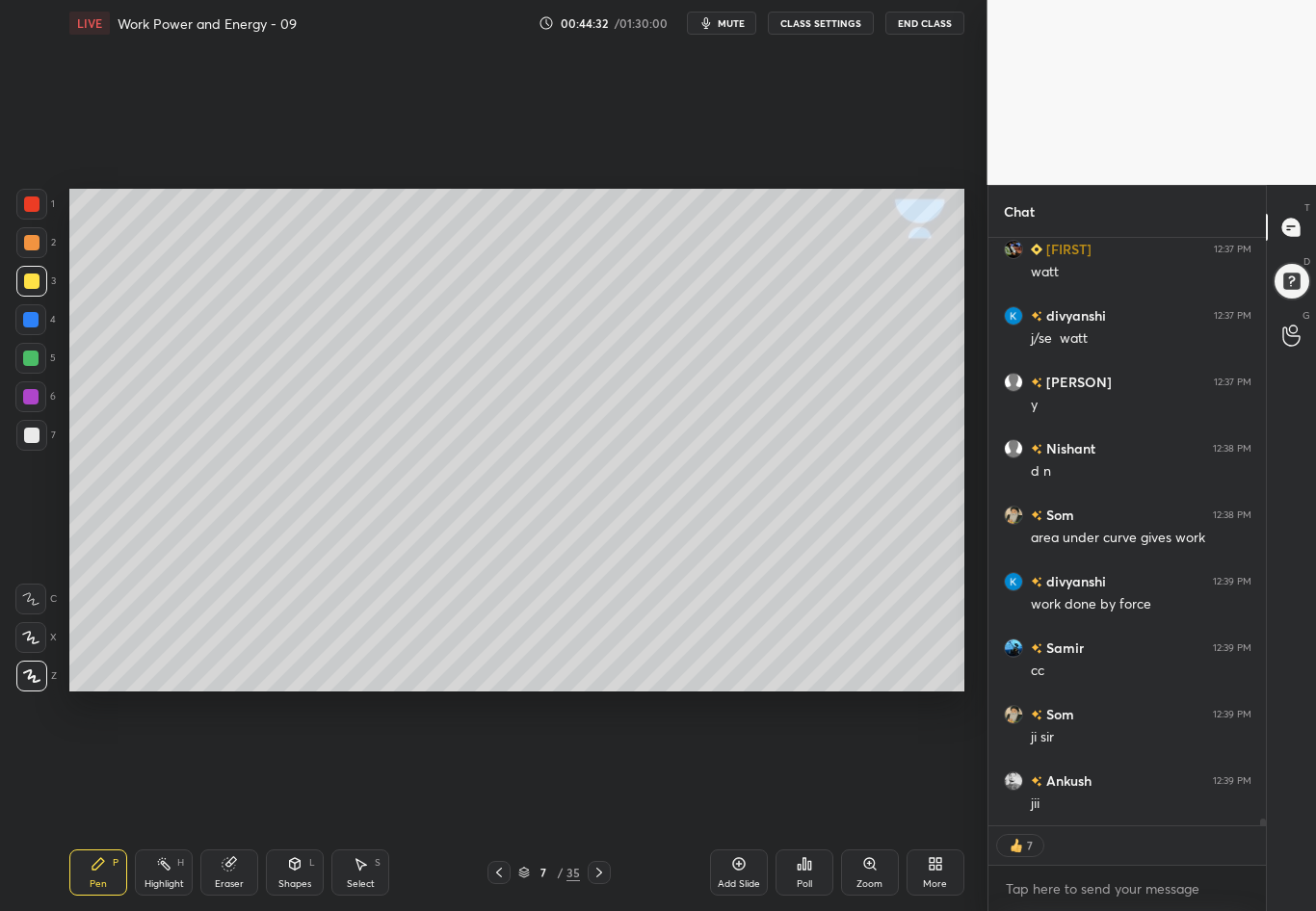 click at bounding box center [32, 435] 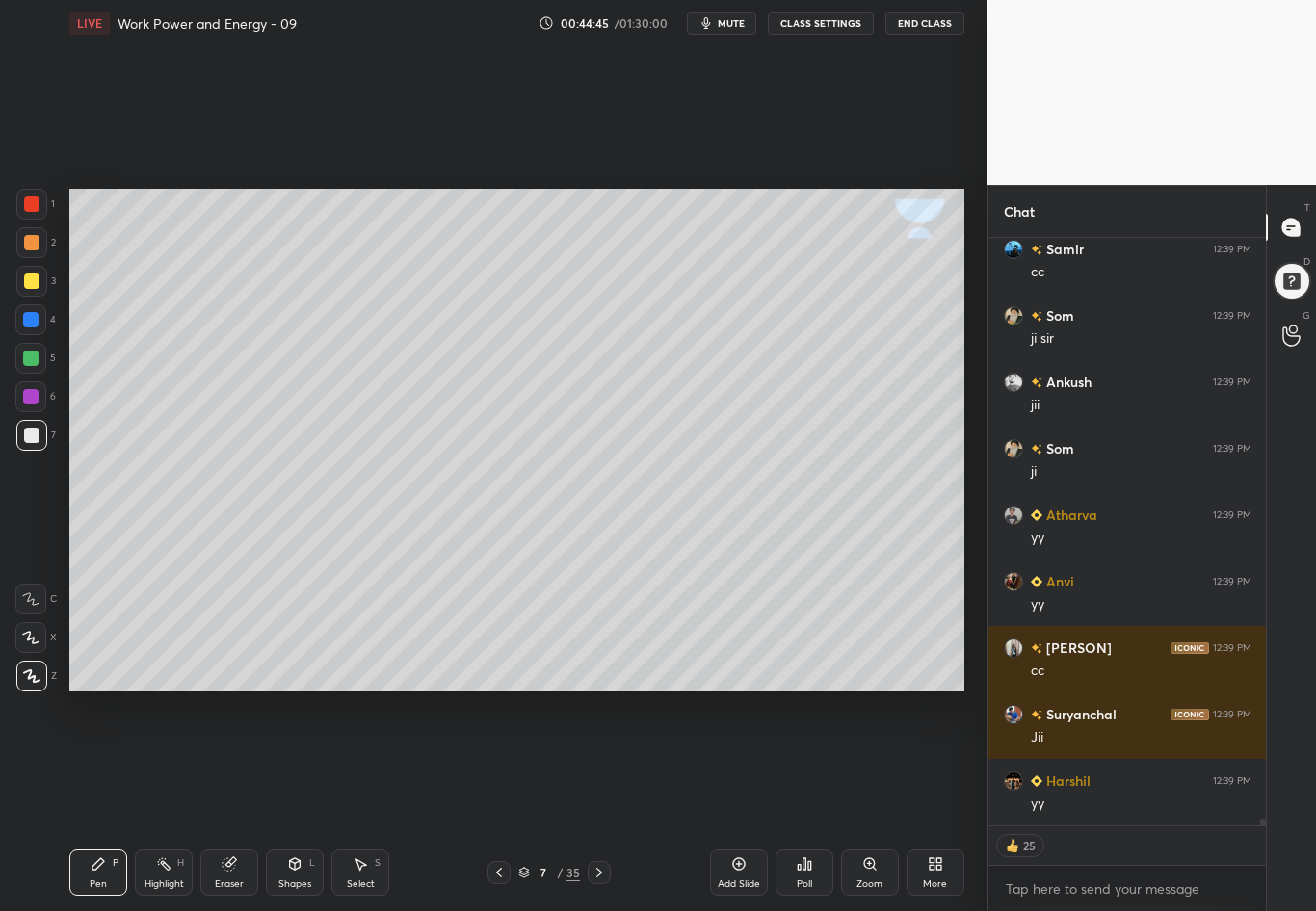 scroll, scrollTop: 53902, scrollLeft: 0, axis: vertical 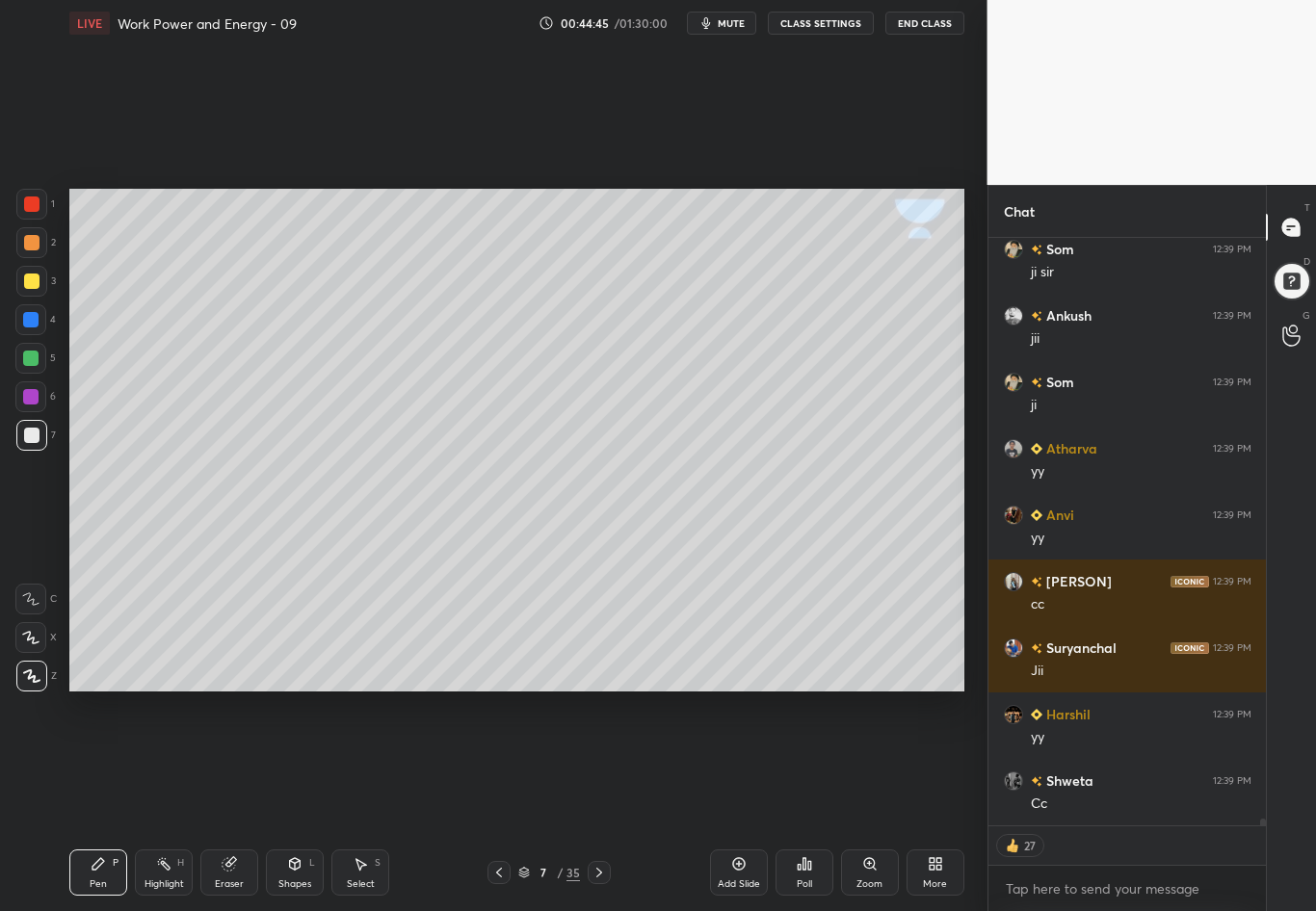 click at bounding box center [32, 435] 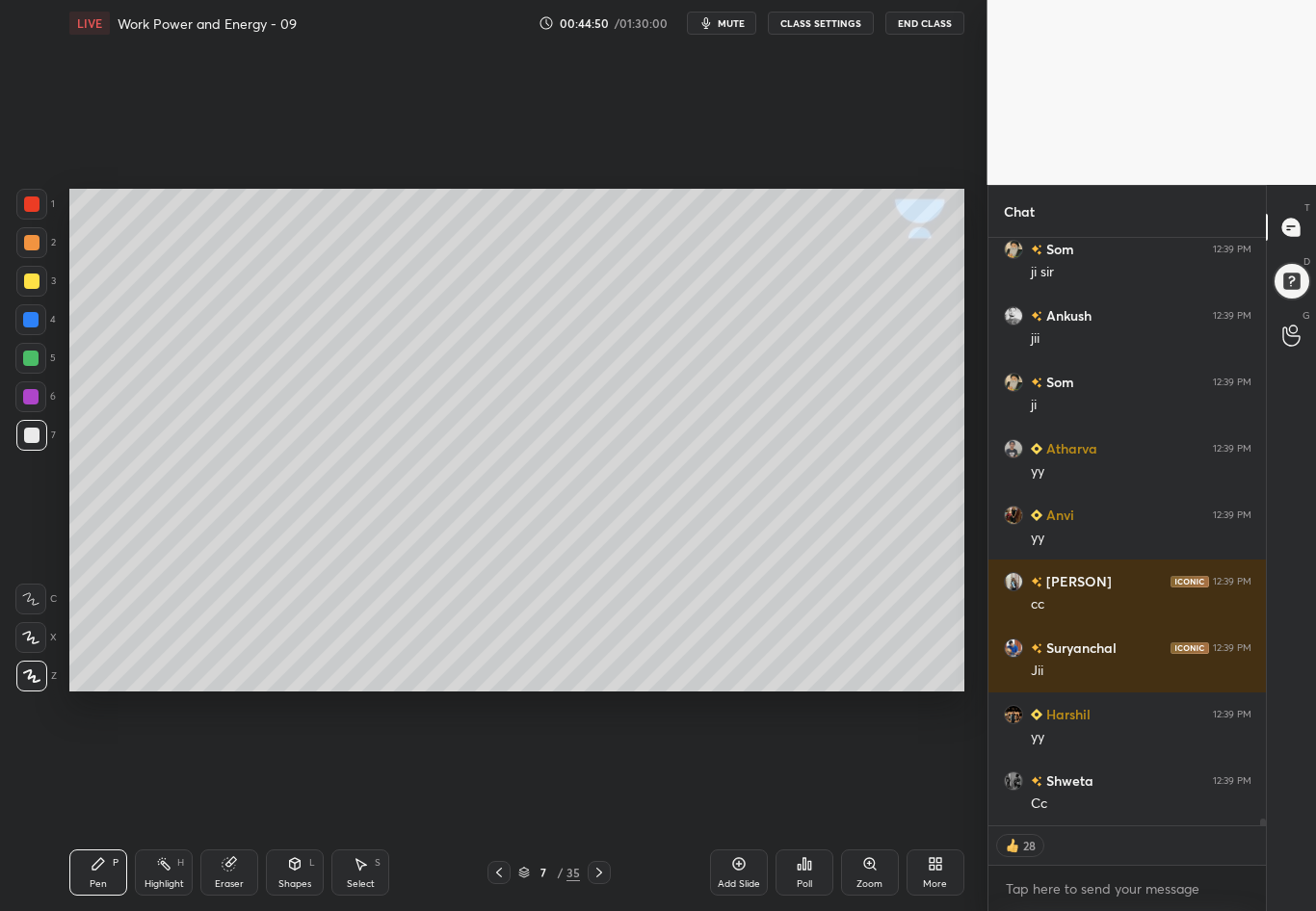 scroll, scrollTop: 53969, scrollLeft: 0, axis: vertical 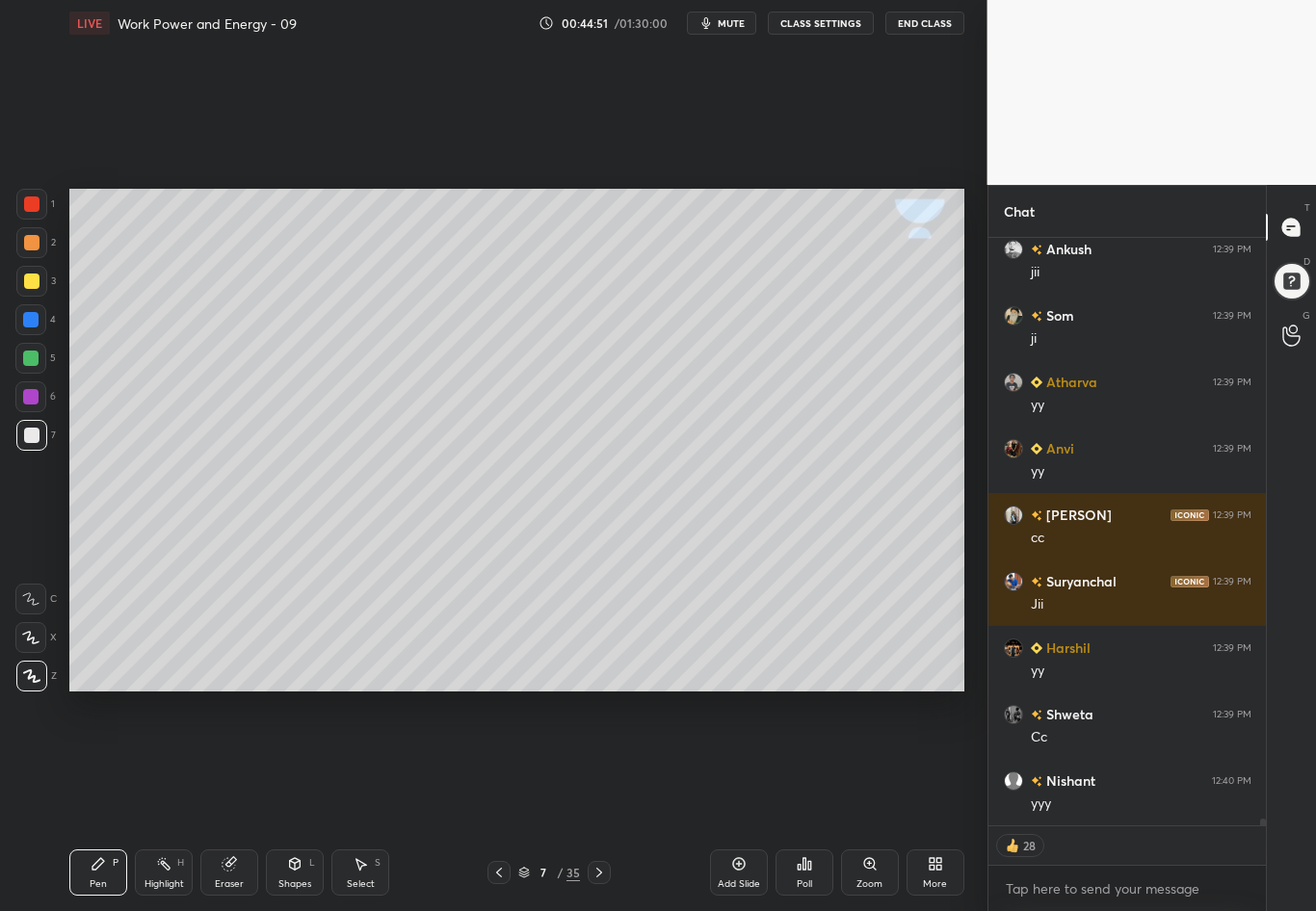 click at bounding box center (32, 435) 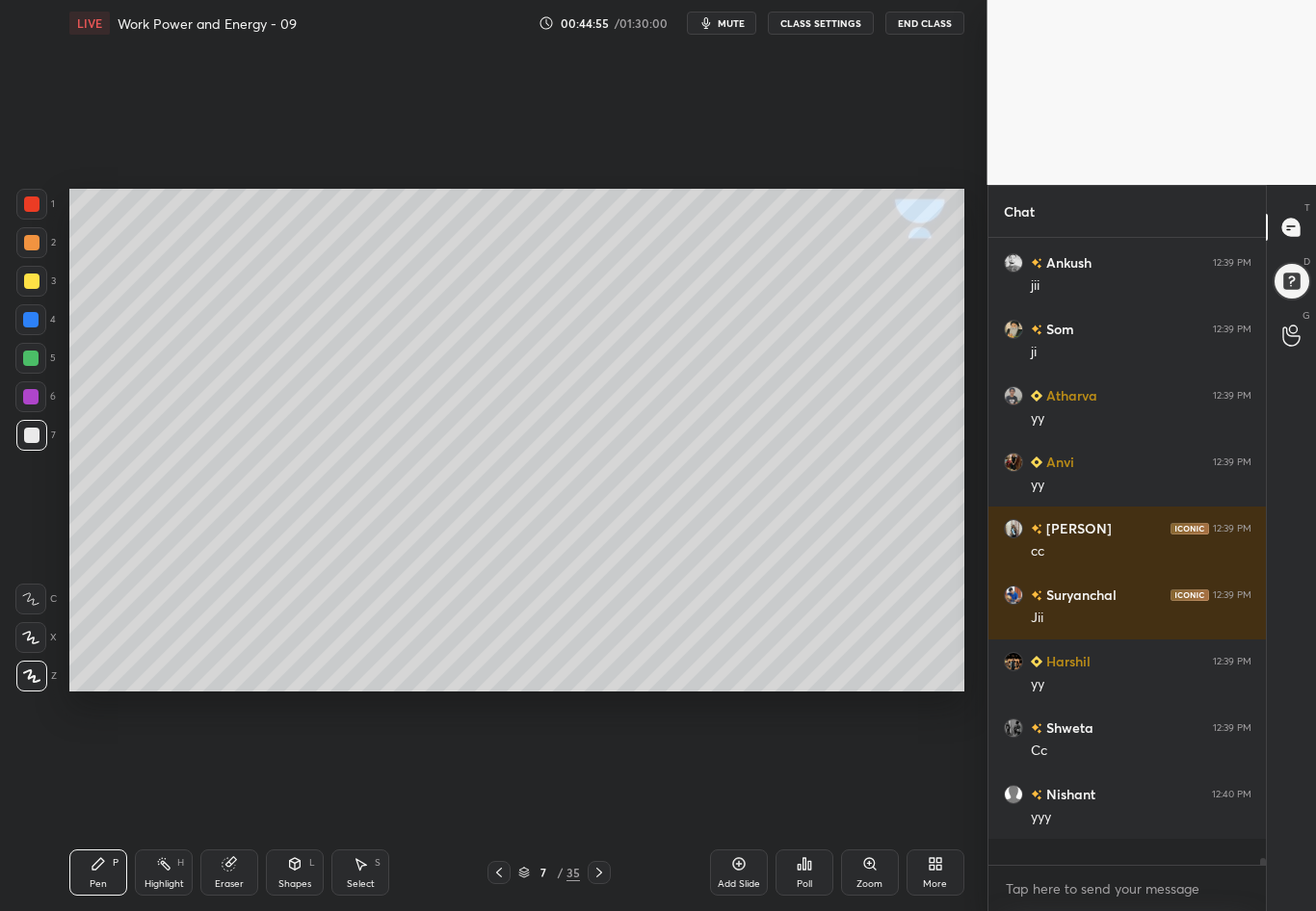 scroll, scrollTop: 7, scrollLeft: 7, axis: both 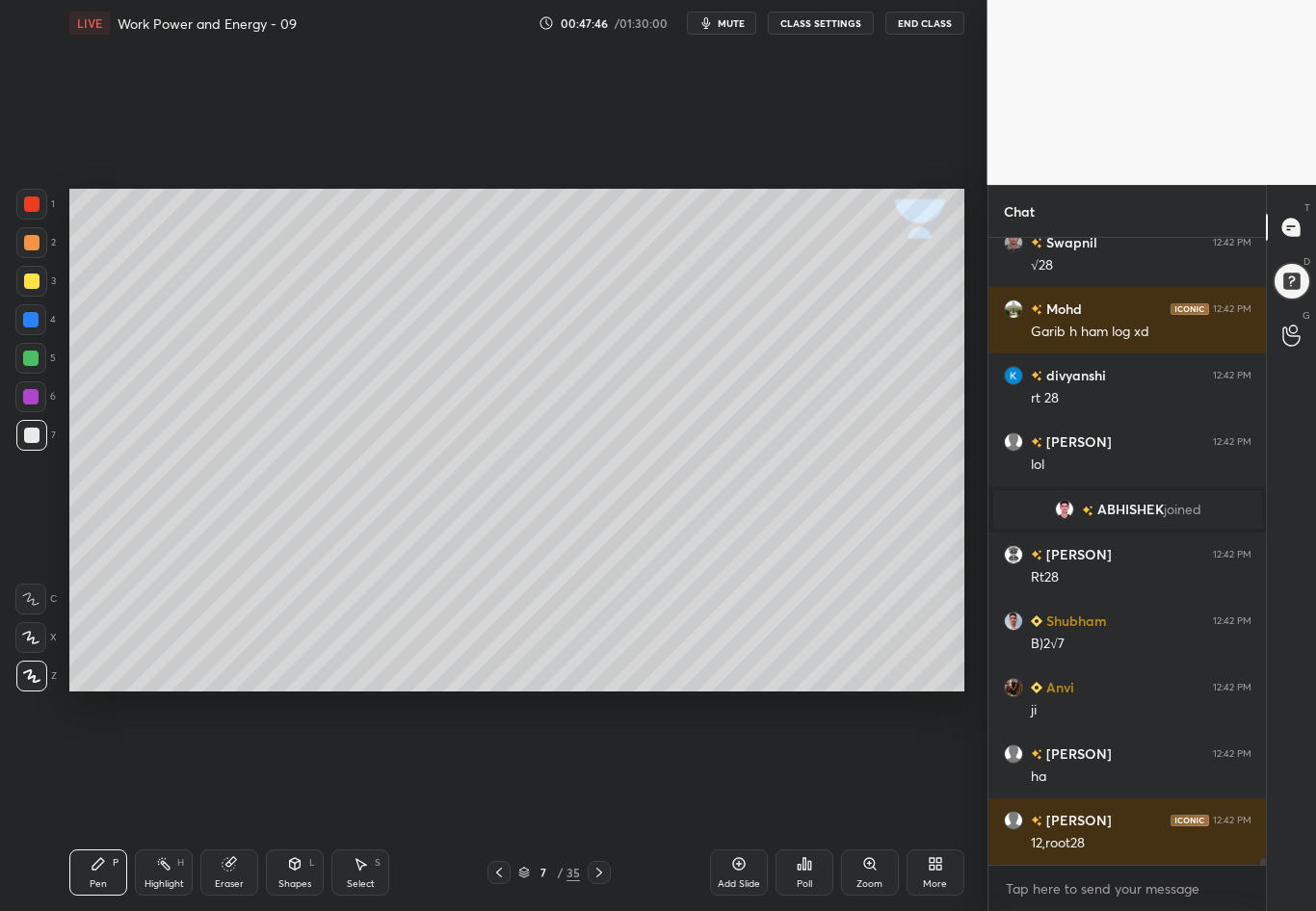 click at bounding box center (32, 281) 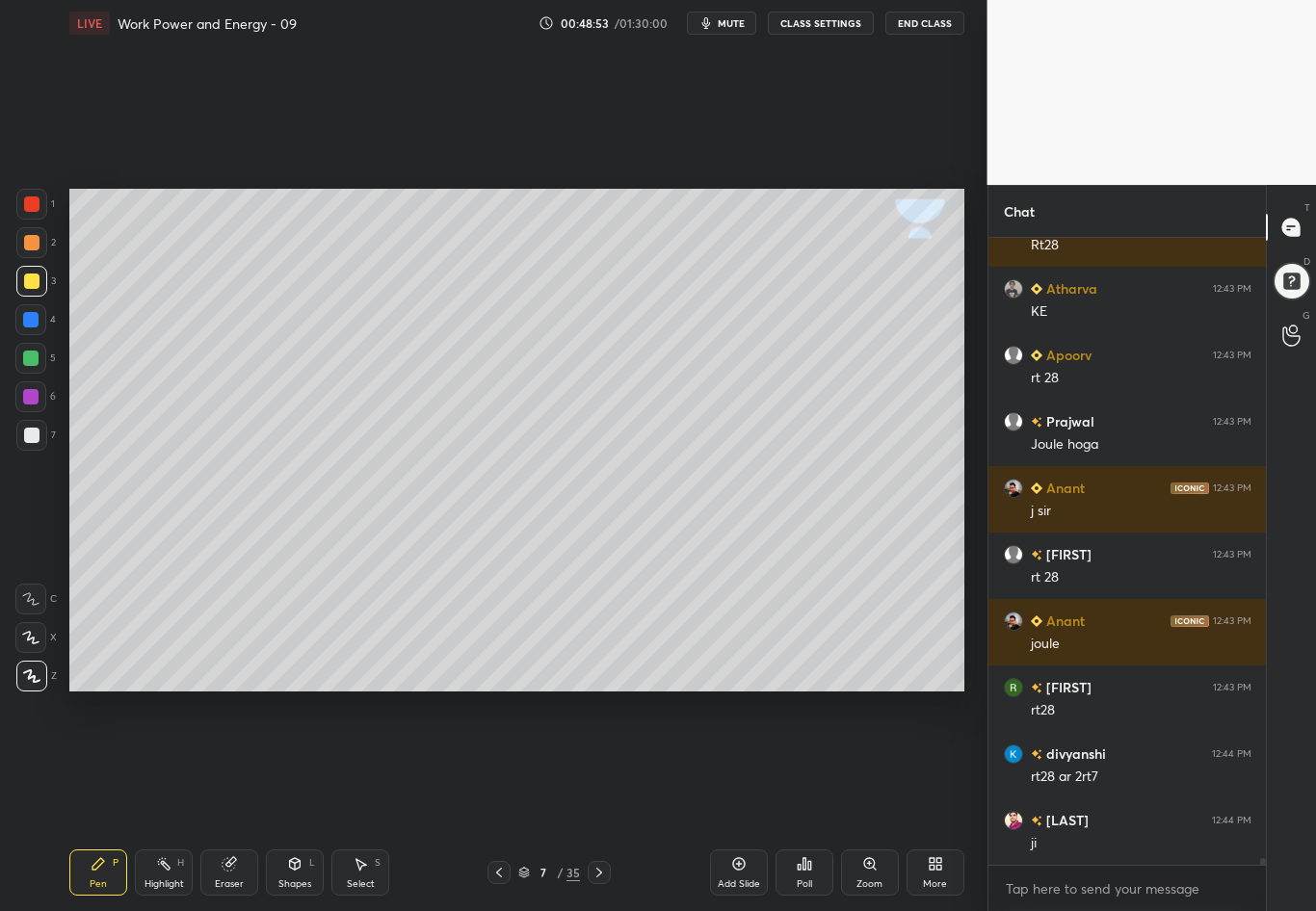 scroll, scrollTop: 56381, scrollLeft: 0, axis: vertical 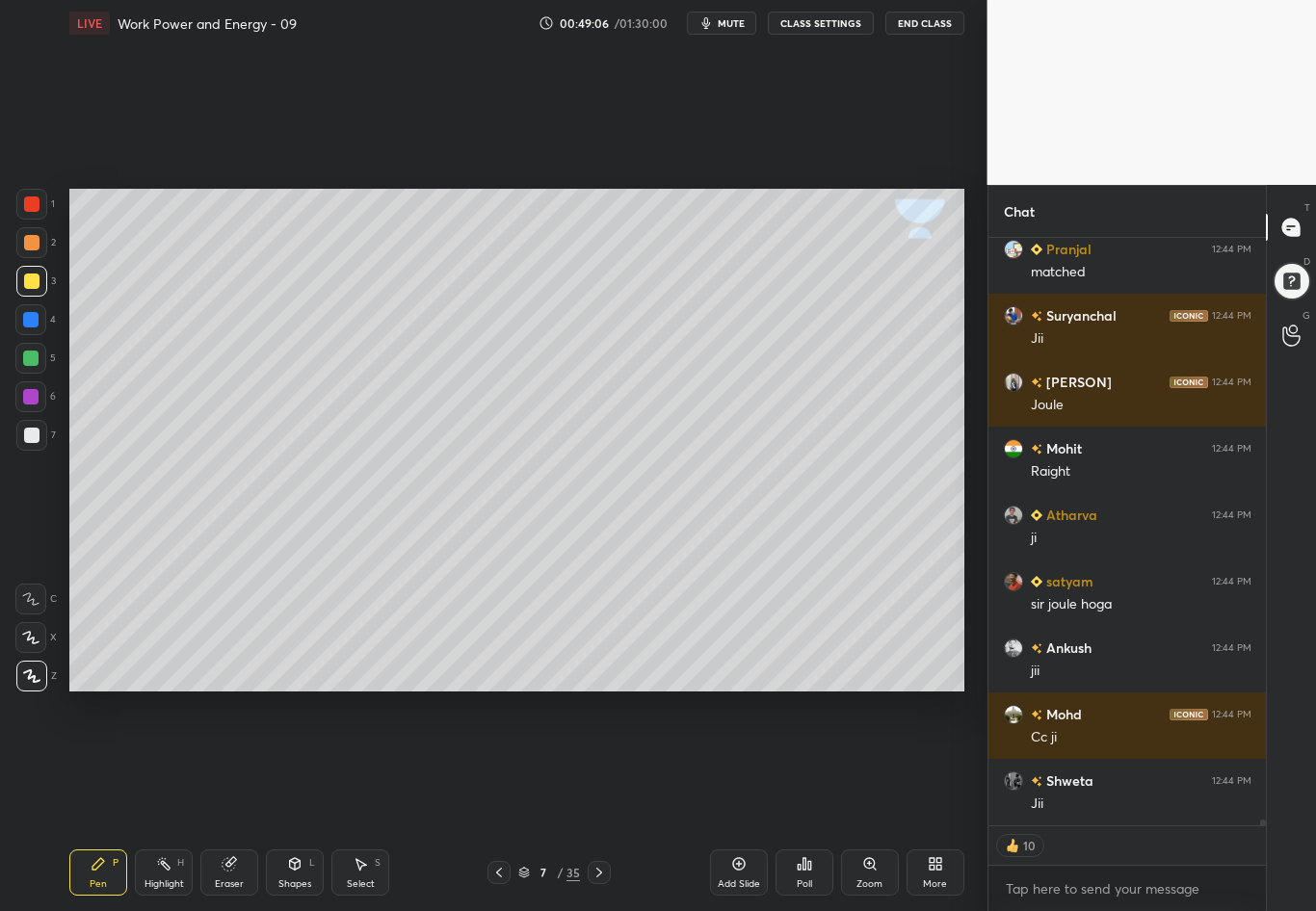 click on "Eraser" at bounding box center [229, 884] 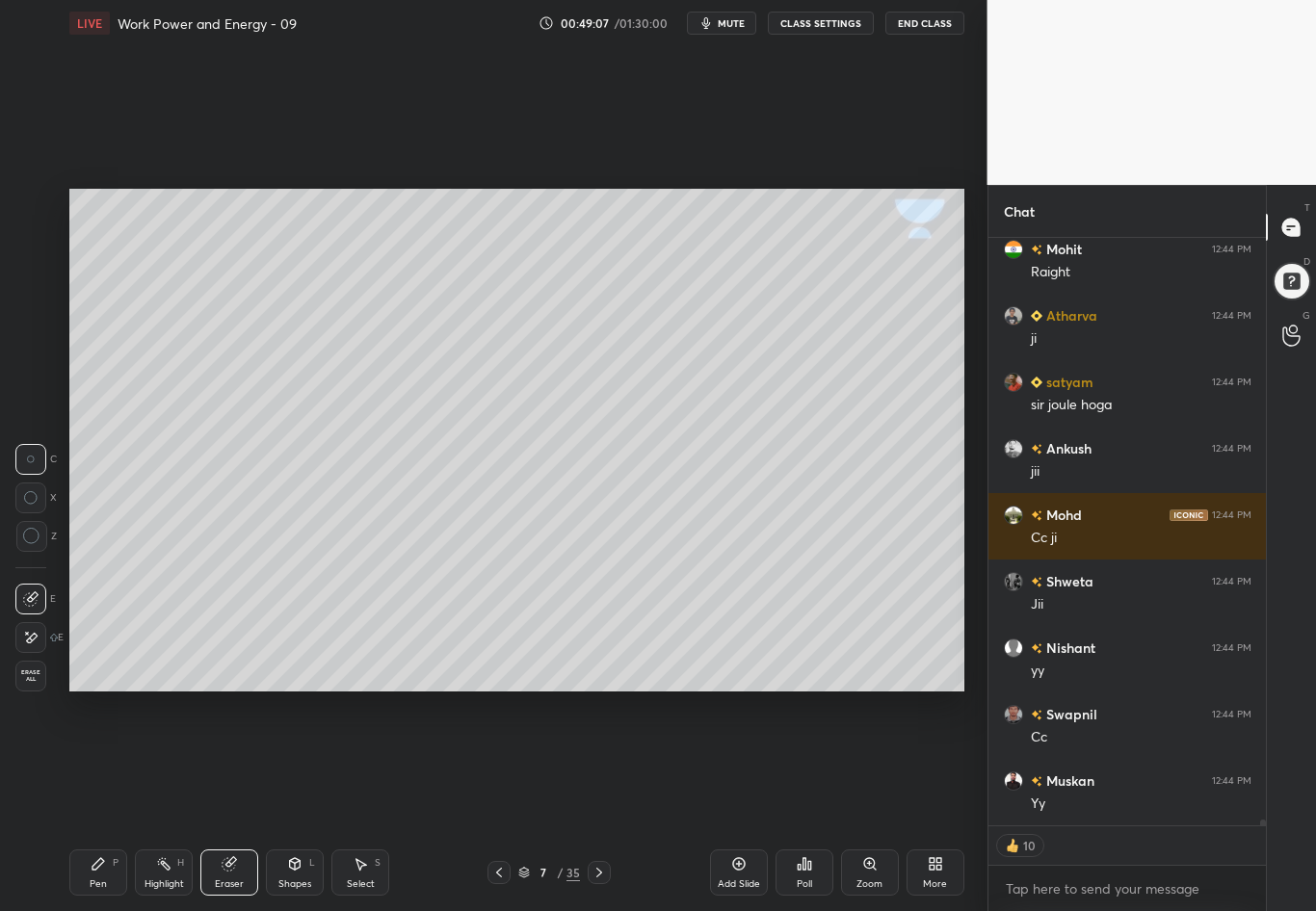 scroll, scrollTop: 57616, scrollLeft: 0, axis: vertical 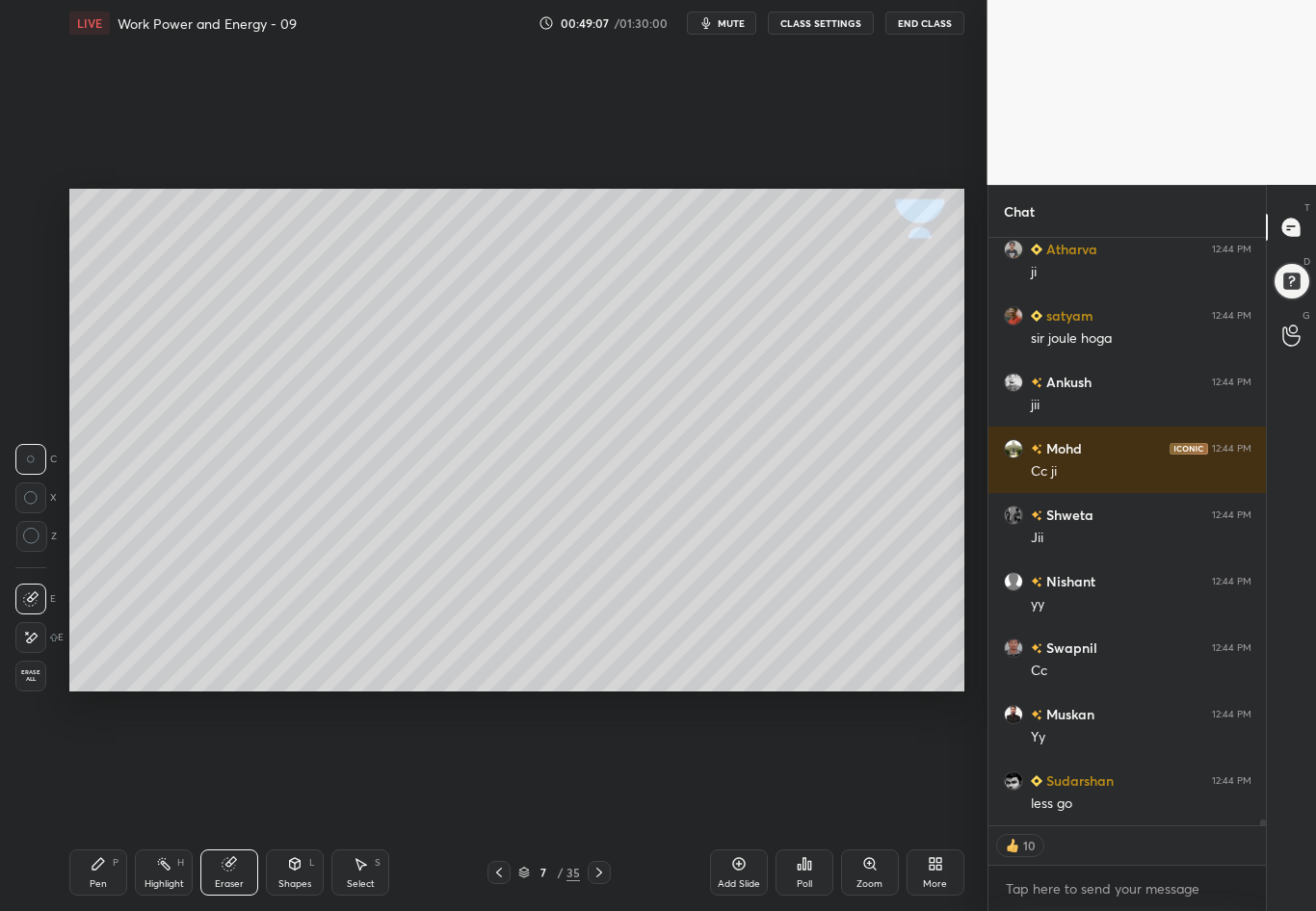 click on "Pen P" at bounding box center (98, 872) 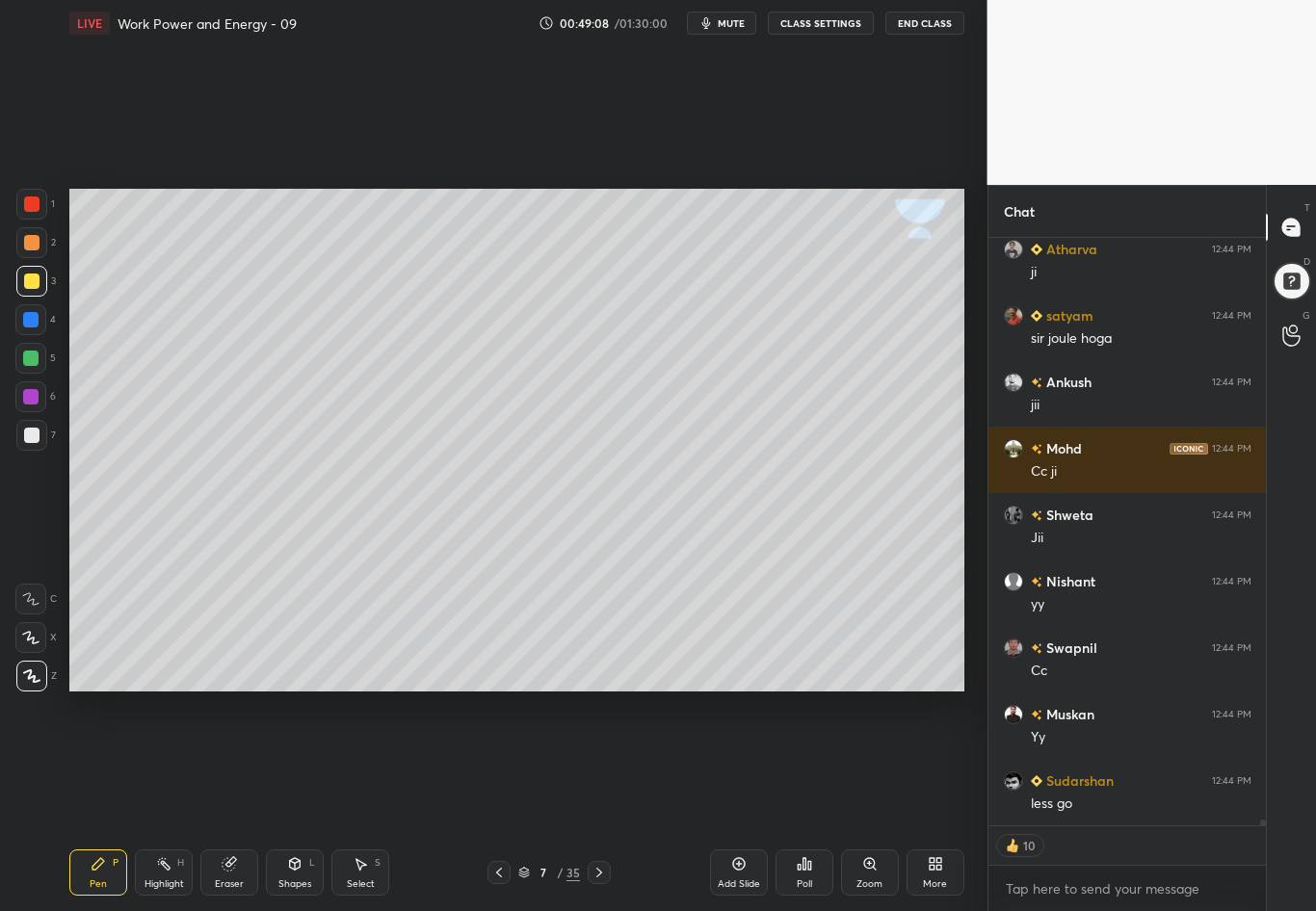 scroll, scrollTop: 57683, scrollLeft: 0, axis: vertical 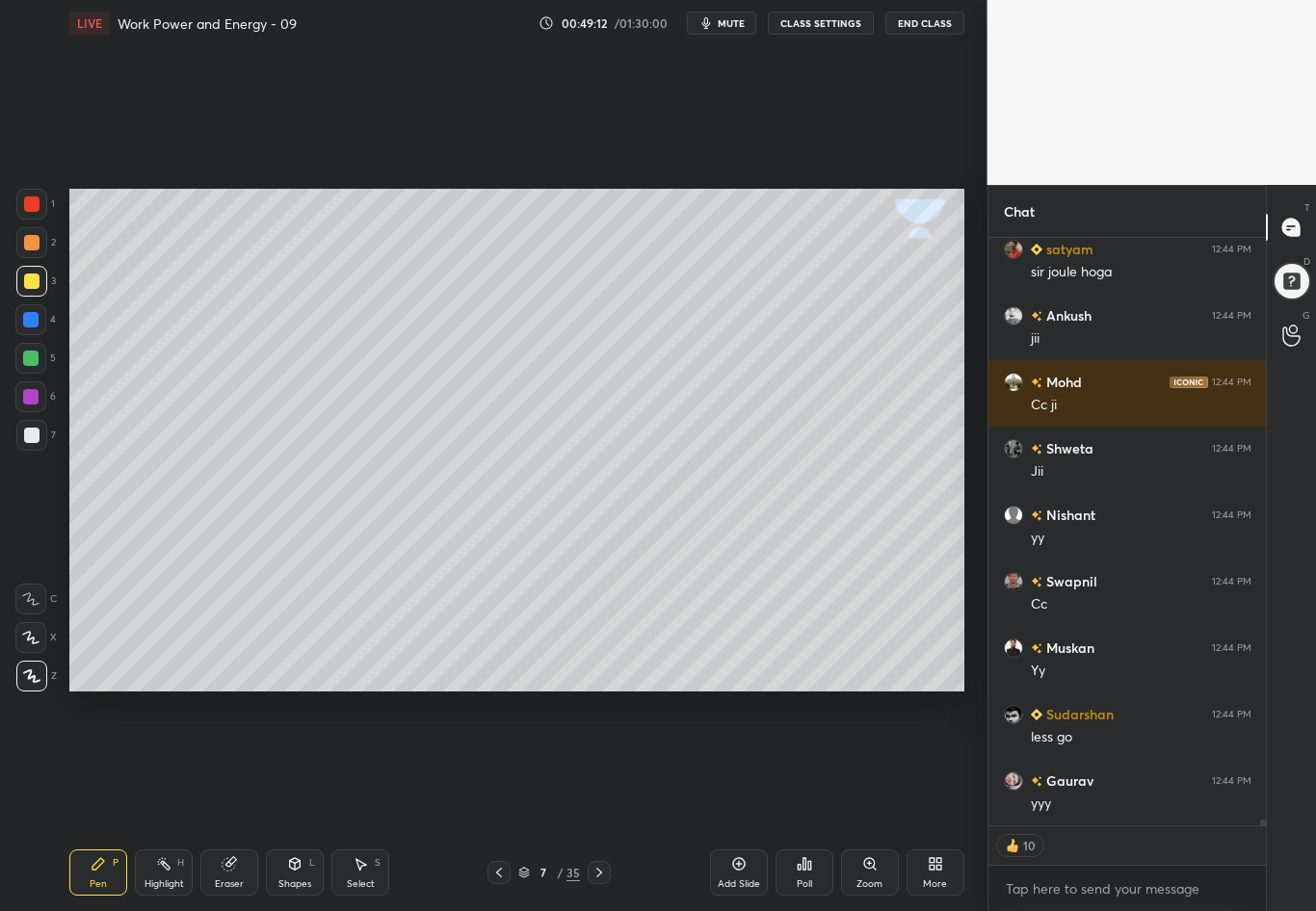 click 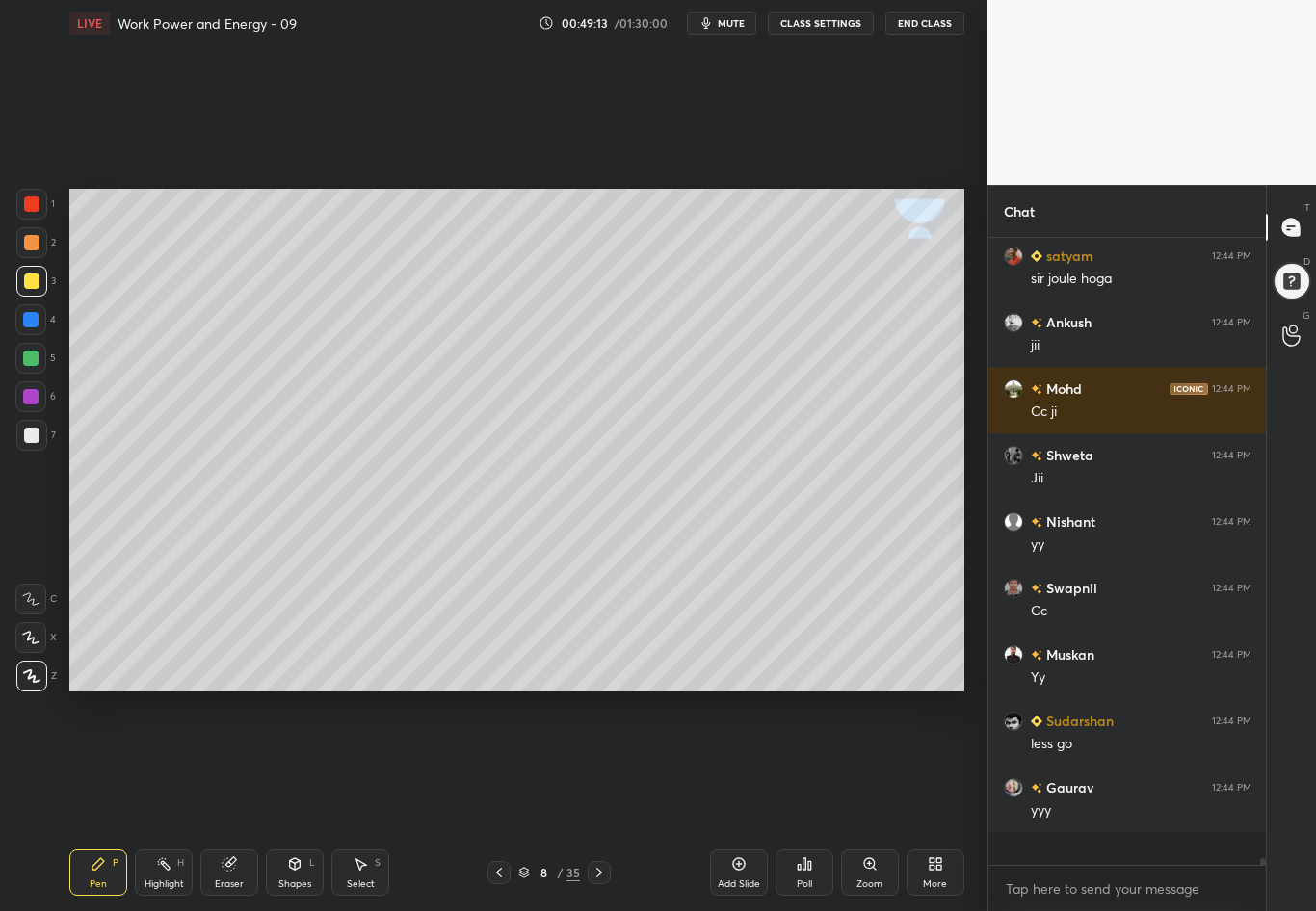 scroll, scrollTop: 7, scrollLeft: 7, axis: both 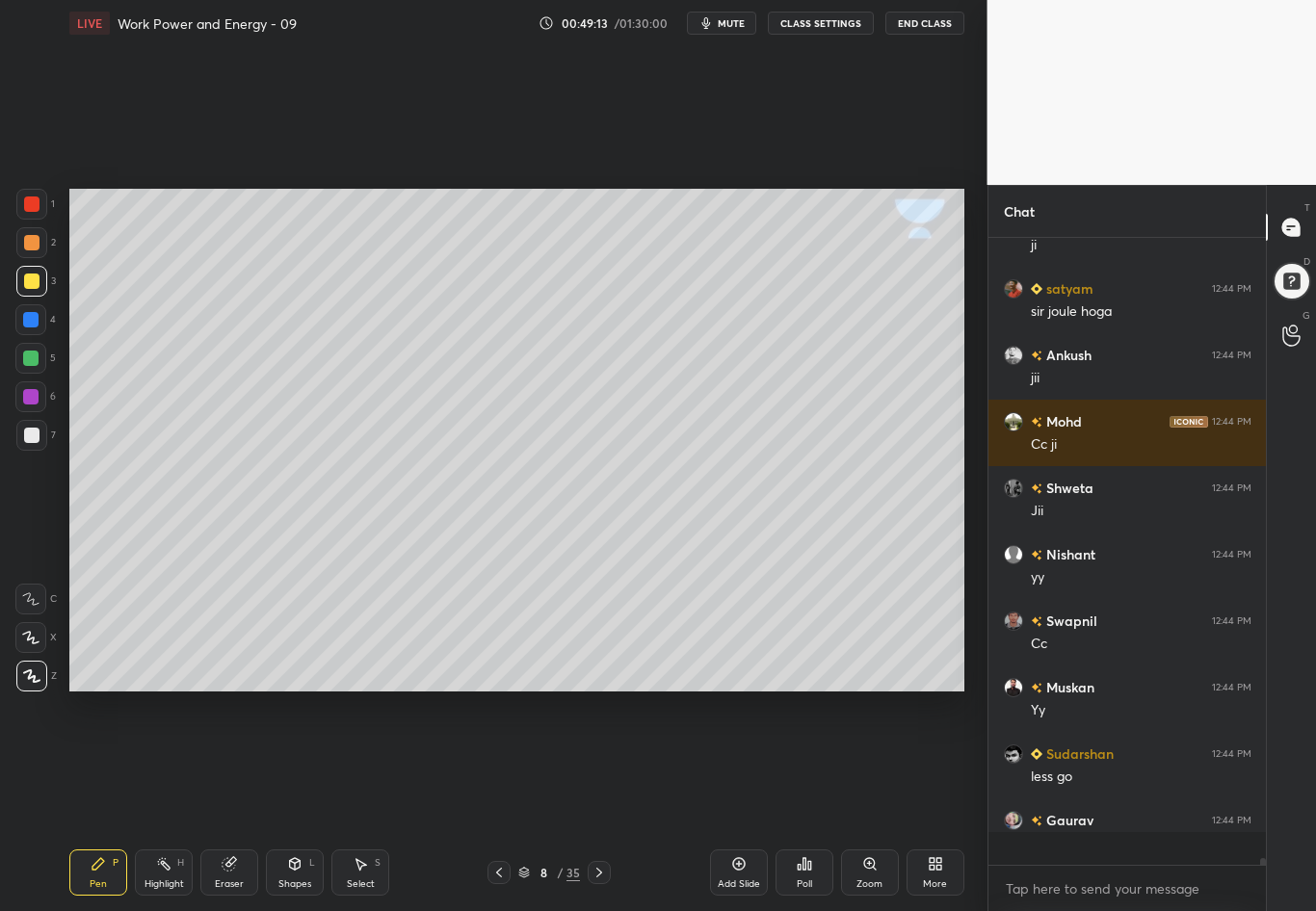 click at bounding box center [32, 435] 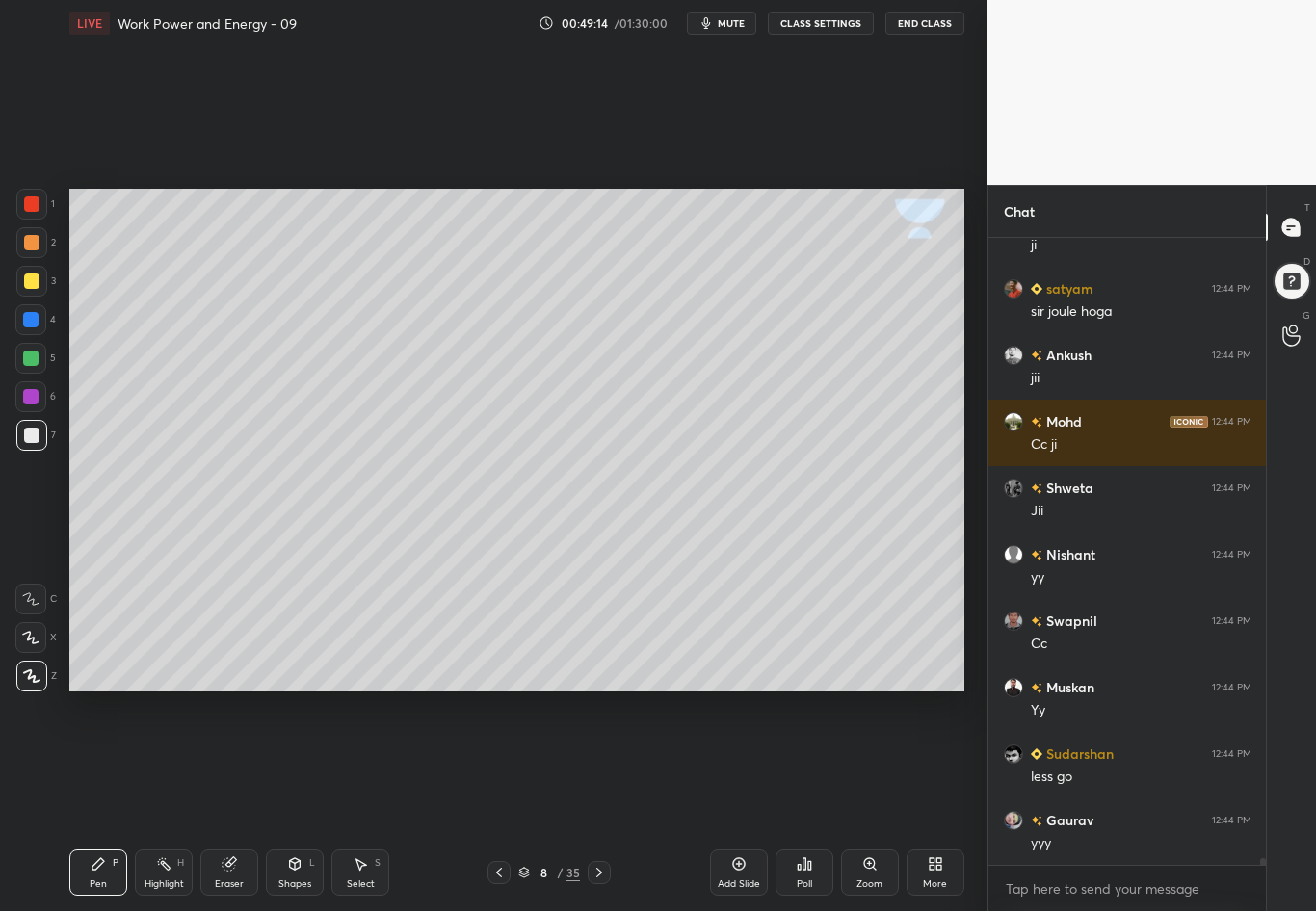 scroll, scrollTop: 57710, scrollLeft: 0, axis: vertical 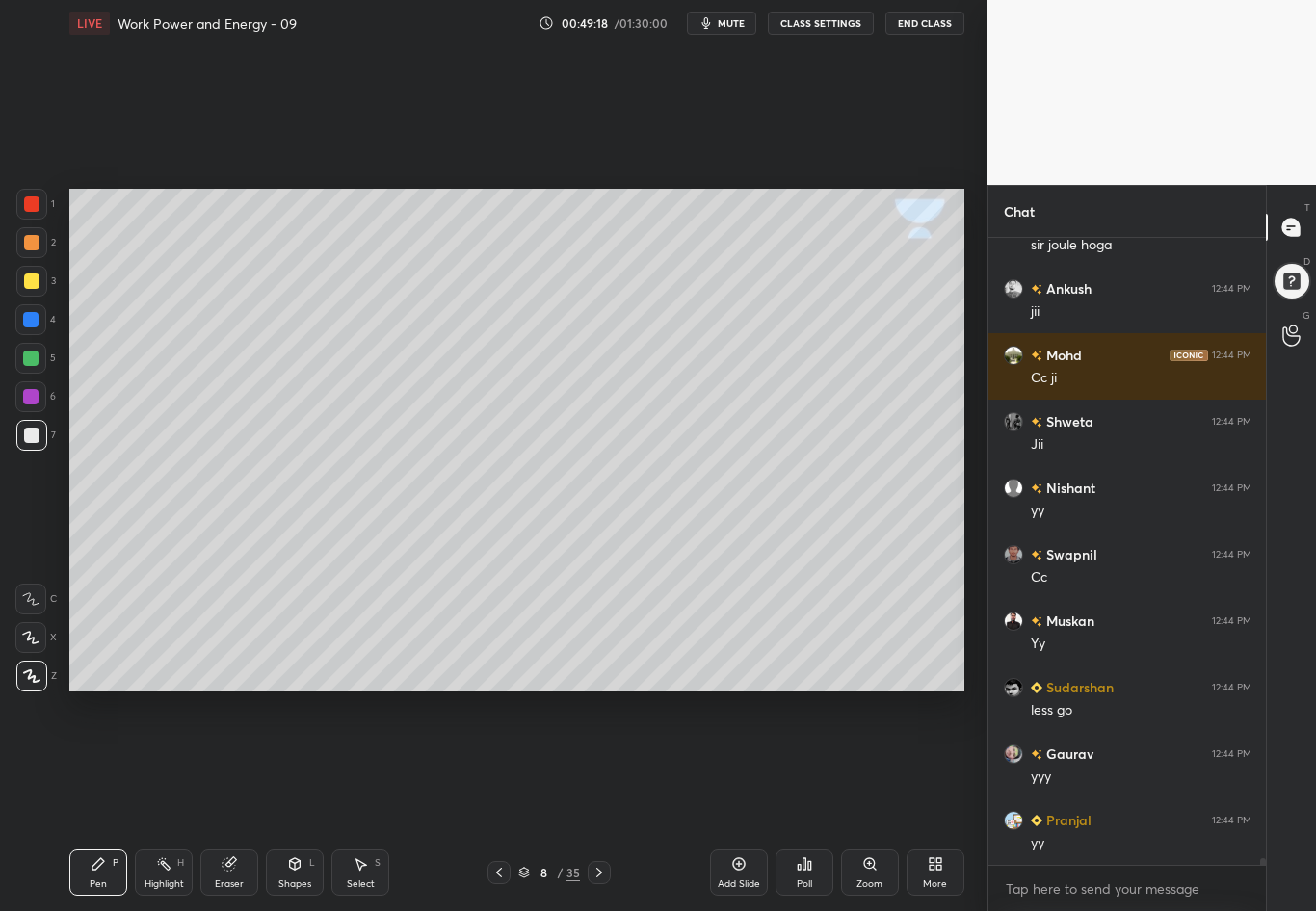 click on "Shapes L" at bounding box center (295, 872) 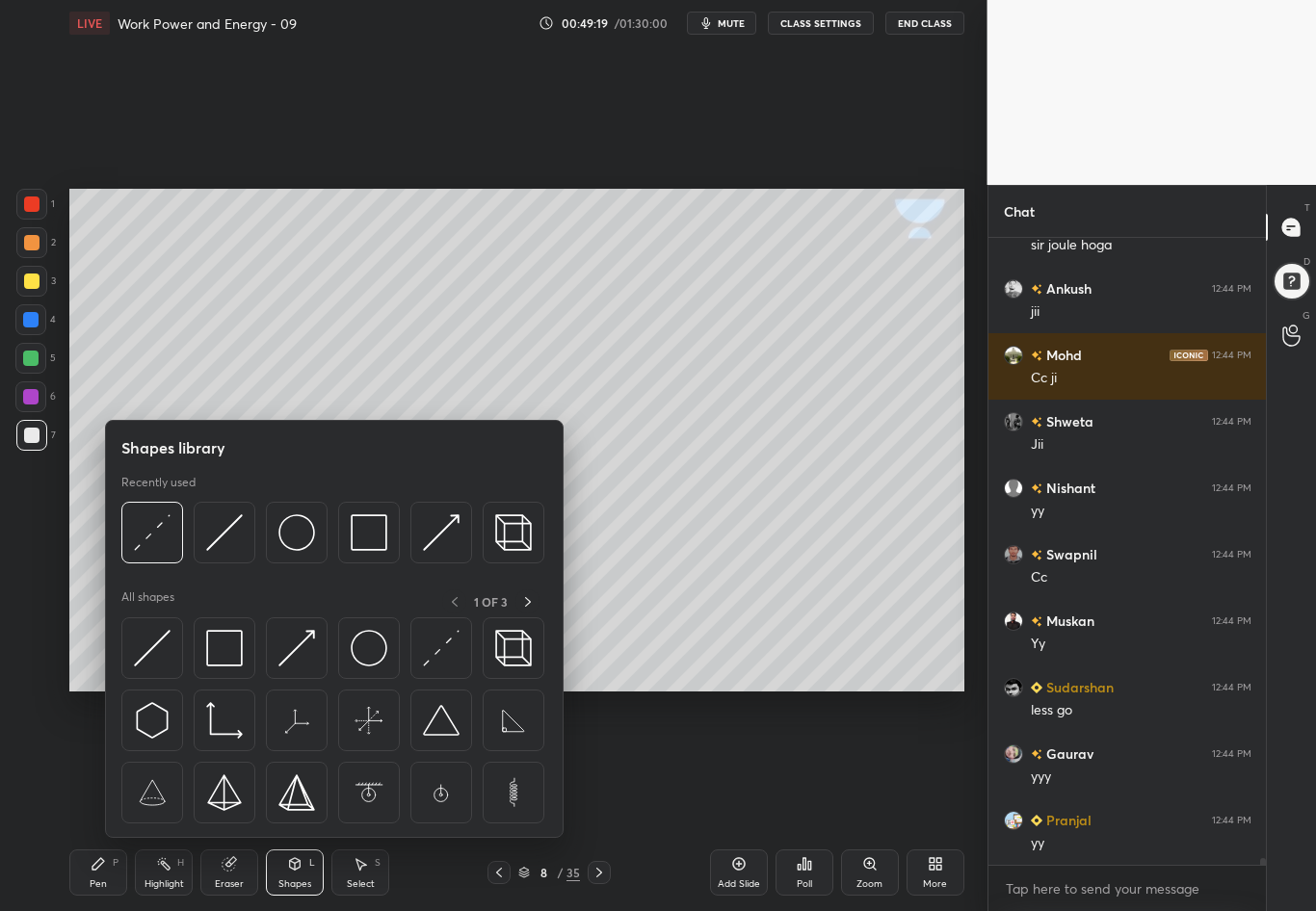 click at bounding box center [152, 533] 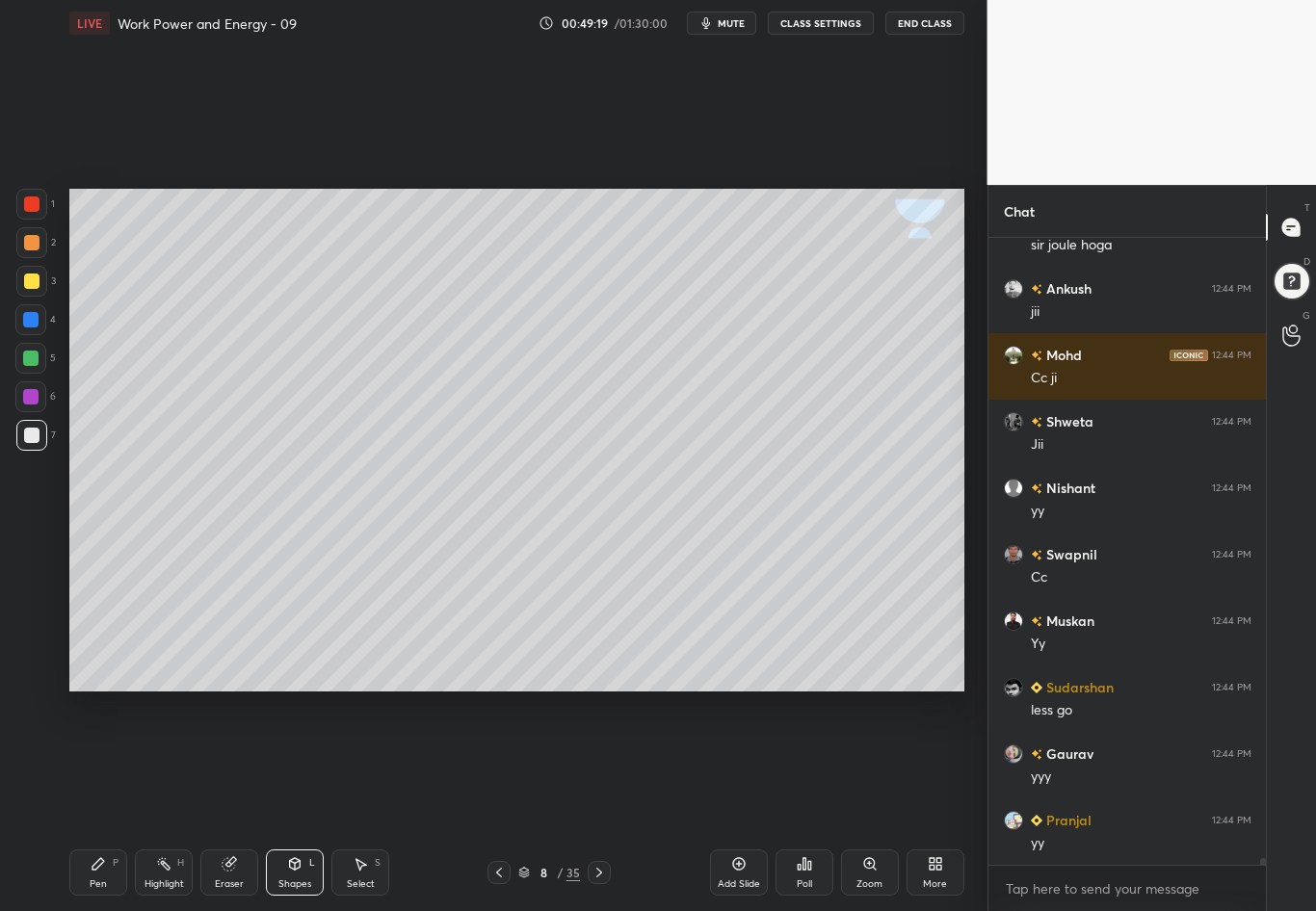 scroll, scrollTop: 582, scrollLeft: 272, axis: both 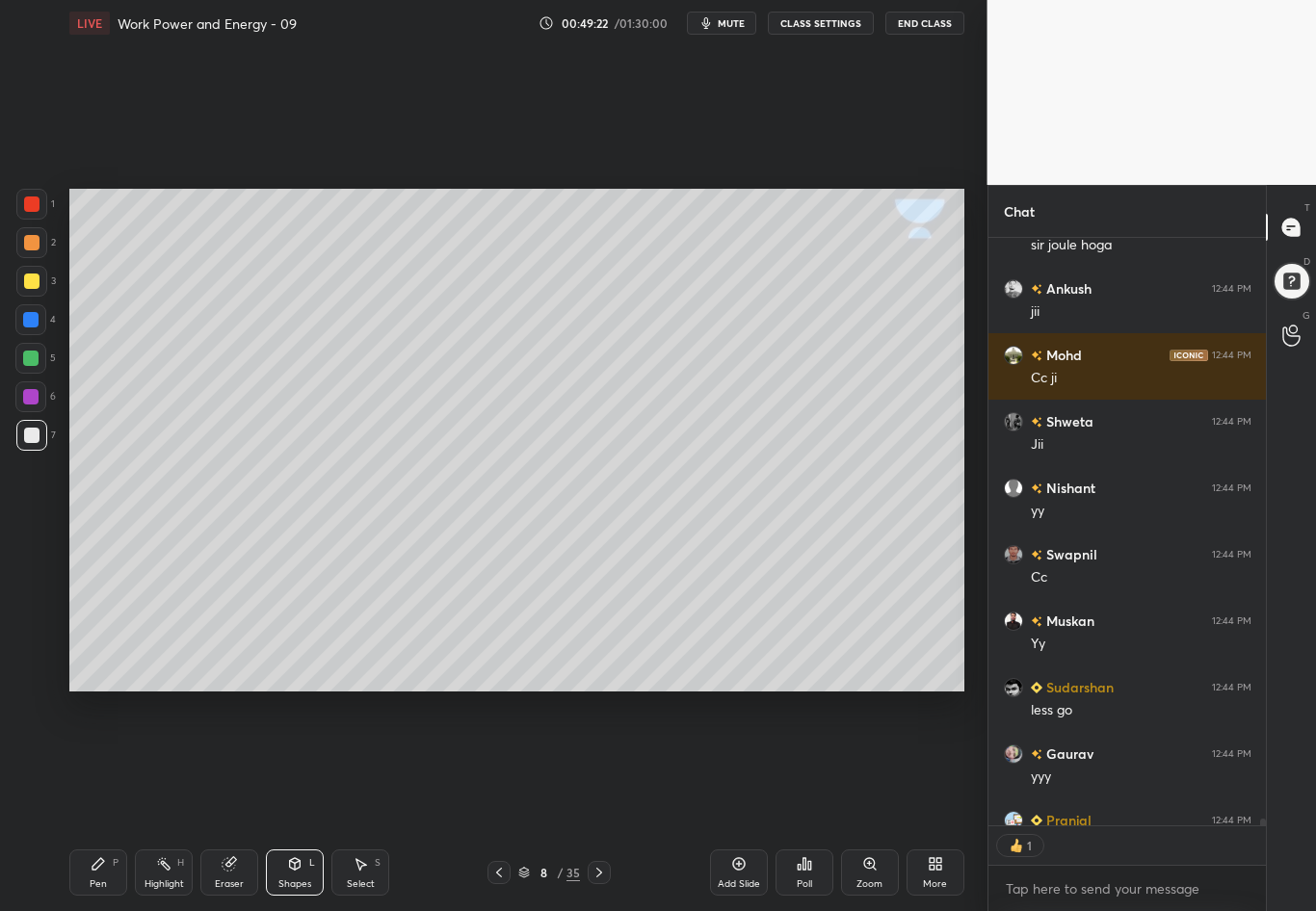 click on "Pen P" at bounding box center (98, 872) 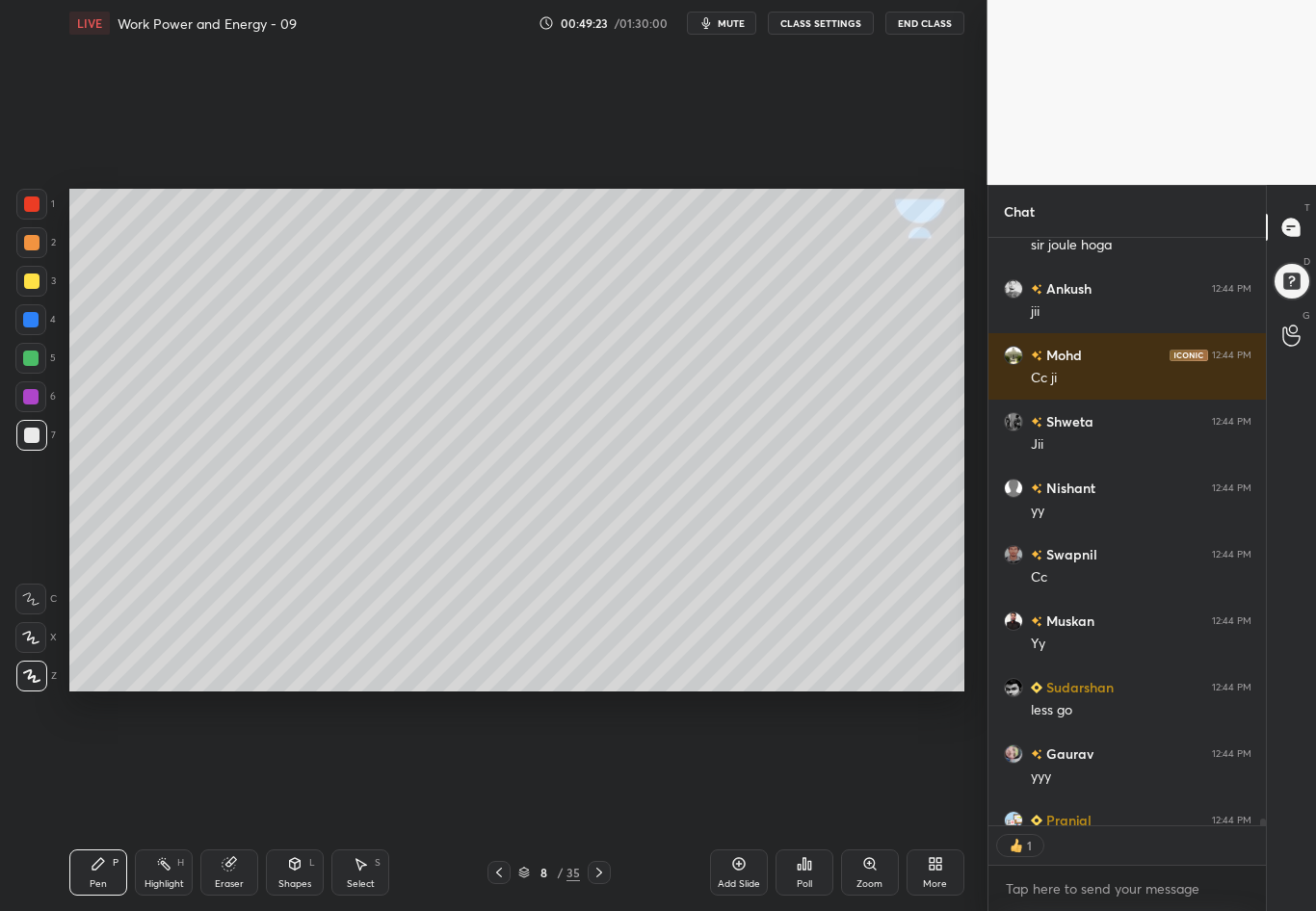 click at bounding box center [32, 435] 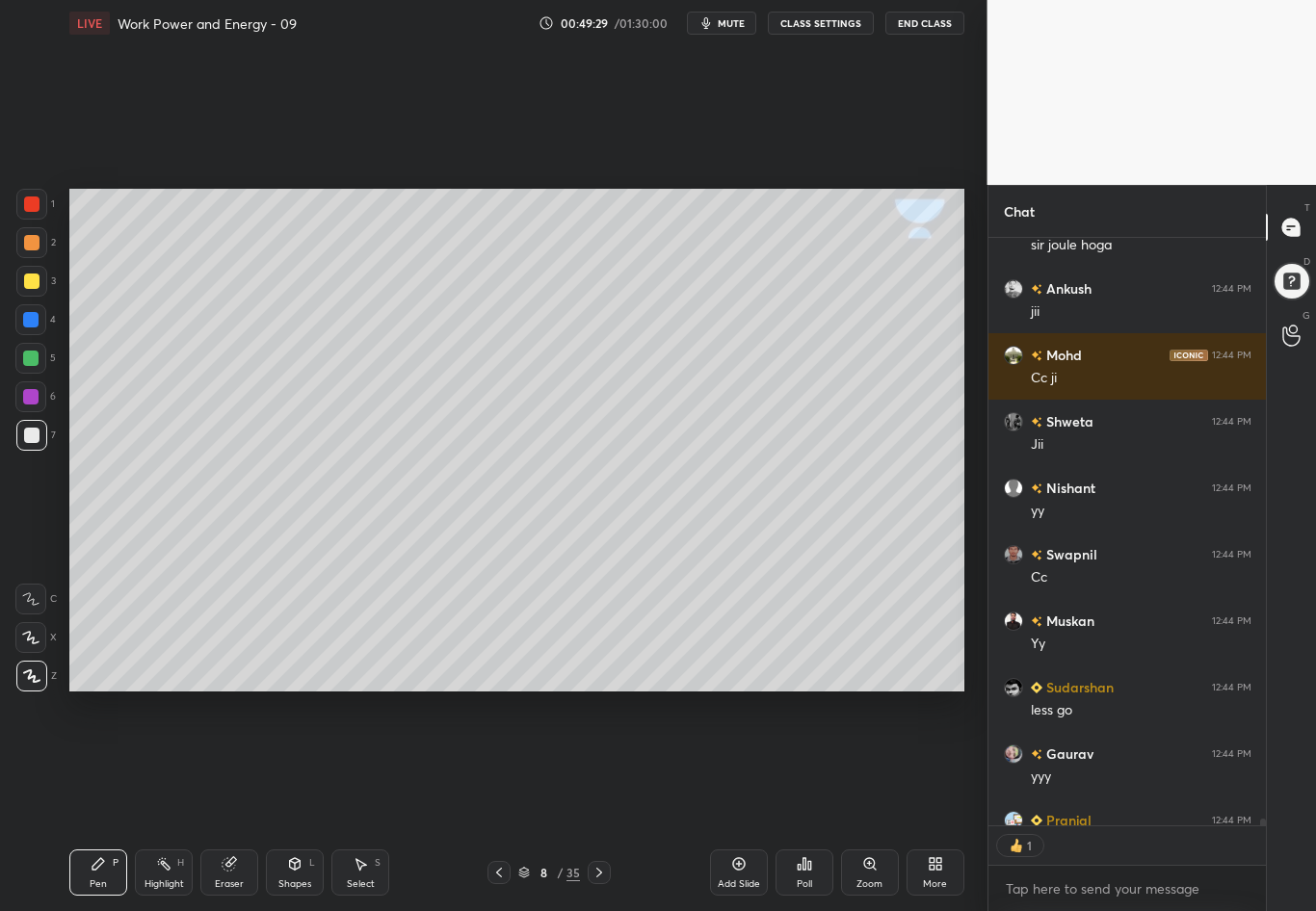 scroll, scrollTop: 7, scrollLeft: 7, axis: both 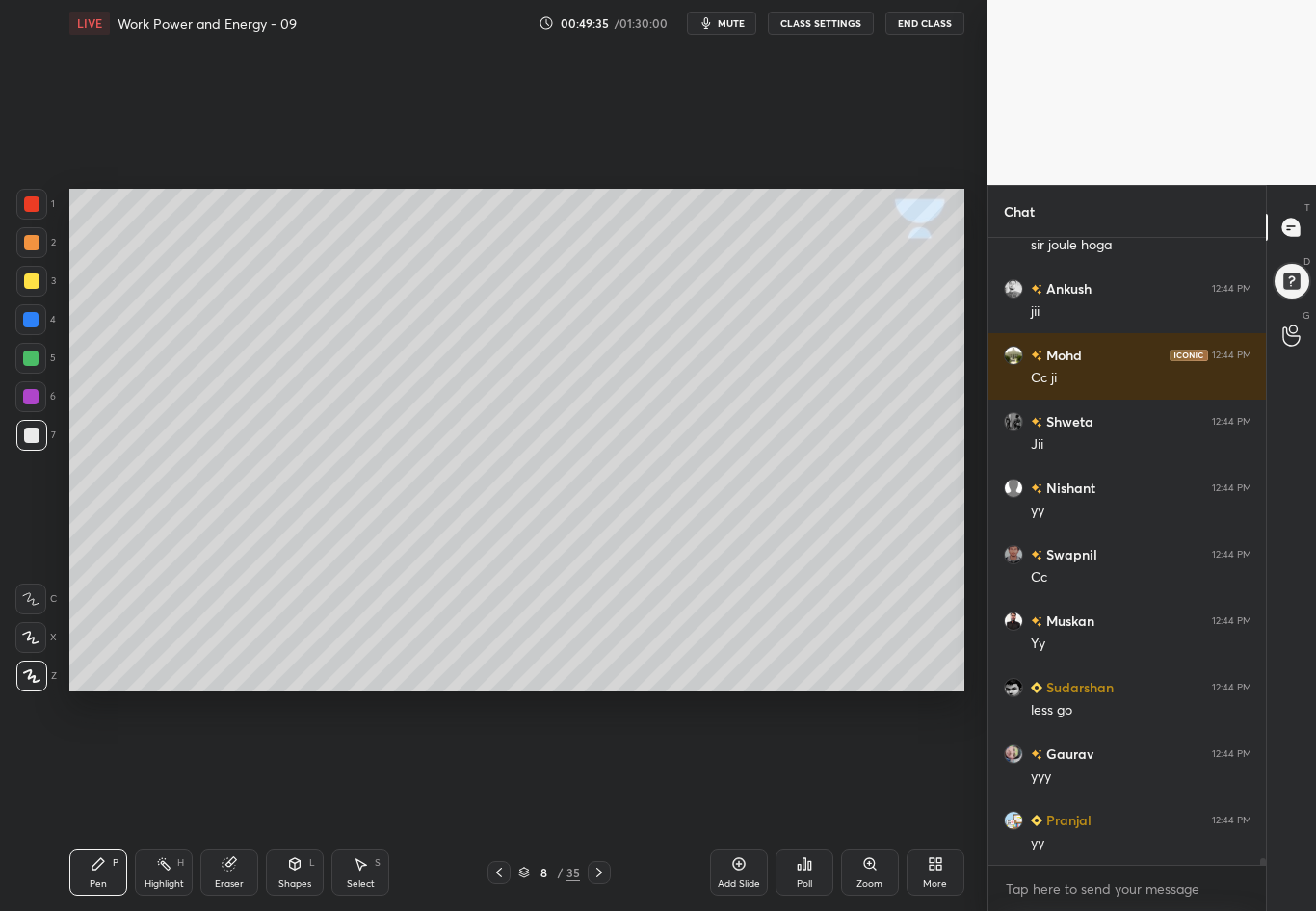 click on "Shapes L" at bounding box center [295, 872] 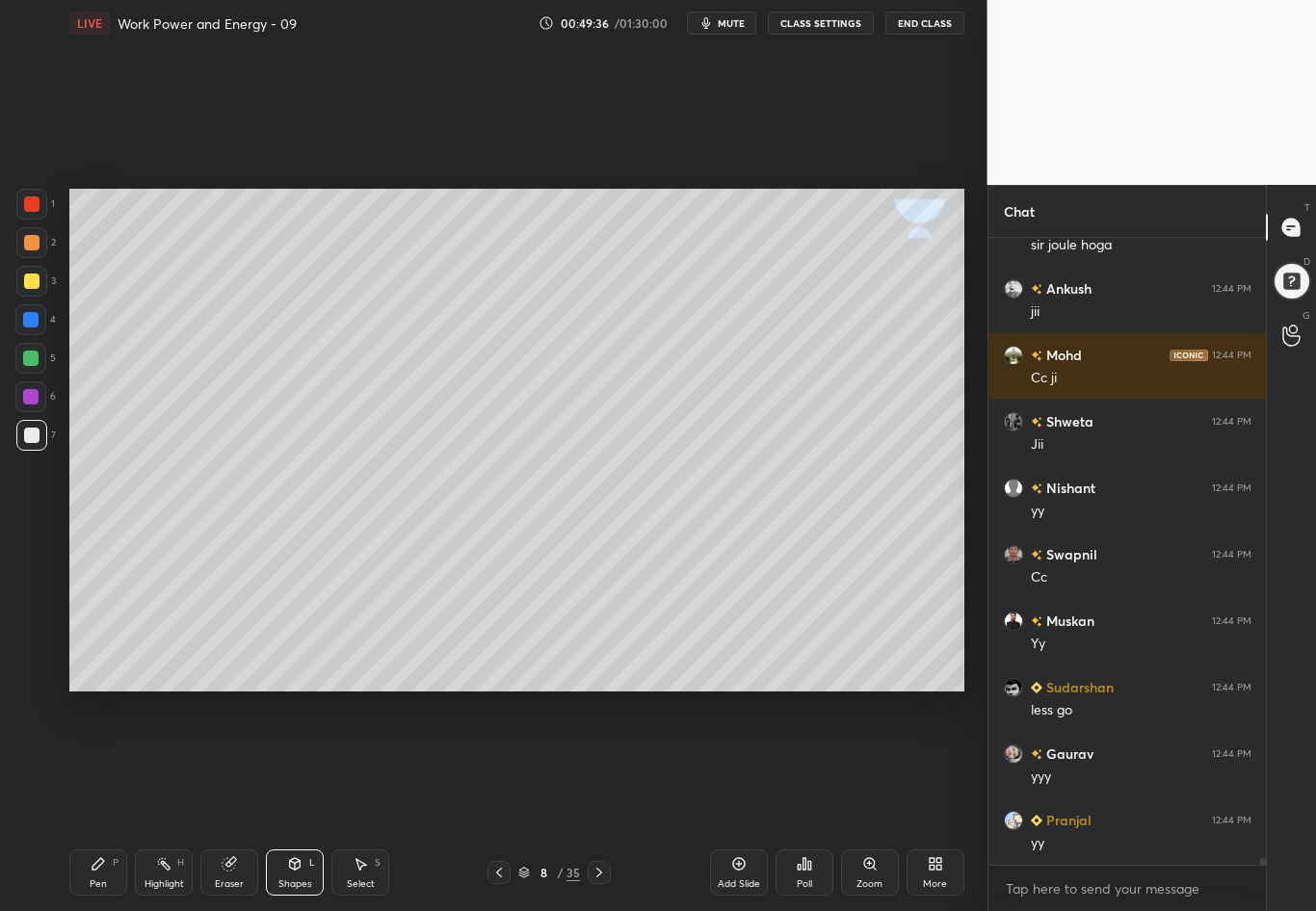 click on "Select S" at bounding box center [360, 872] 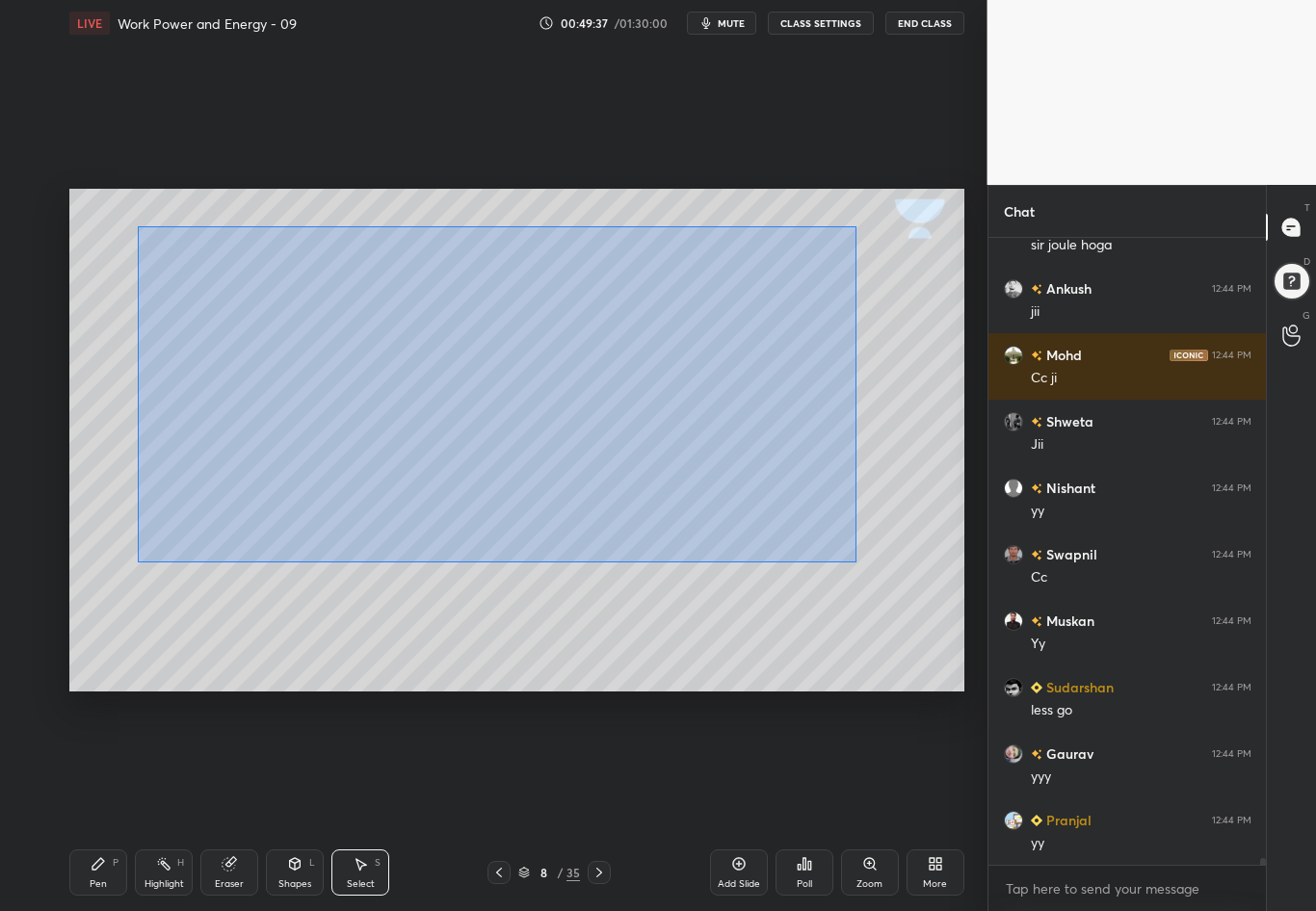drag, startPoint x: 132, startPoint y: 273, endPoint x: 852, endPoint y: 560, distance: 775.0929 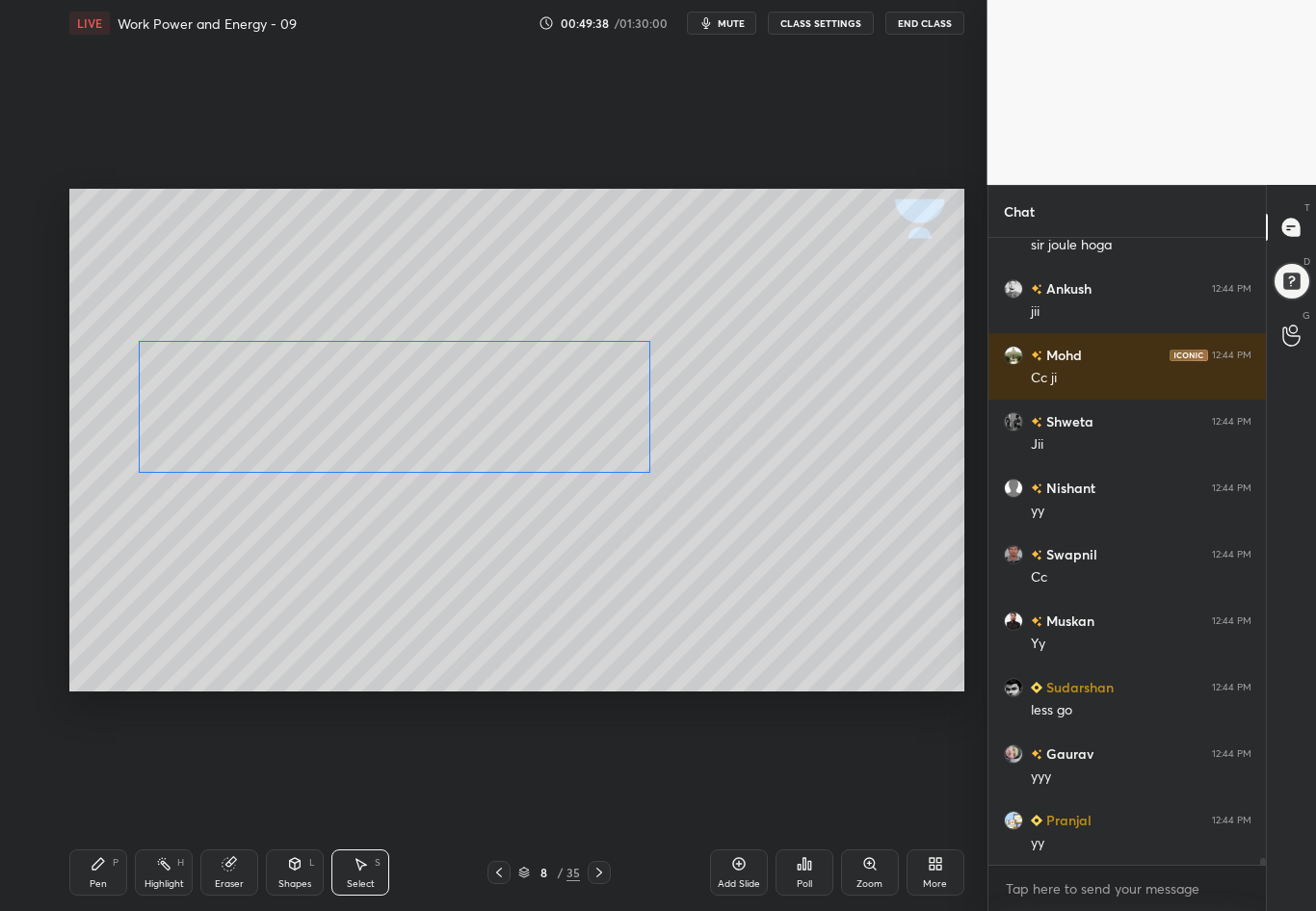 drag, startPoint x: 461, startPoint y: 393, endPoint x: 452, endPoint y: 406, distance: 15.811388 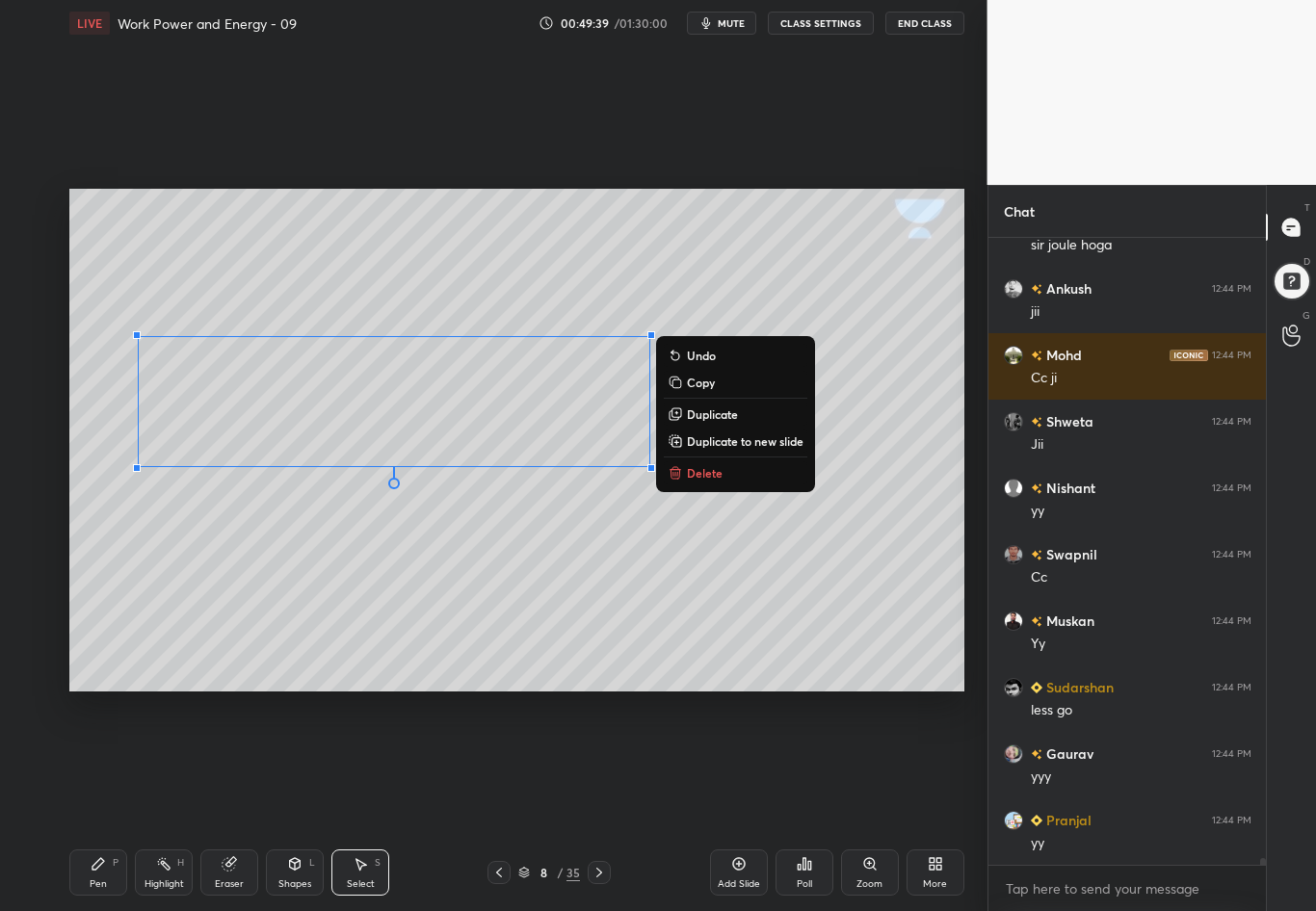 click on "0 ° Undo Copy Duplicate Duplicate to new slide Delete" at bounding box center (516, 440) 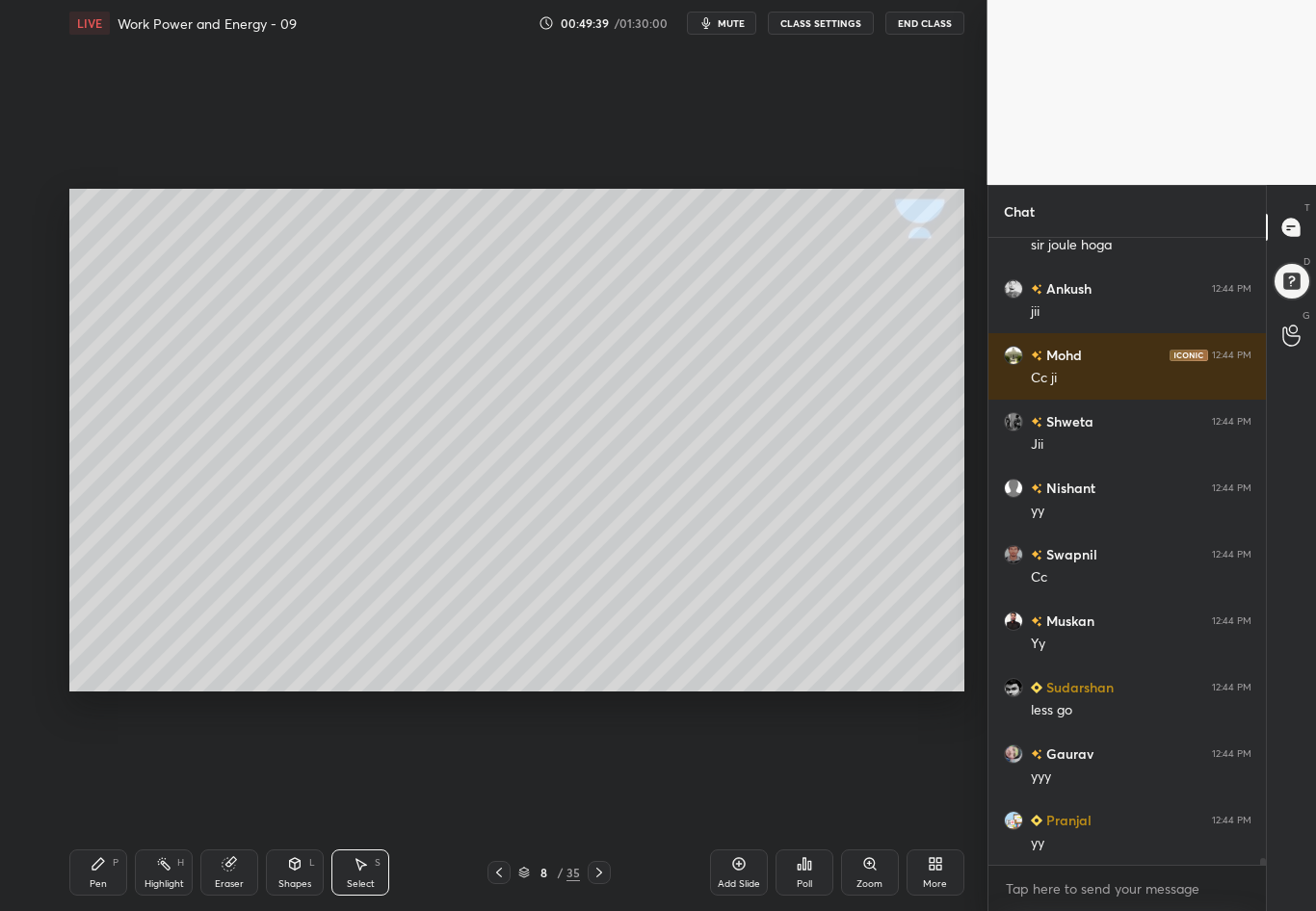 click on "Pen" at bounding box center (98, 884) 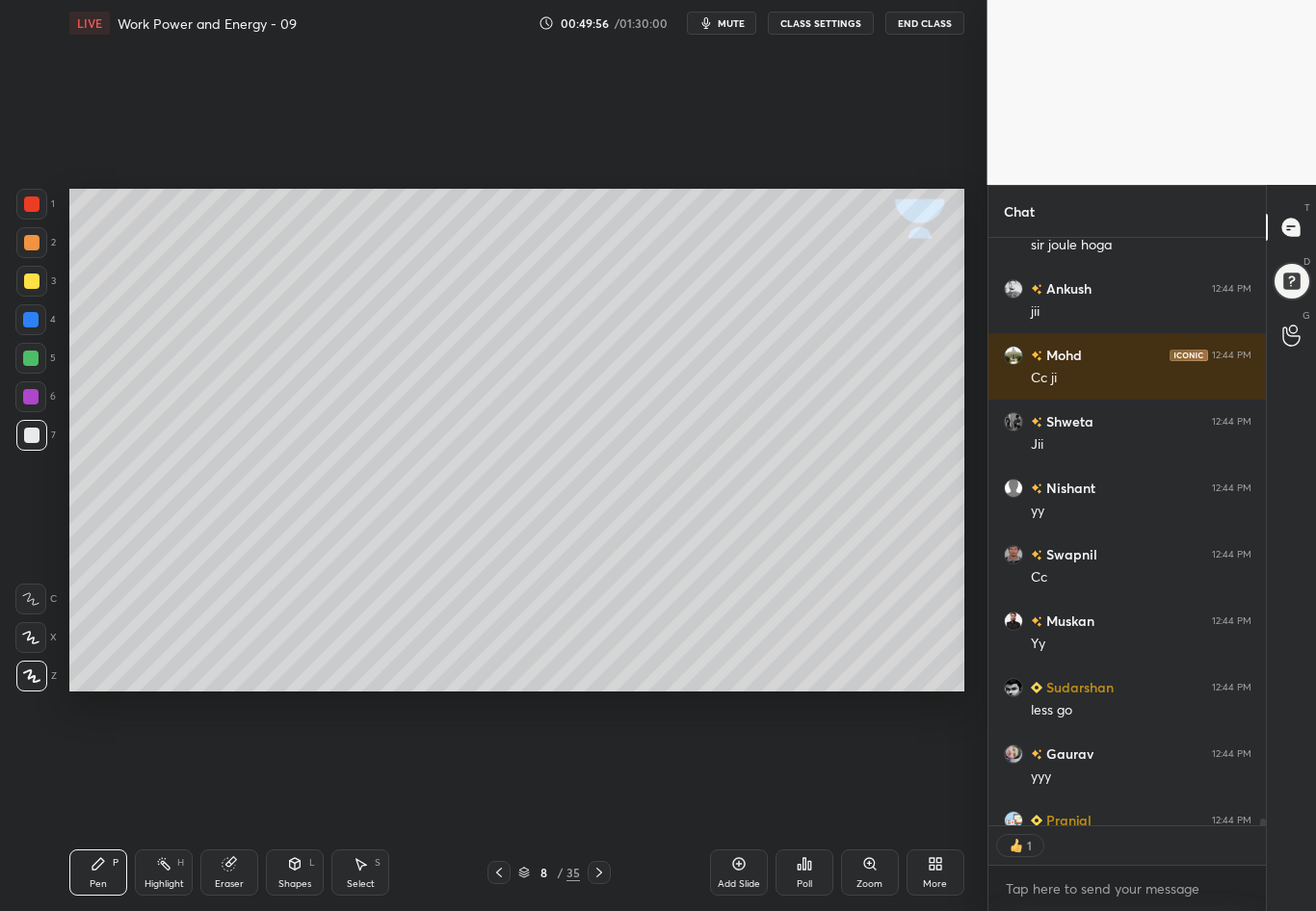 scroll, scrollTop: 582, scrollLeft: 272, axis: both 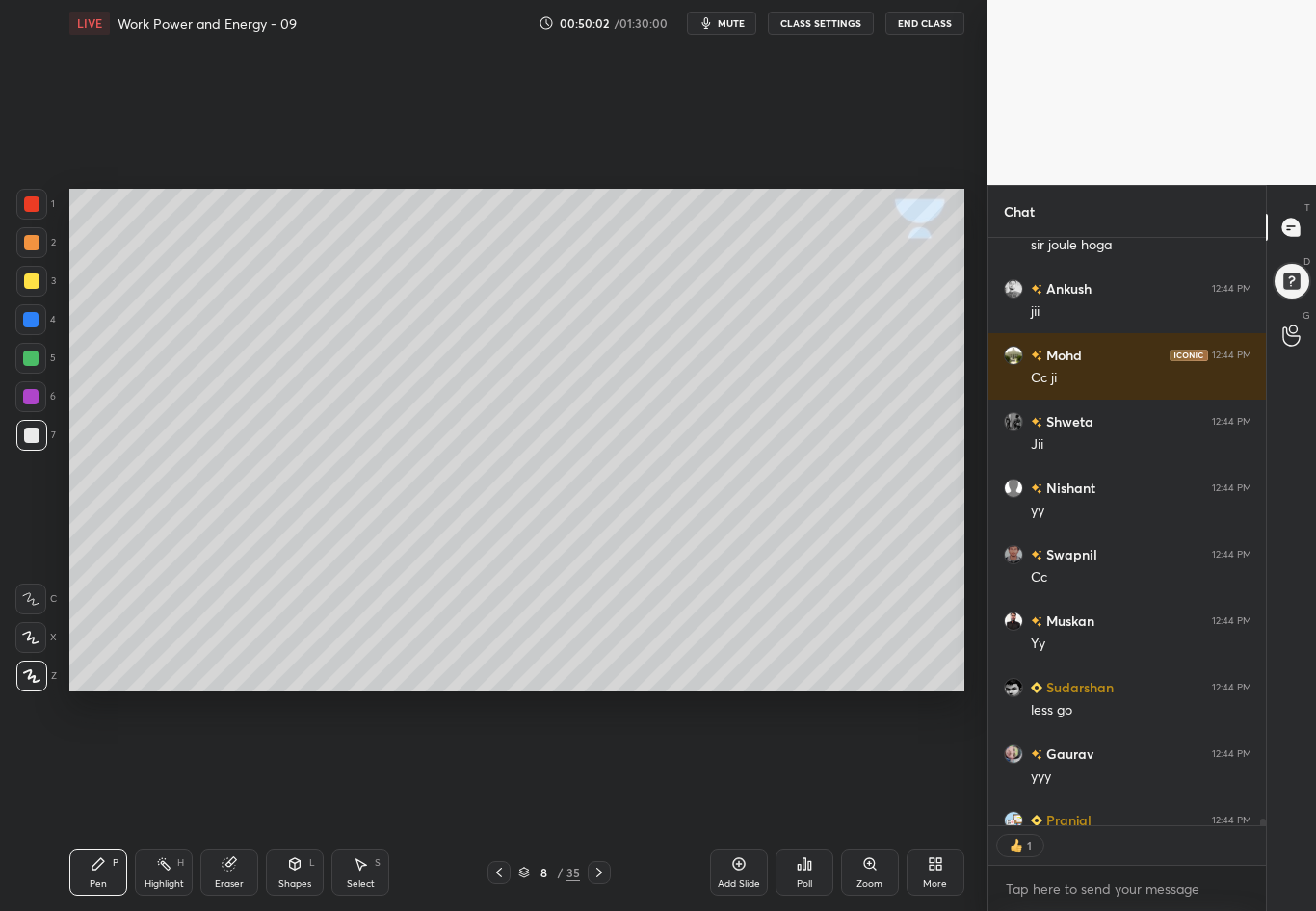 click at bounding box center [32, 281] 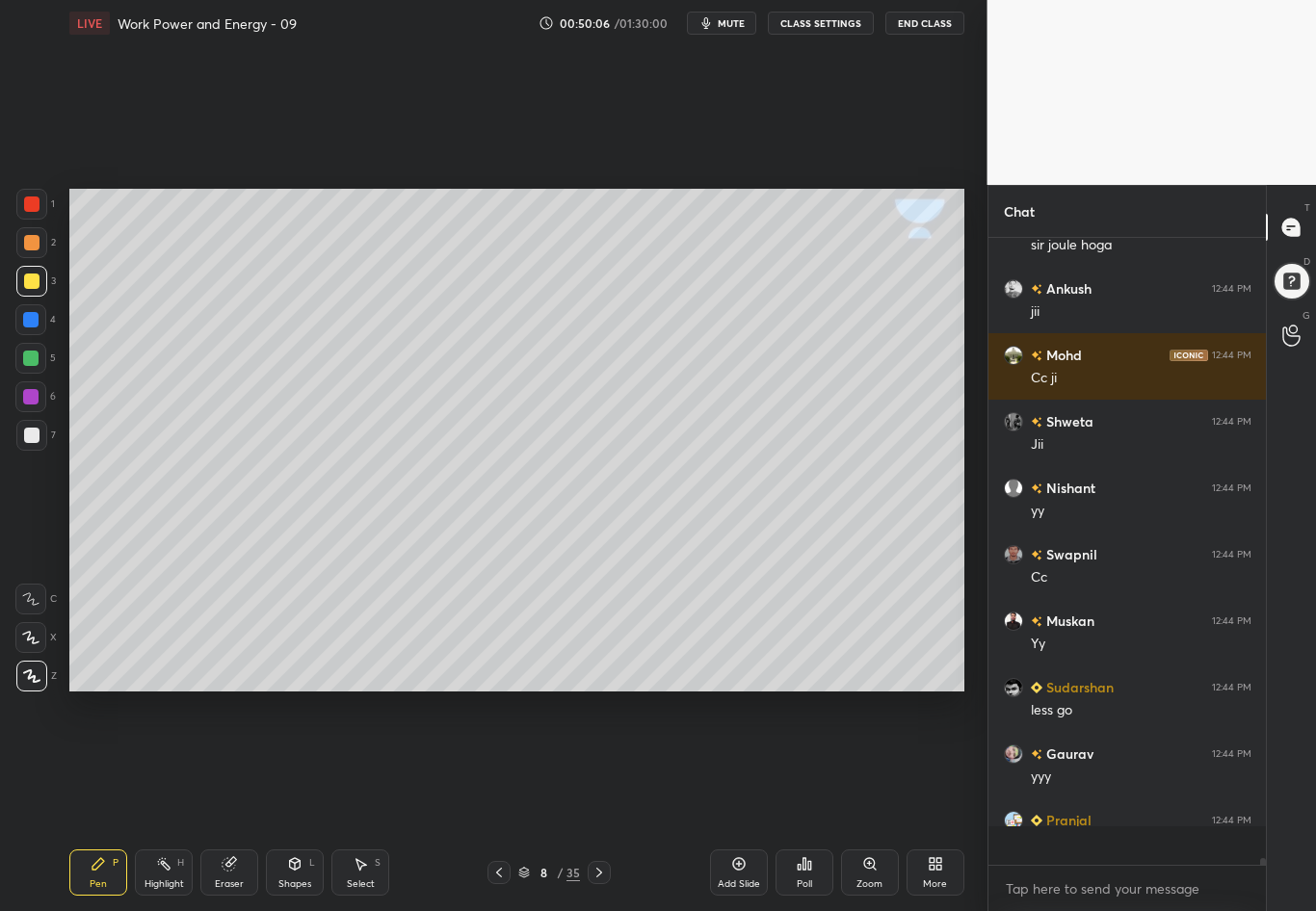 scroll, scrollTop: 7, scrollLeft: 7, axis: both 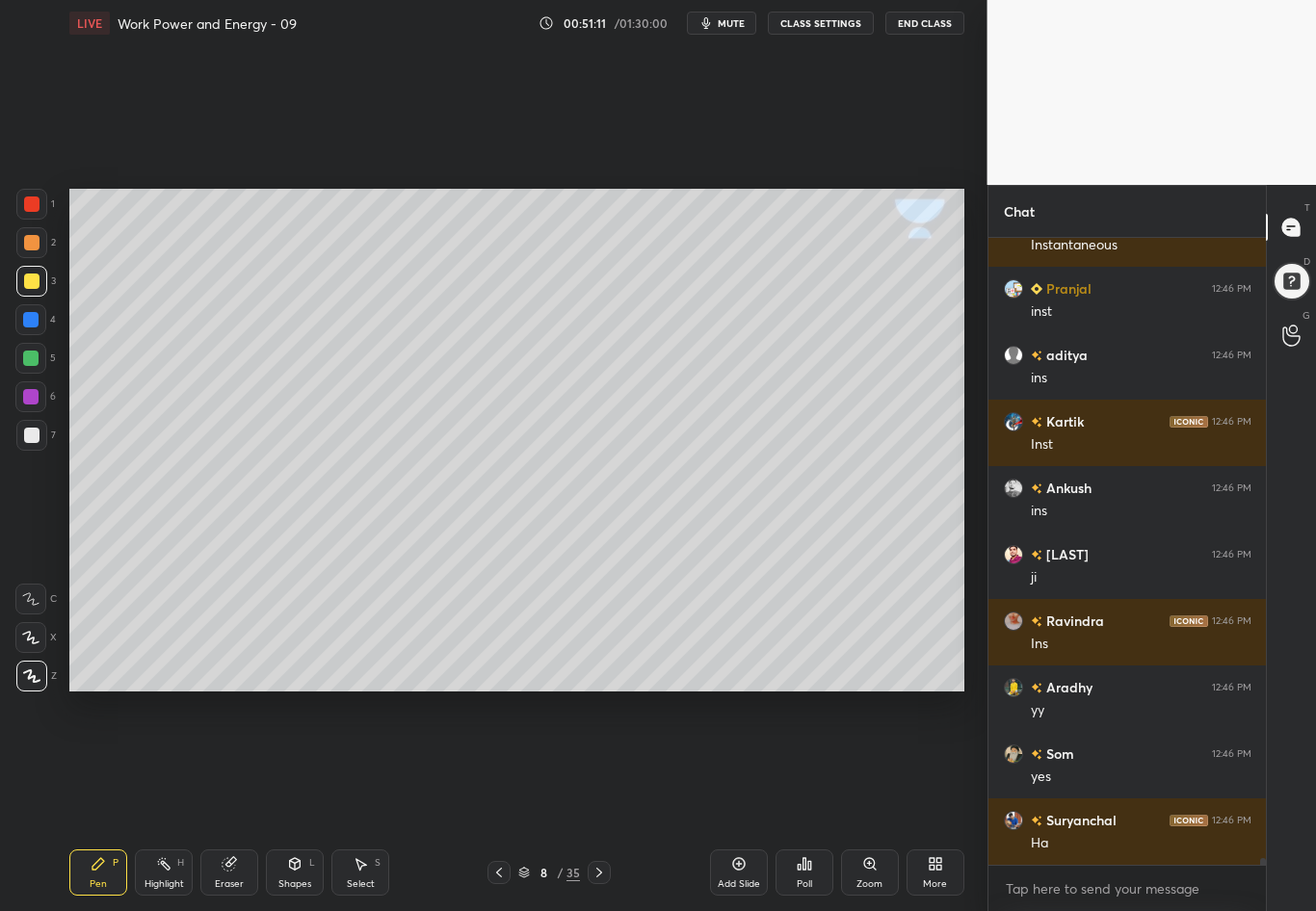 click at bounding box center [32, 281] 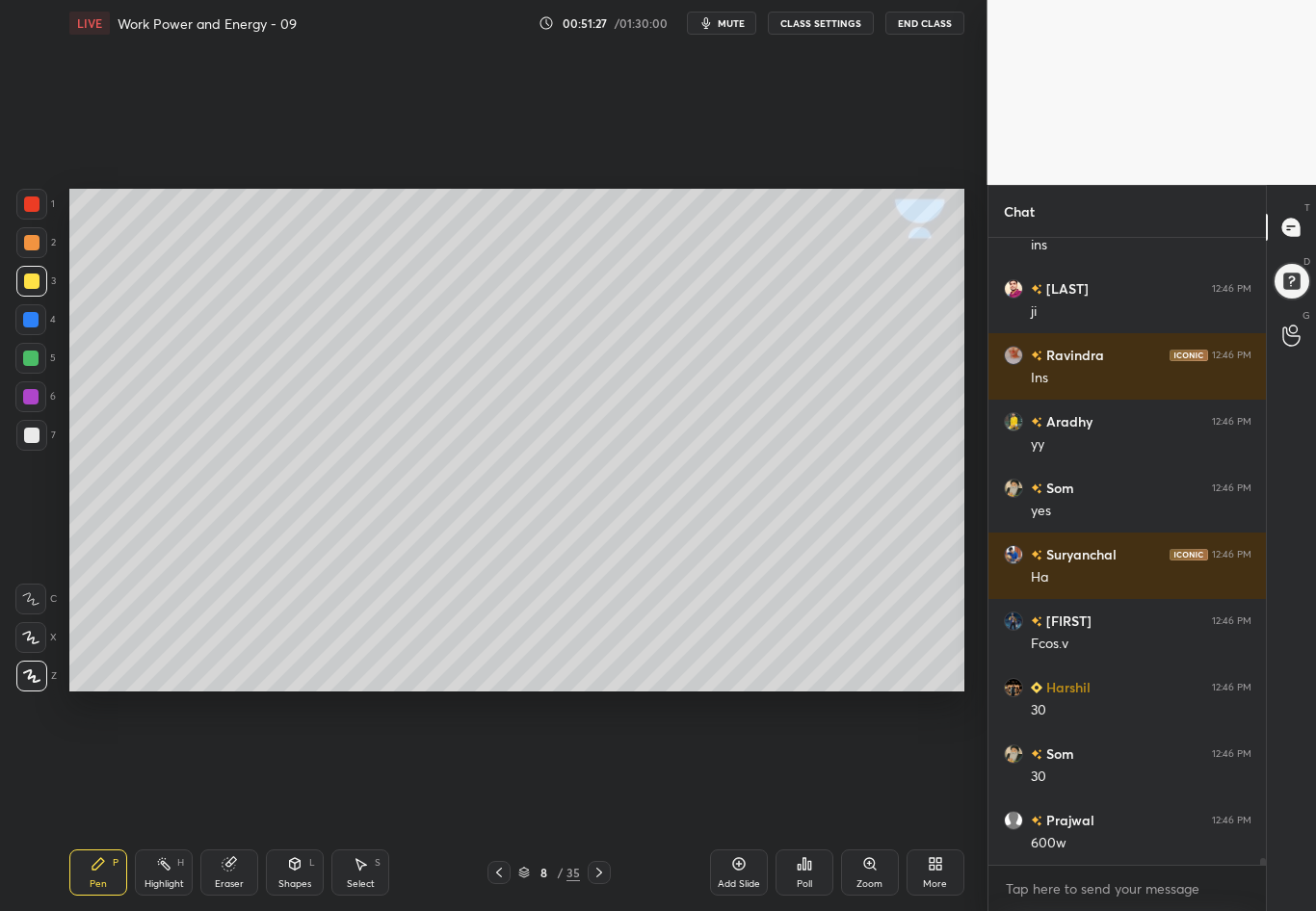 scroll, scrollTop: 60168, scrollLeft: 0, axis: vertical 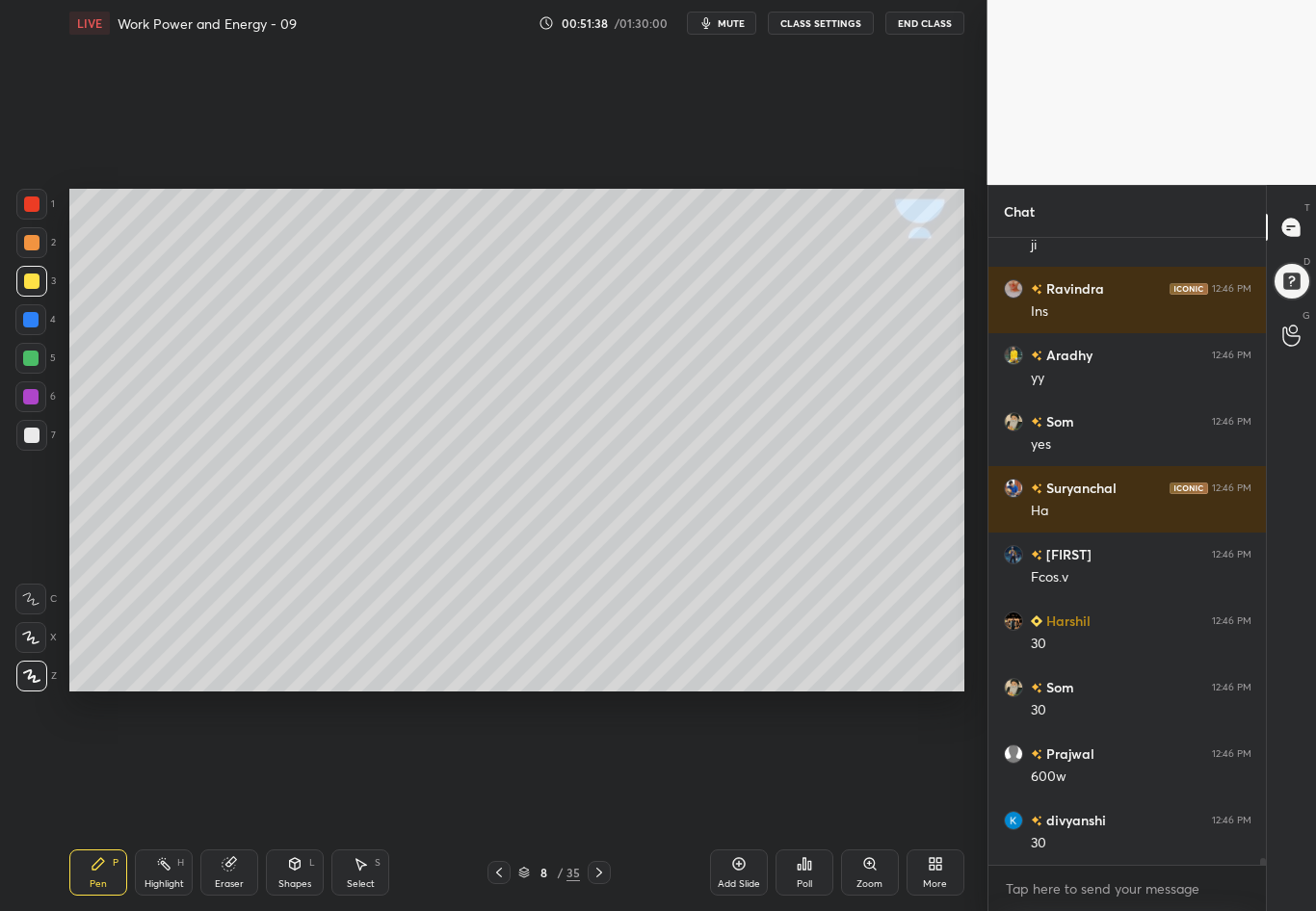 click 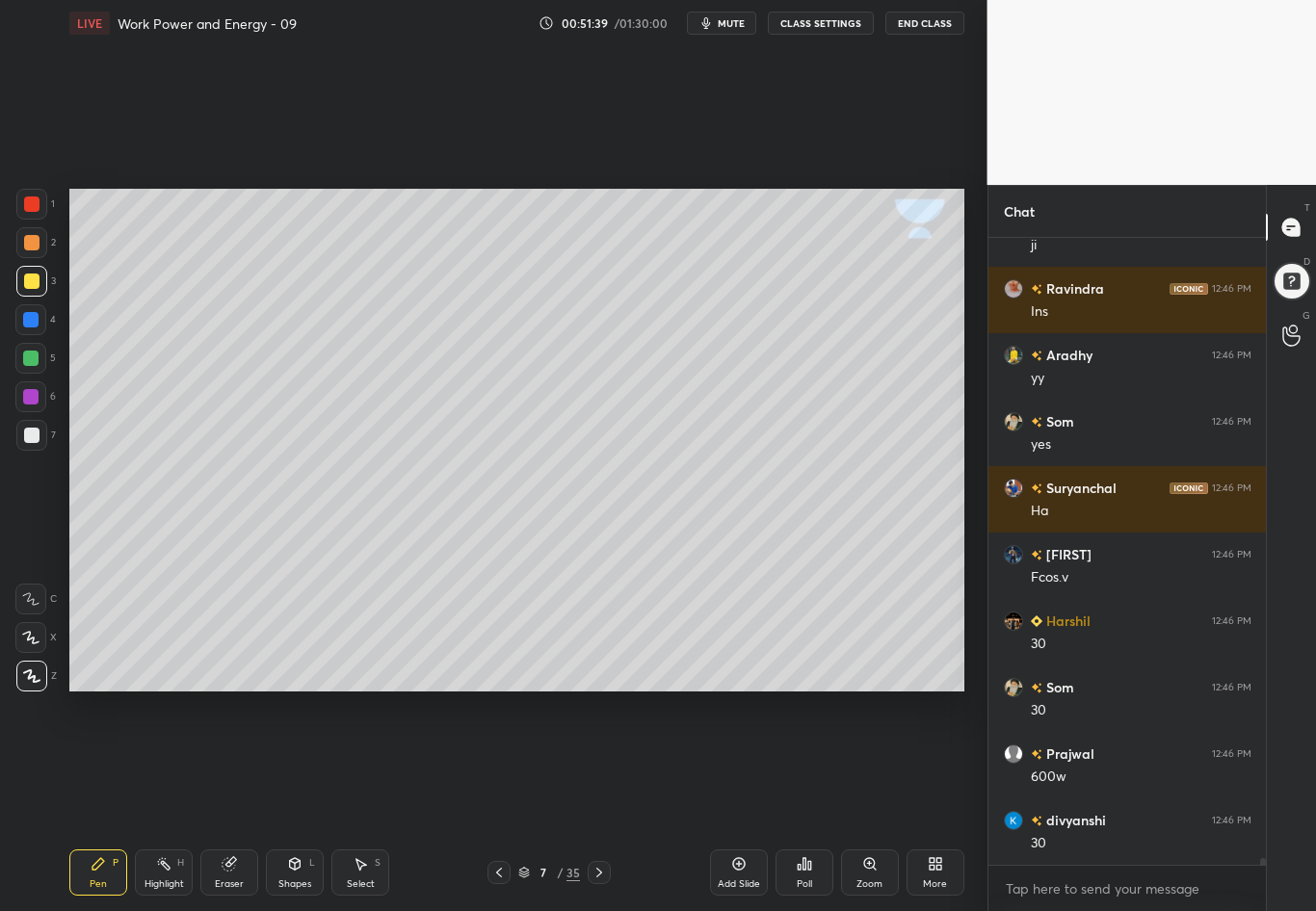 scroll, scrollTop: 60235, scrollLeft: 0, axis: vertical 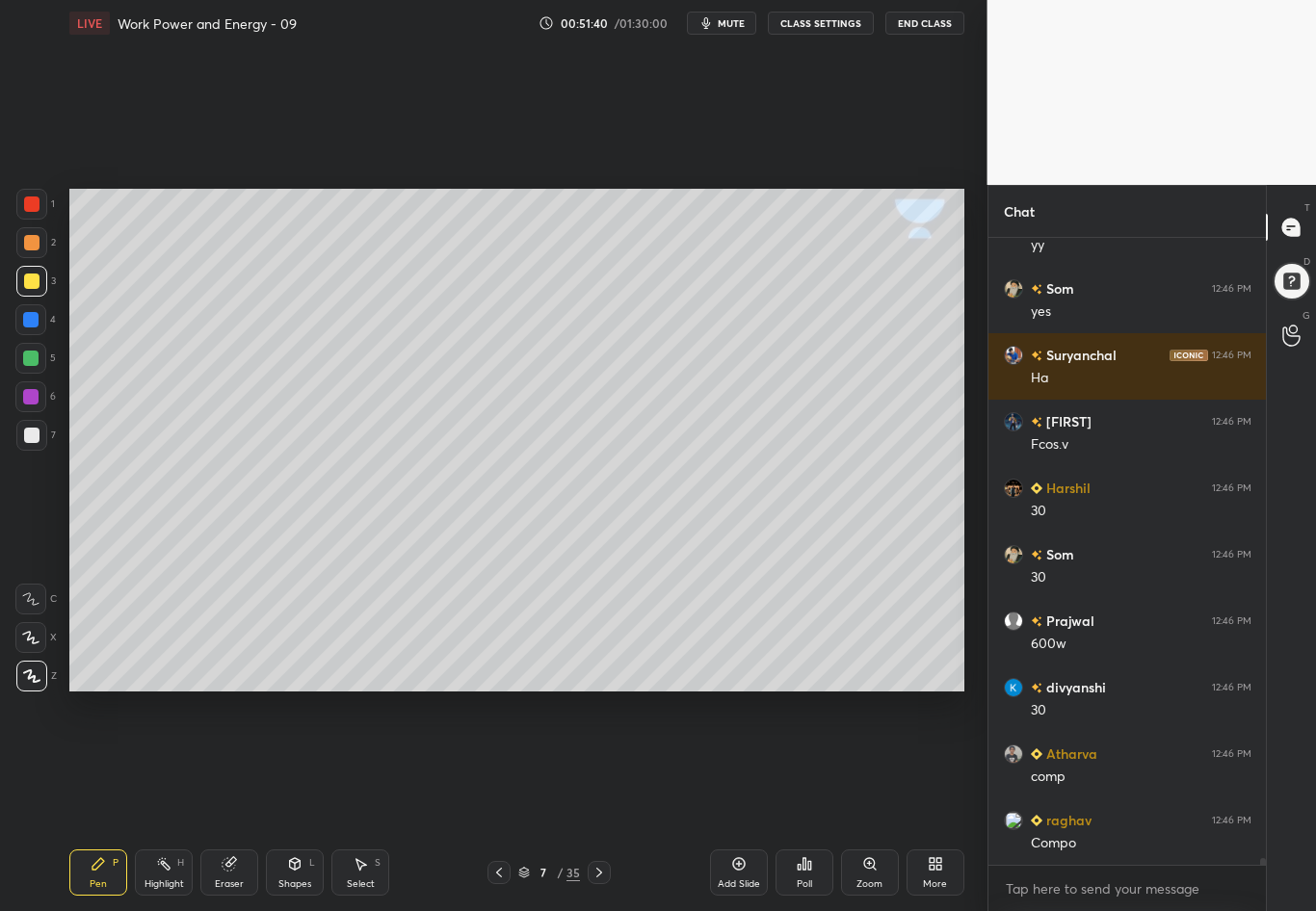 click 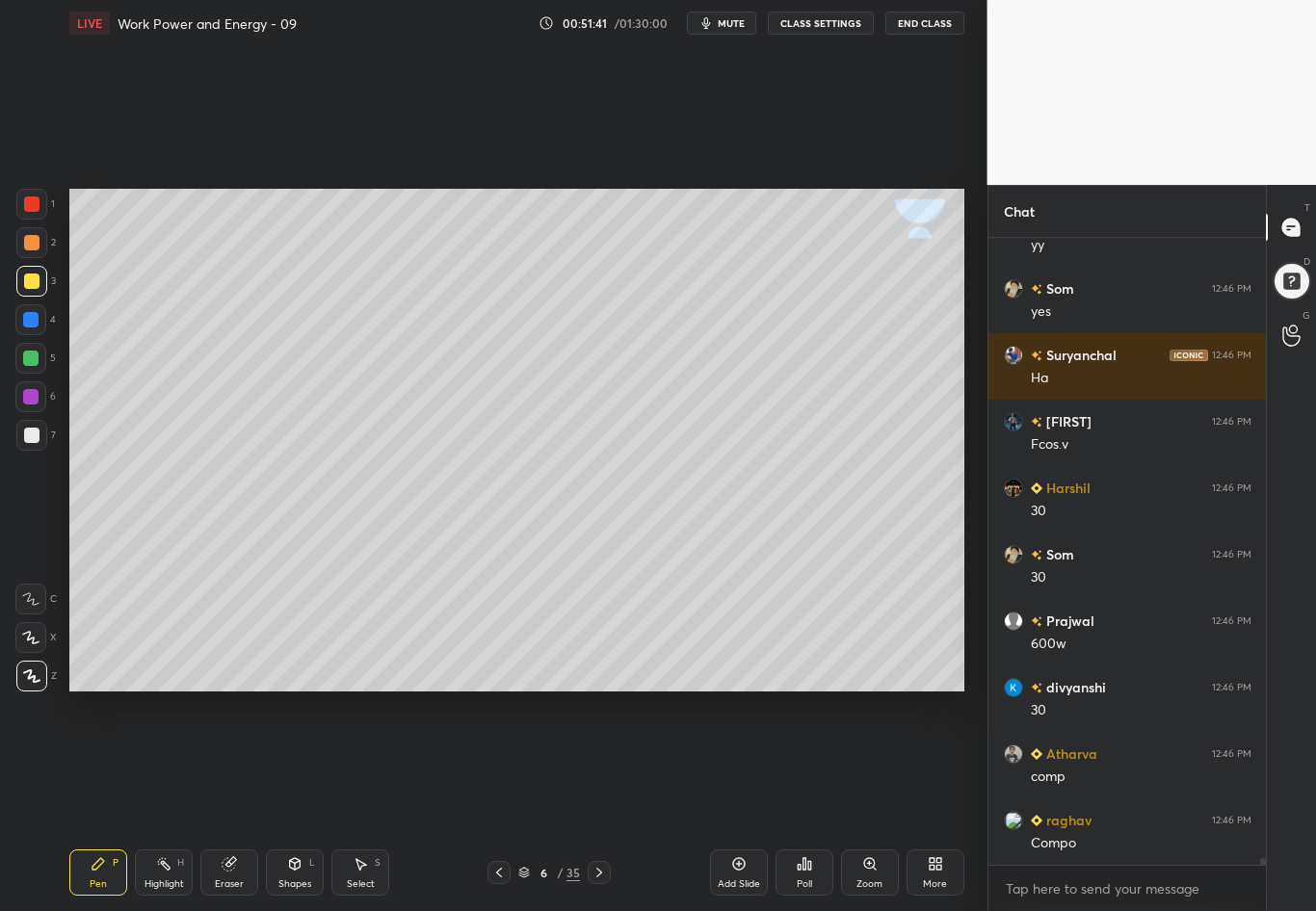 click on "Highlight" at bounding box center (164, 884) 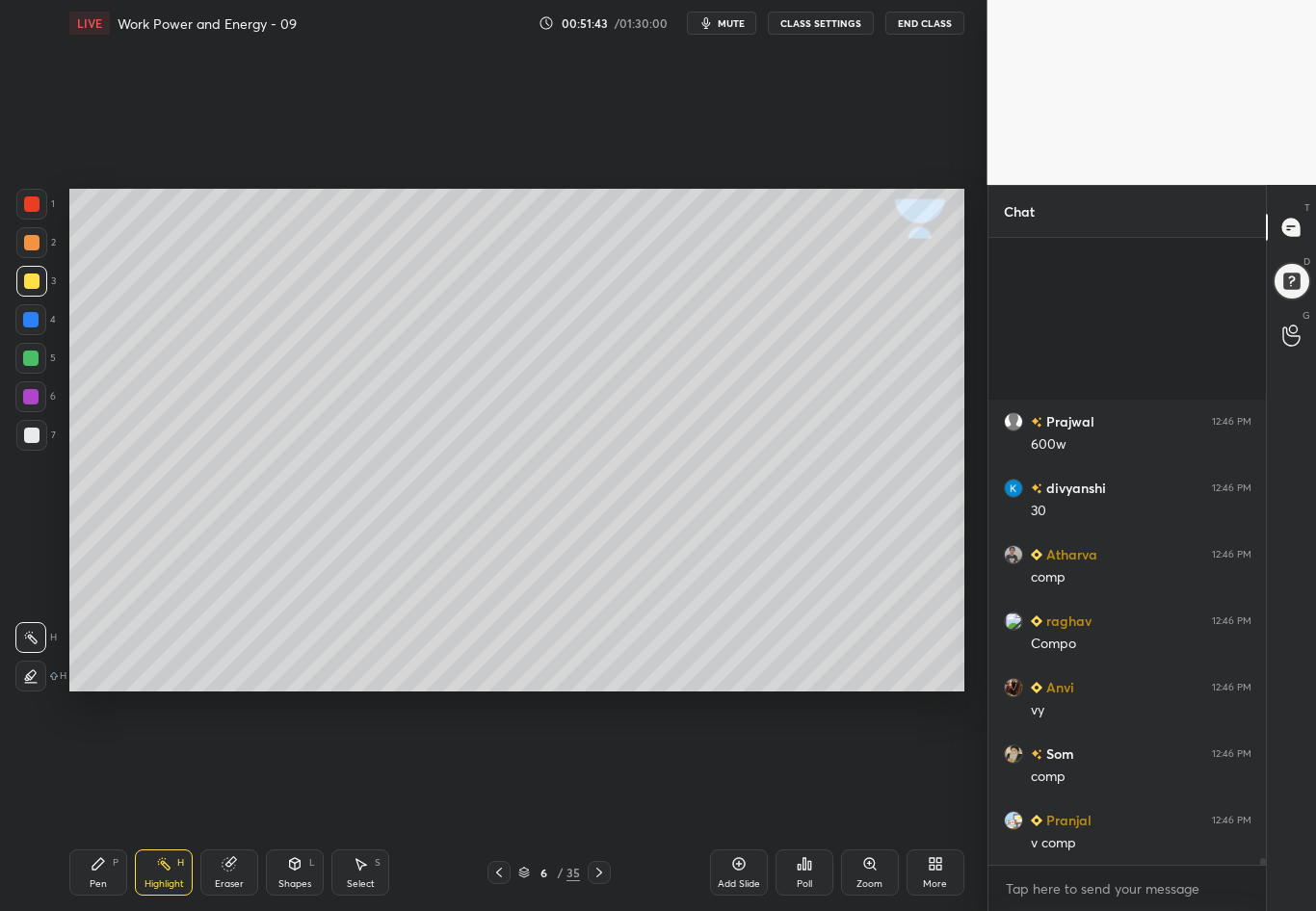 scroll, scrollTop: 60766, scrollLeft: 0, axis: vertical 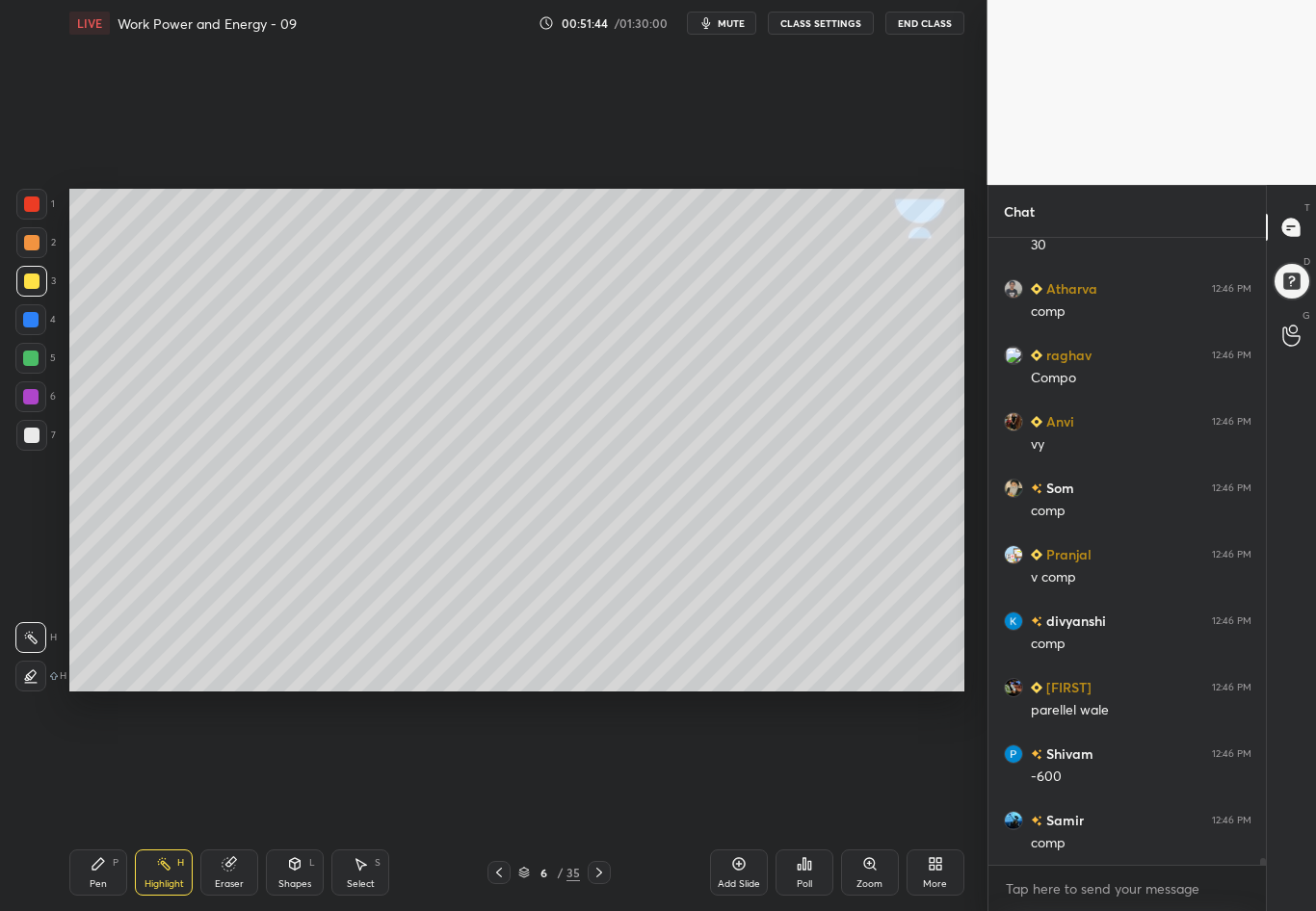 click on "Pen P" at bounding box center [98, 872] 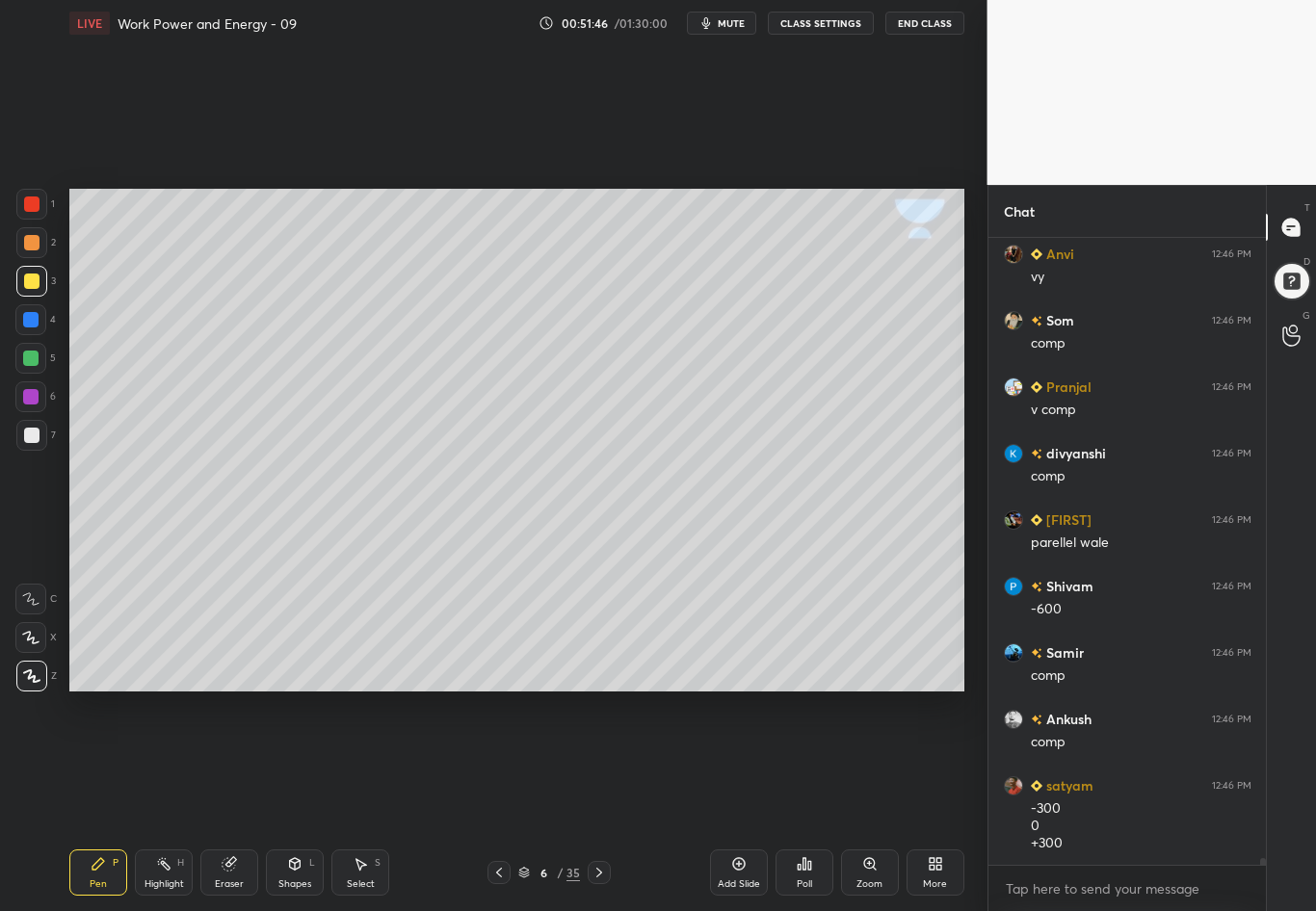 click at bounding box center [32, 435] 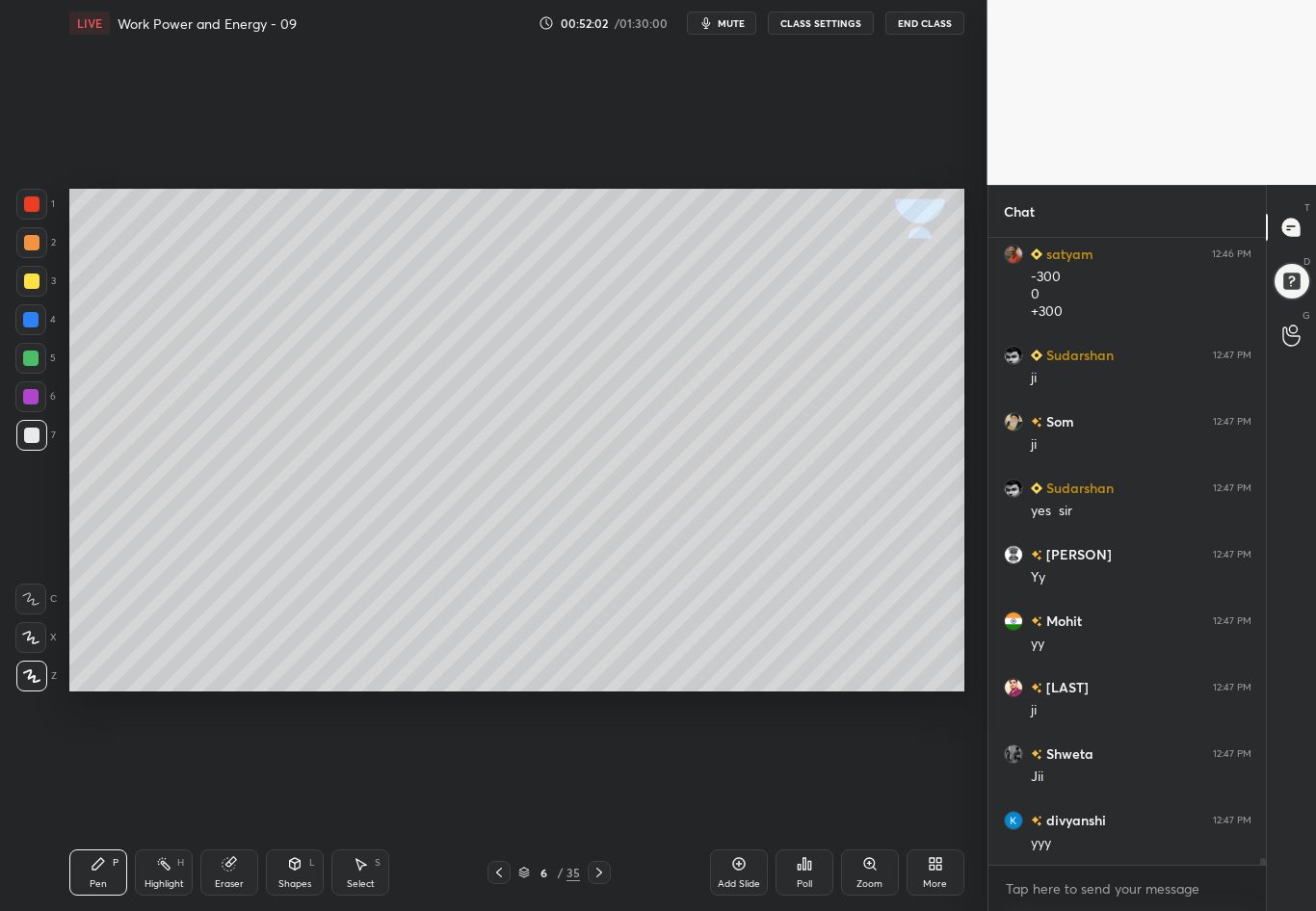 scroll, scrollTop: 61532, scrollLeft: 0, axis: vertical 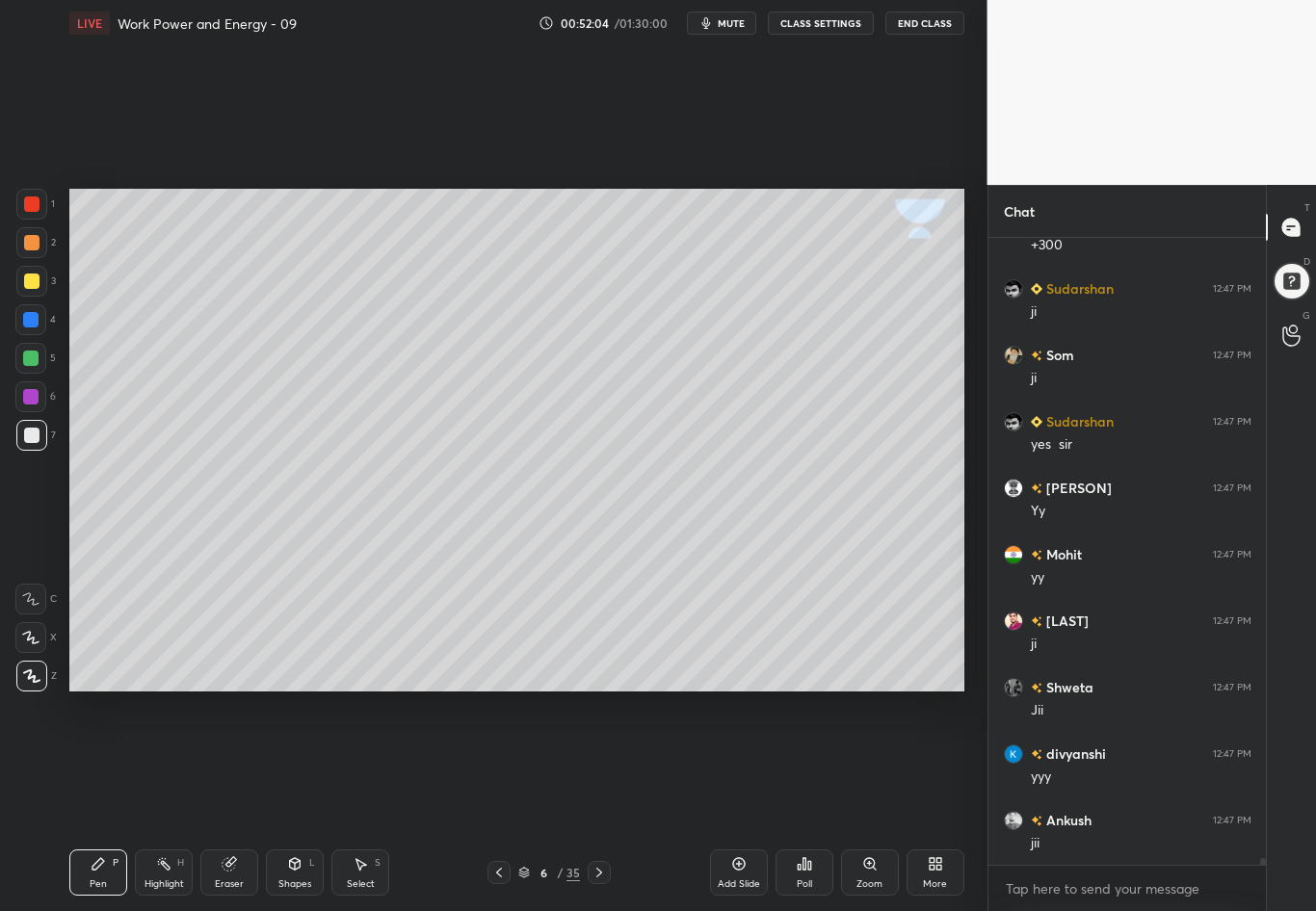 click 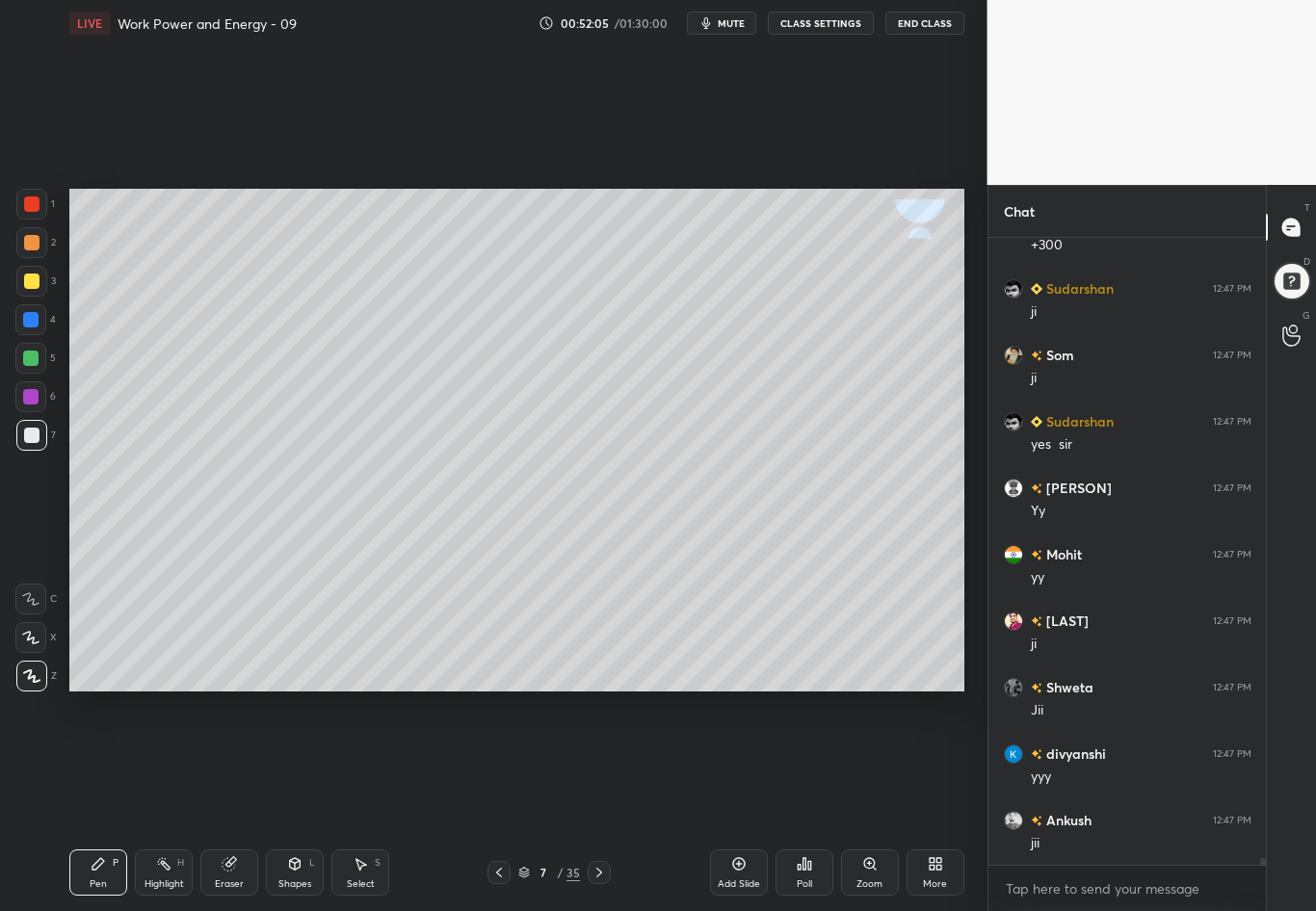 click at bounding box center (599, 872) 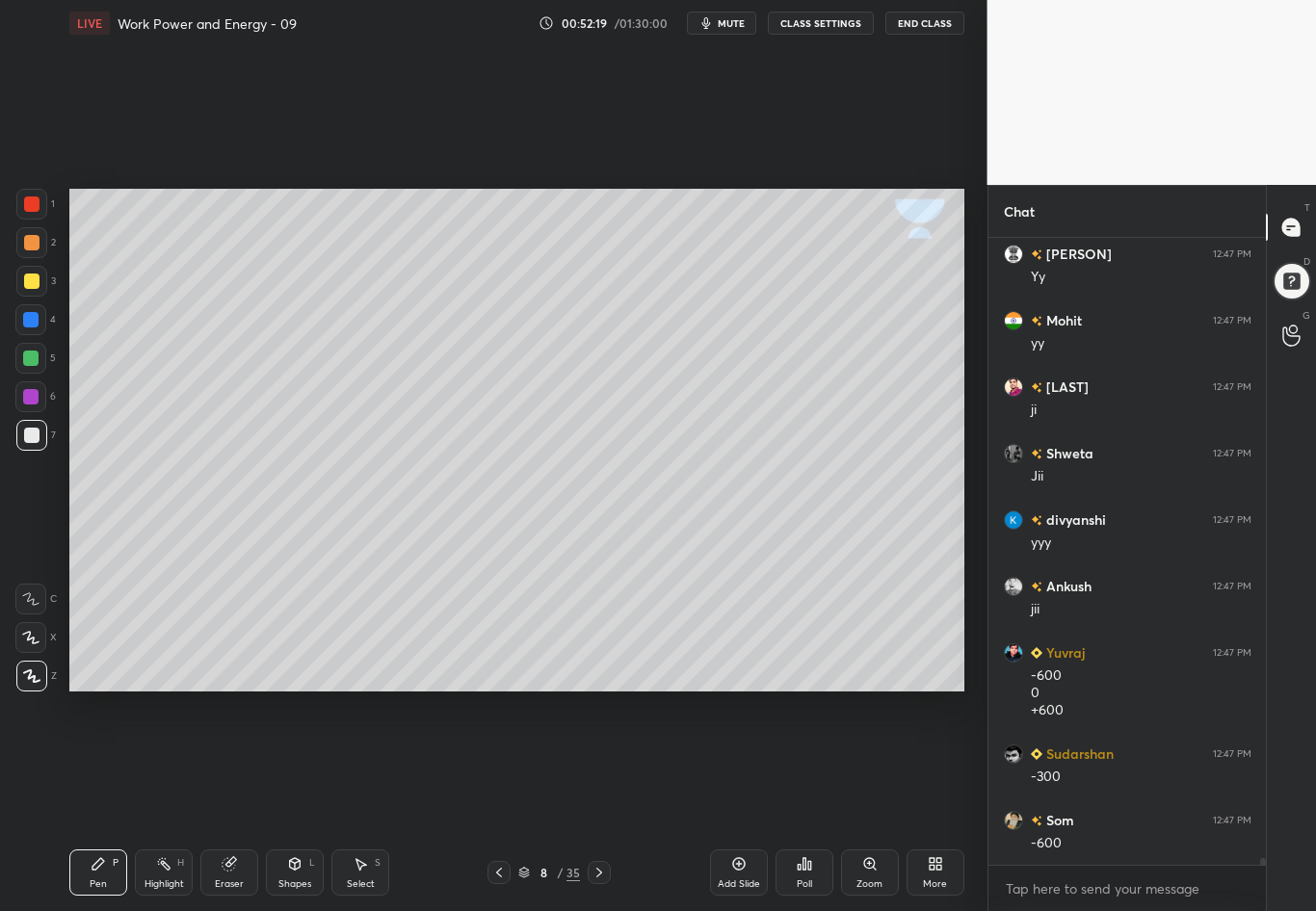 scroll, scrollTop: 61832, scrollLeft: 0, axis: vertical 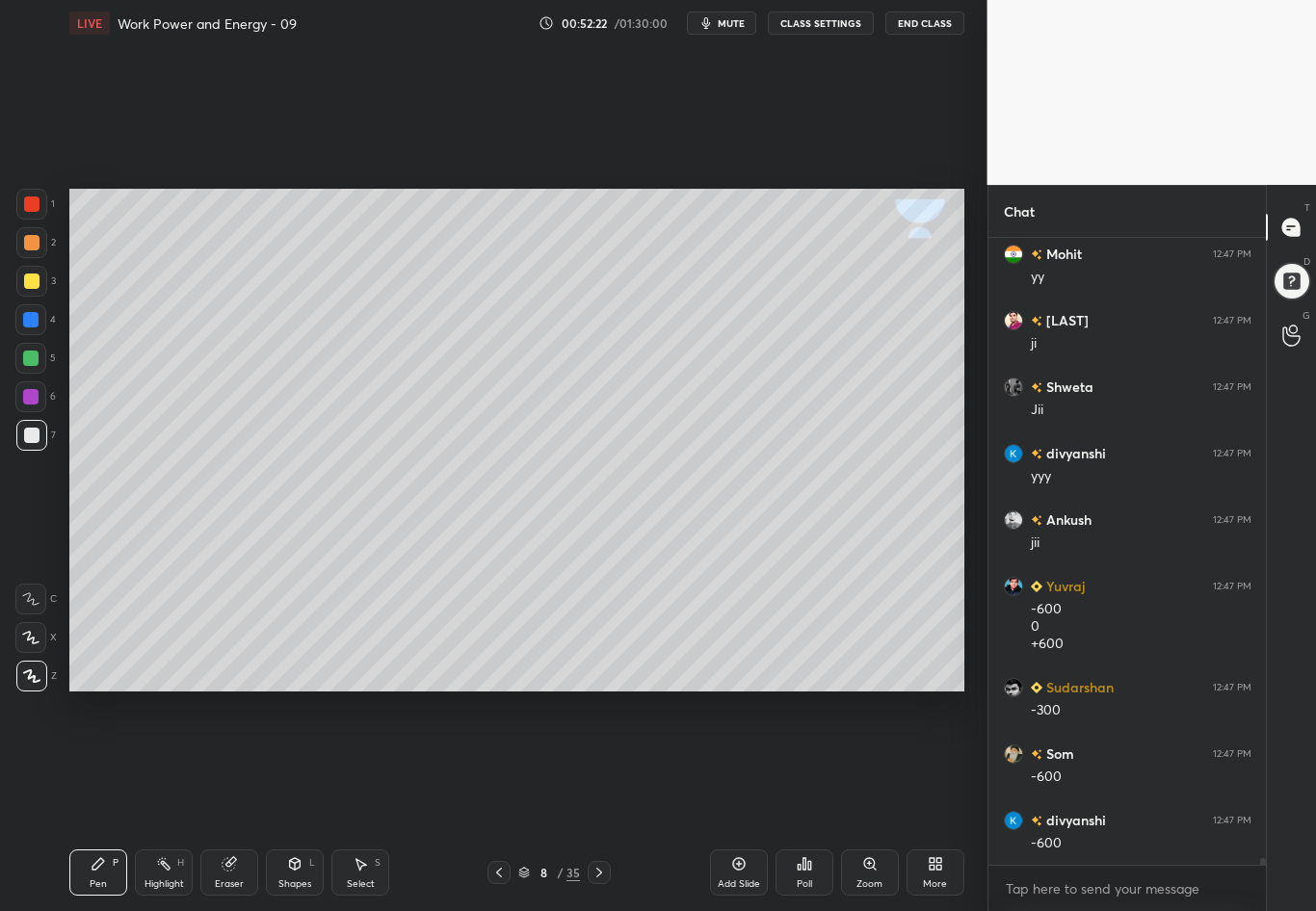 click at bounding box center (32, 281) 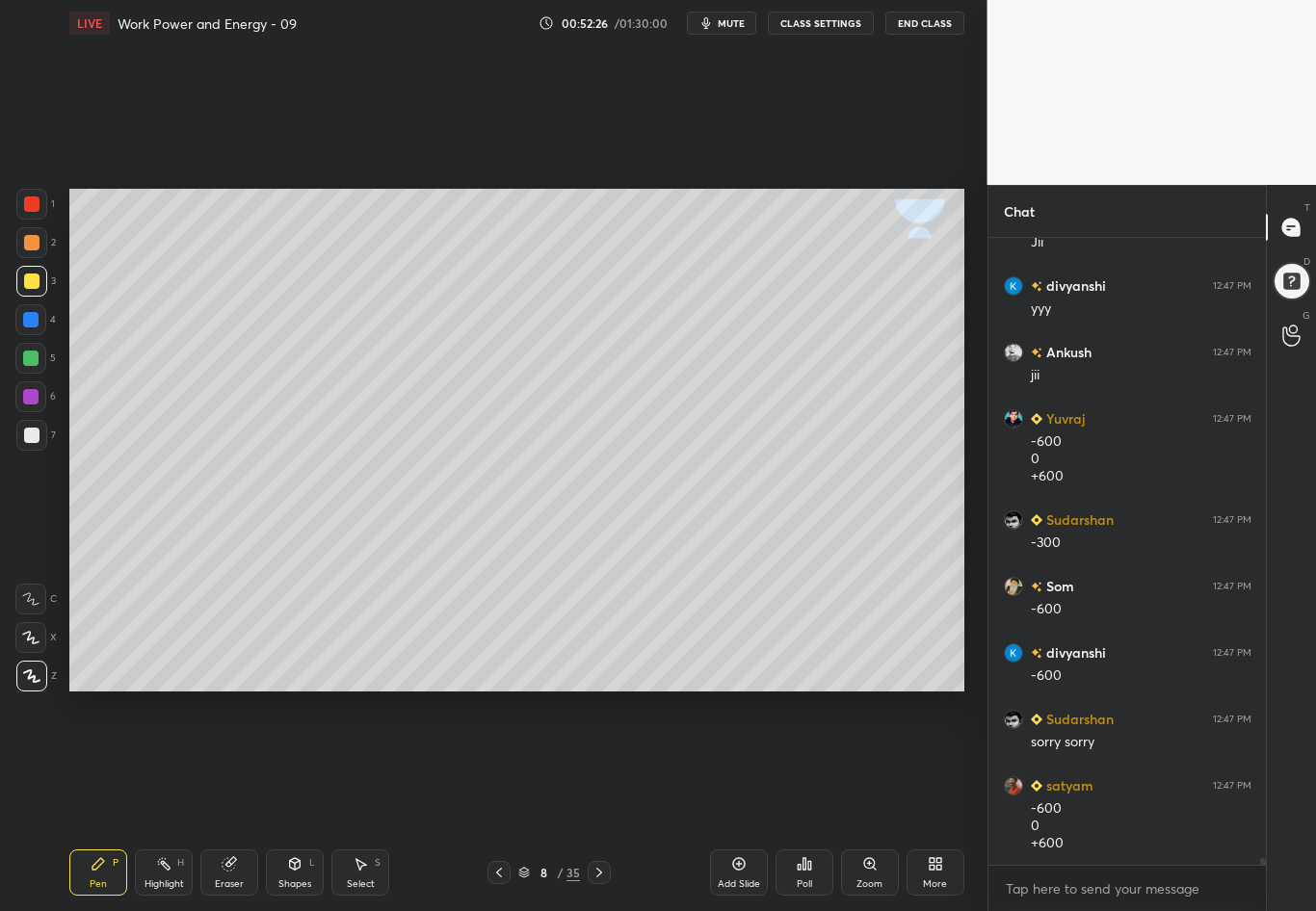 scroll, scrollTop: 62066, scrollLeft: 0, axis: vertical 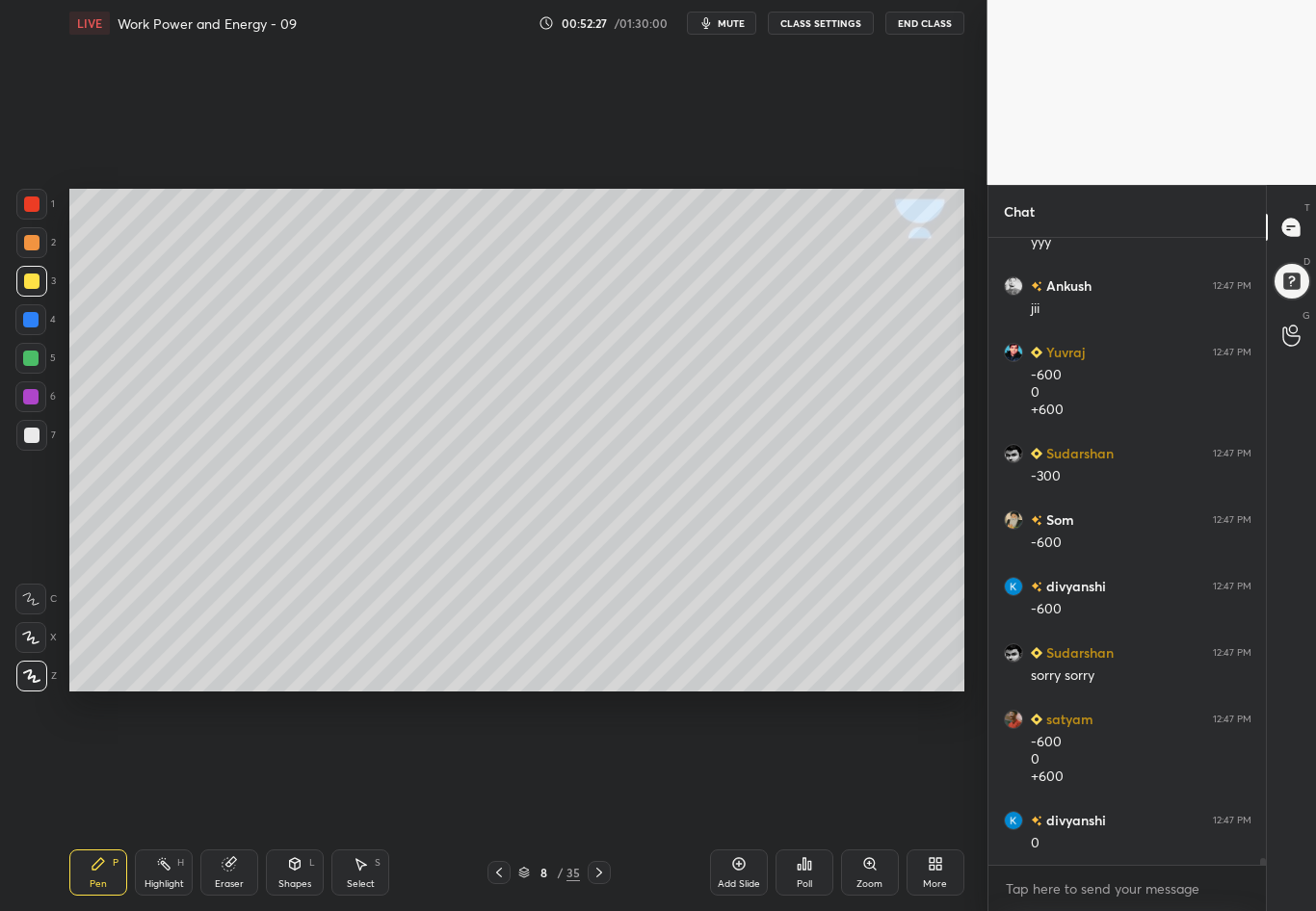 click at bounding box center [32, 281] 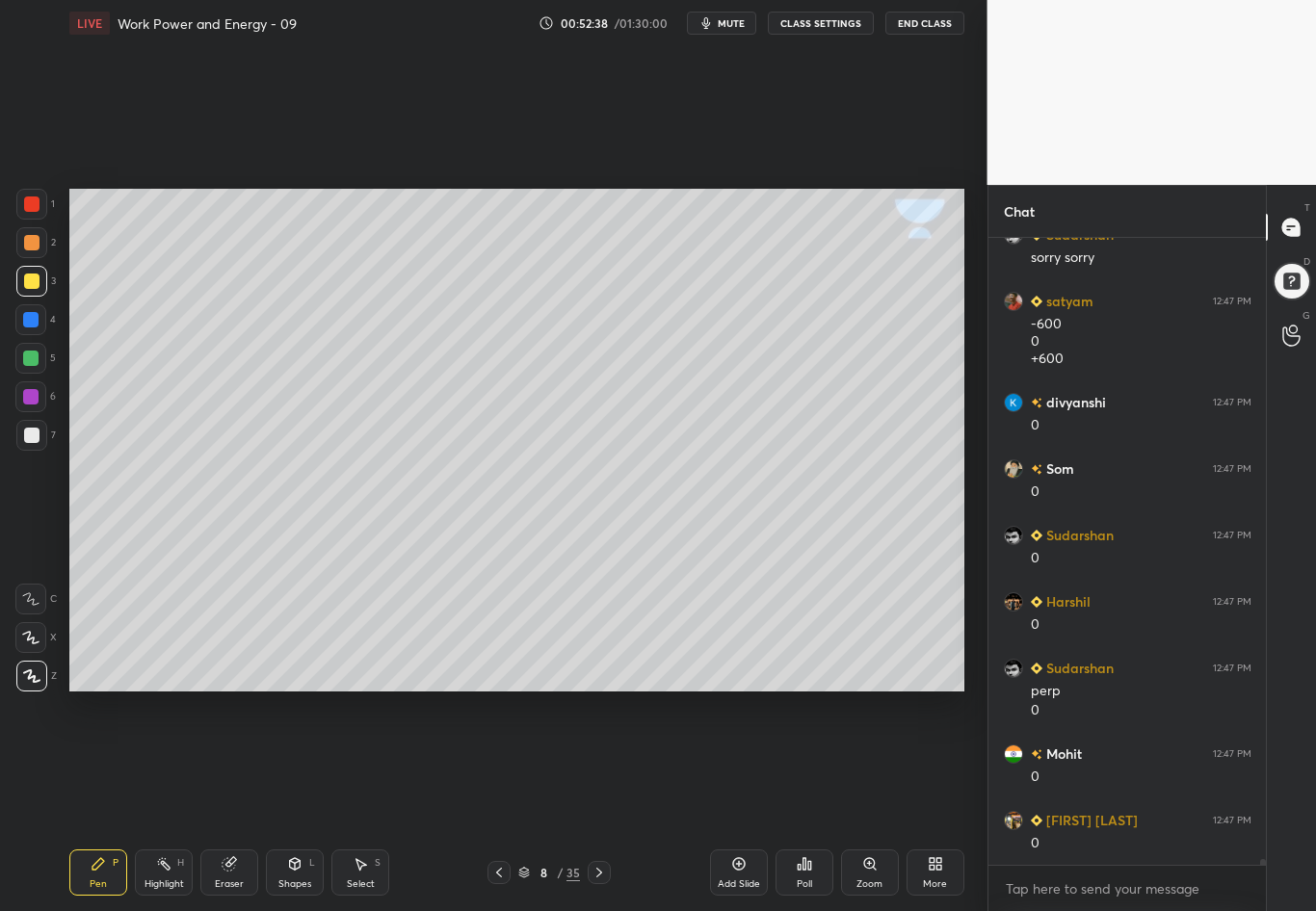 scroll, scrollTop: 62617, scrollLeft: 0, axis: vertical 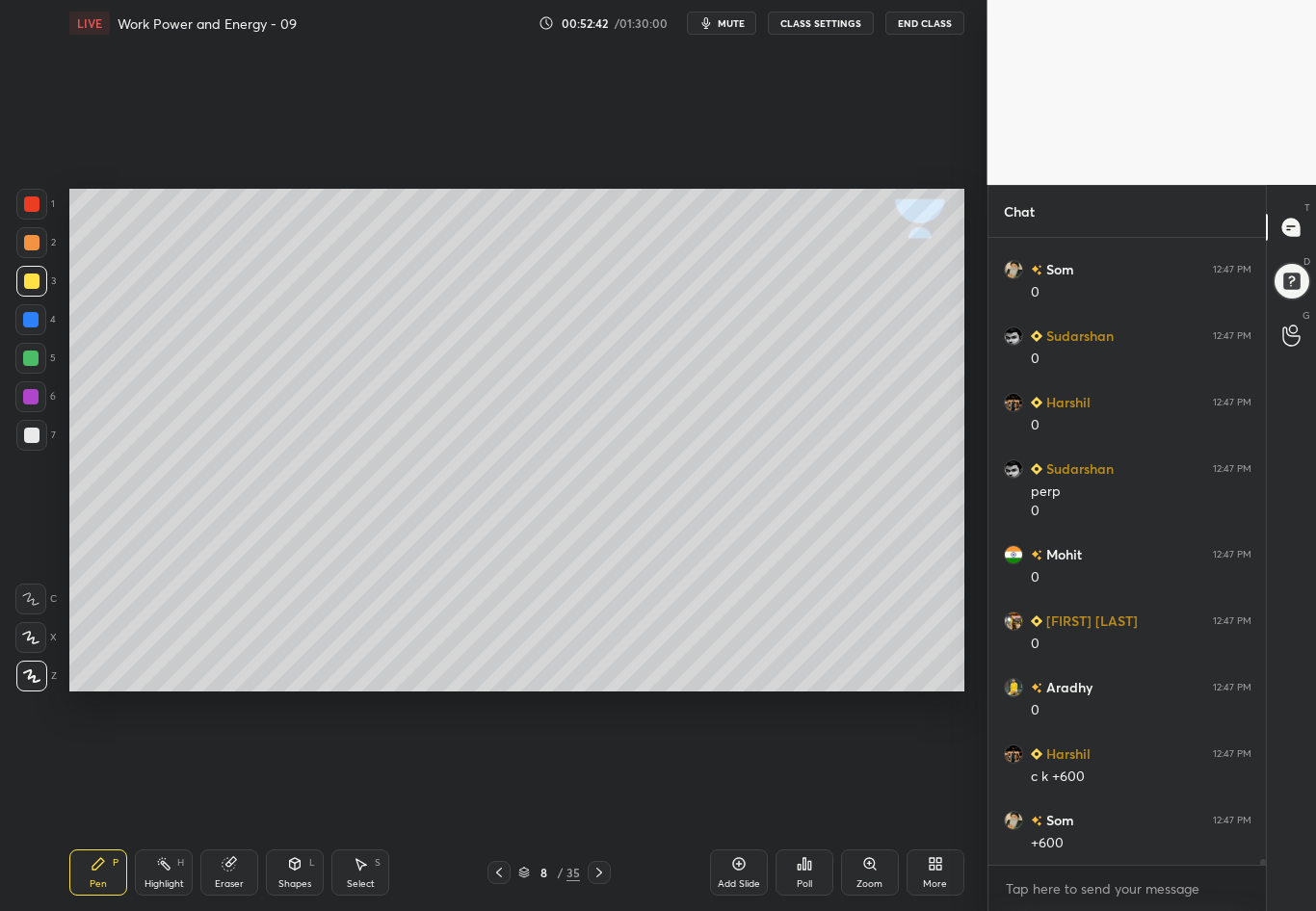 click at bounding box center [32, 435] 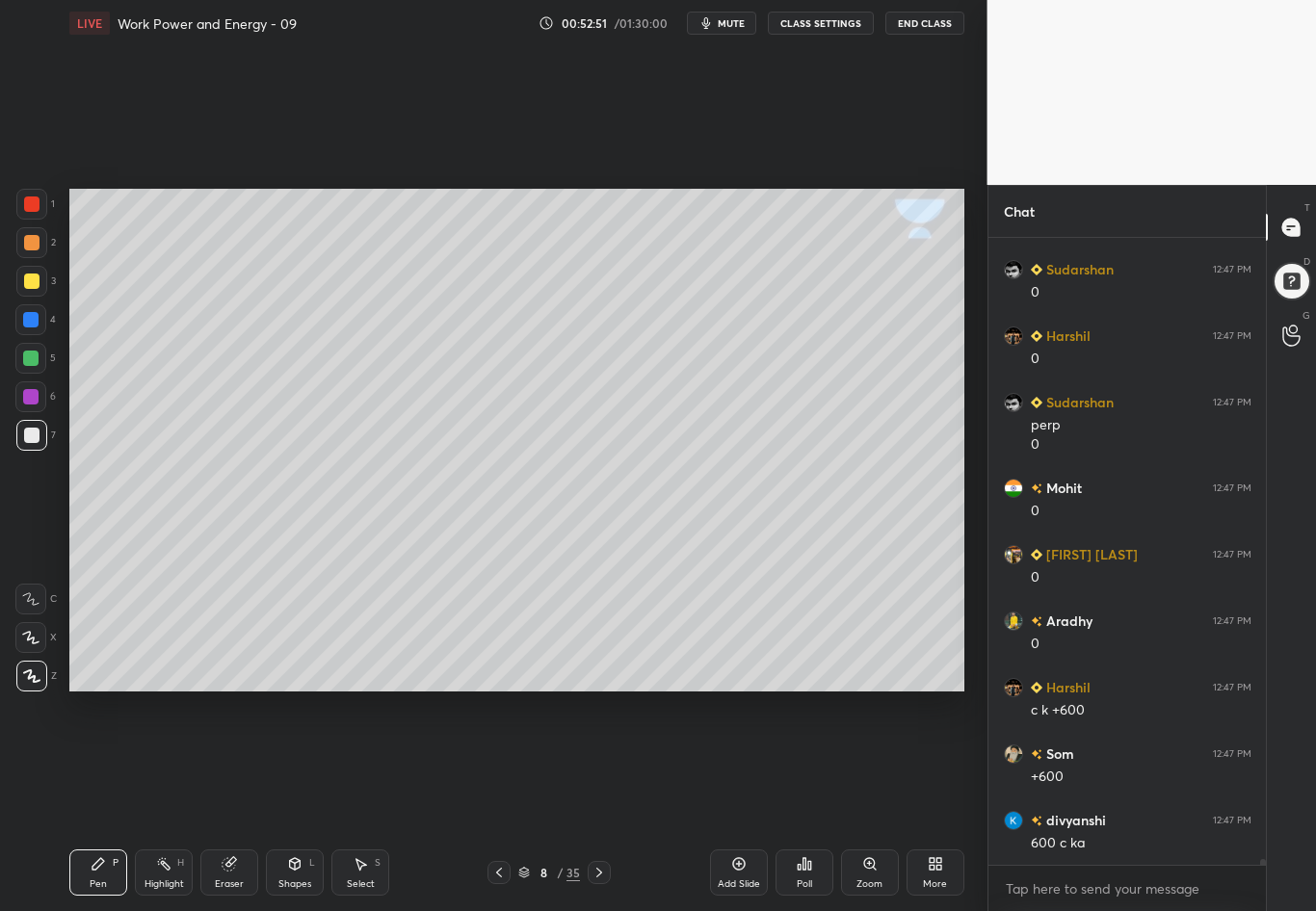 scroll, scrollTop: 62817, scrollLeft: 0, axis: vertical 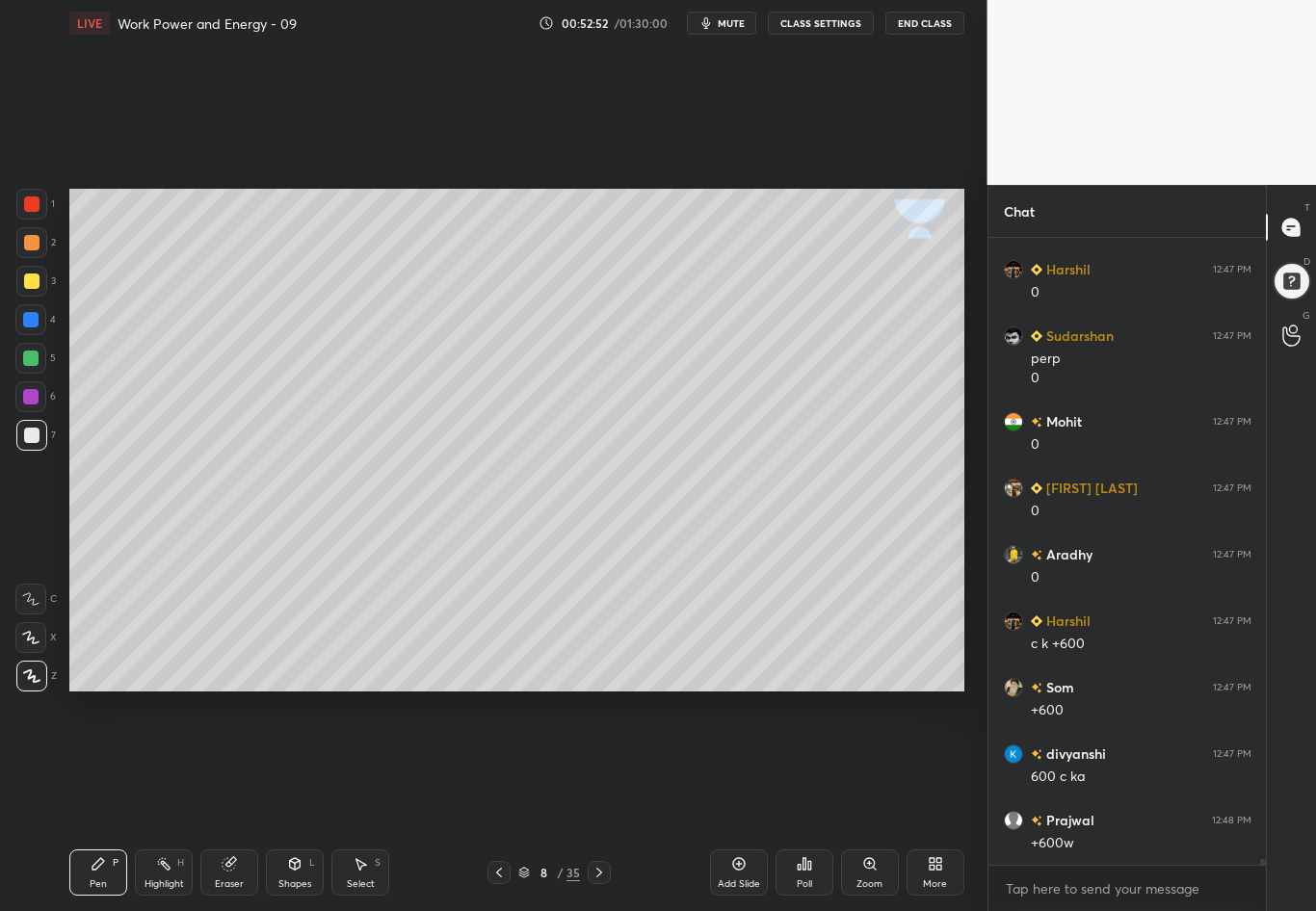 click at bounding box center [32, 281] 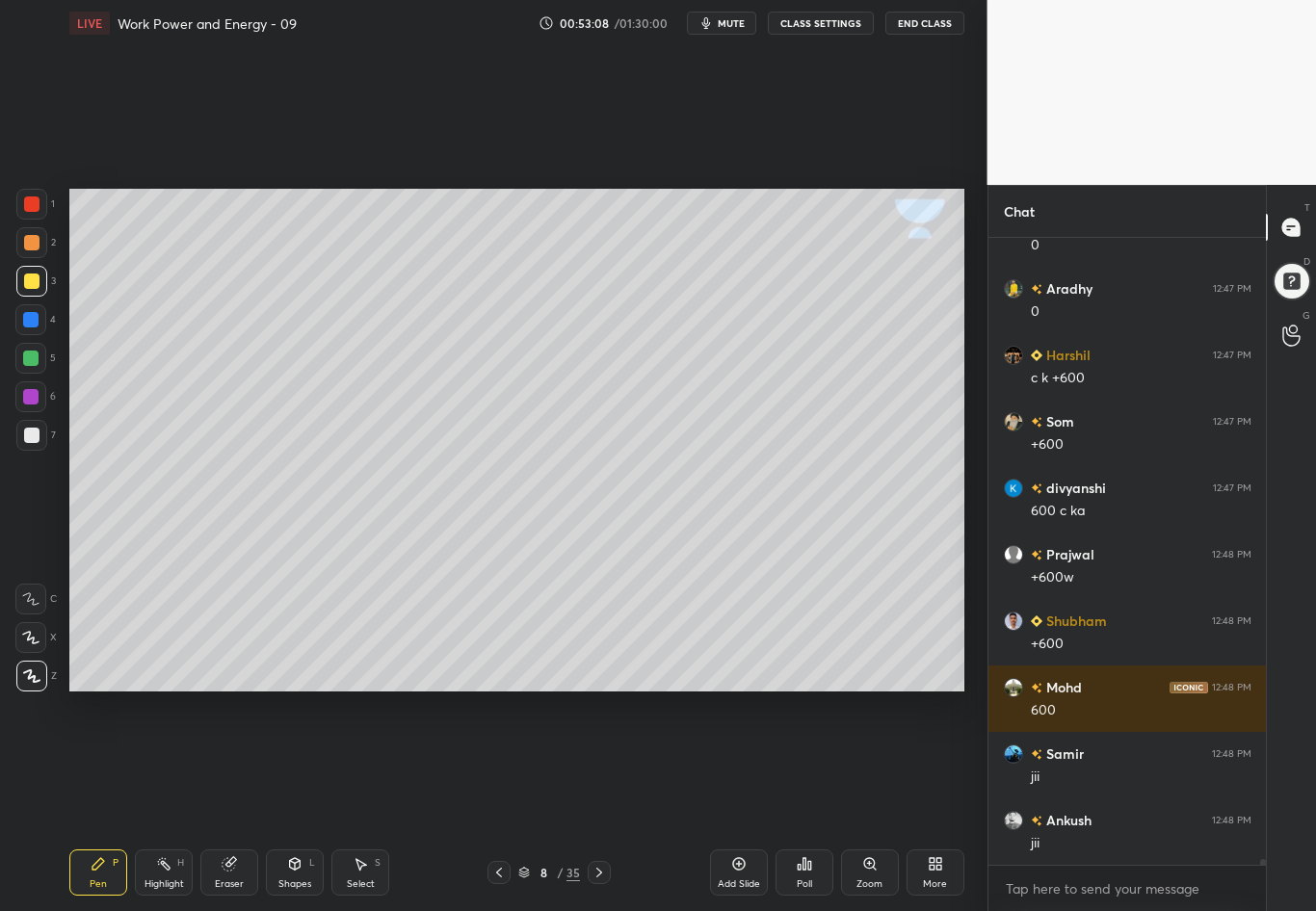 scroll, scrollTop: 63129, scrollLeft: 0, axis: vertical 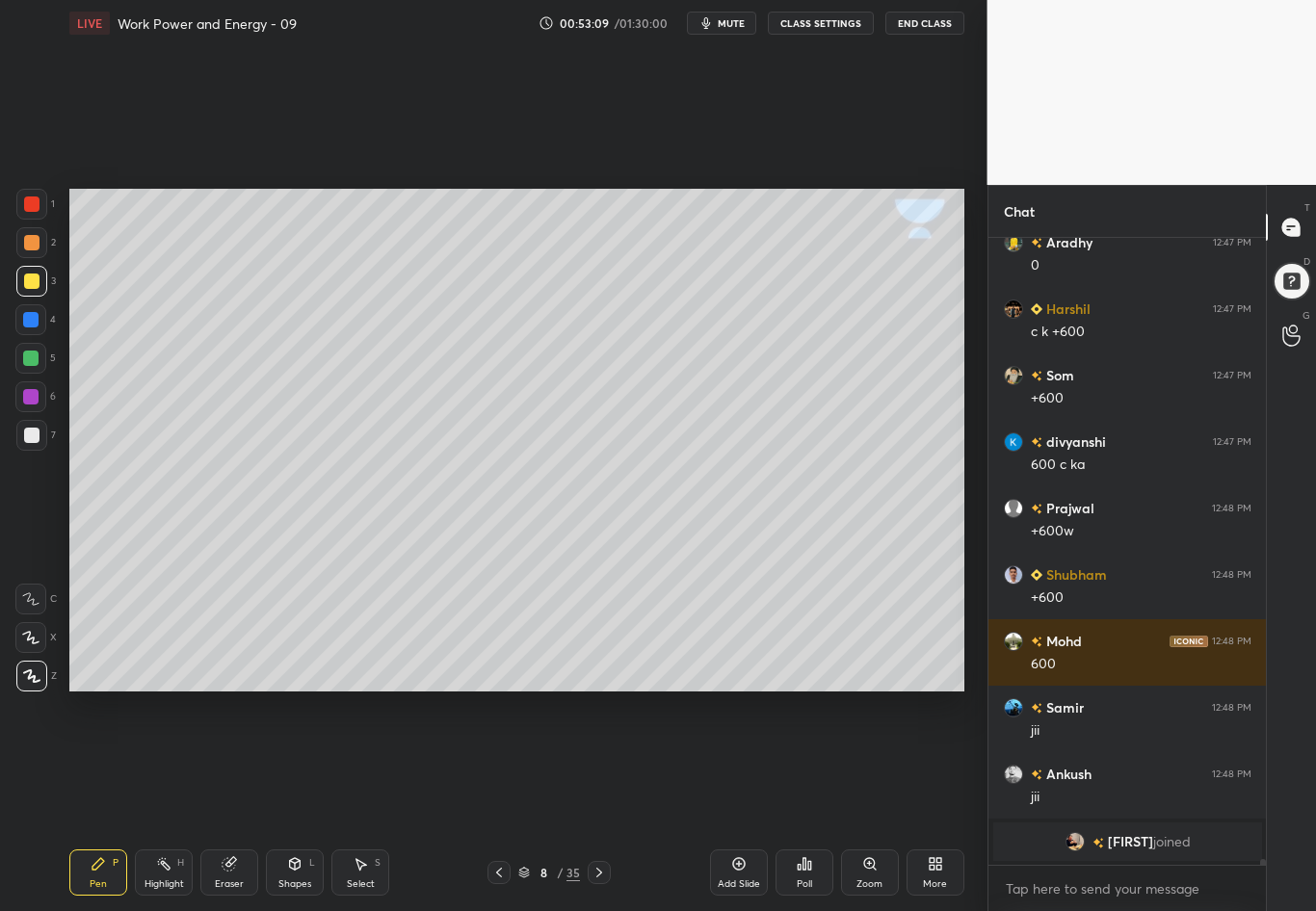click on "1 2 3 4 5 6 7" at bounding box center [36, 324] 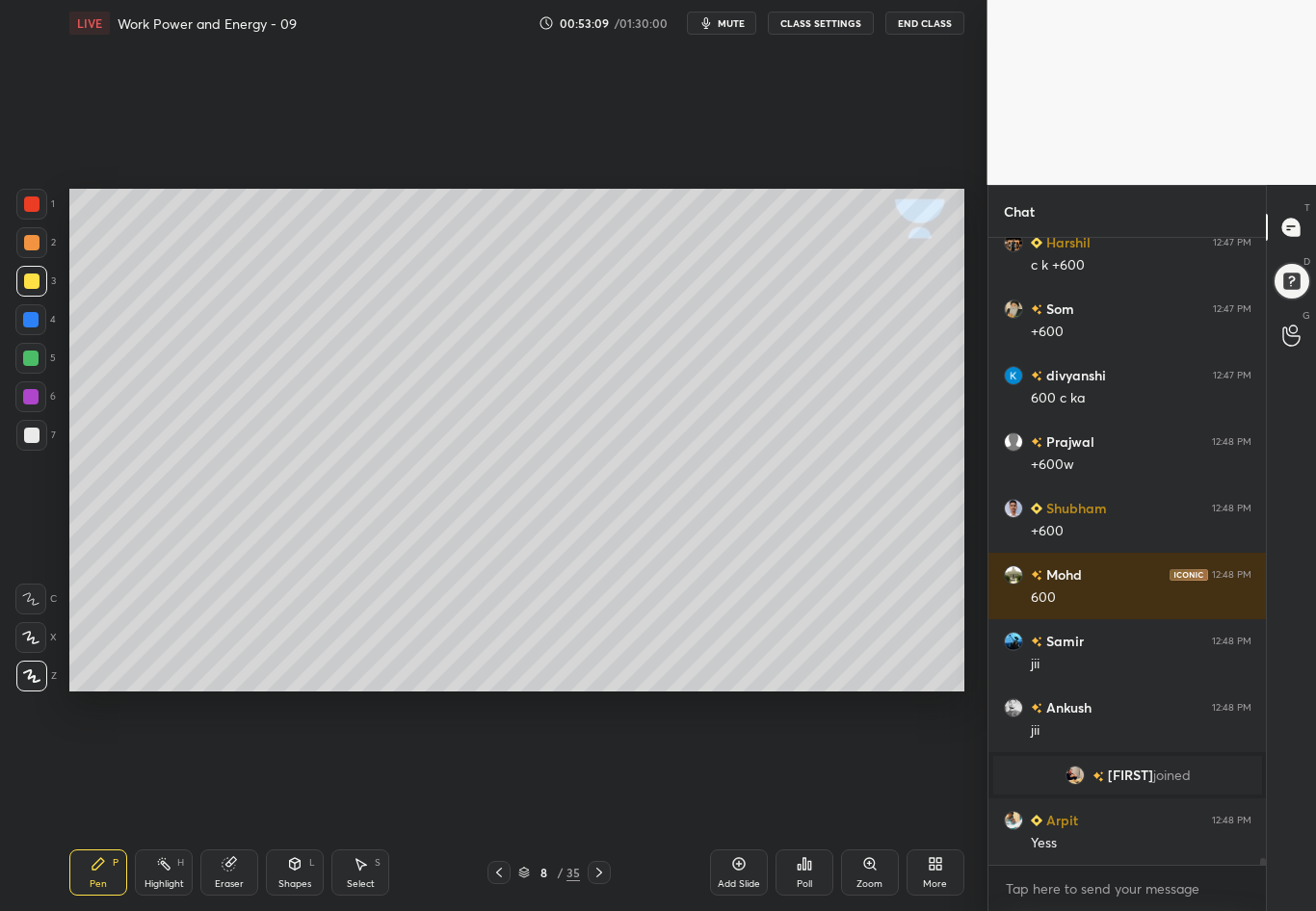 scroll, scrollTop: 60694, scrollLeft: 0, axis: vertical 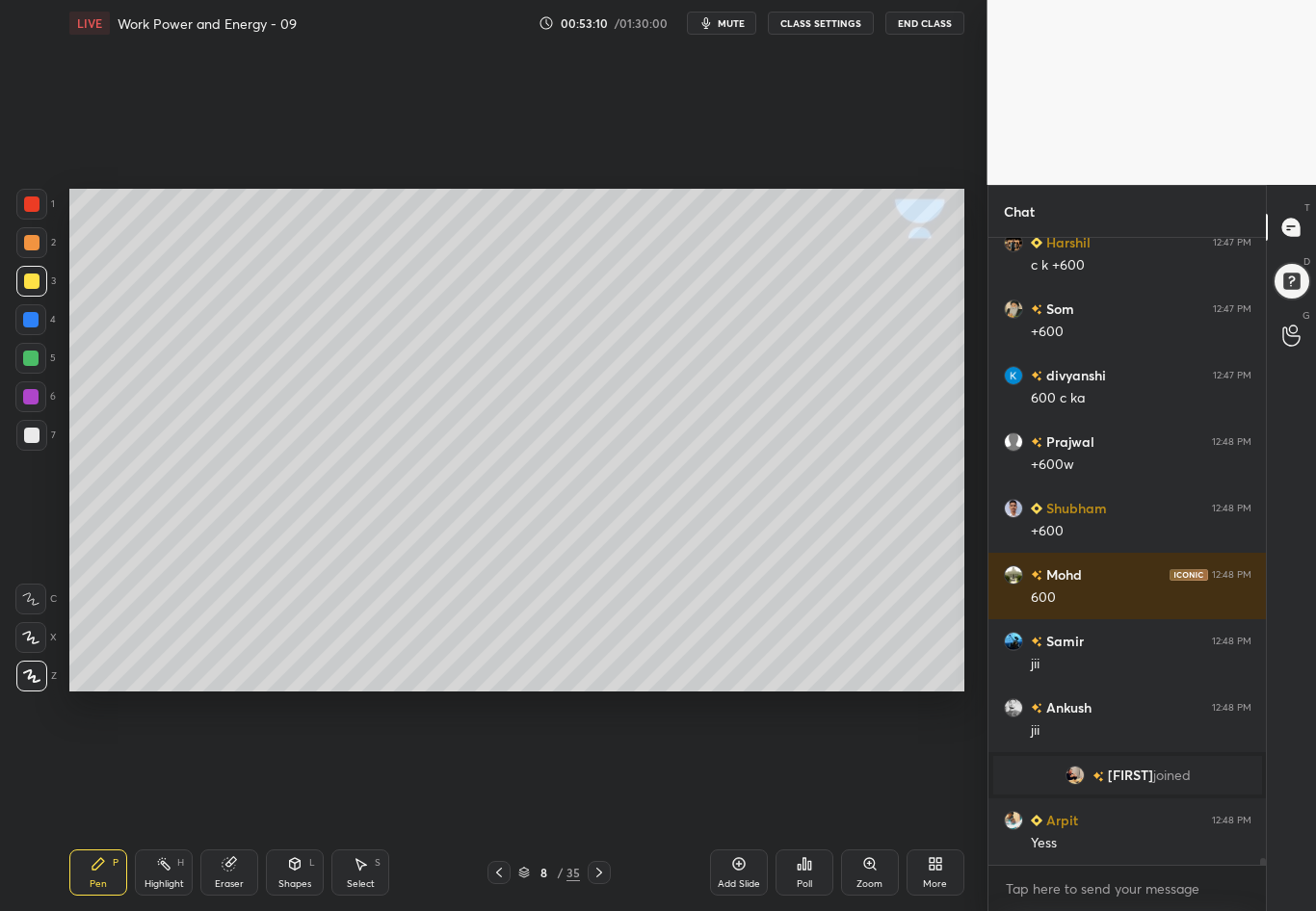 click at bounding box center (32, 435) 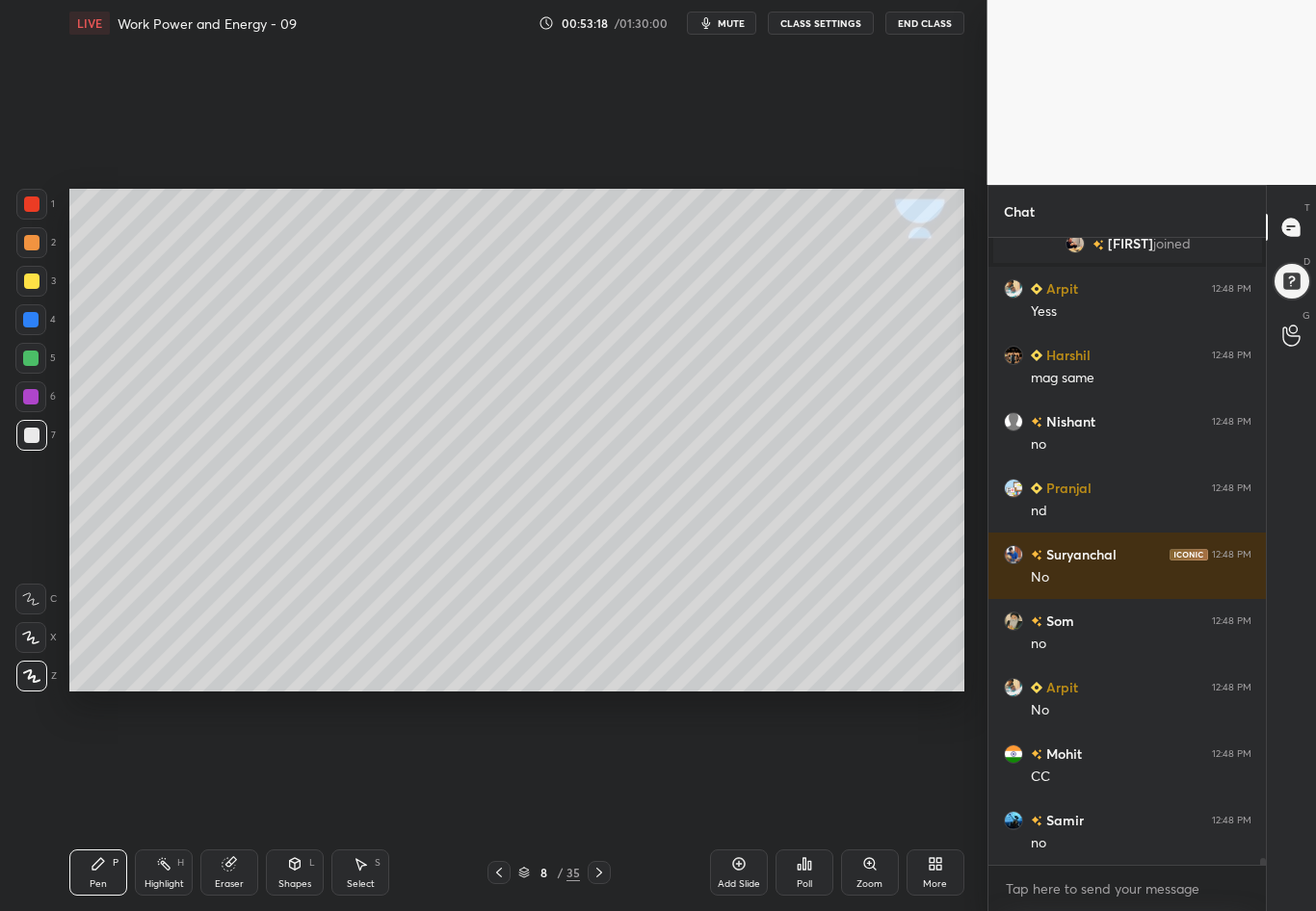 scroll, scrollTop: 61292, scrollLeft: 0, axis: vertical 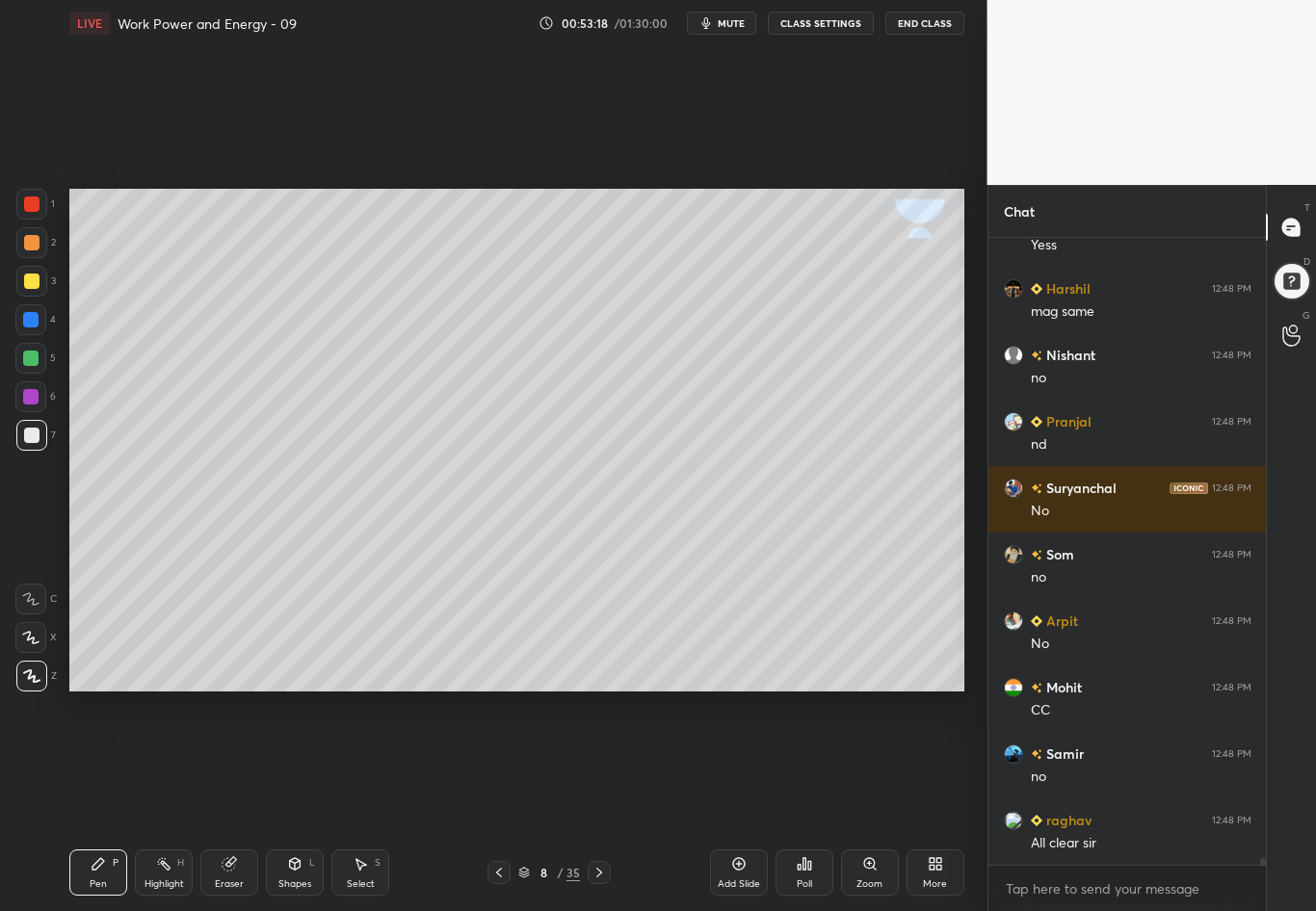 click on "Poll" at bounding box center (804, 872) 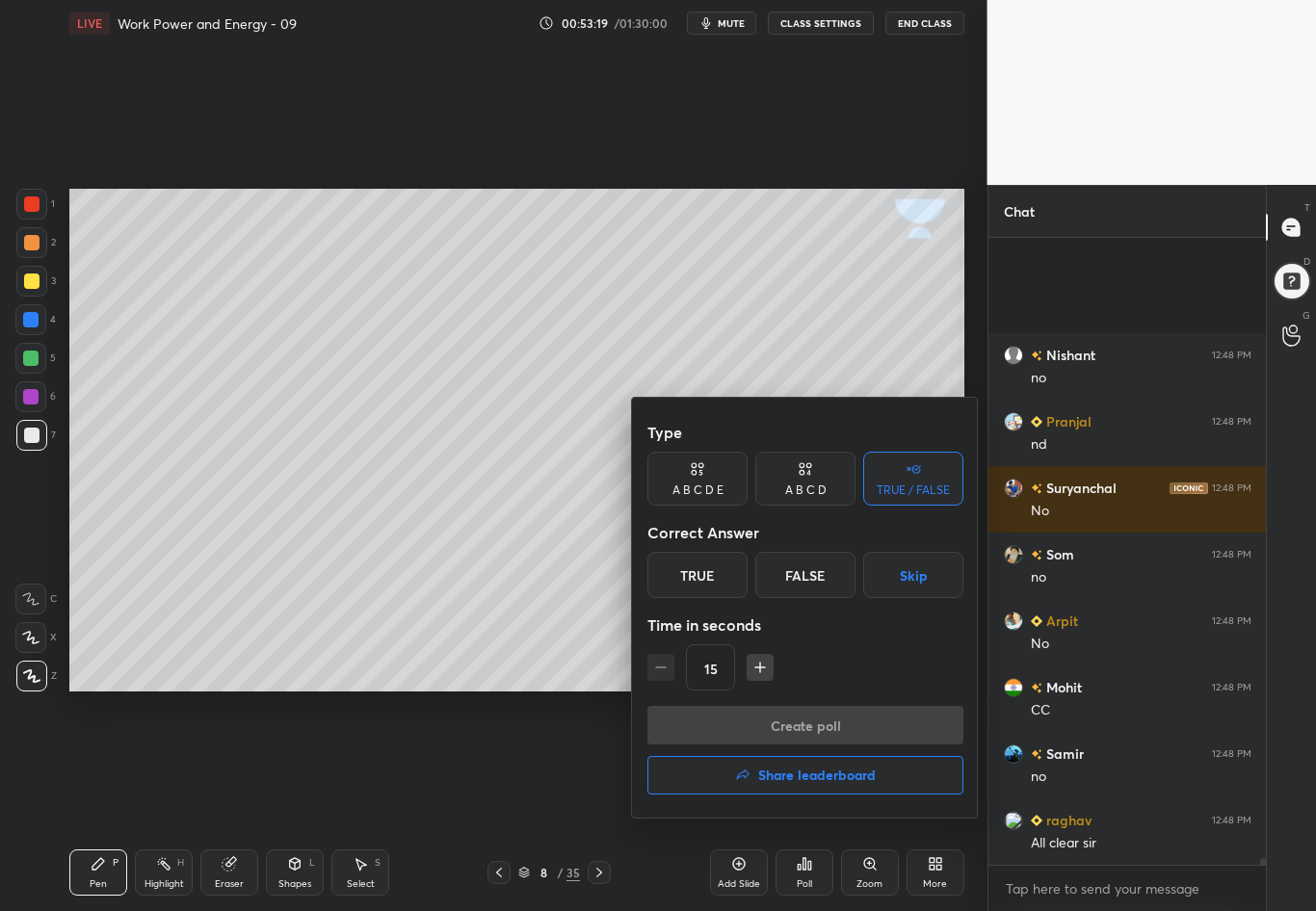 scroll, scrollTop: 61492, scrollLeft: 0, axis: vertical 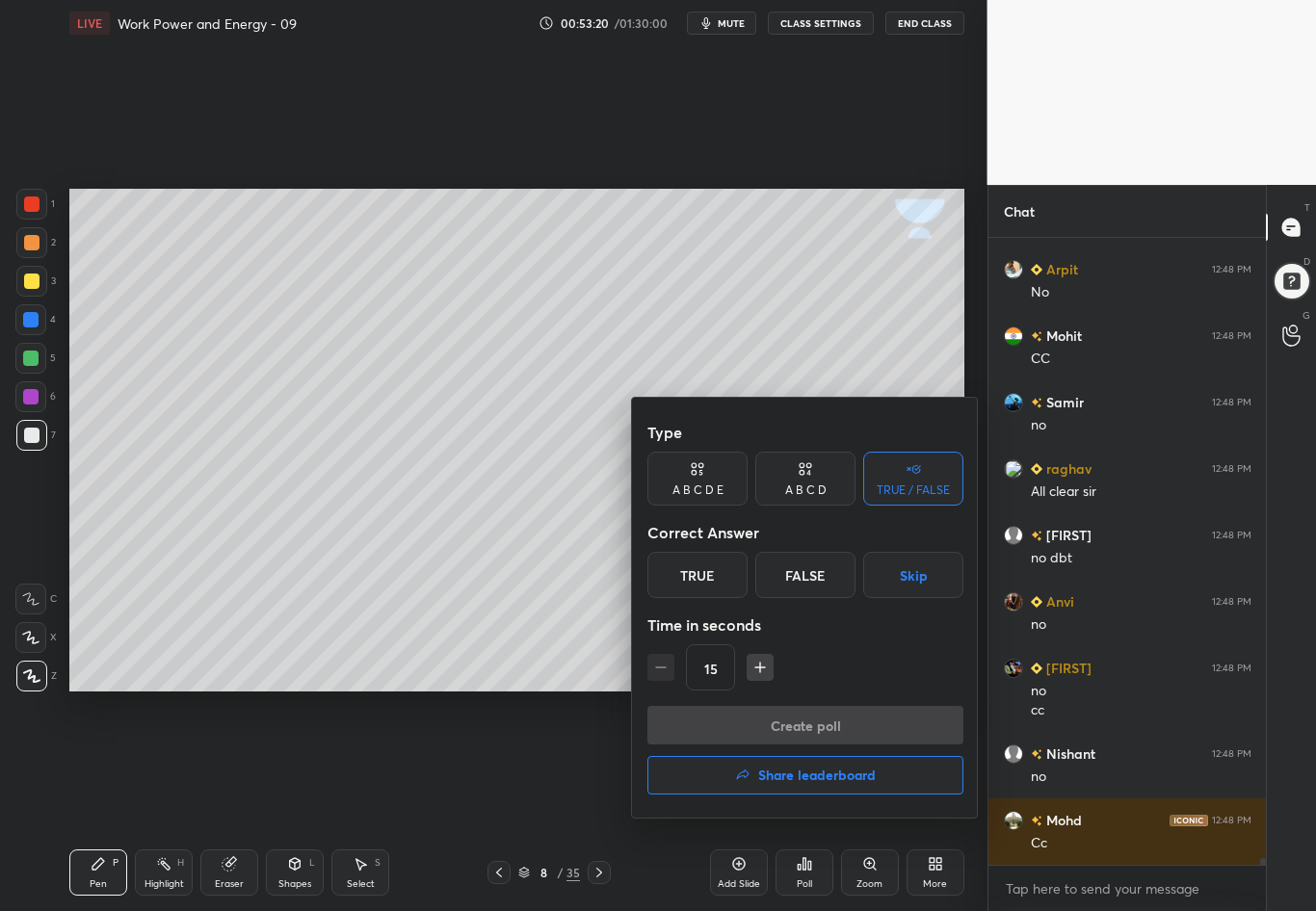 click on "False" at bounding box center [805, 575] 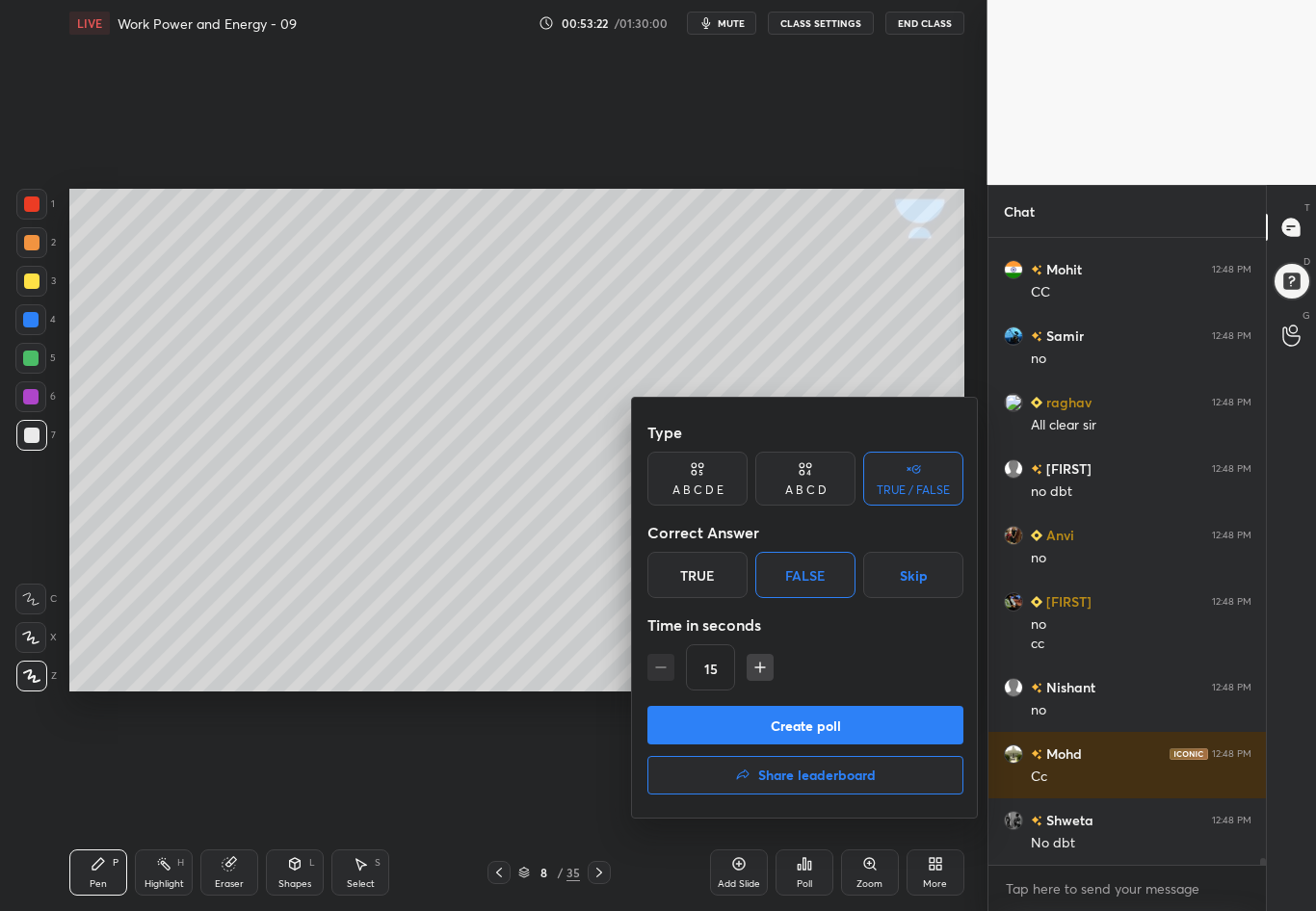 scroll, scrollTop: 61777, scrollLeft: 0, axis: vertical 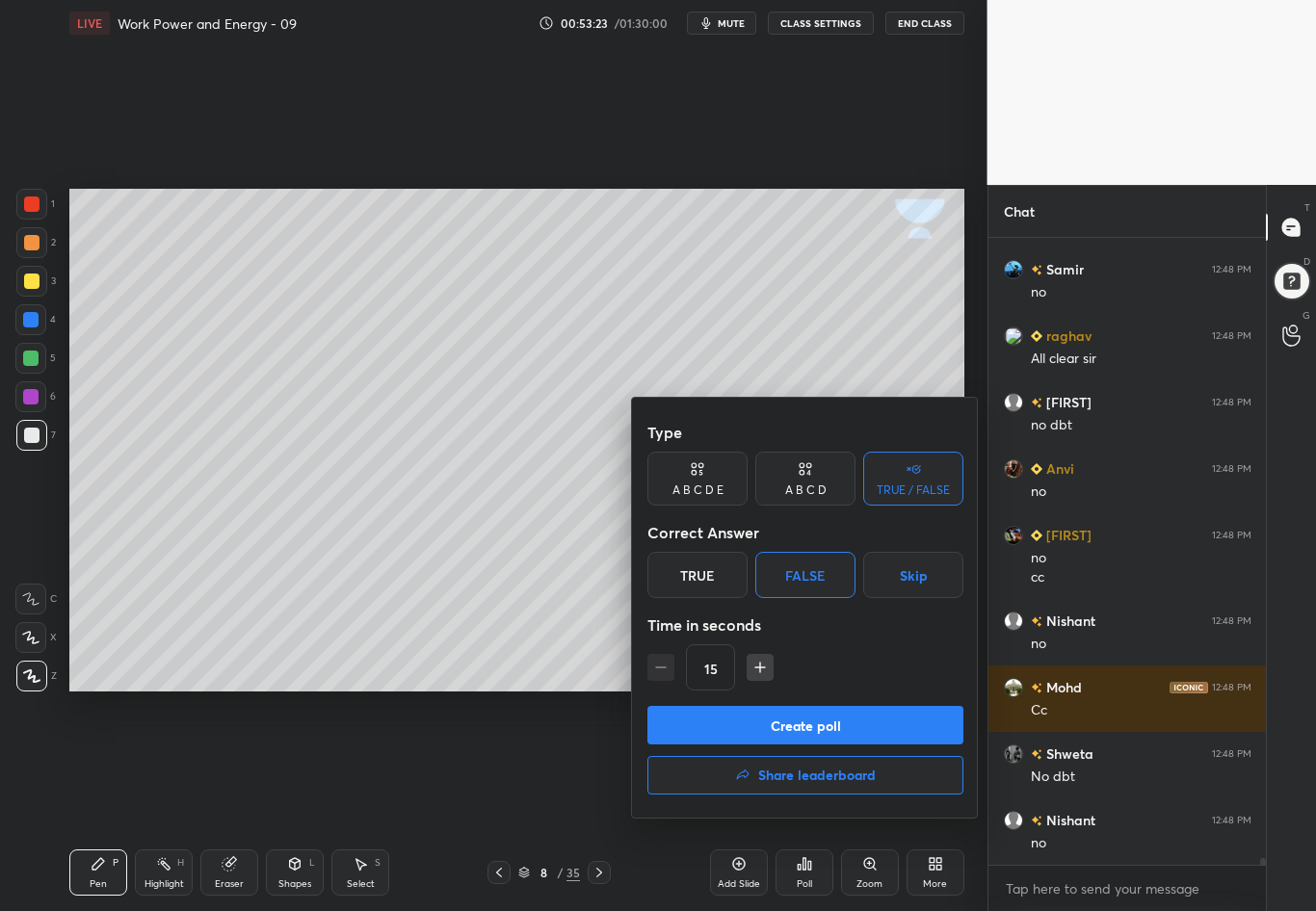 click on "Create poll" at bounding box center [805, 725] 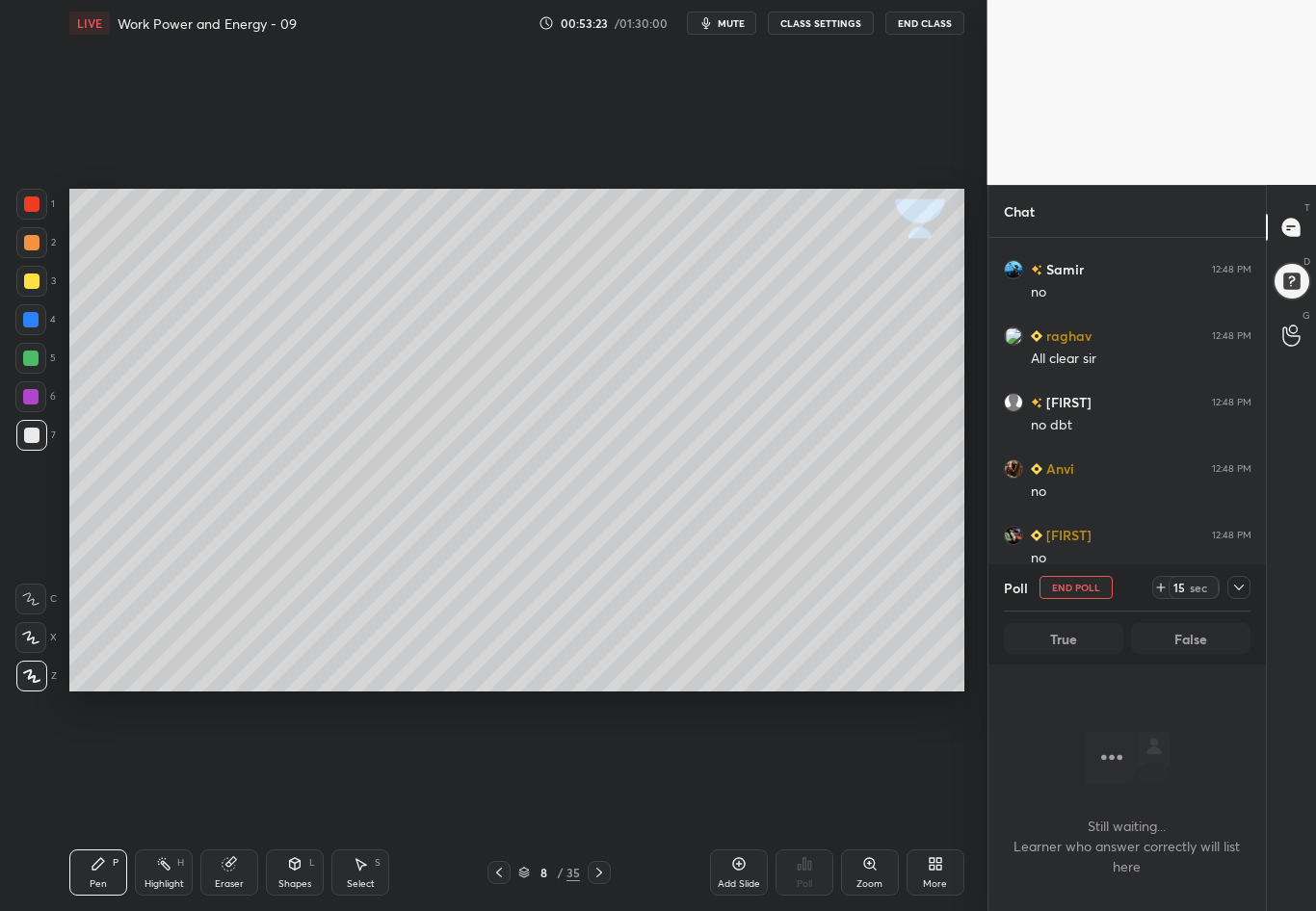 scroll, scrollTop: 527, scrollLeft: 272, axis: both 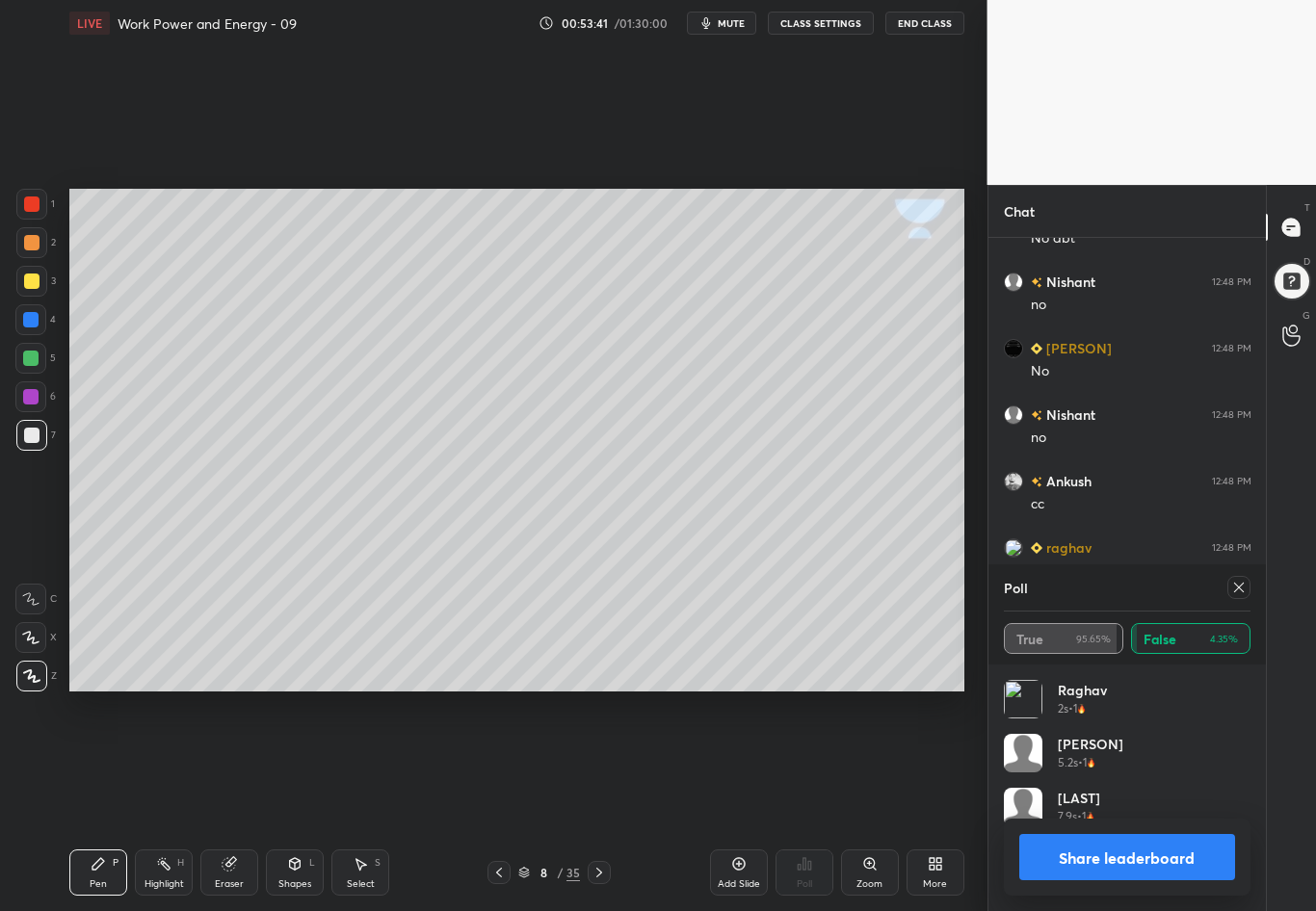 click on "Share leaderboard" at bounding box center (1127, 857) 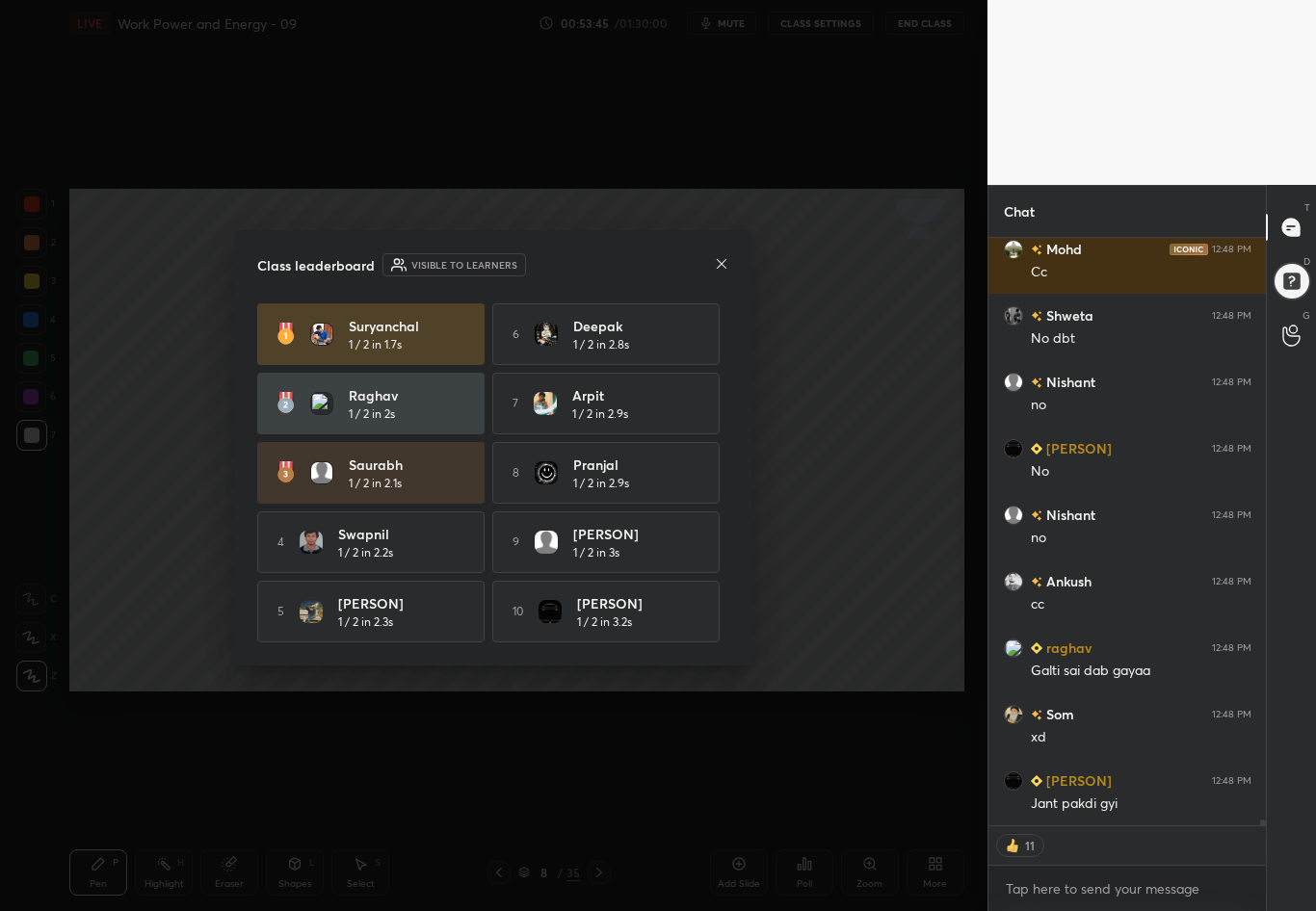 click 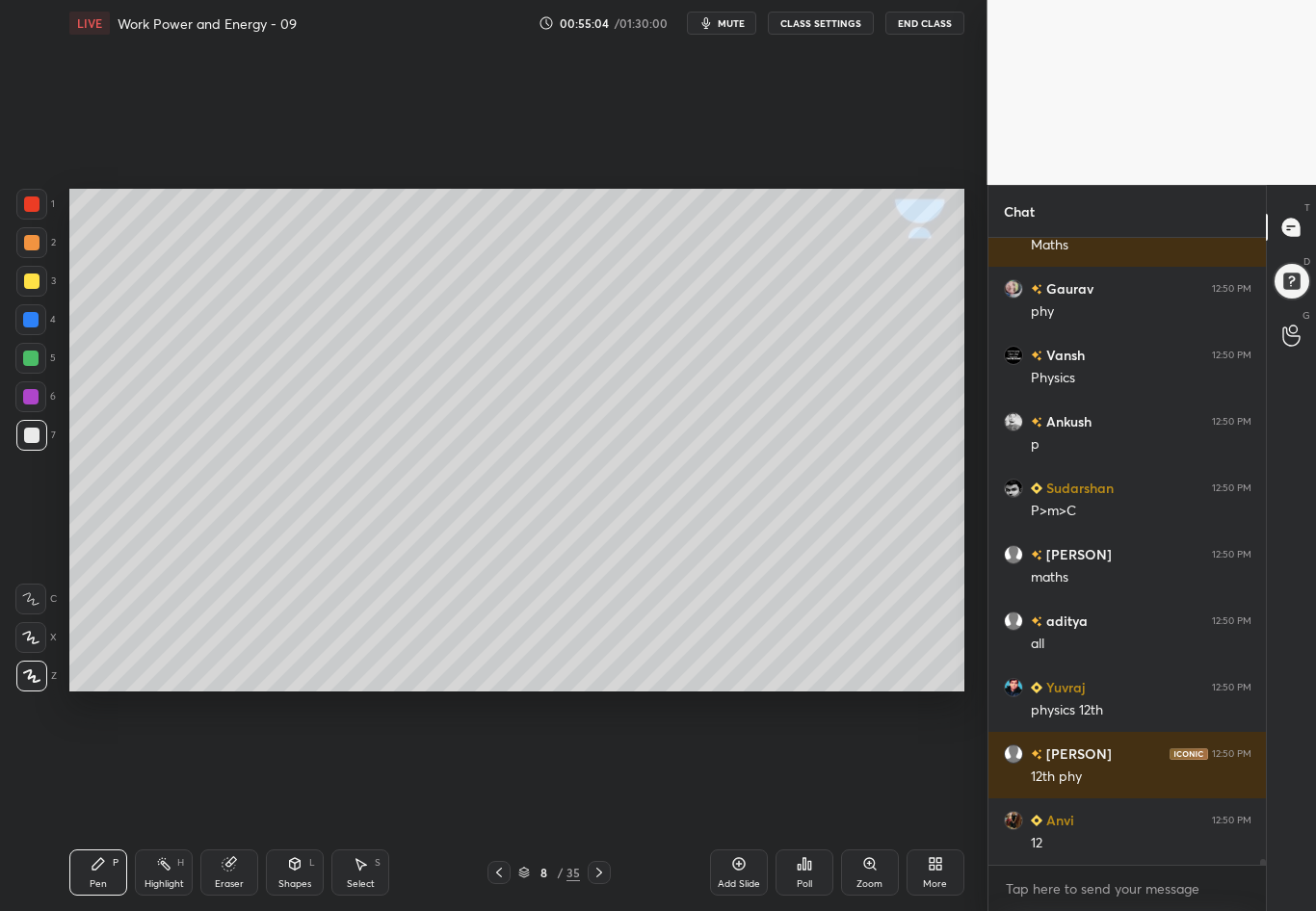 click on "Poll" at bounding box center (804, 872) 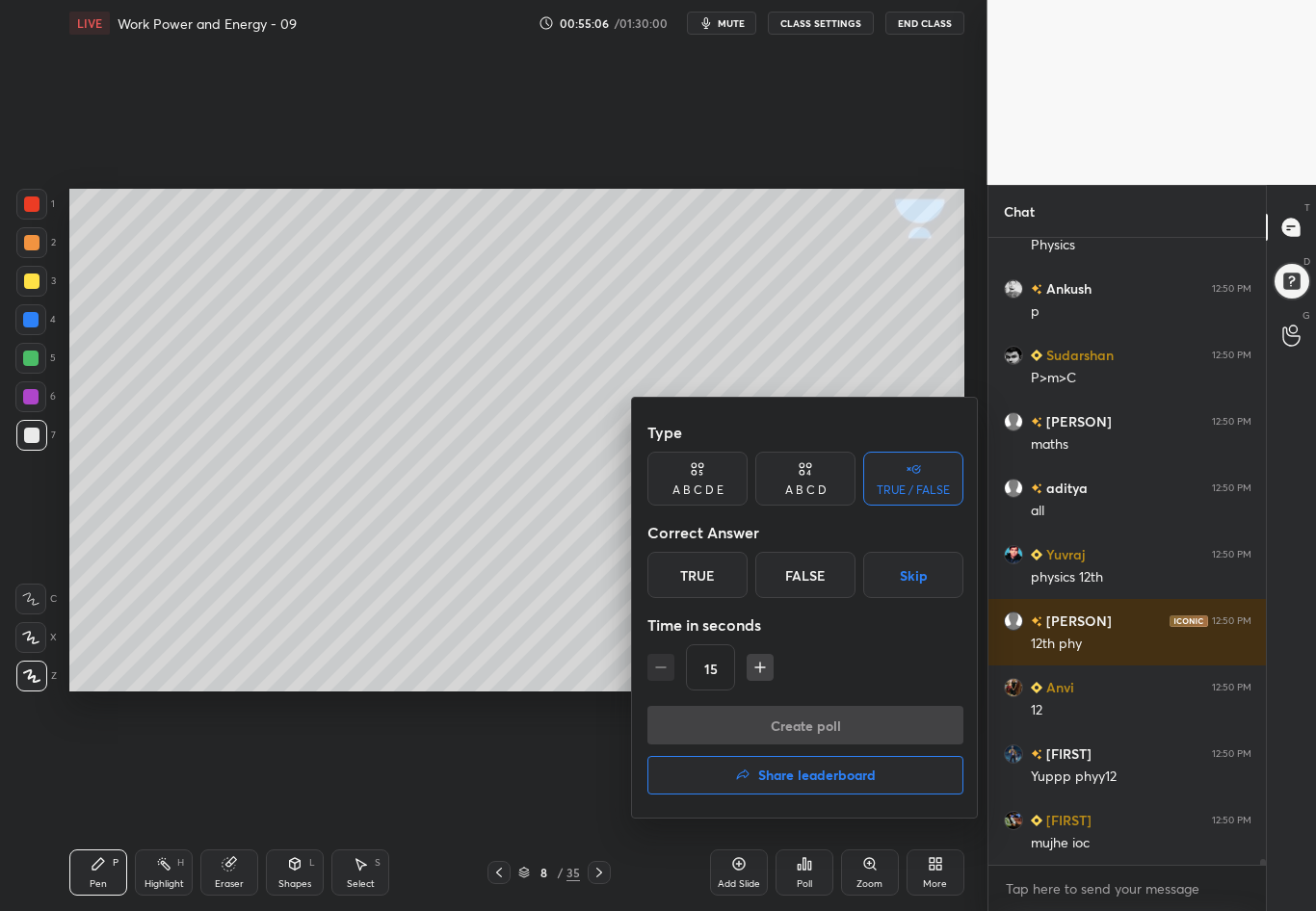 click on "A B C D" at bounding box center (805, 490) 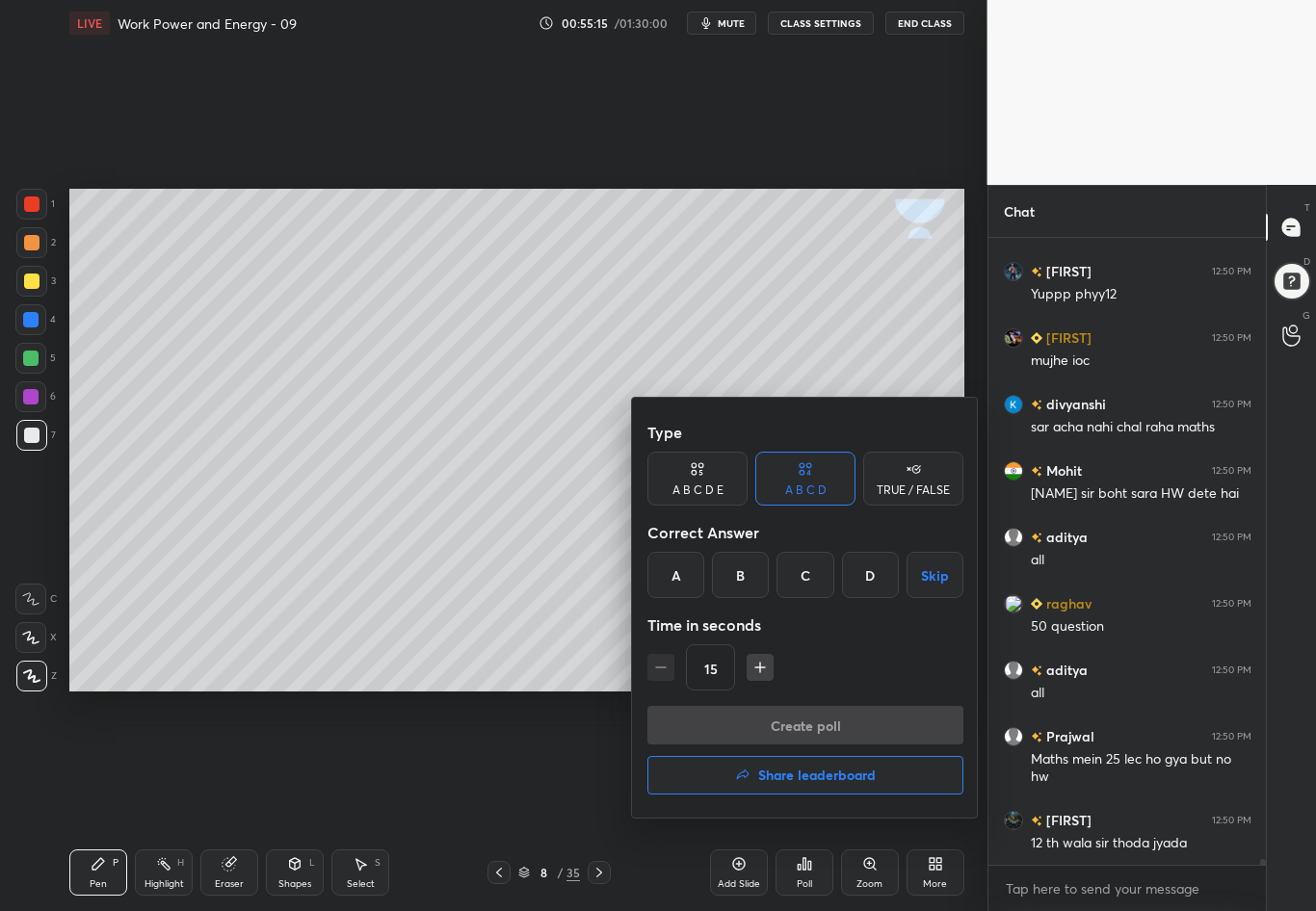 click on "Skip" at bounding box center [934, 575] 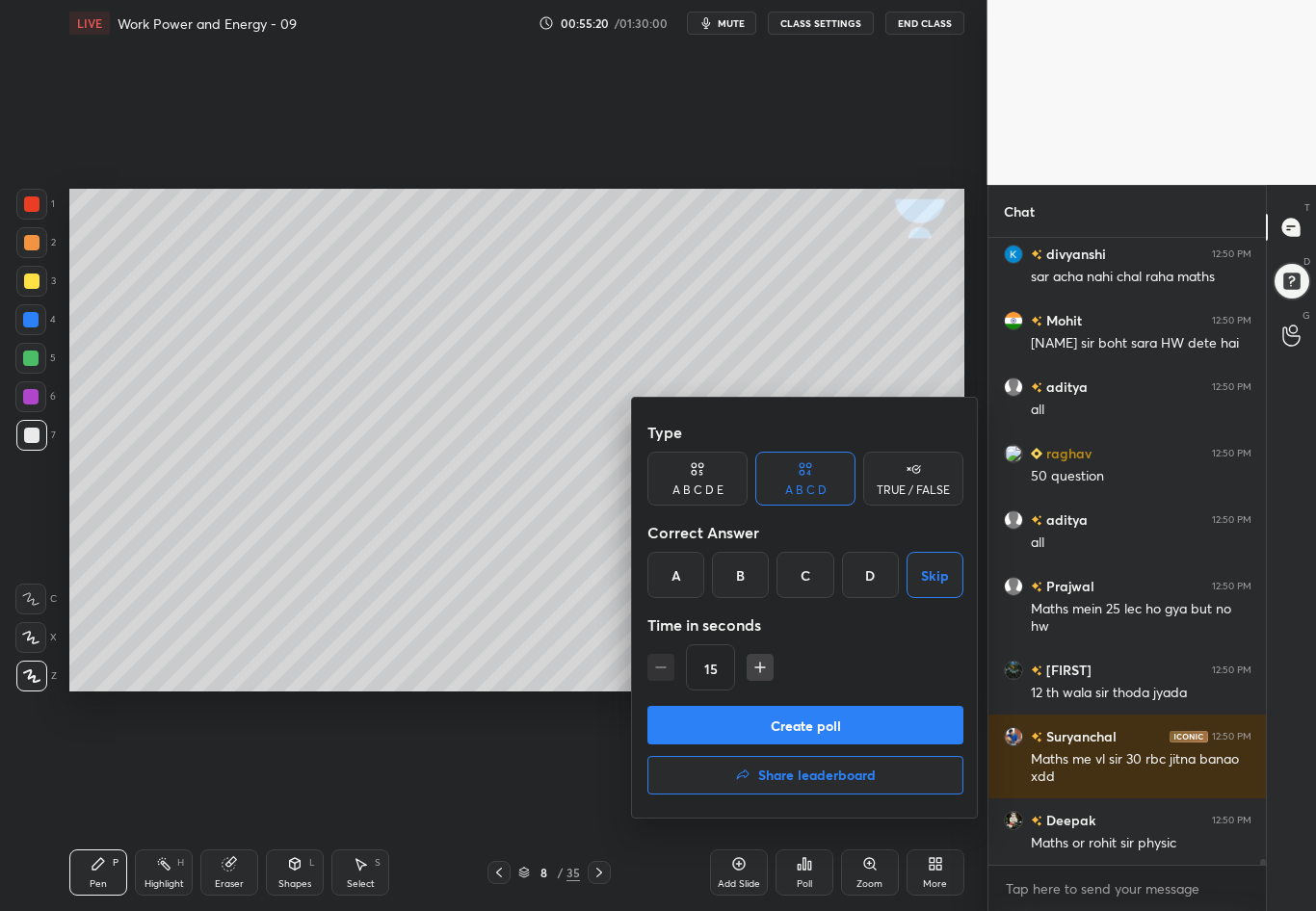 click on "Create poll" at bounding box center (805, 725) 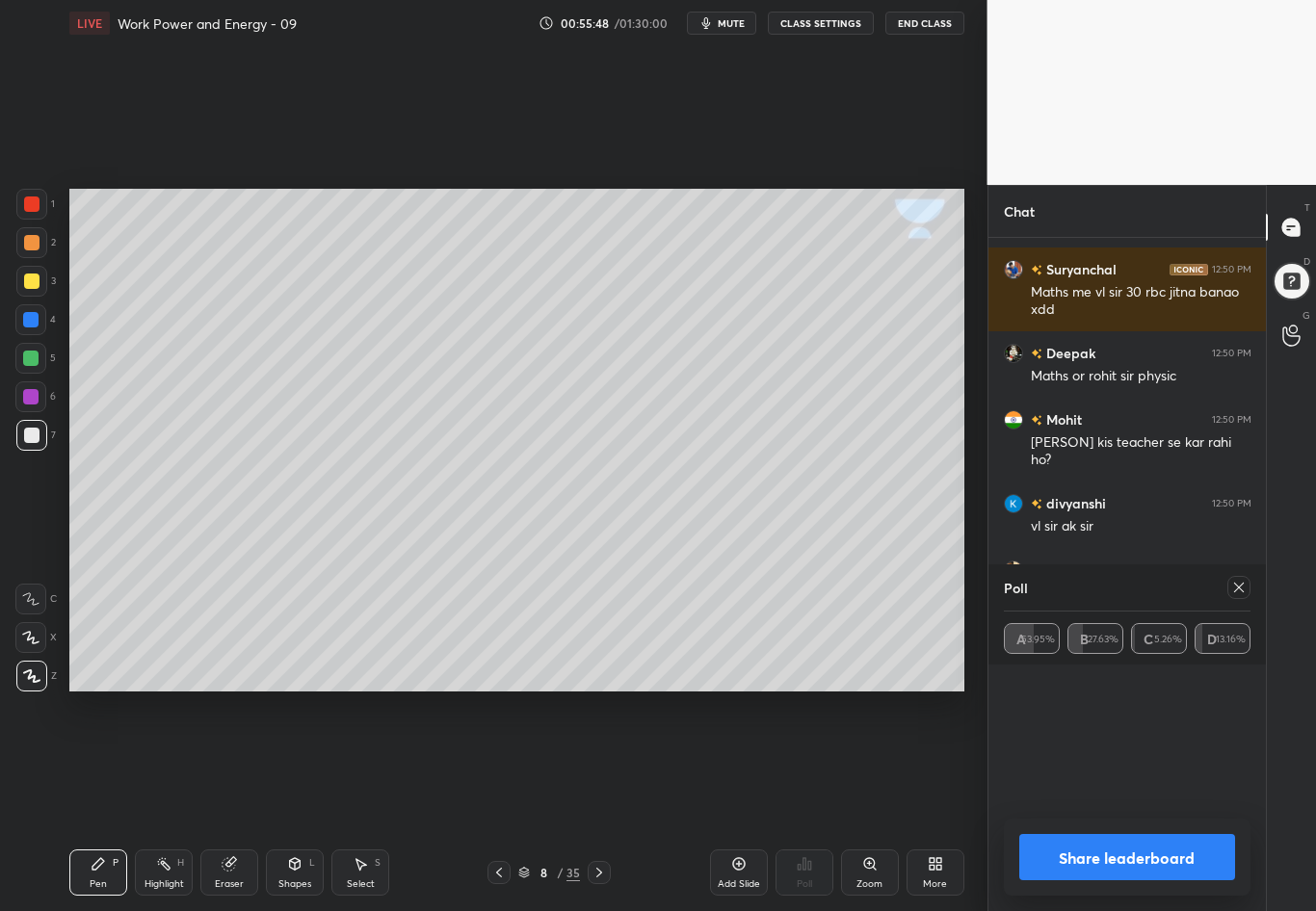 click 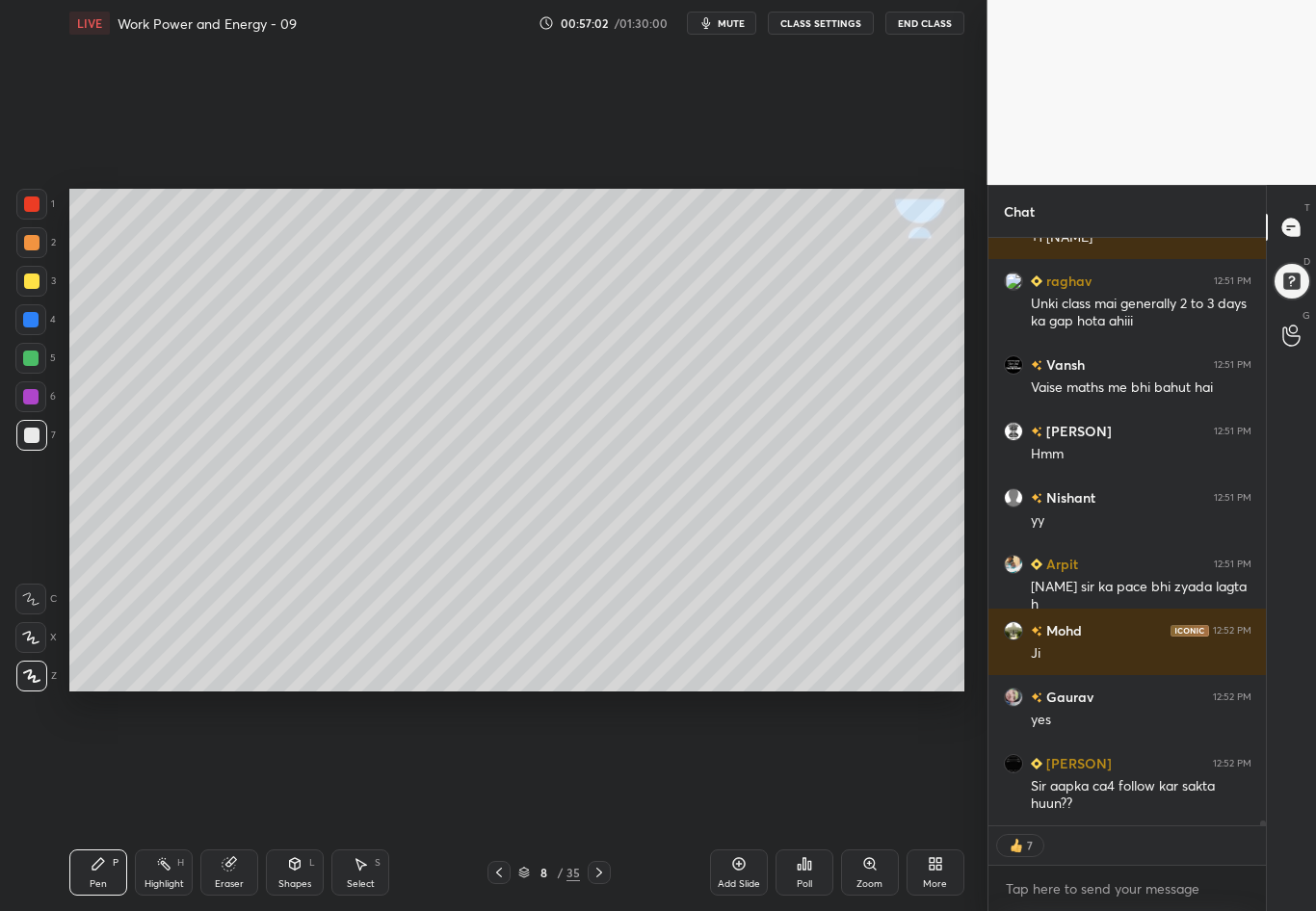 click on "Shapes" at bounding box center [295, 884] 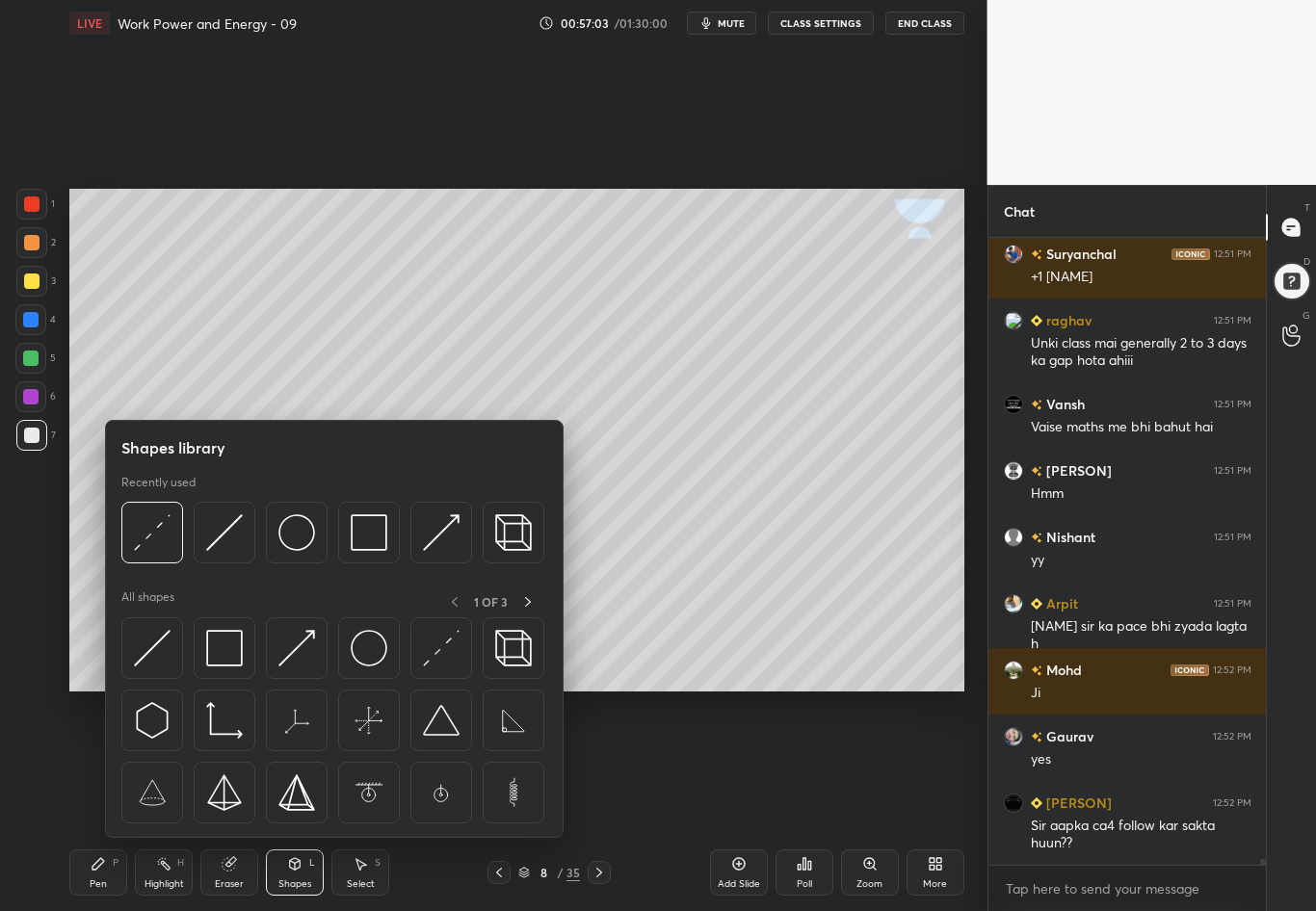 click at bounding box center (152, 533) 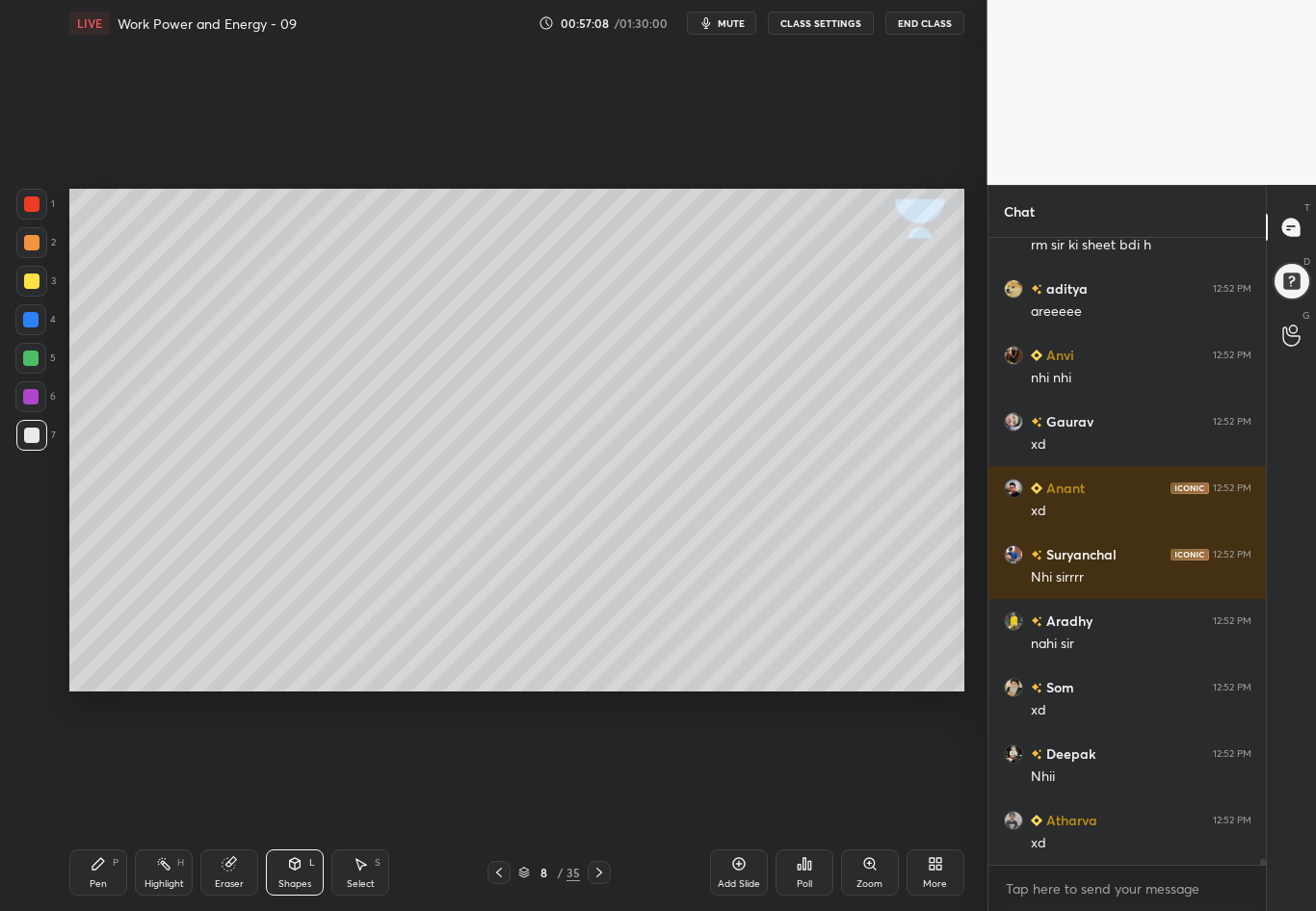 click on "Pen" at bounding box center [98, 884] 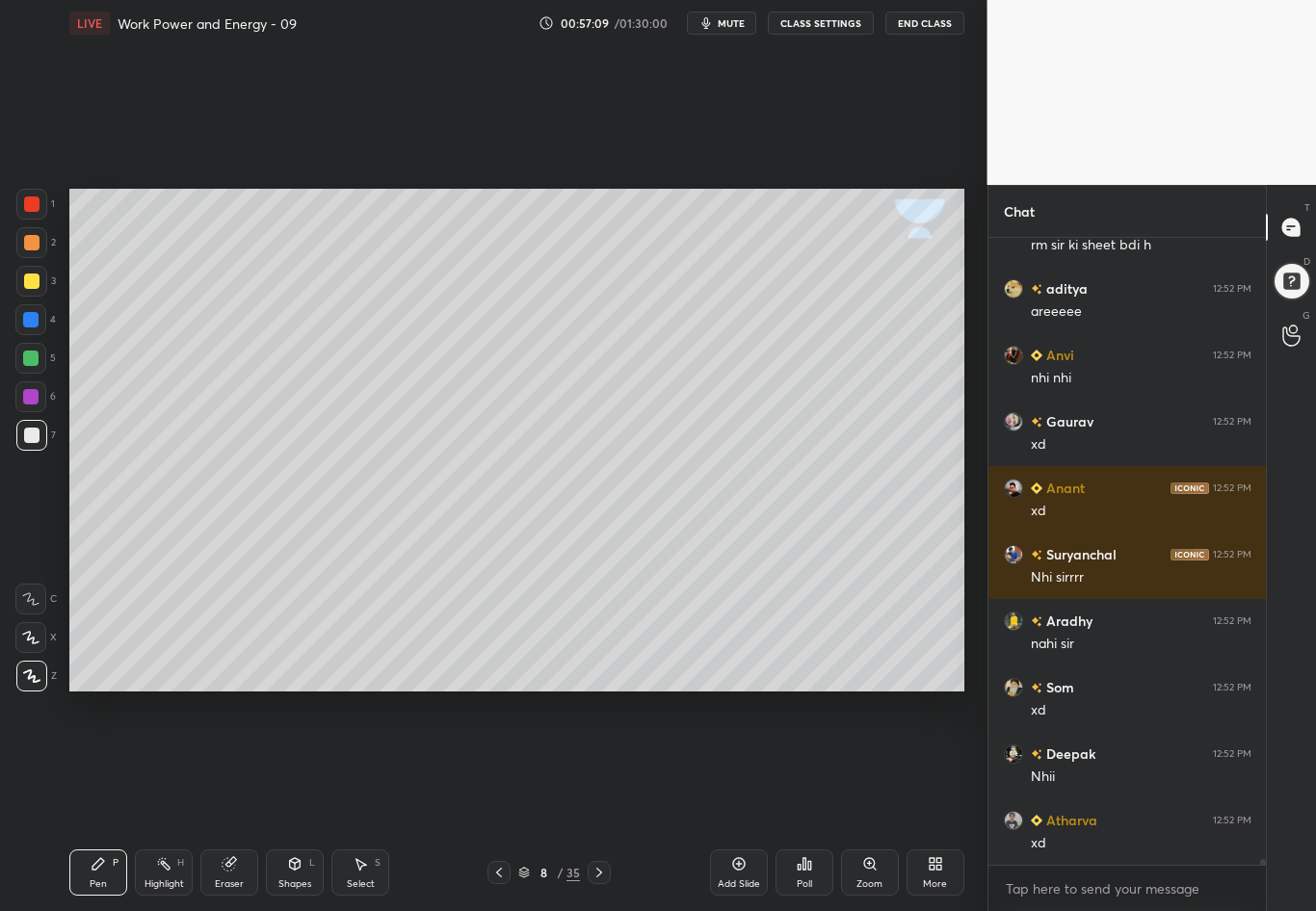 click on "7" at bounding box center [36, 439] 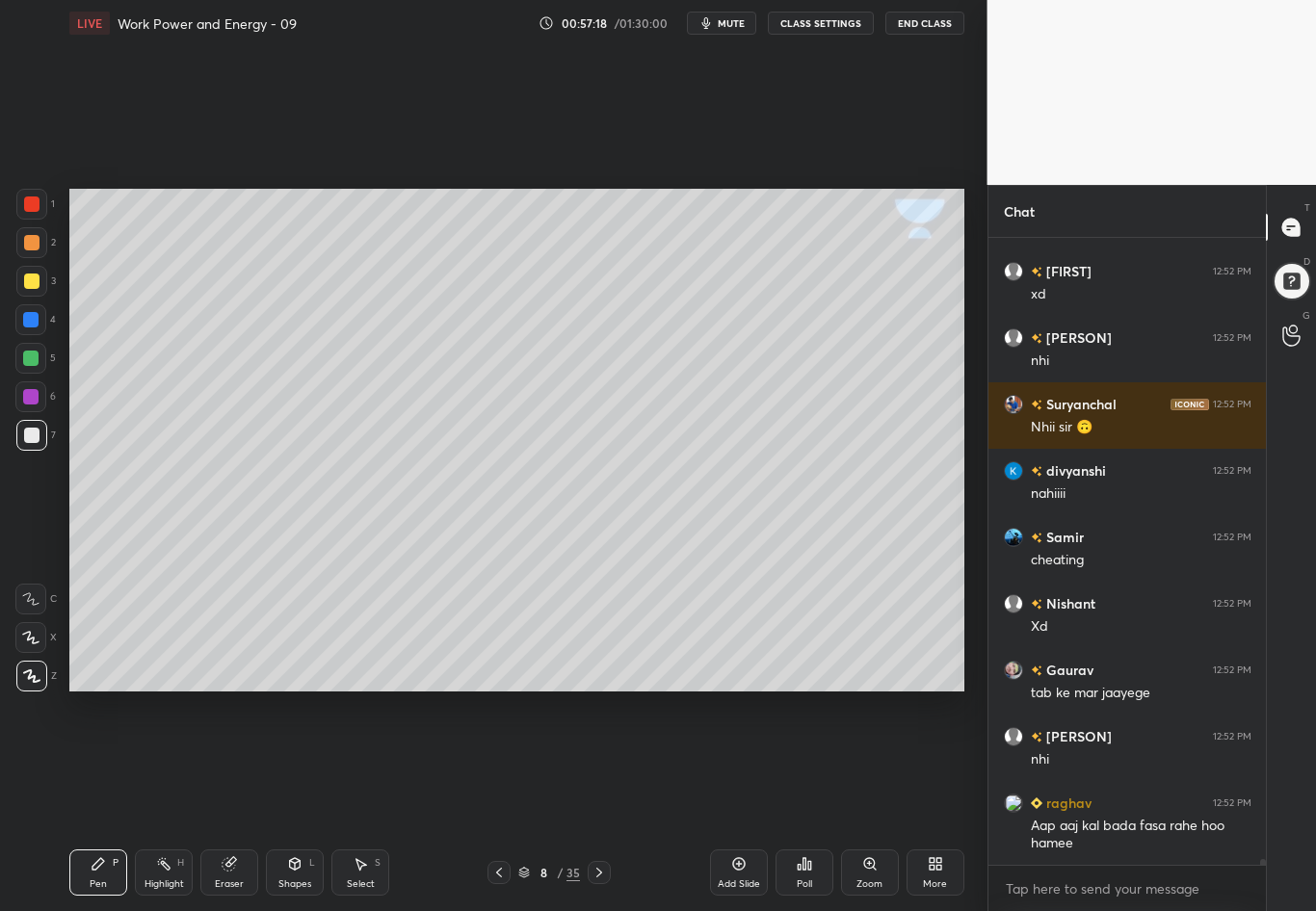 click at bounding box center (32, 281) 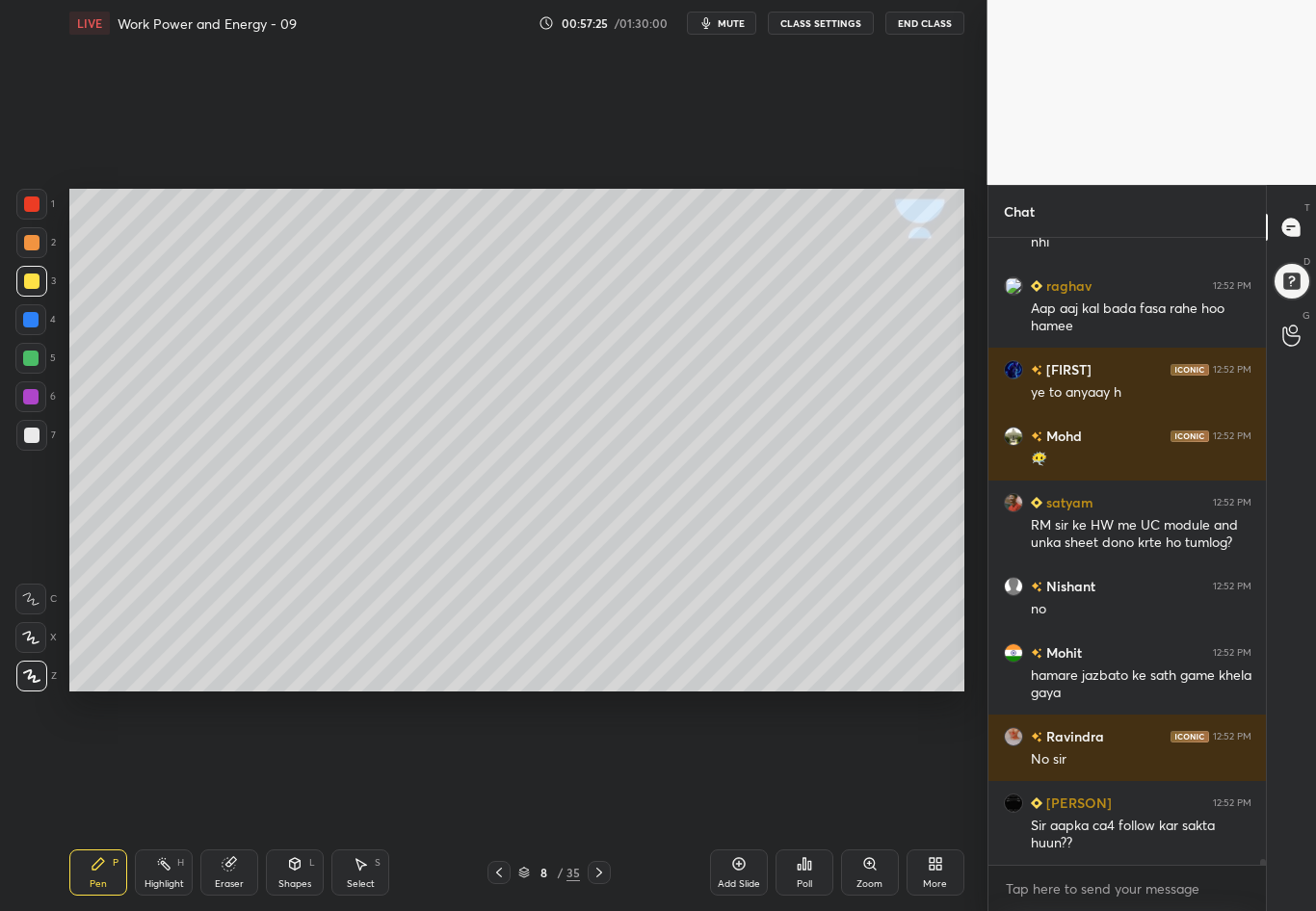 click on "Eraser" at bounding box center [229, 872] 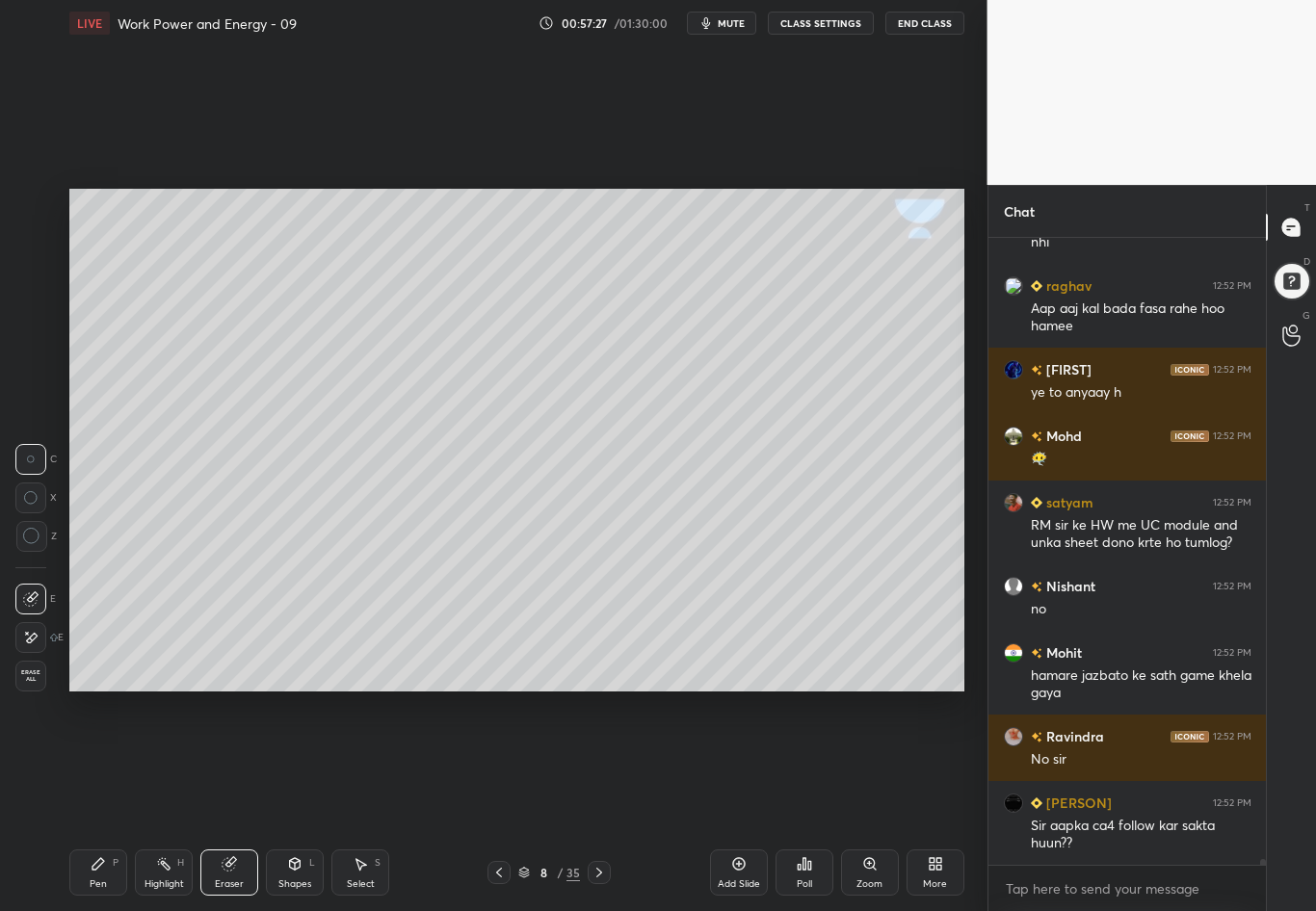 click on "Pen P" at bounding box center (98, 872) 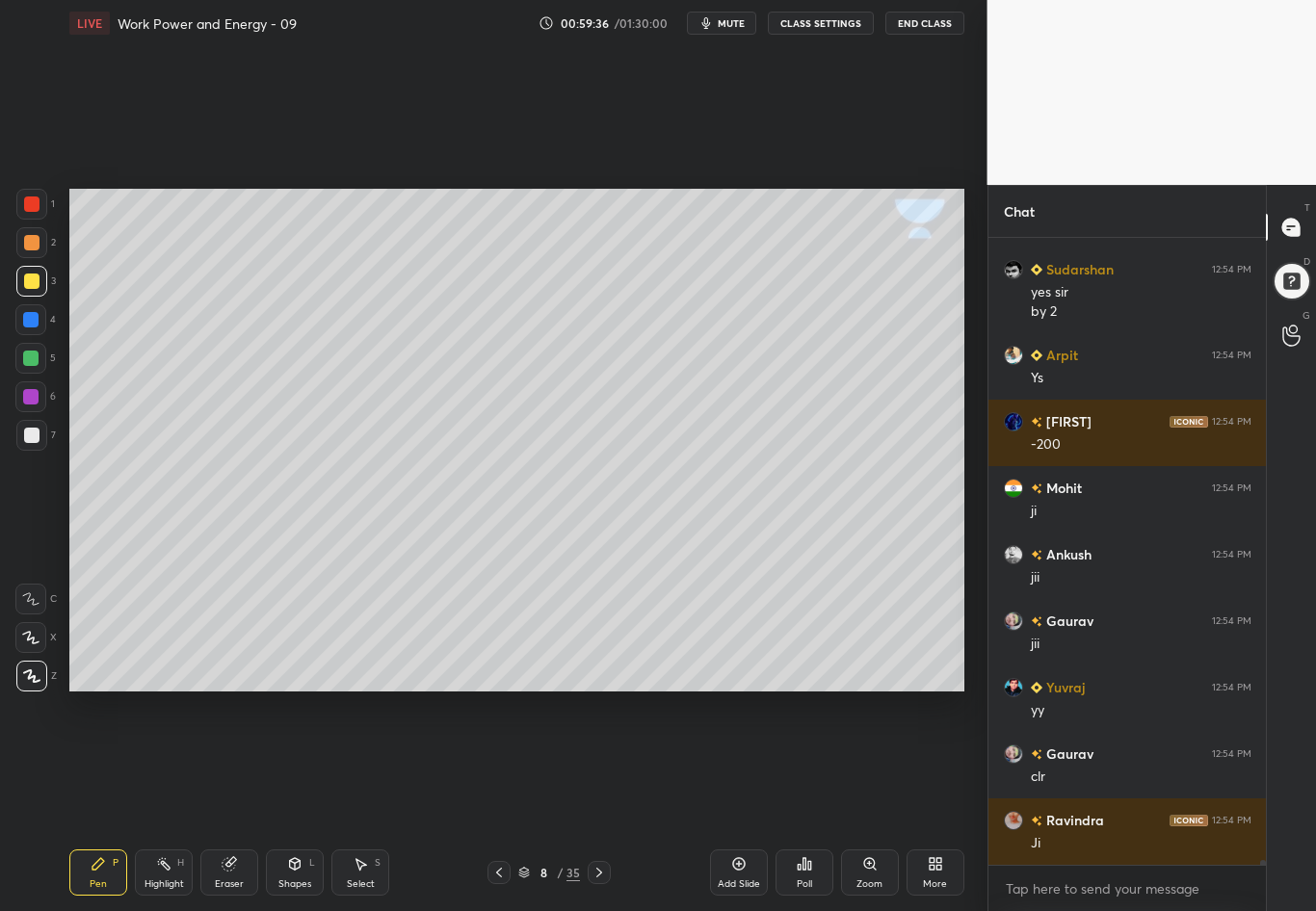 scroll, scrollTop: 76527, scrollLeft: 0, axis: vertical 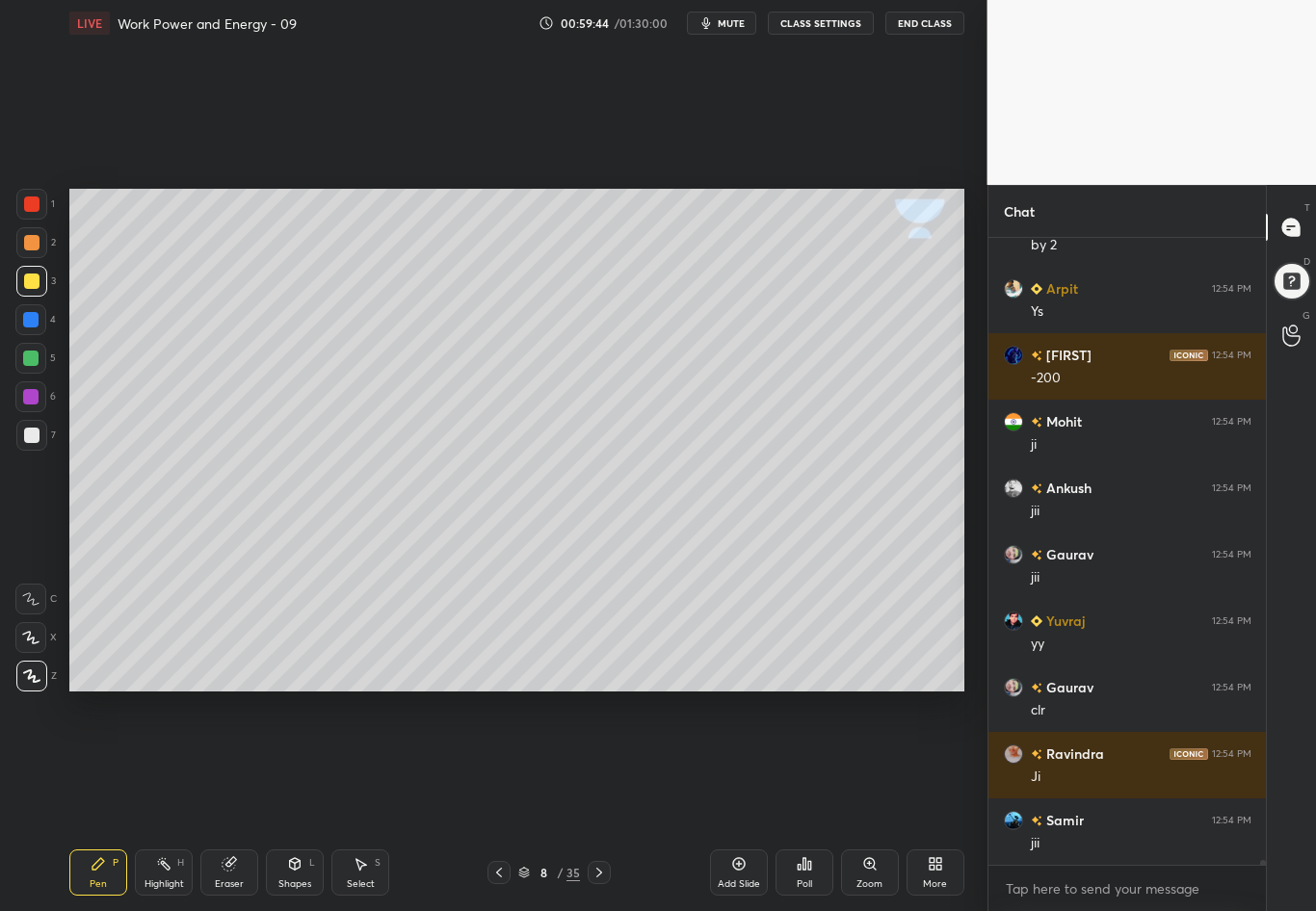 click 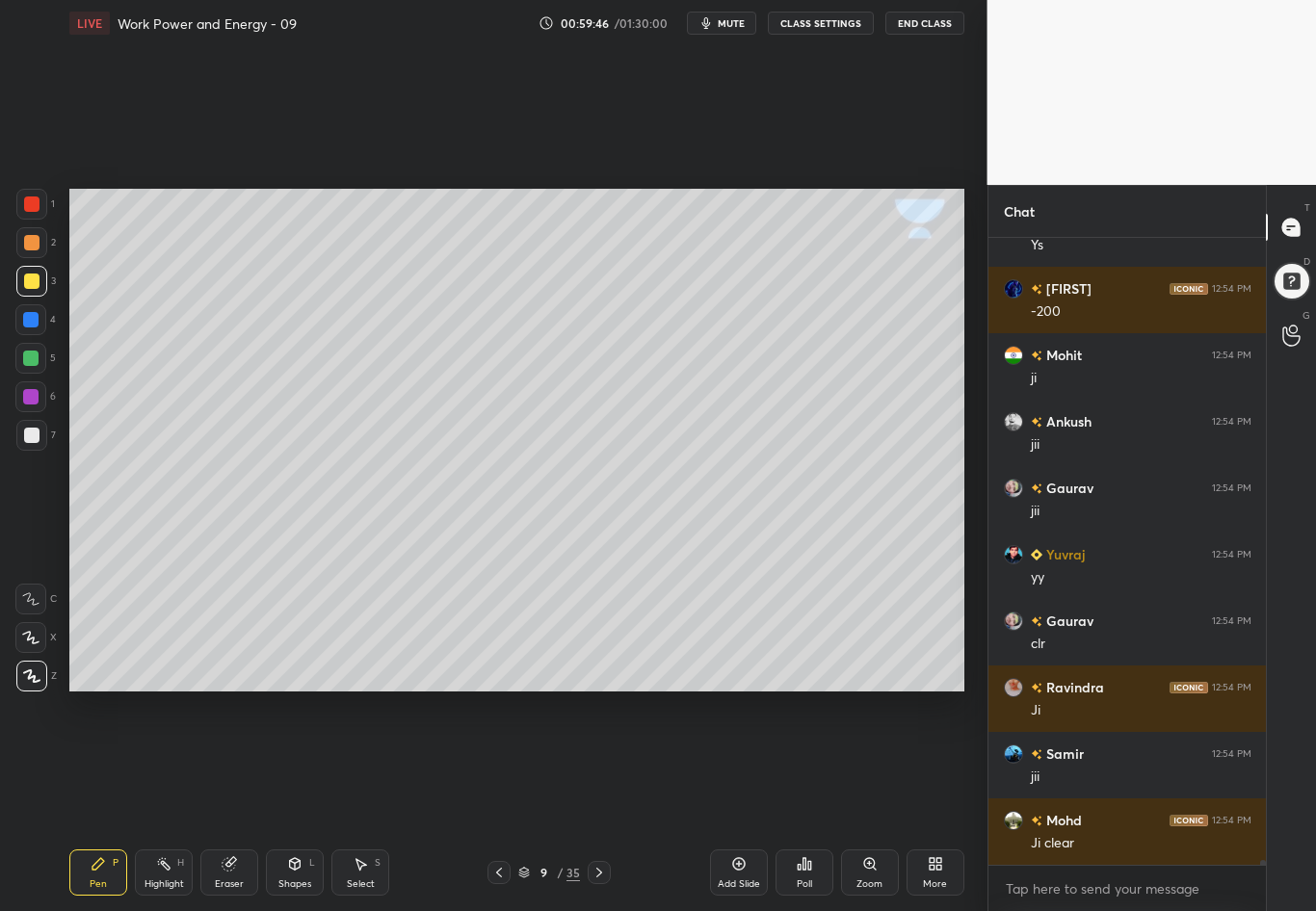 scroll, scrollTop: 76660, scrollLeft: 0, axis: vertical 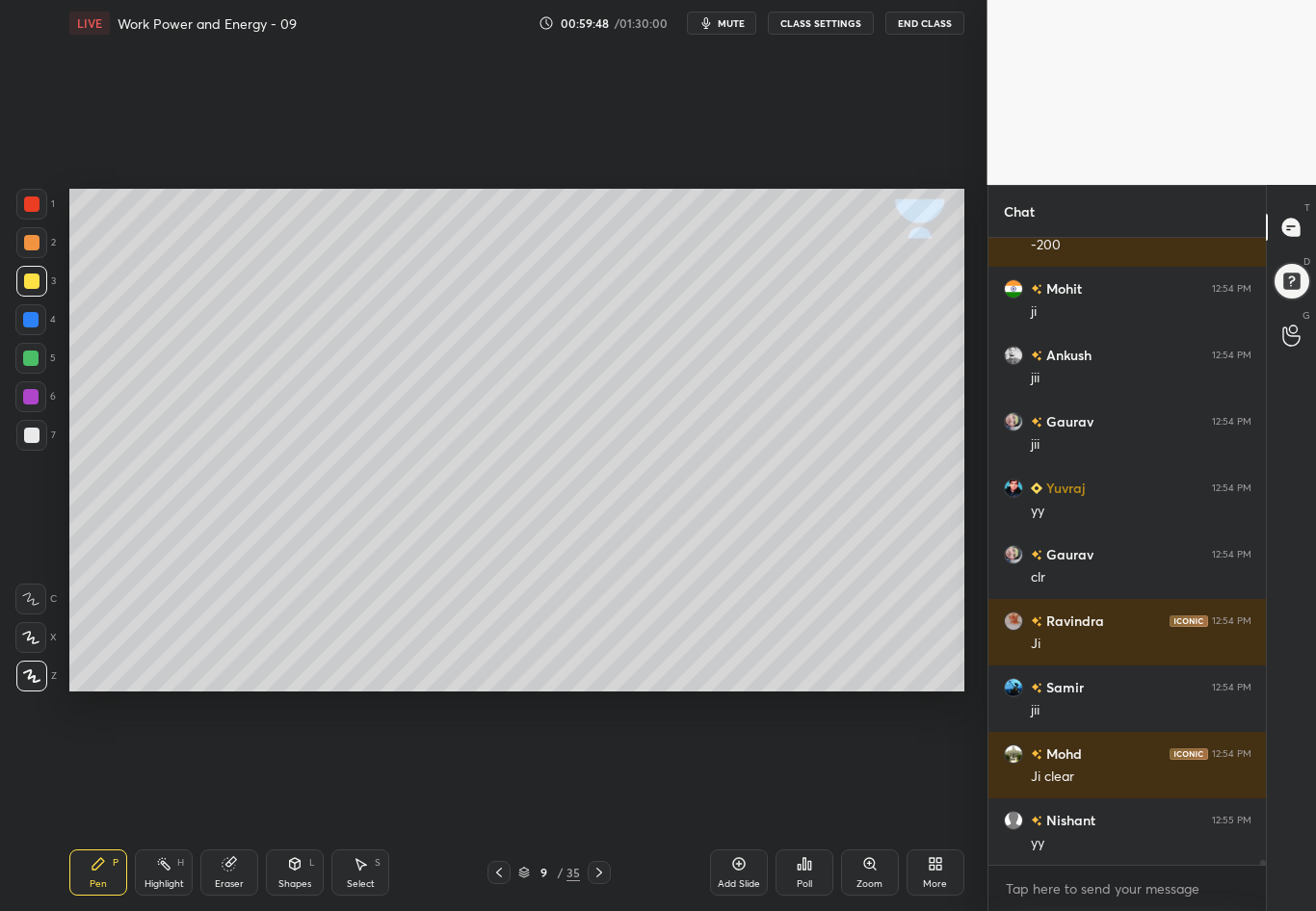 click at bounding box center (32, 281) 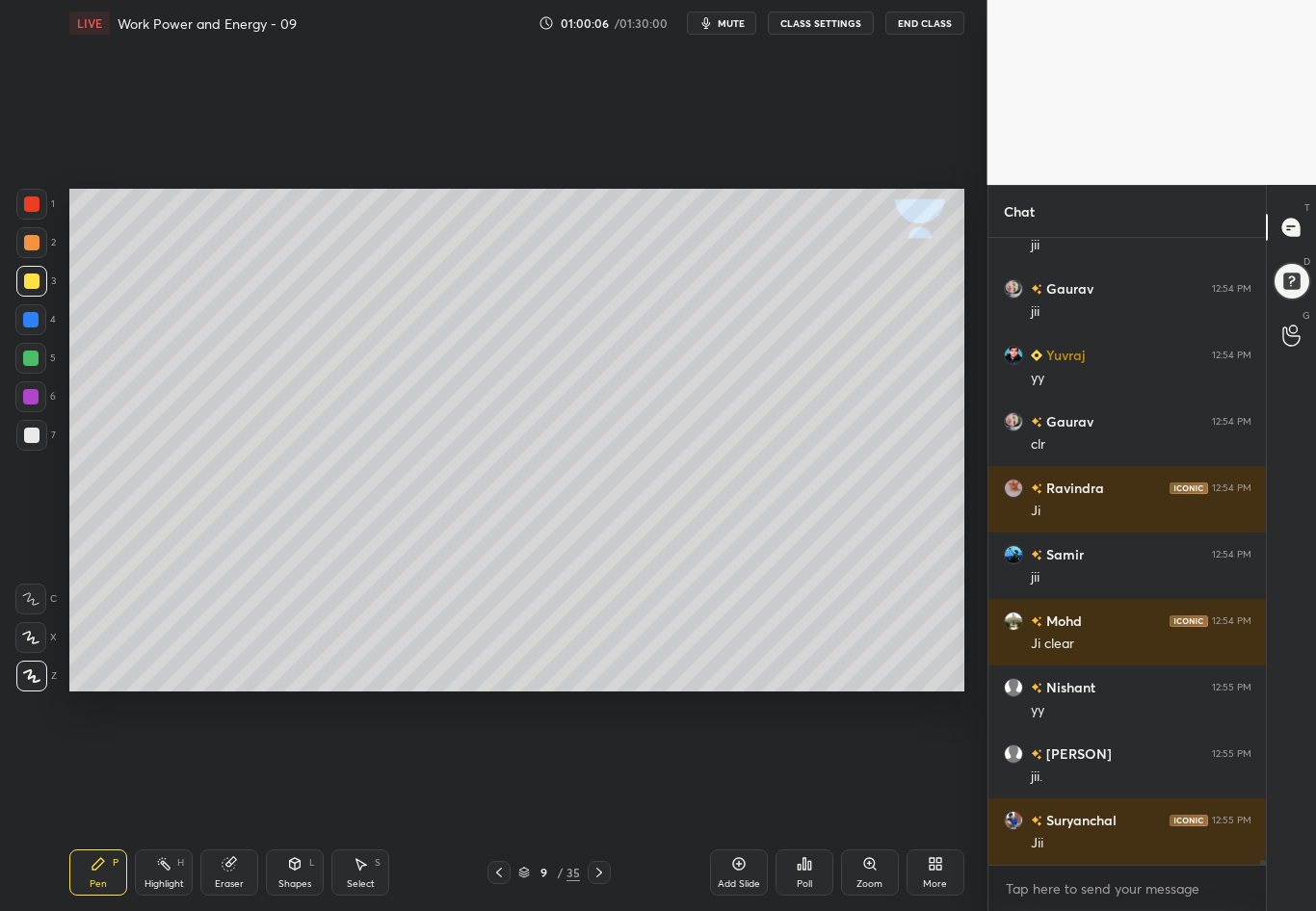 scroll, scrollTop: 76859, scrollLeft: 0, axis: vertical 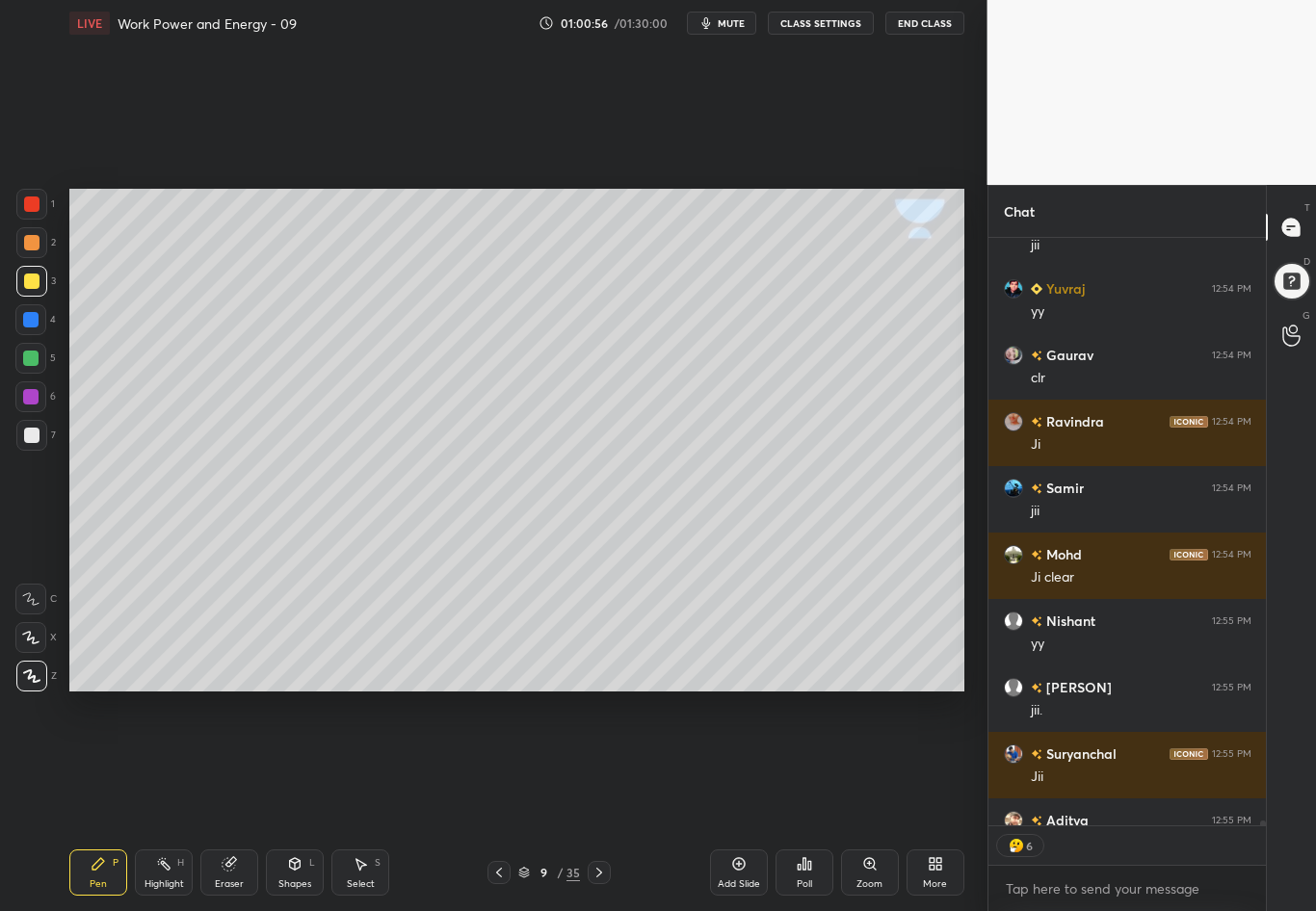 click on "Shapes" at bounding box center [295, 884] 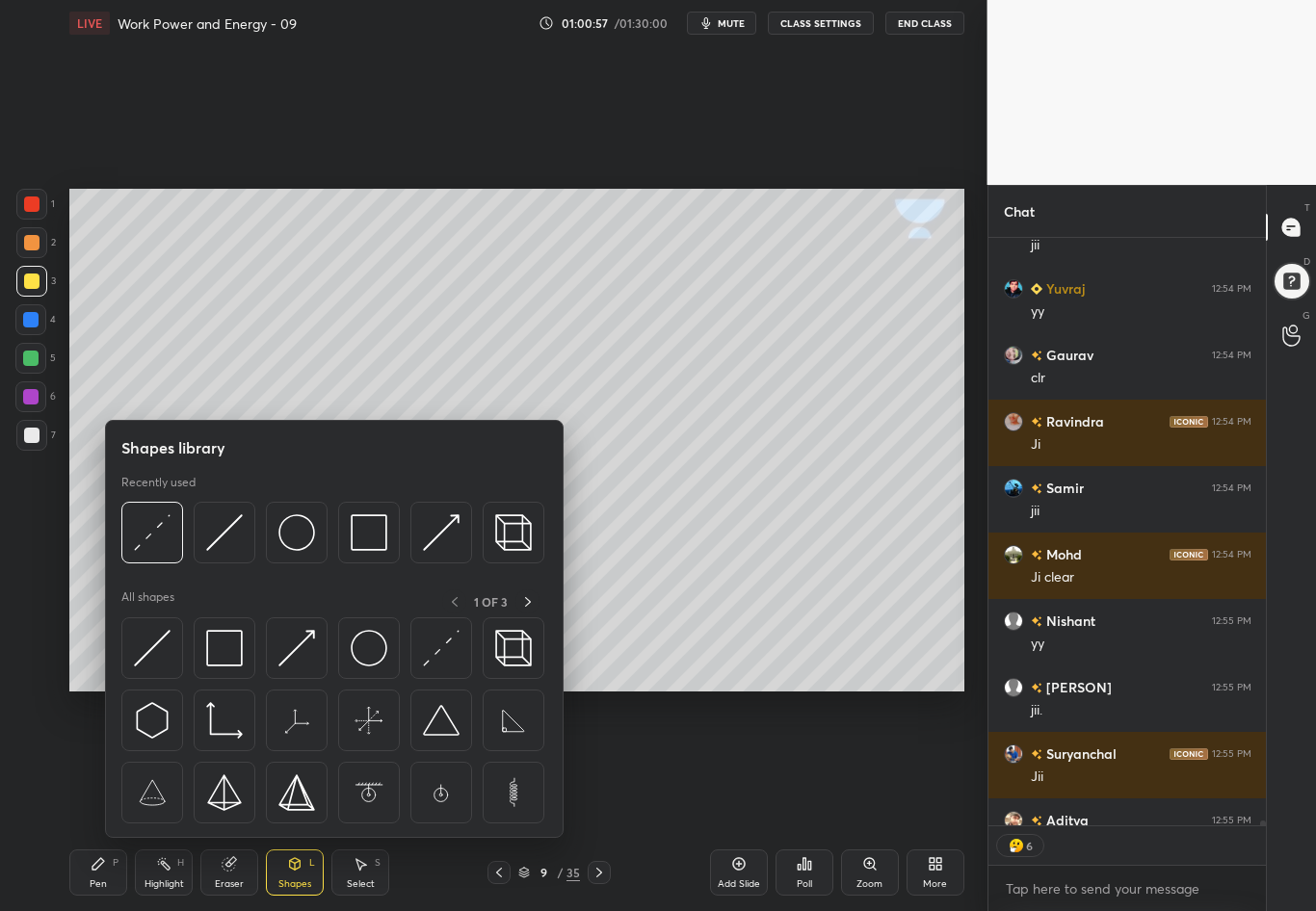click on "Eraser" at bounding box center [229, 884] 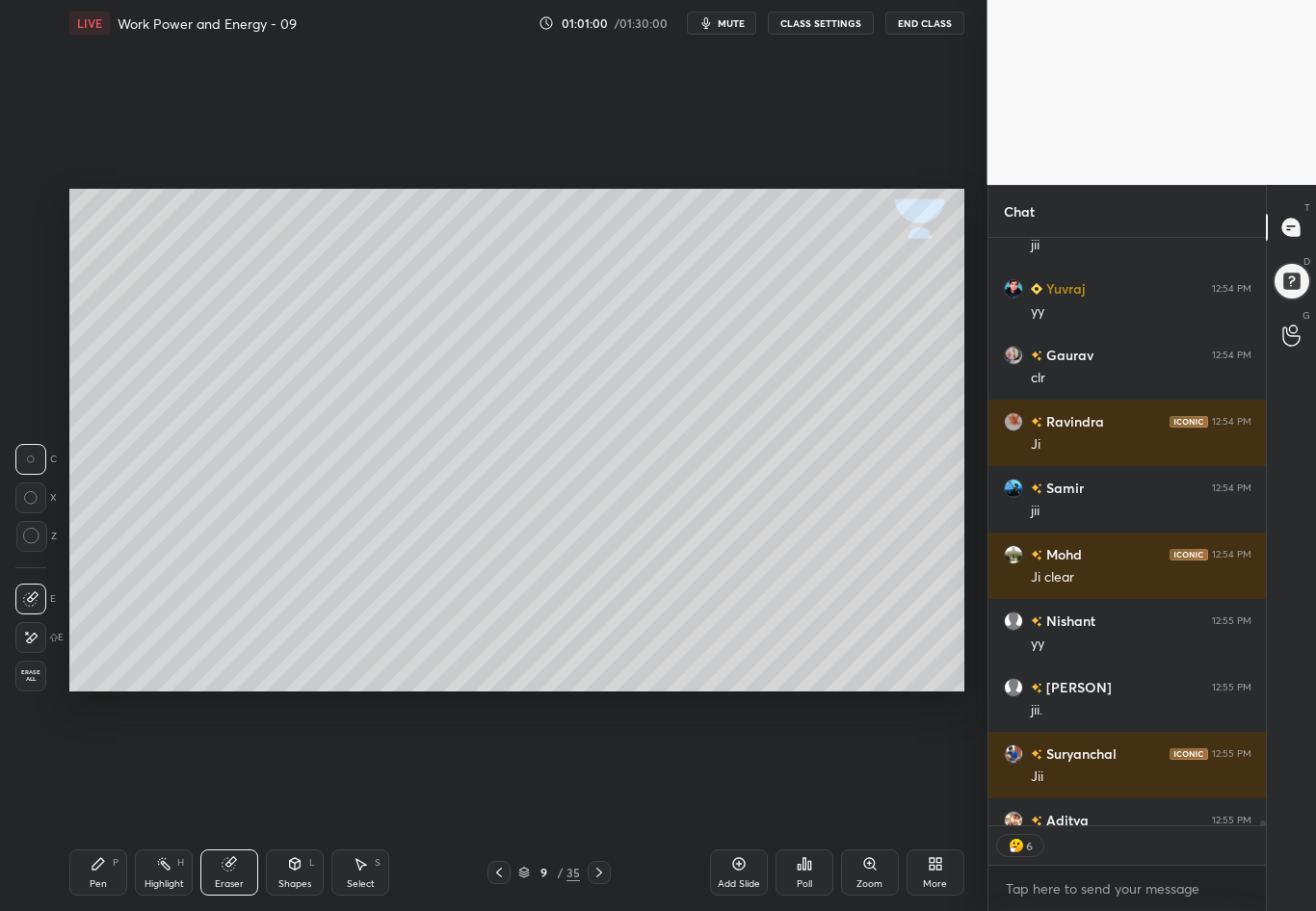 click 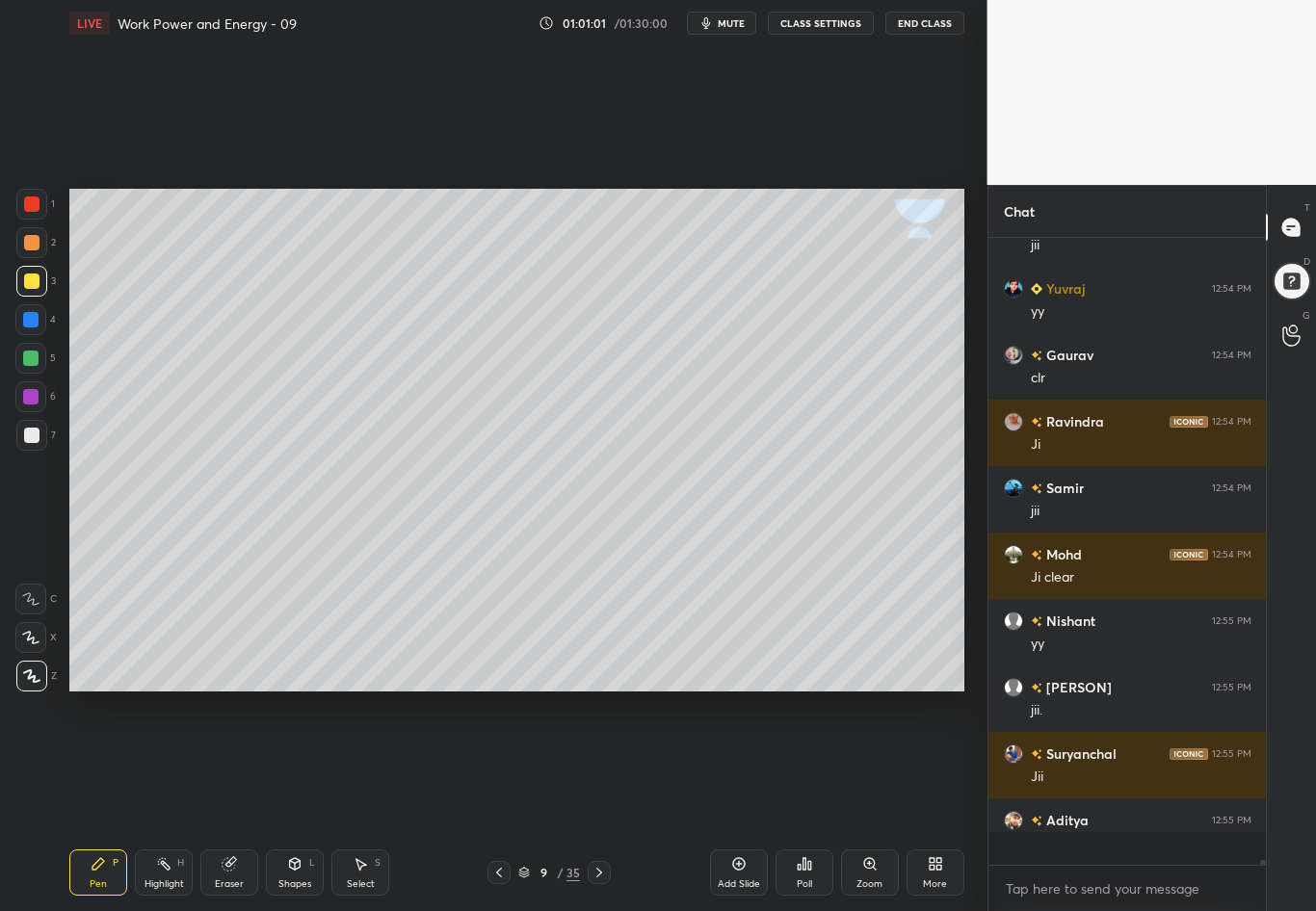 scroll, scrollTop: 7, scrollLeft: 7, axis: both 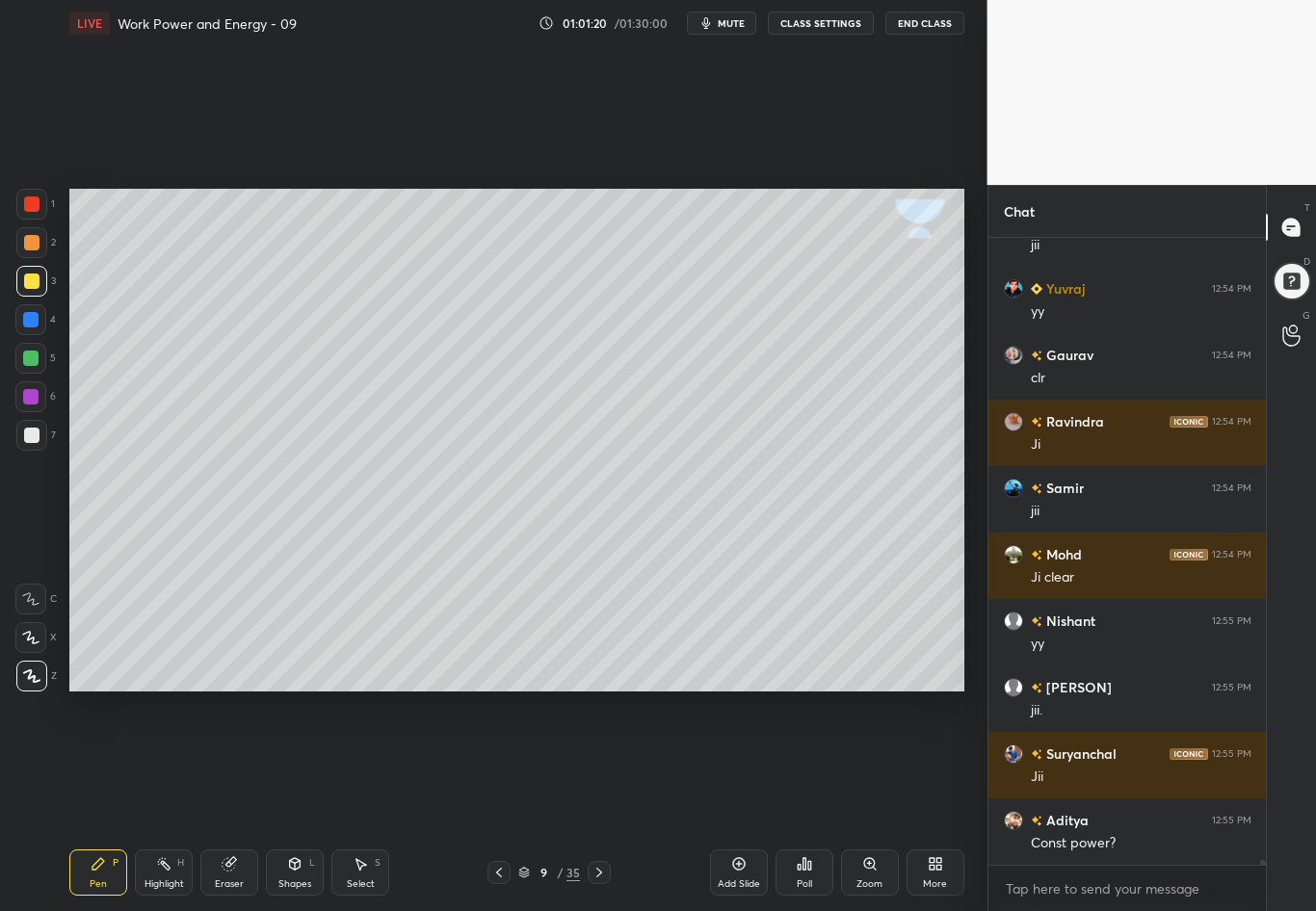 click at bounding box center (32, 435) 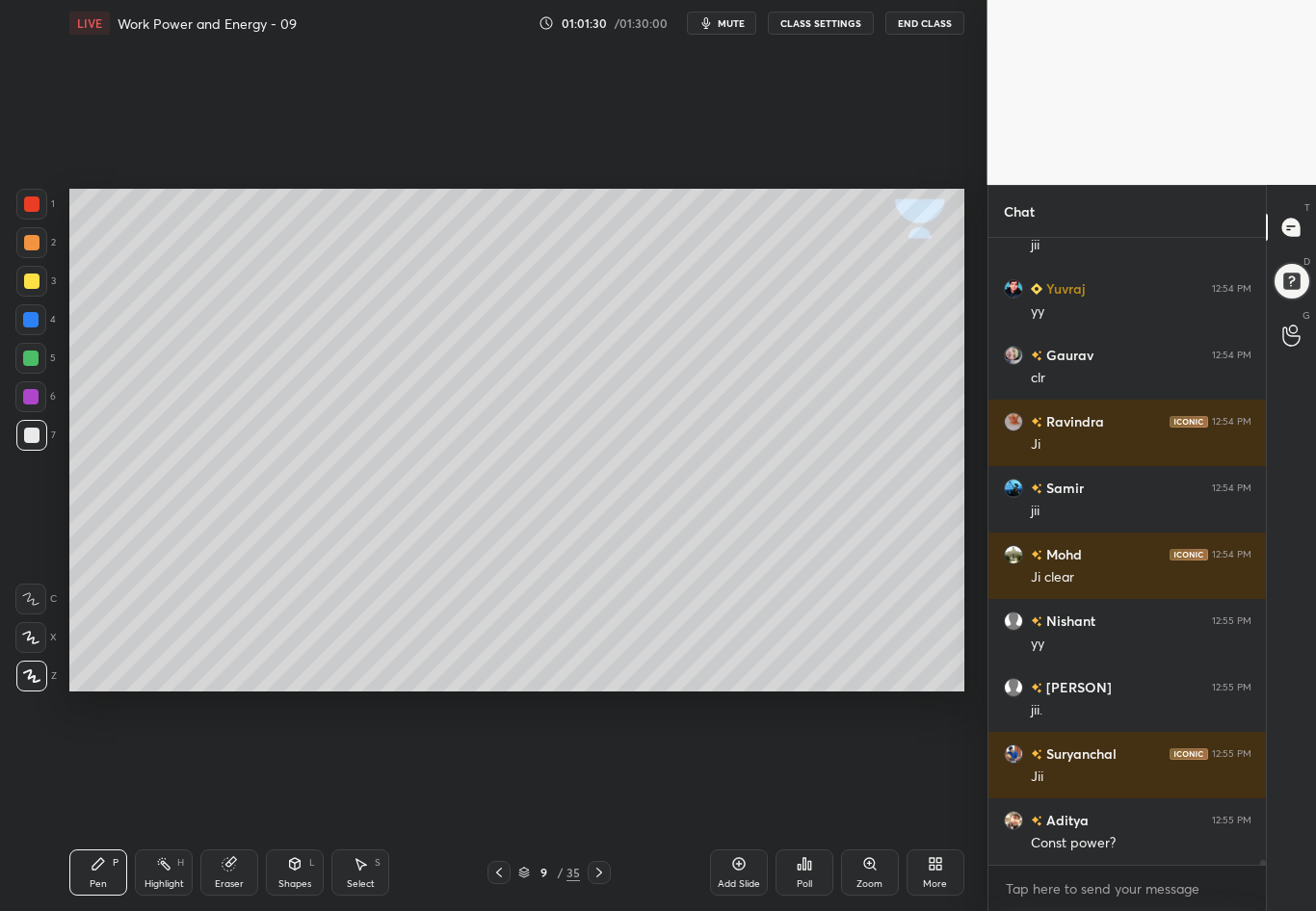scroll, scrollTop: 76926, scrollLeft: 0, axis: vertical 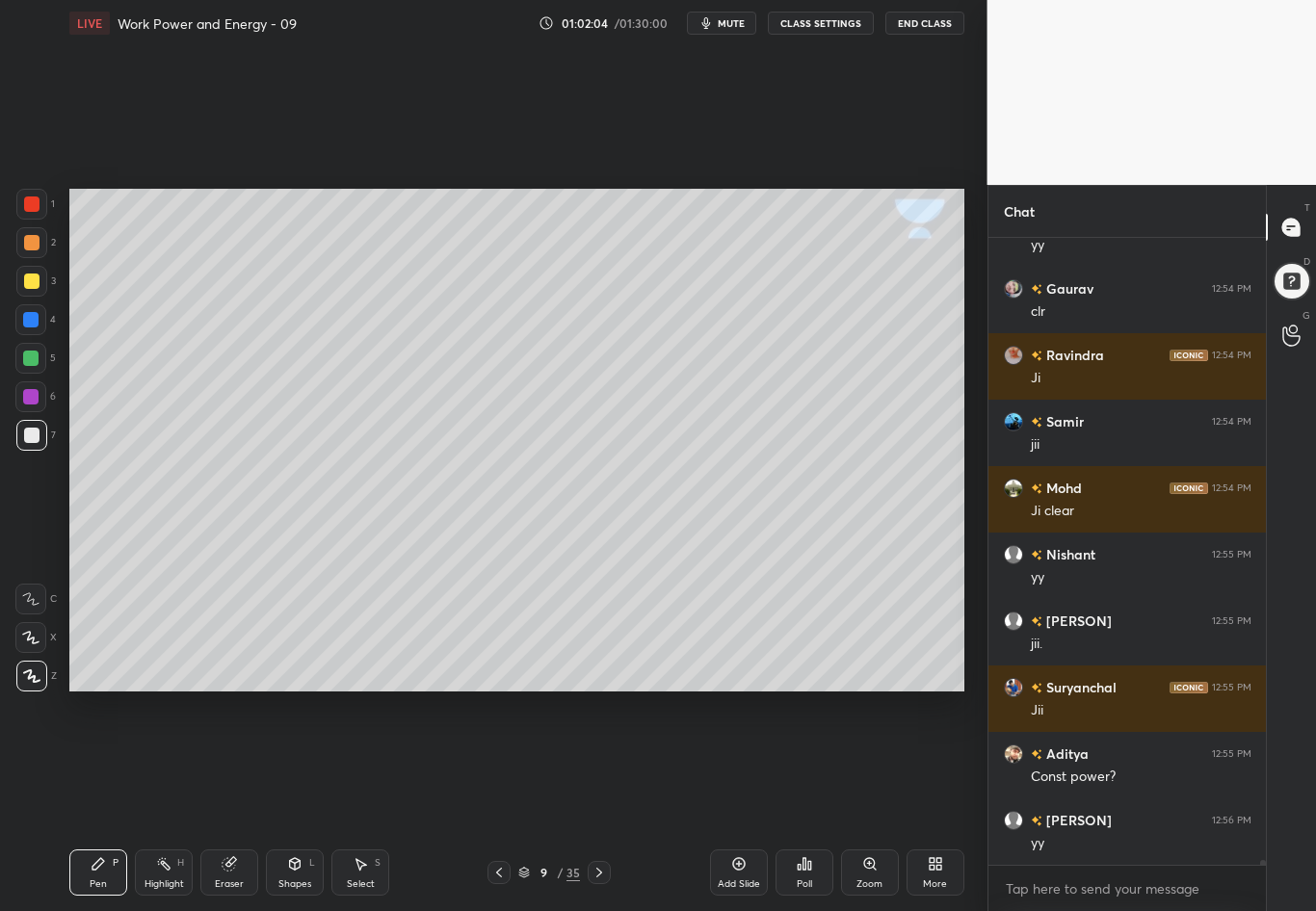click at bounding box center (31, 320) 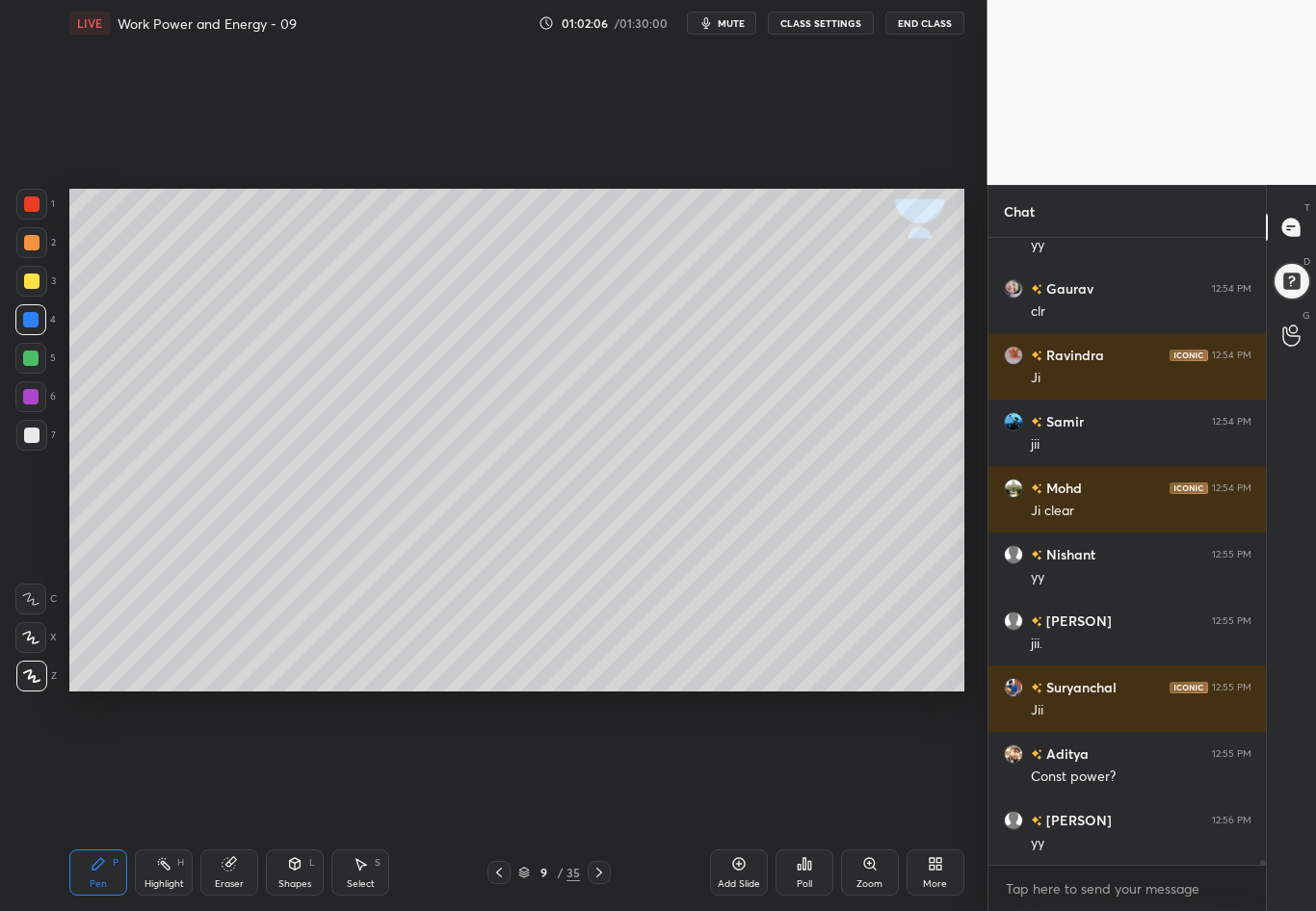 click on "Eraser" at bounding box center [229, 872] 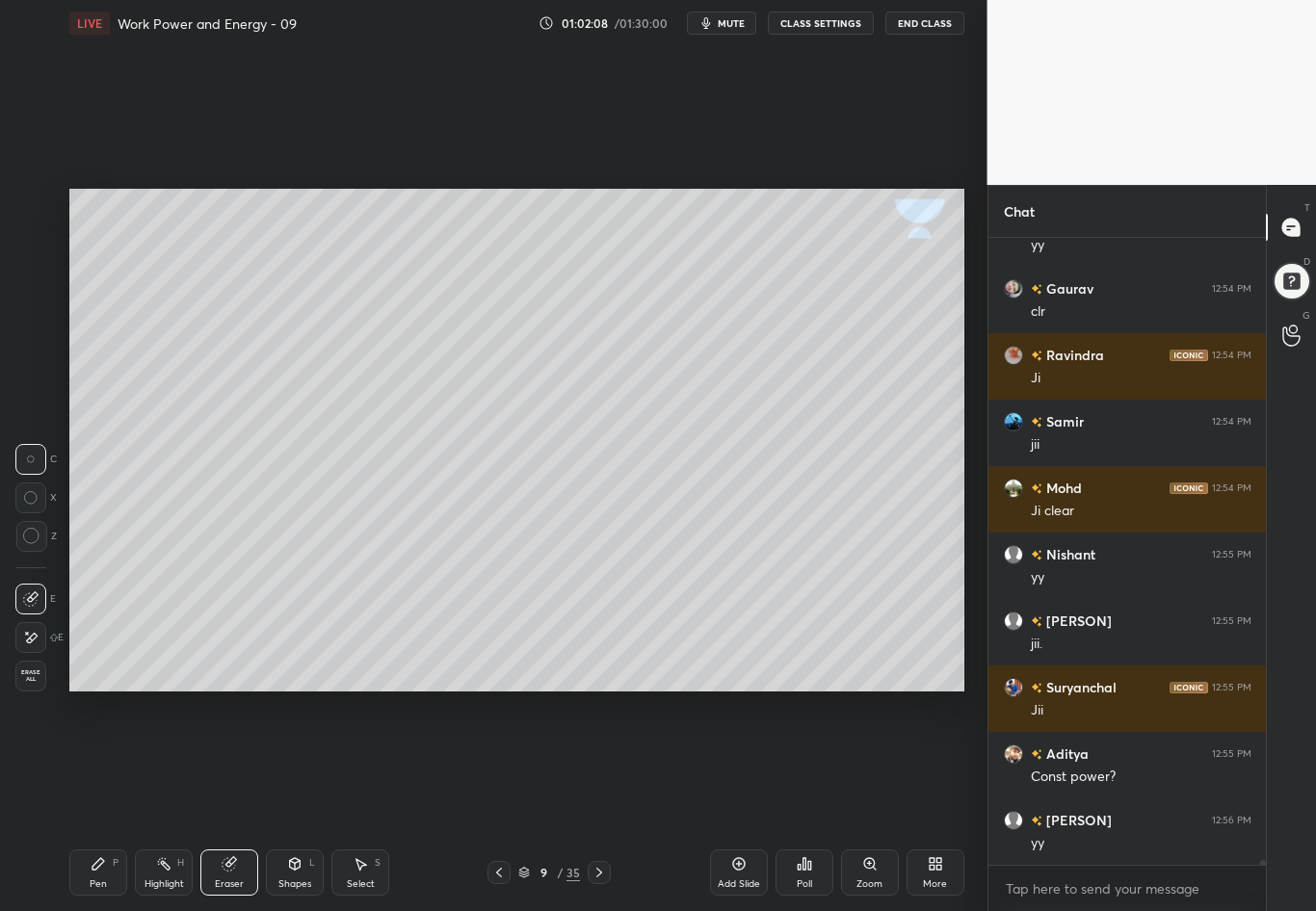 click 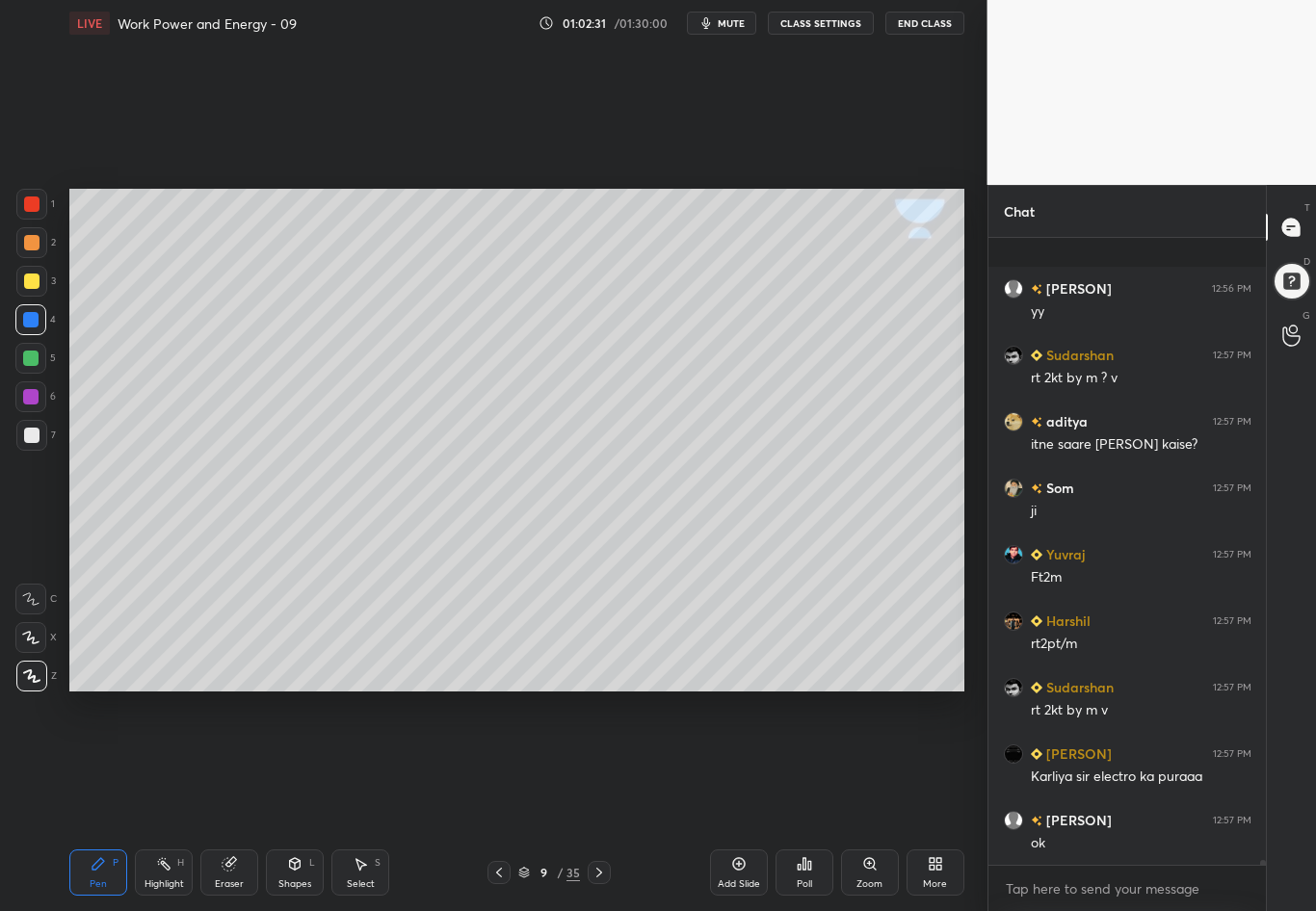 scroll, scrollTop: 77590, scrollLeft: 0, axis: vertical 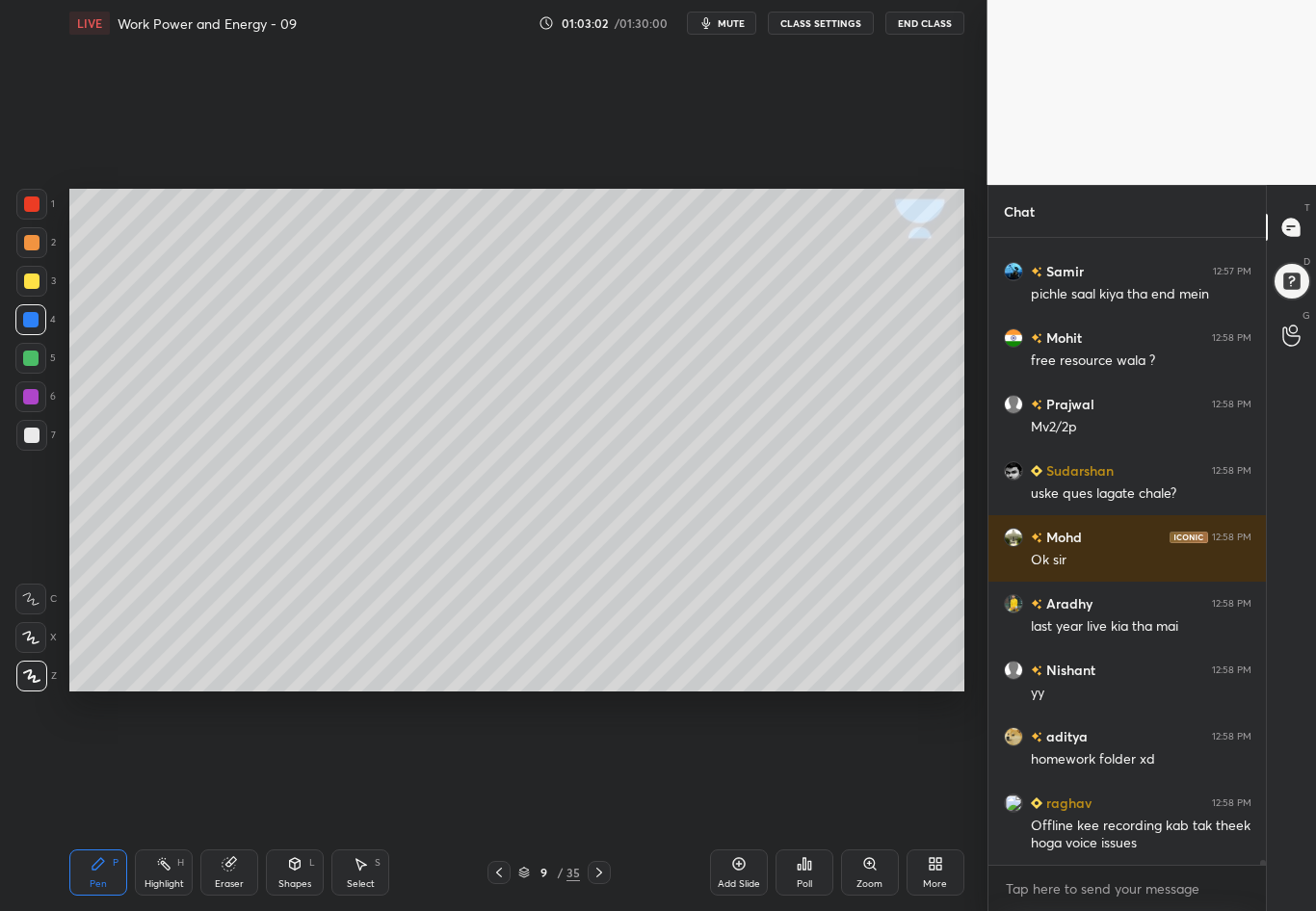 click at bounding box center [32, 435] 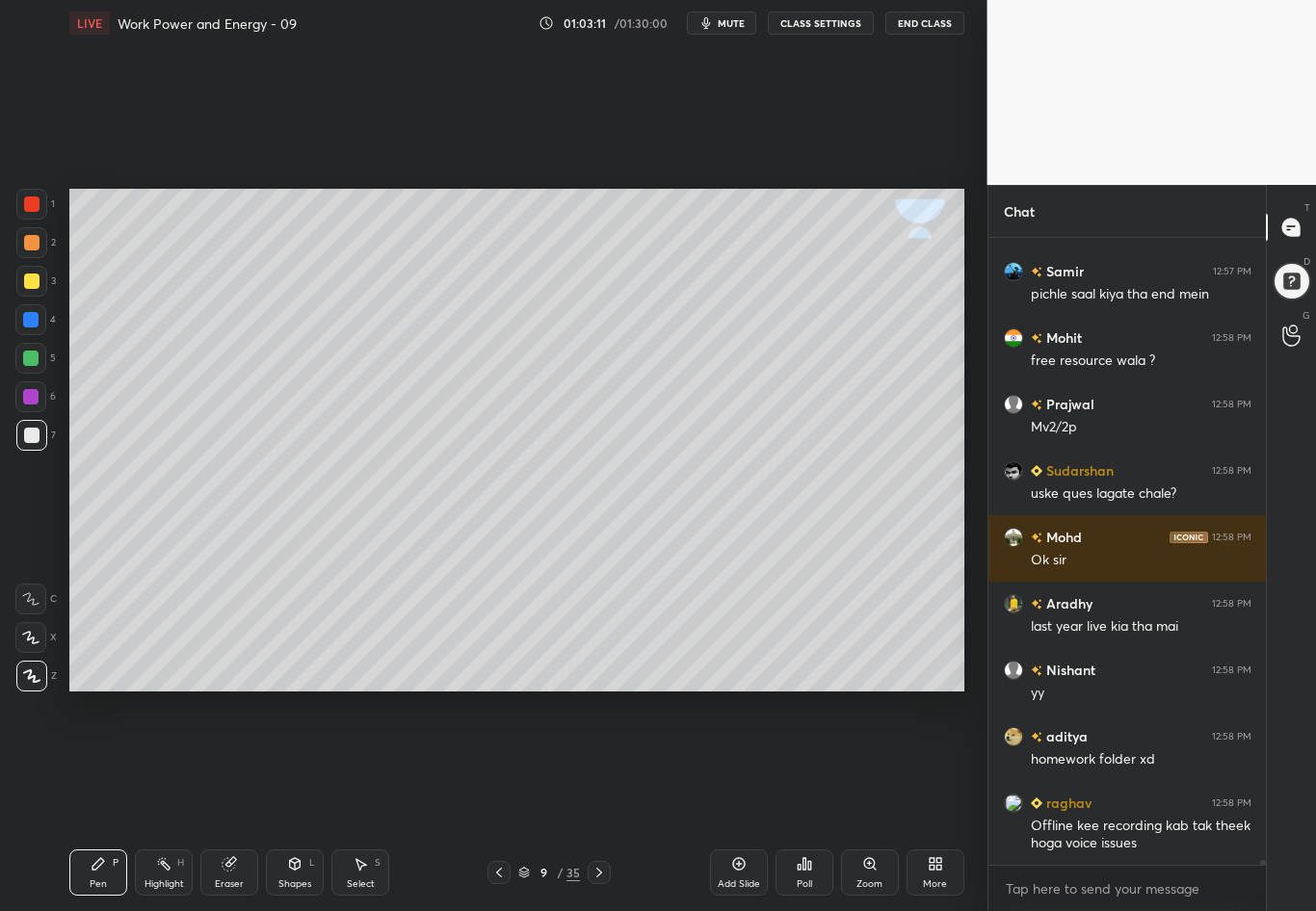scroll, scrollTop: 582, scrollLeft: 272, axis: both 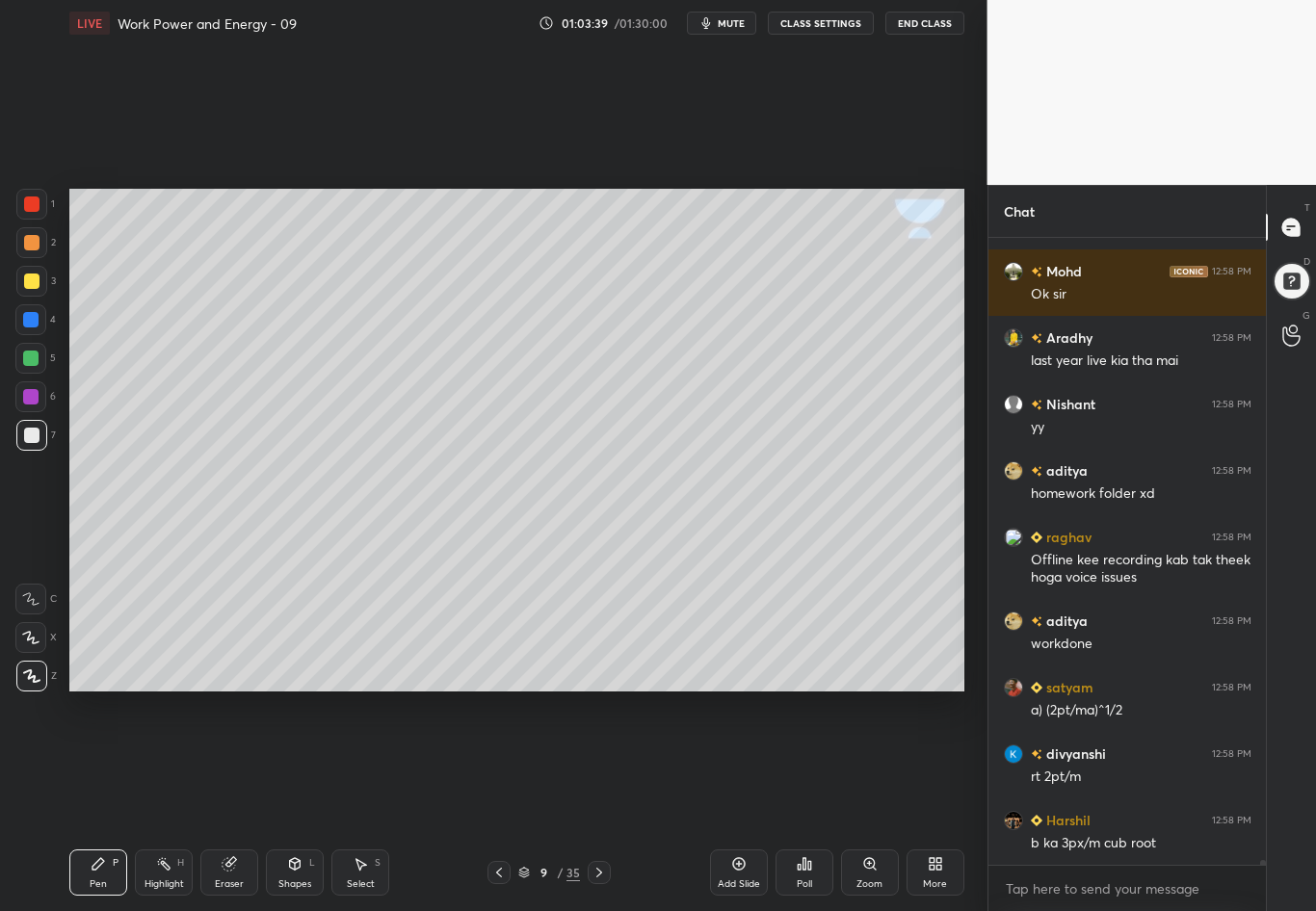 click on "Eraser" at bounding box center [229, 884] 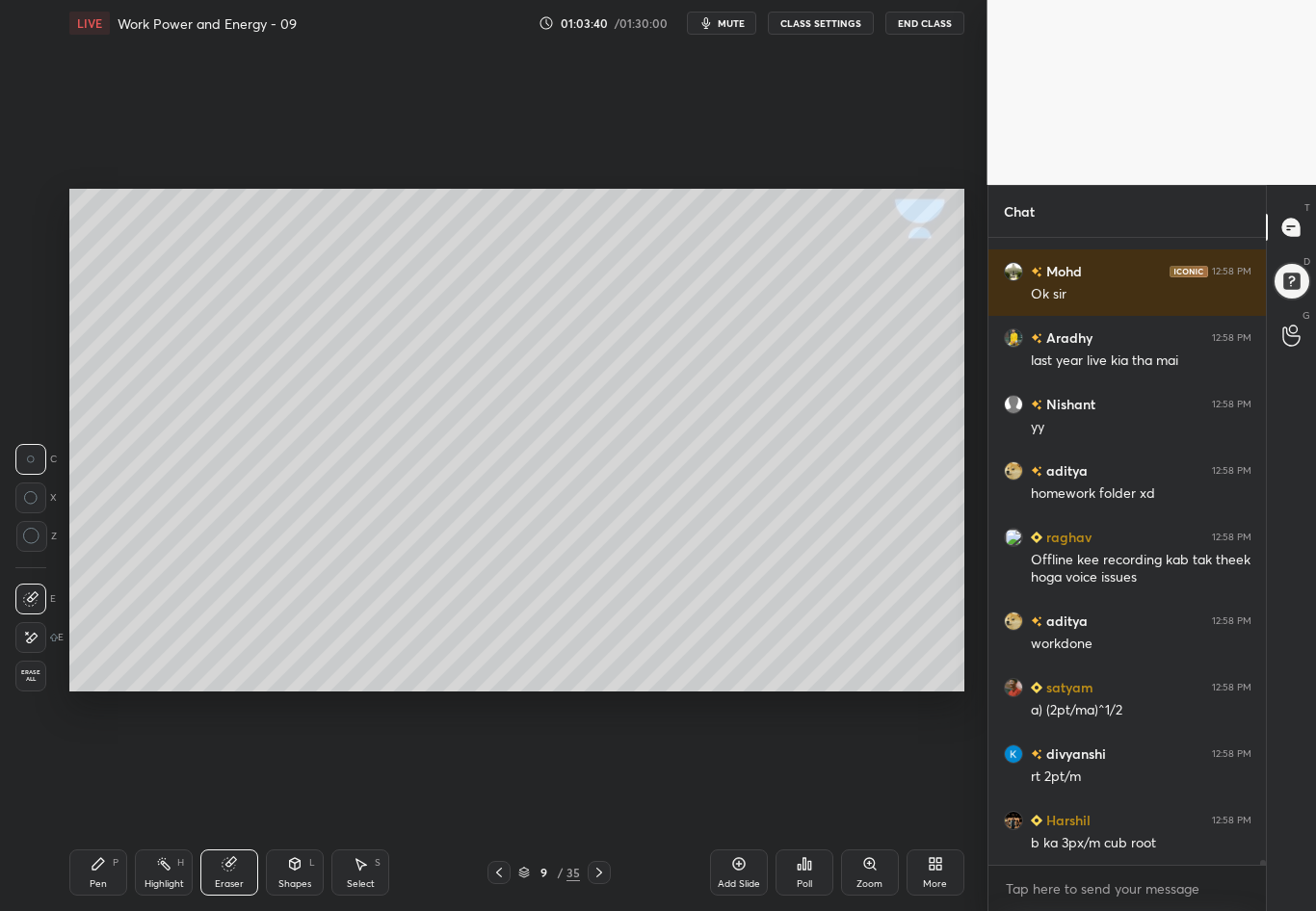 click on "Pen P" at bounding box center (98, 872) 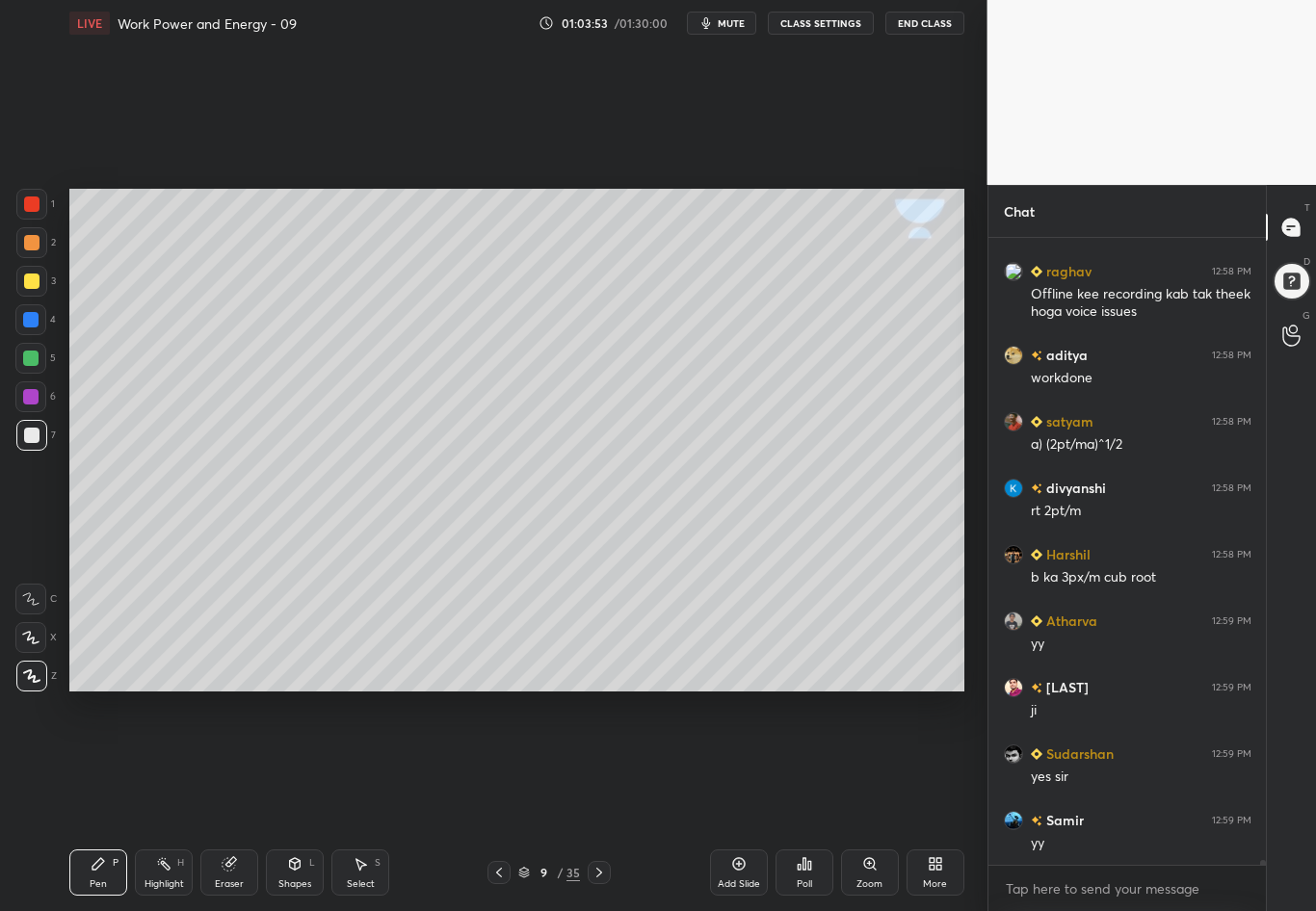 scroll, scrollTop: 78870, scrollLeft: 0, axis: vertical 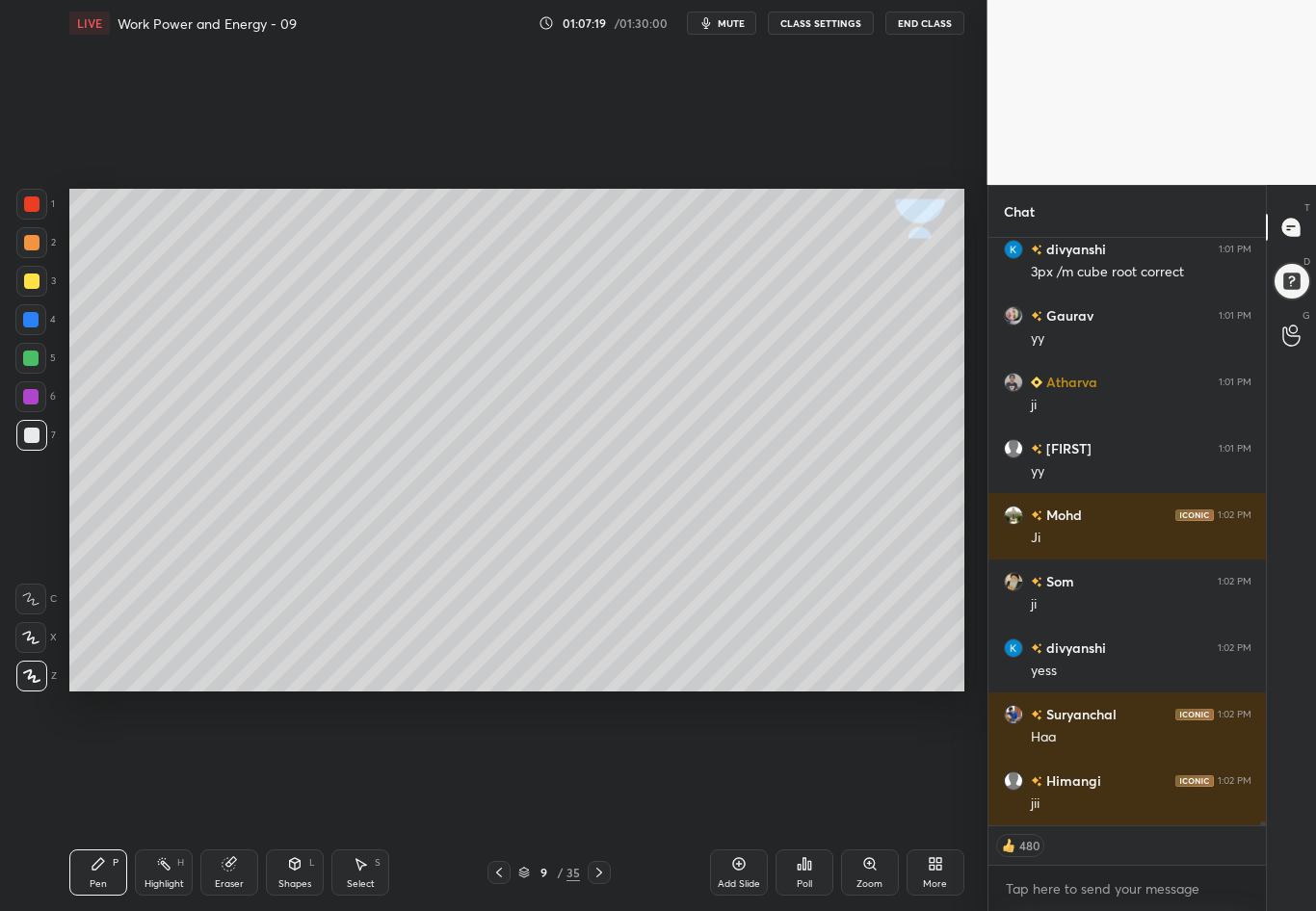 click on "Highlight" at bounding box center [164, 884] 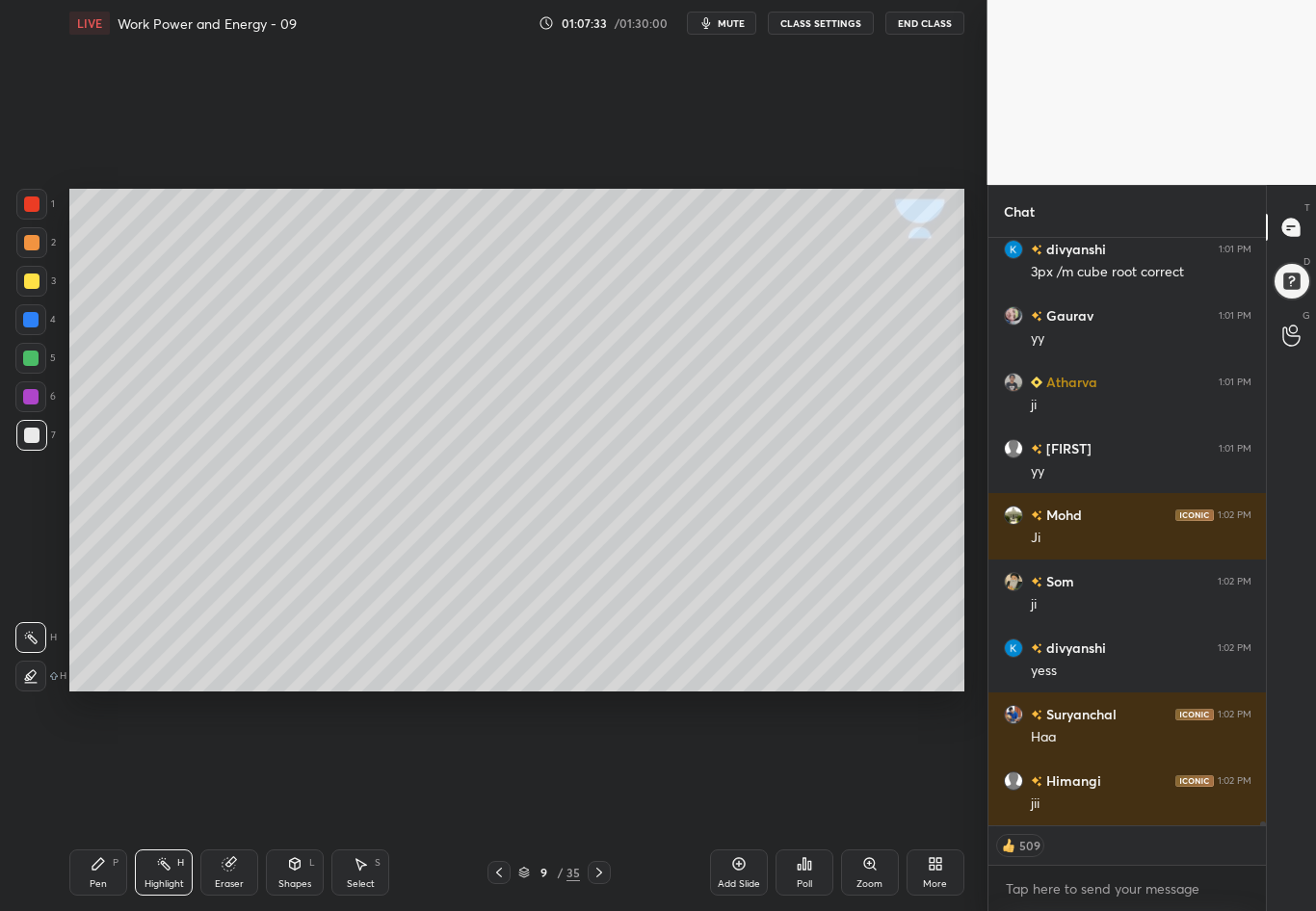 scroll, scrollTop: 81321, scrollLeft: 0, axis: vertical 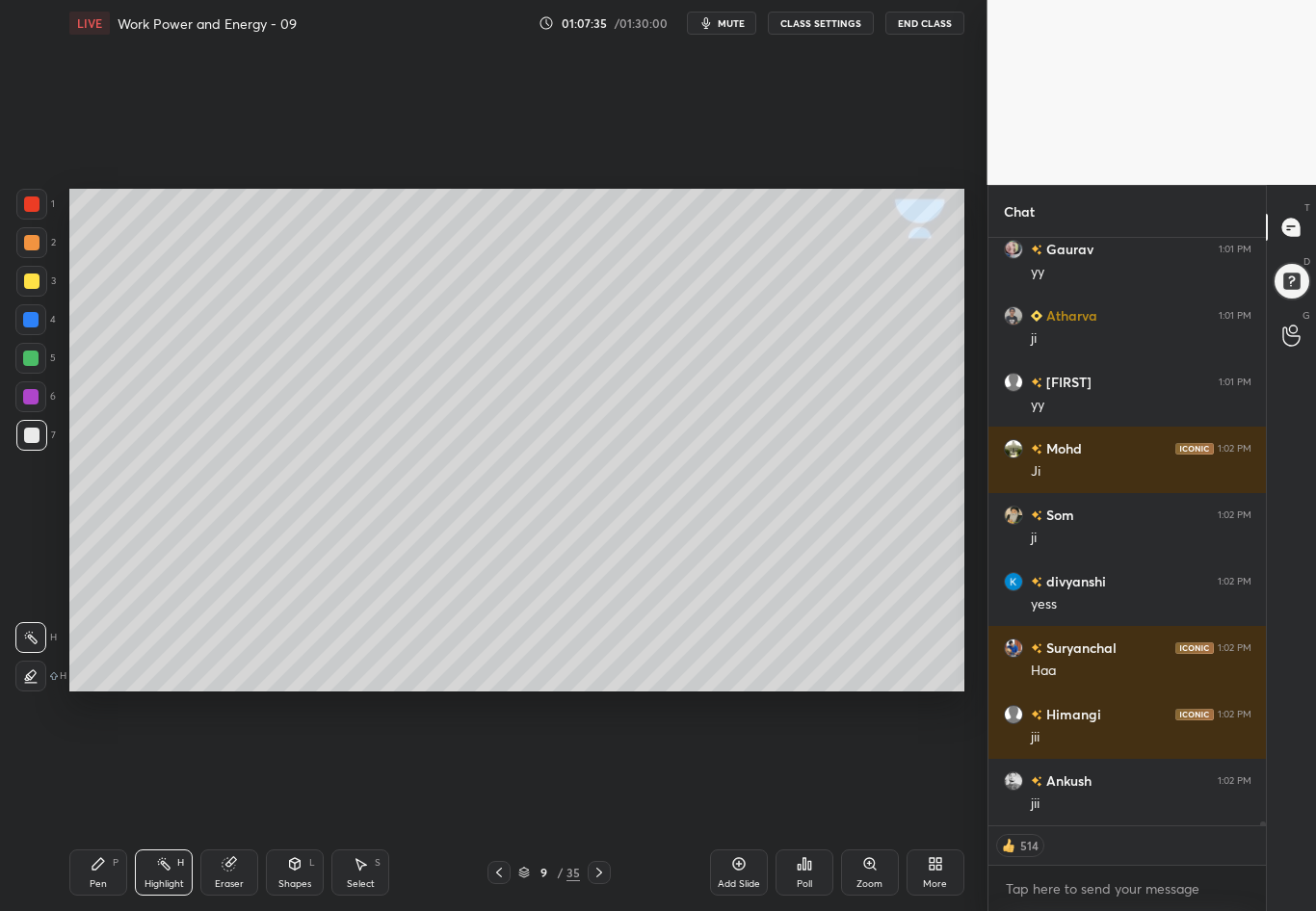 click at bounding box center (32, 435) 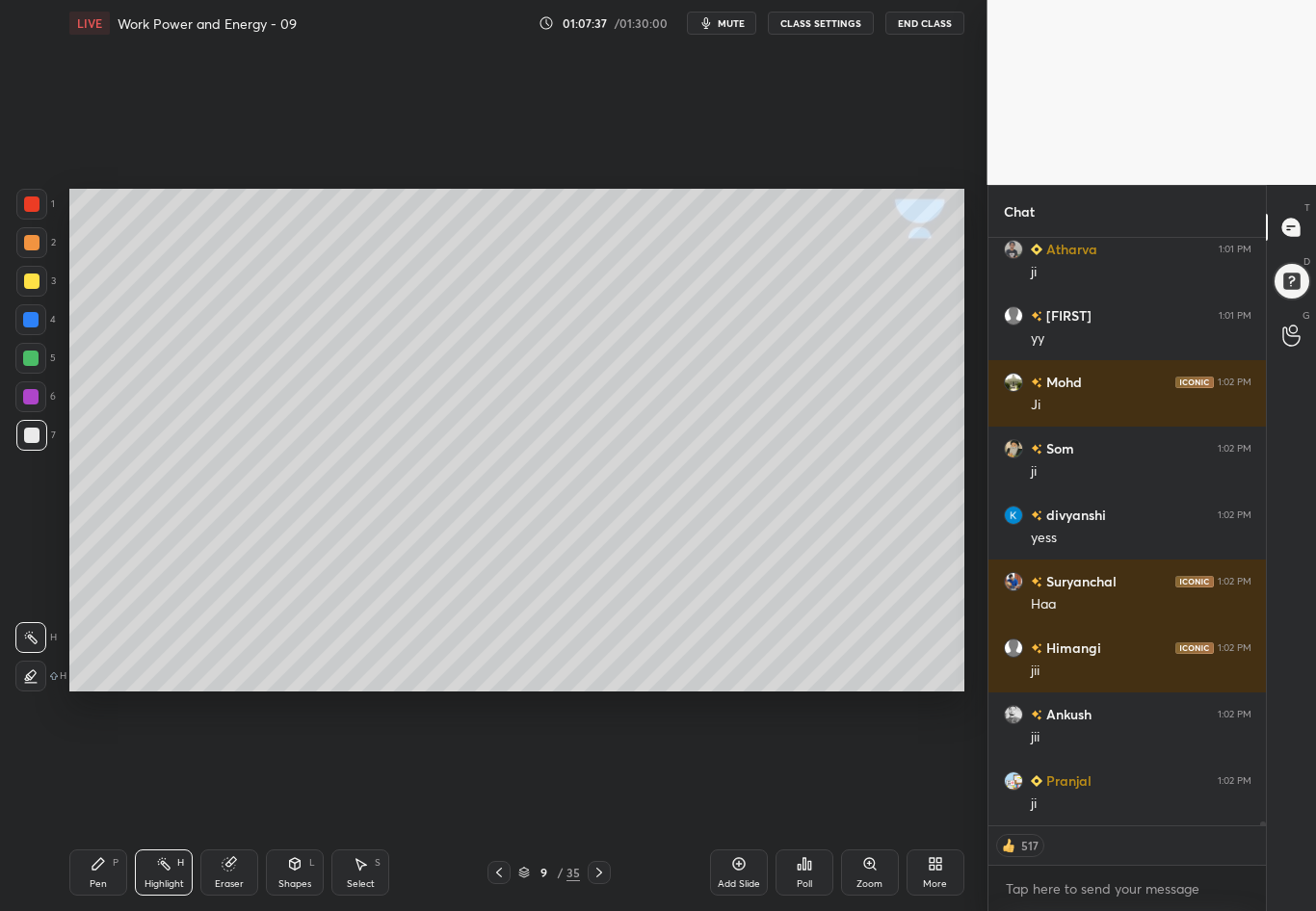 scroll, scrollTop: 81454, scrollLeft: 0, axis: vertical 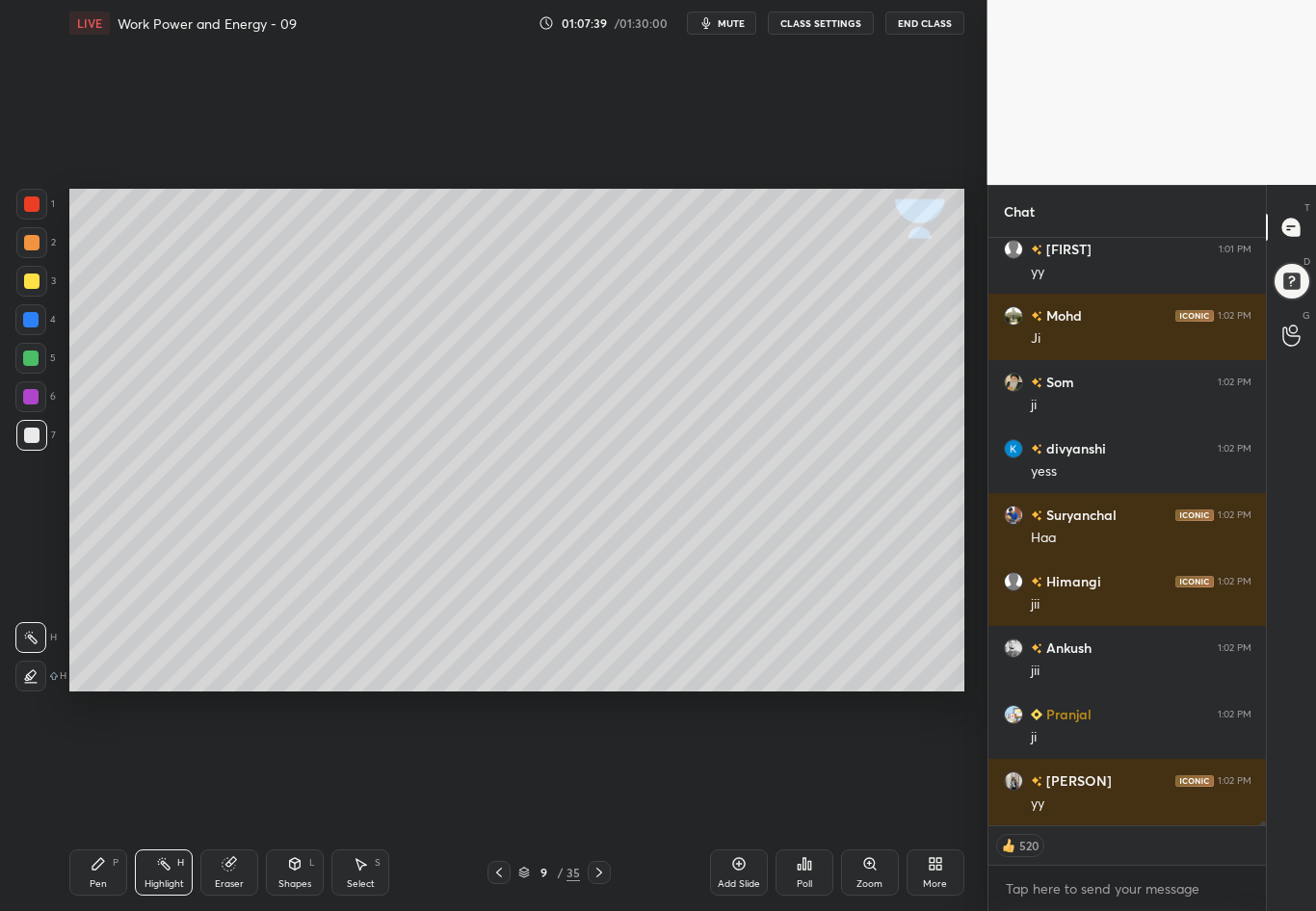click on "Pen P" at bounding box center (98, 872) 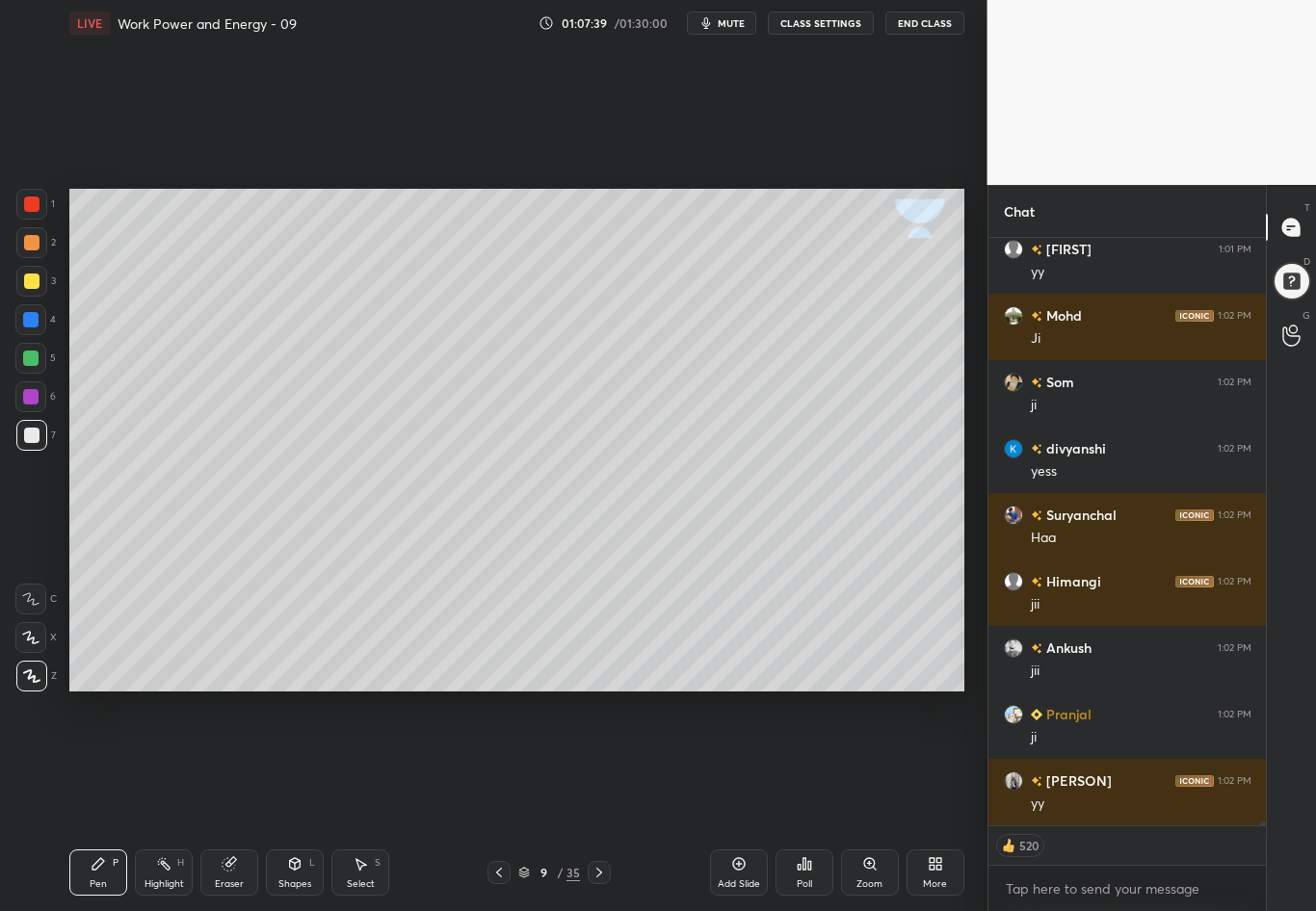 click at bounding box center [32, 435] 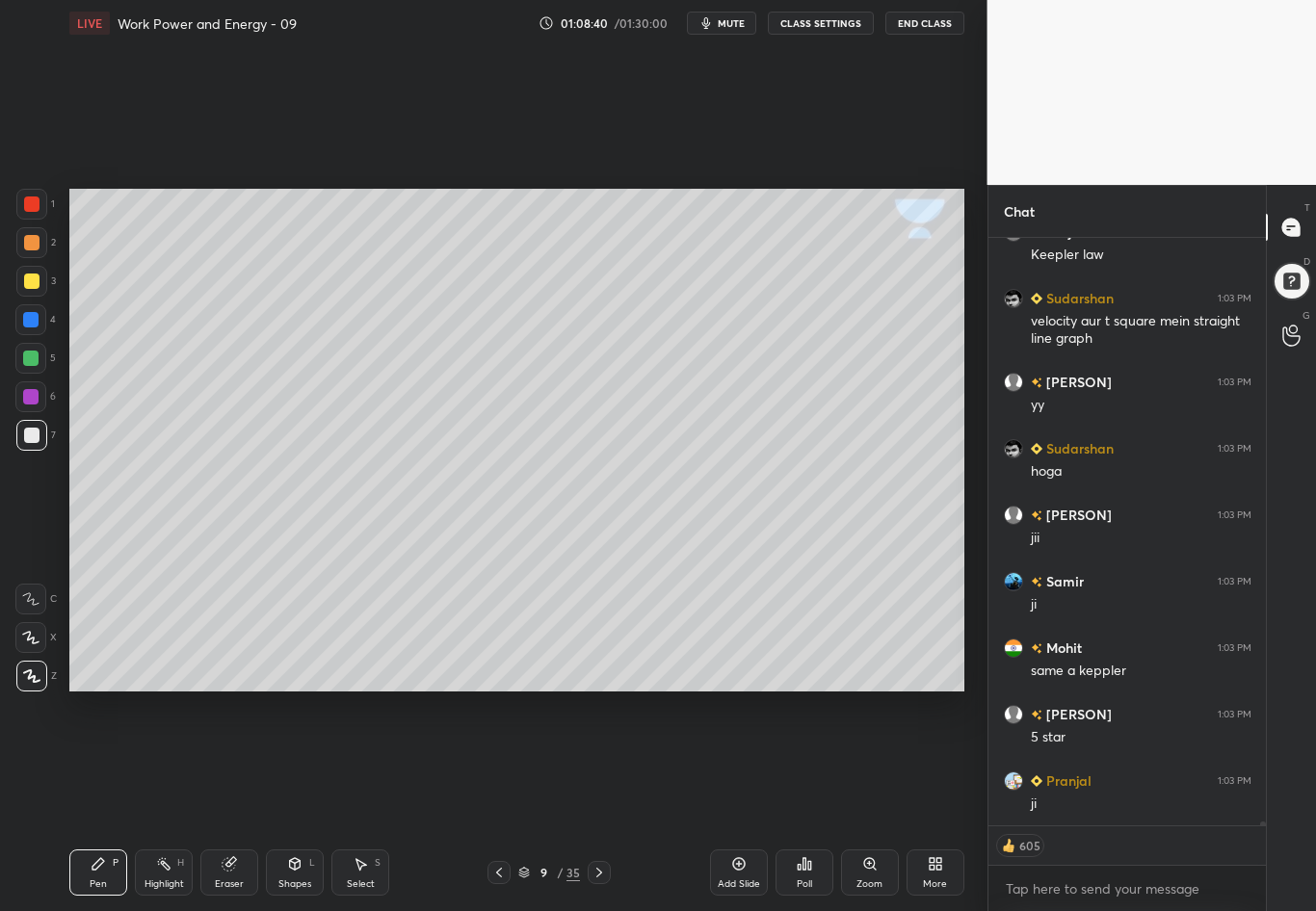 scroll, scrollTop: 82684, scrollLeft: 0, axis: vertical 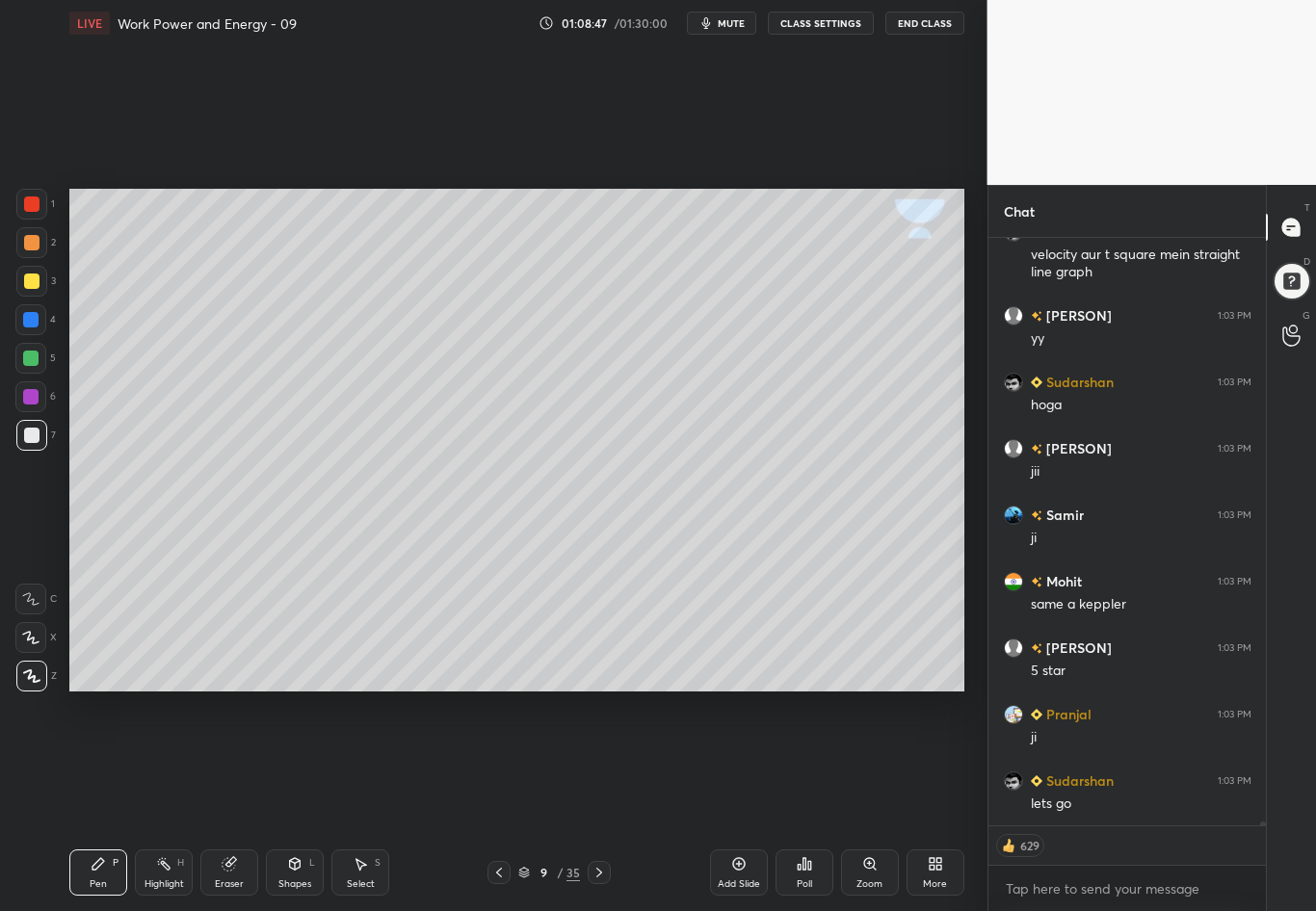click 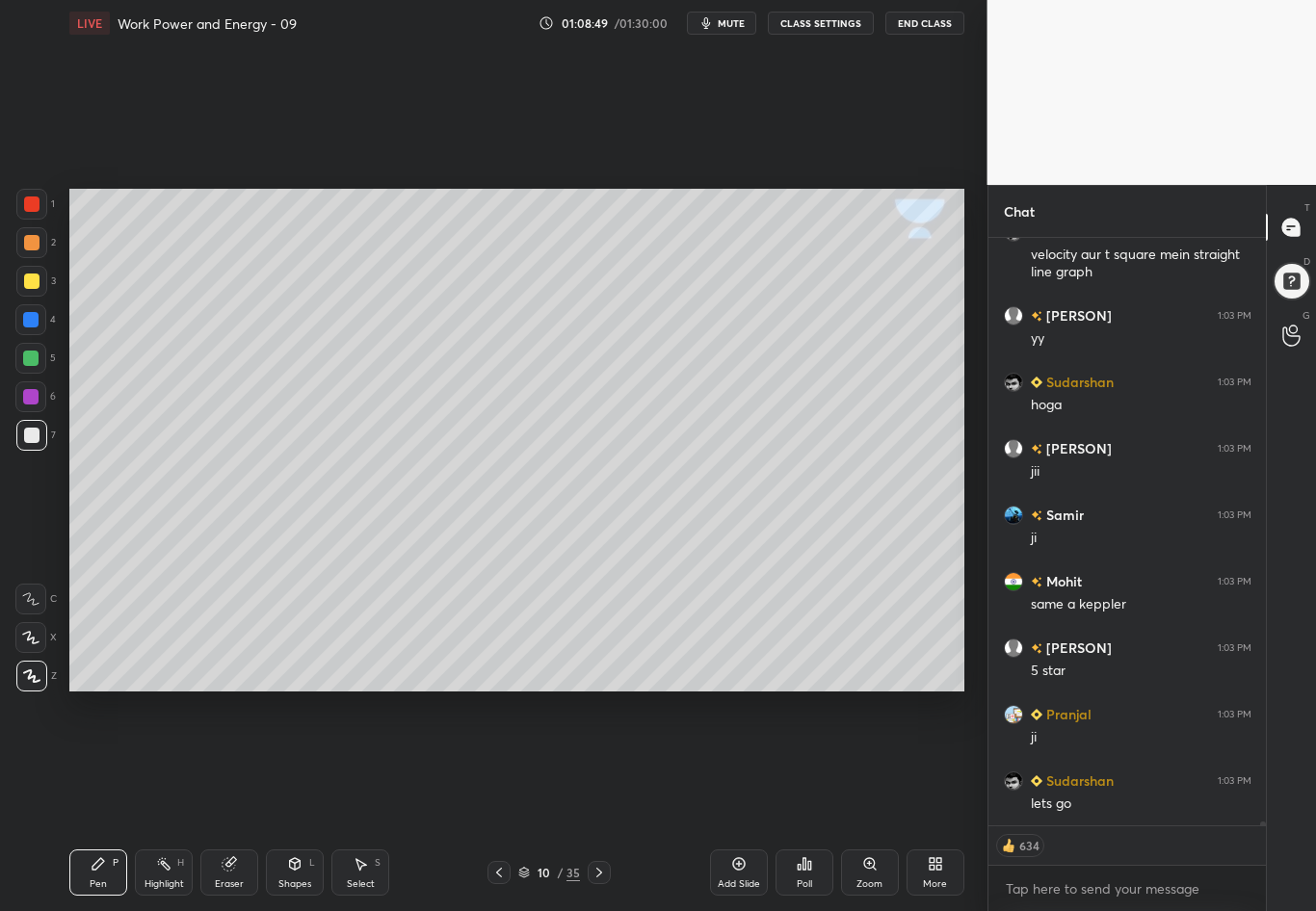 scroll, scrollTop: 82751, scrollLeft: 0, axis: vertical 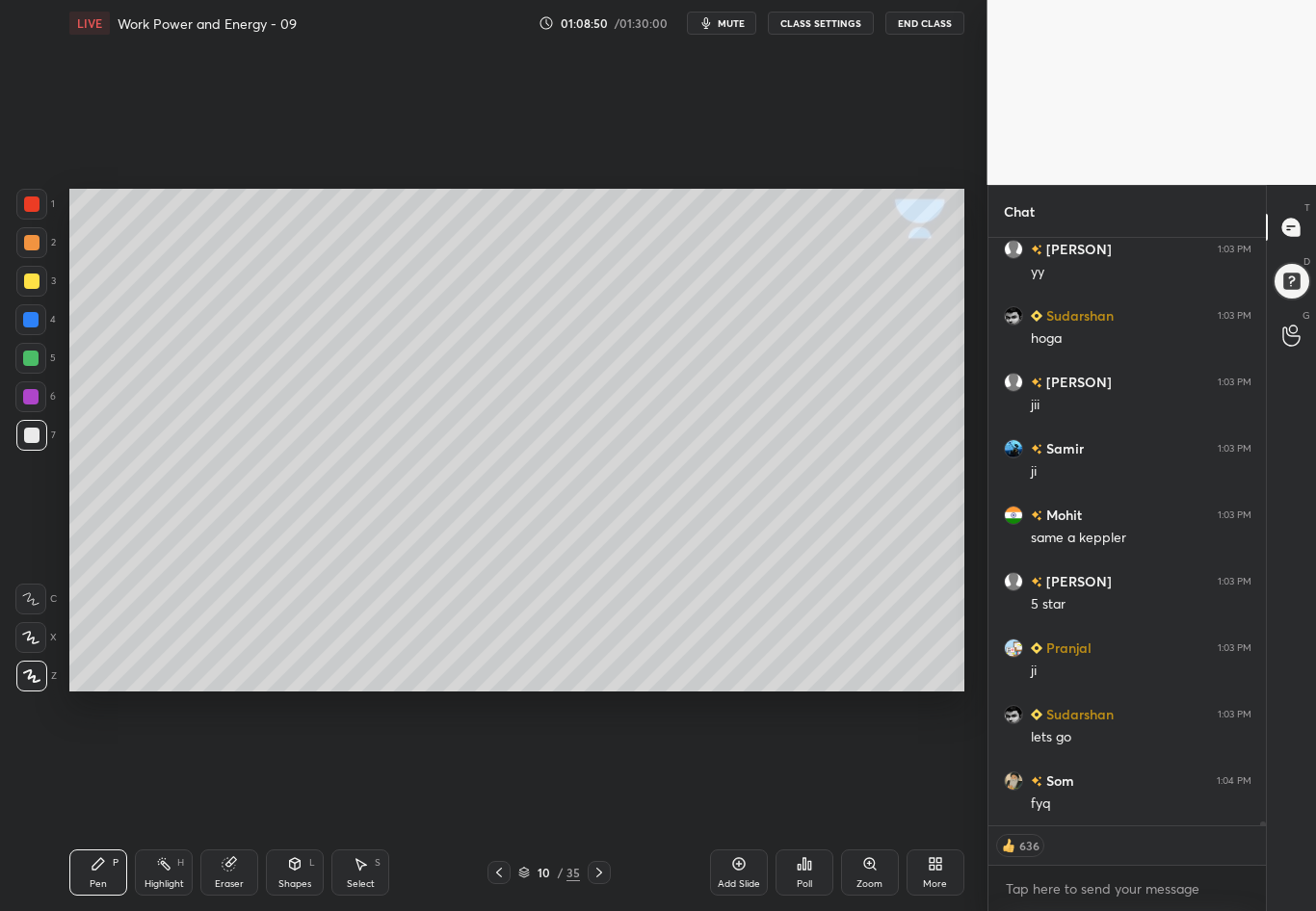 click 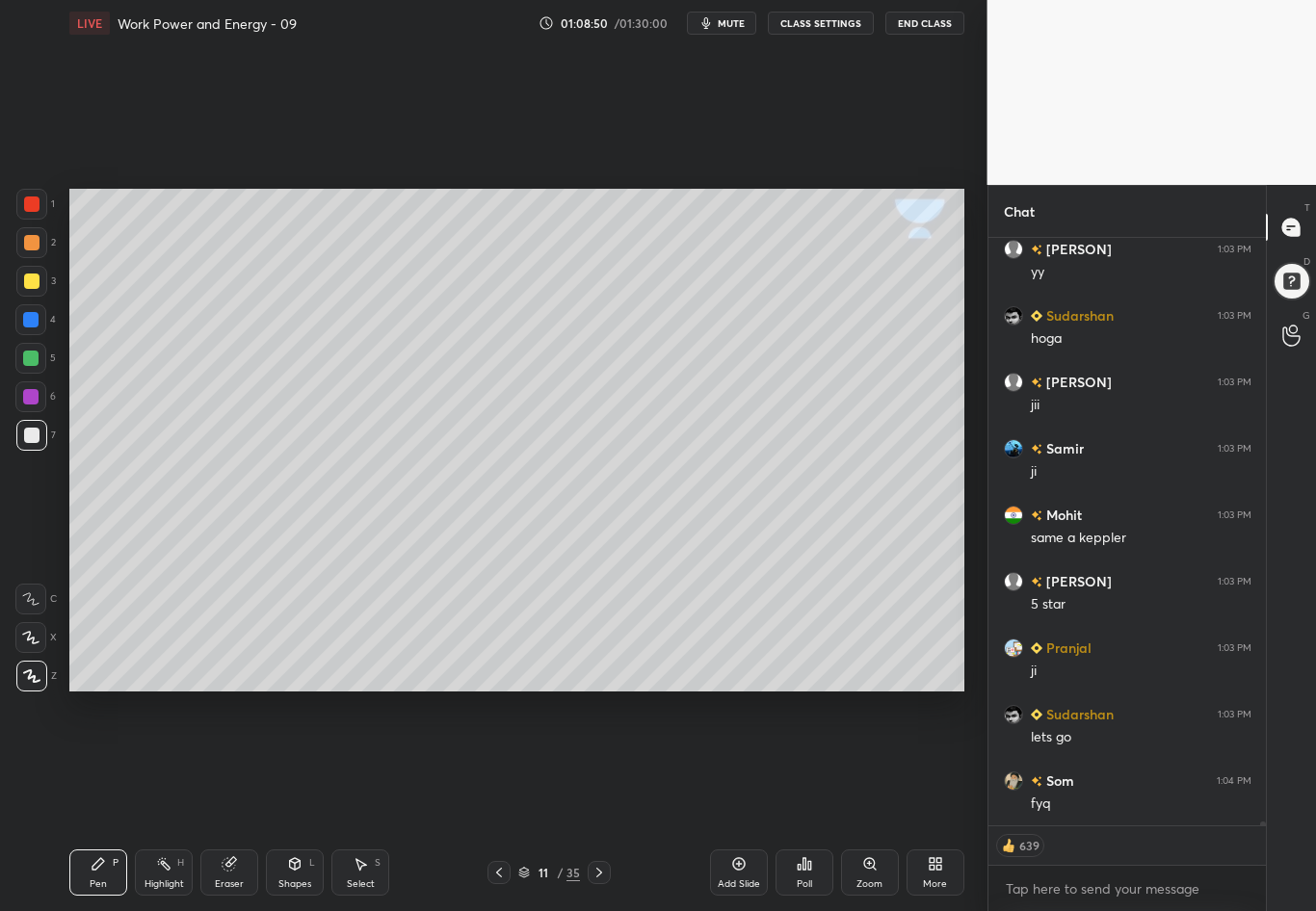 click 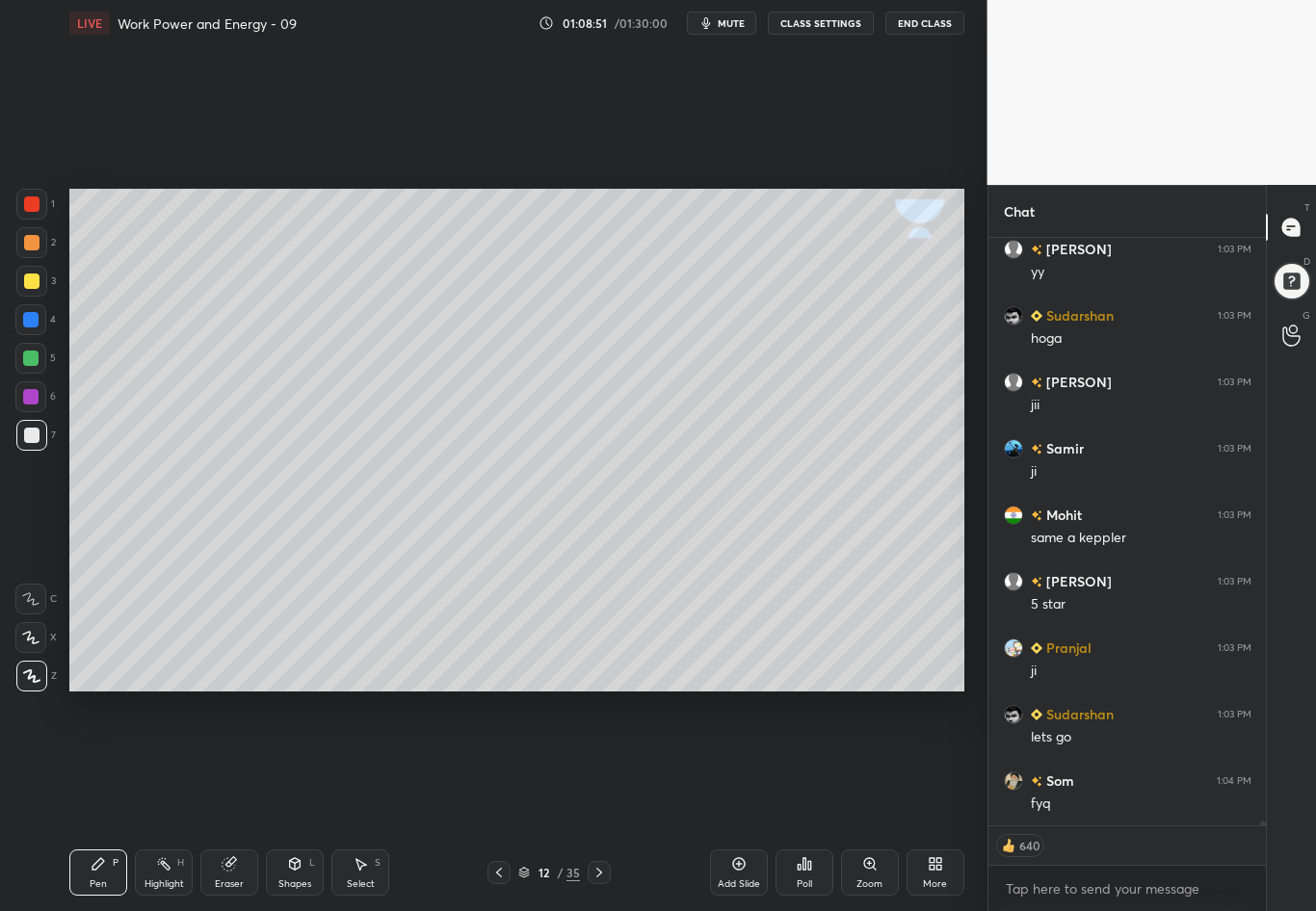 click 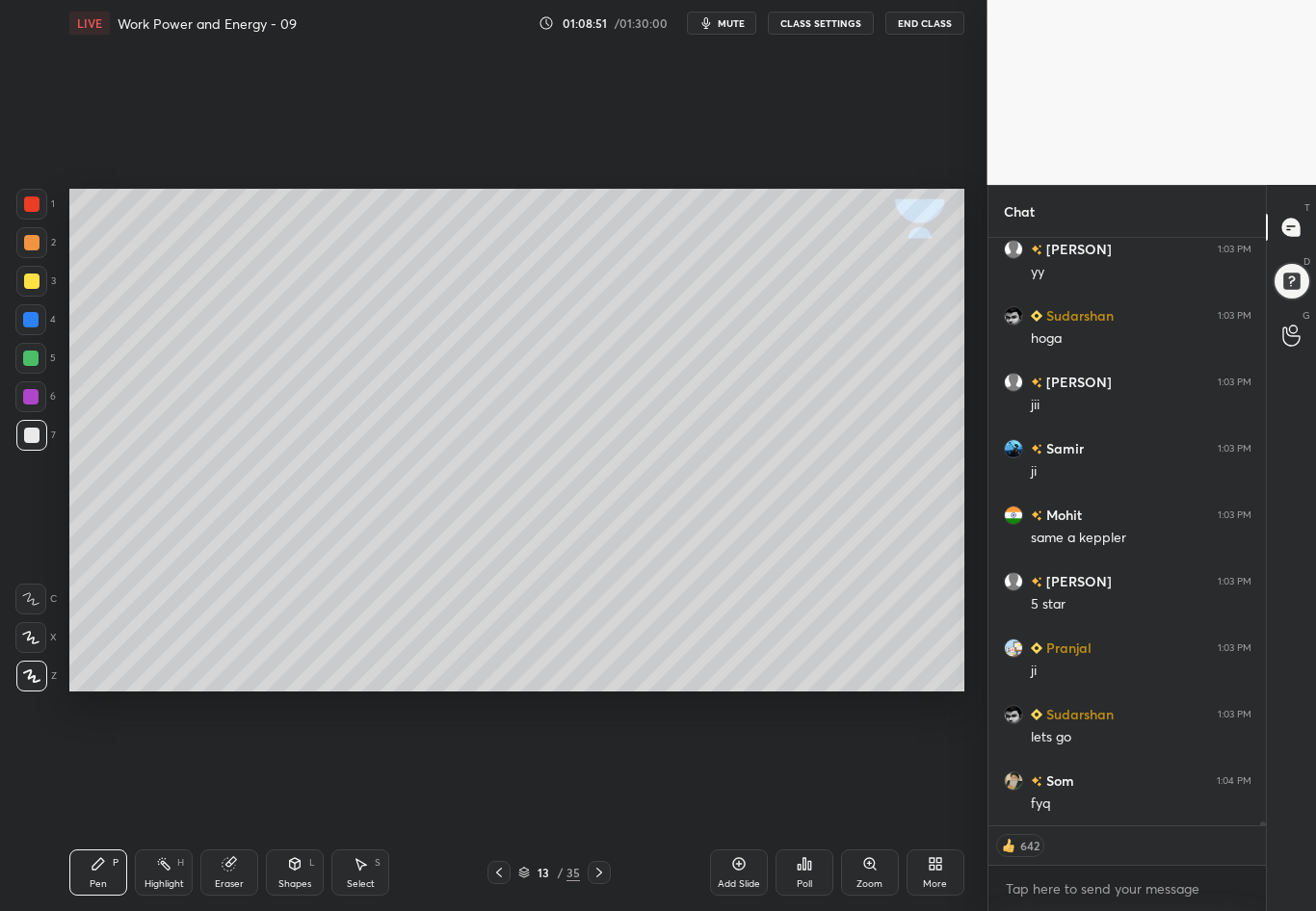 scroll, scrollTop: 82817, scrollLeft: 0, axis: vertical 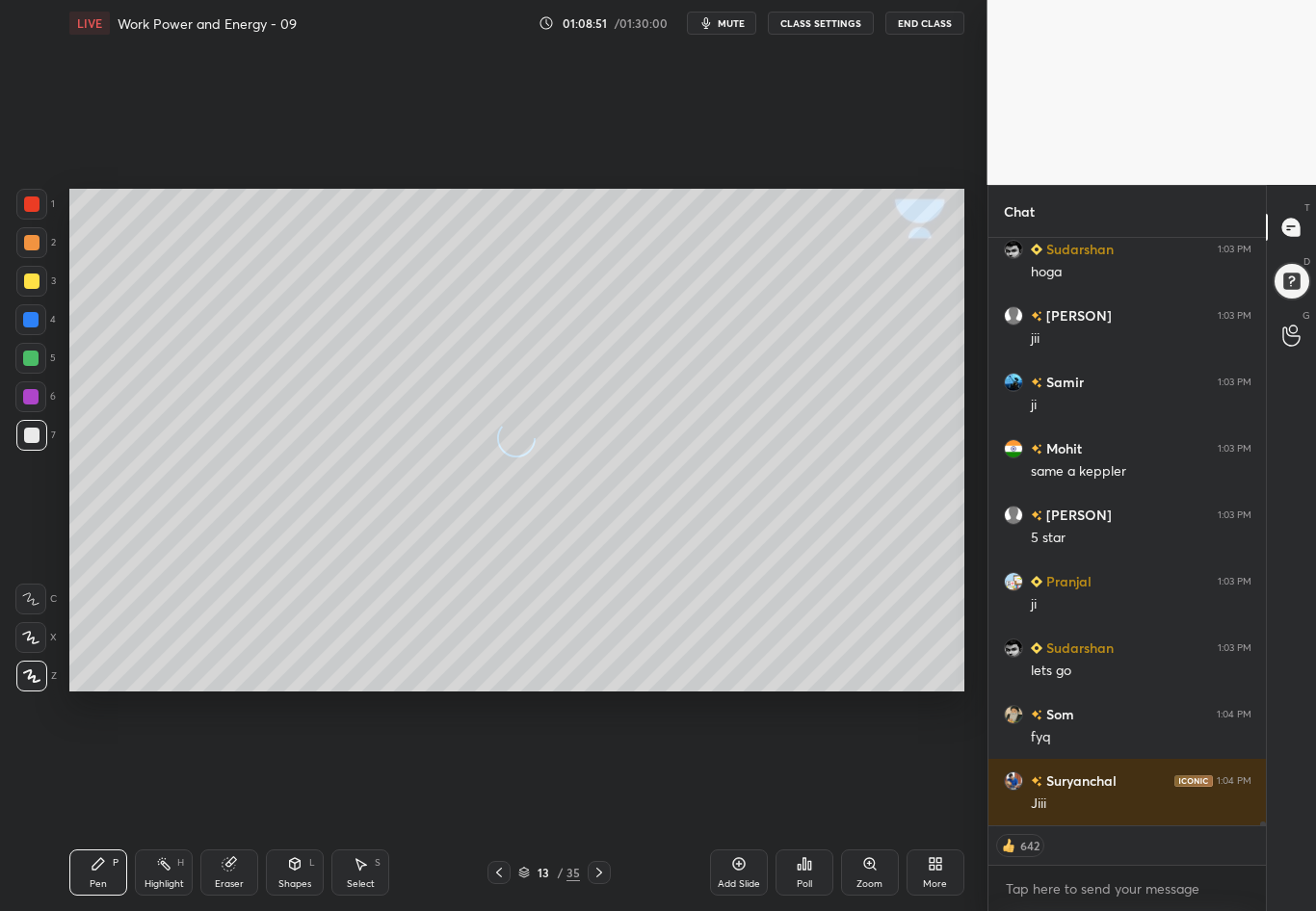 click 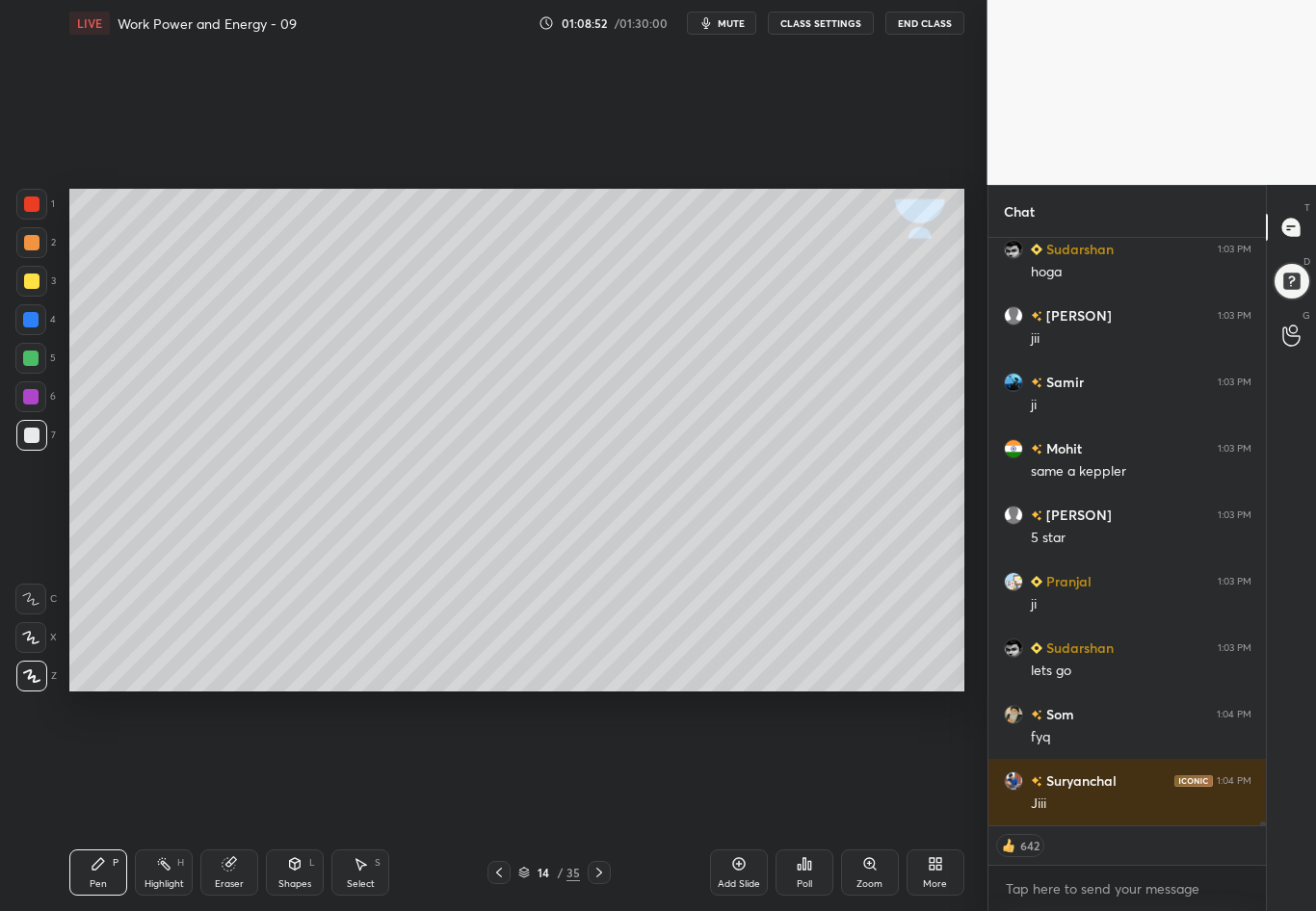 click 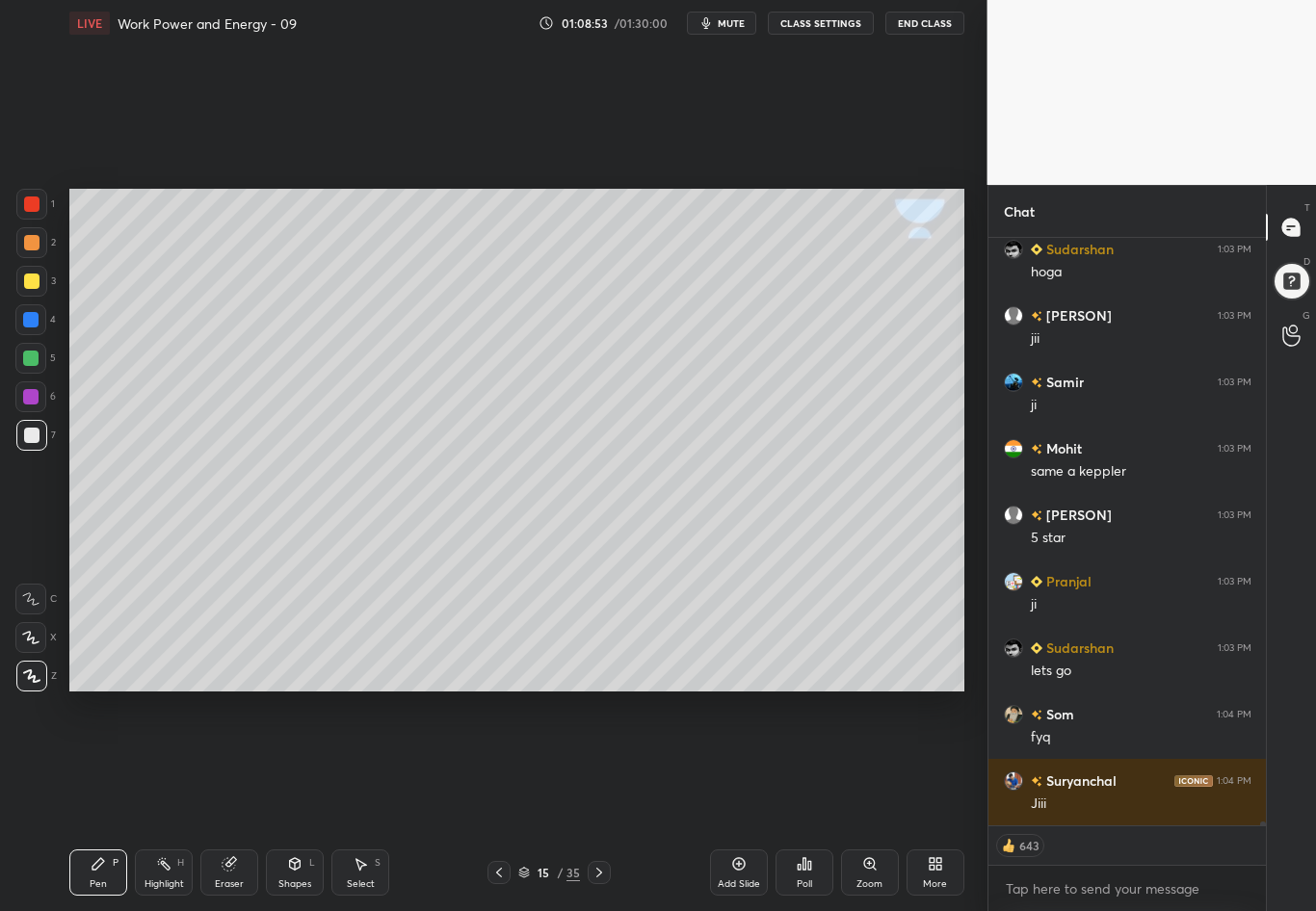 click 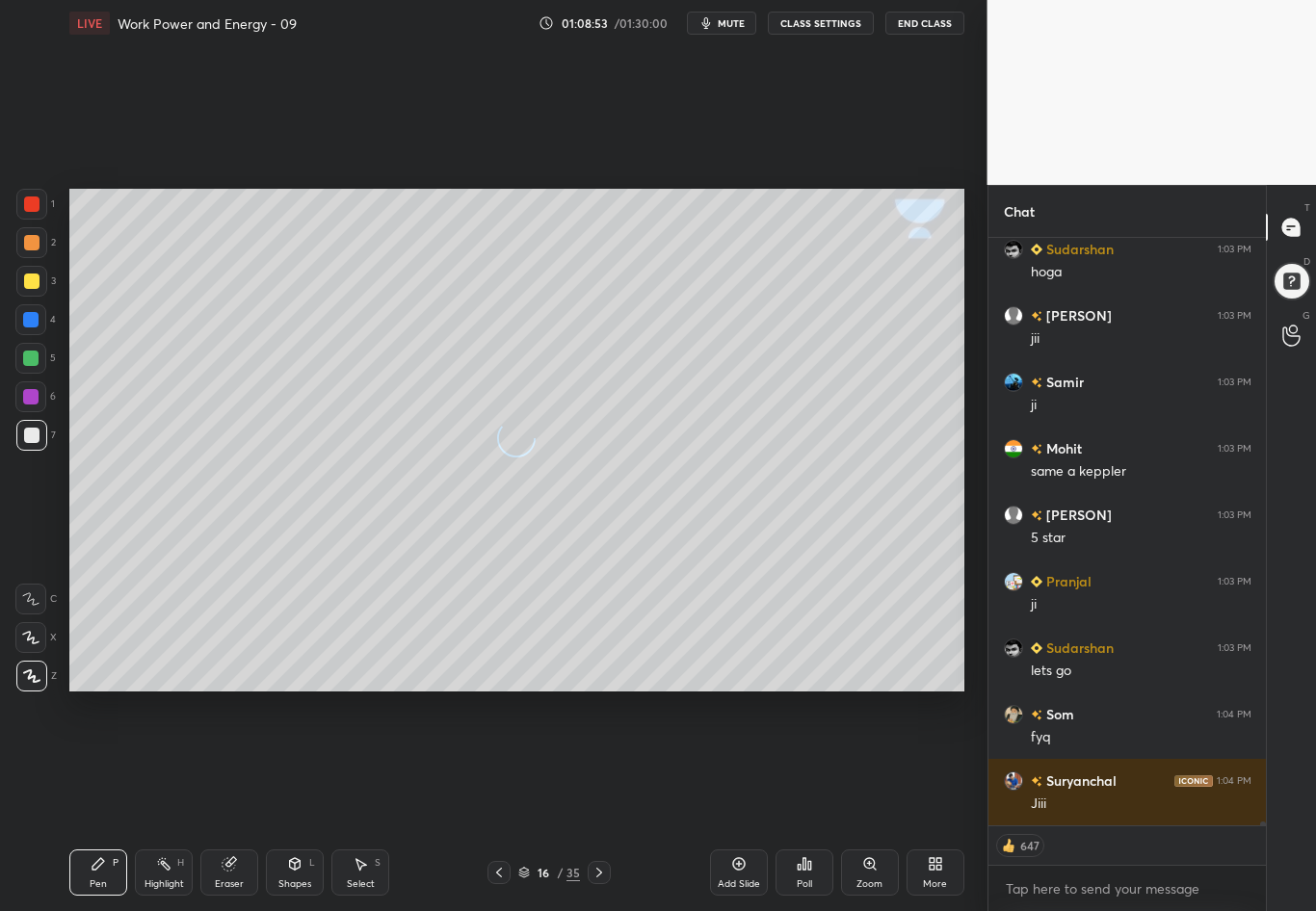 click 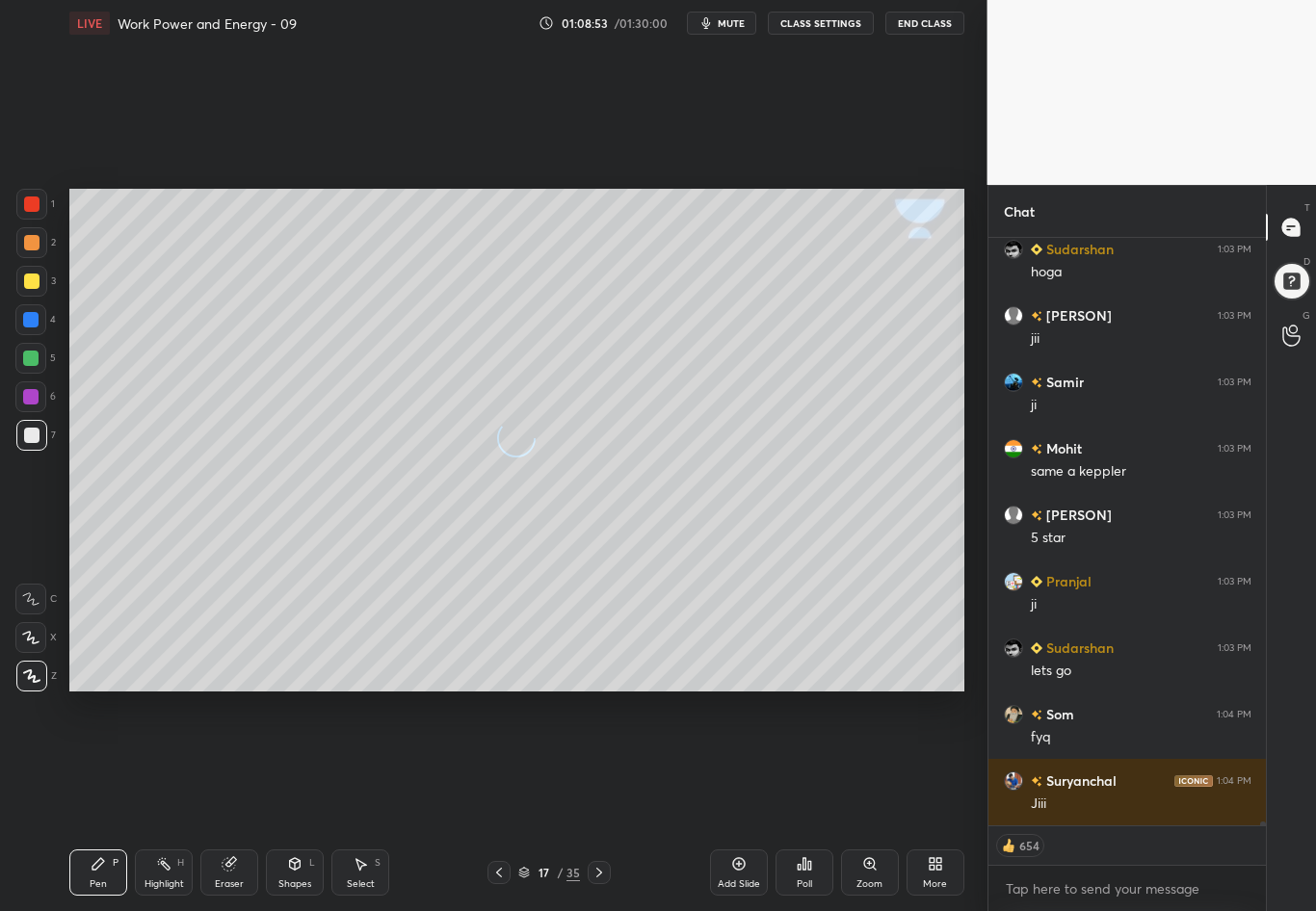 click 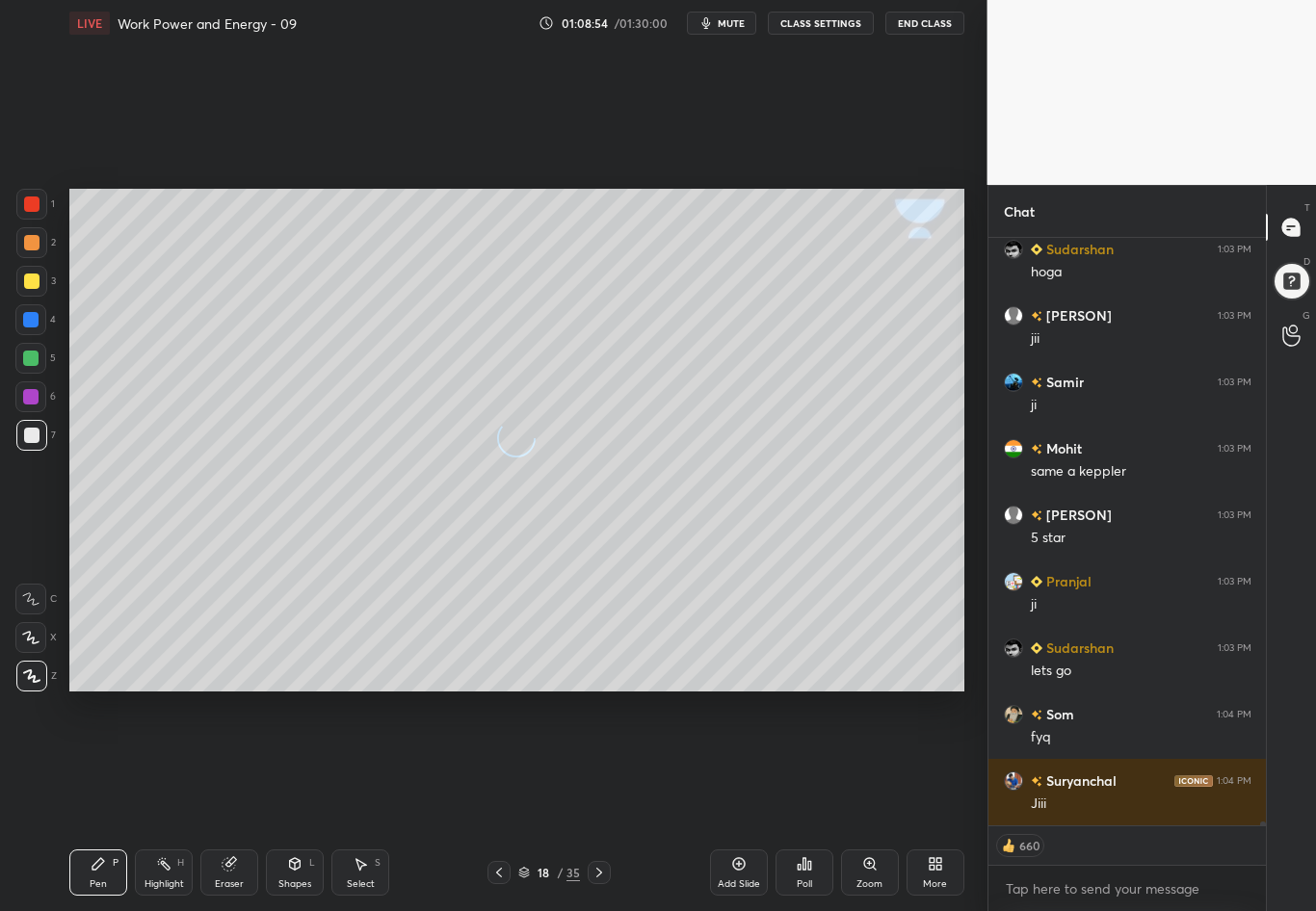 click 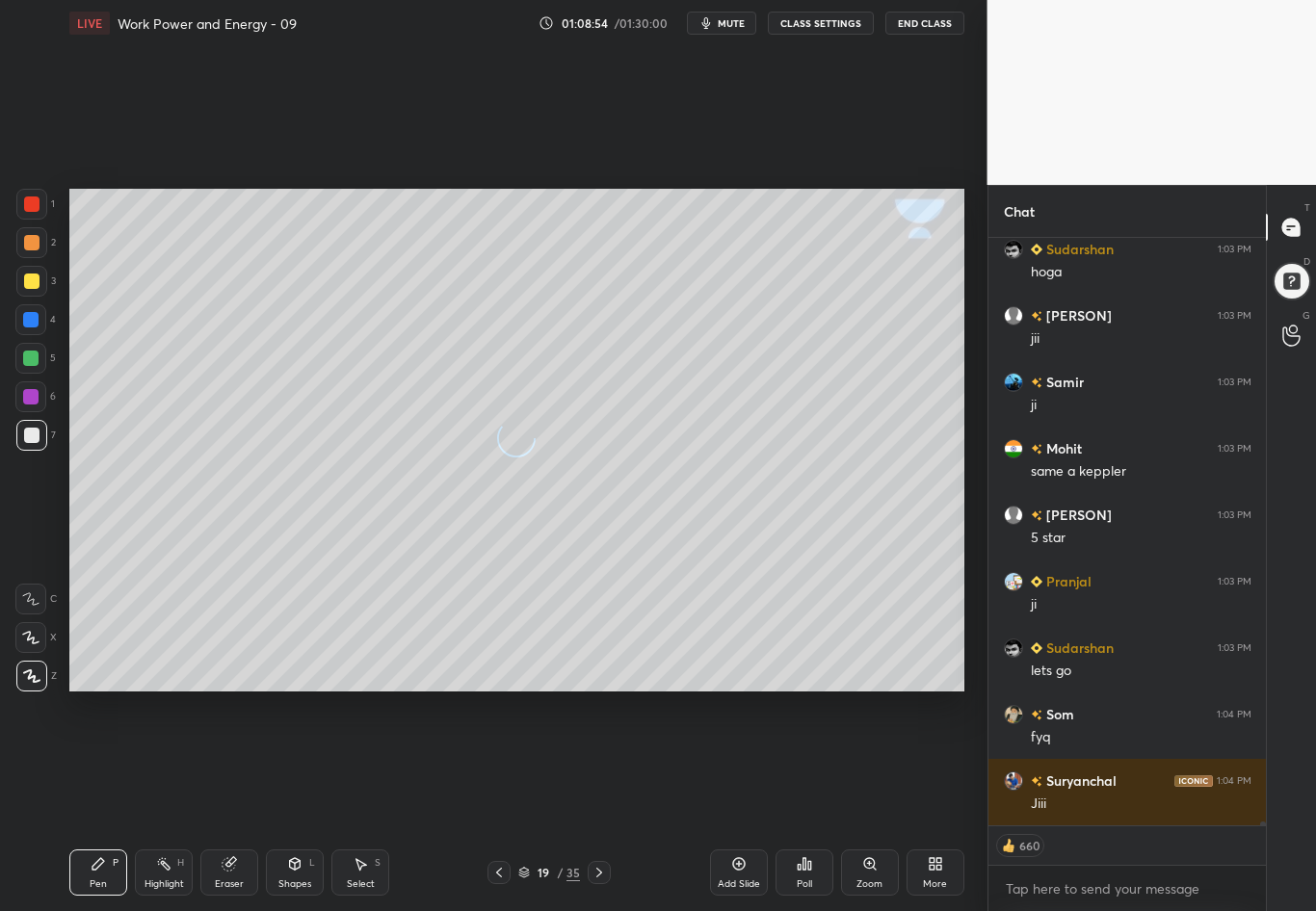click 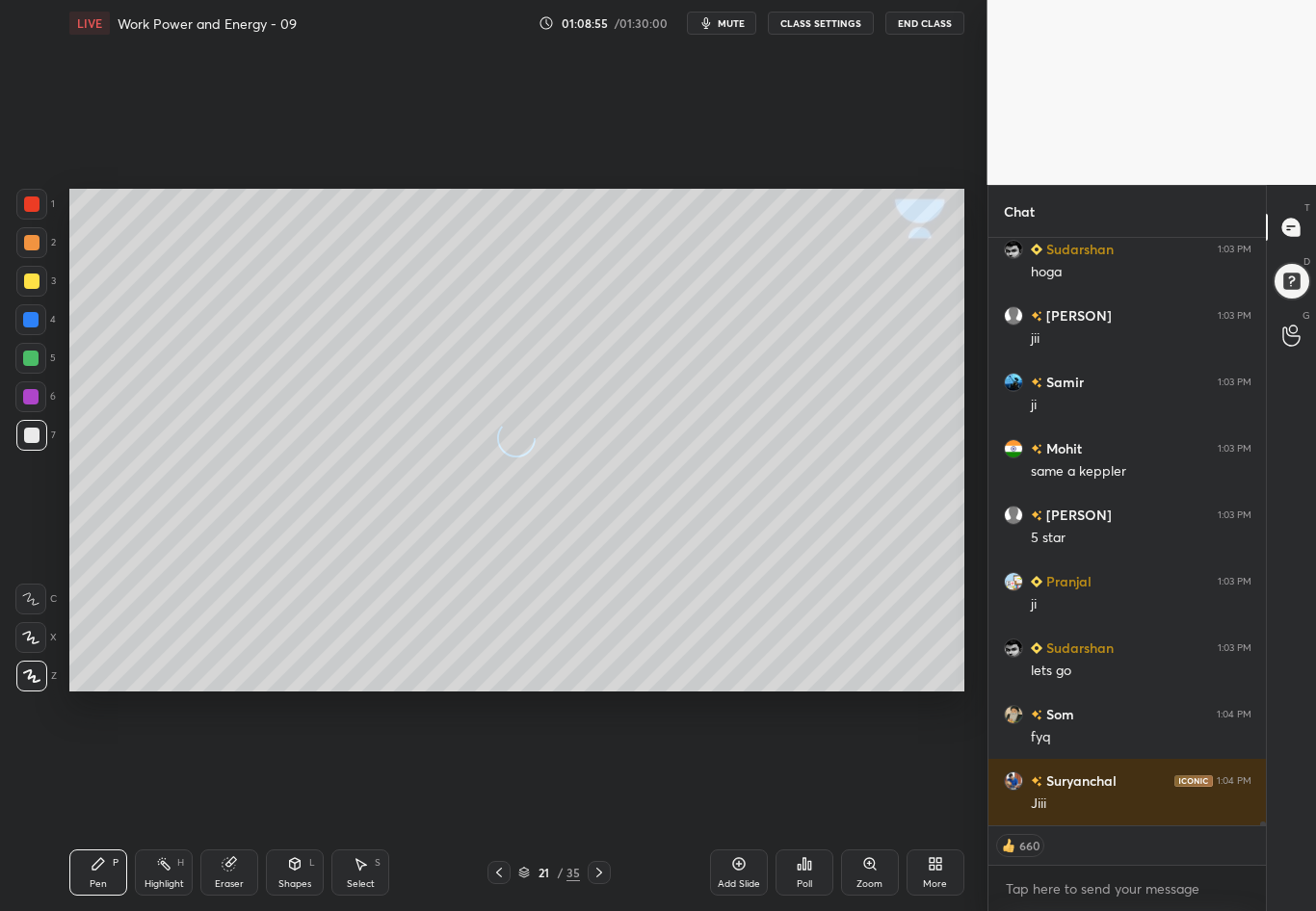click 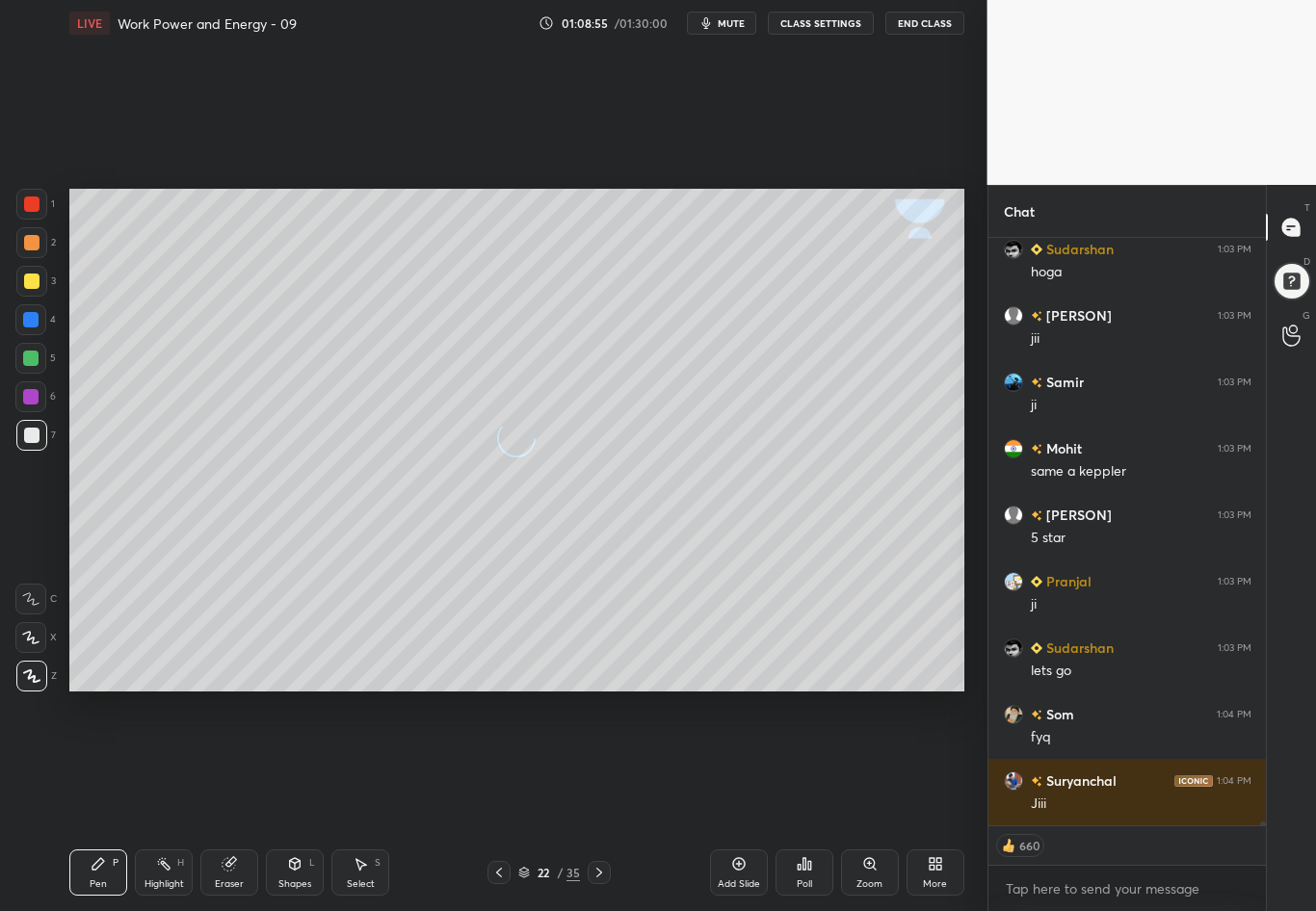 click 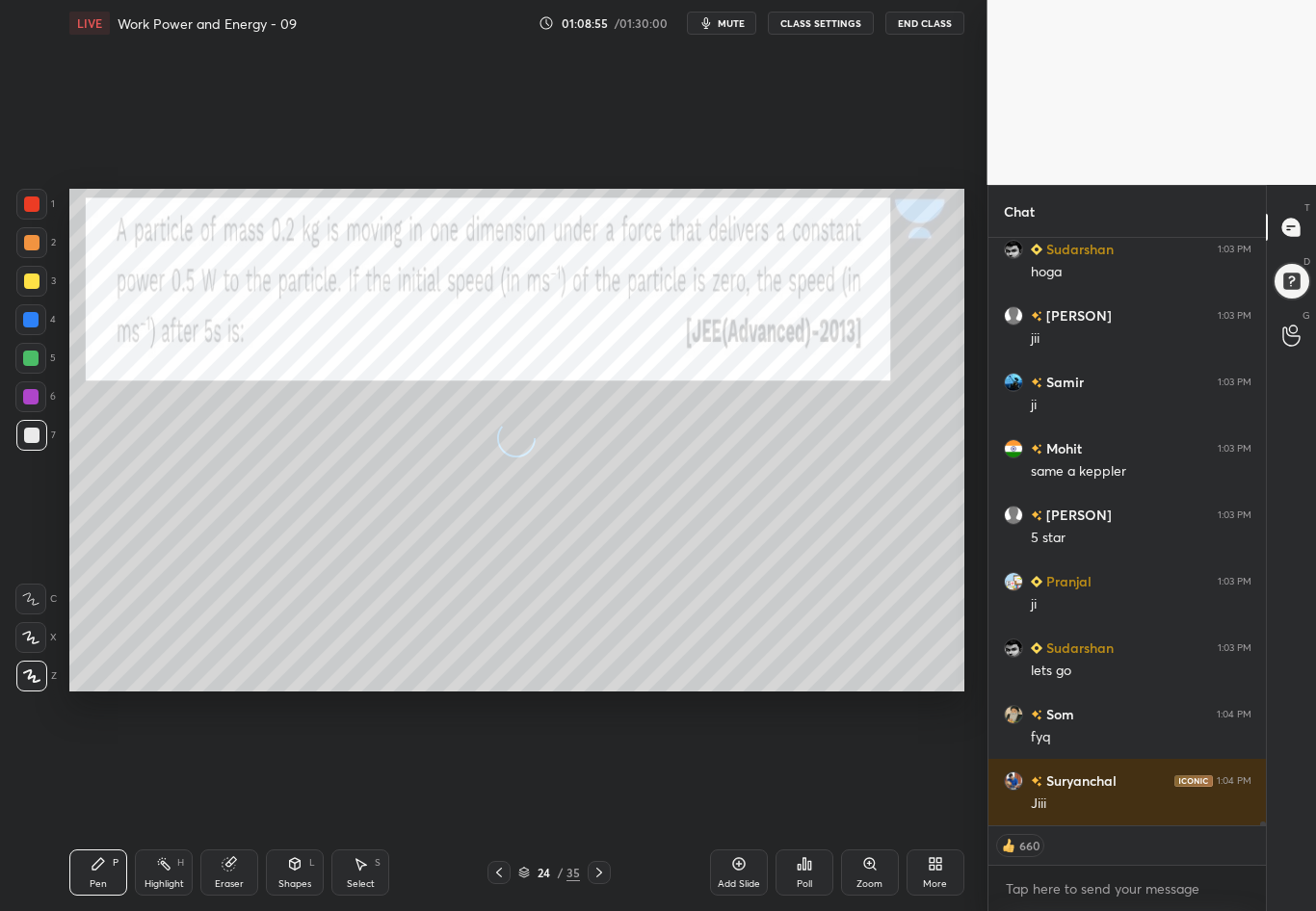 click 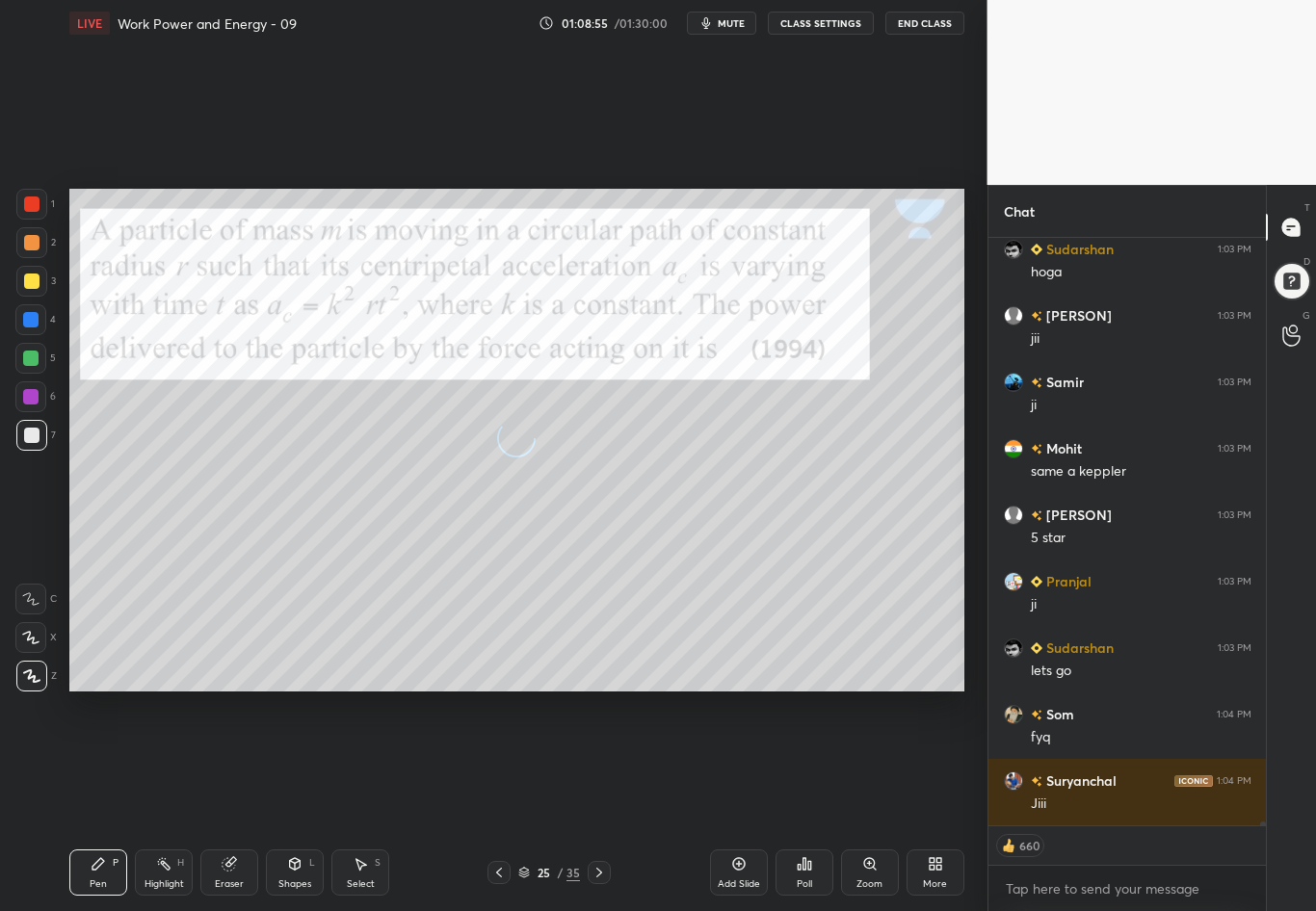 click 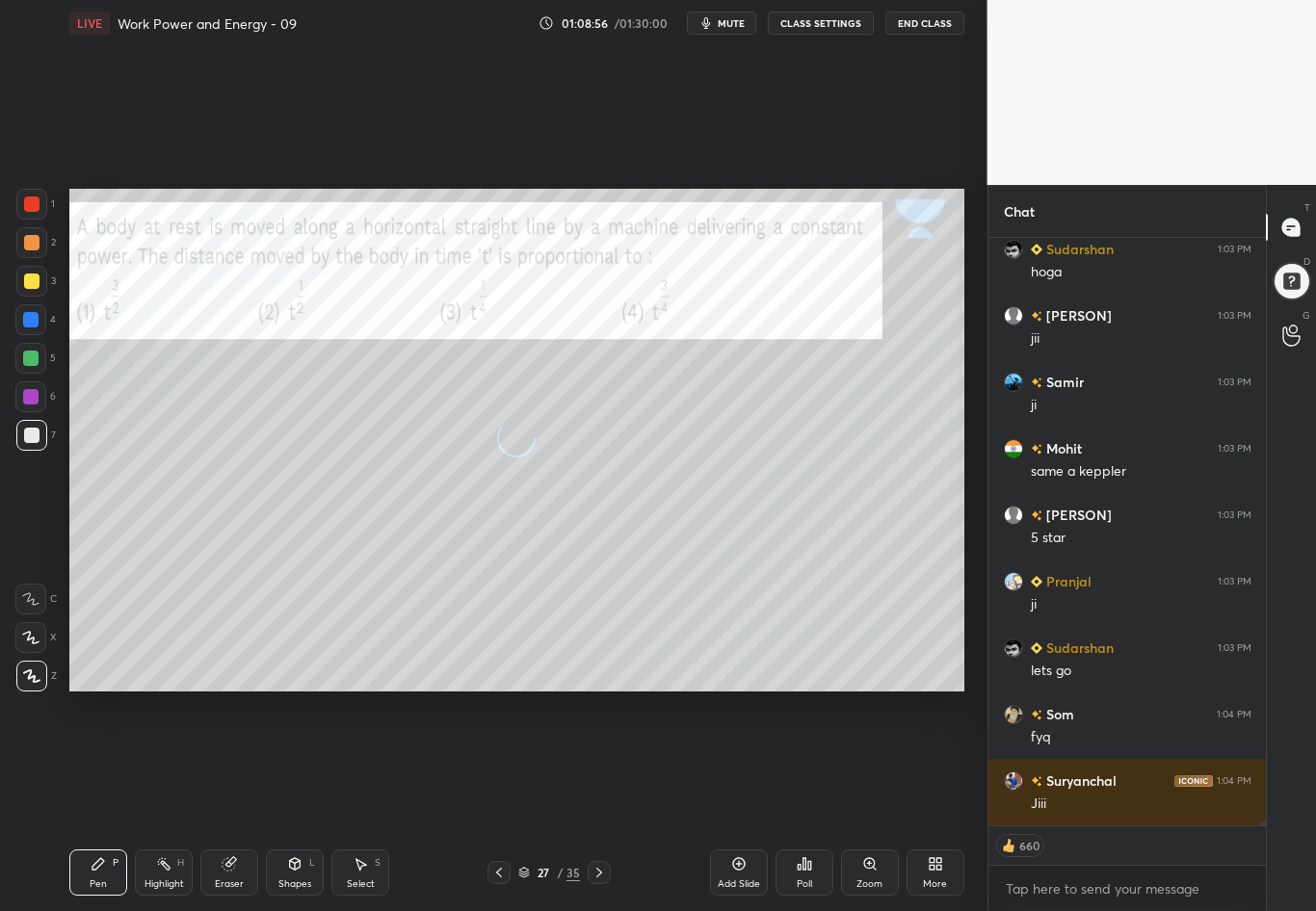 click 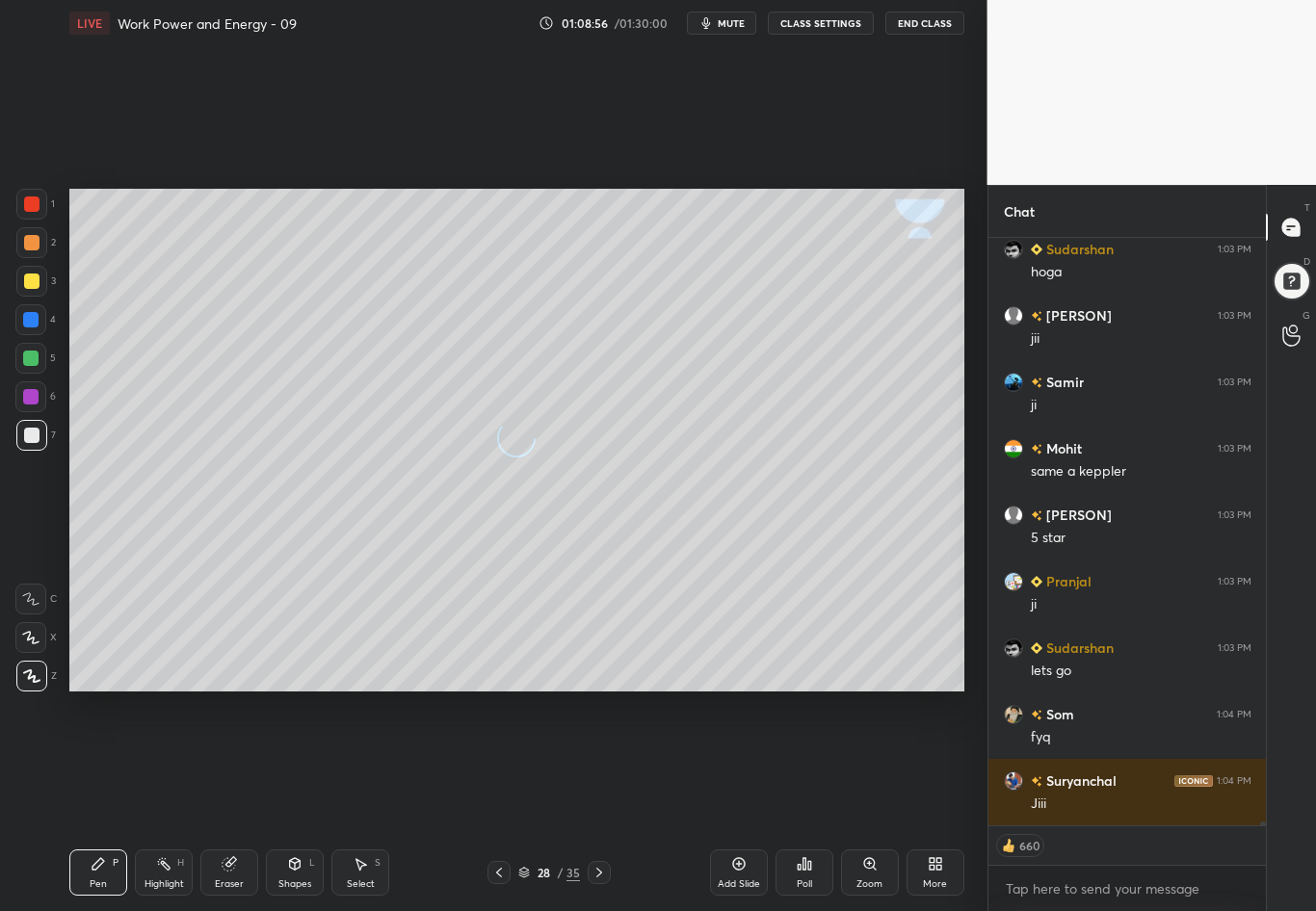 click 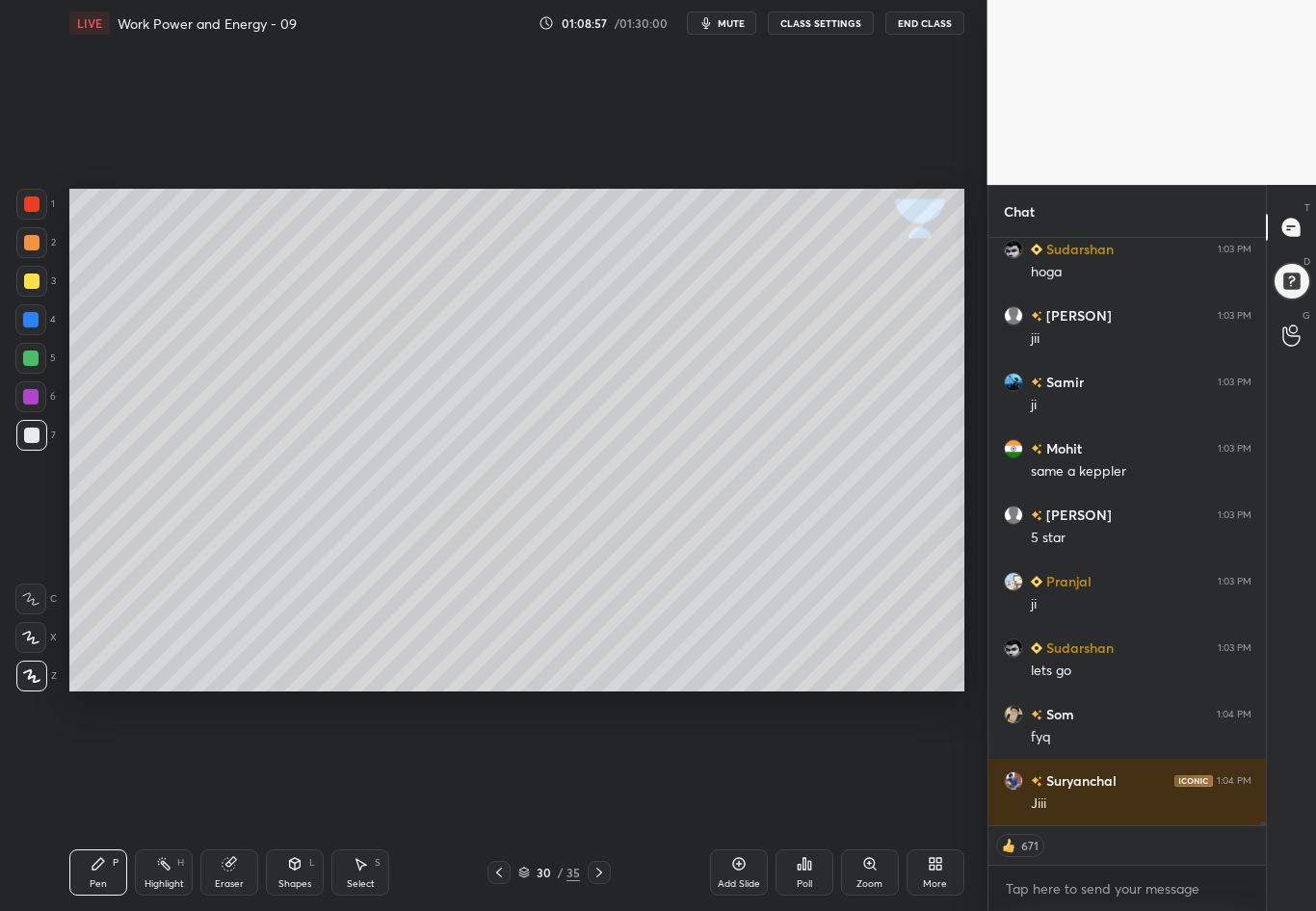 click 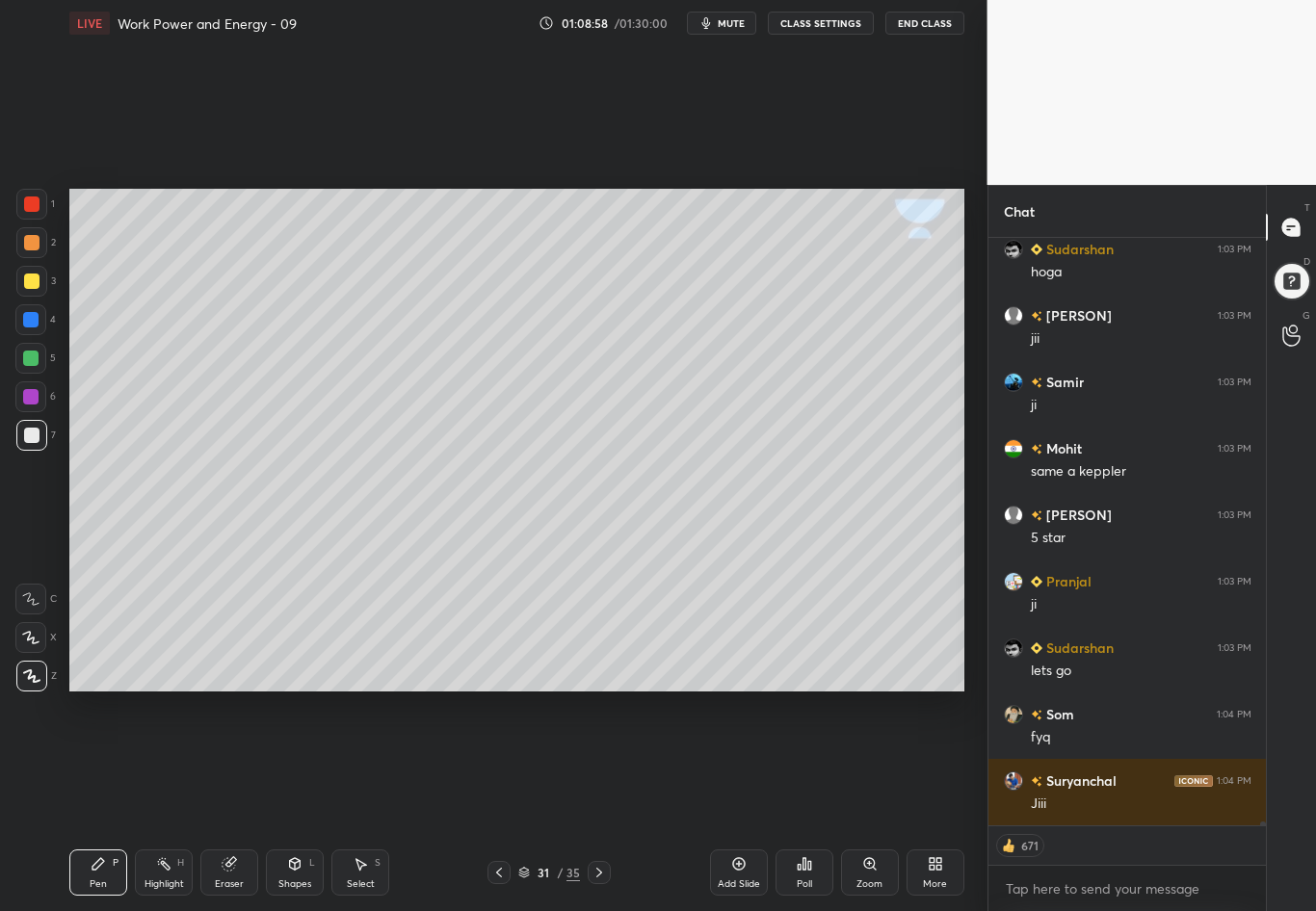 click 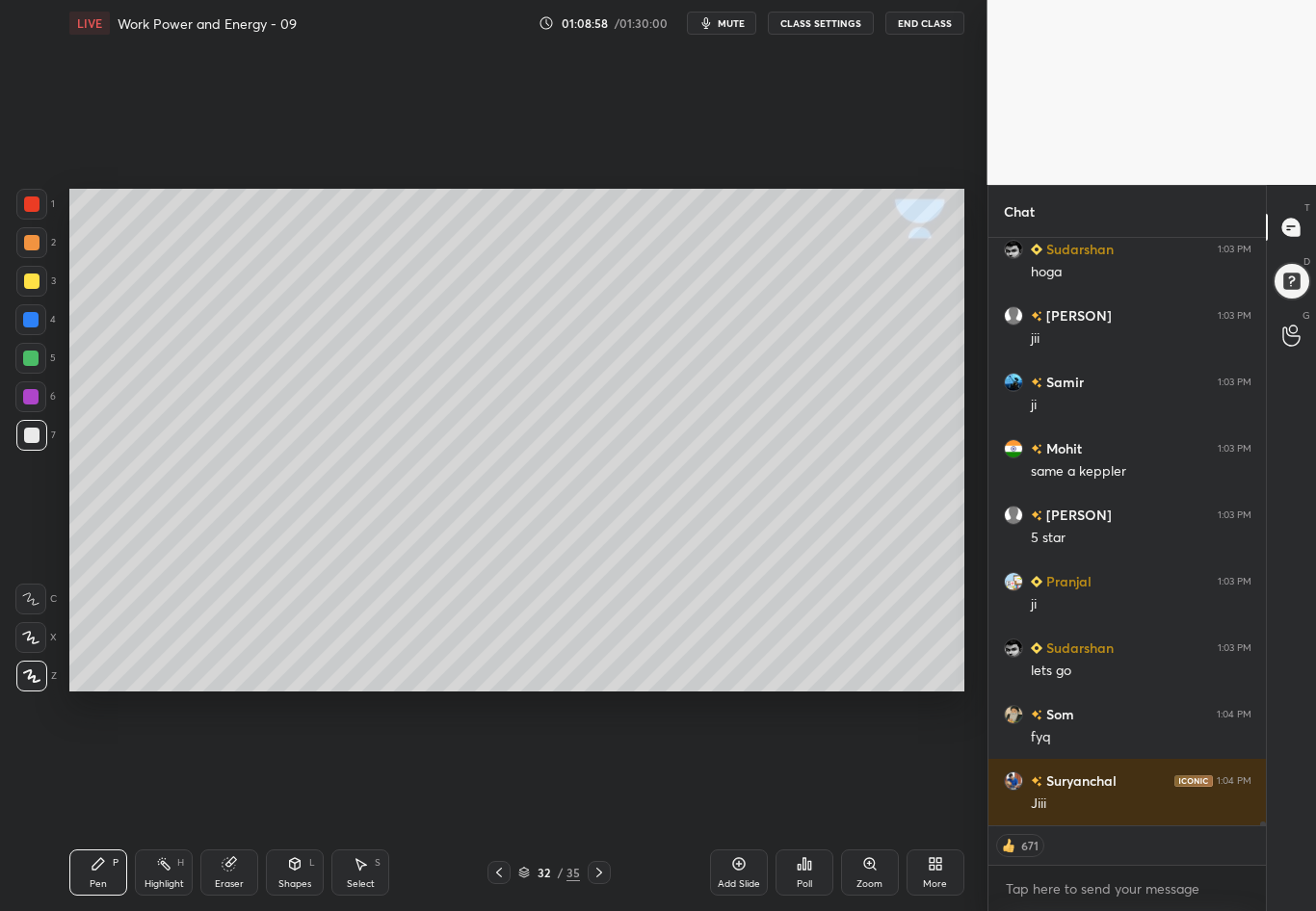 click 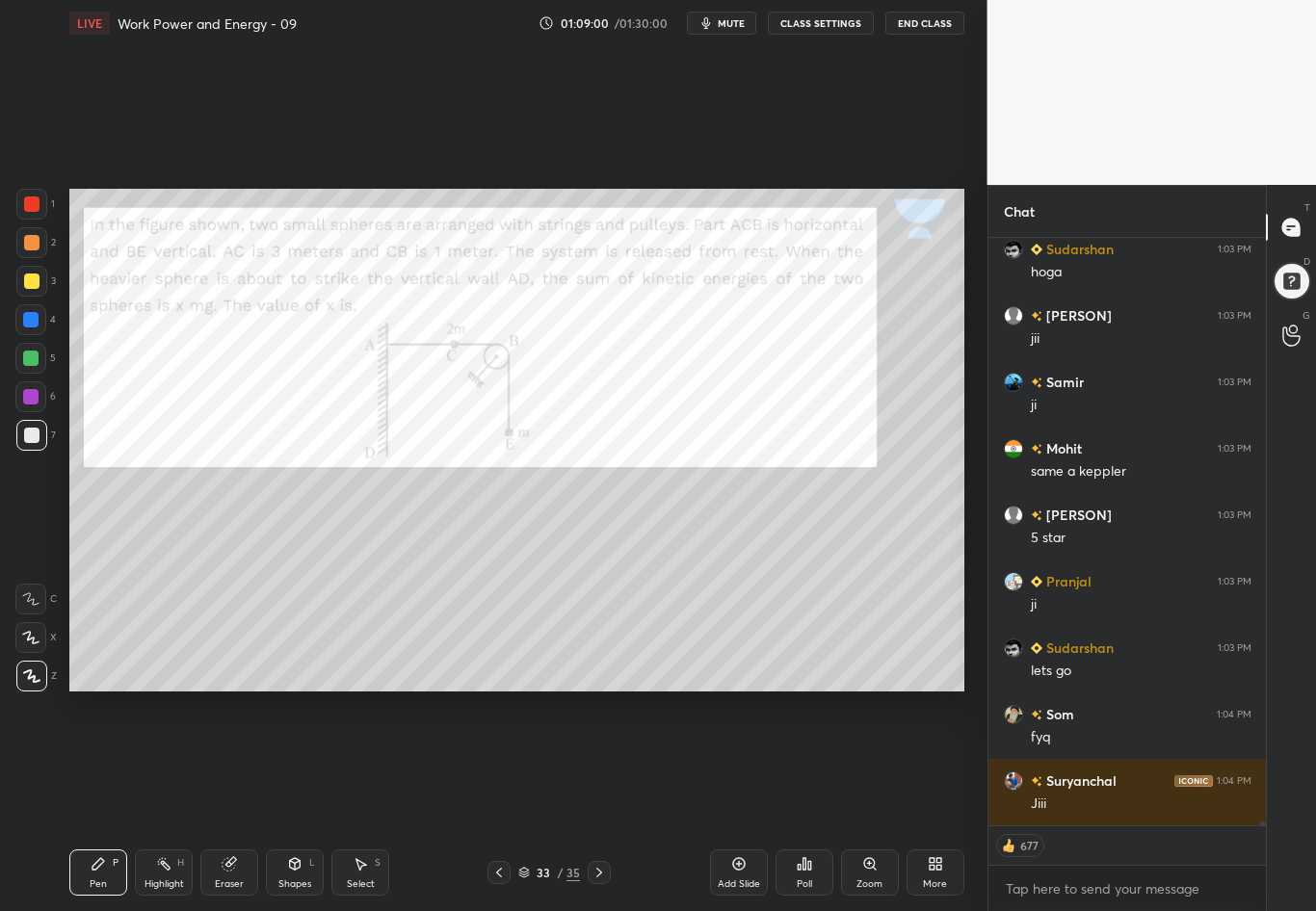 click 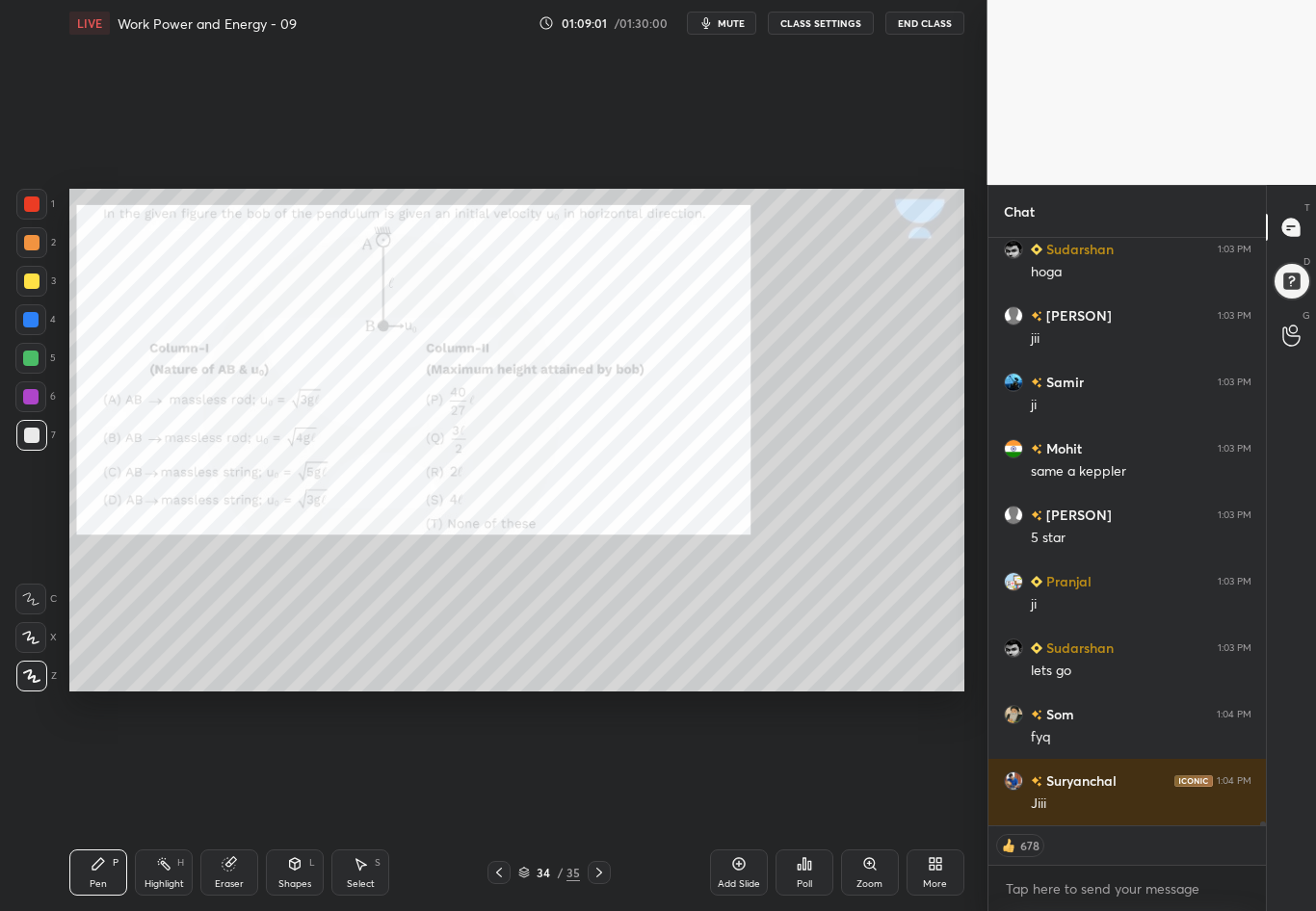 click 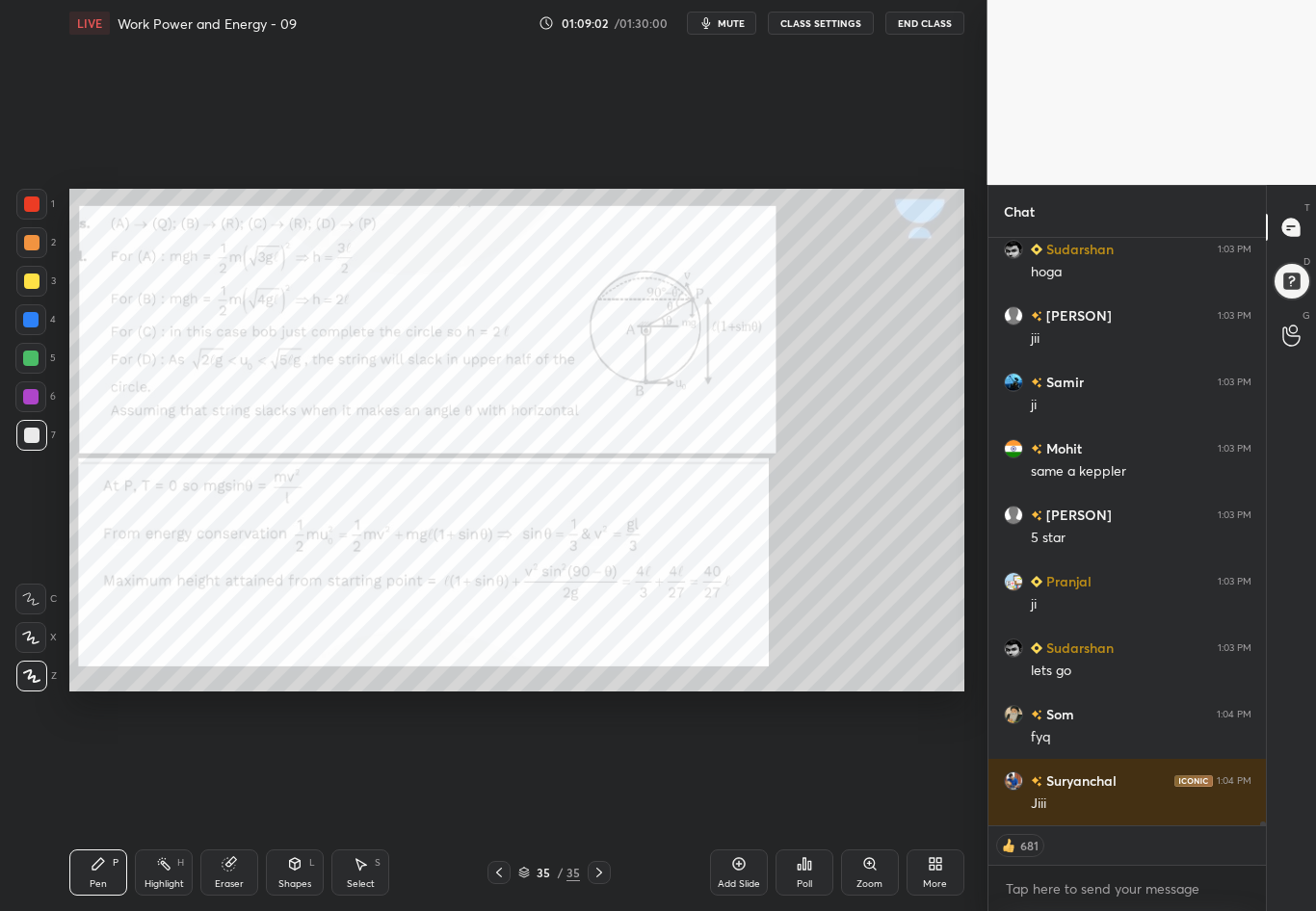 click 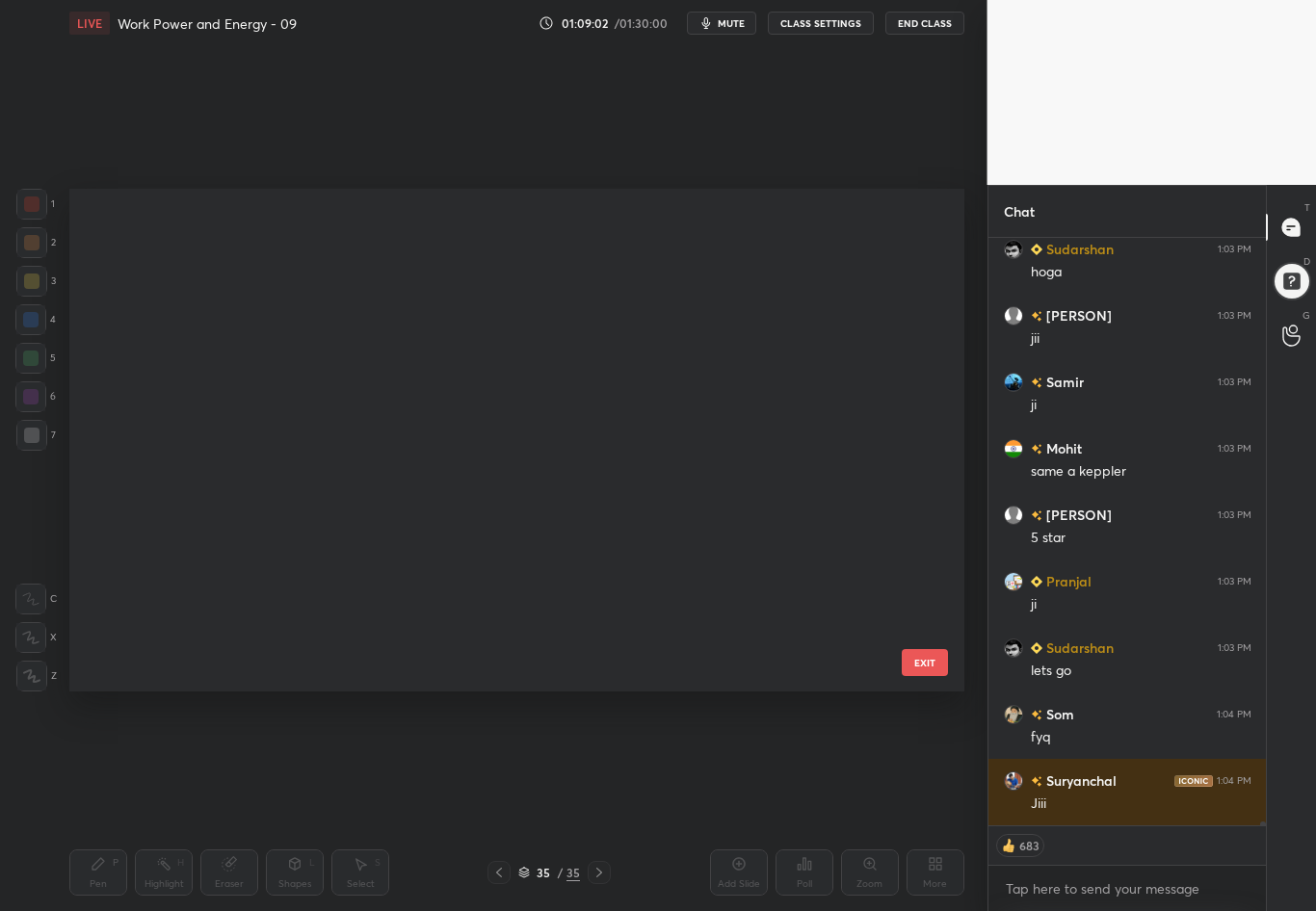 scroll, scrollTop: 1337, scrollLeft: 0, axis: vertical 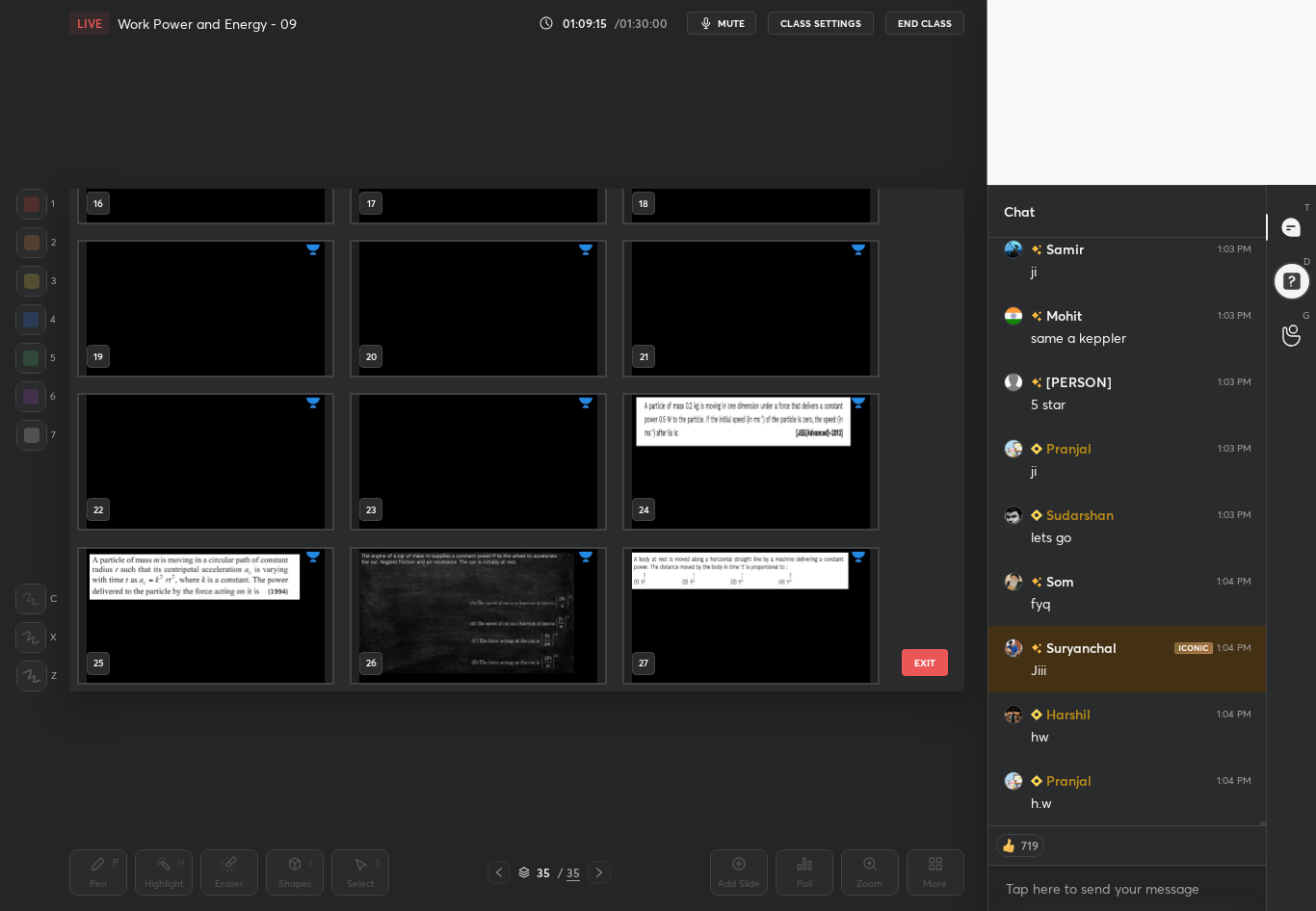 click on "EXIT" at bounding box center [925, 663] 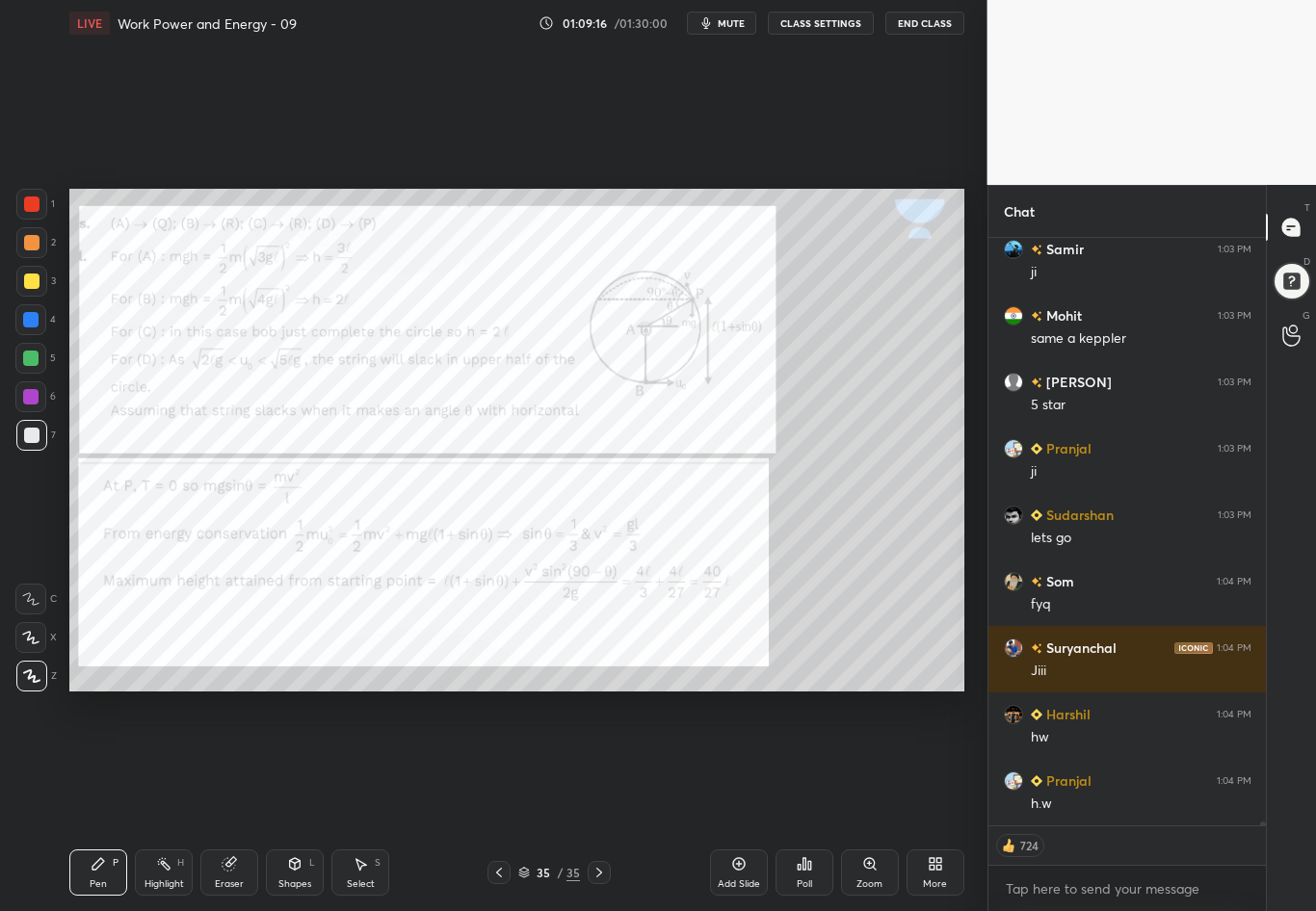 click 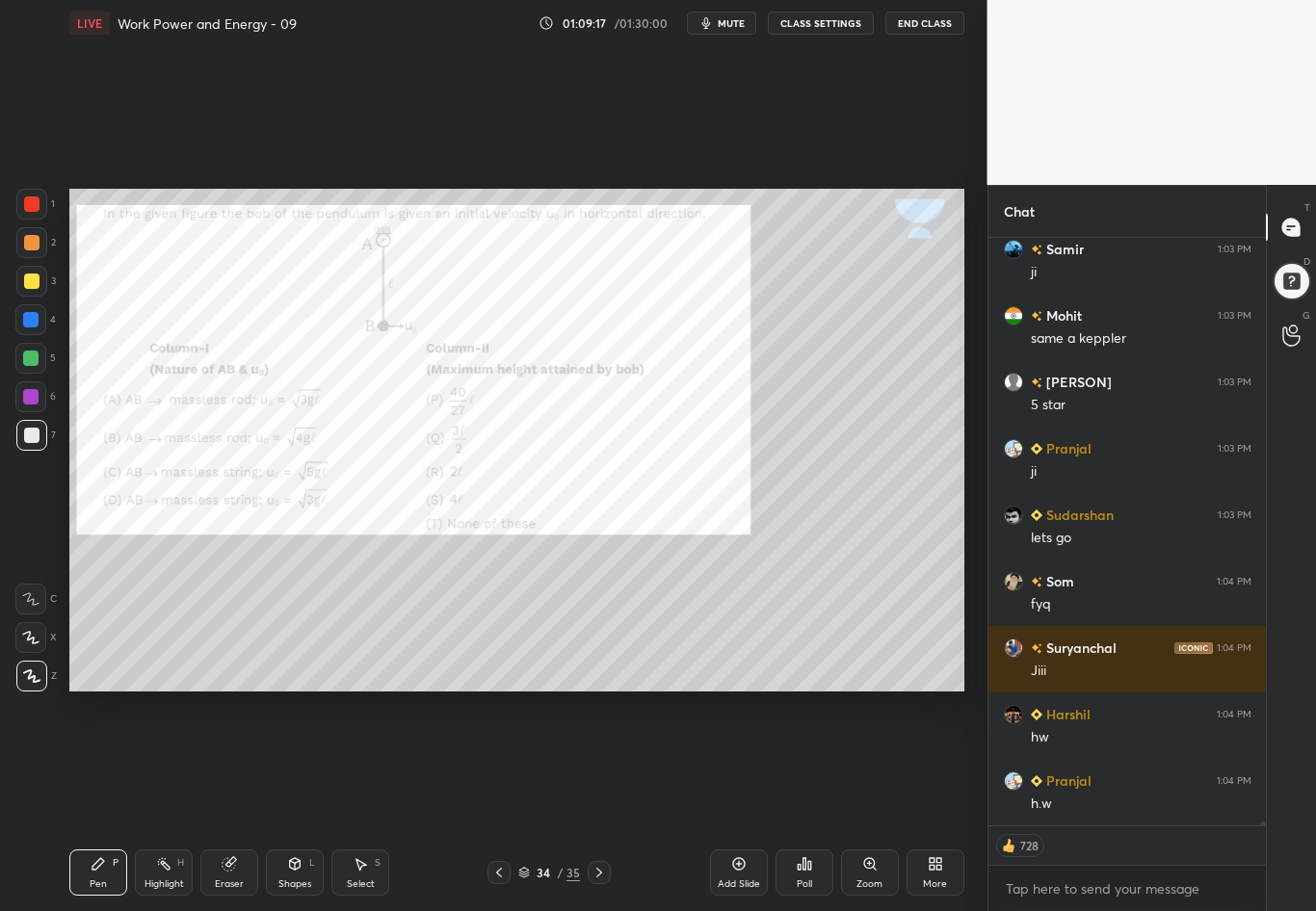 click 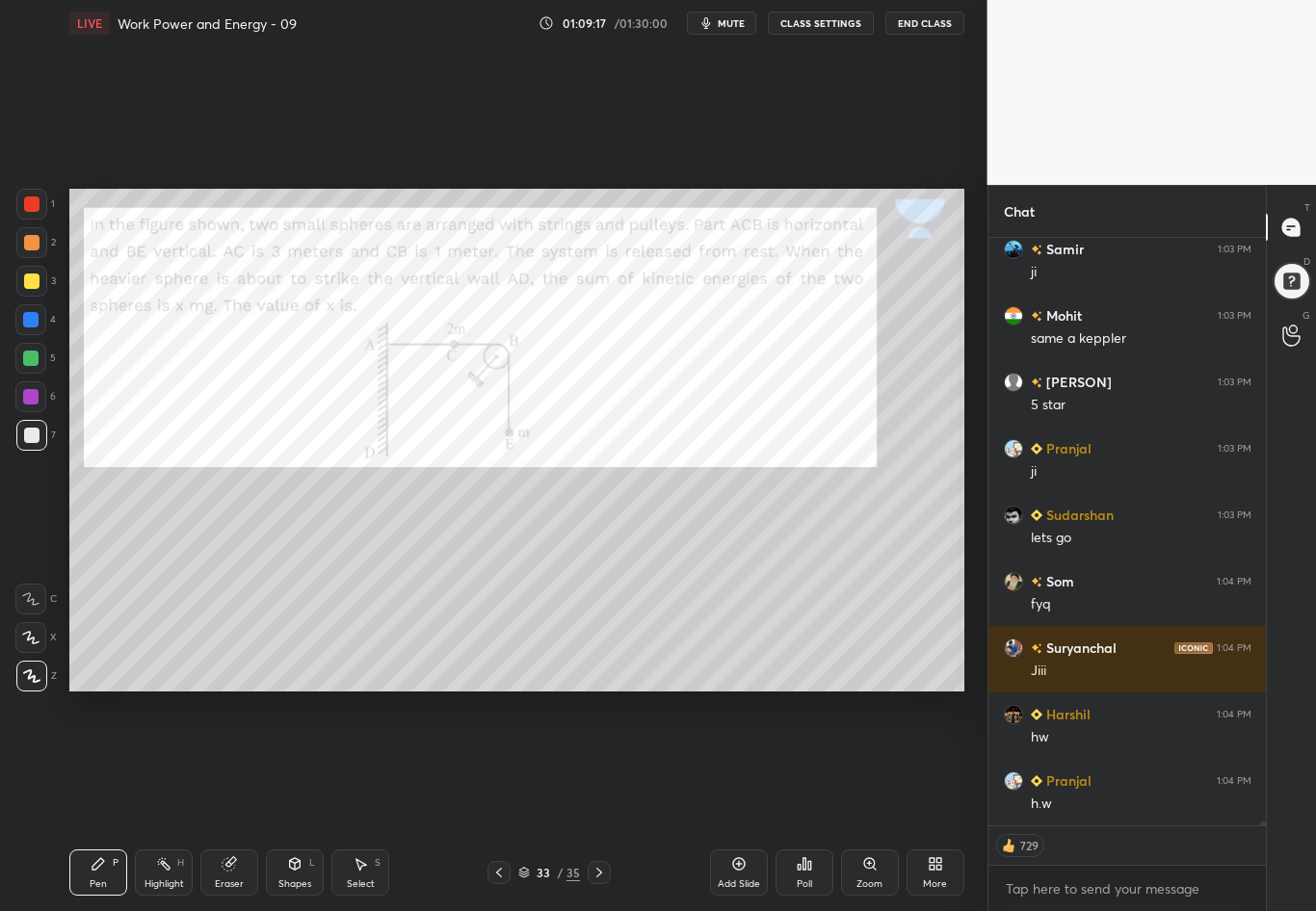 click 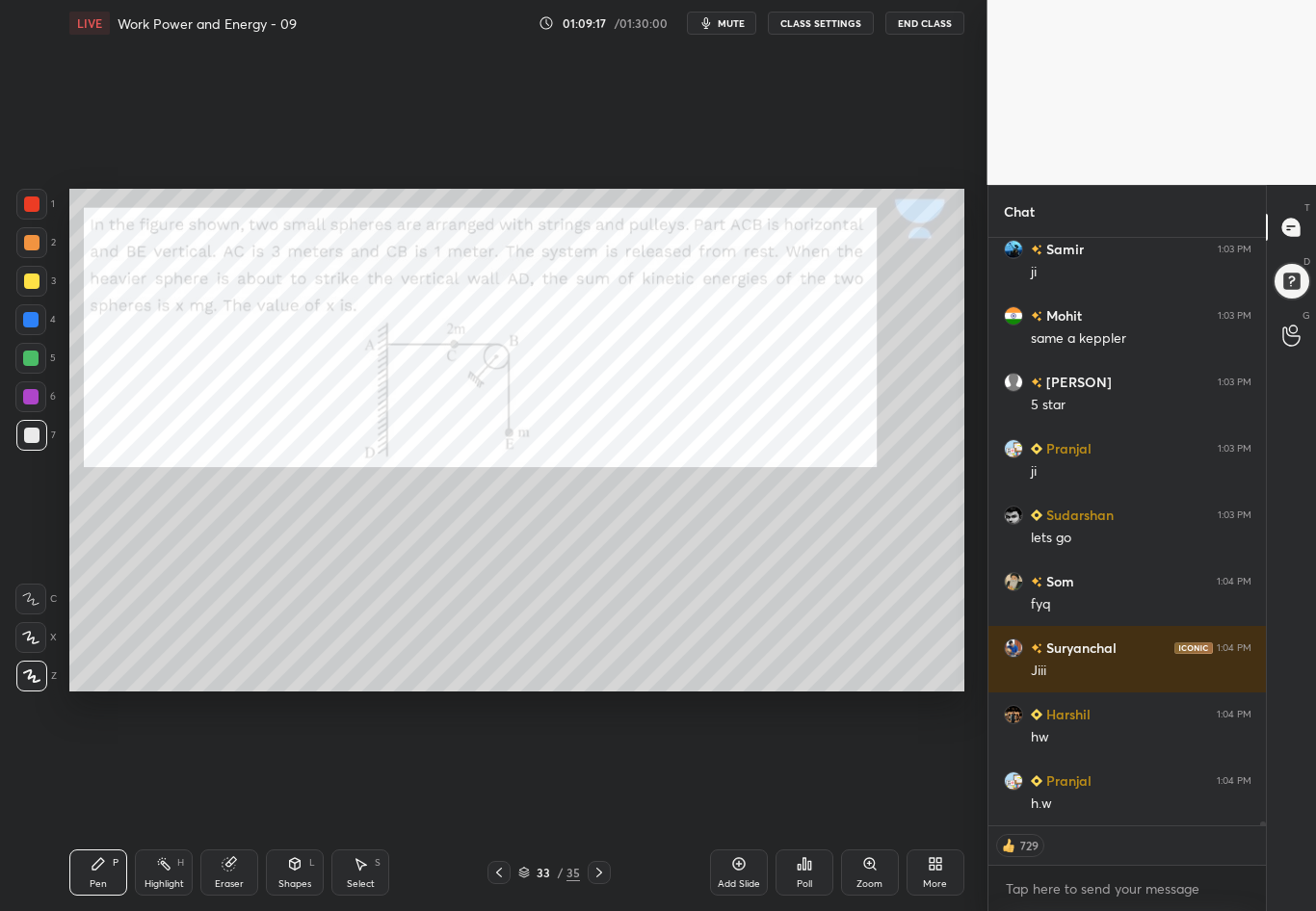 click 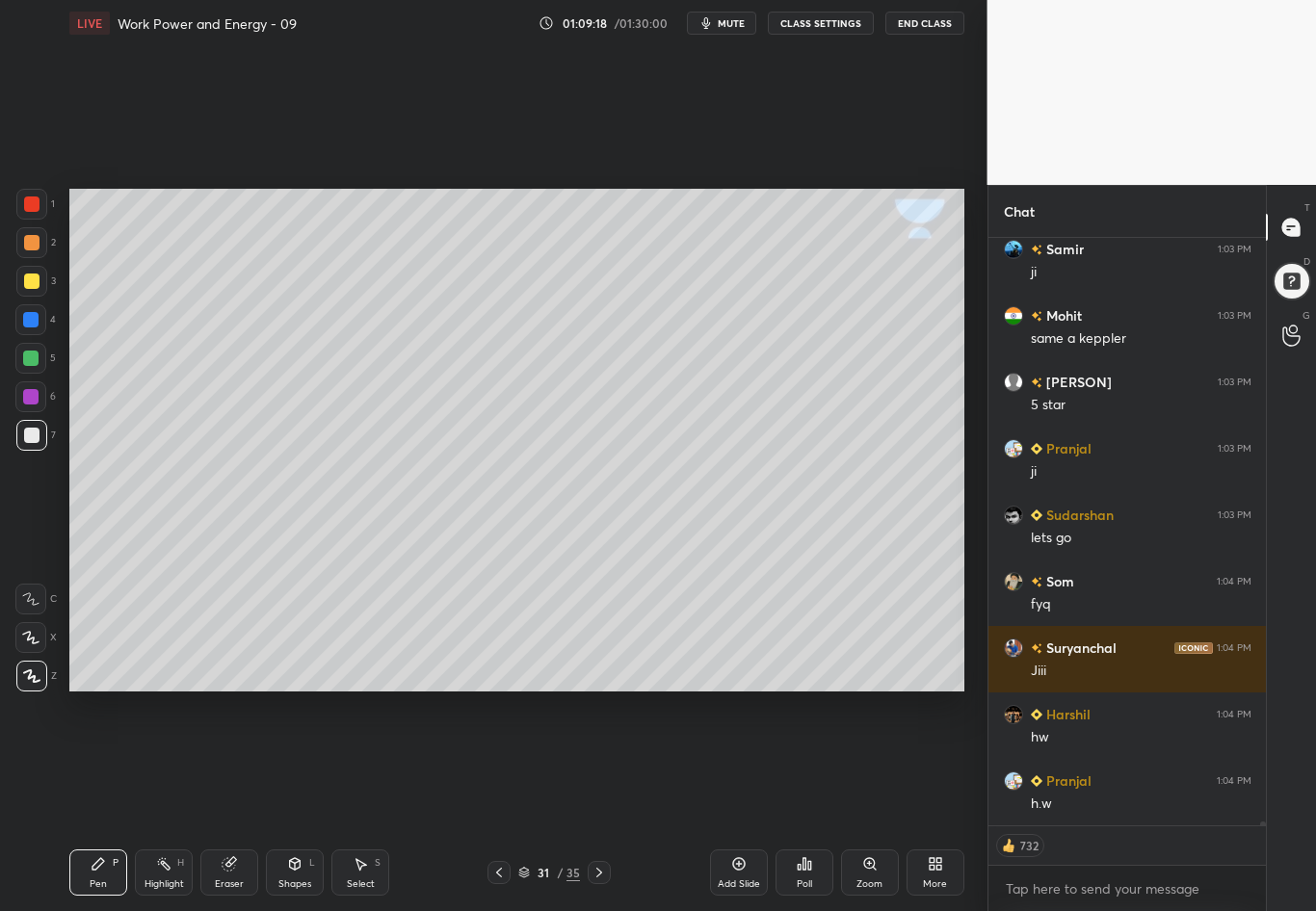 click 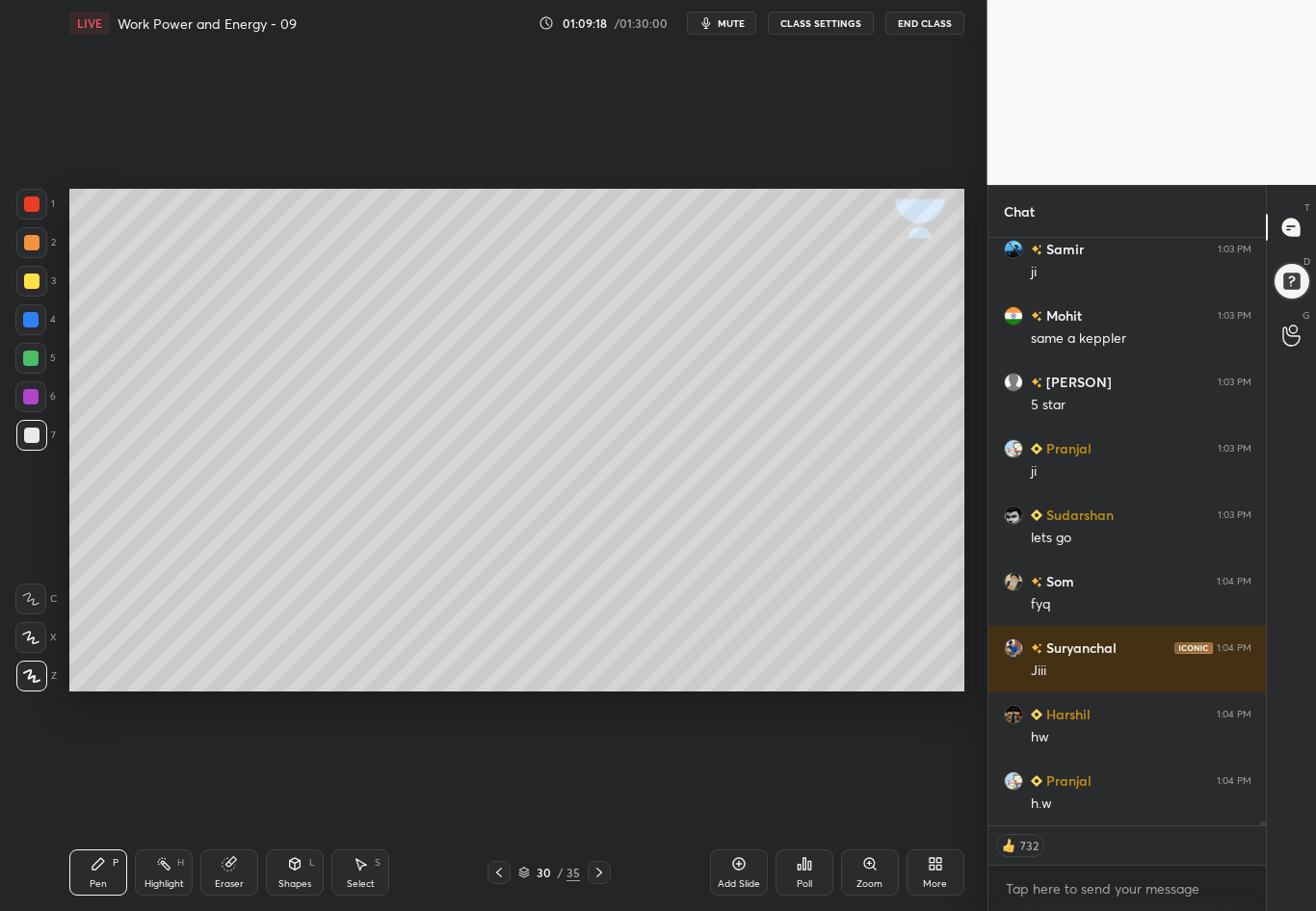 click 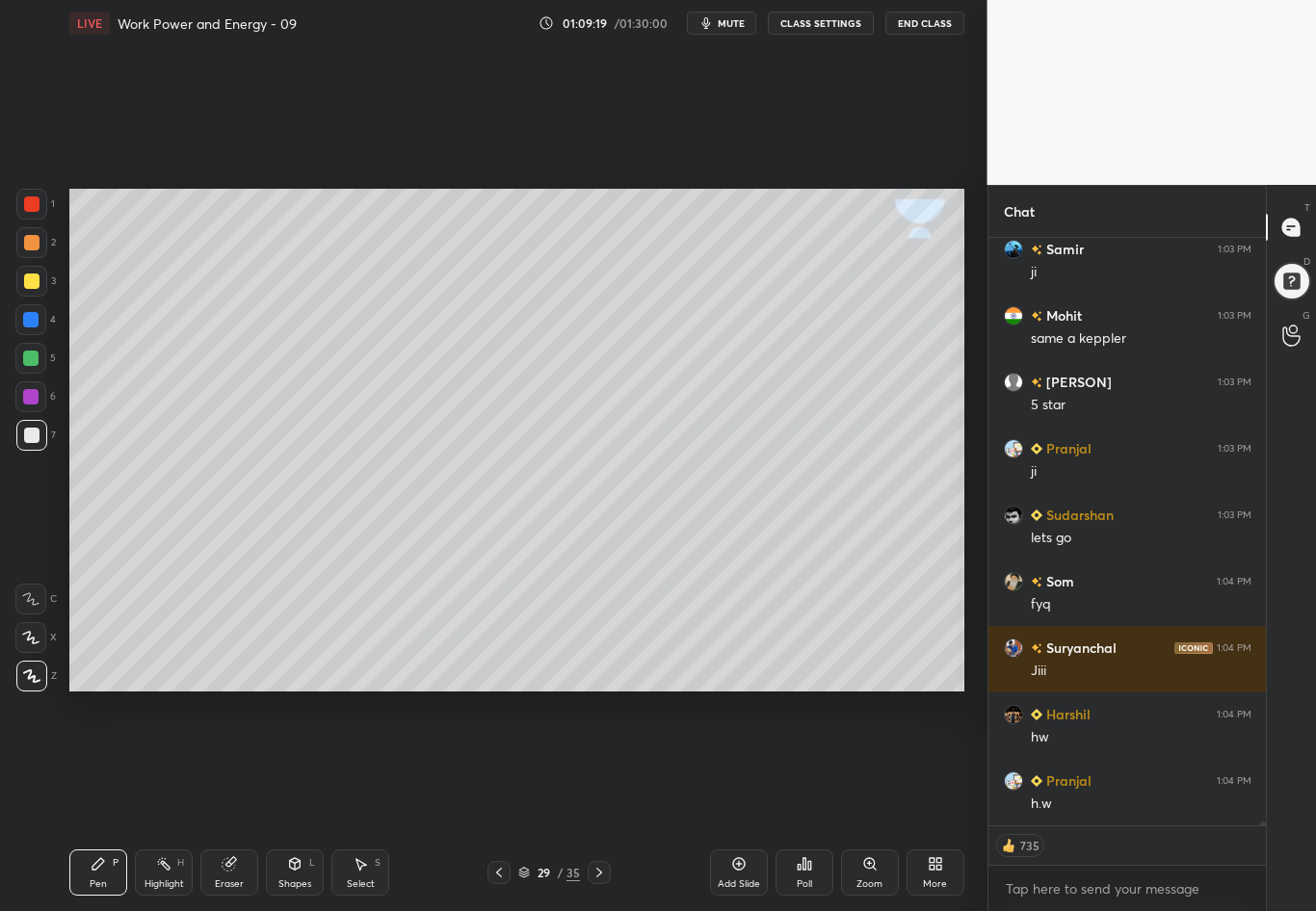 click 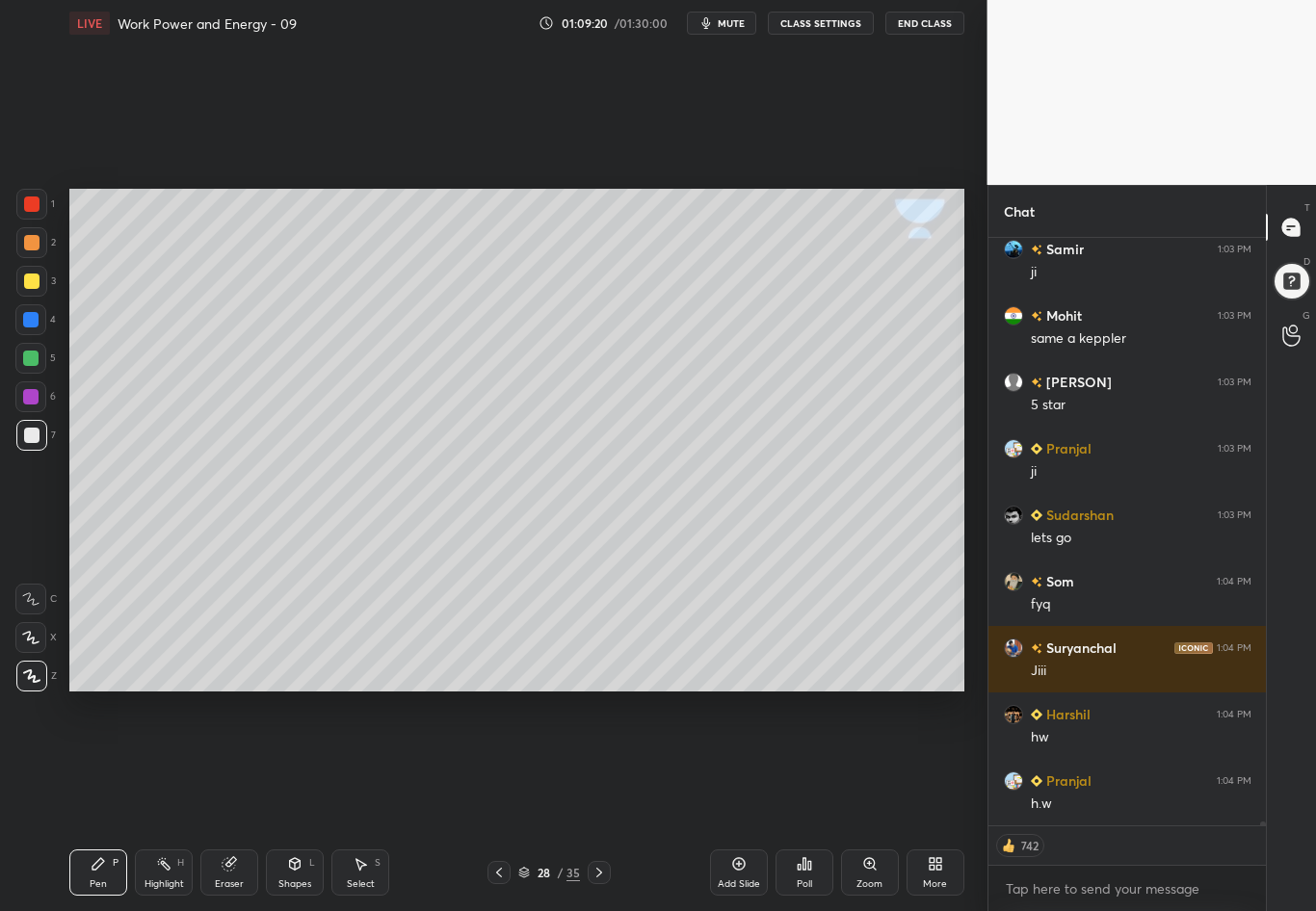 click 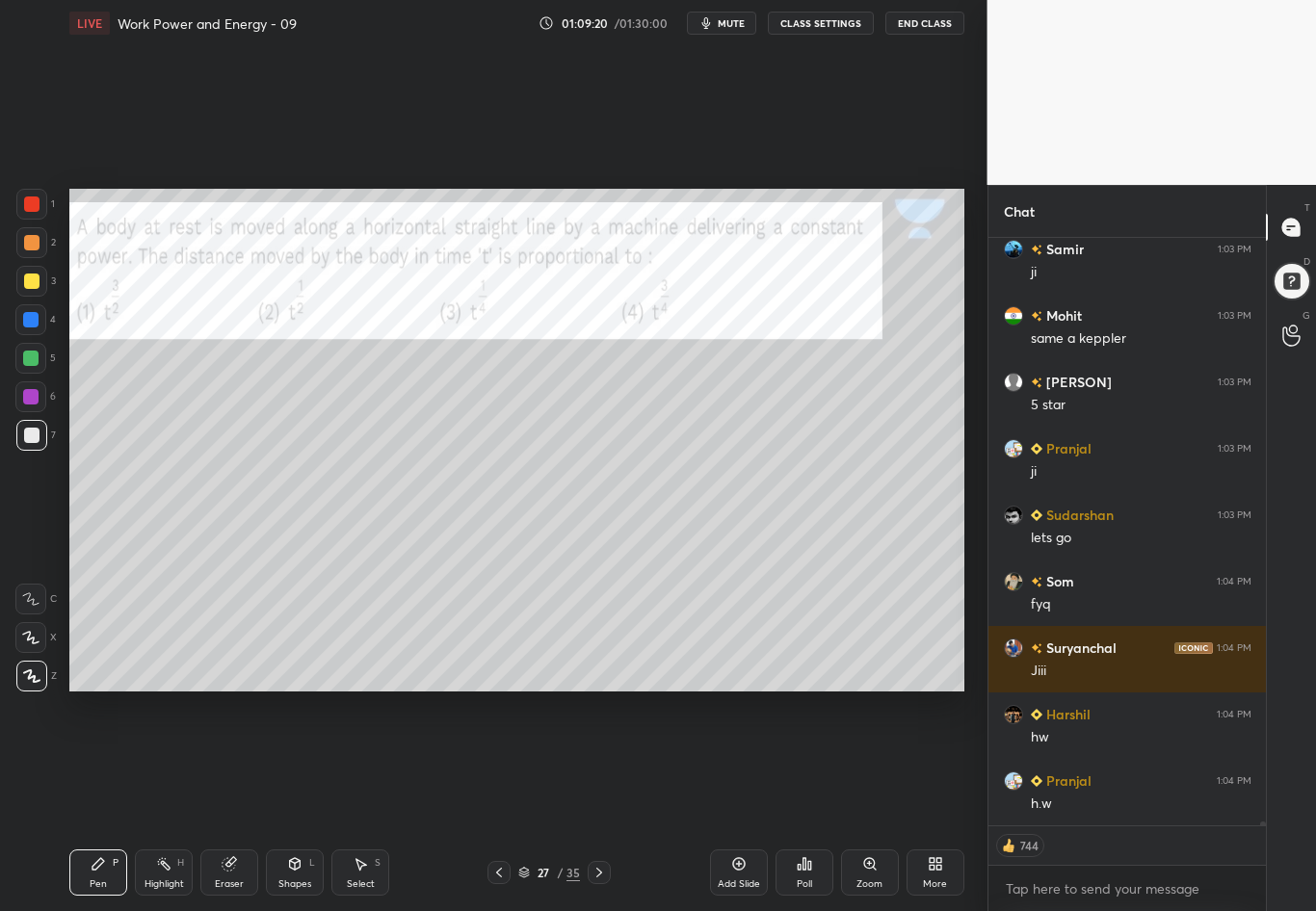 click 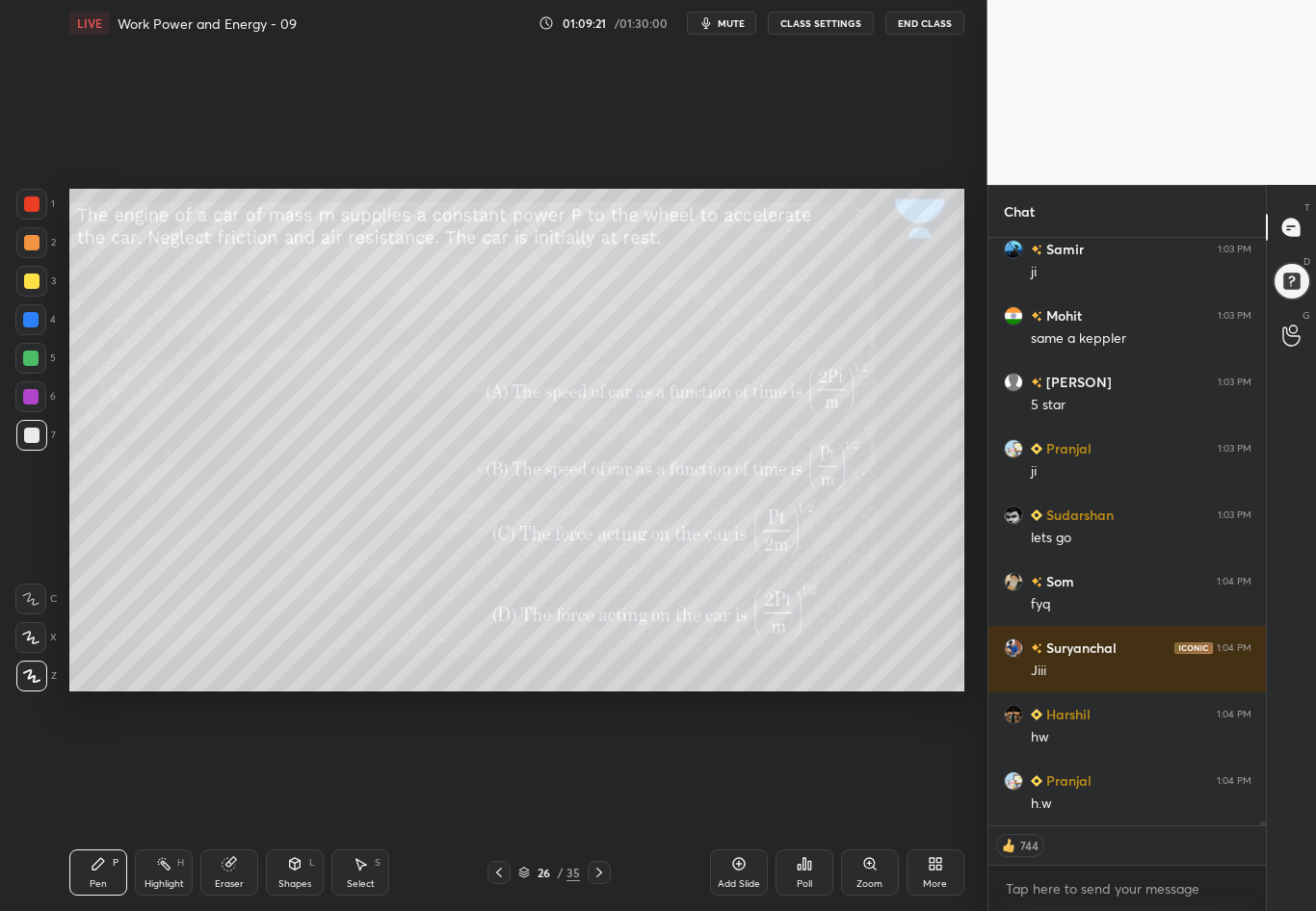 click 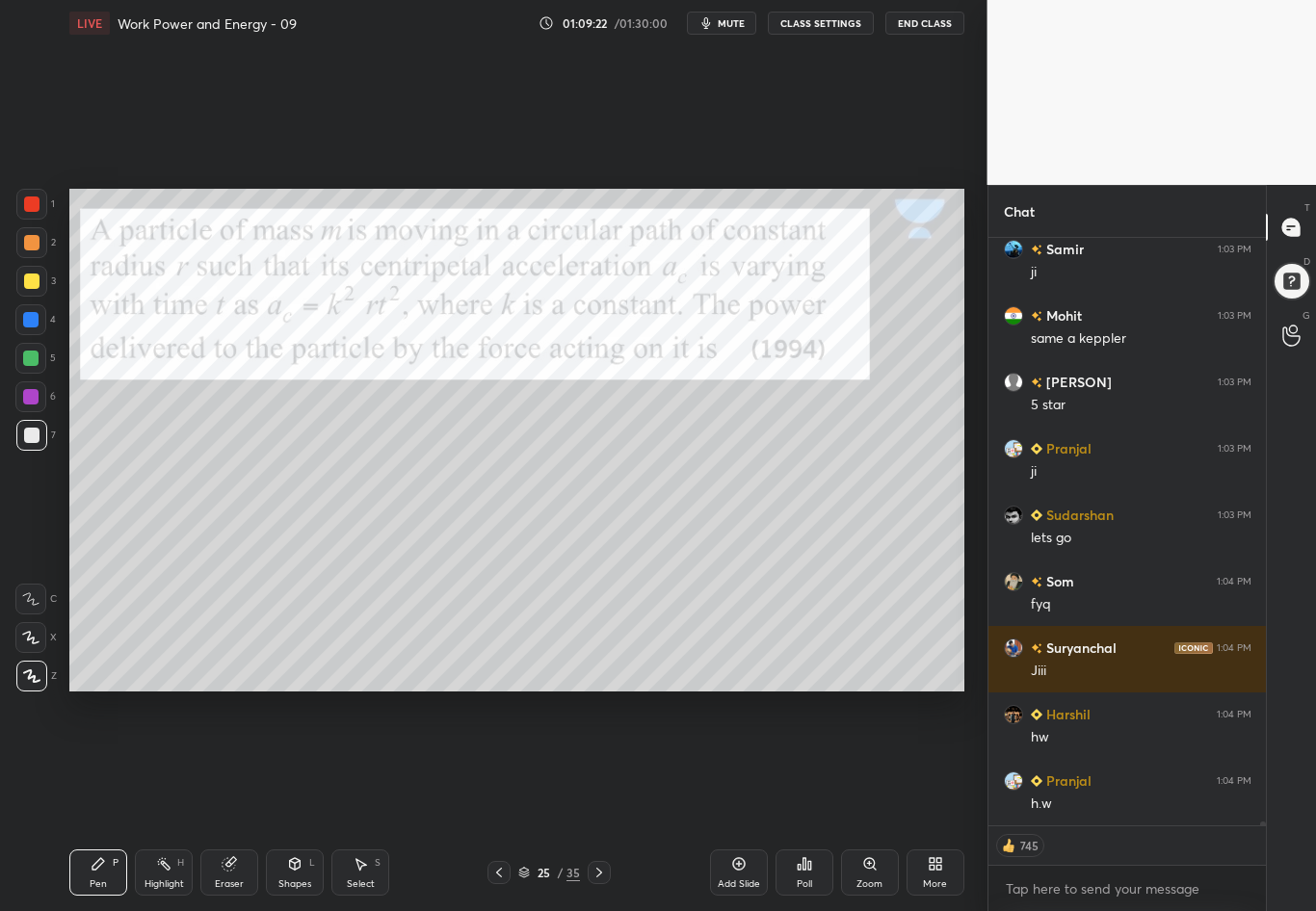 click 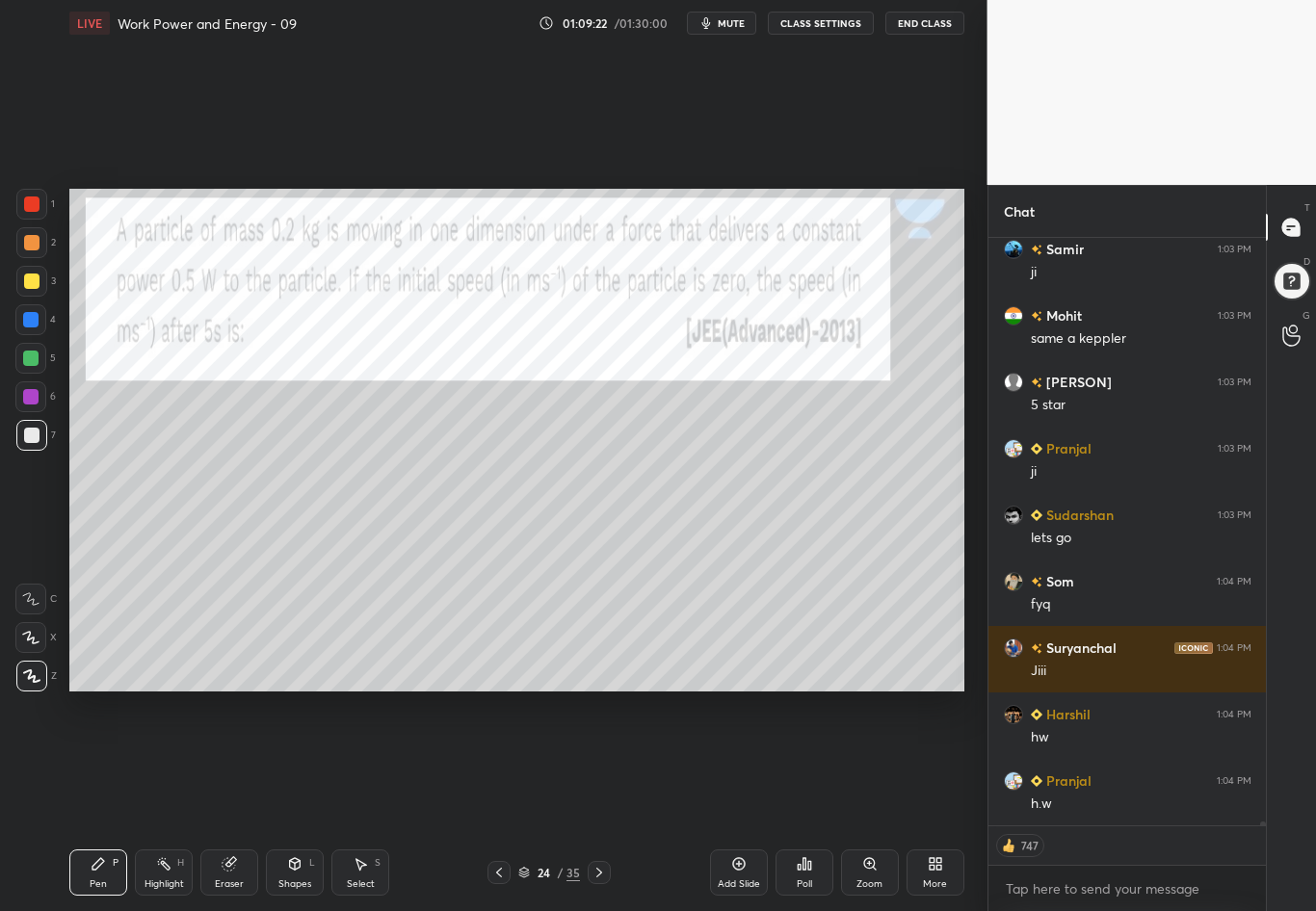 click 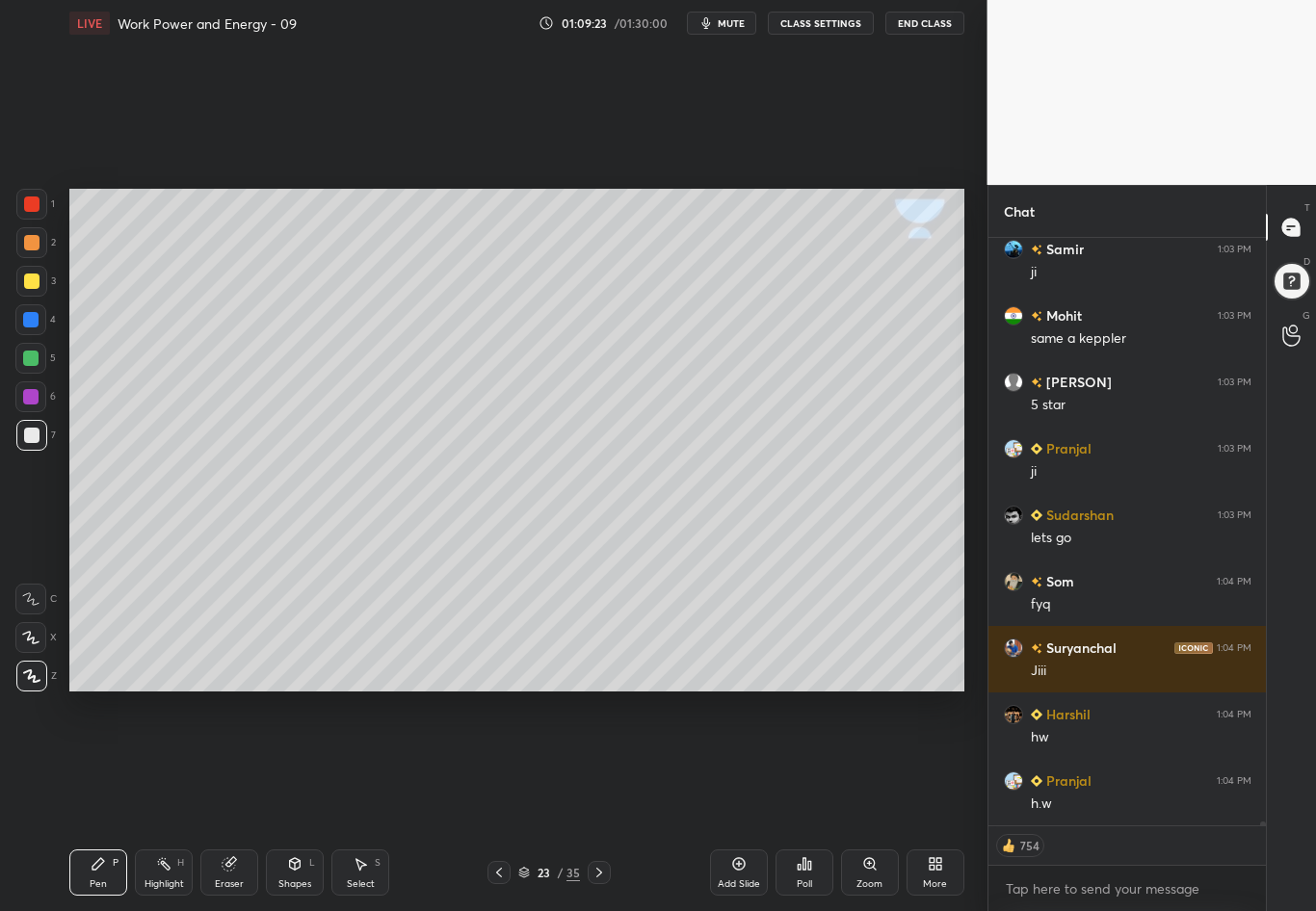 click 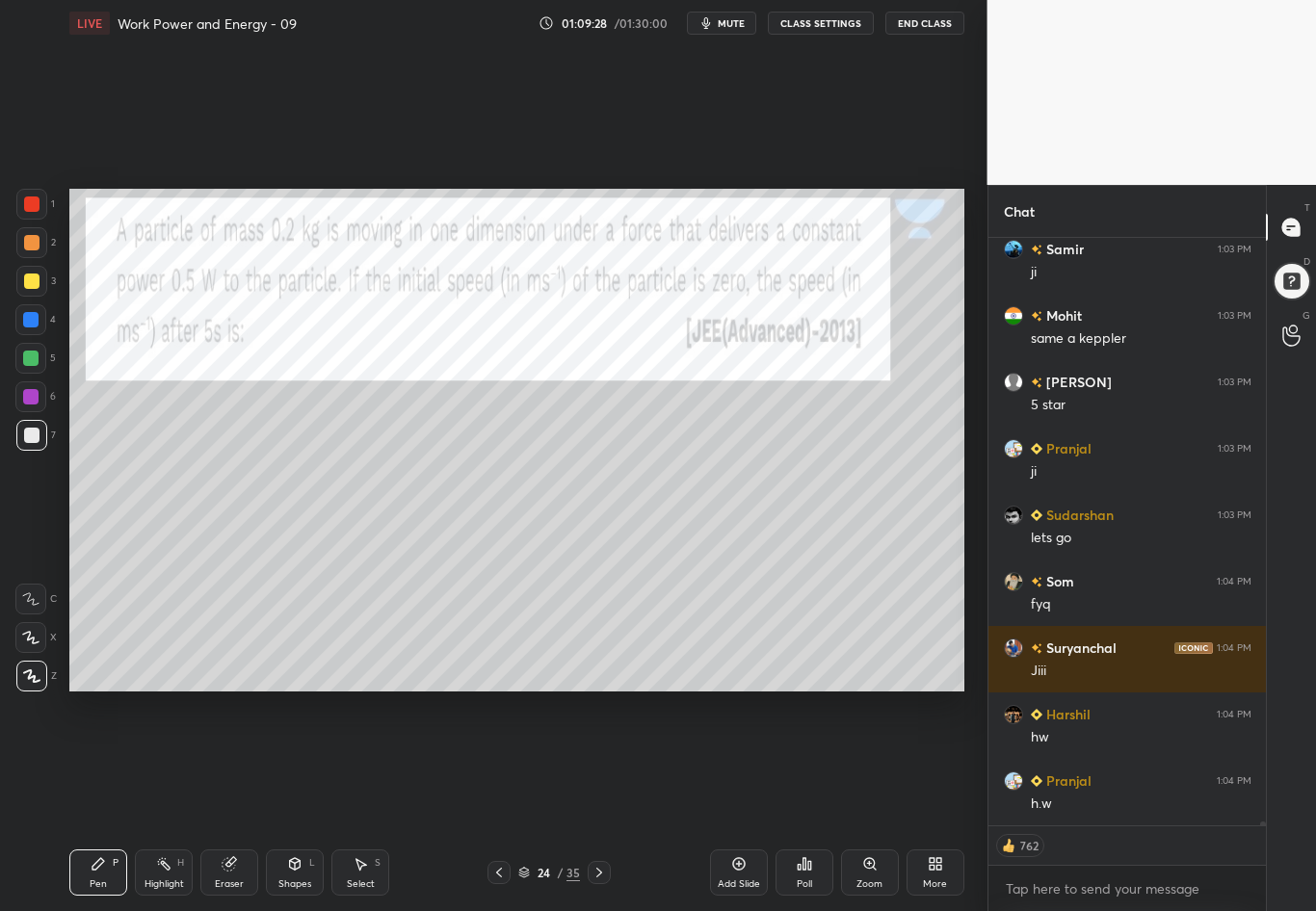 click at bounding box center [32, 204] 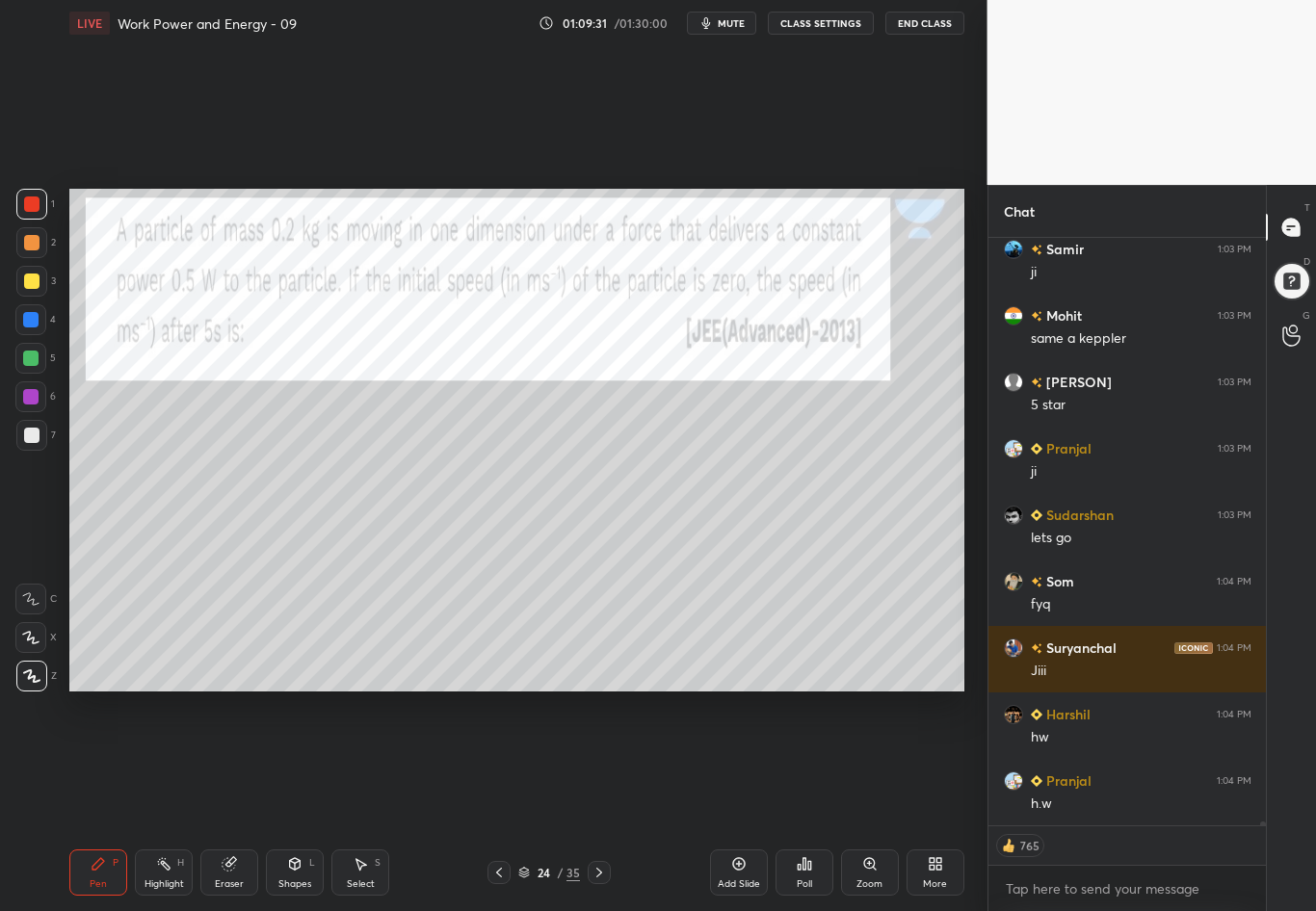 click at bounding box center (32, 435) 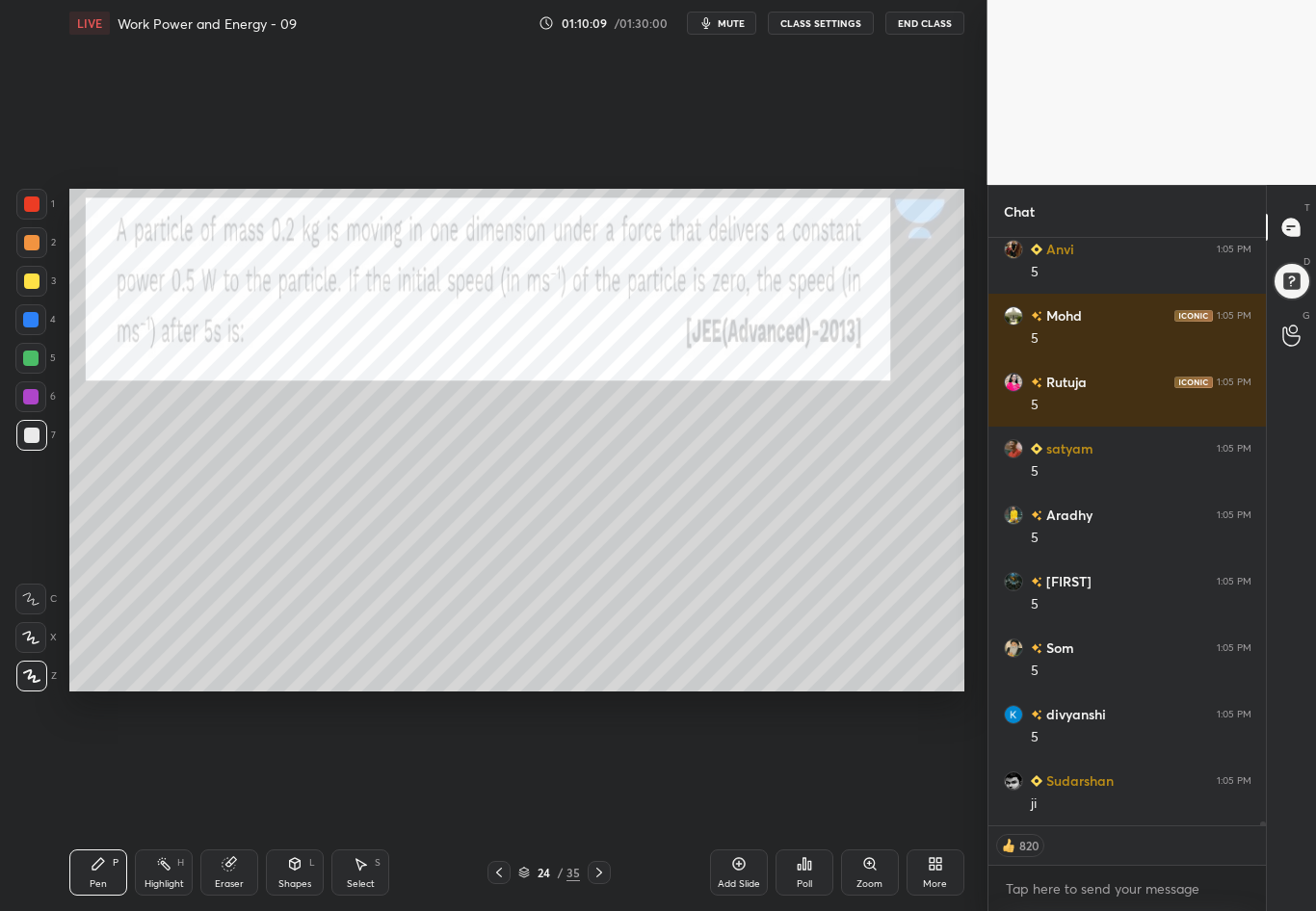 scroll, scrollTop: 84213, scrollLeft: 0, axis: vertical 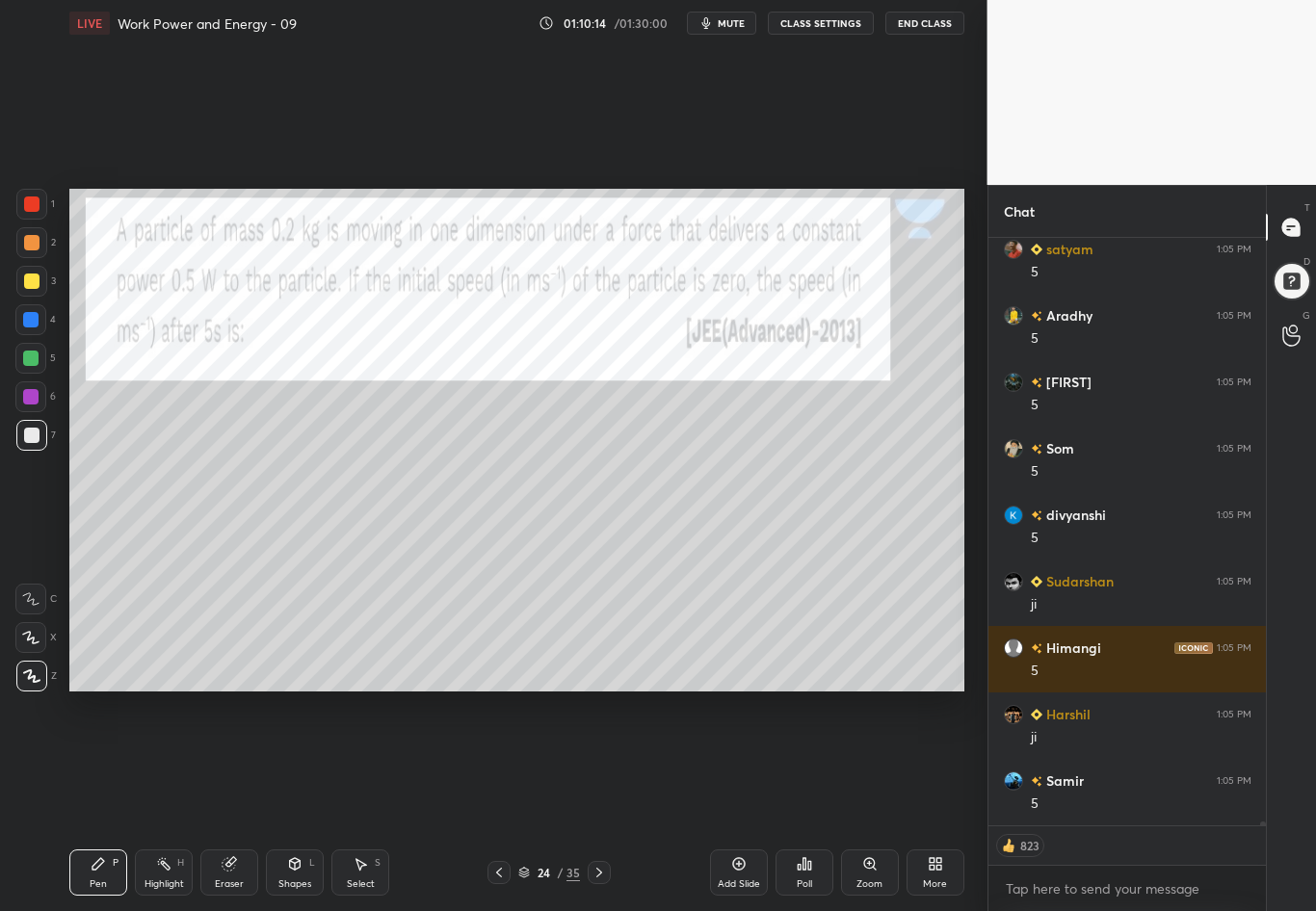 click at bounding box center [32, 435] 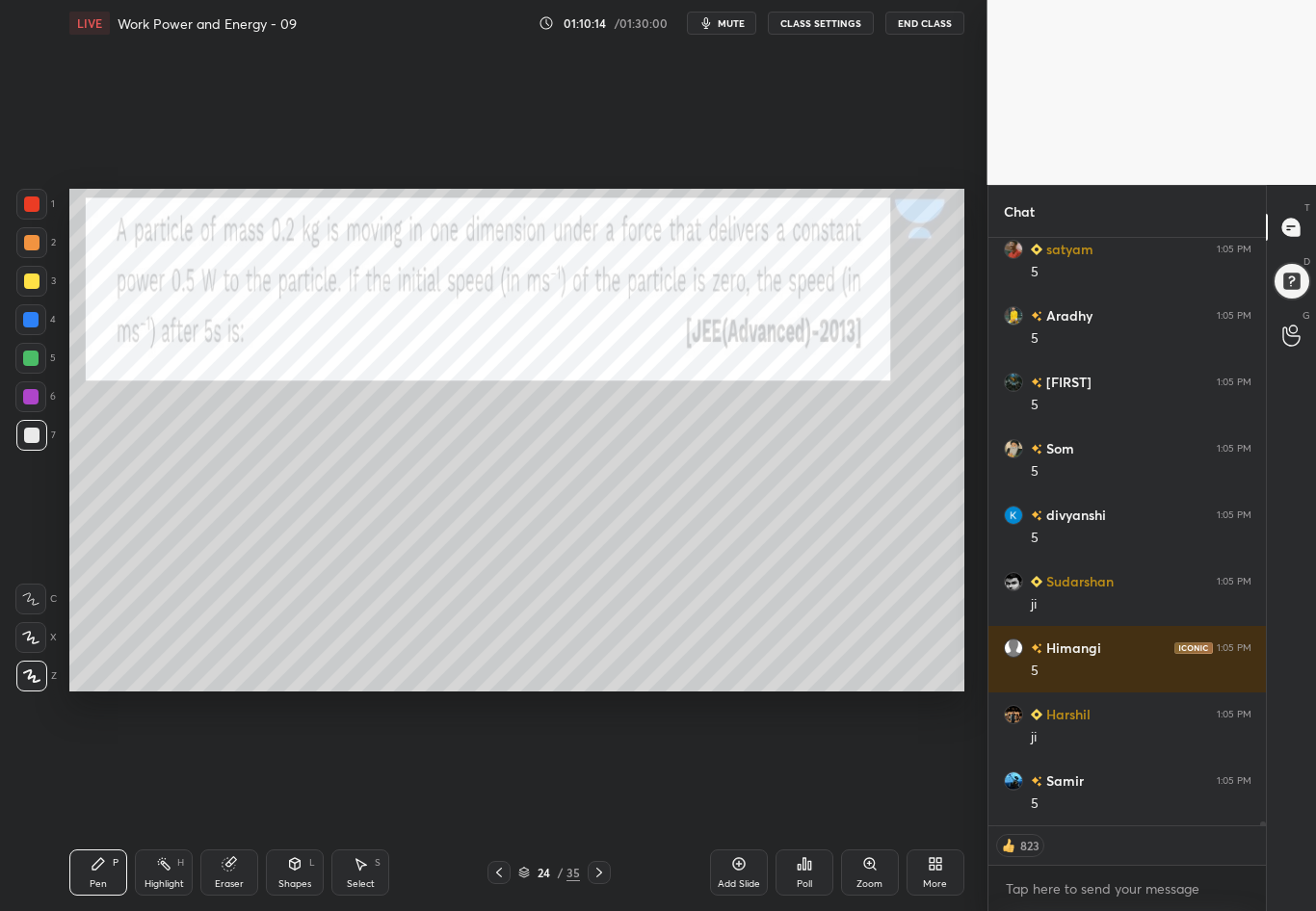 scroll, scrollTop: 84412, scrollLeft: 0, axis: vertical 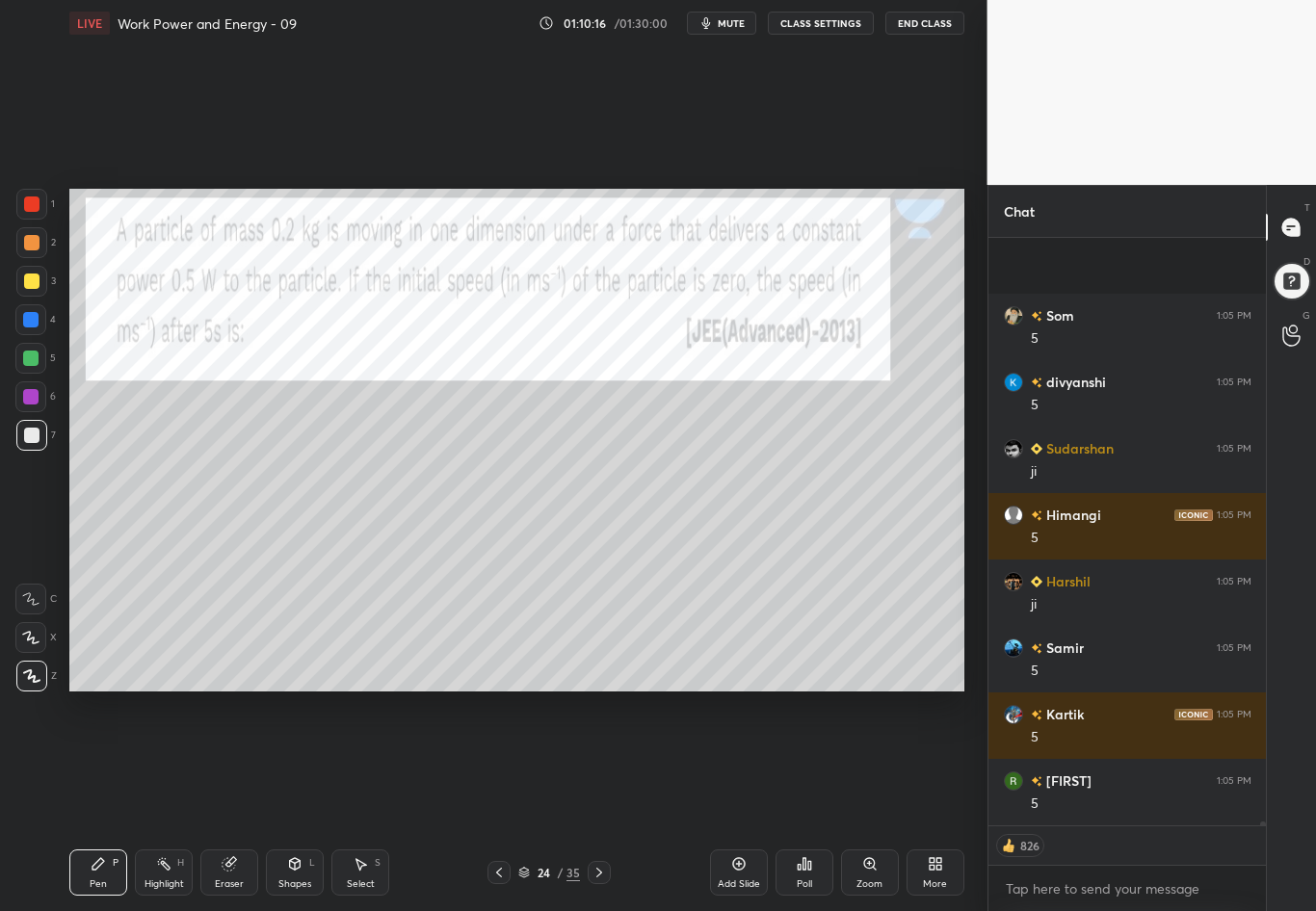 click at bounding box center (32, 204) 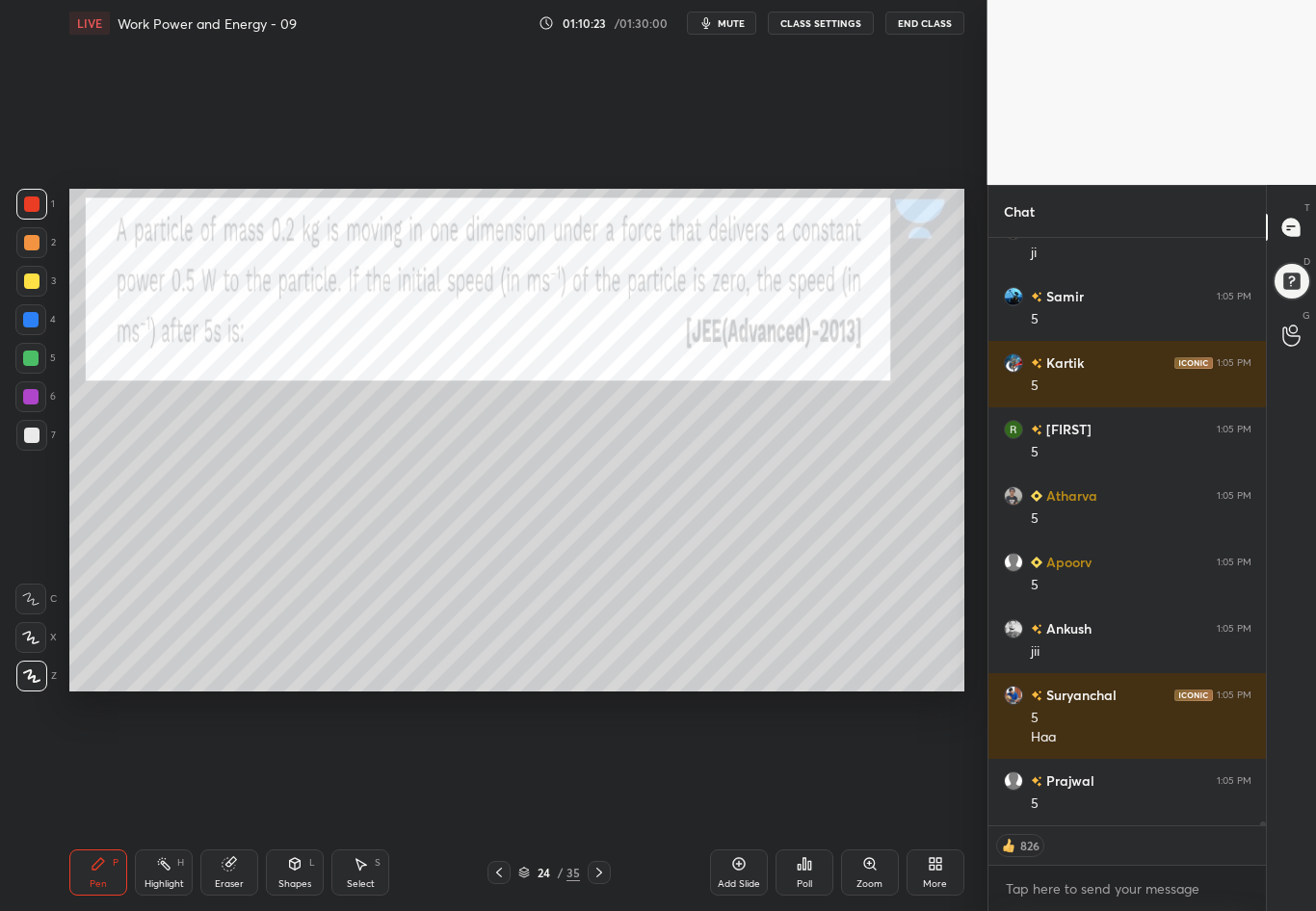 scroll, scrollTop: 84830, scrollLeft: 0, axis: vertical 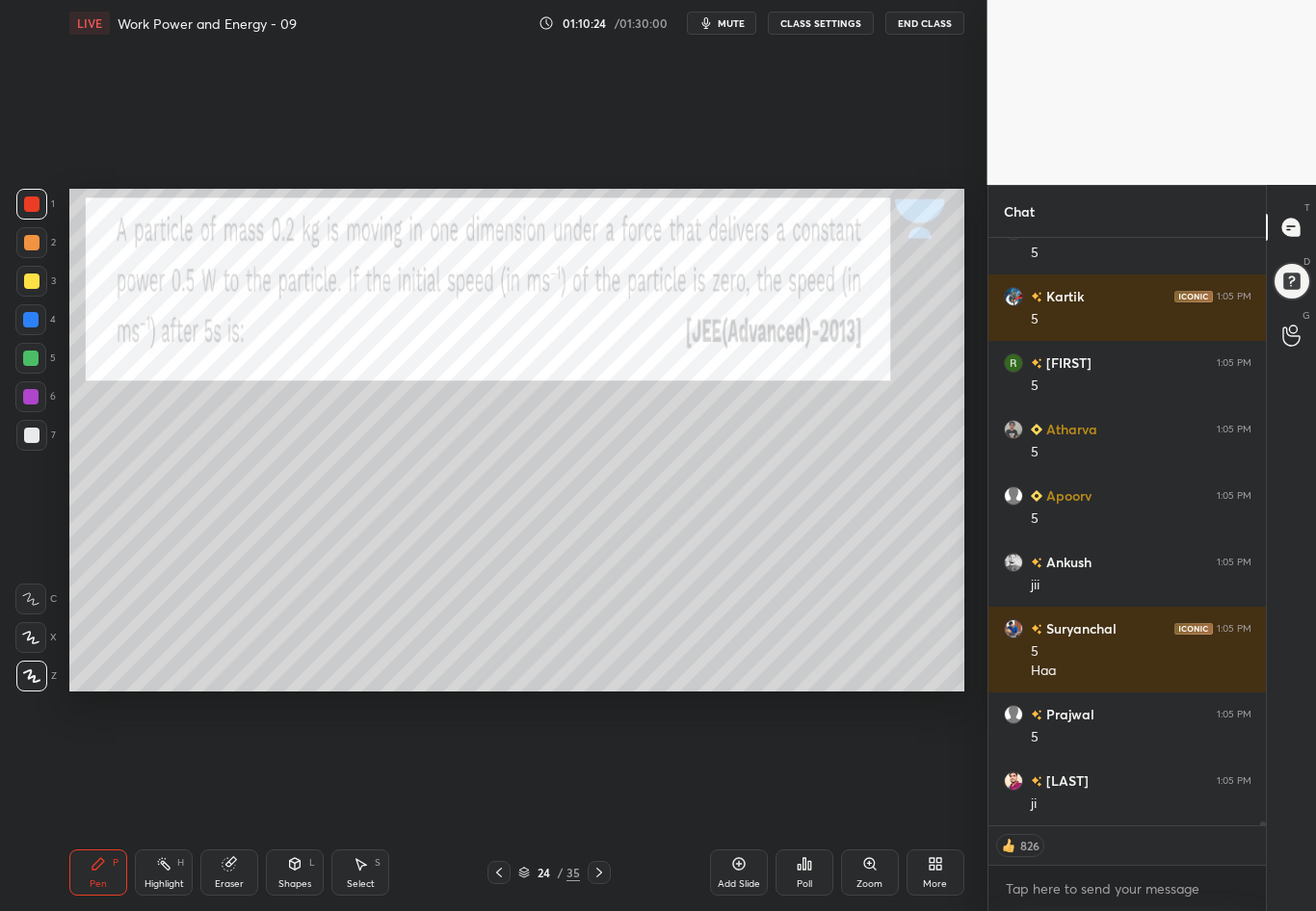 click at bounding box center (32, 435) 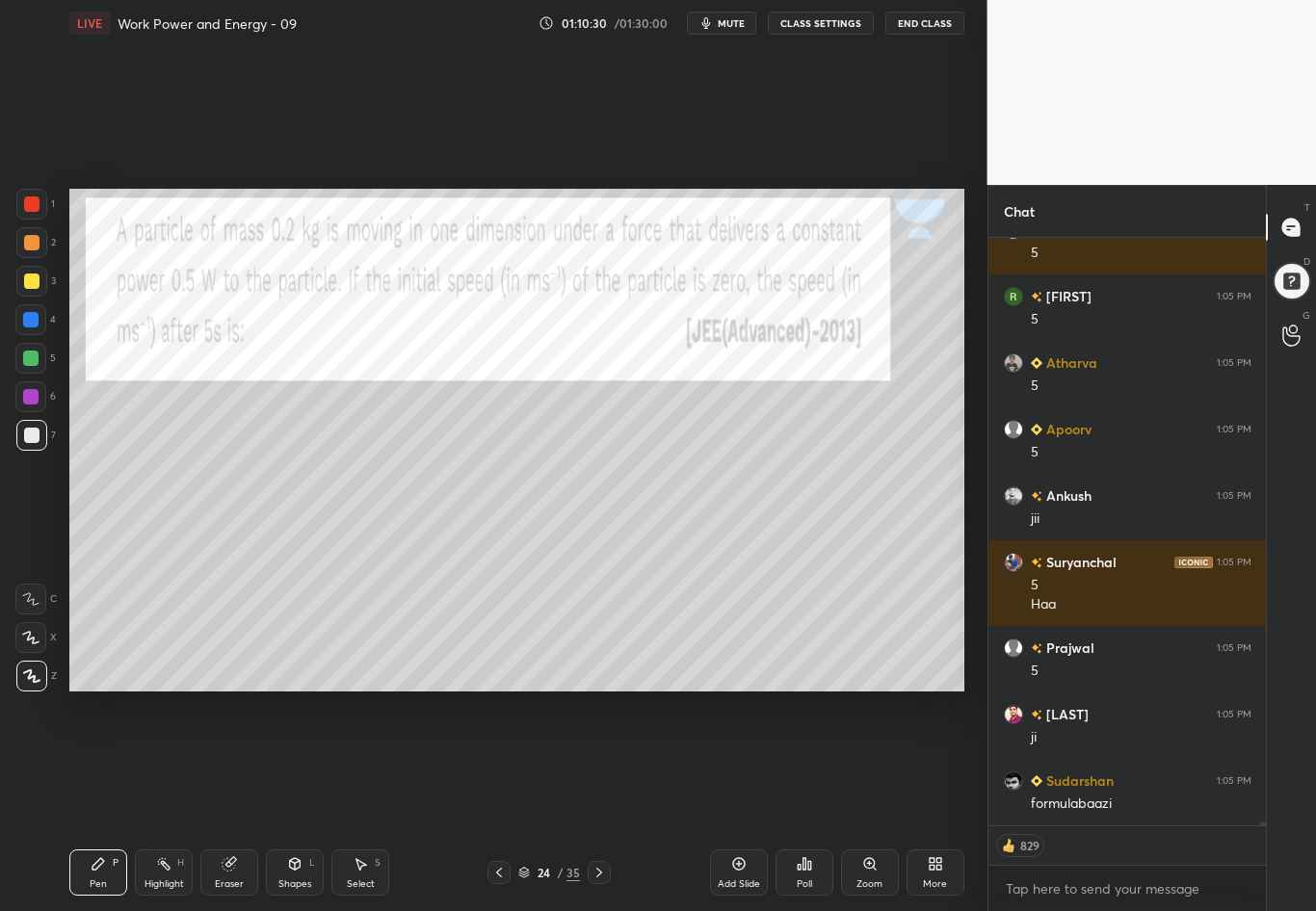 scroll, scrollTop: 84963, scrollLeft: 0, axis: vertical 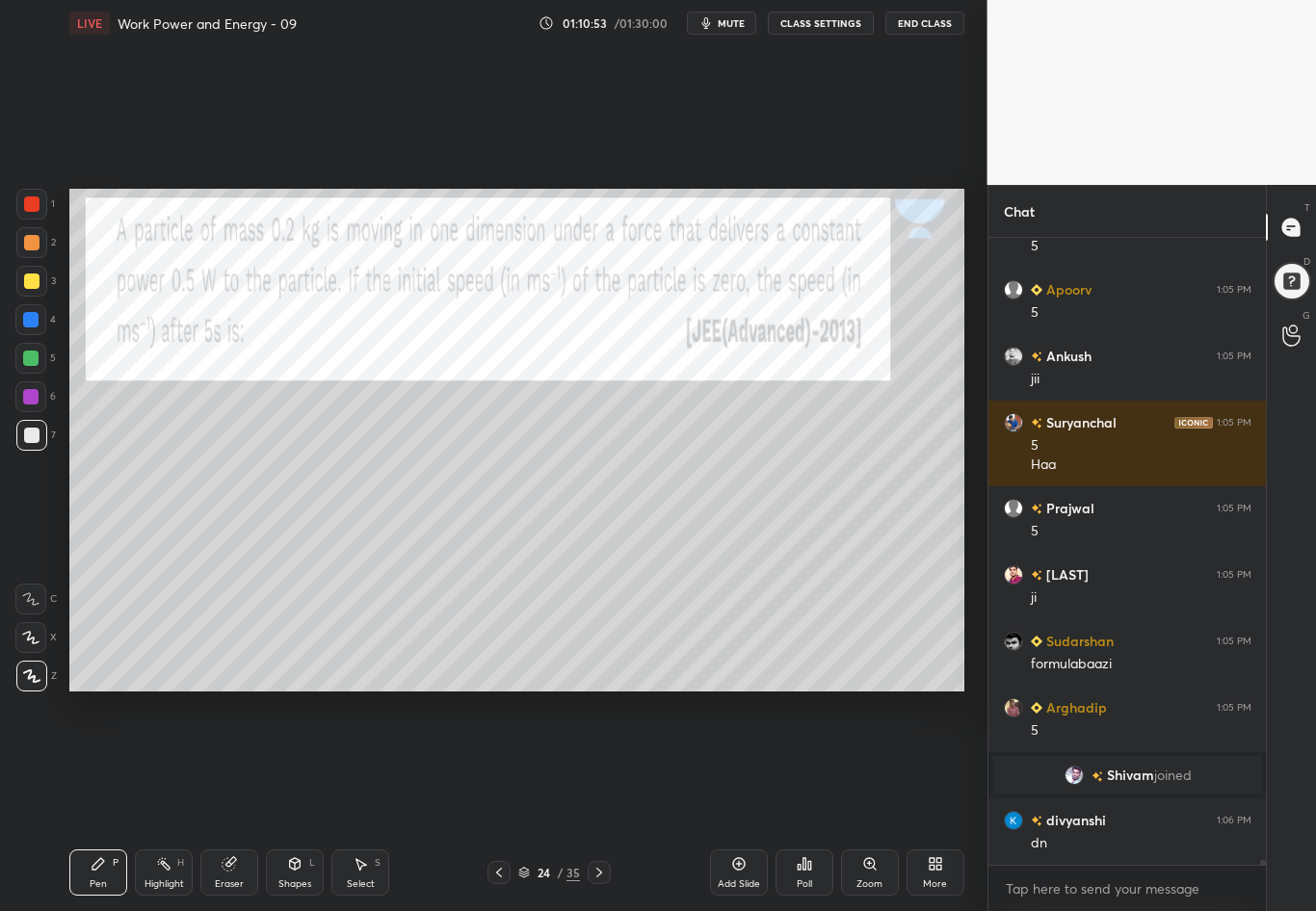 click 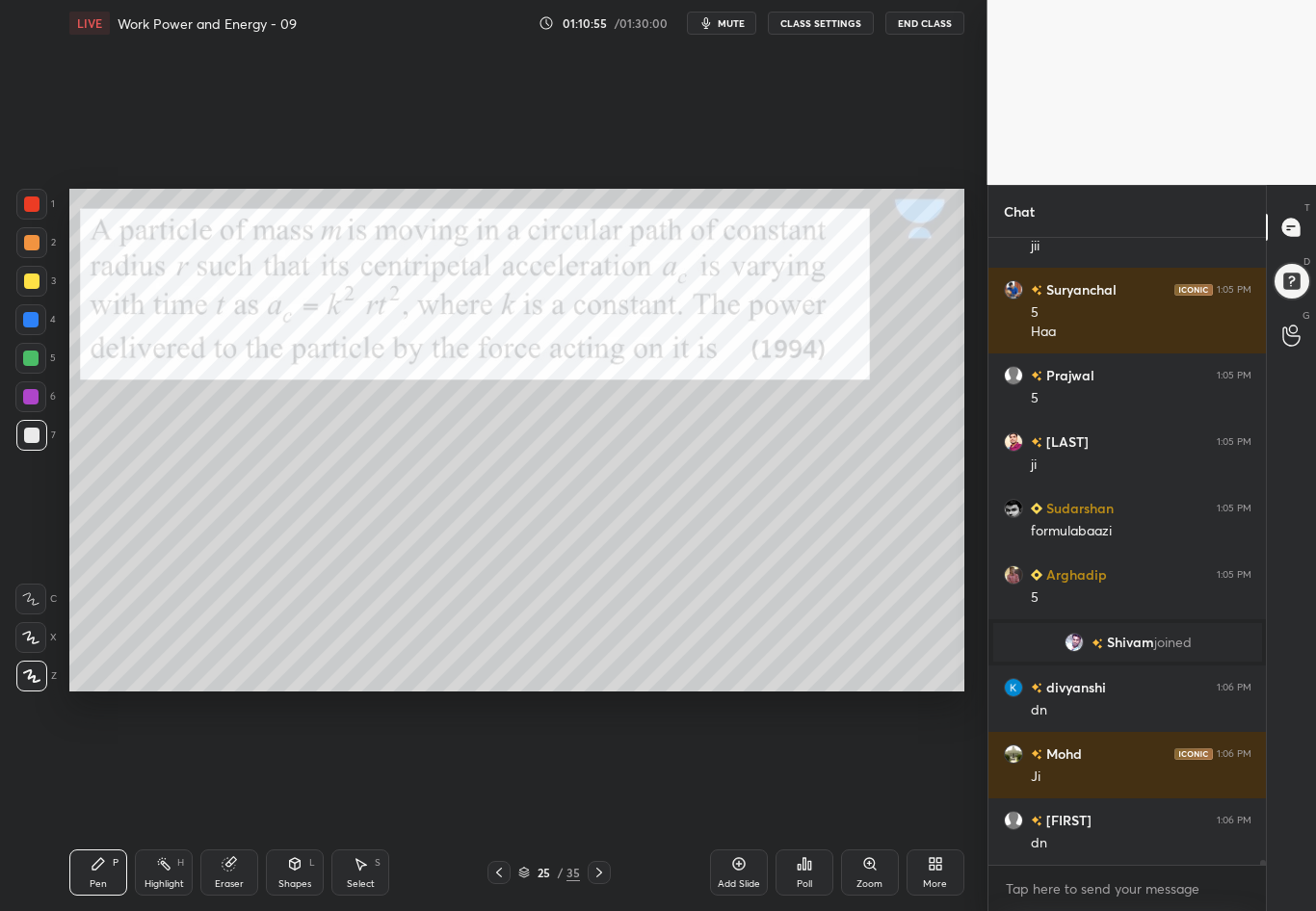 scroll, scrollTop: 78188, scrollLeft: 0, axis: vertical 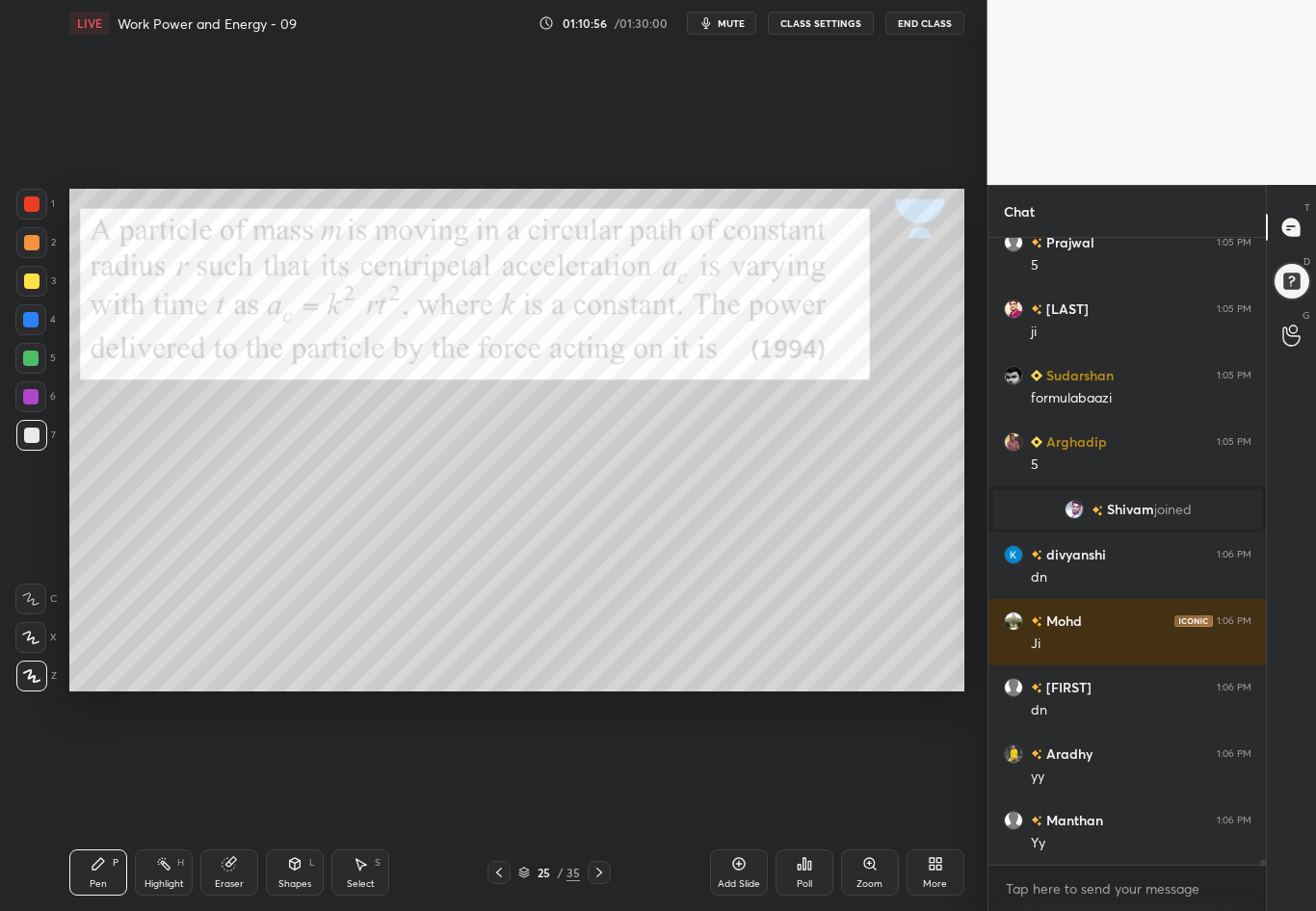click at bounding box center [32, 204] 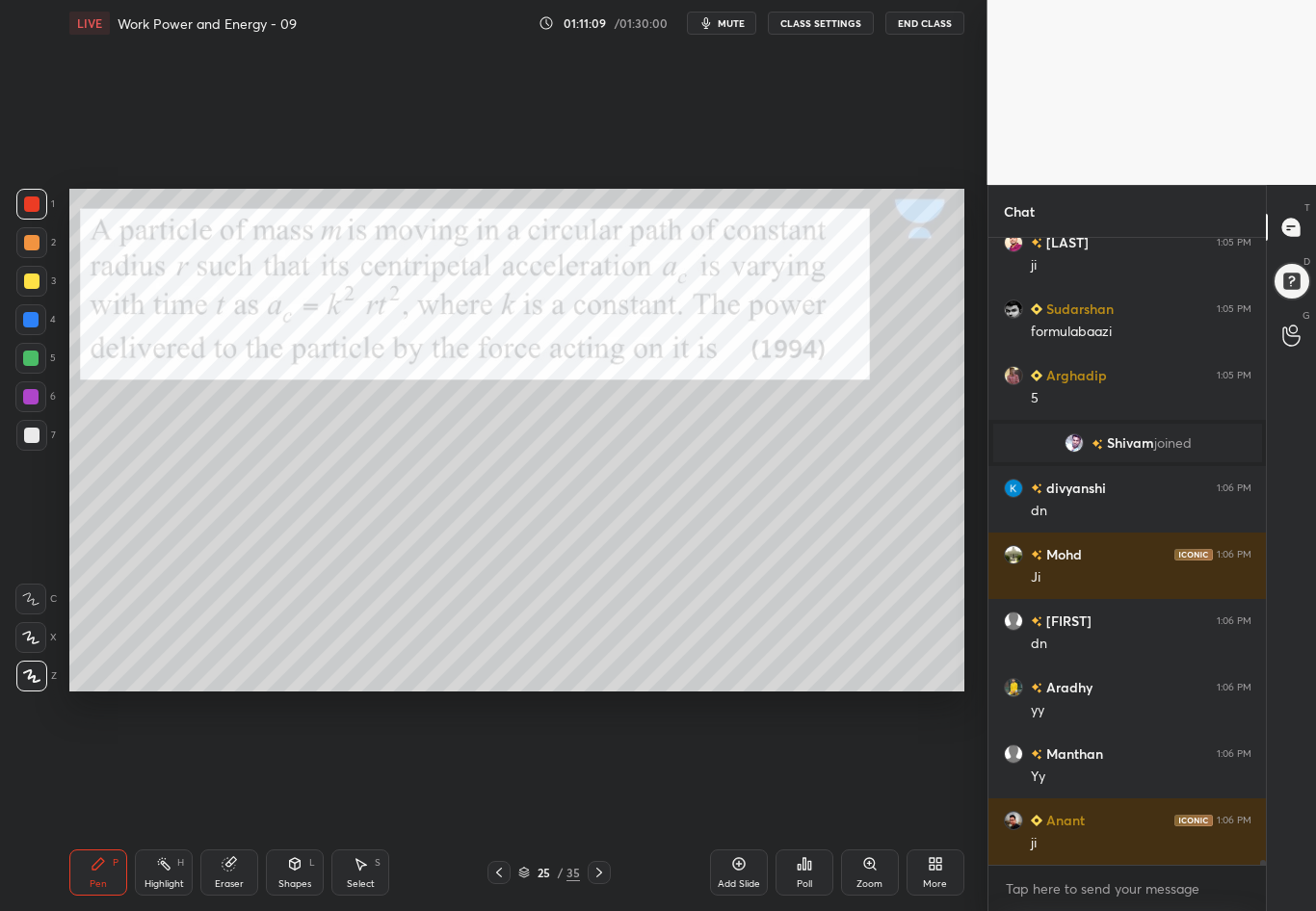 scroll, scrollTop: 78321, scrollLeft: 0, axis: vertical 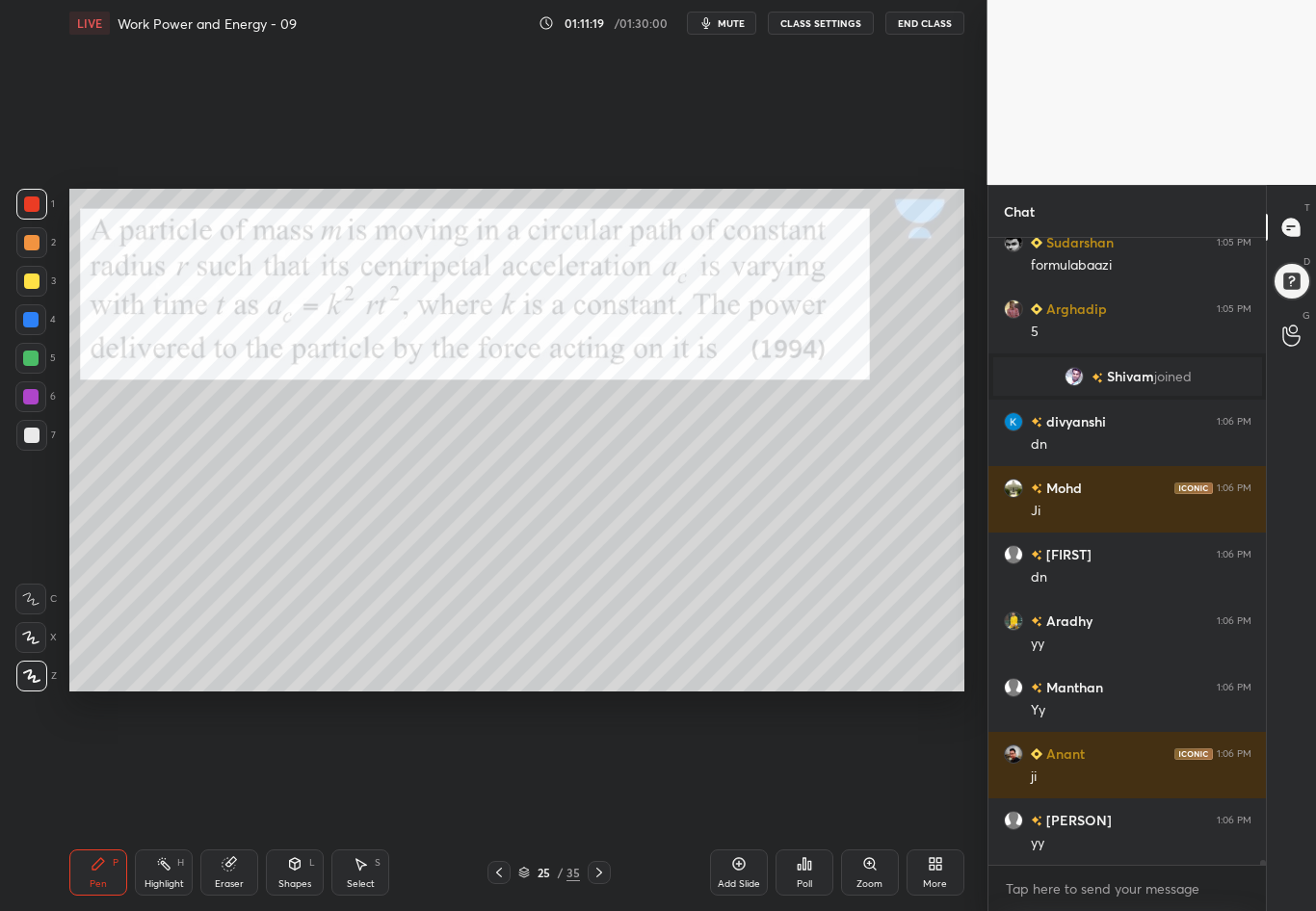 click at bounding box center [32, 435] 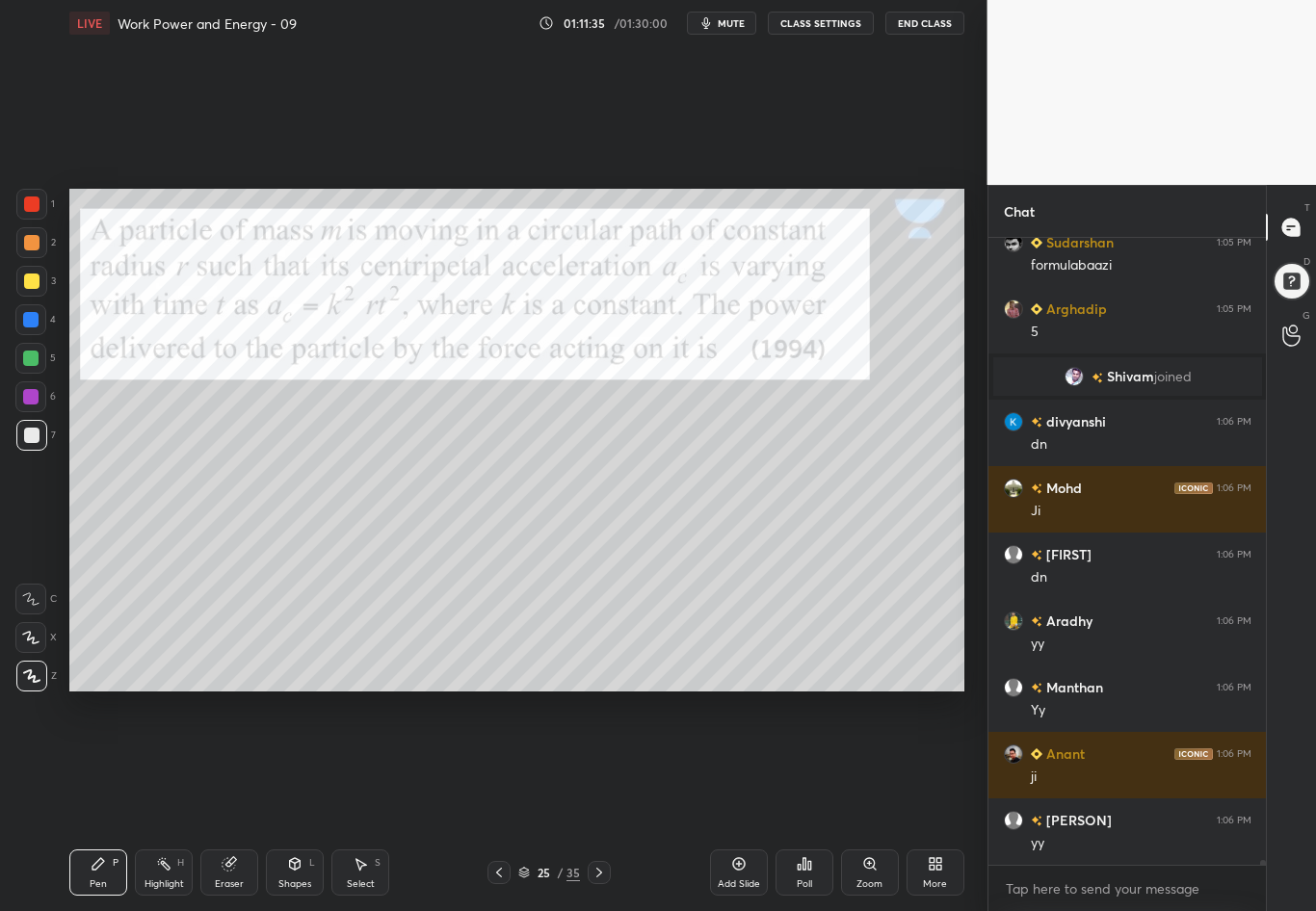 click 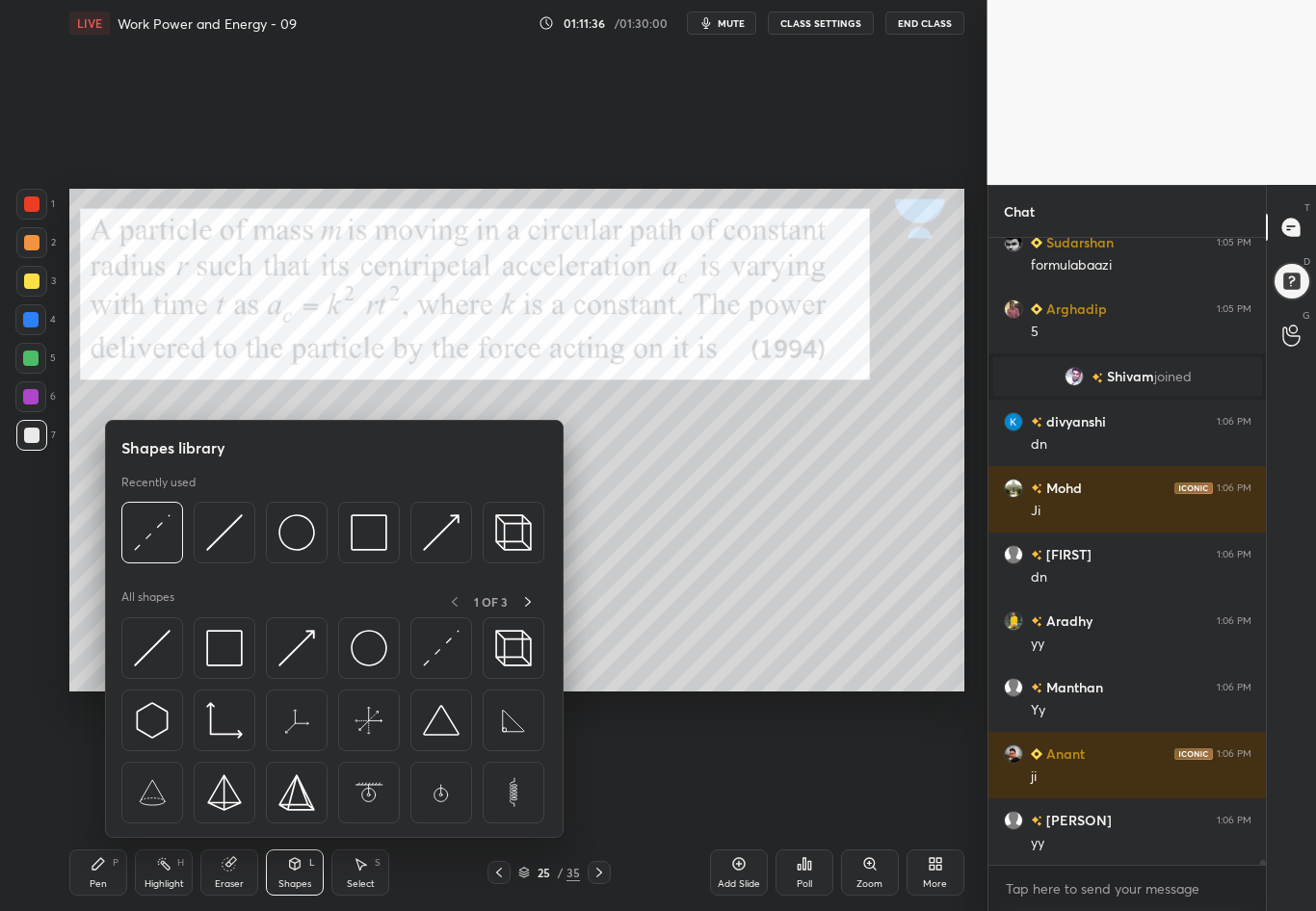 click at bounding box center [297, 533] 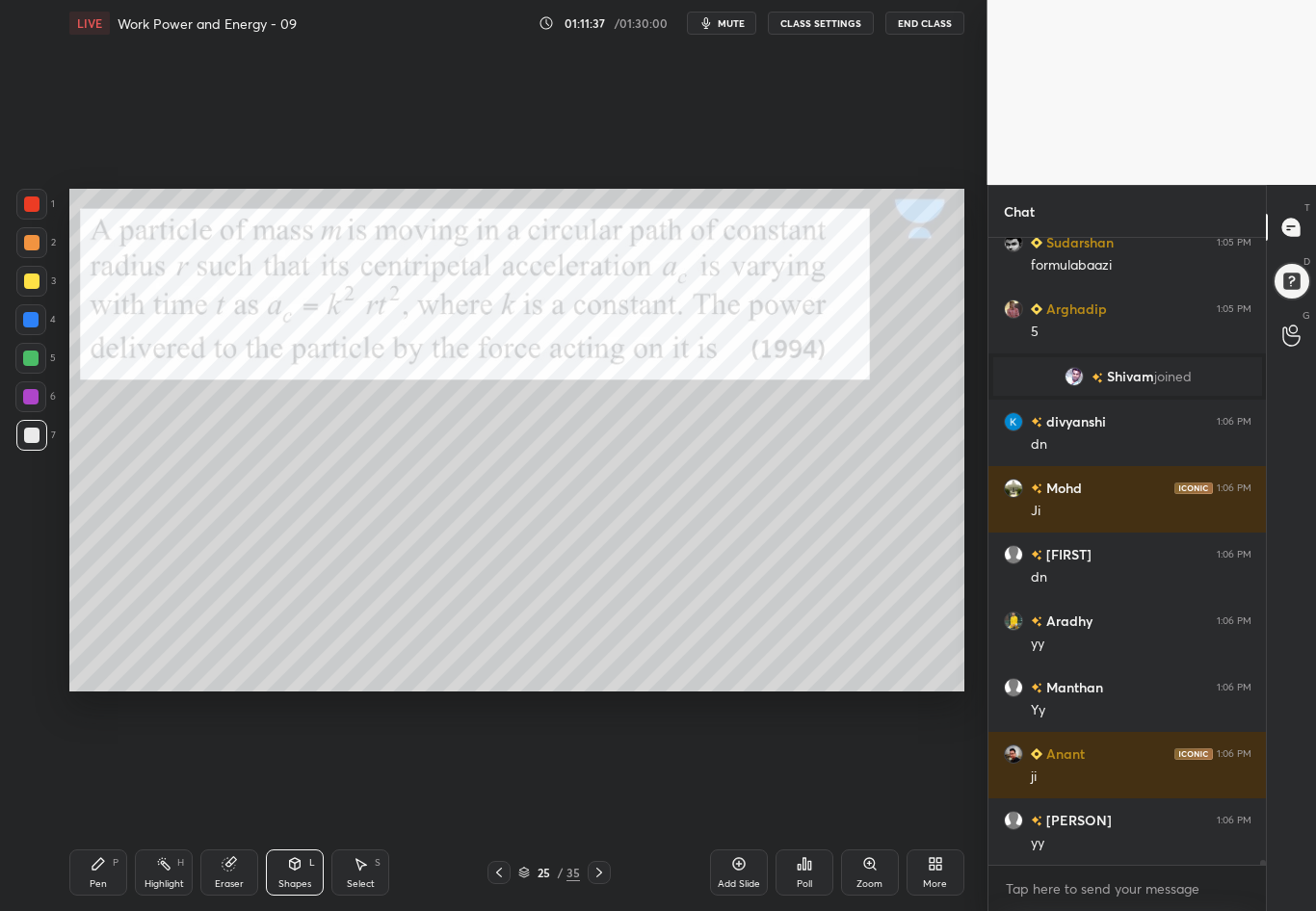 click on "1 2 3 4 5 6 7 C X Z C X Z E E Erase all   H H" at bounding box center [31, 440] 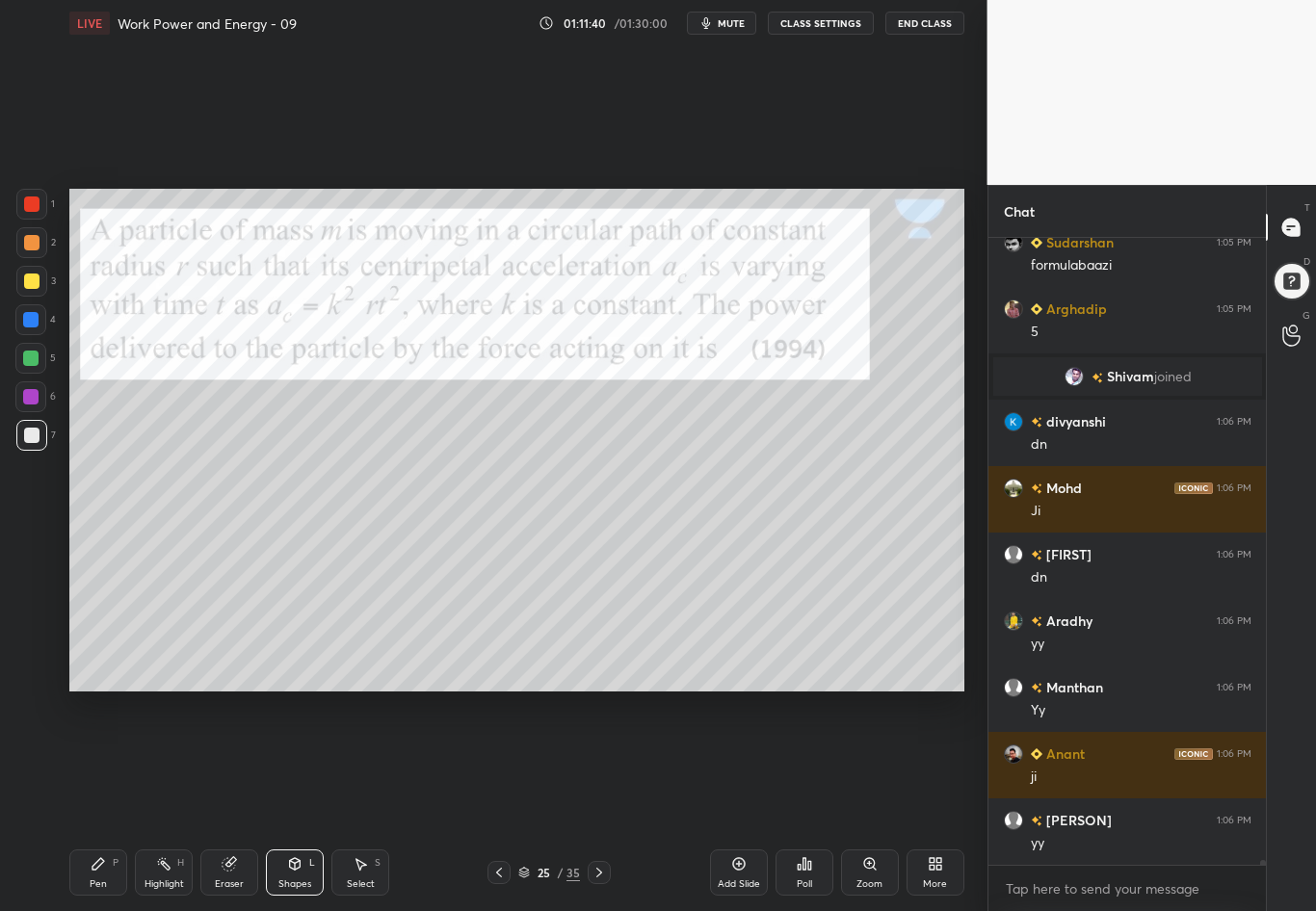 click on "Shapes L" at bounding box center (295, 872) 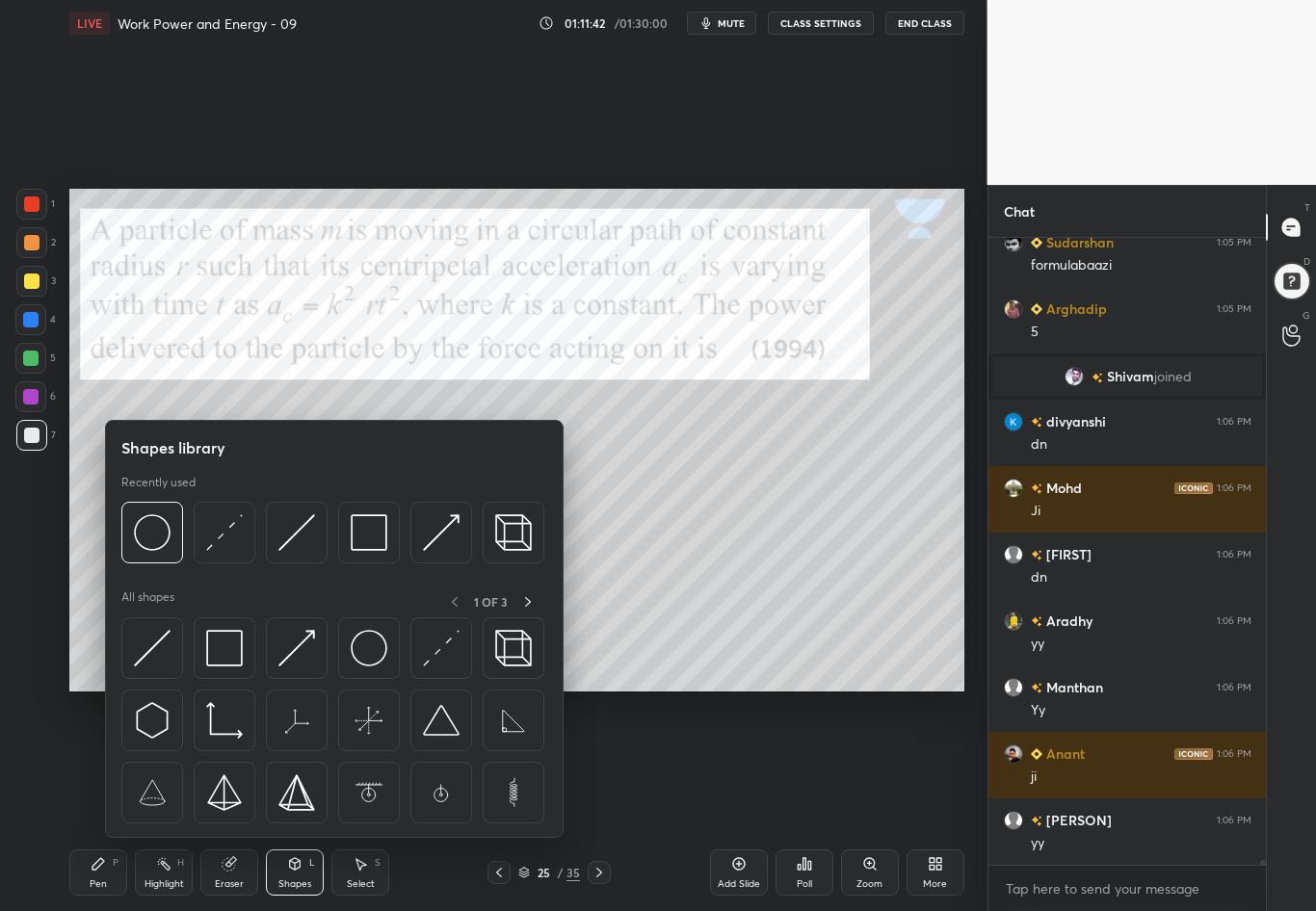 click at bounding box center (32, 281) 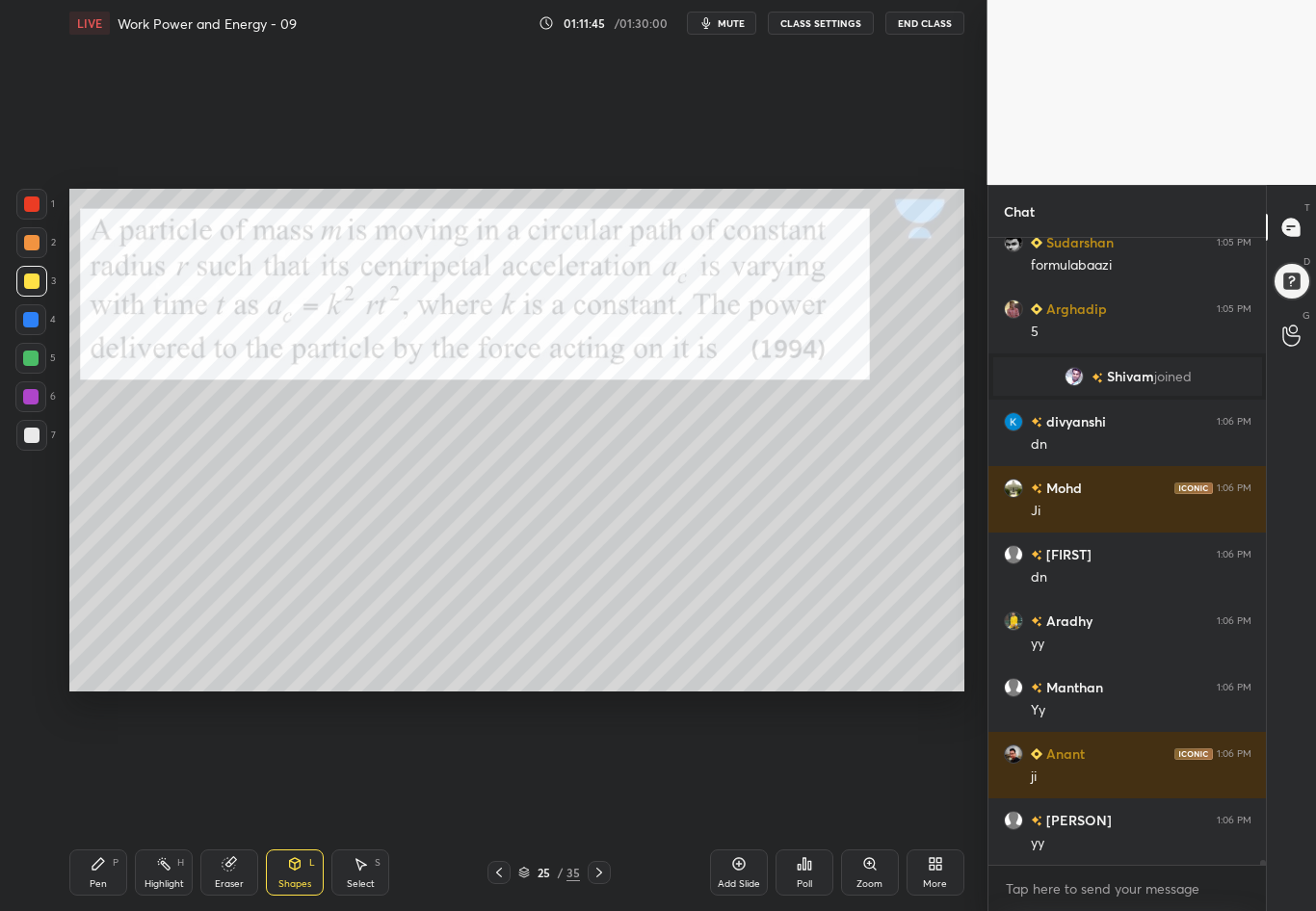 click on "Shapes L" at bounding box center [295, 872] 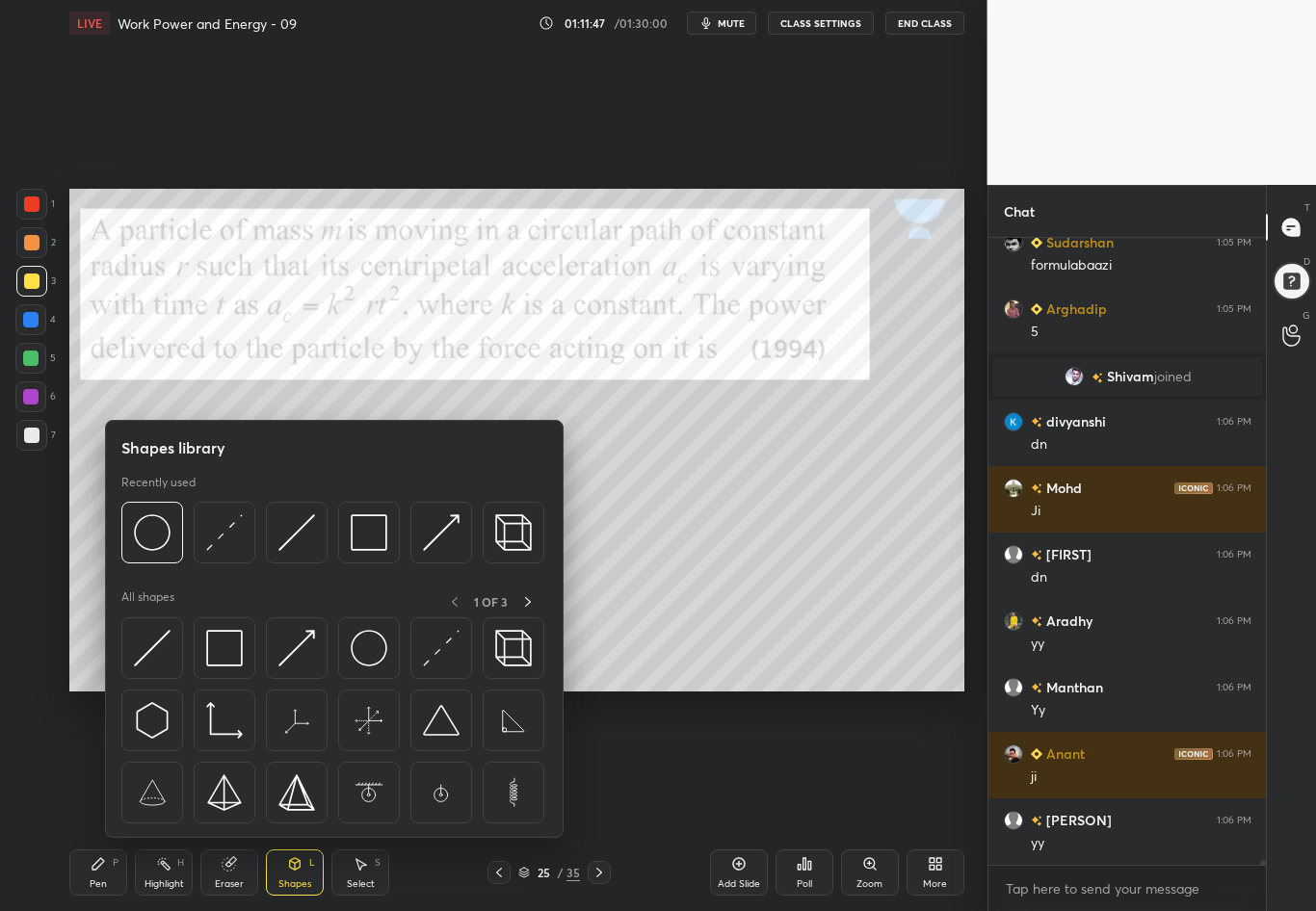 click on "1 2 3 4 5 6 7 C X Z C X Z E E Erase all   H H" at bounding box center [31, 440] 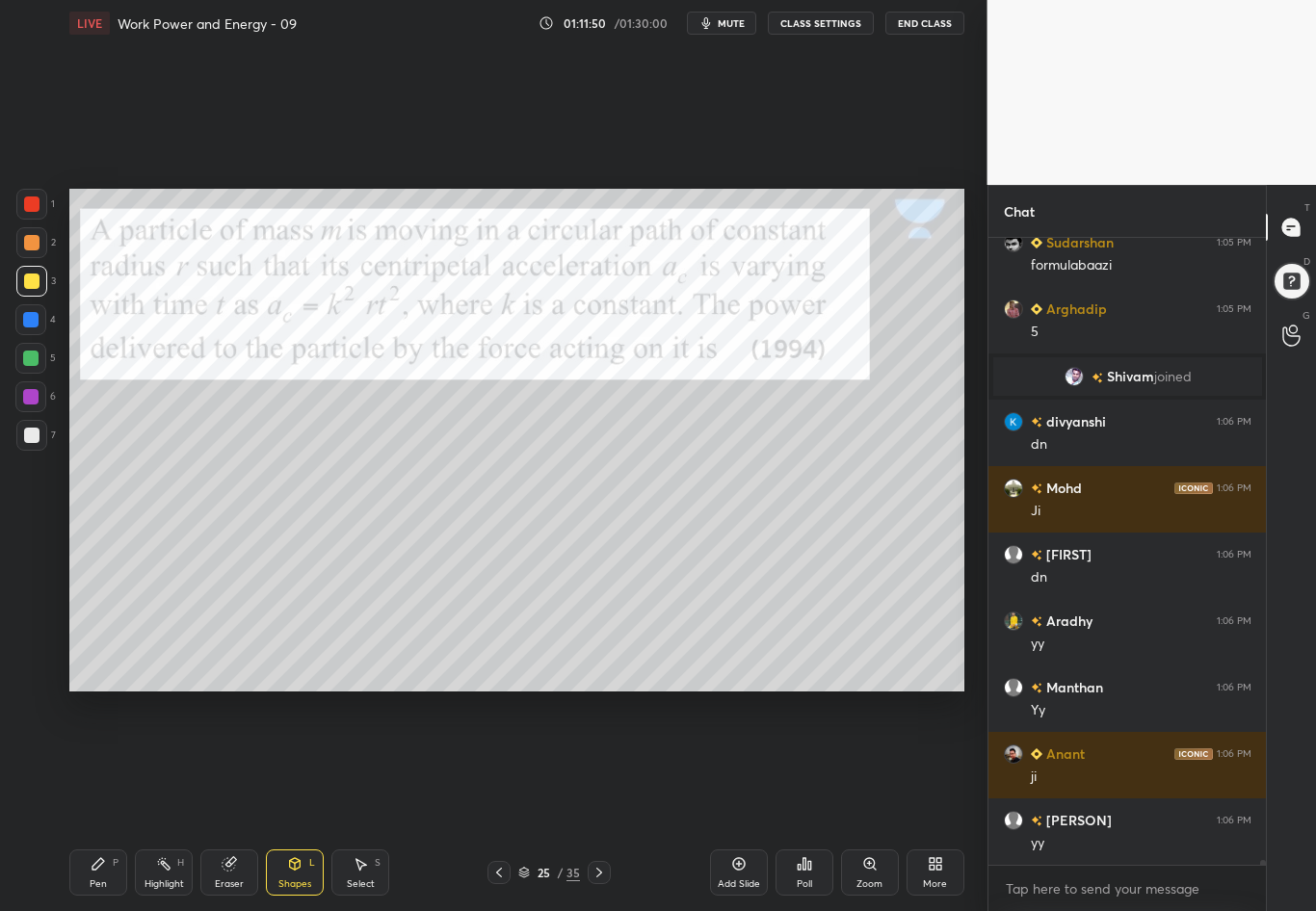 click on "Shapes L" at bounding box center (295, 872) 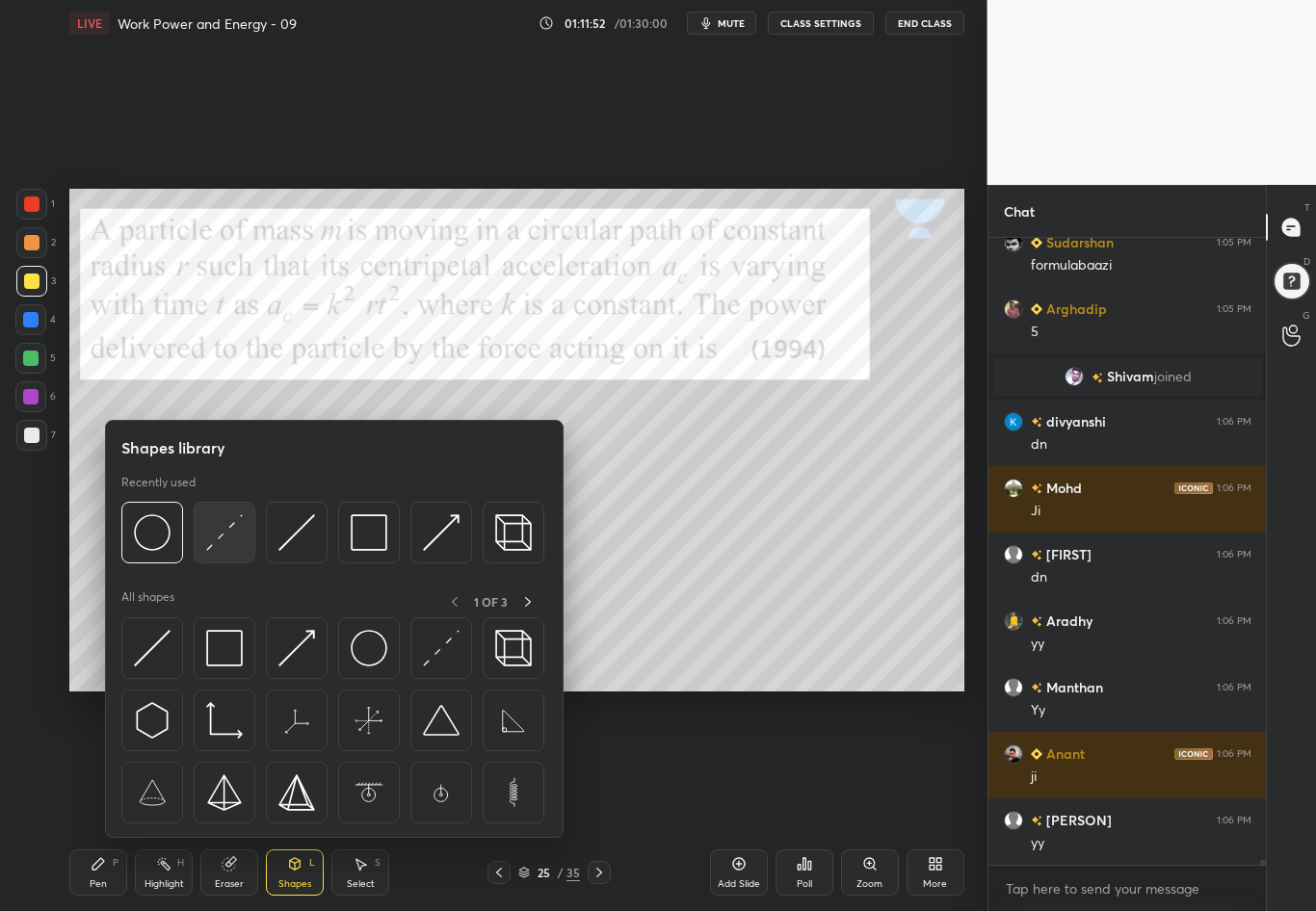 click at bounding box center [224, 533] 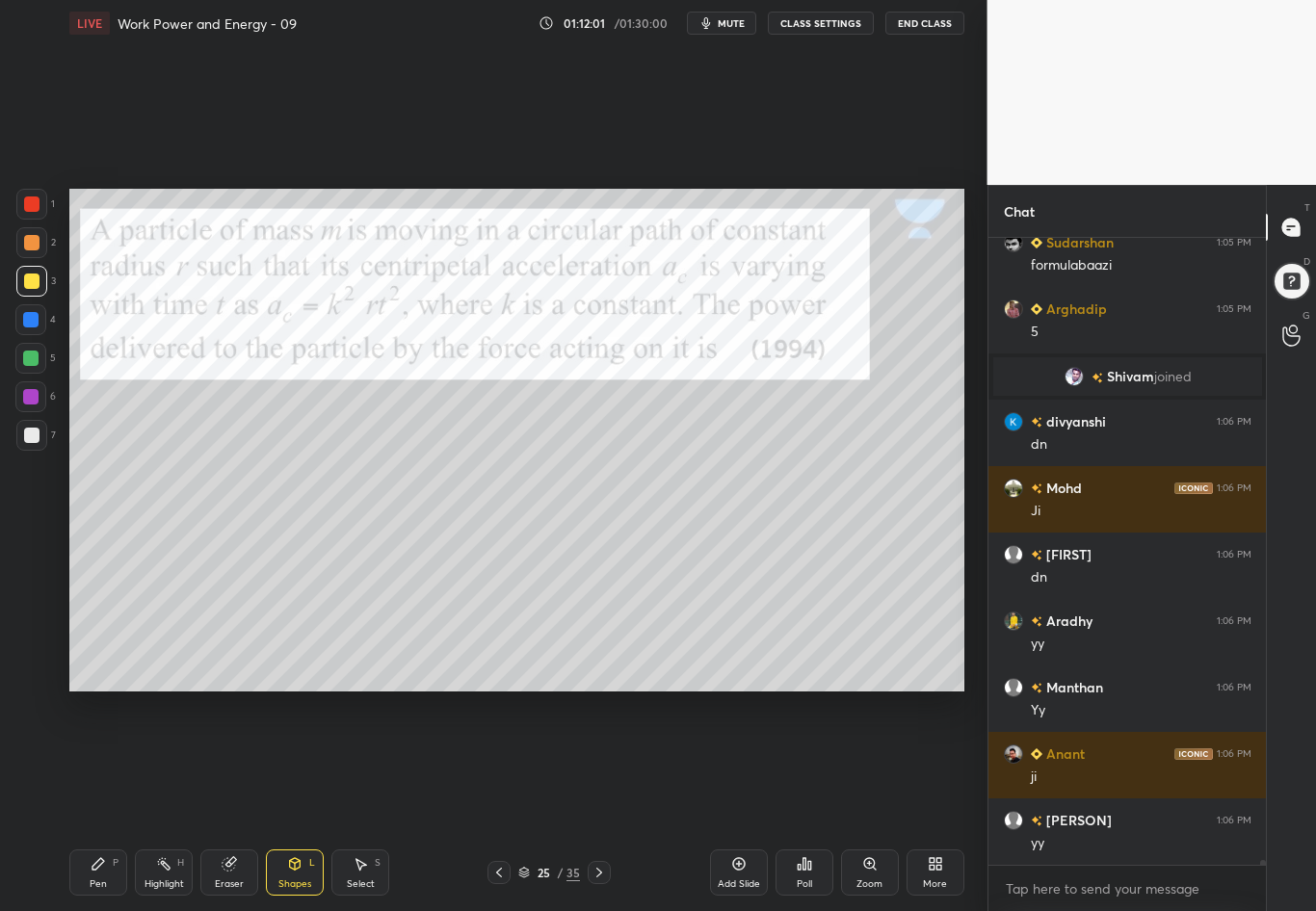 click at bounding box center (32, 435) 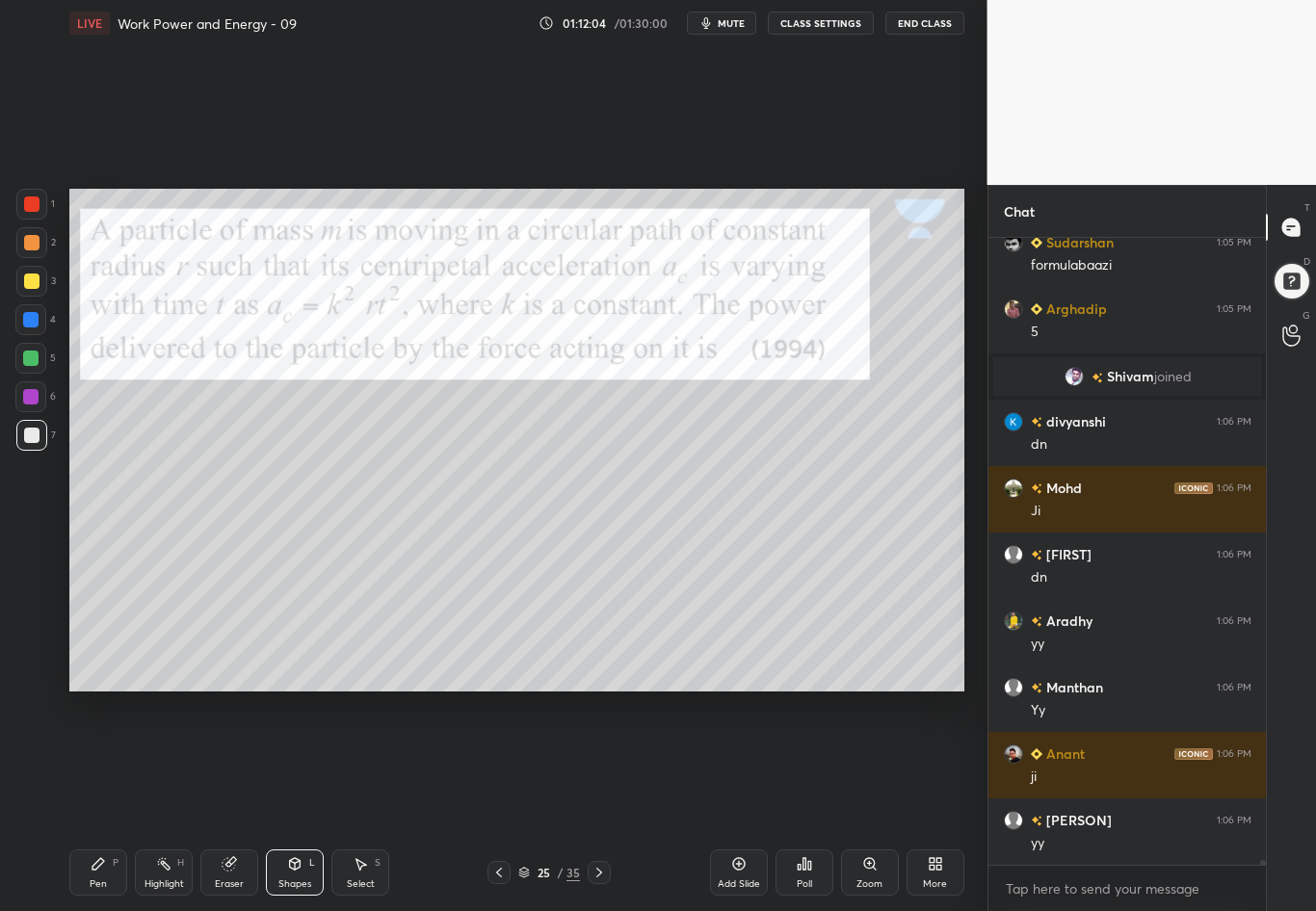 click on "Eraser" at bounding box center (229, 872) 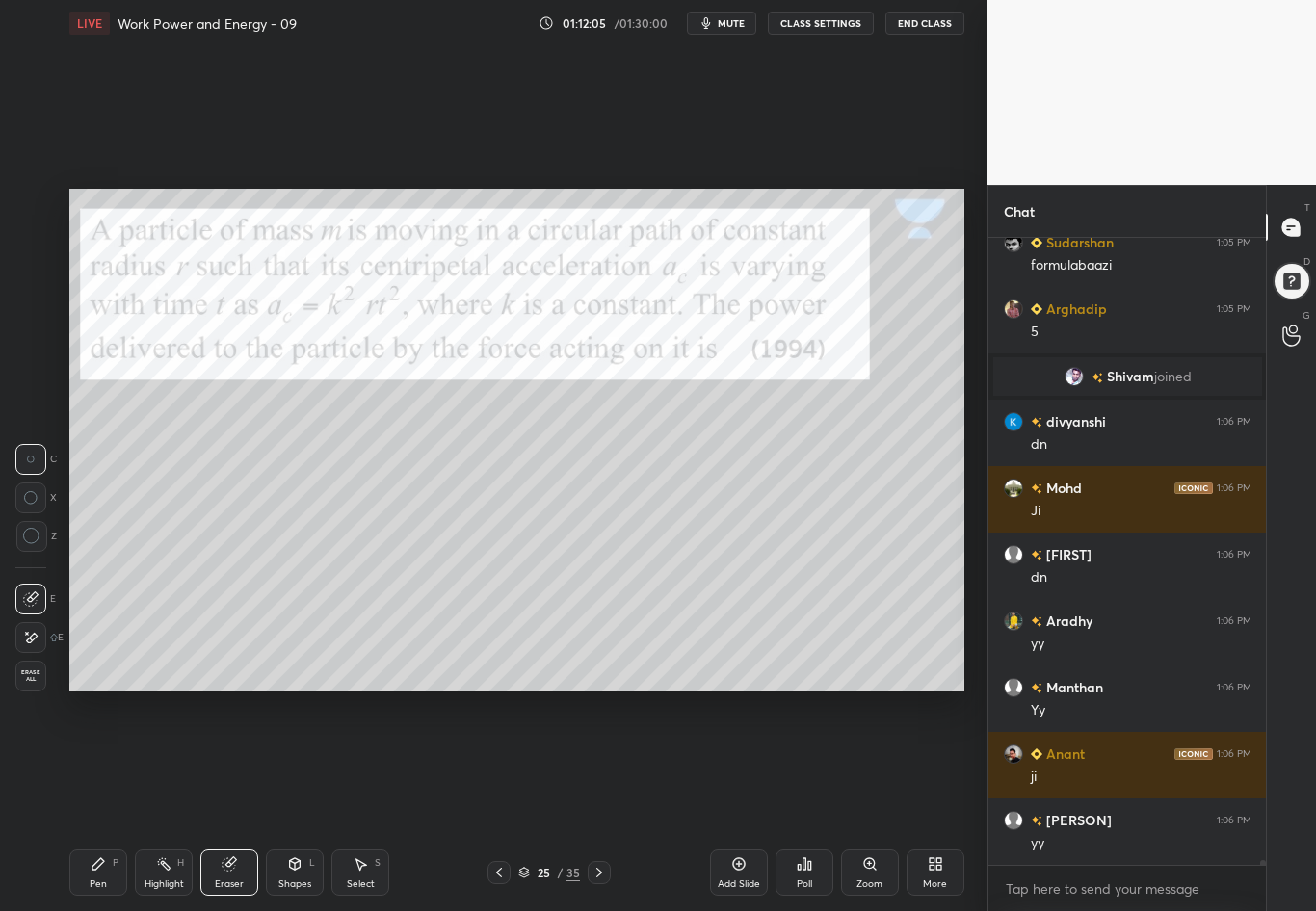 scroll, scrollTop: 78387, scrollLeft: 0, axis: vertical 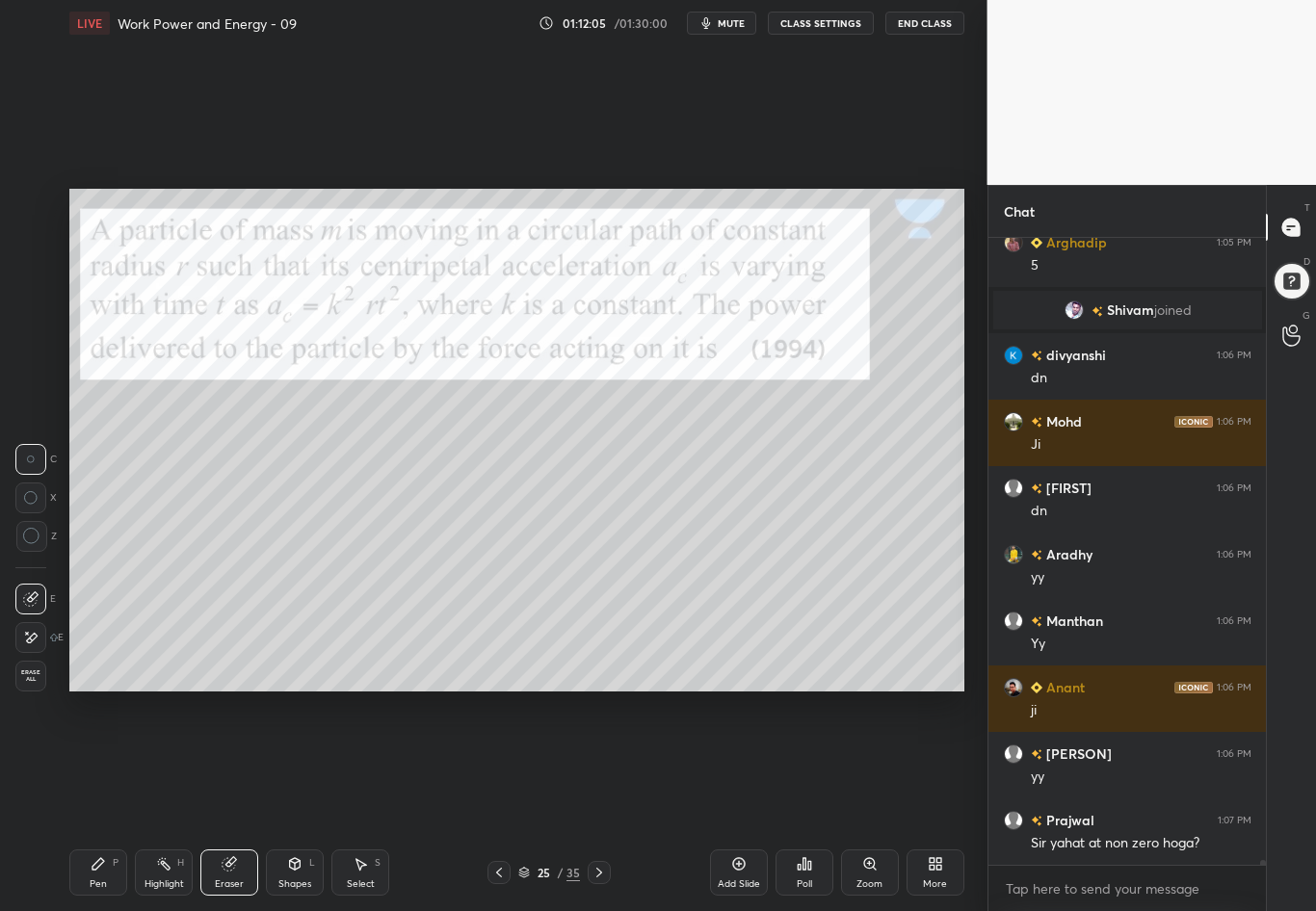 click on "Pen P" at bounding box center [98, 872] 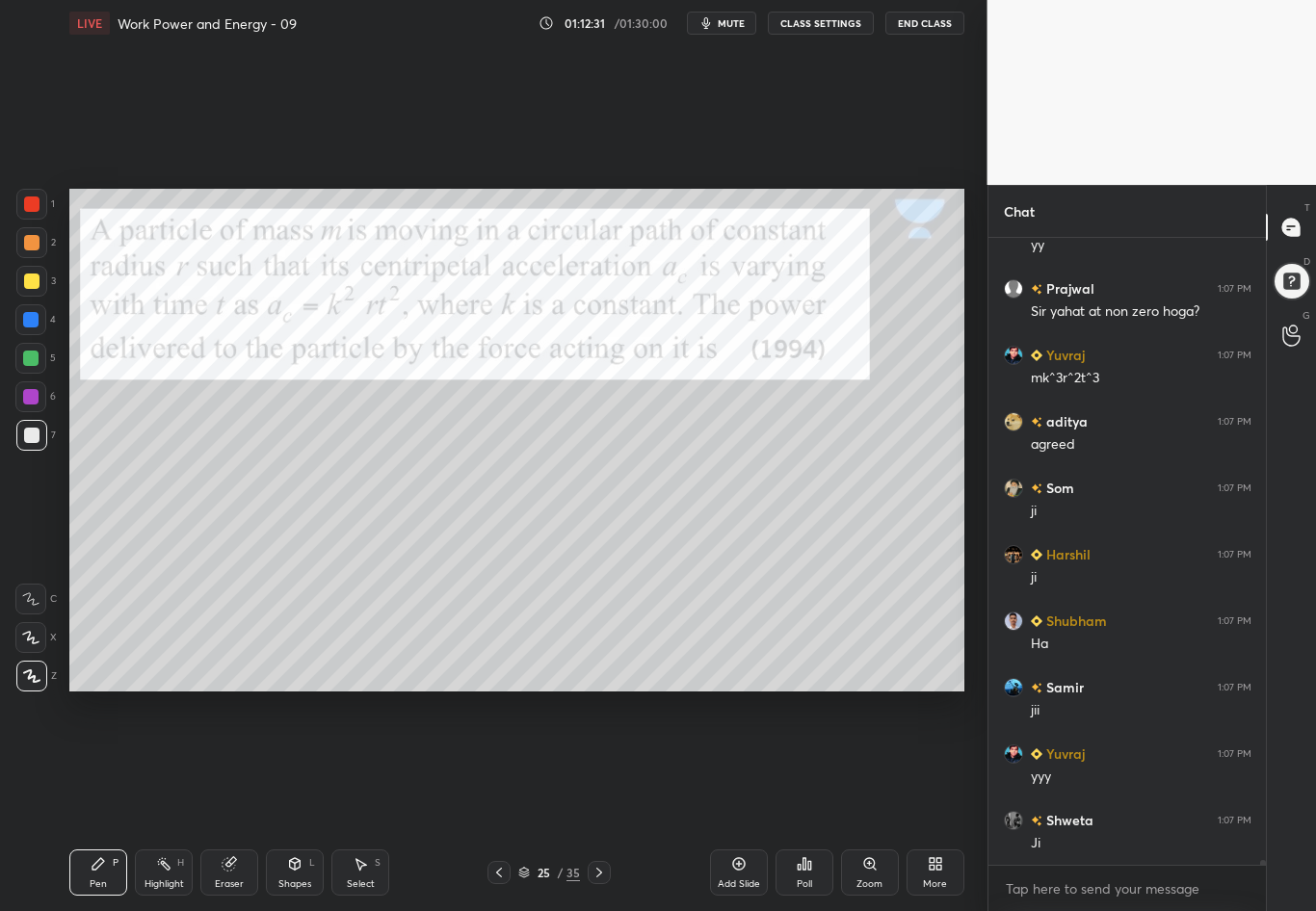 scroll, scrollTop: 78985, scrollLeft: 0, axis: vertical 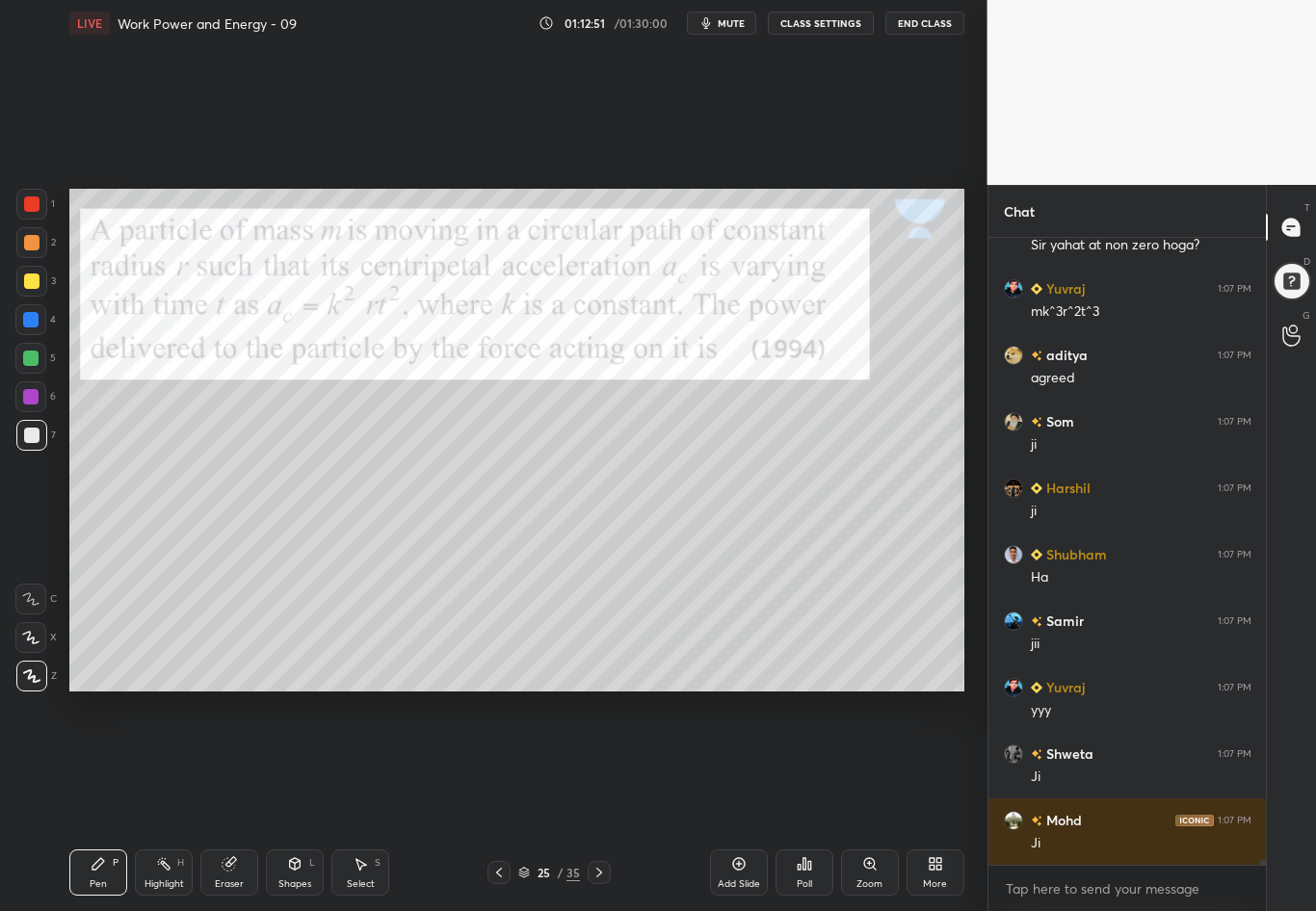click at bounding box center (32, 281) 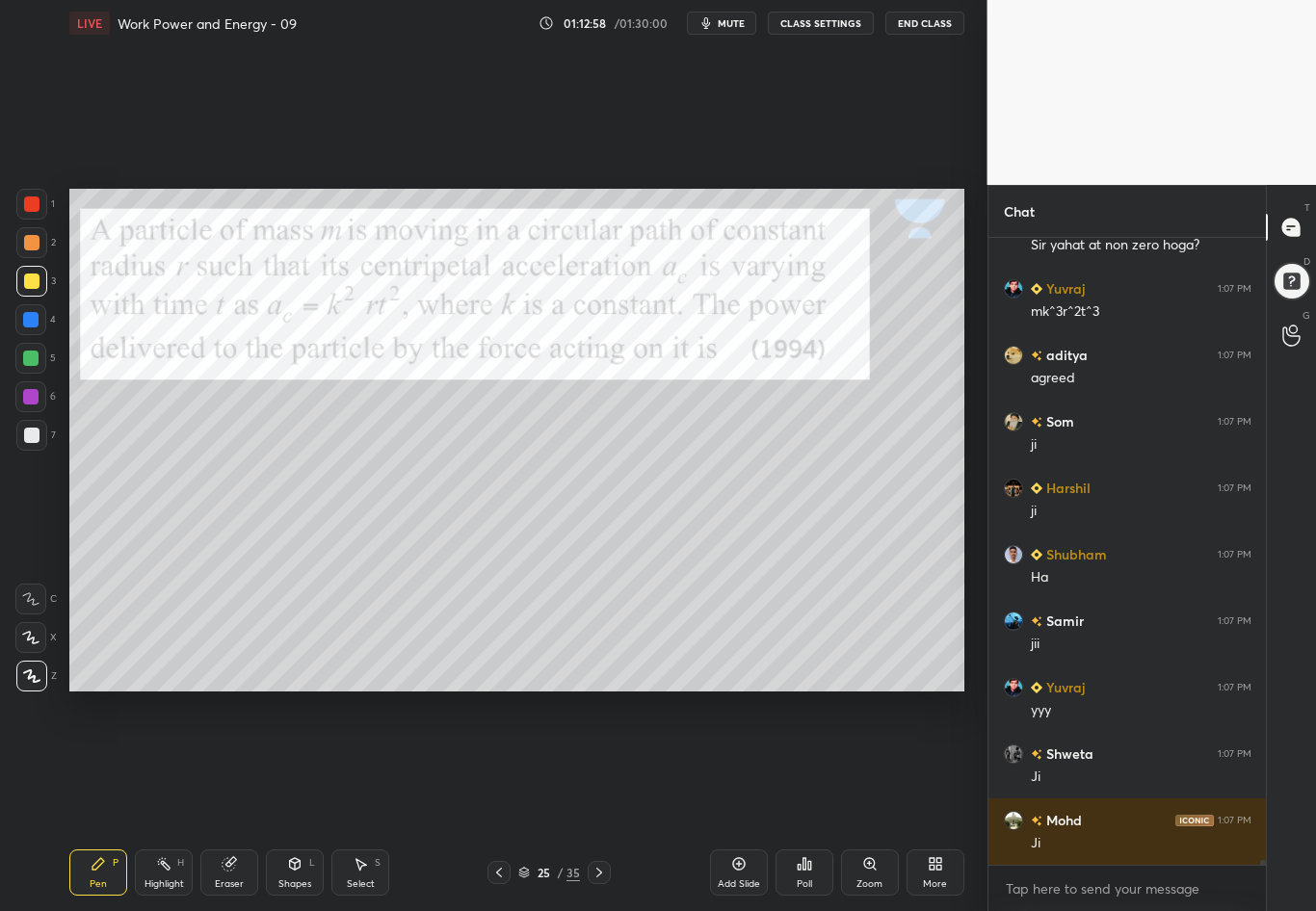 click at bounding box center [32, 435] 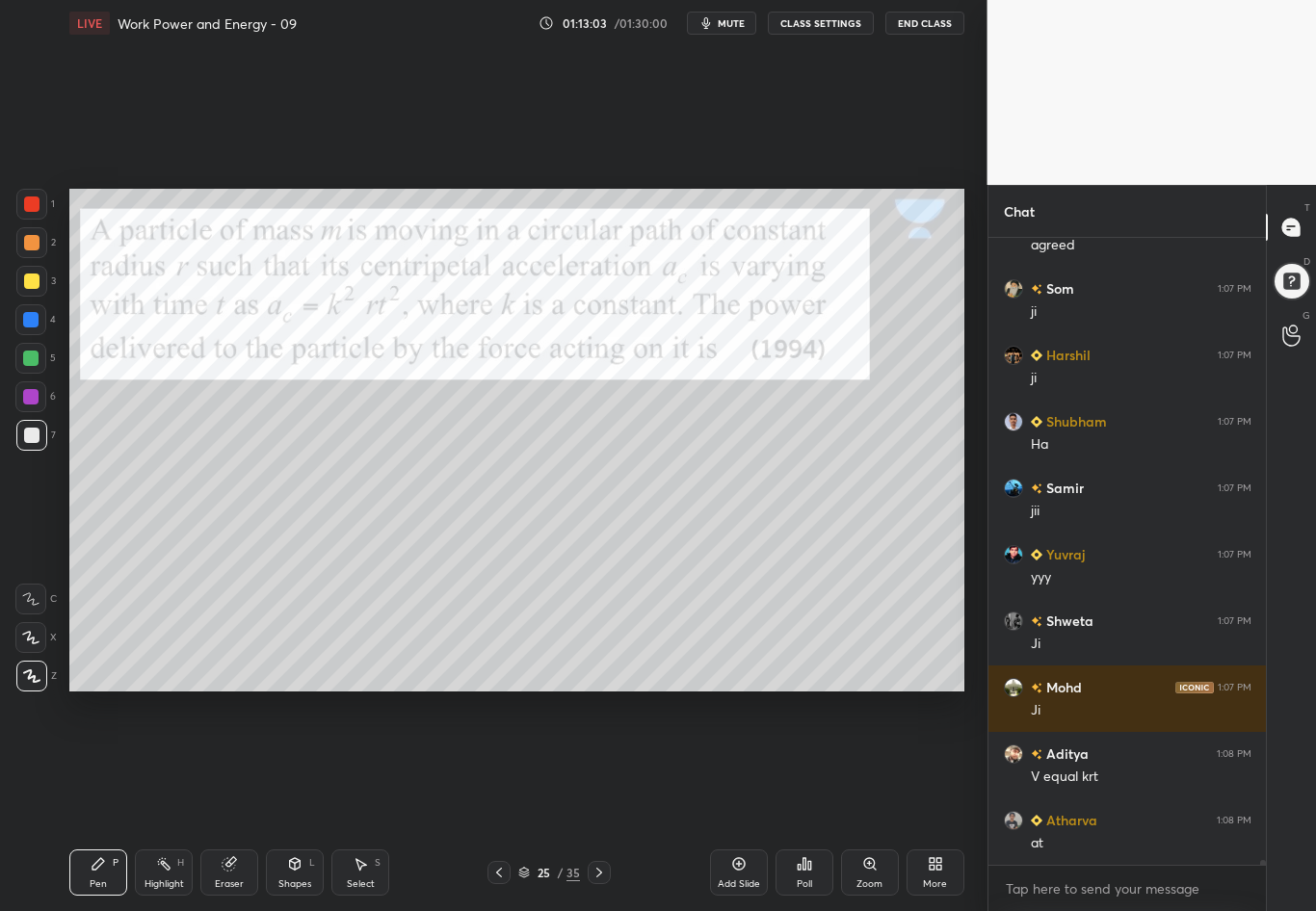 scroll, scrollTop: 79185, scrollLeft: 0, axis: vertical 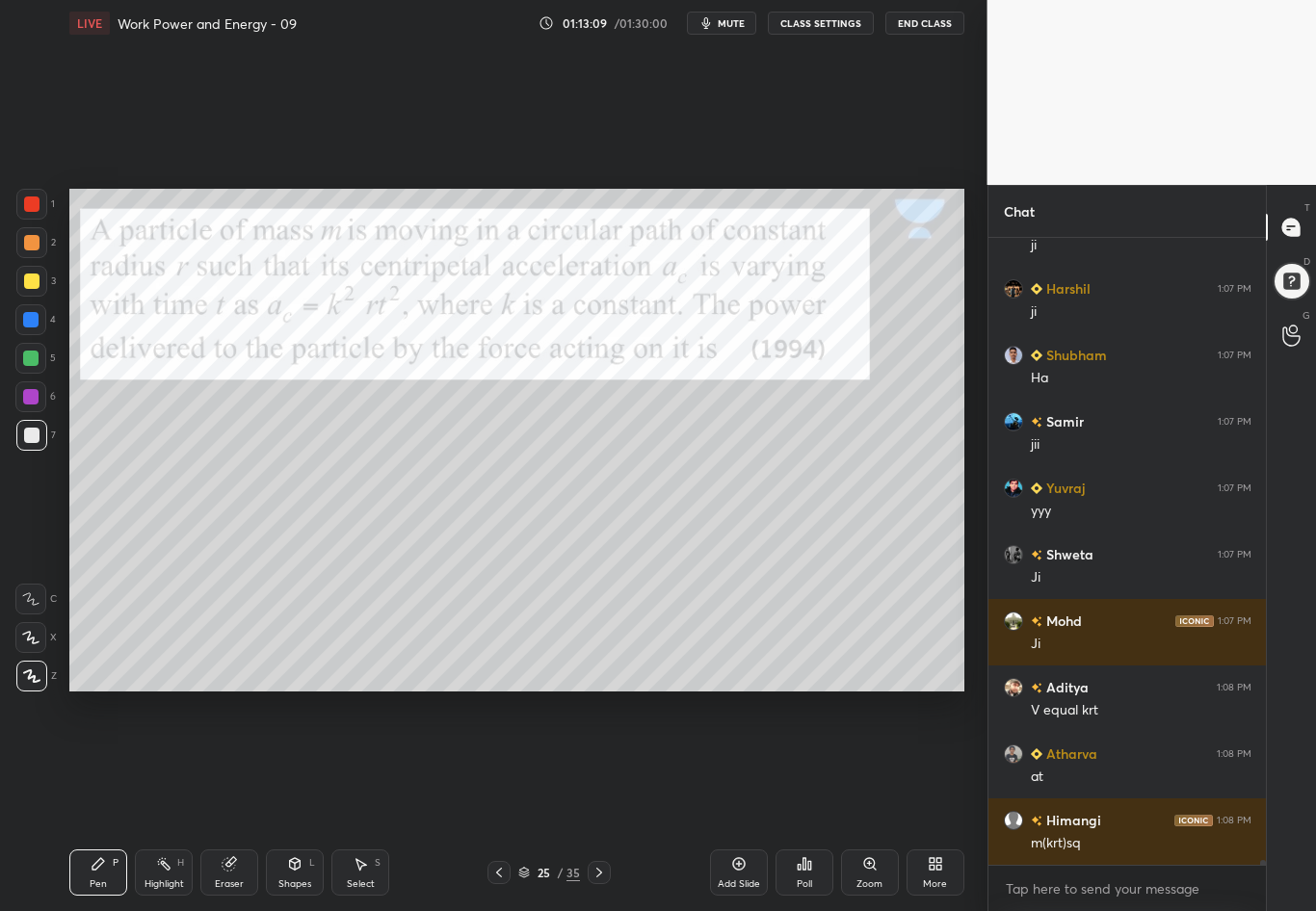 click at bounding box center [32, 204] 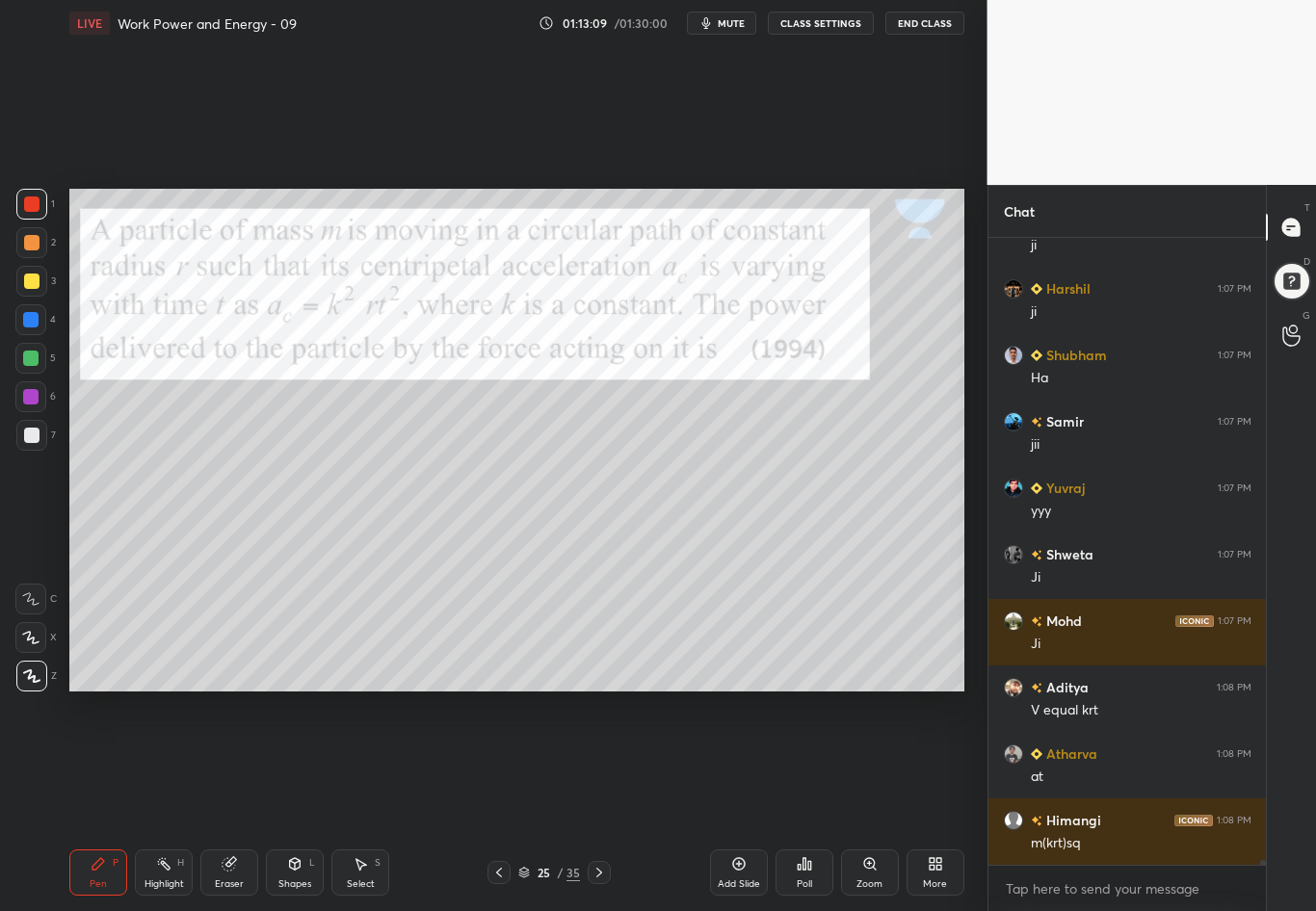 scroll, scrollTop: 79251, scrollLeft: 0, axis: vertical 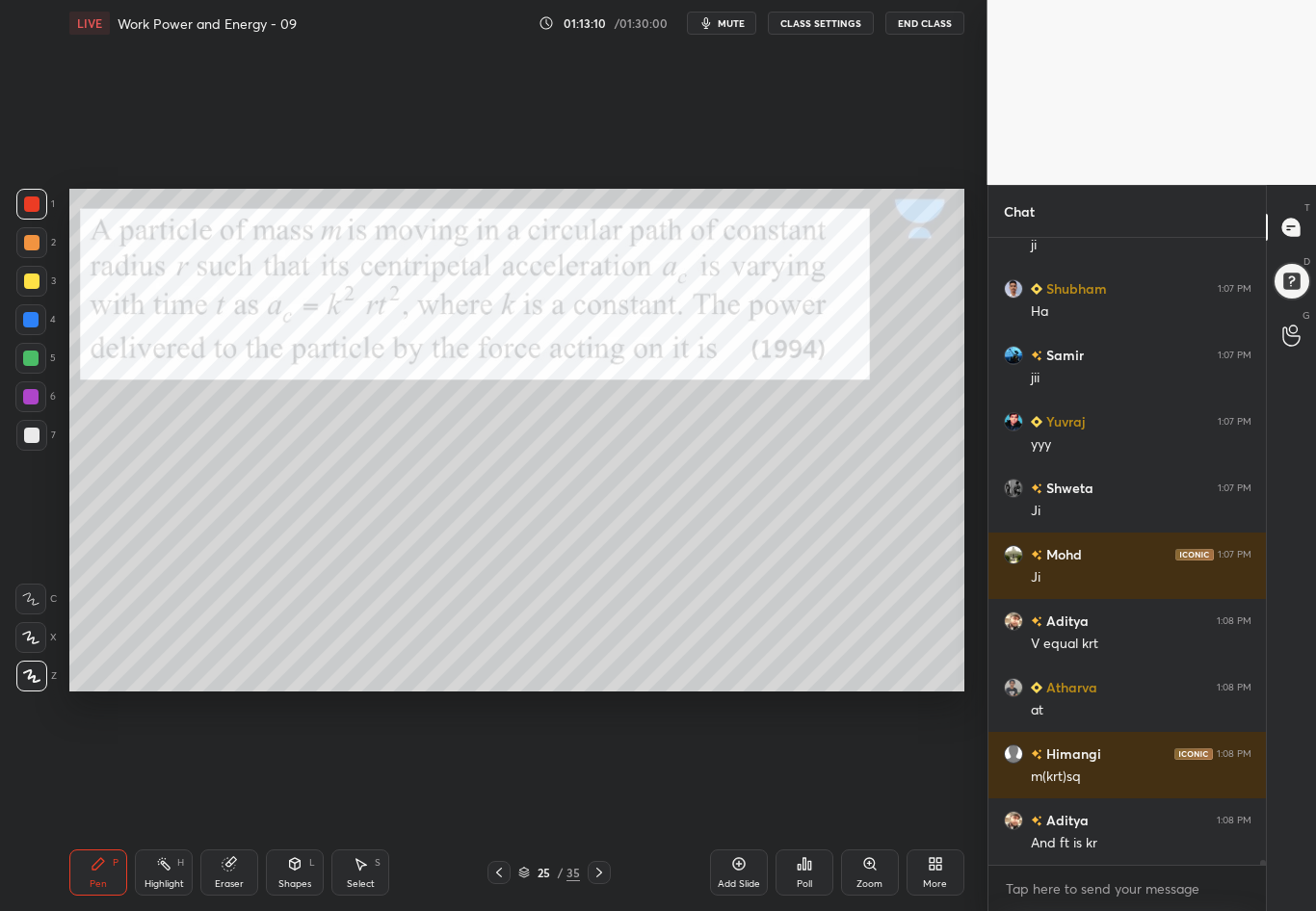 click at bounding box center (32, 435) 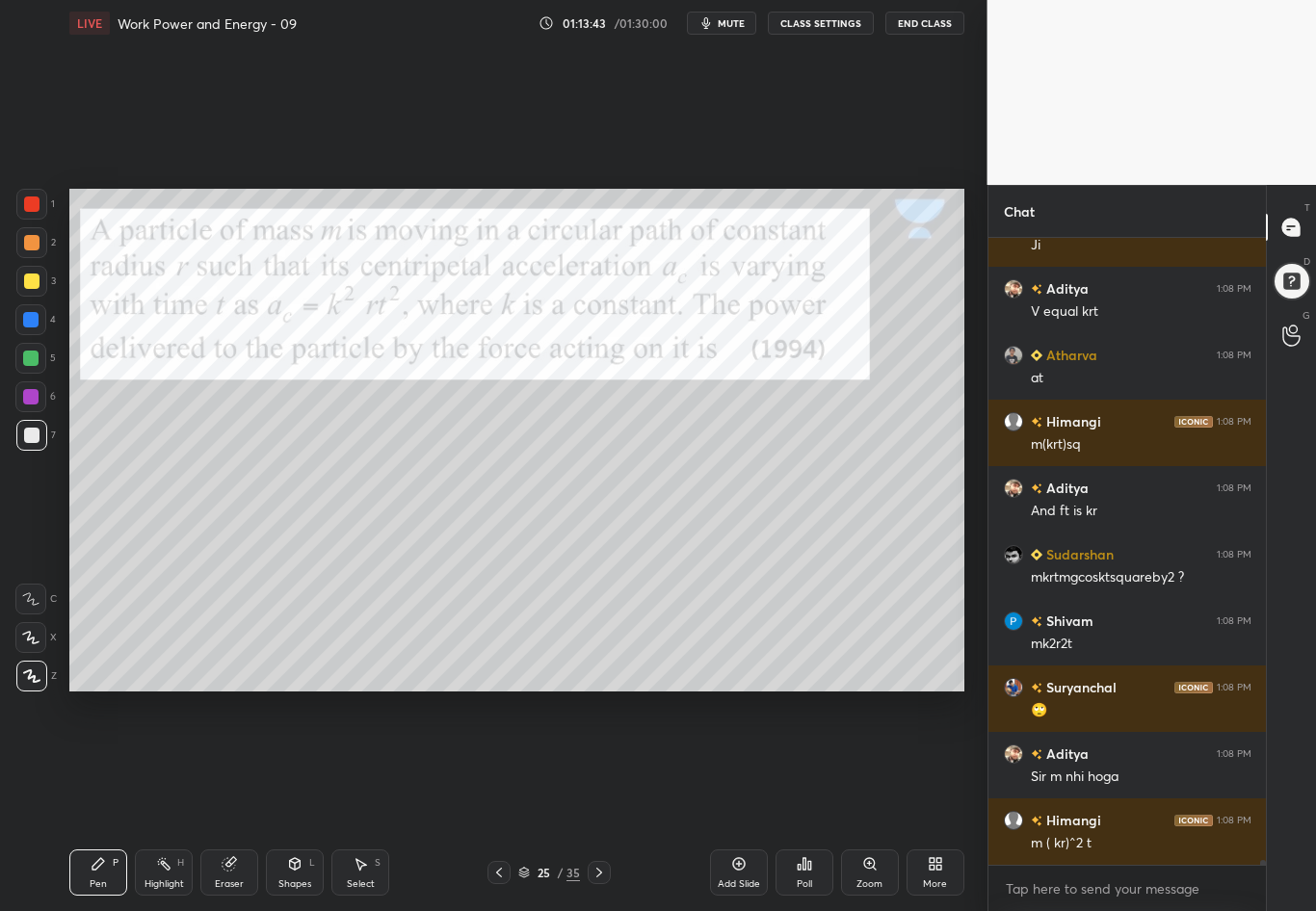 scroll, scrollTop: 79650, scrollLeft: 0, axis: vertical 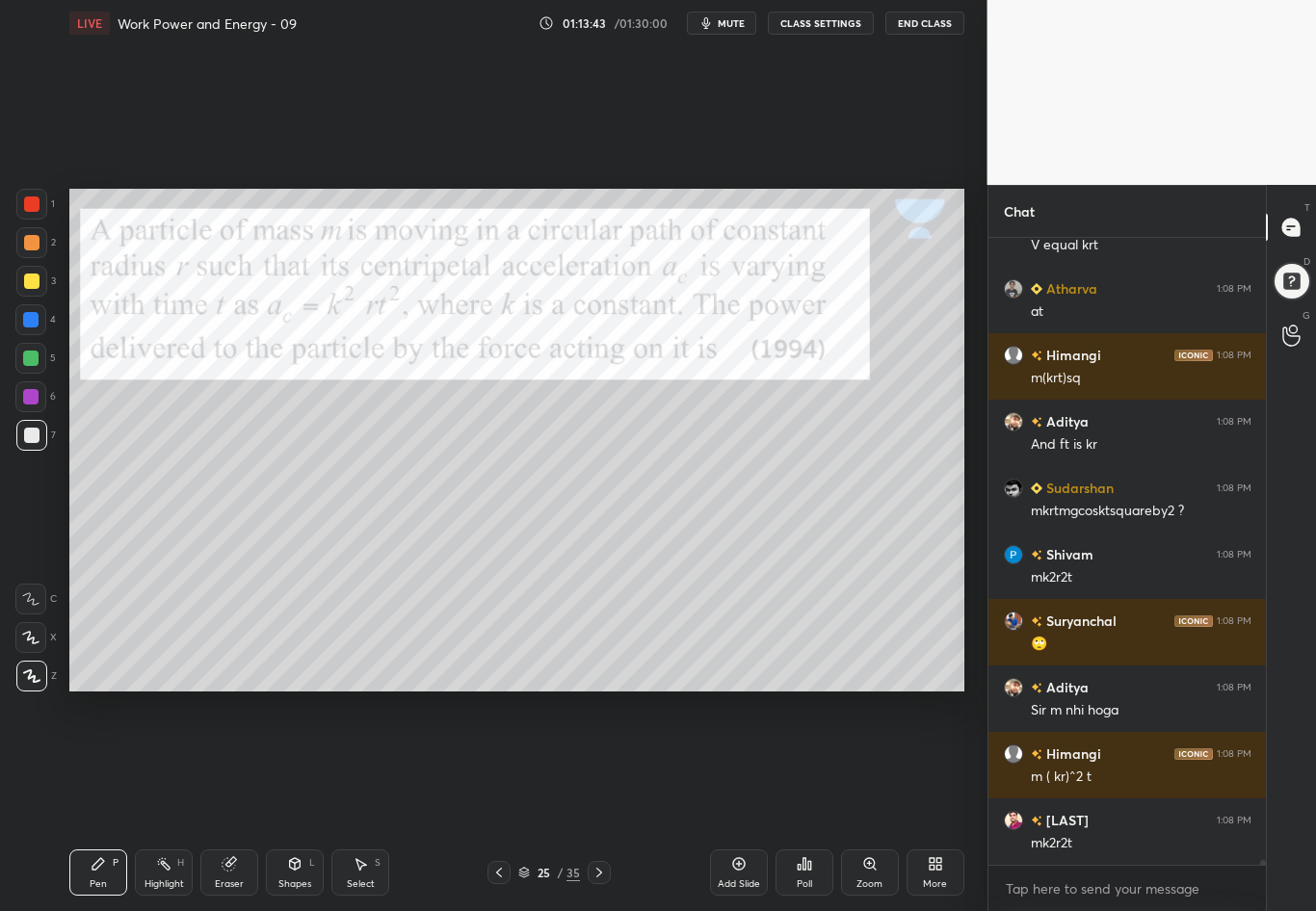 click on "Highlight H" at bounding box center (164, 872) 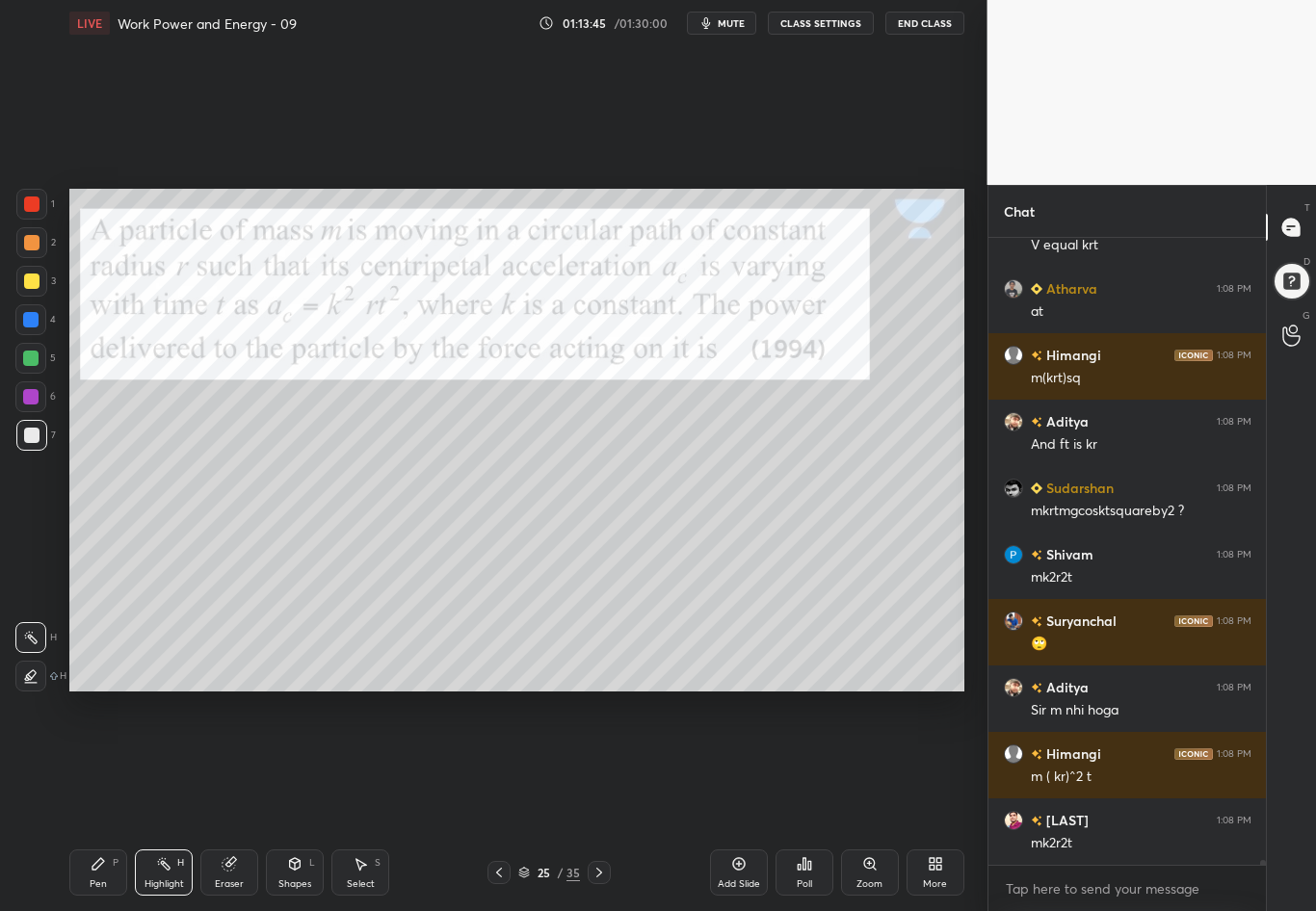 scroll, scrollTop: 79716, scrollLeft: 0, axis: vertical 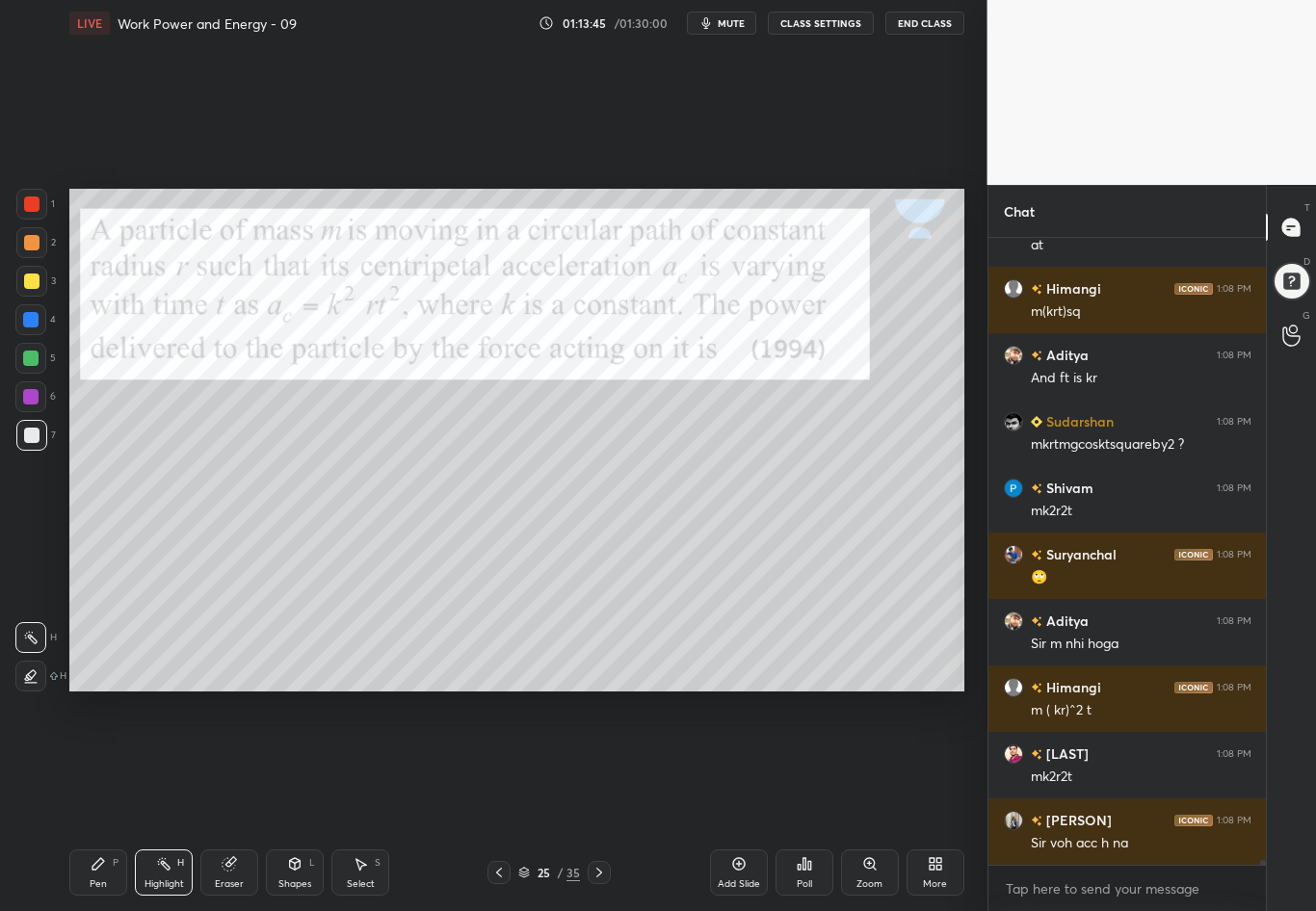 click on "Eraser" at bounding box center [229, 884] 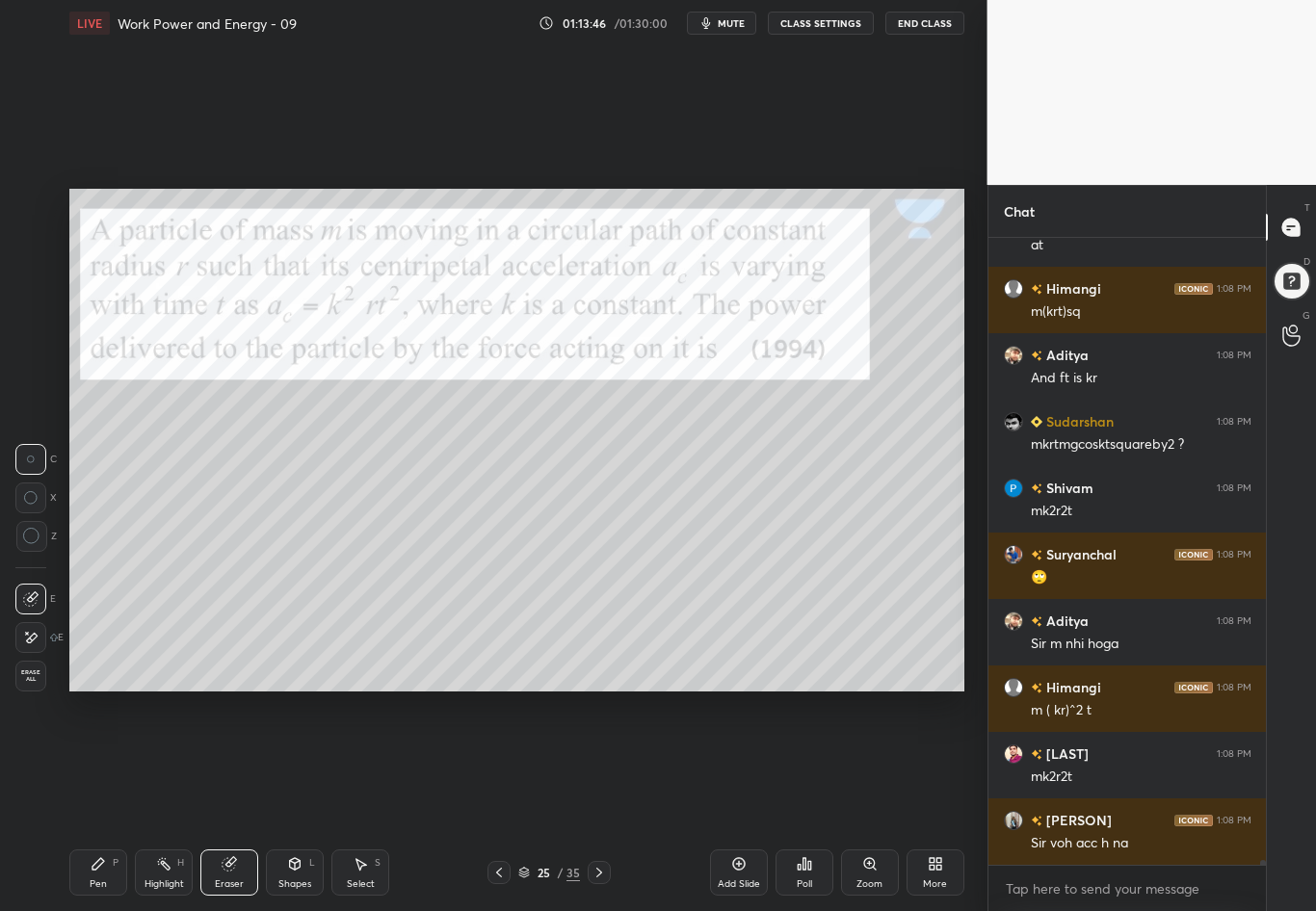 scroll, scrollTop: 79783, scrollLeft: 0, axis: vertical 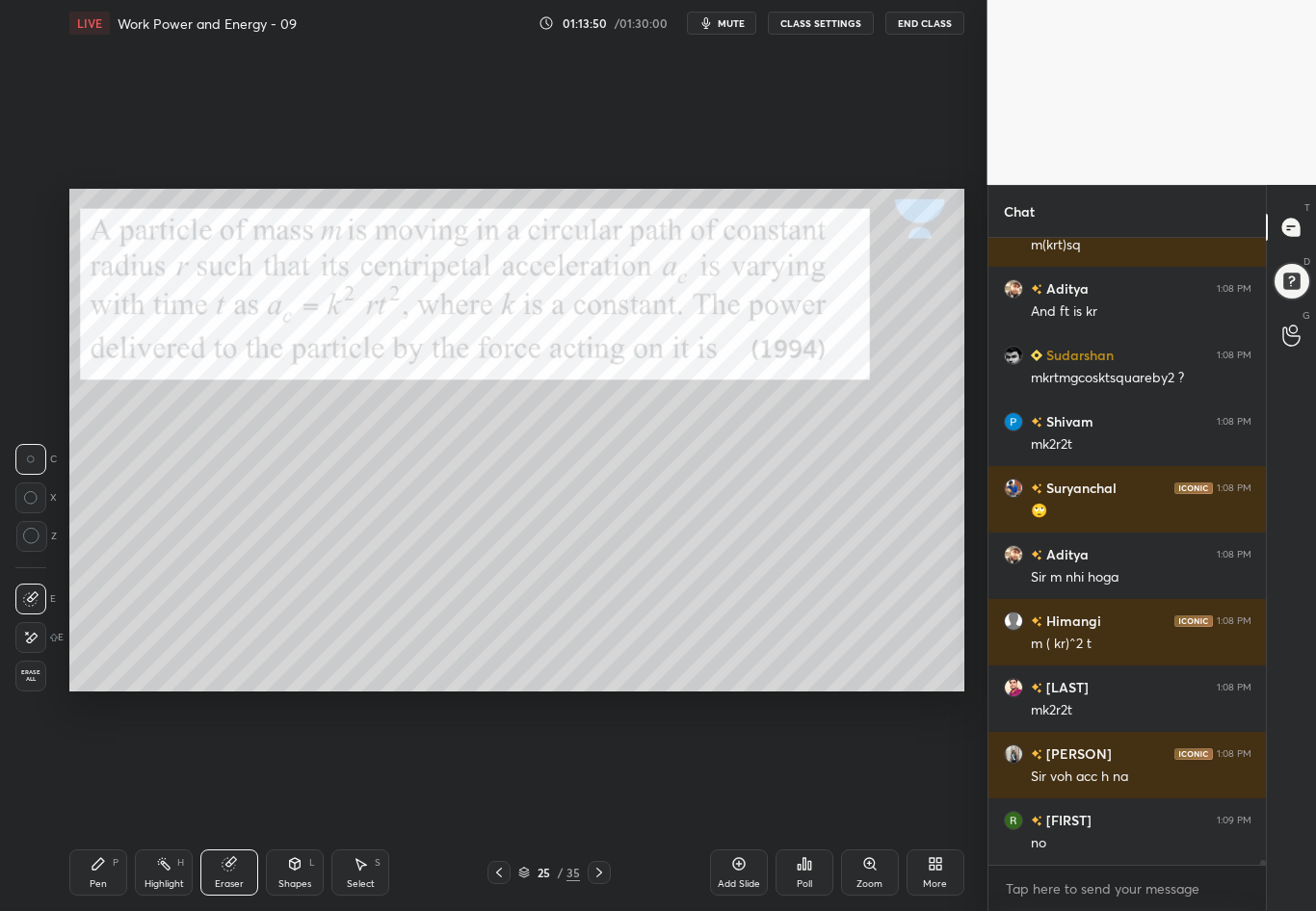 click on "Pen P" at bounding box center [98, 872] 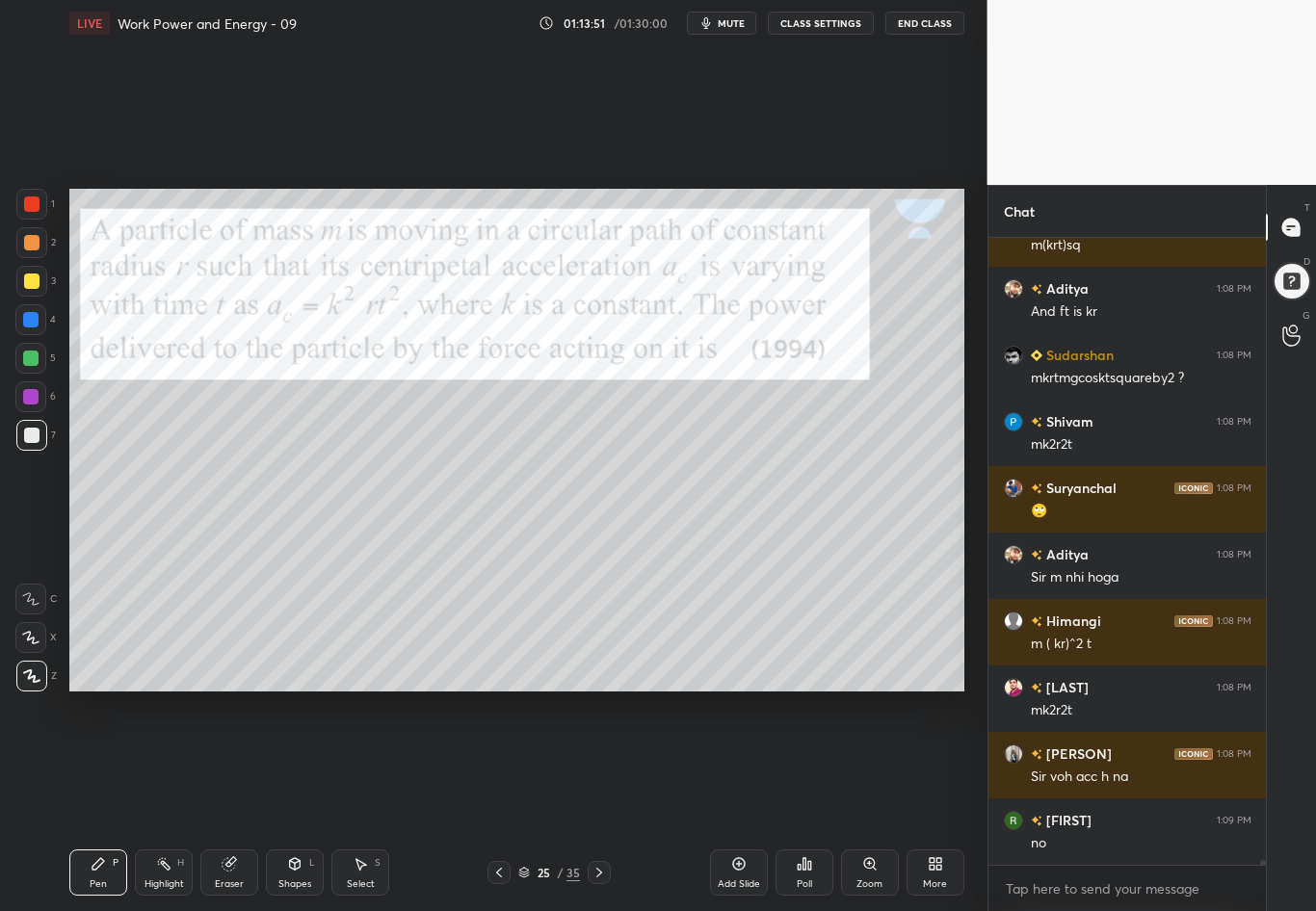 scroll, scrollTop: 79849, scrollLeft: 0, axis: vertical 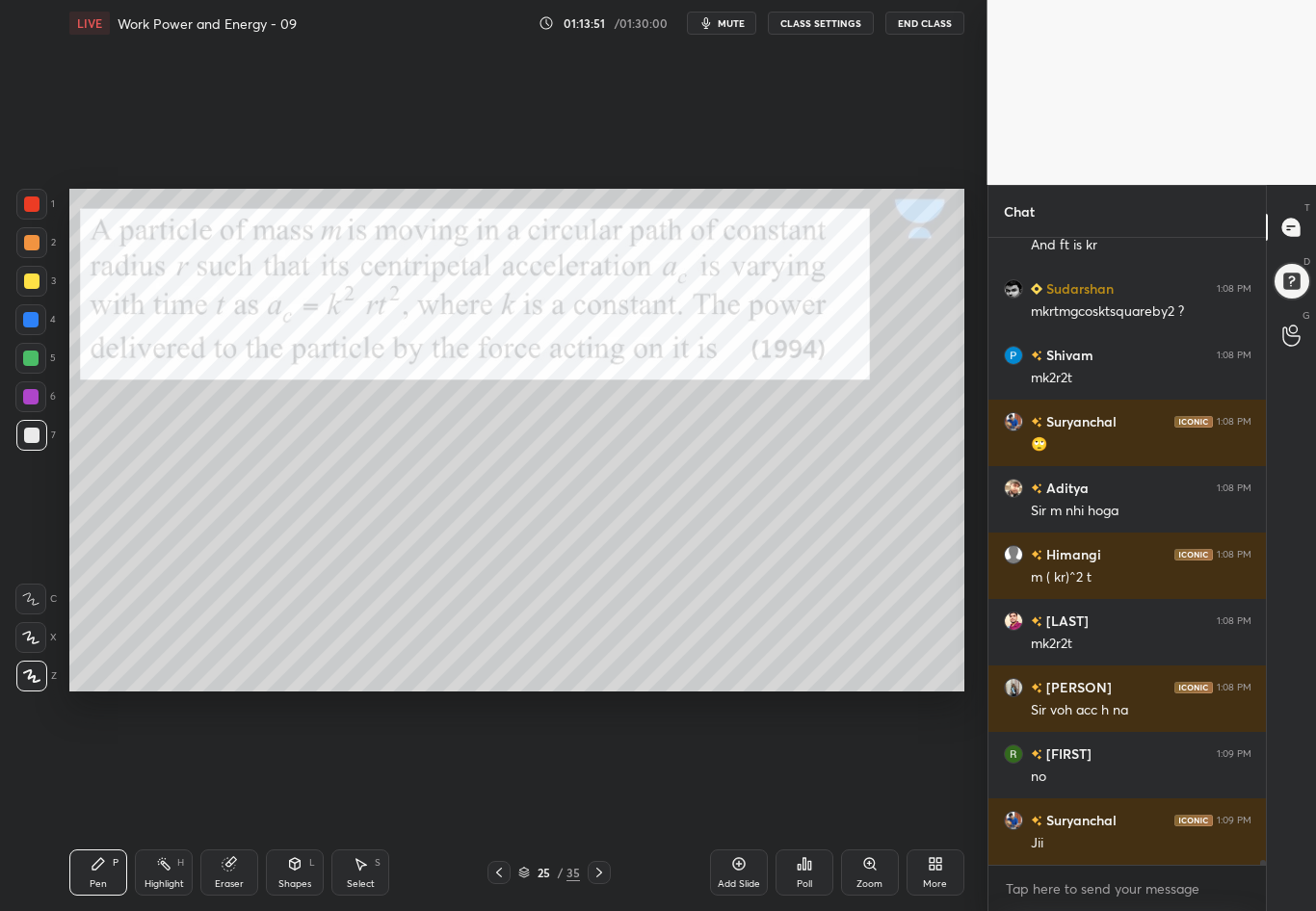 click at bounding box center [32, 435] 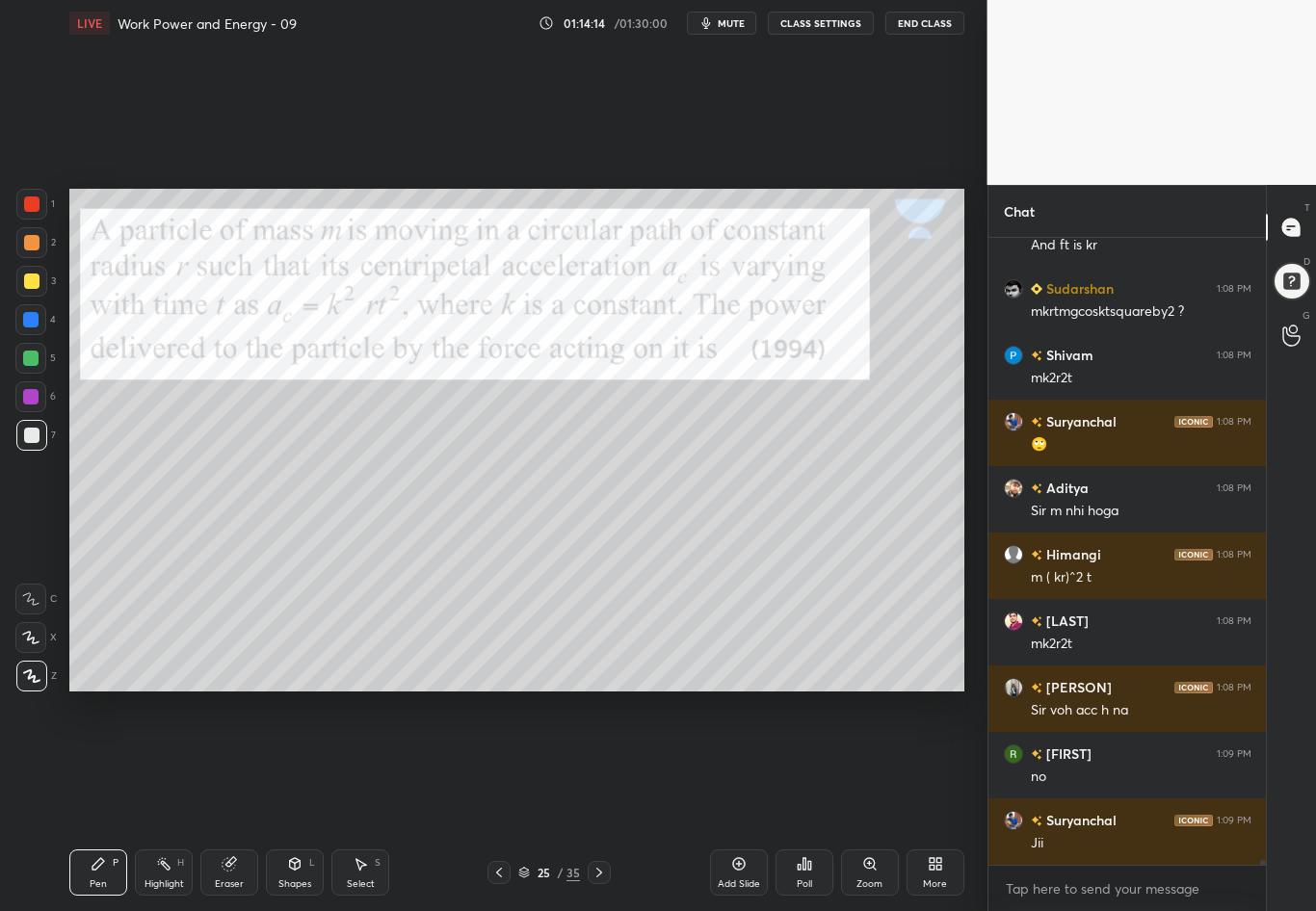 scroll, scrollTop: 79916, scrollLeft: 0, axis: vertical 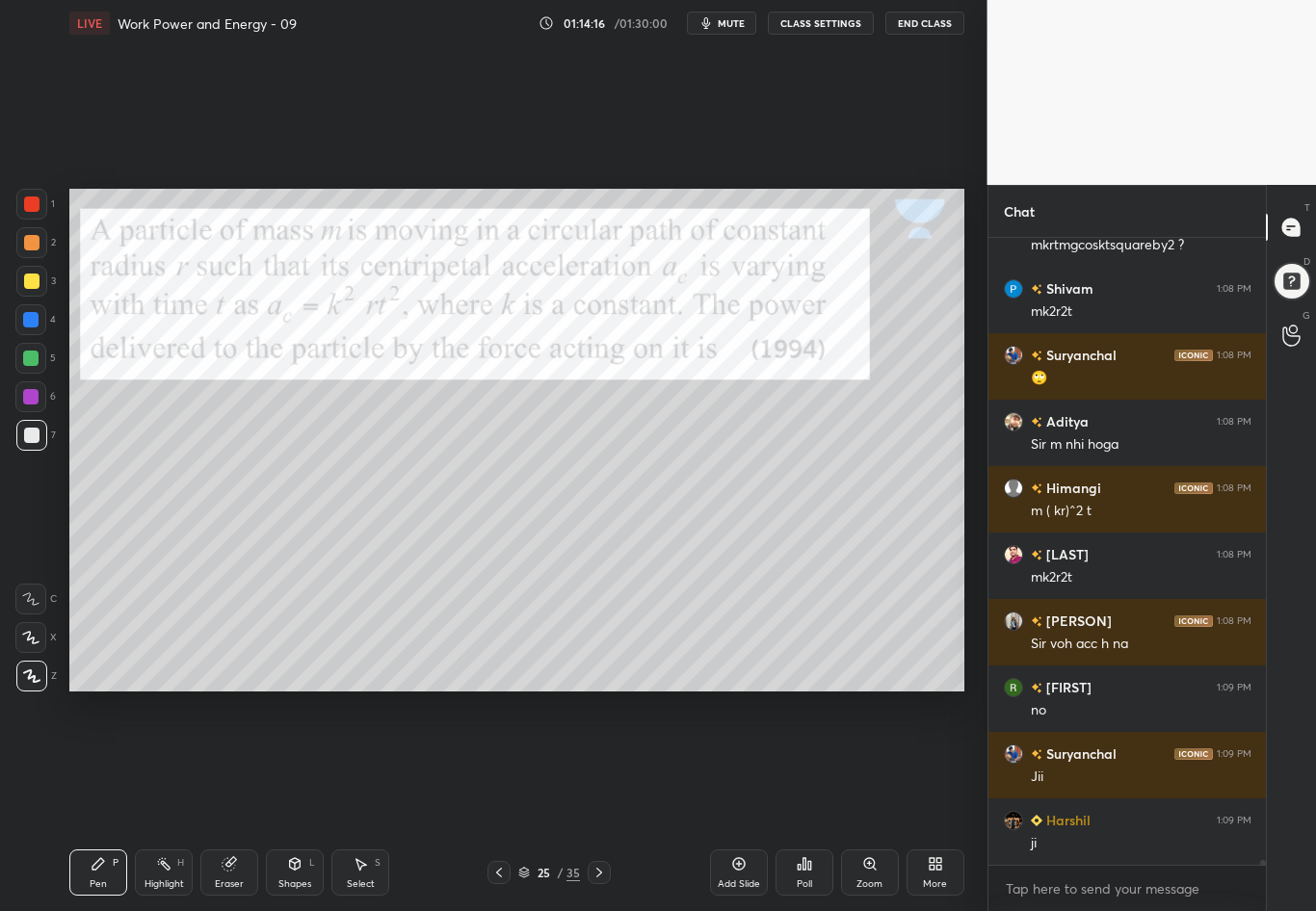 click at bounding box center (32, 281) 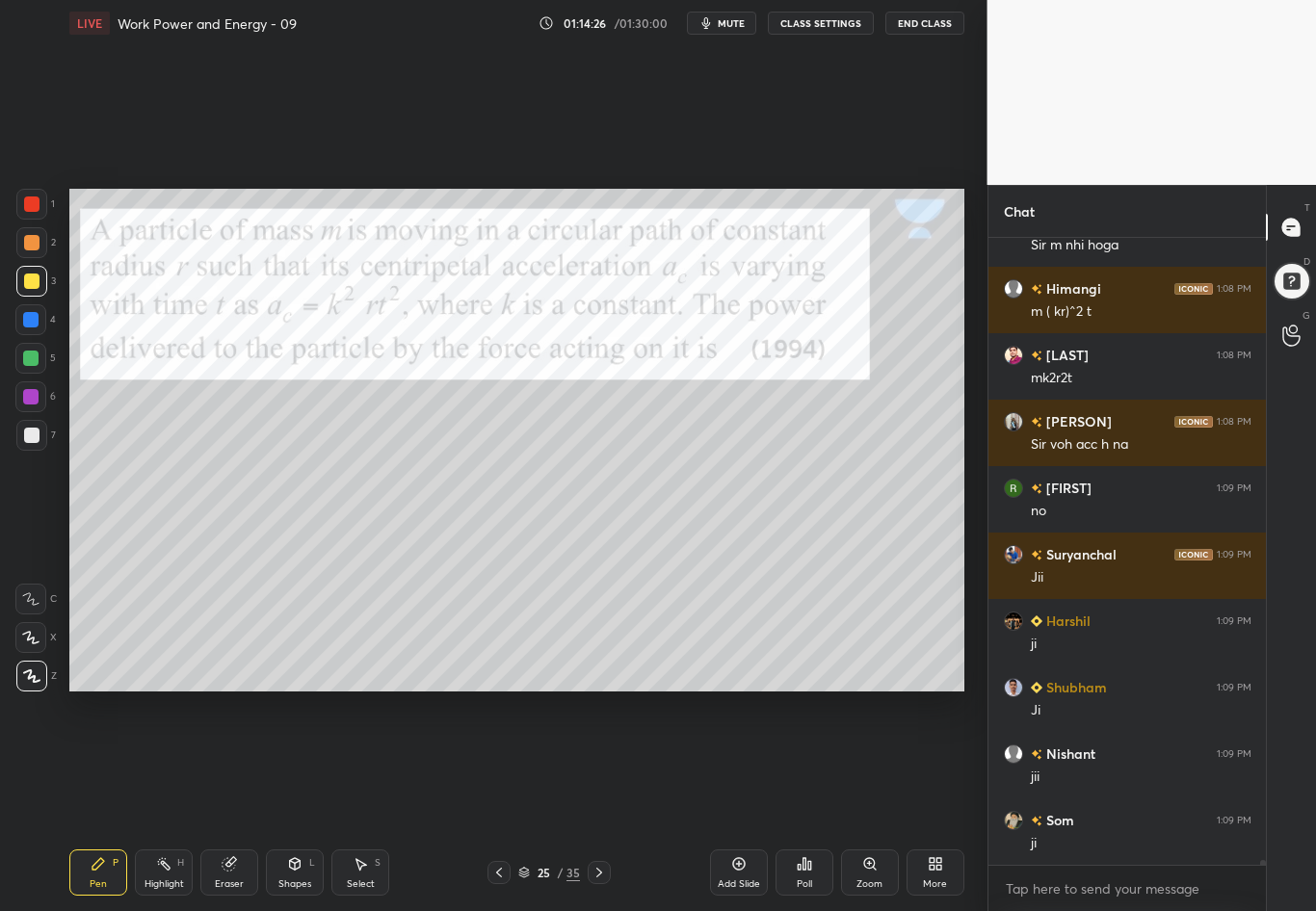 scroll, scrollTop: 80181, scrollLeft: 0, axis: vertical 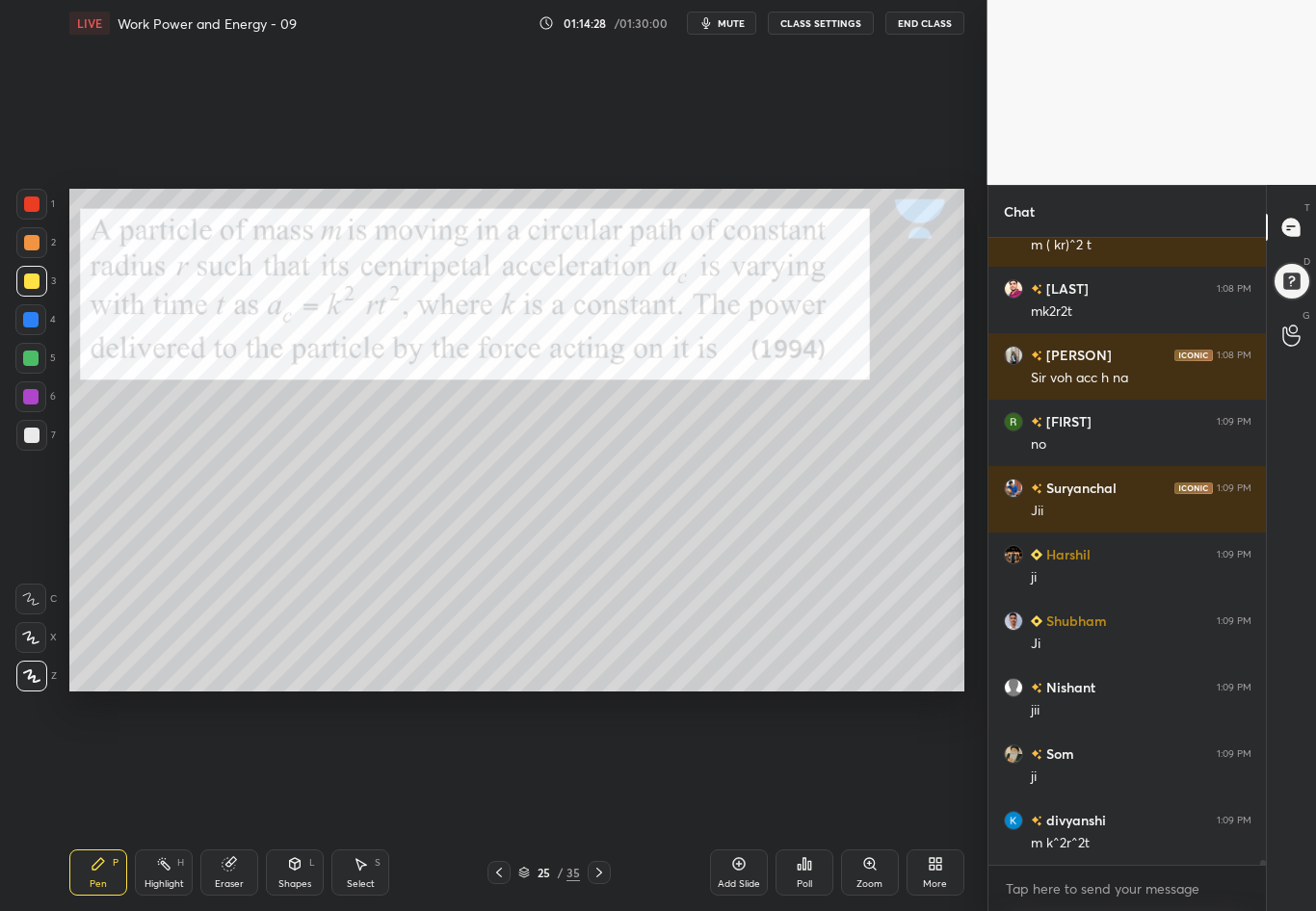 click at bounding box center [32, 435] 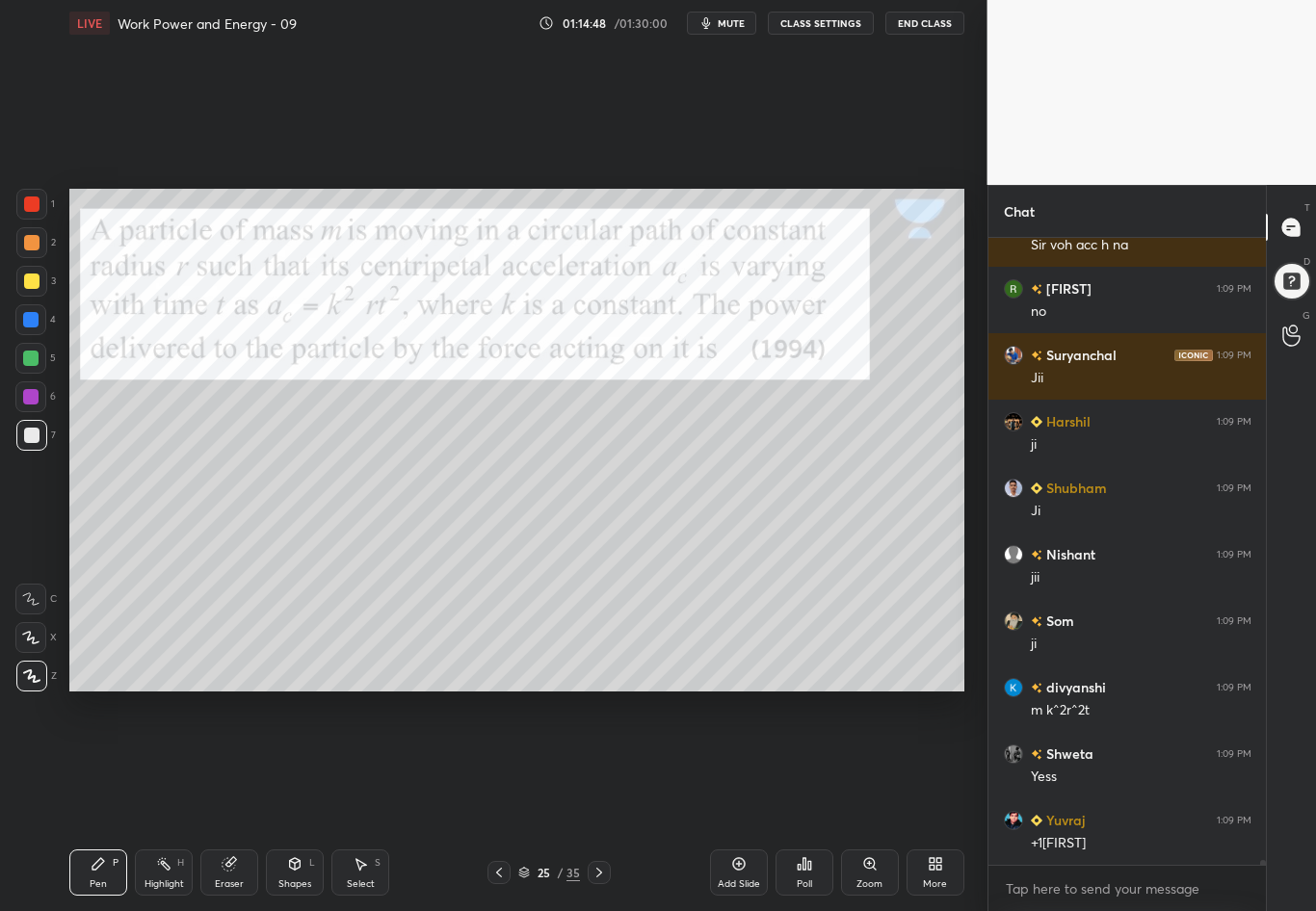 scroll, scrollTop: 80381, scrollLeft: 0, axis: vertical 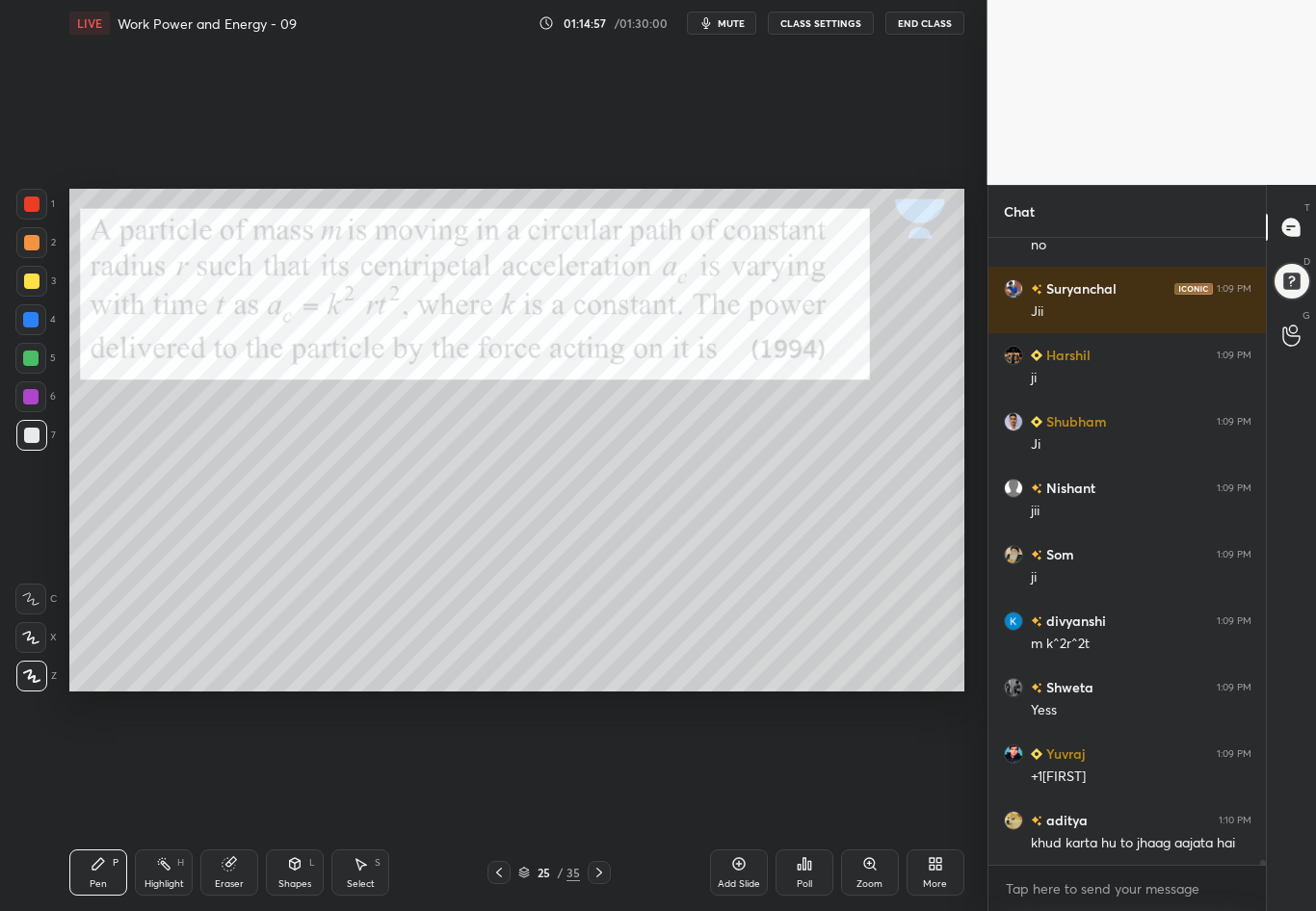 click at bounding box center (32, 281) 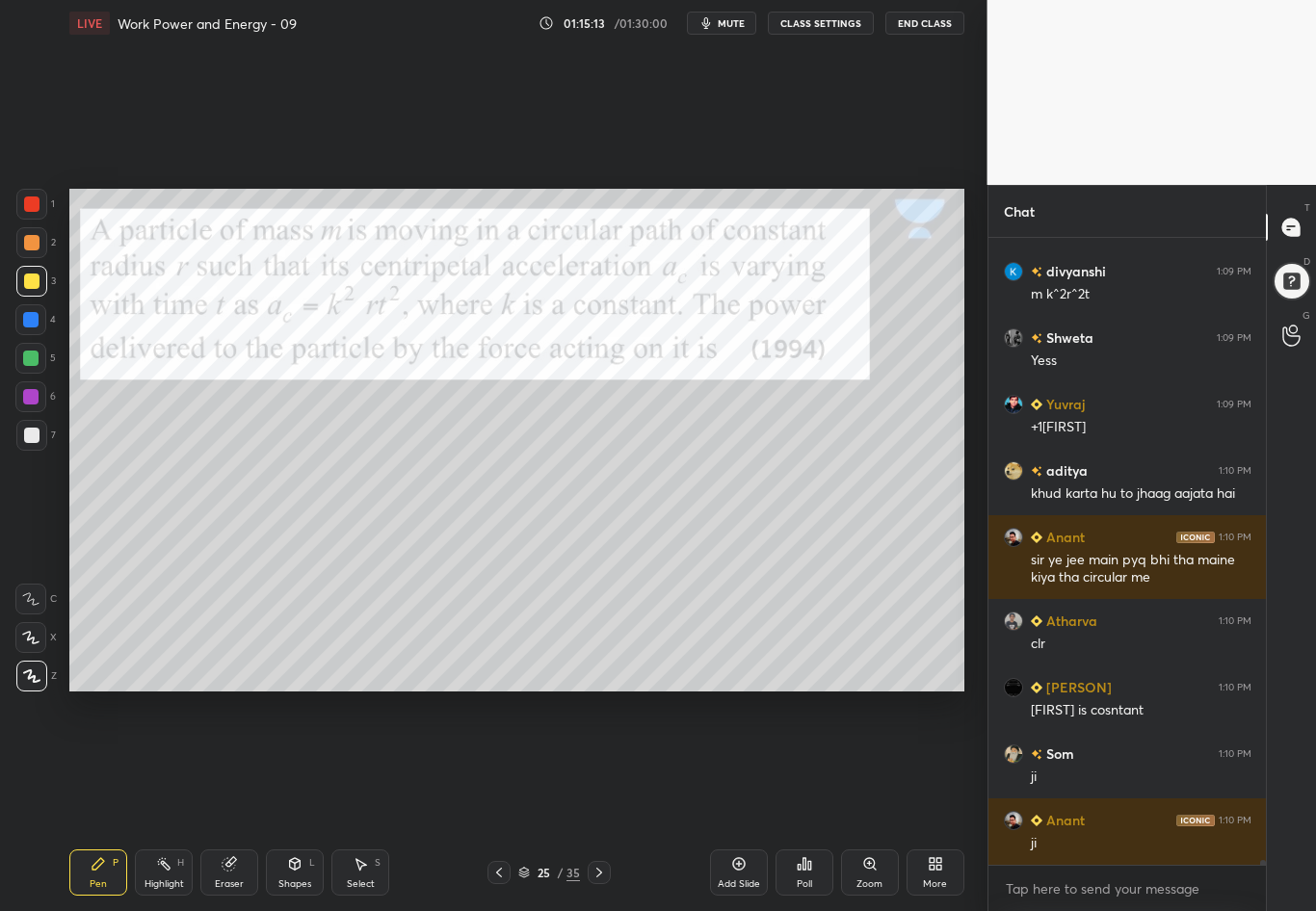 scroll, scrollTop: 80832, scrollLeft: 0, axis: vertical 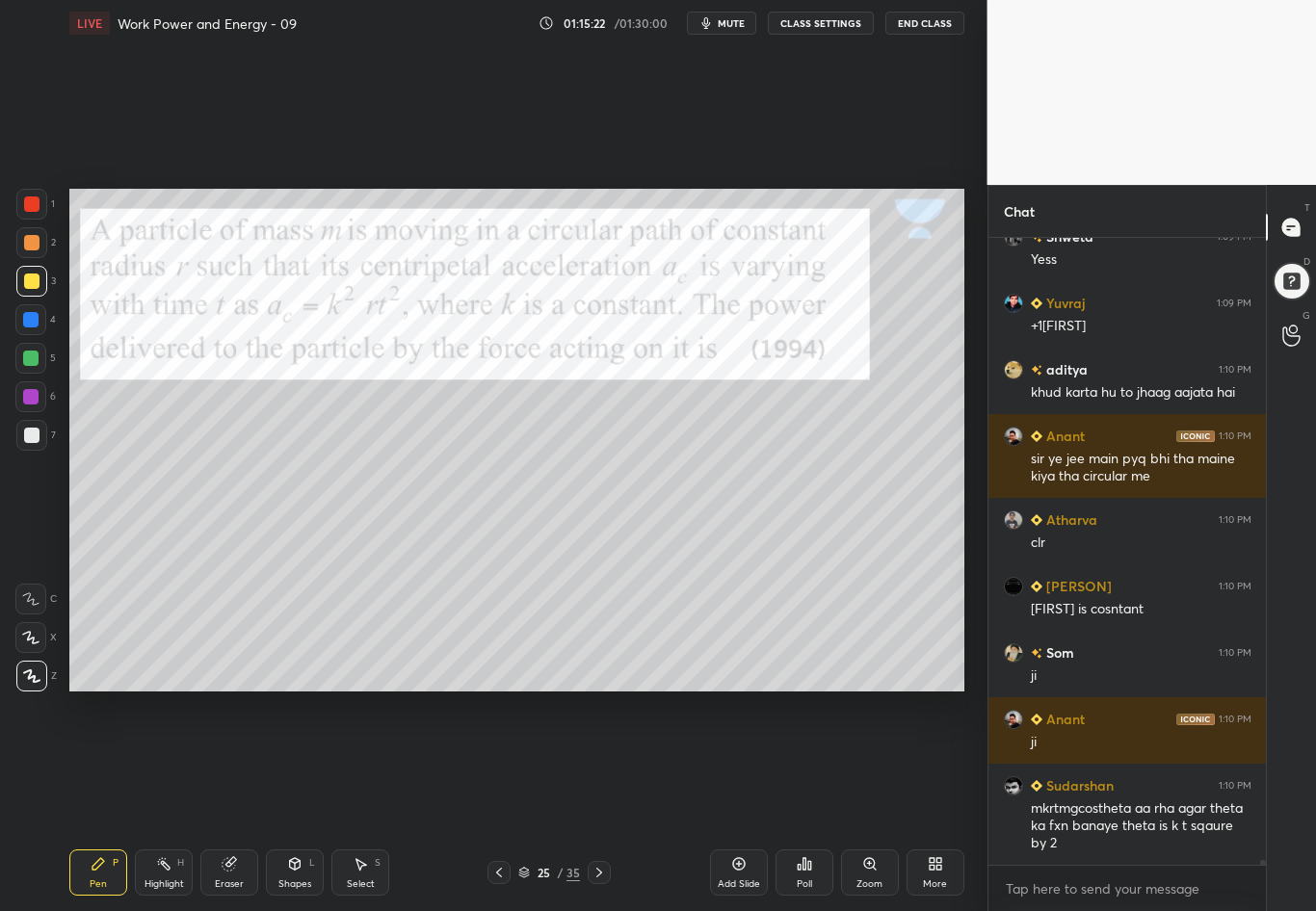 click at bounding box center (32, 435) 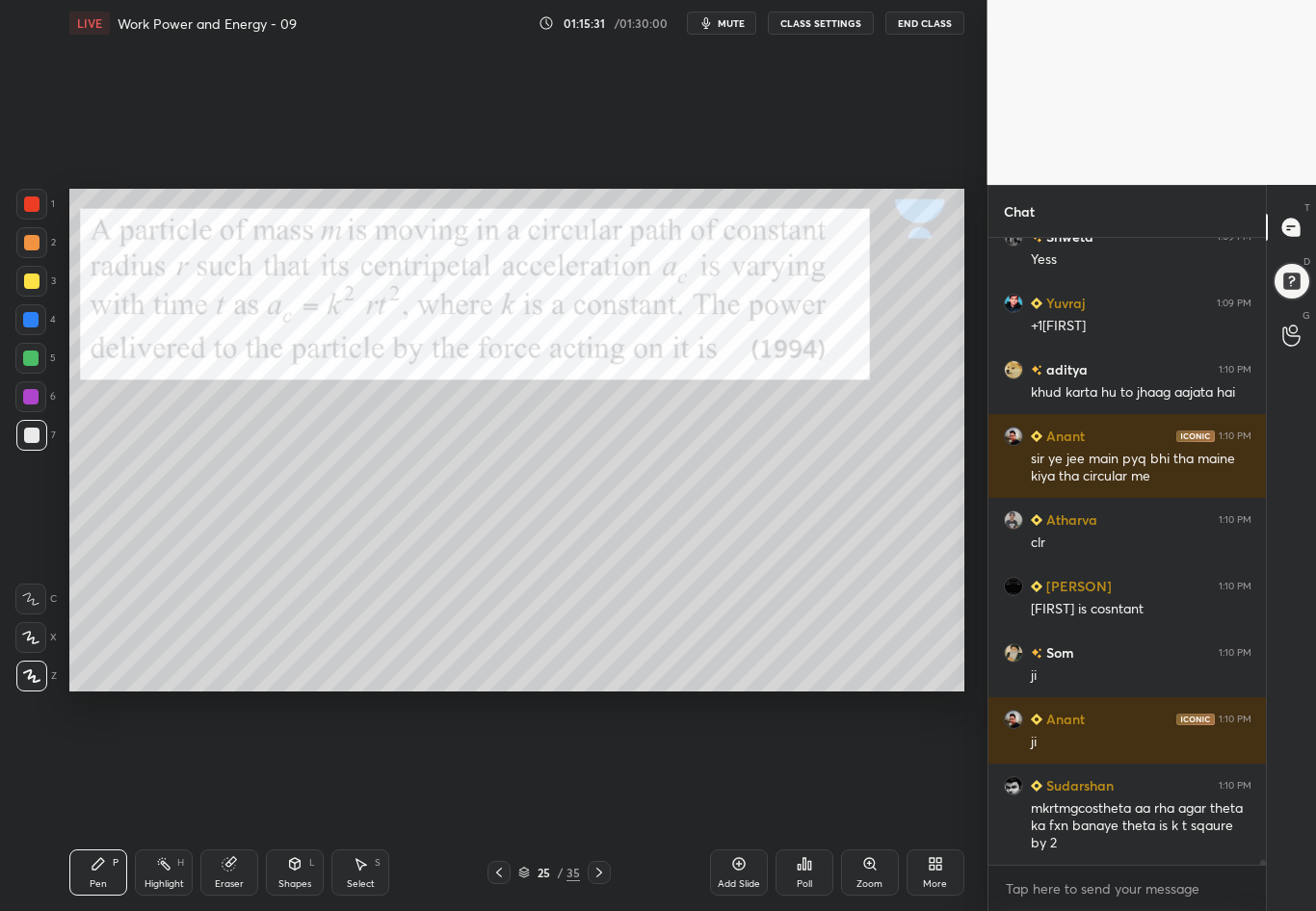 click 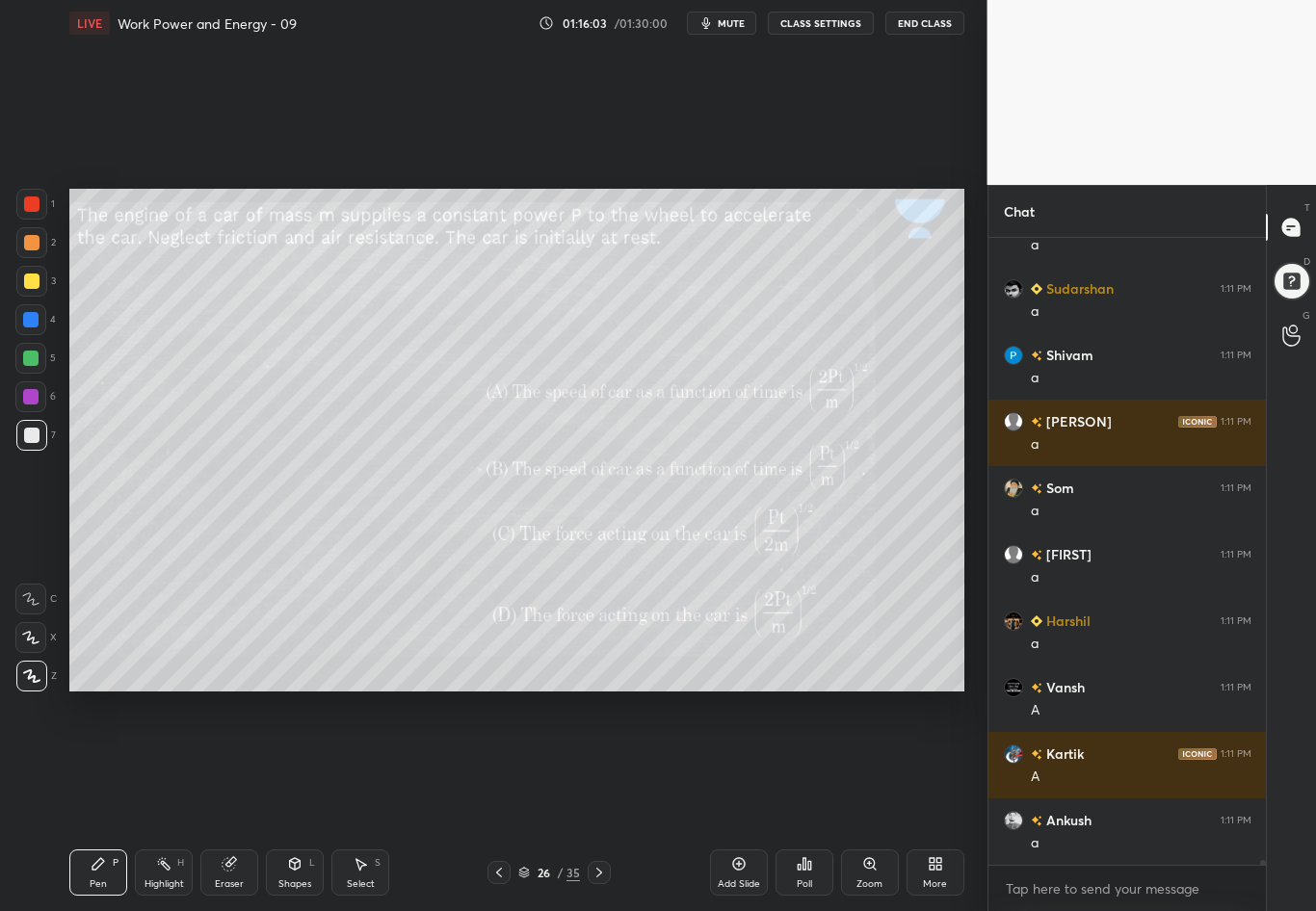 scroll, scrollTop: 81582, scrollLeft: 0, axis: vertical 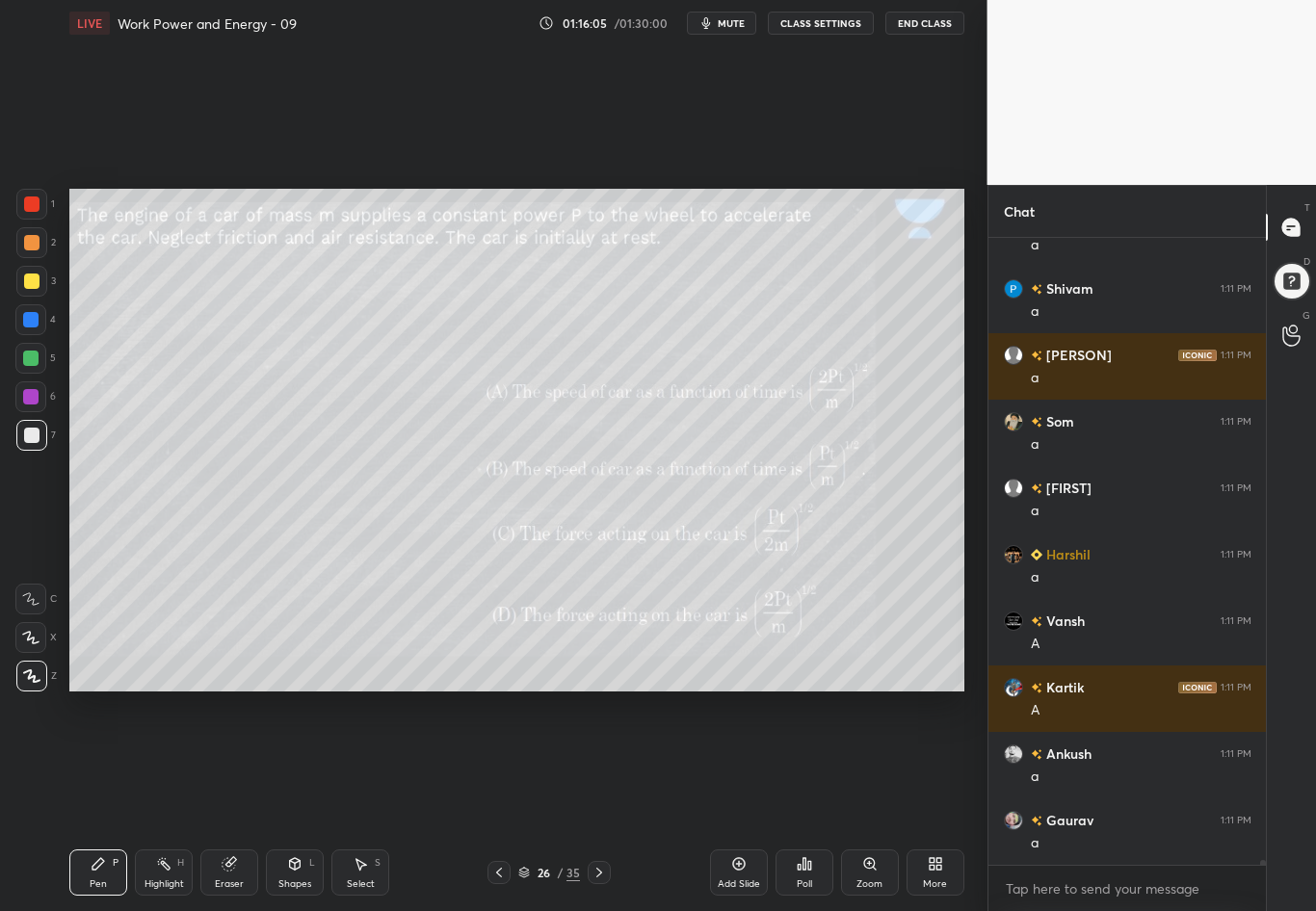 click at bounding box center (32, 204) 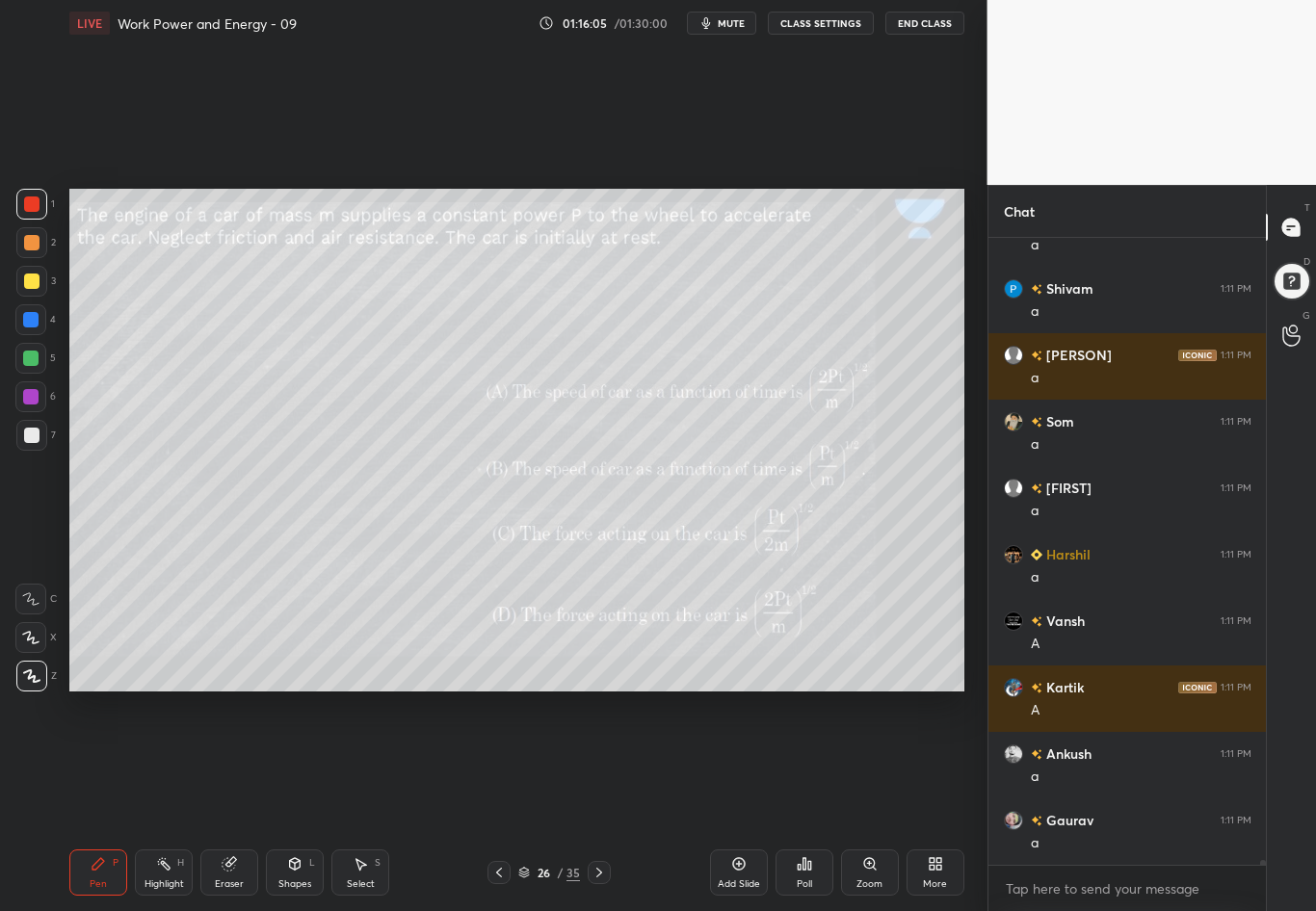 click at bounding box center (32, 243) 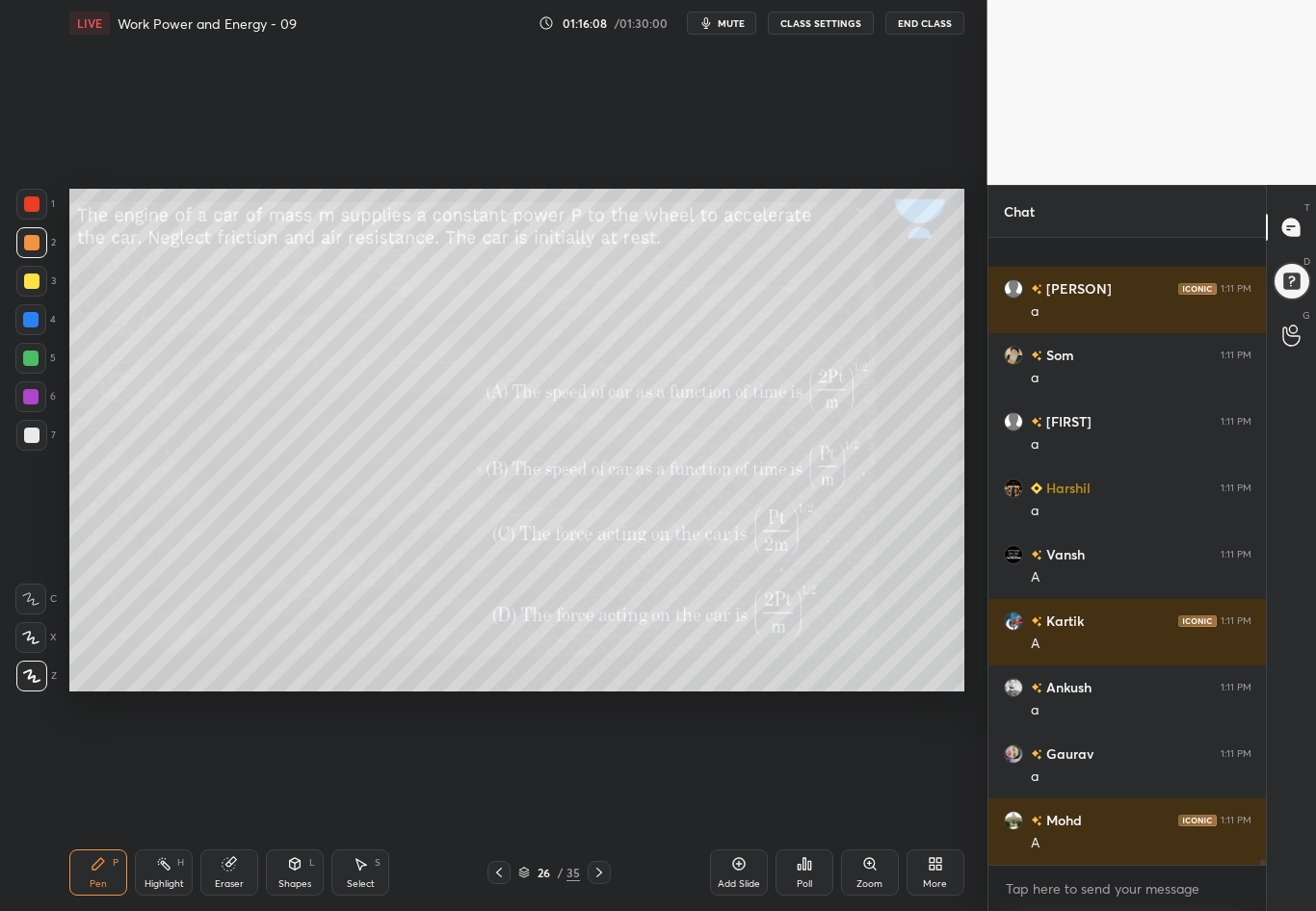 scroll, scrollTop: 81781, scrollLeft: 0, axis: vertical 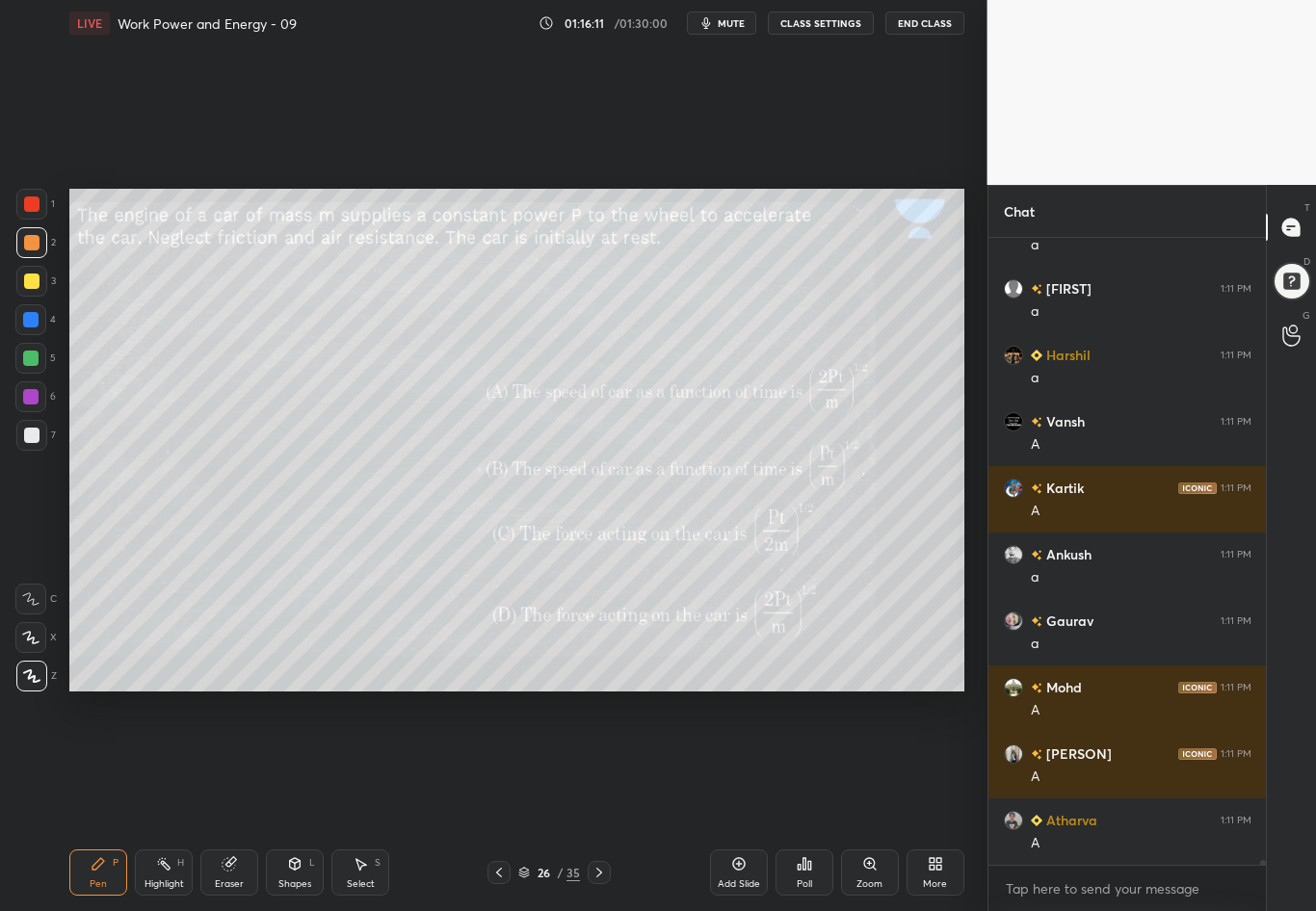 click at bounding box center (32, 435) 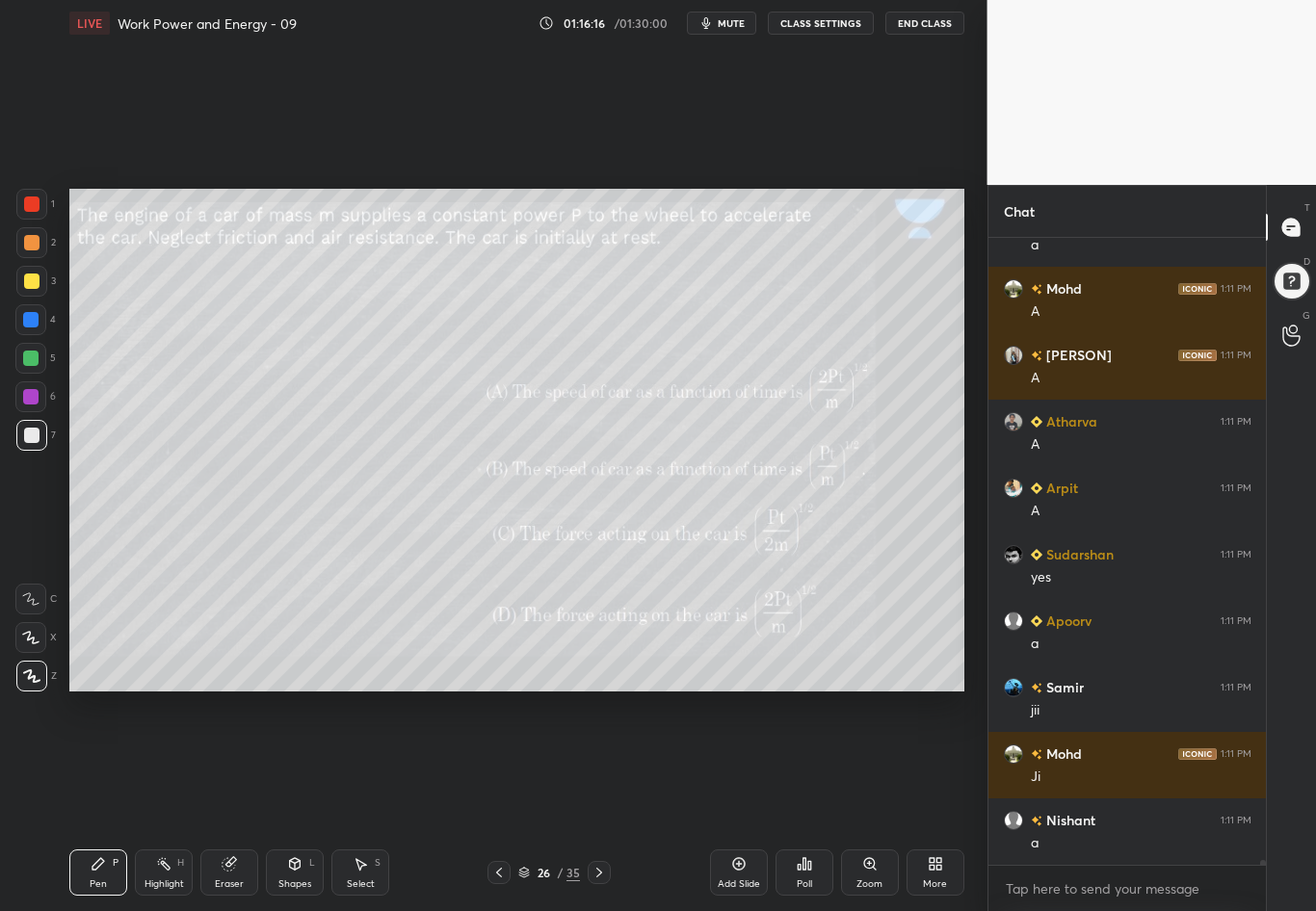 scroll, scrollTop: 82246, scrollLeft: 0, axis: vertical 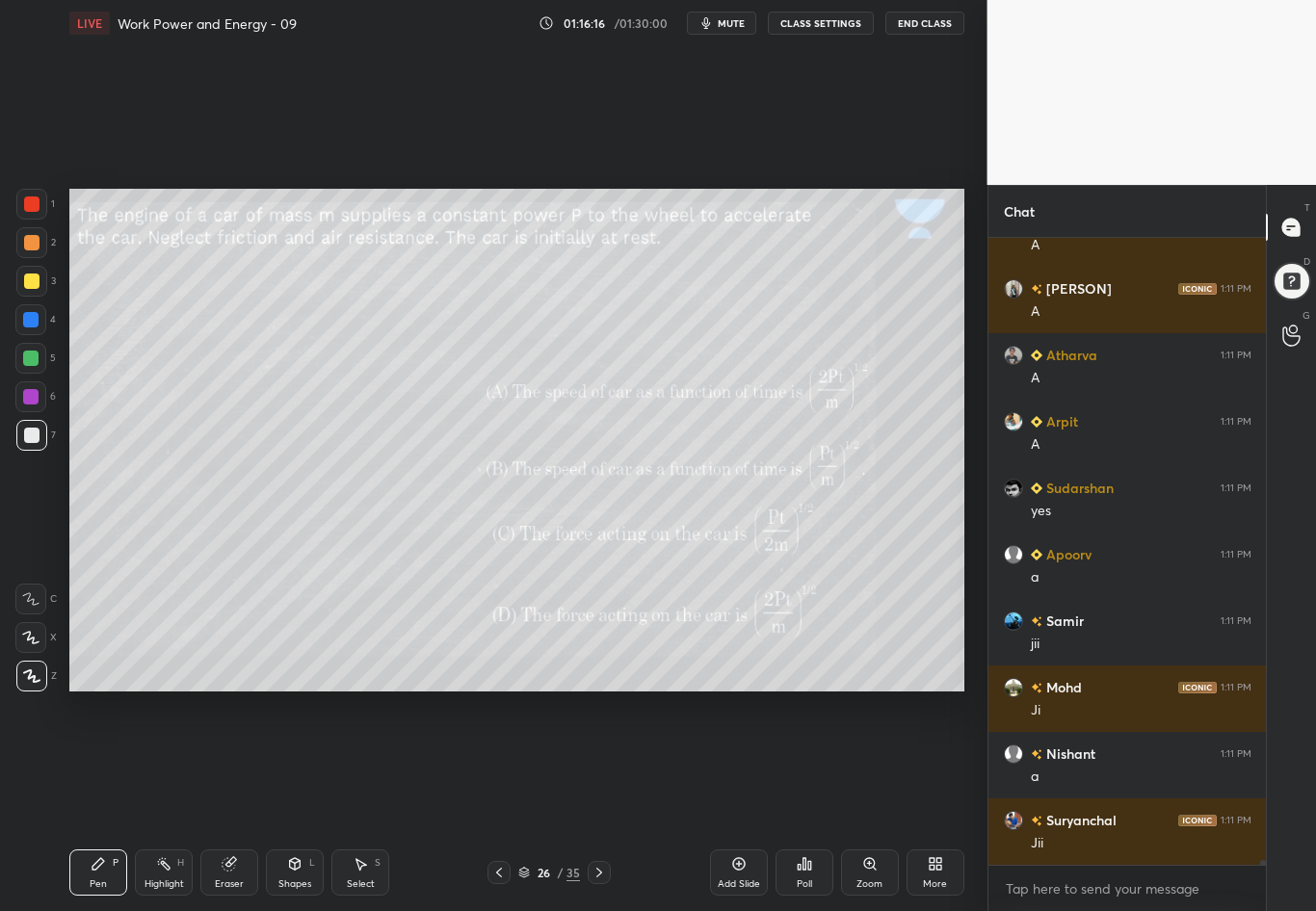 click at bounding box center (32, 281) 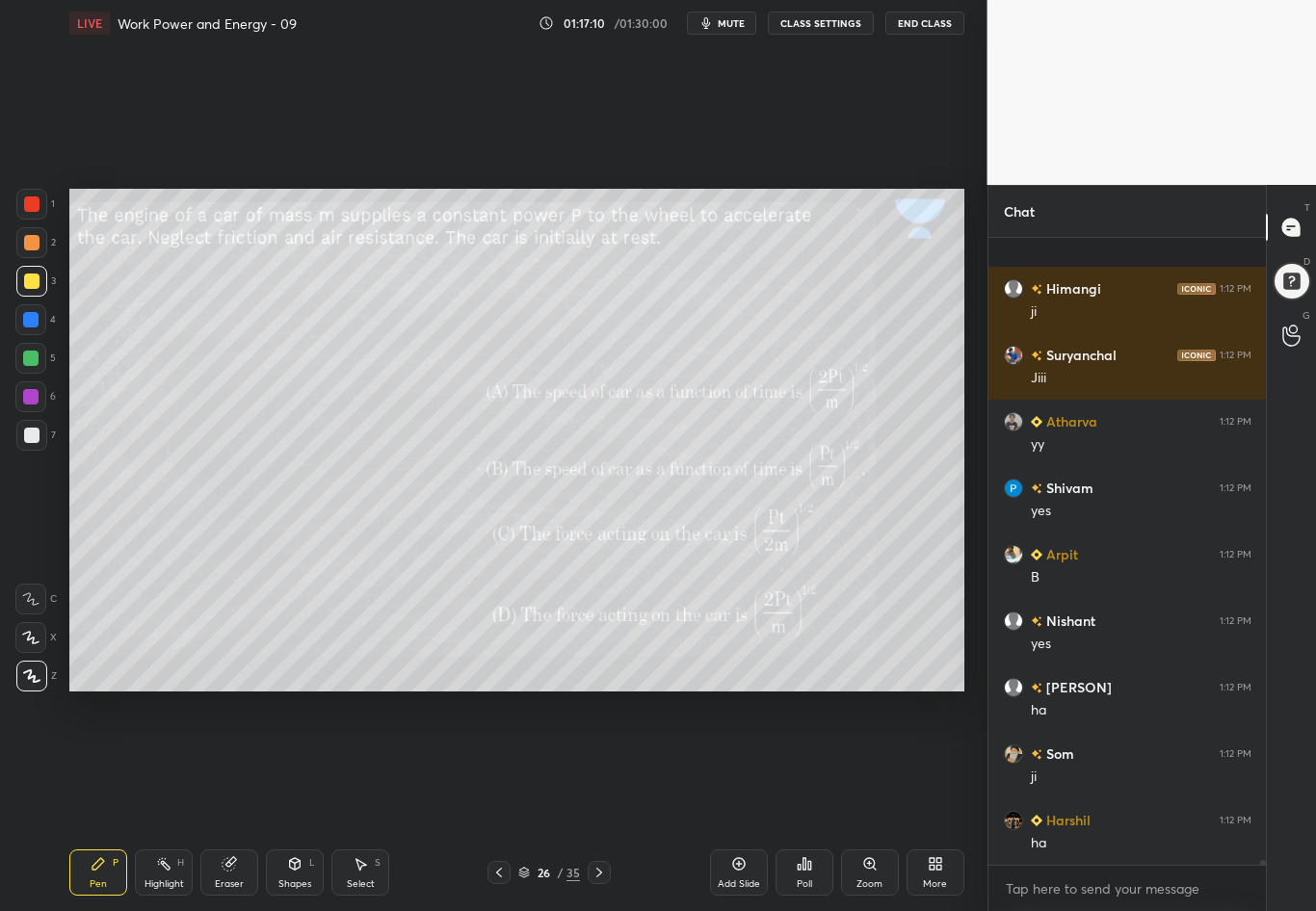 scroll, scrollTop: 84059, scrollLeft: 0, axis: vertical 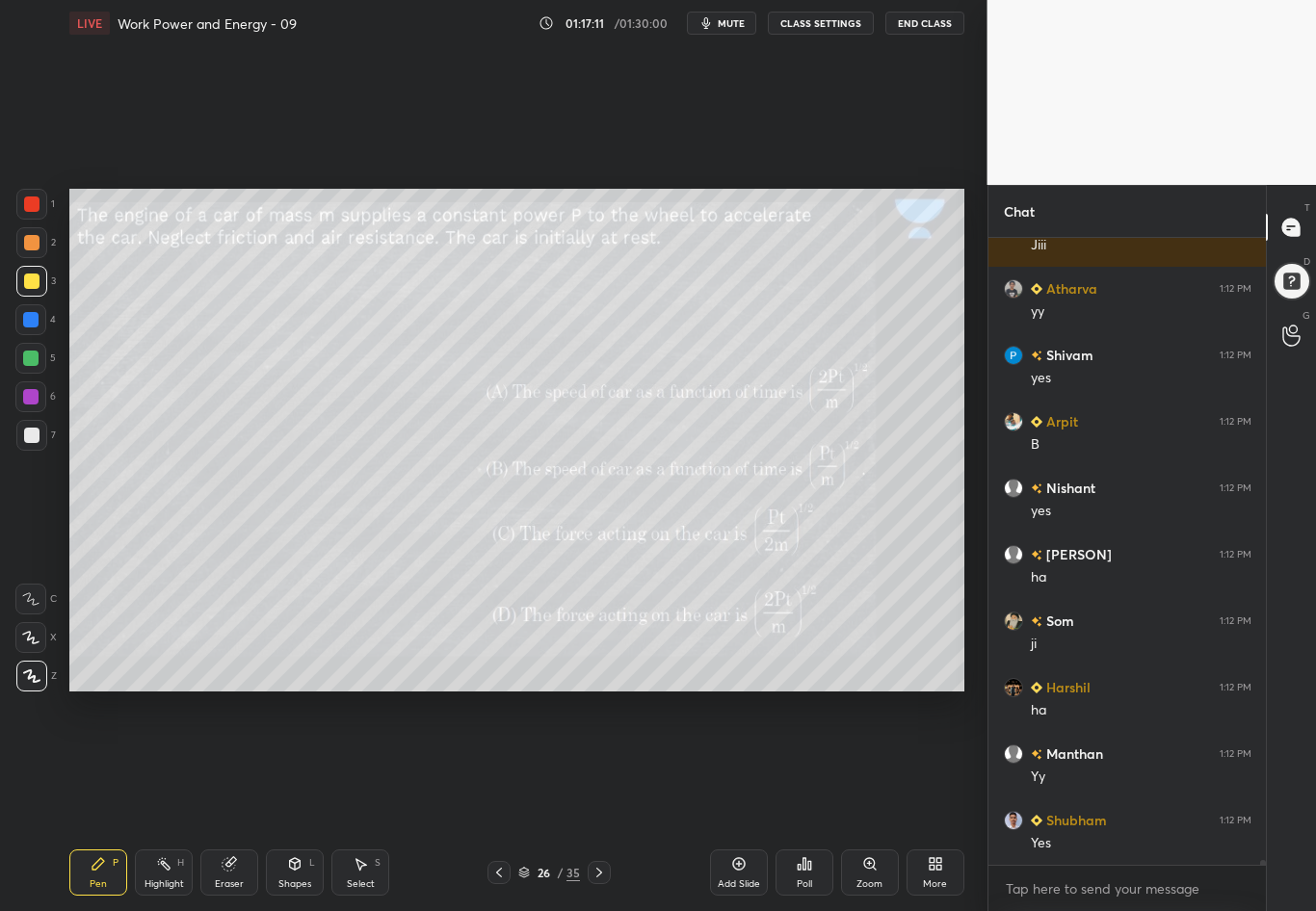click 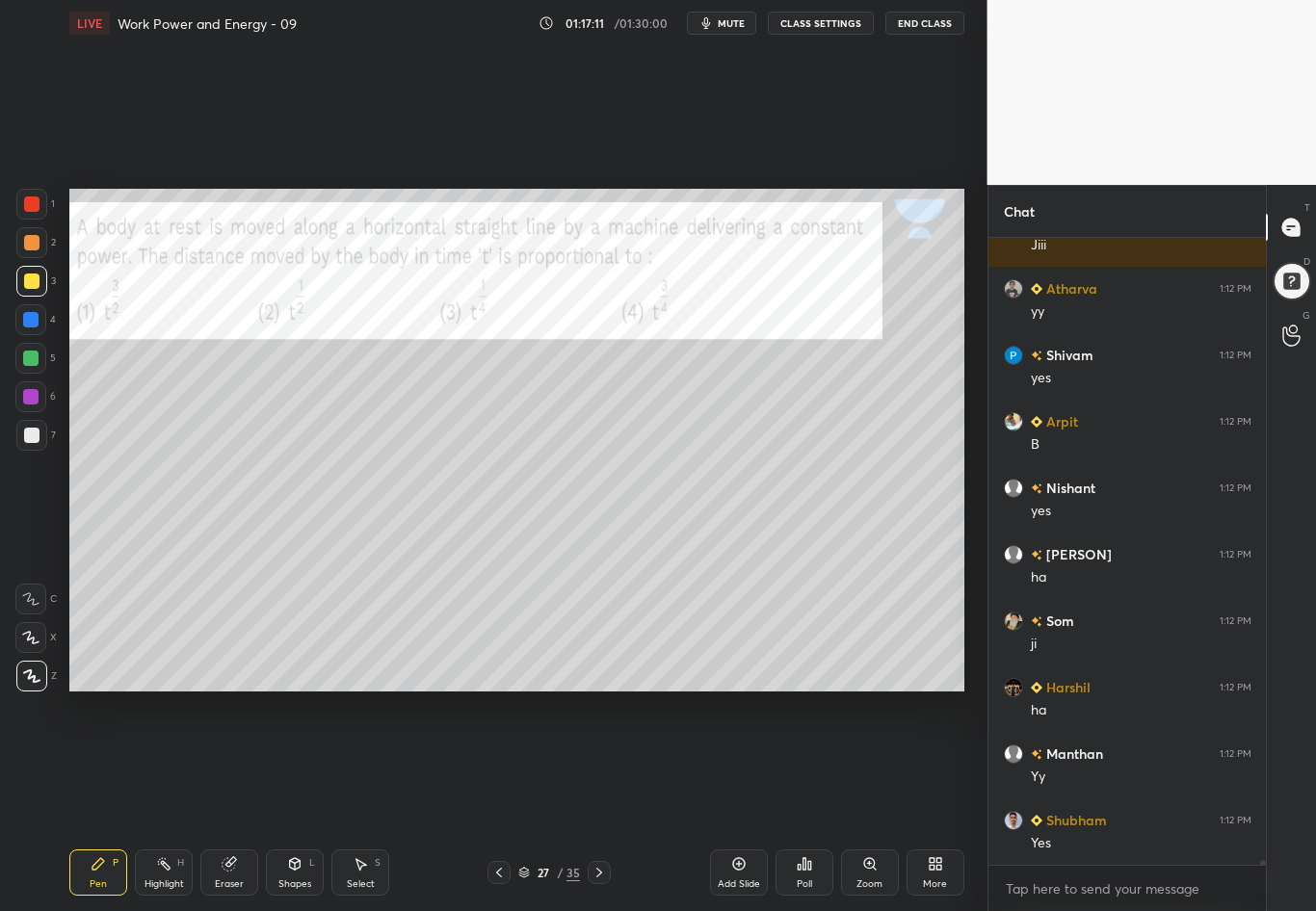 scroll, scrollTop: 84126, scrollLeft: 0, axis: vertical 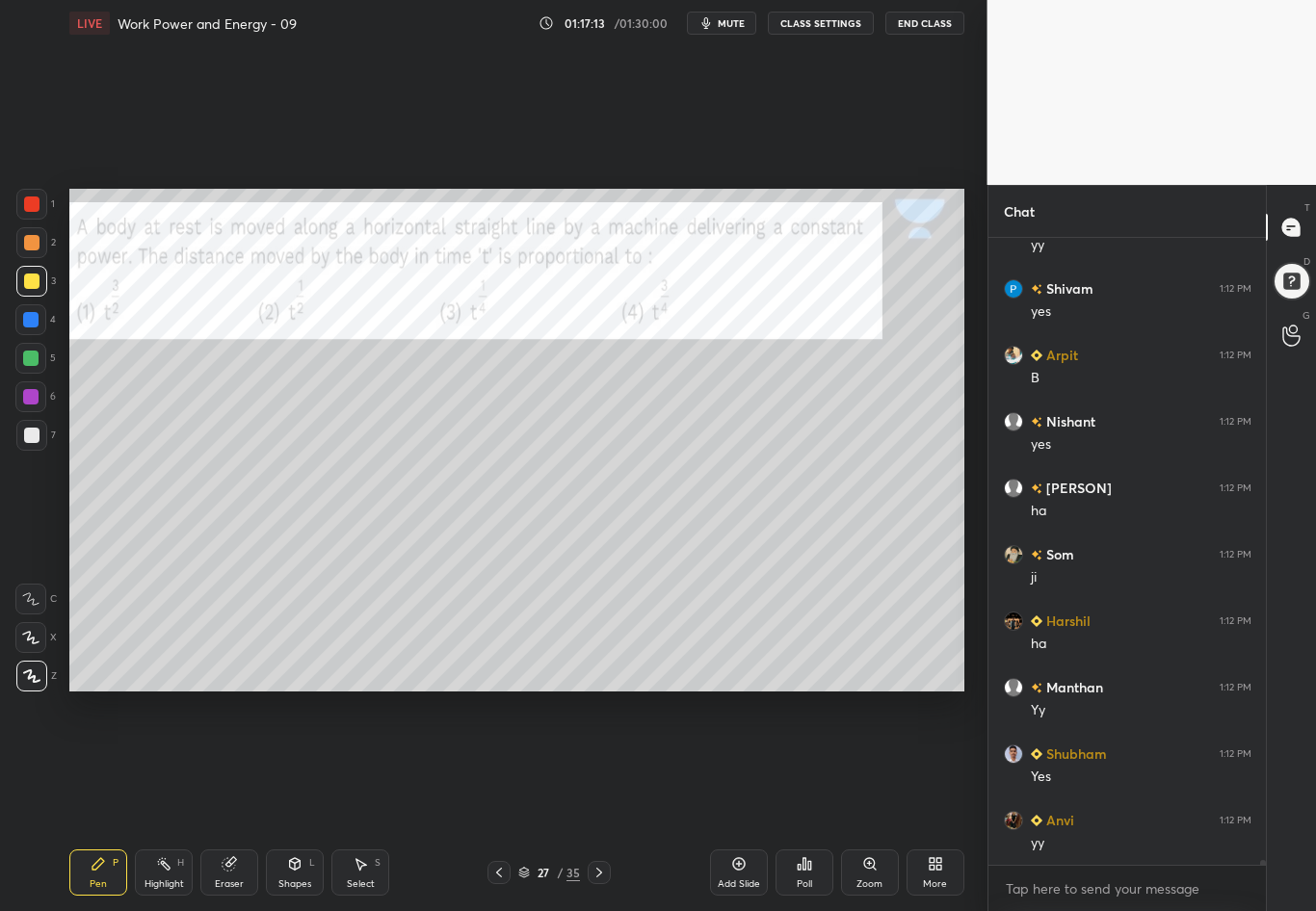 click at bounding box center (32, 204) 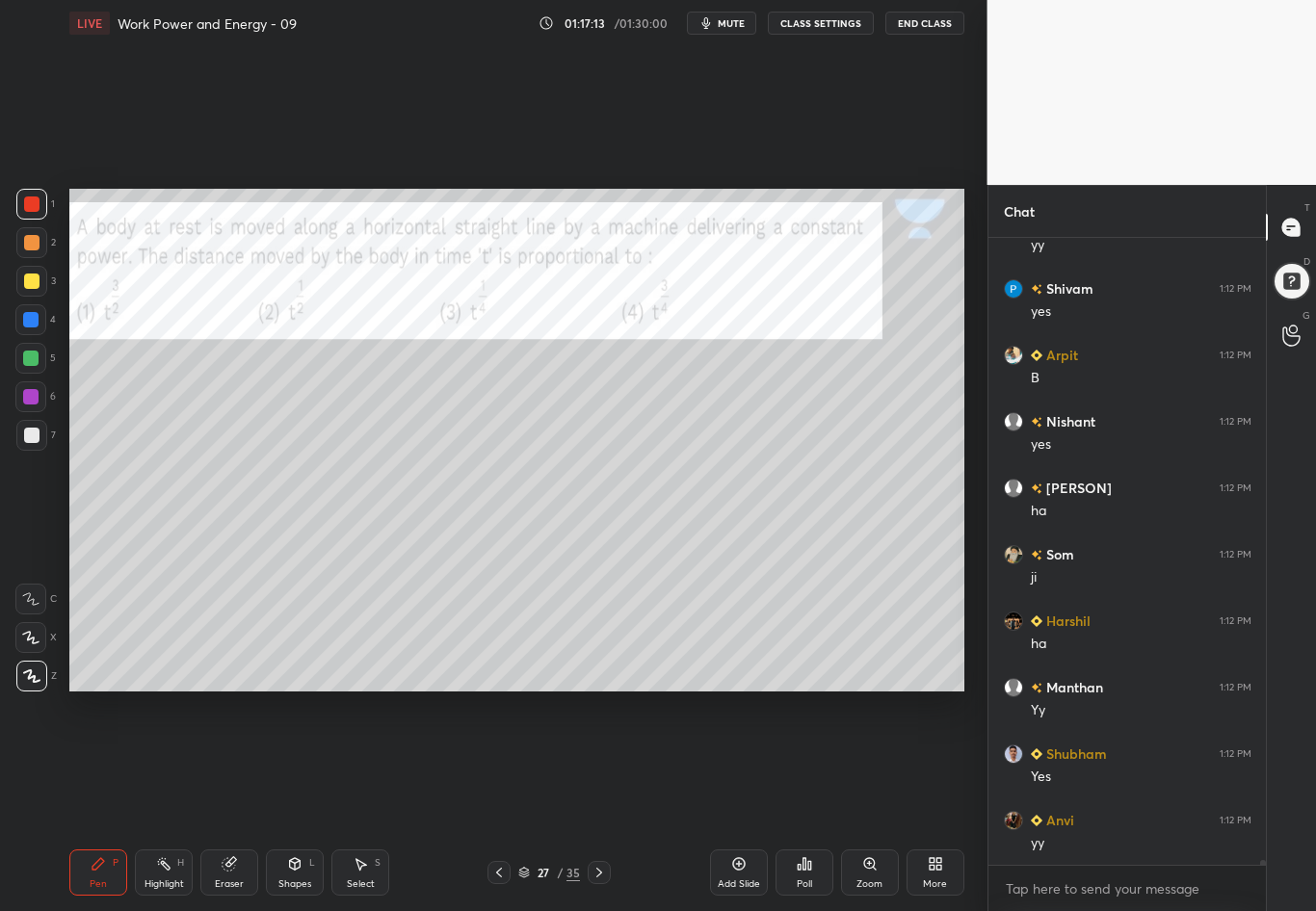 scroll, scrollTop: 84192, scrollLeft: 0, axis: vertical 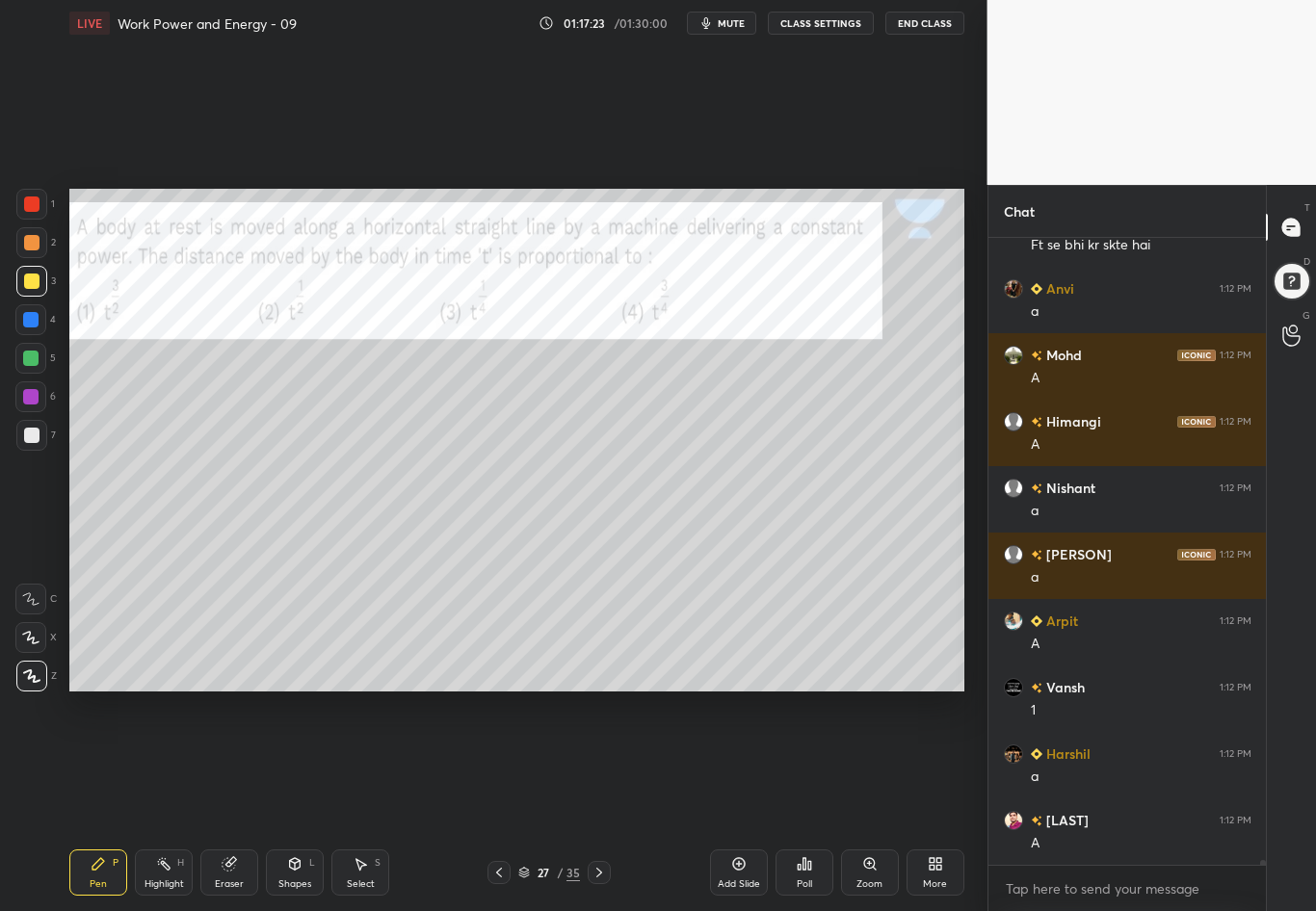 click at bounding box center (32, 204) 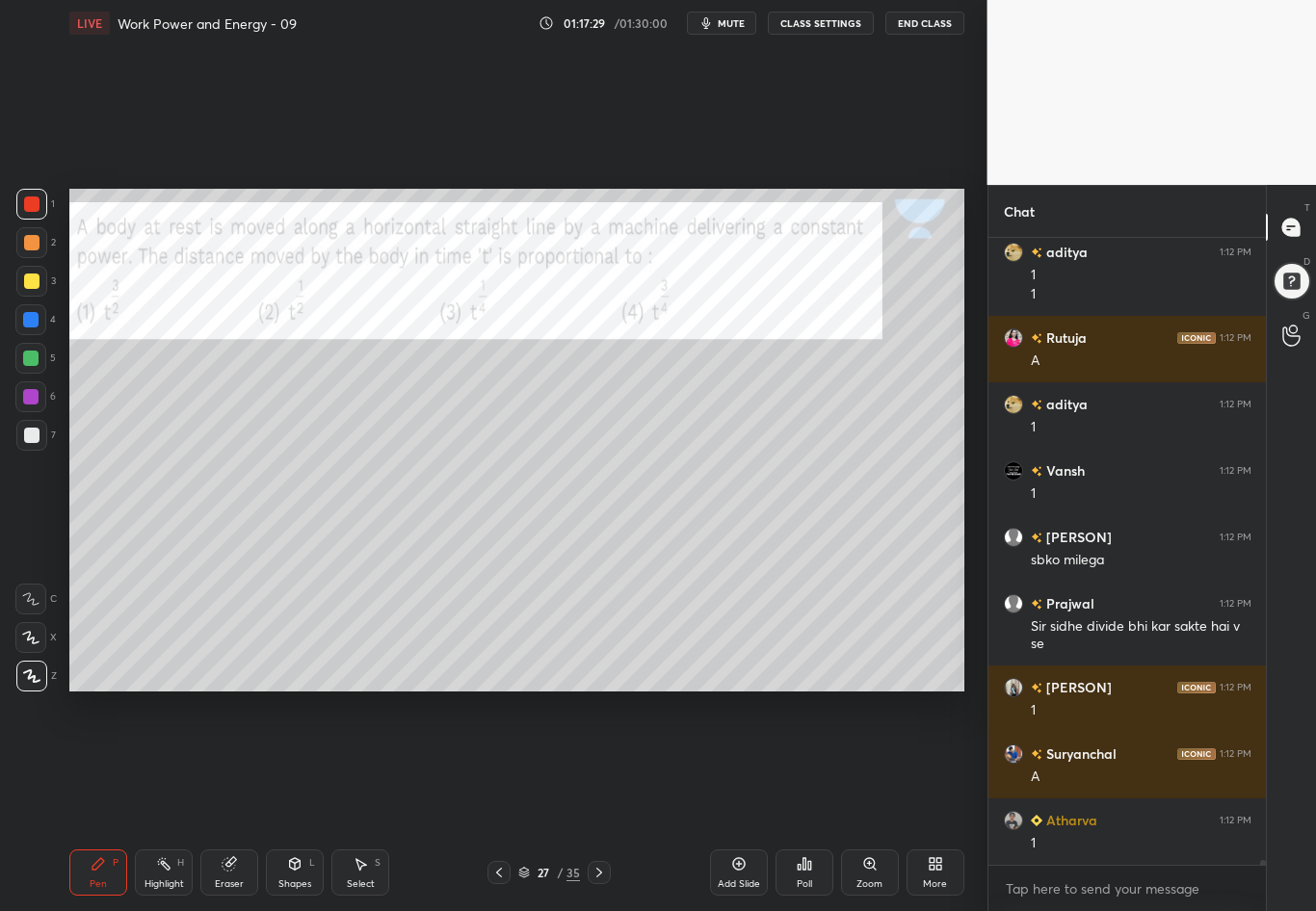 scroll, scrollTop: 86488, scrollLeft: 0, axis: vertical 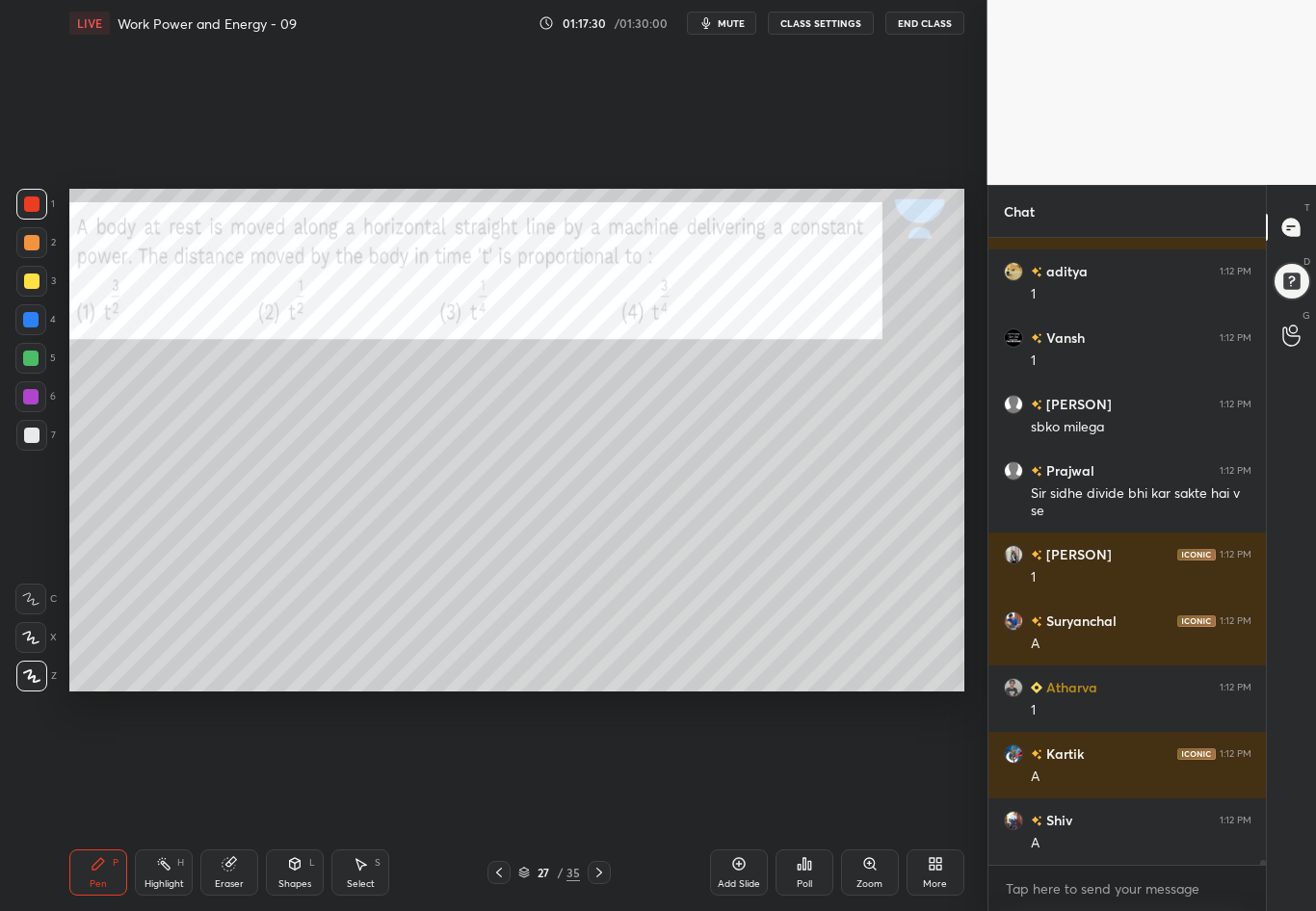 click at bounding box center (32, 204) 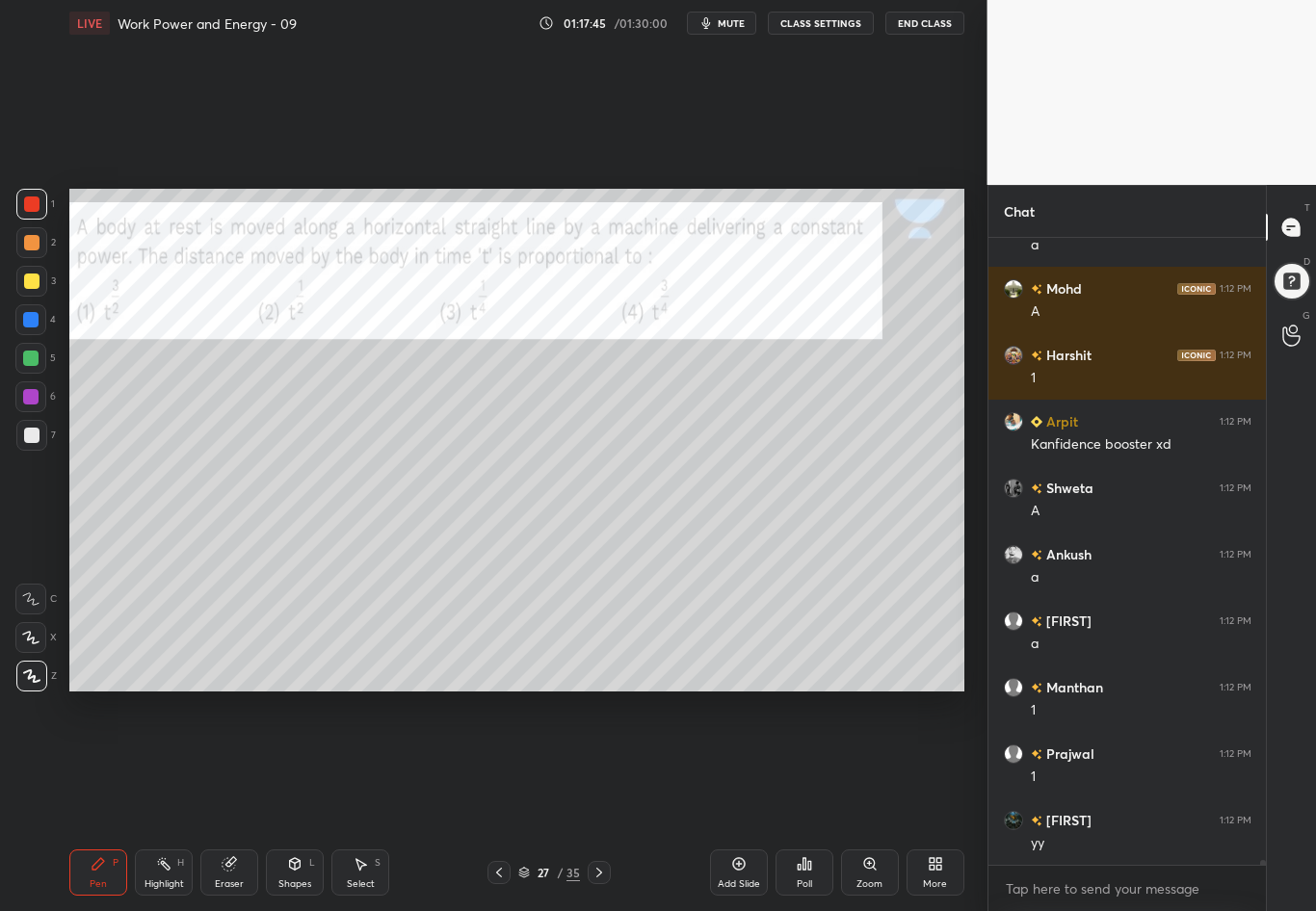 scroll, scrollTop: 87286, scrollLeft: 0, axis: vertical 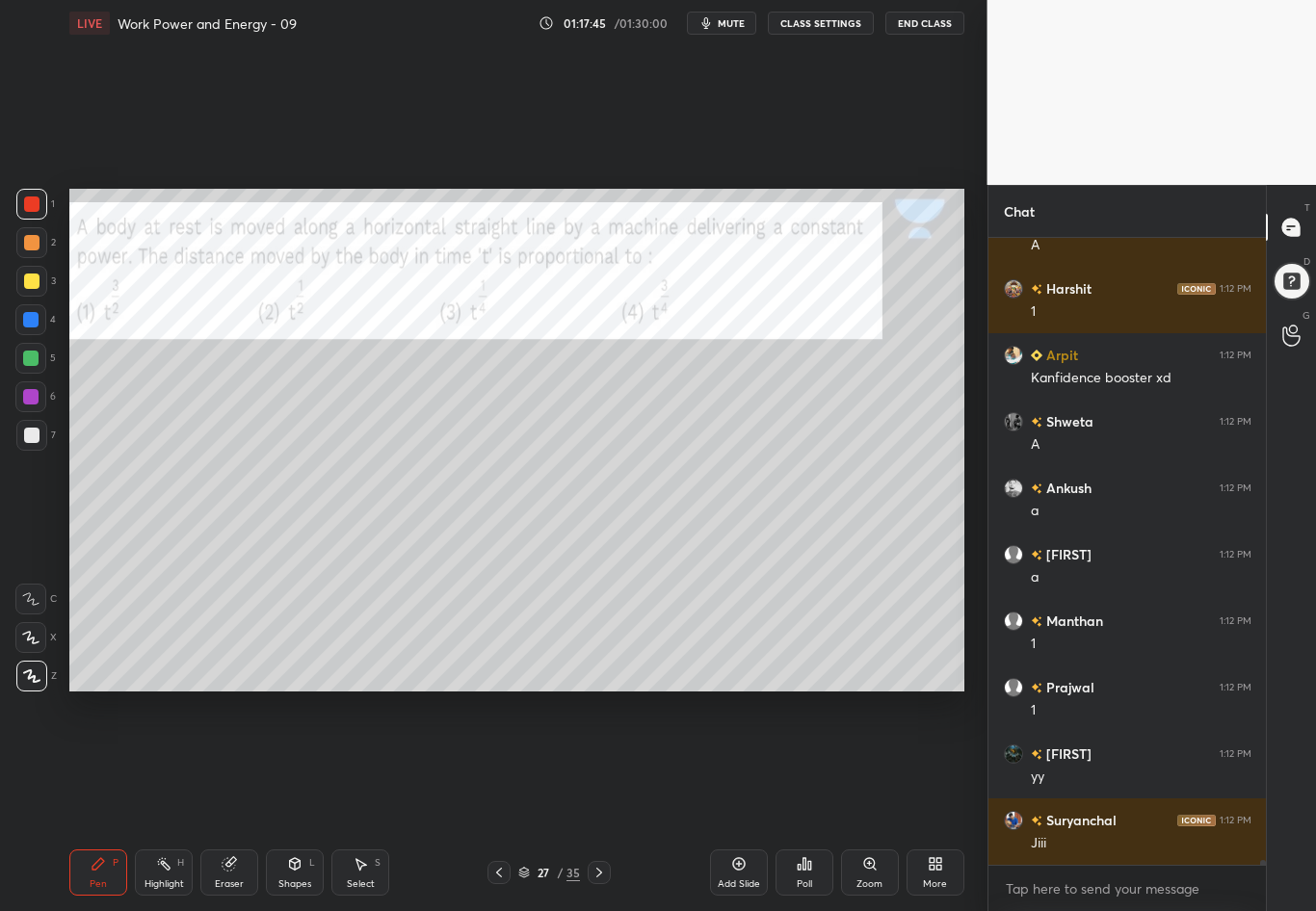 click on "27 / 35" at bounding box center (549, 872) 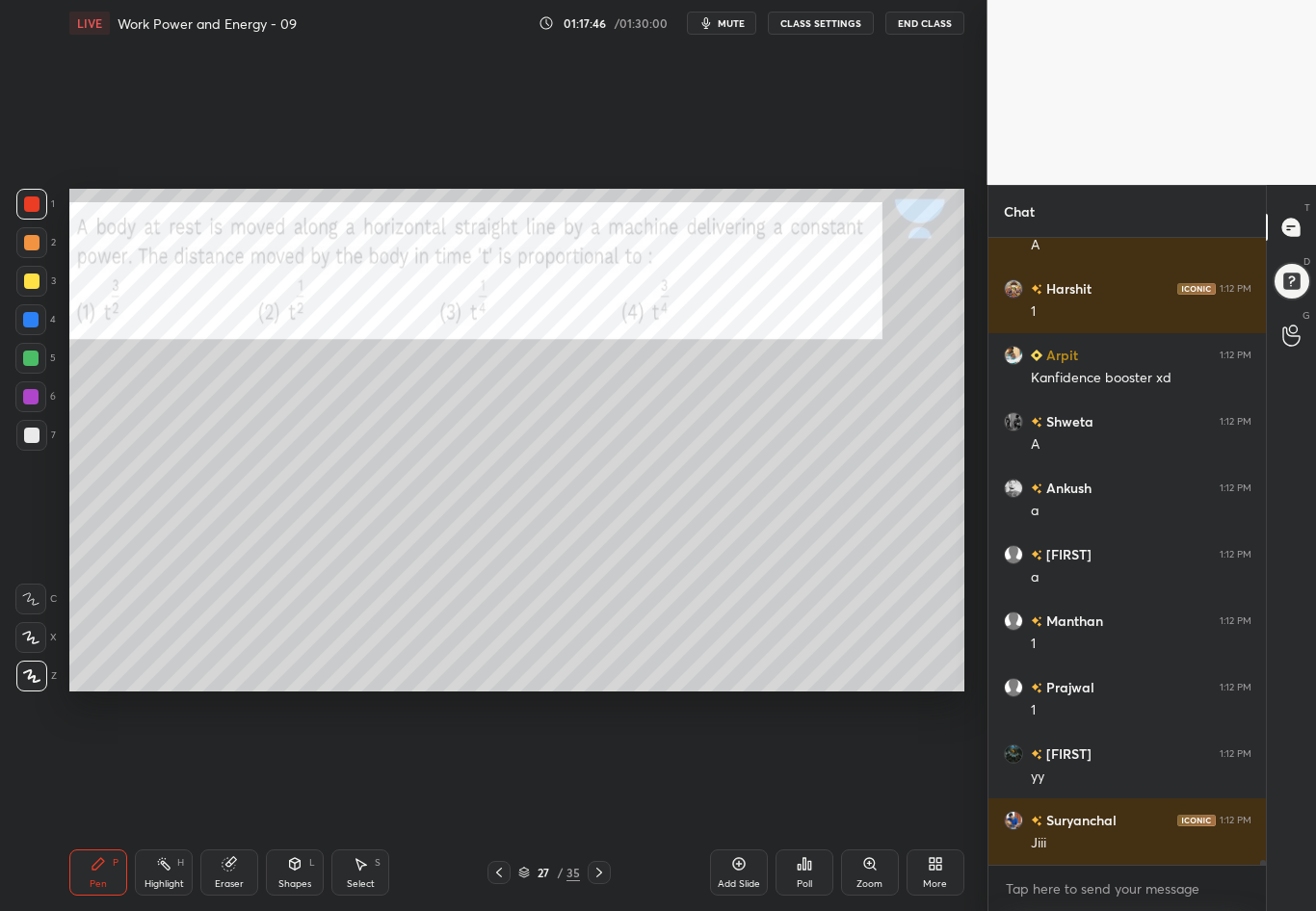 click at bounding box center [599, 872] 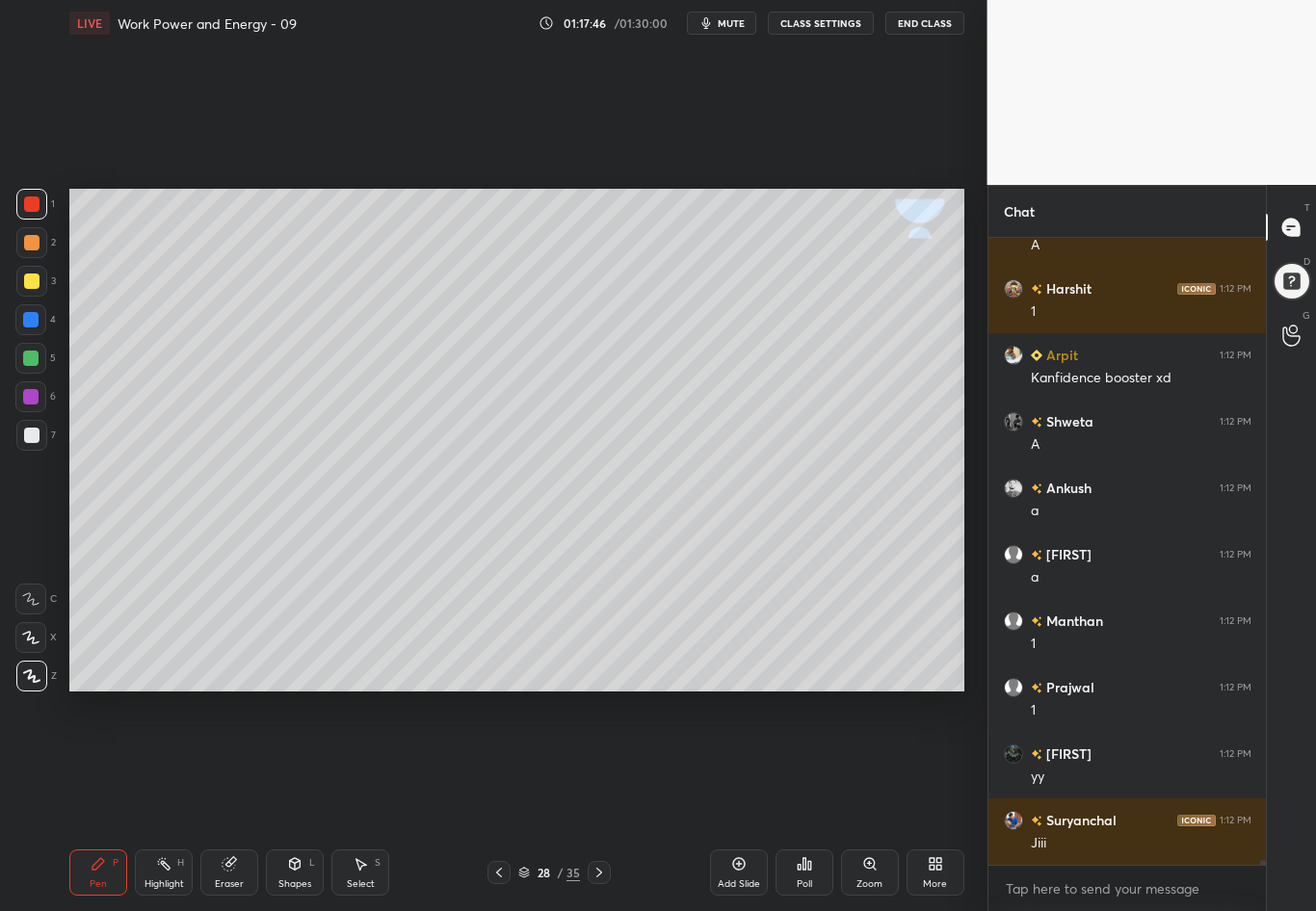 scroll, scrollTop: 87418, scrollLeft: 0, axis: vertical 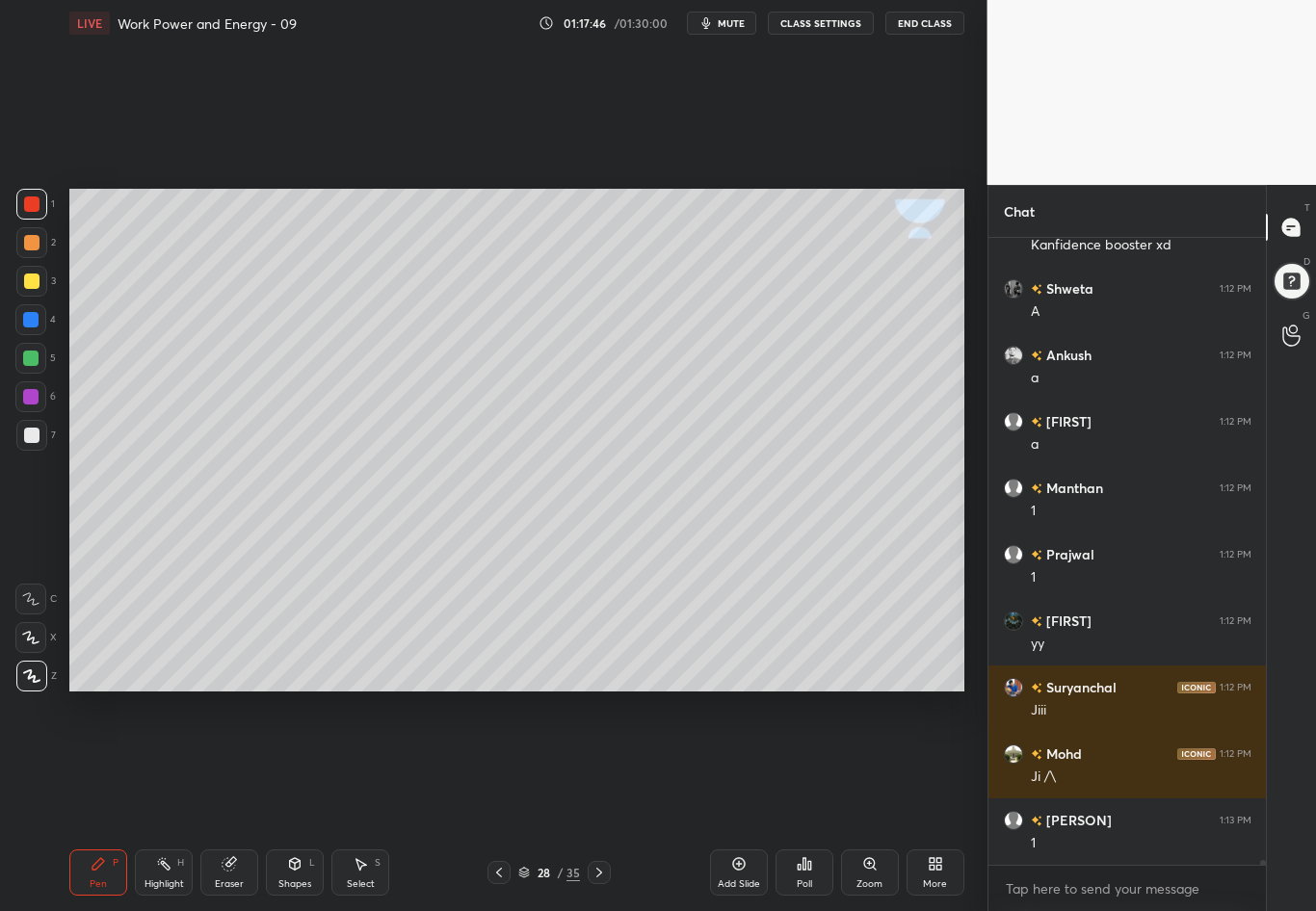 click 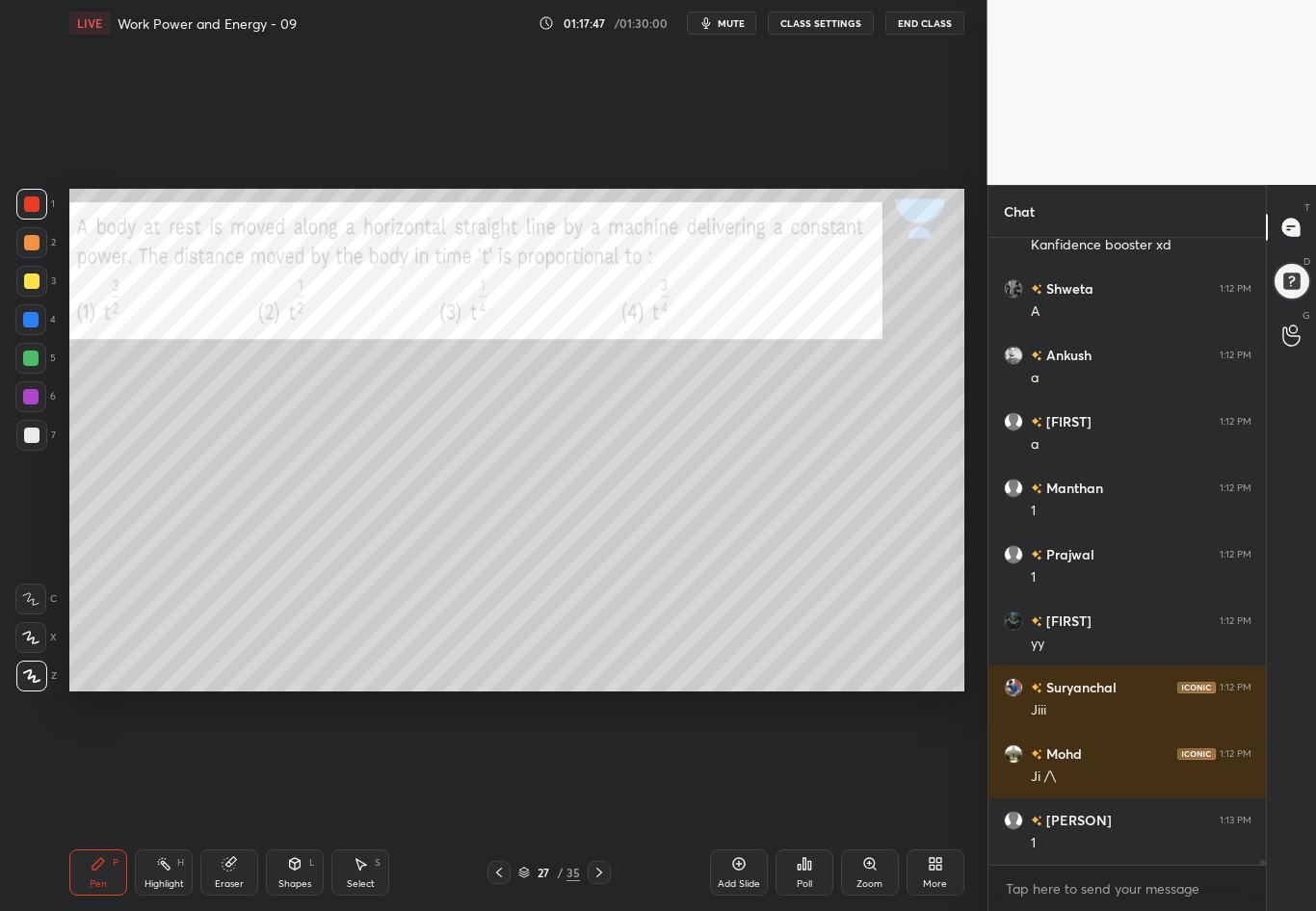 click 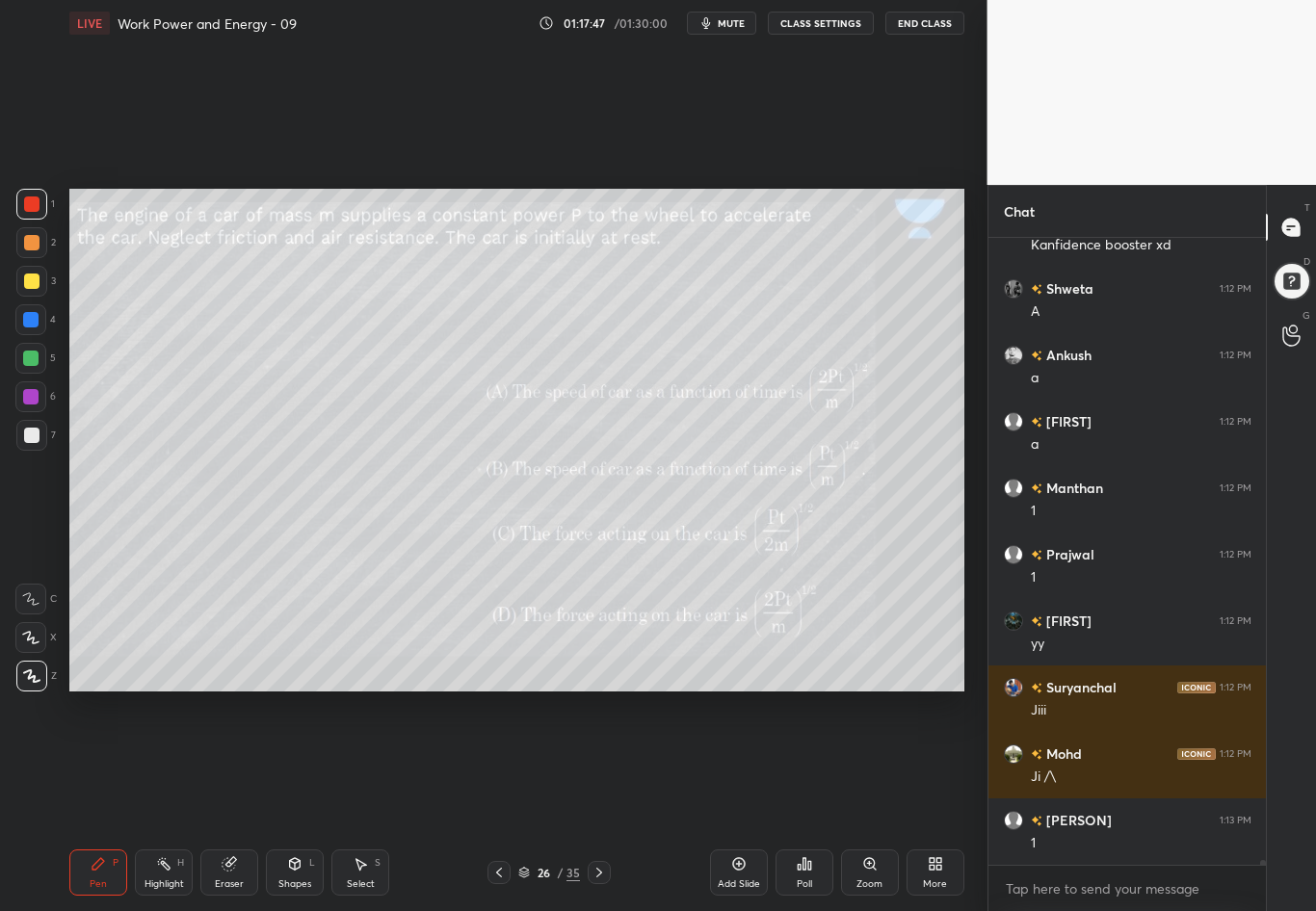 click 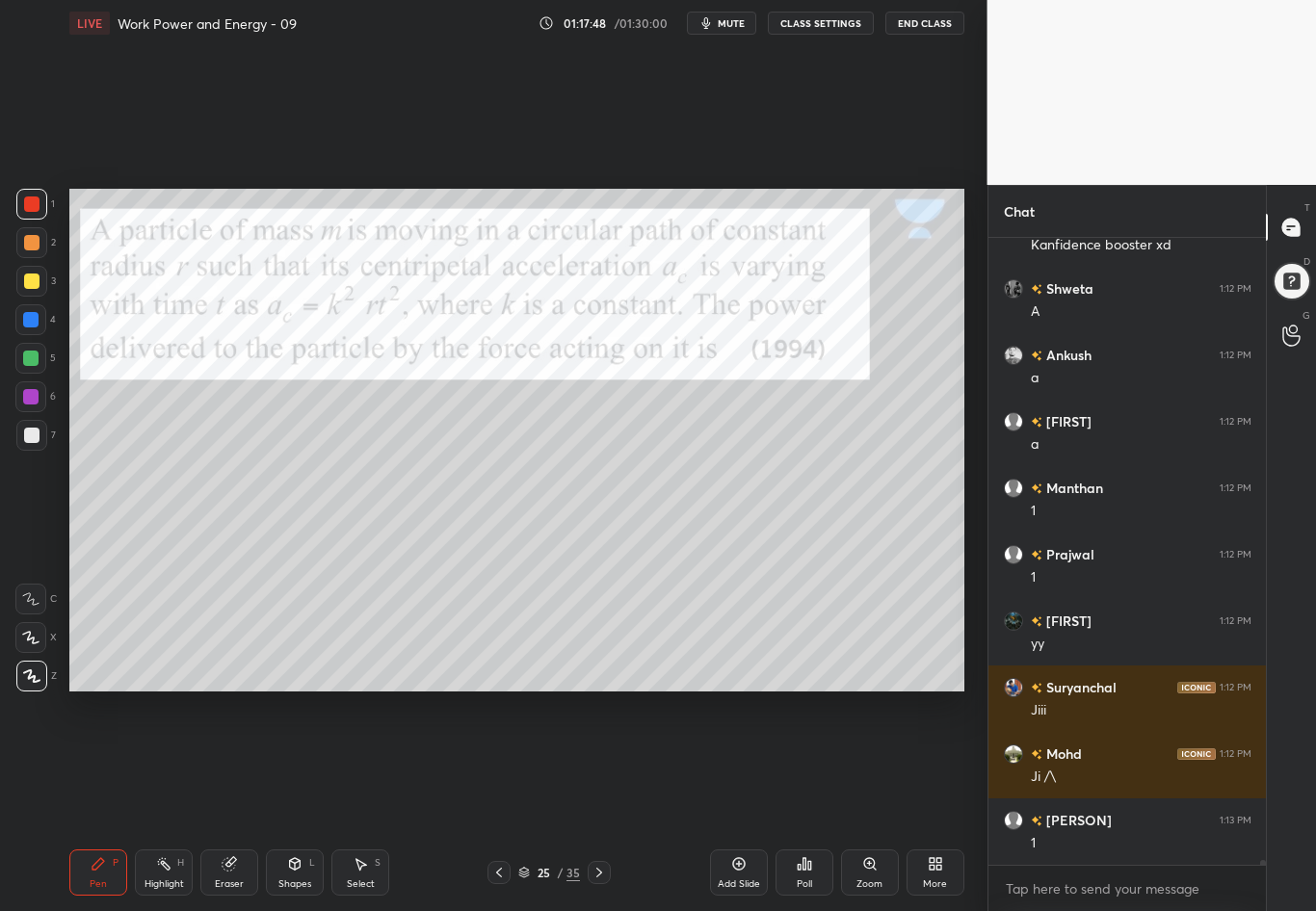 click 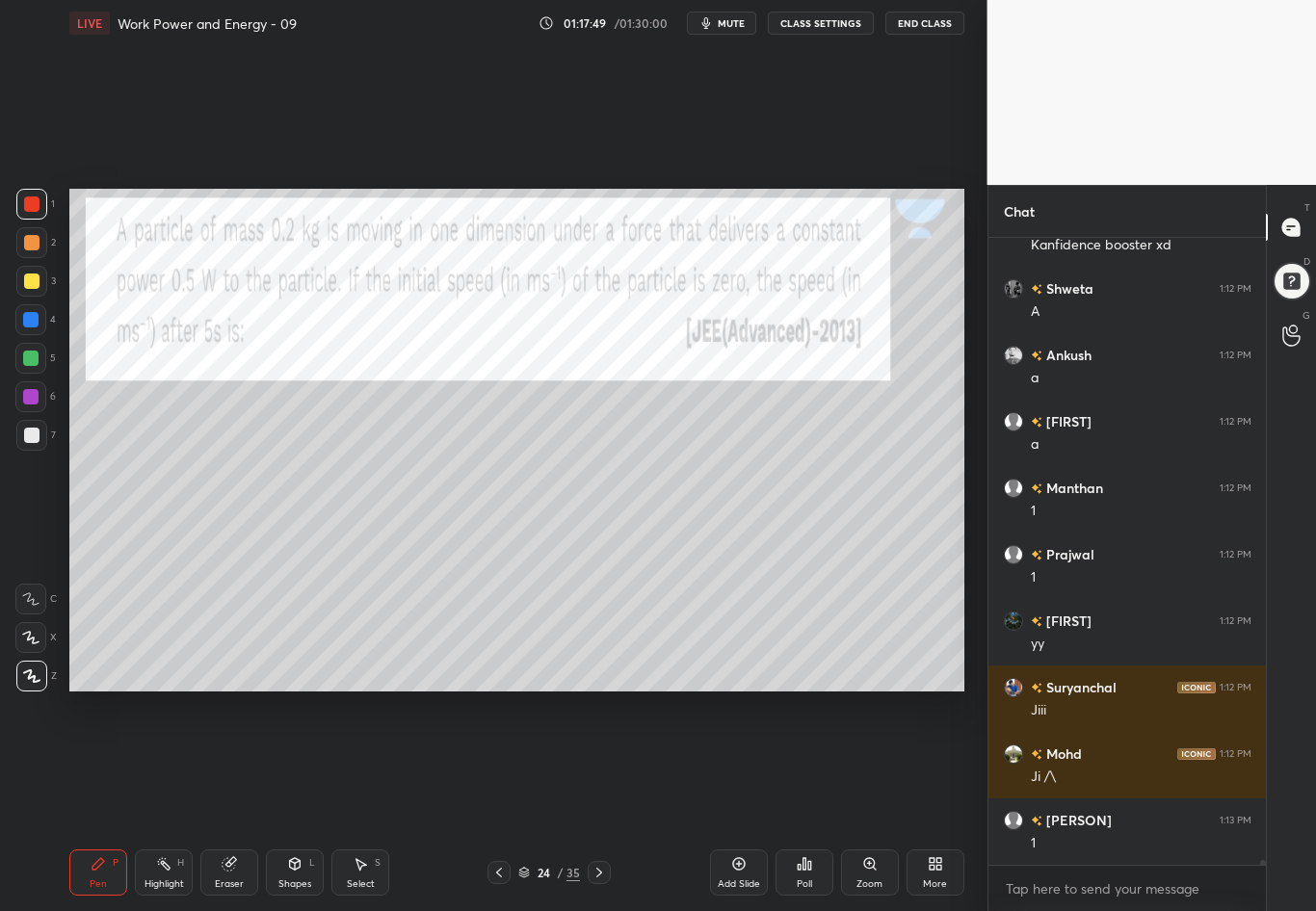 click 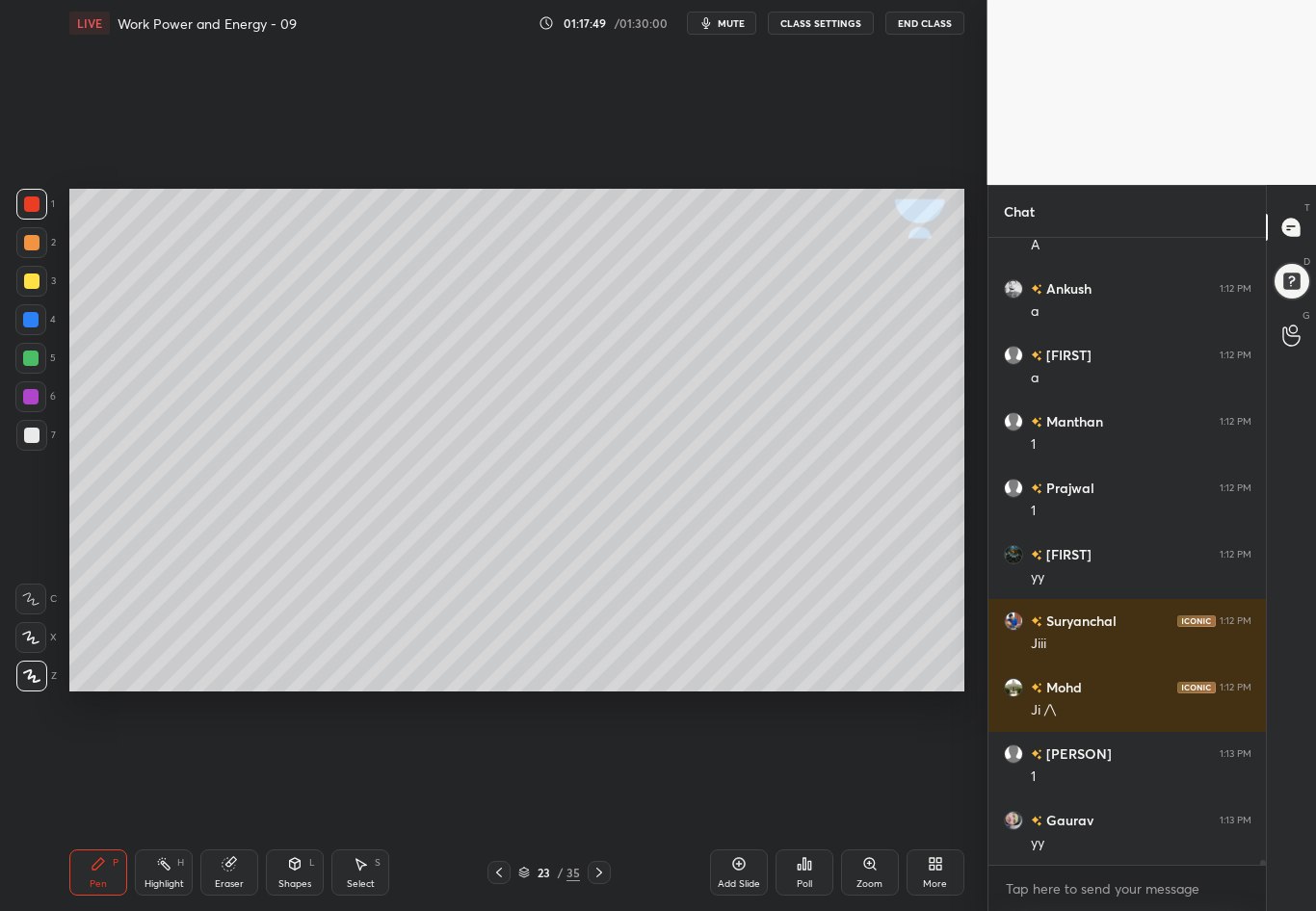 click at bounding box center (499, 872) 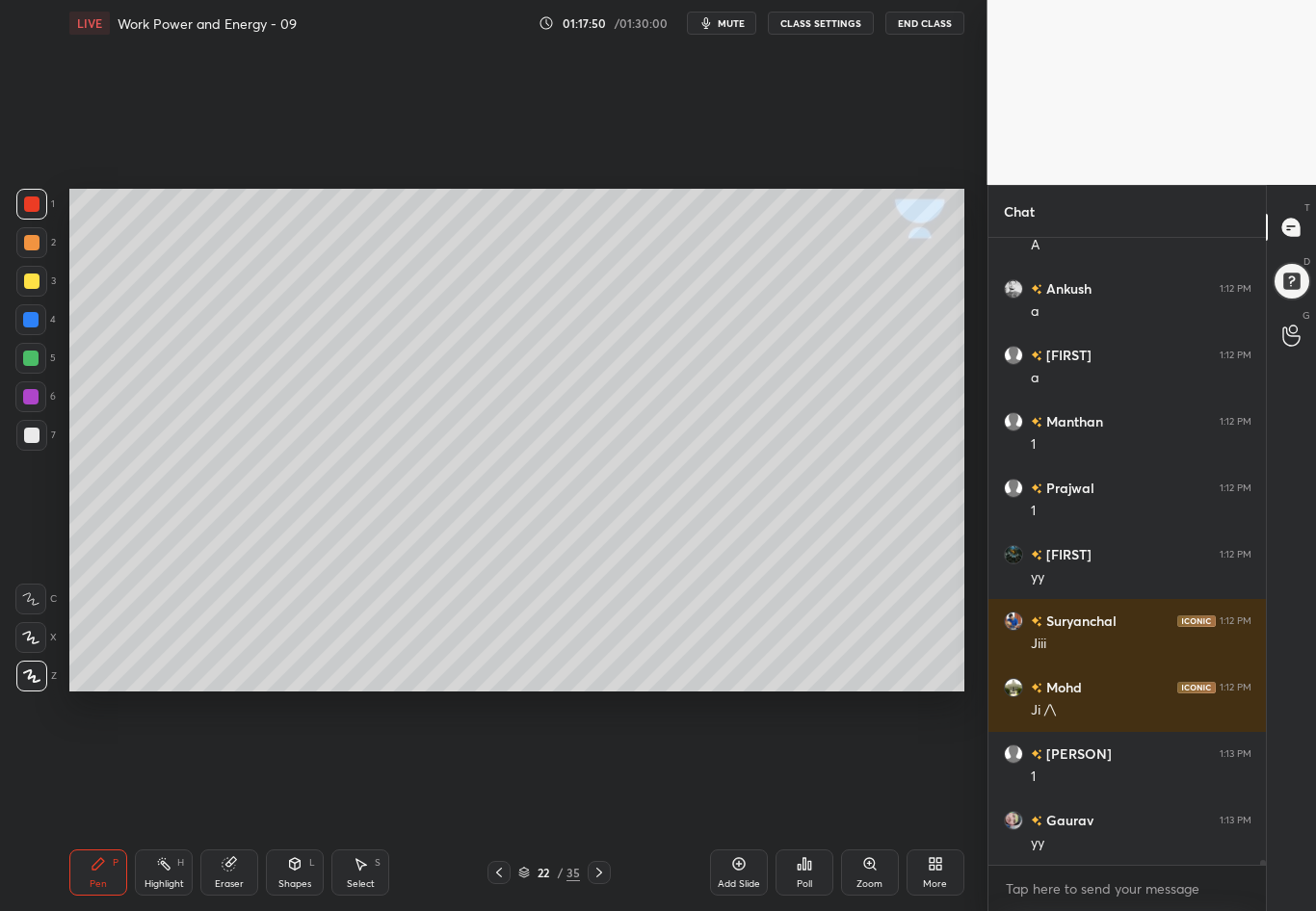 click at bounding box center (499, 872) 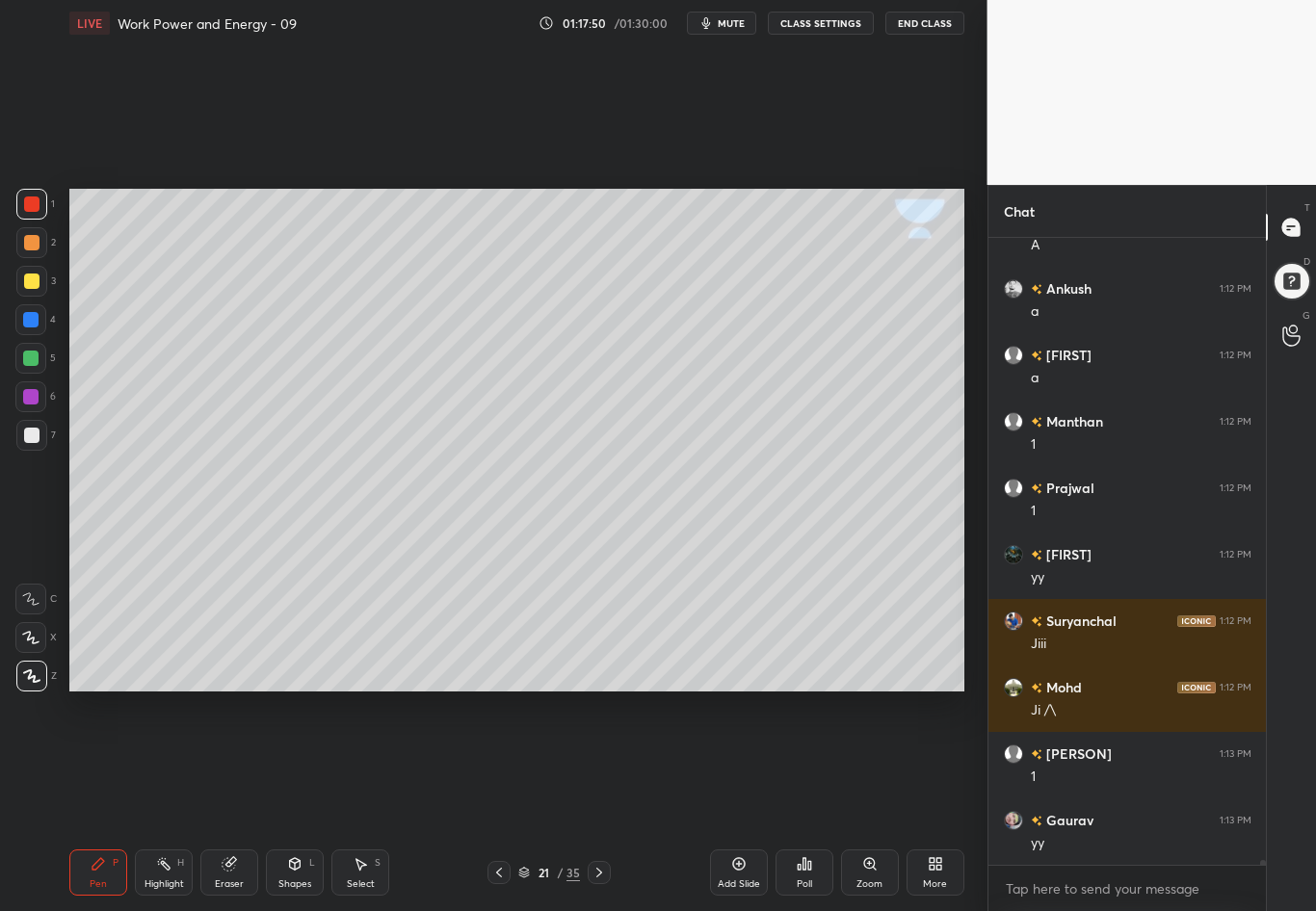 click at bounding box center (499, 872) 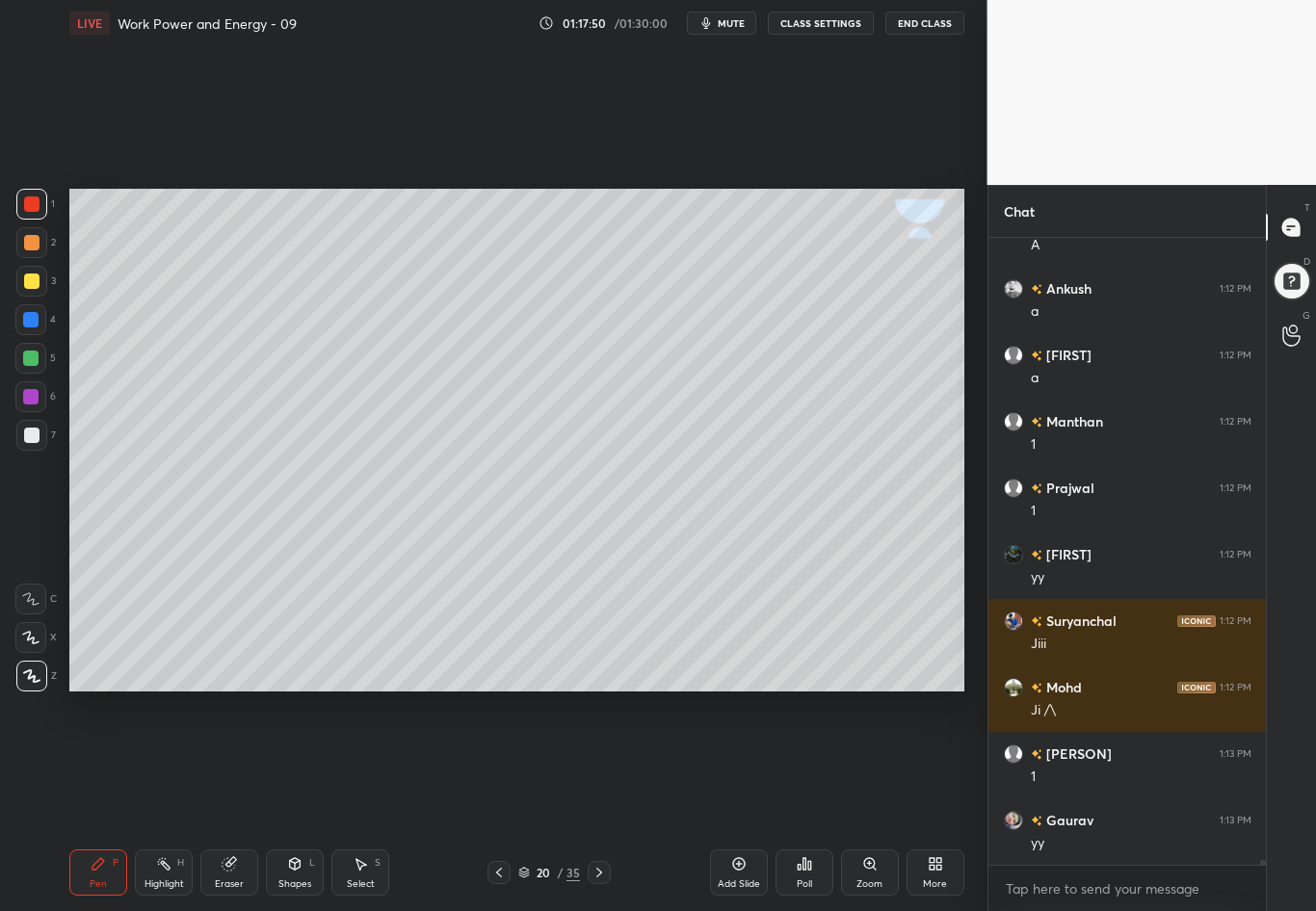 click 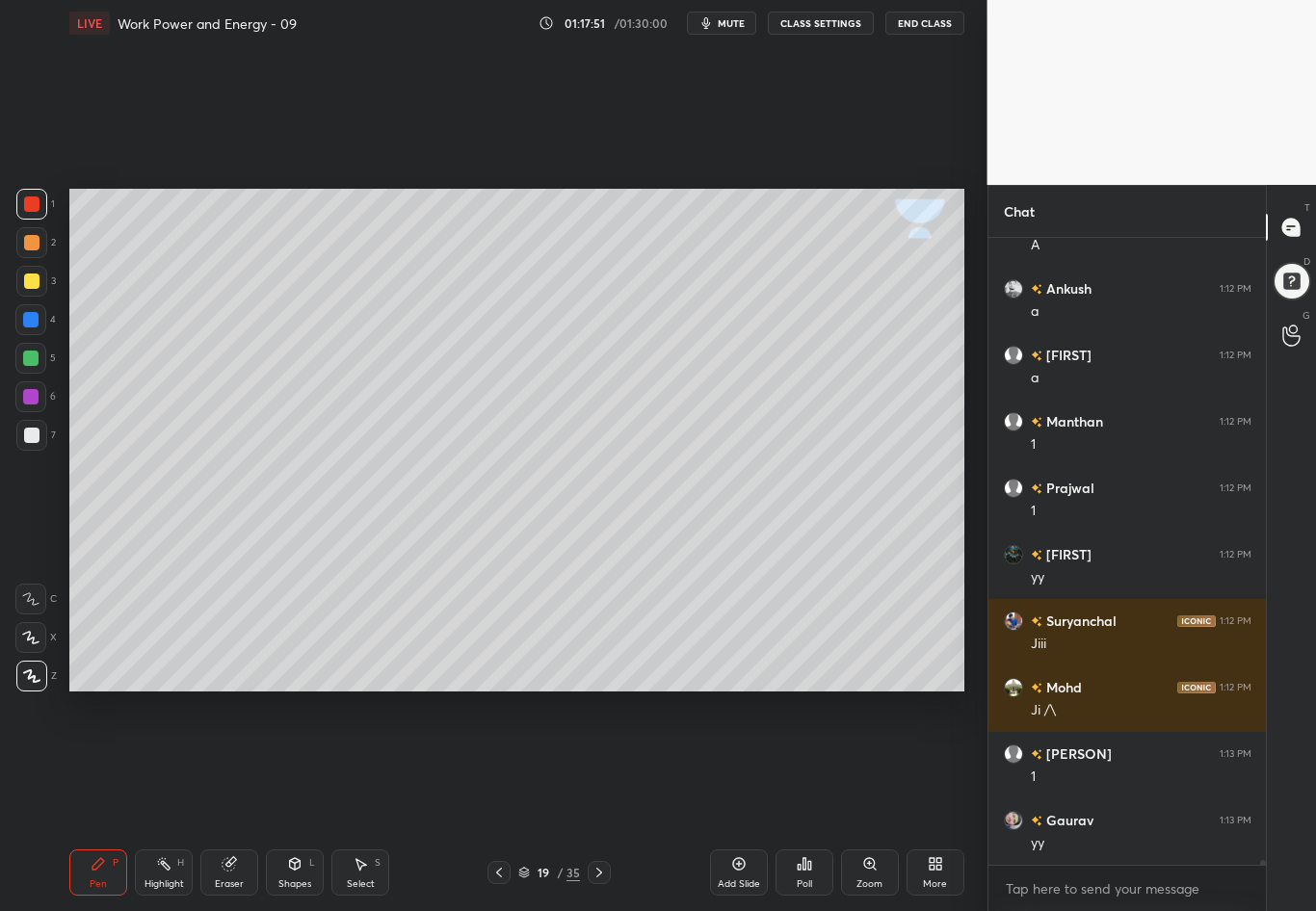 click 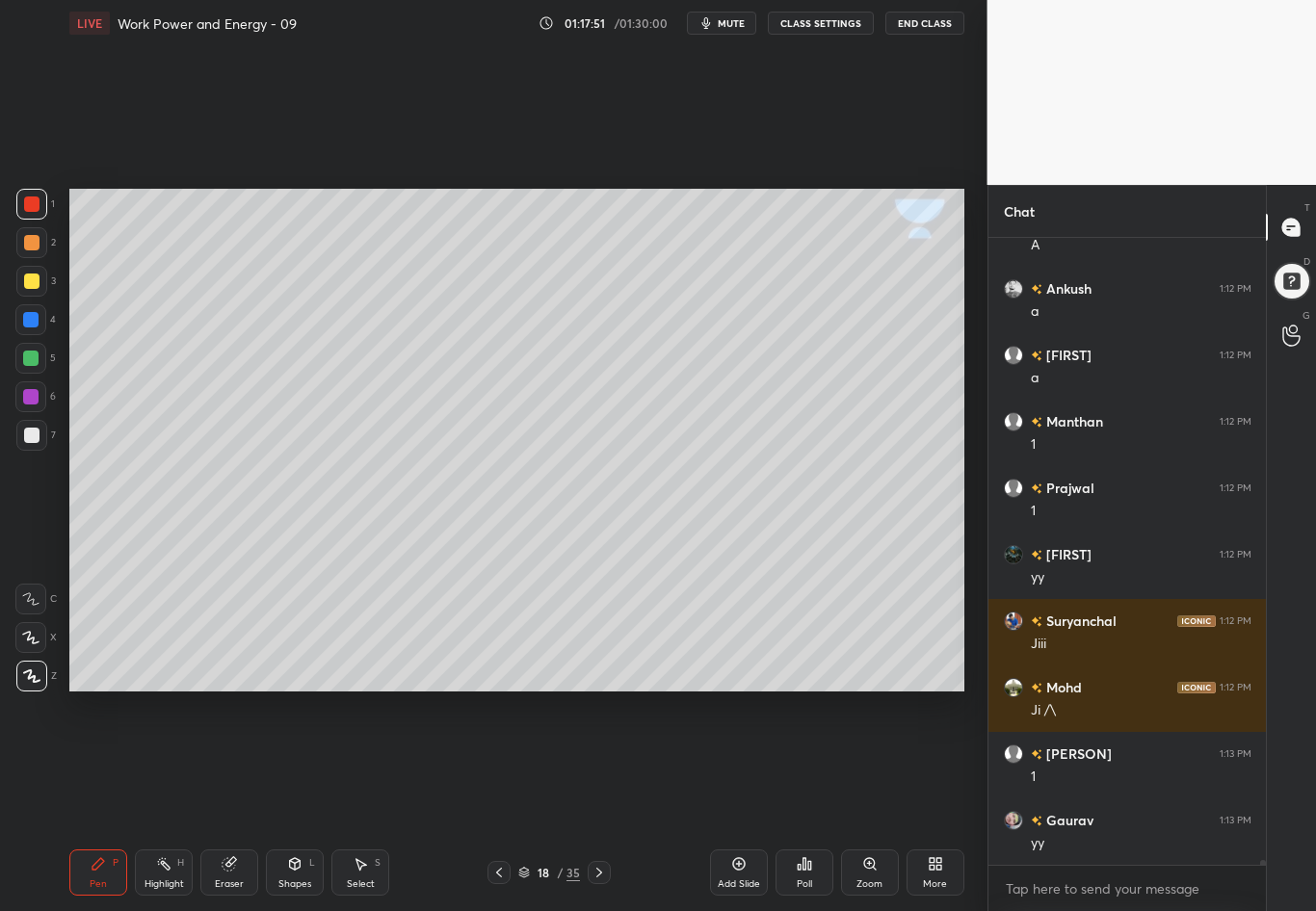 click 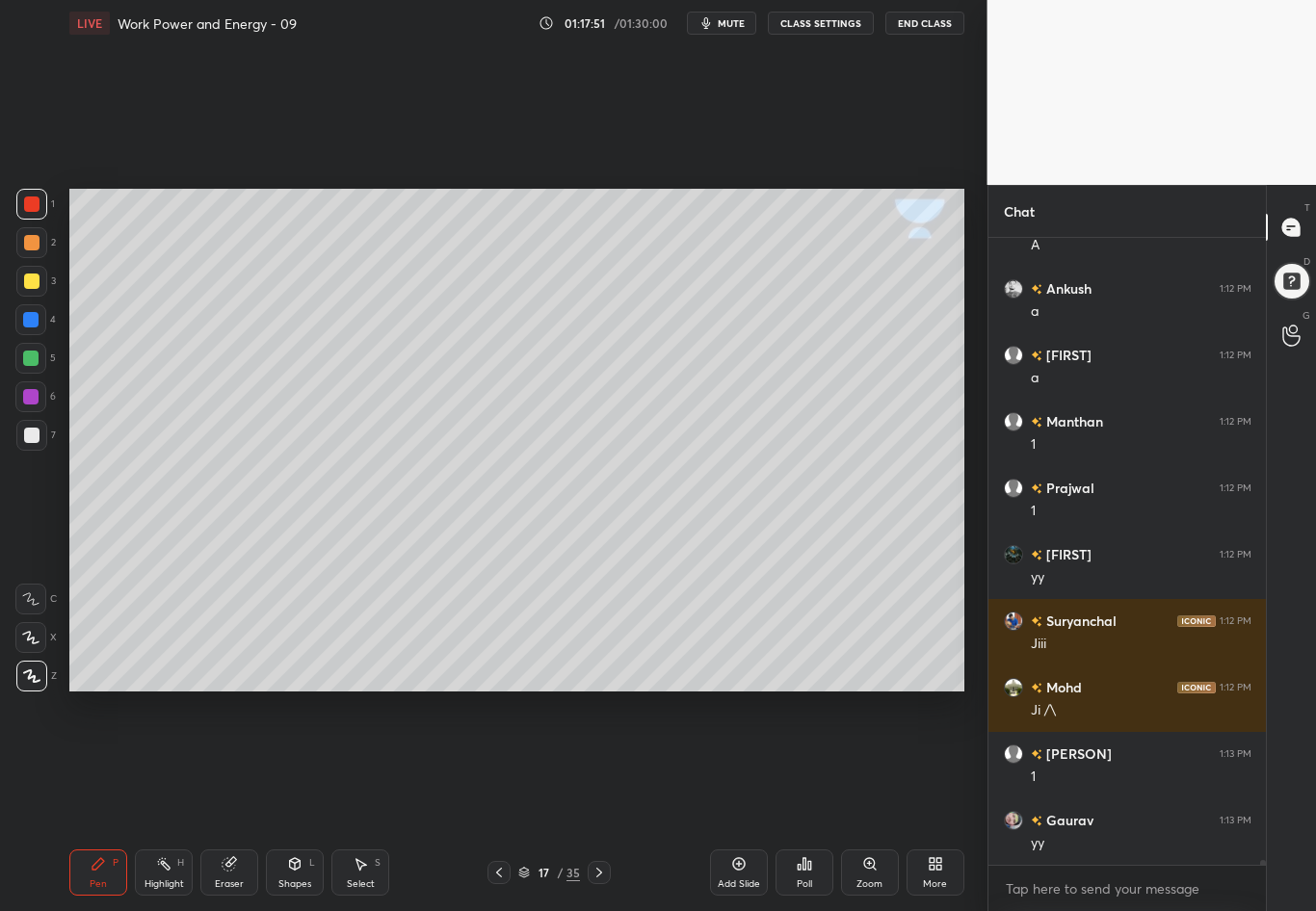 click 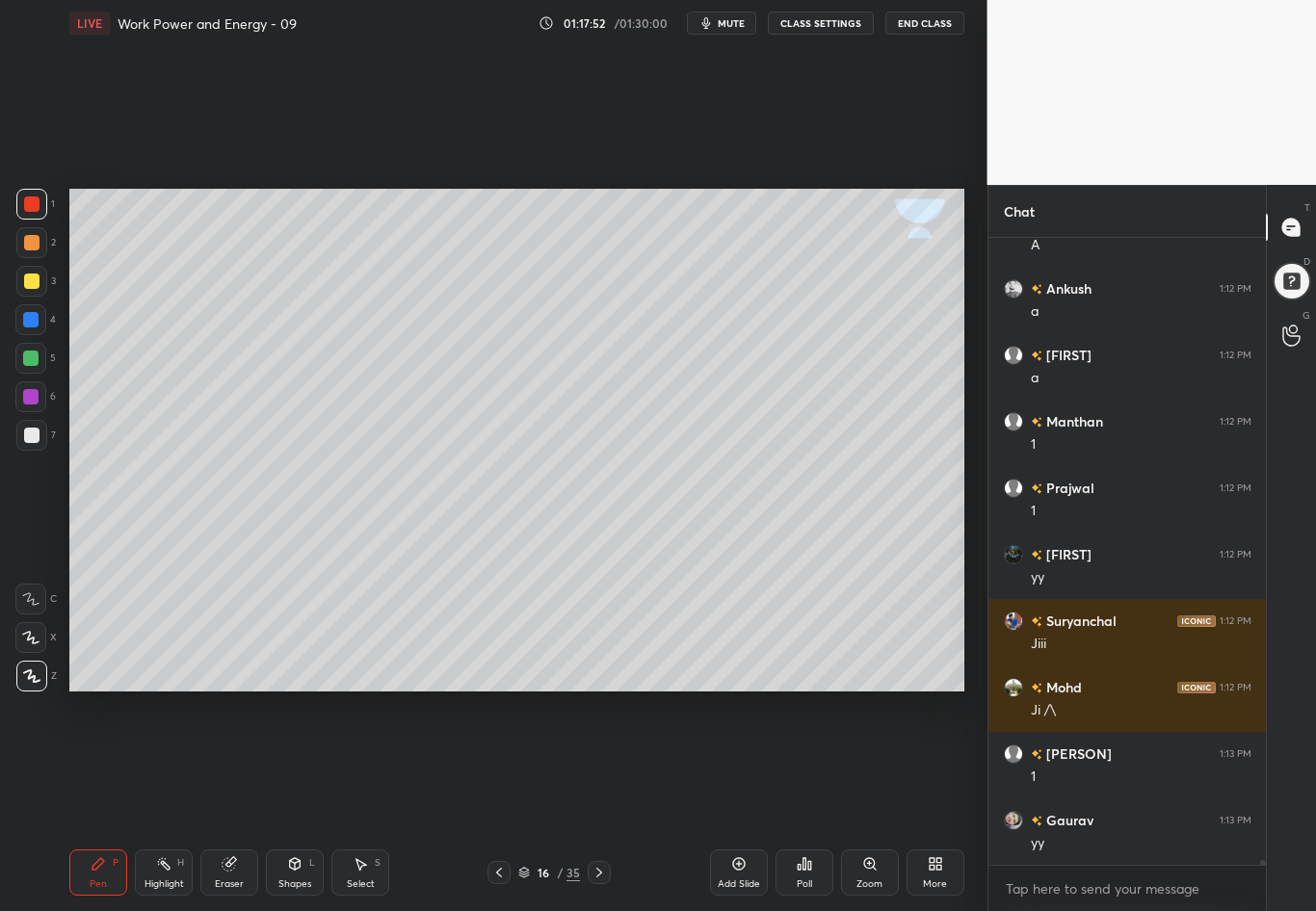 click 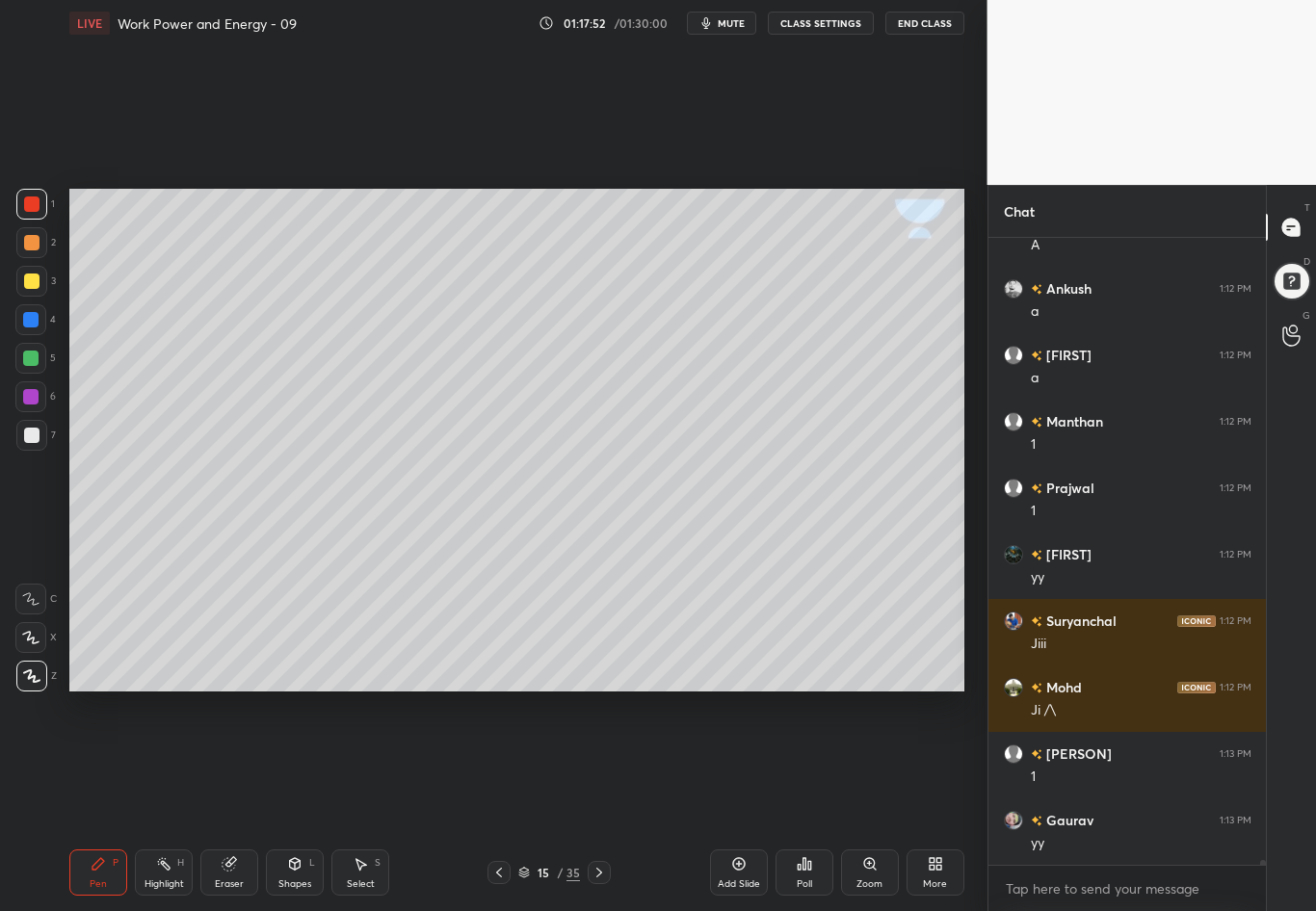 click 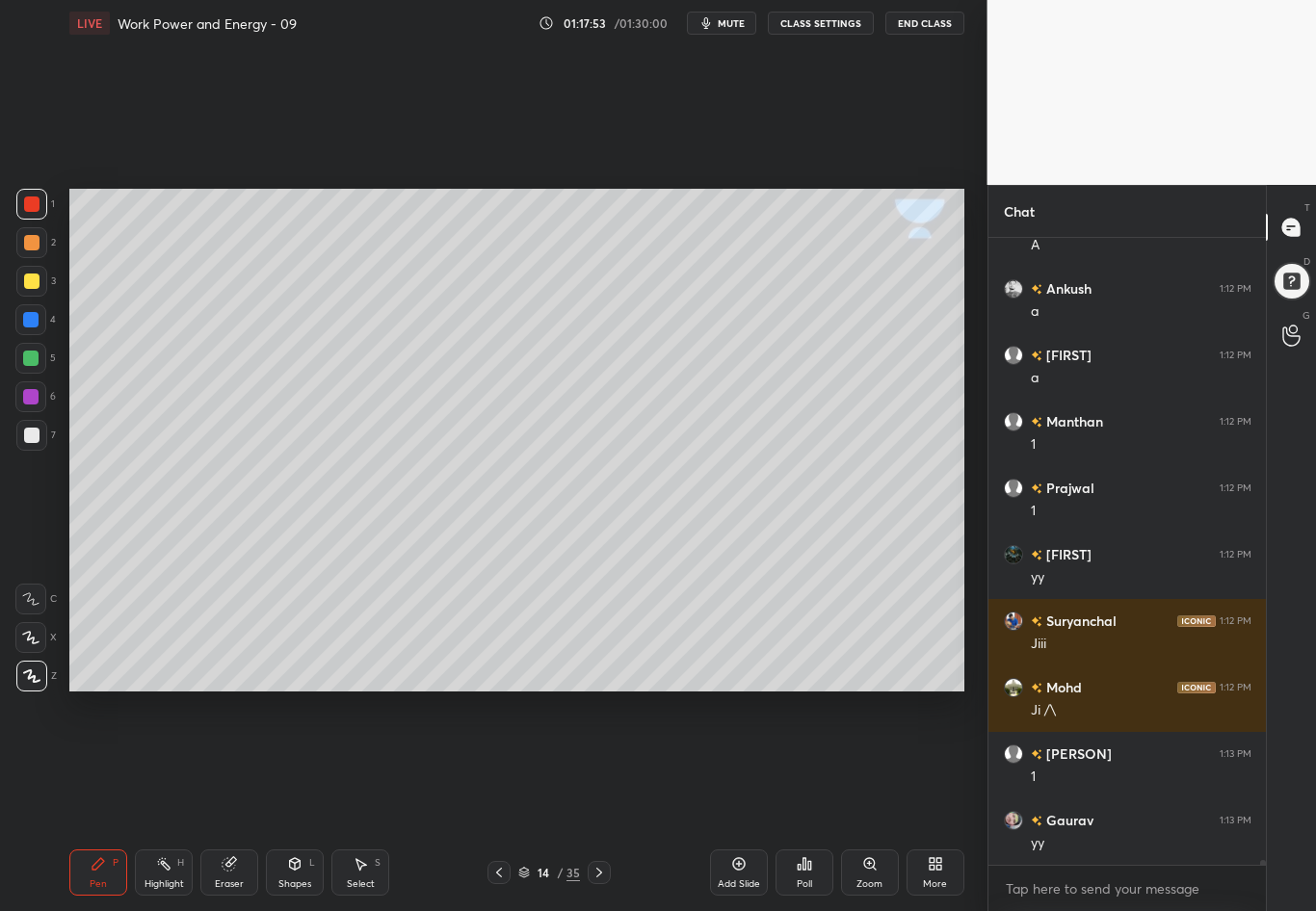 click 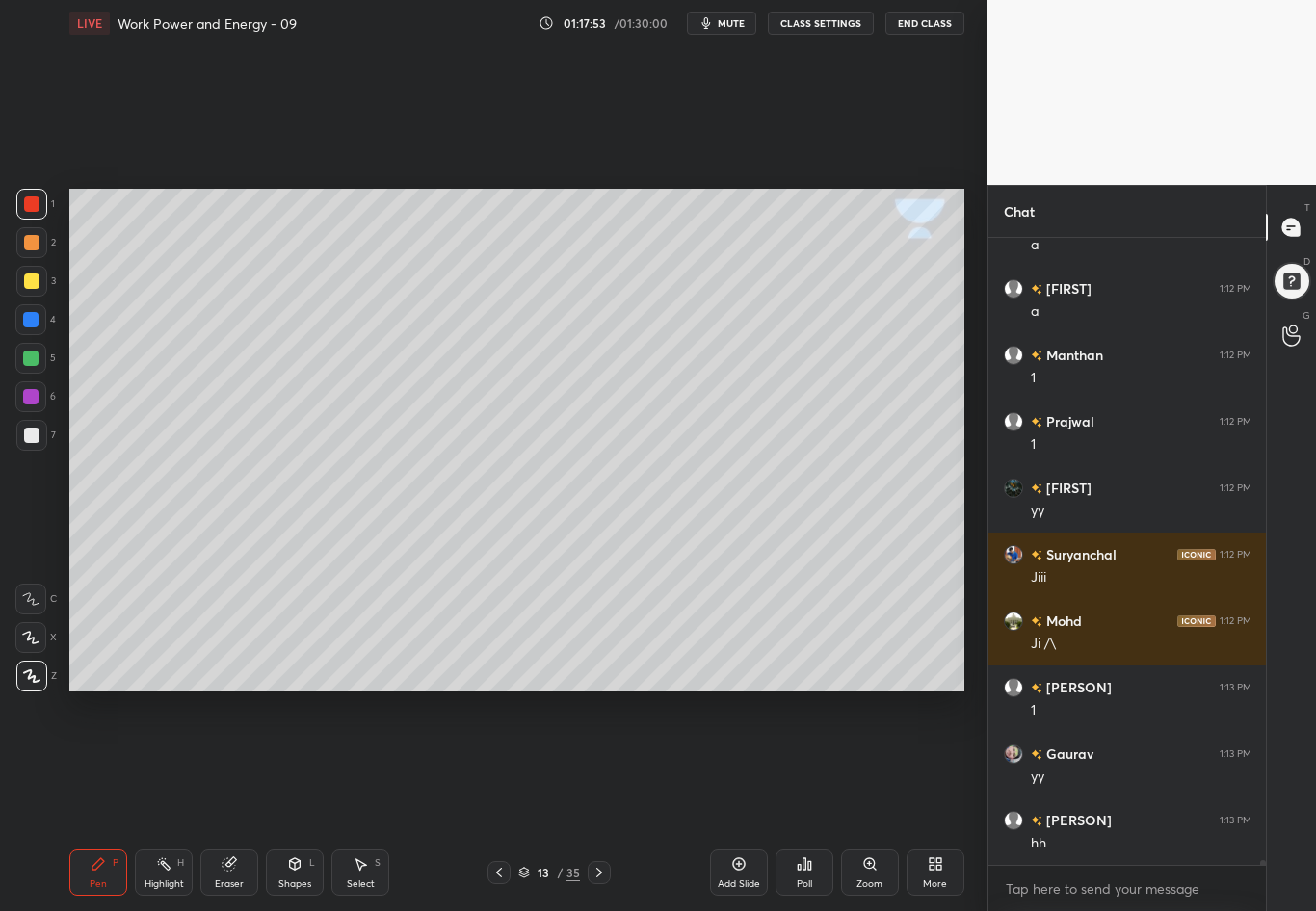 click 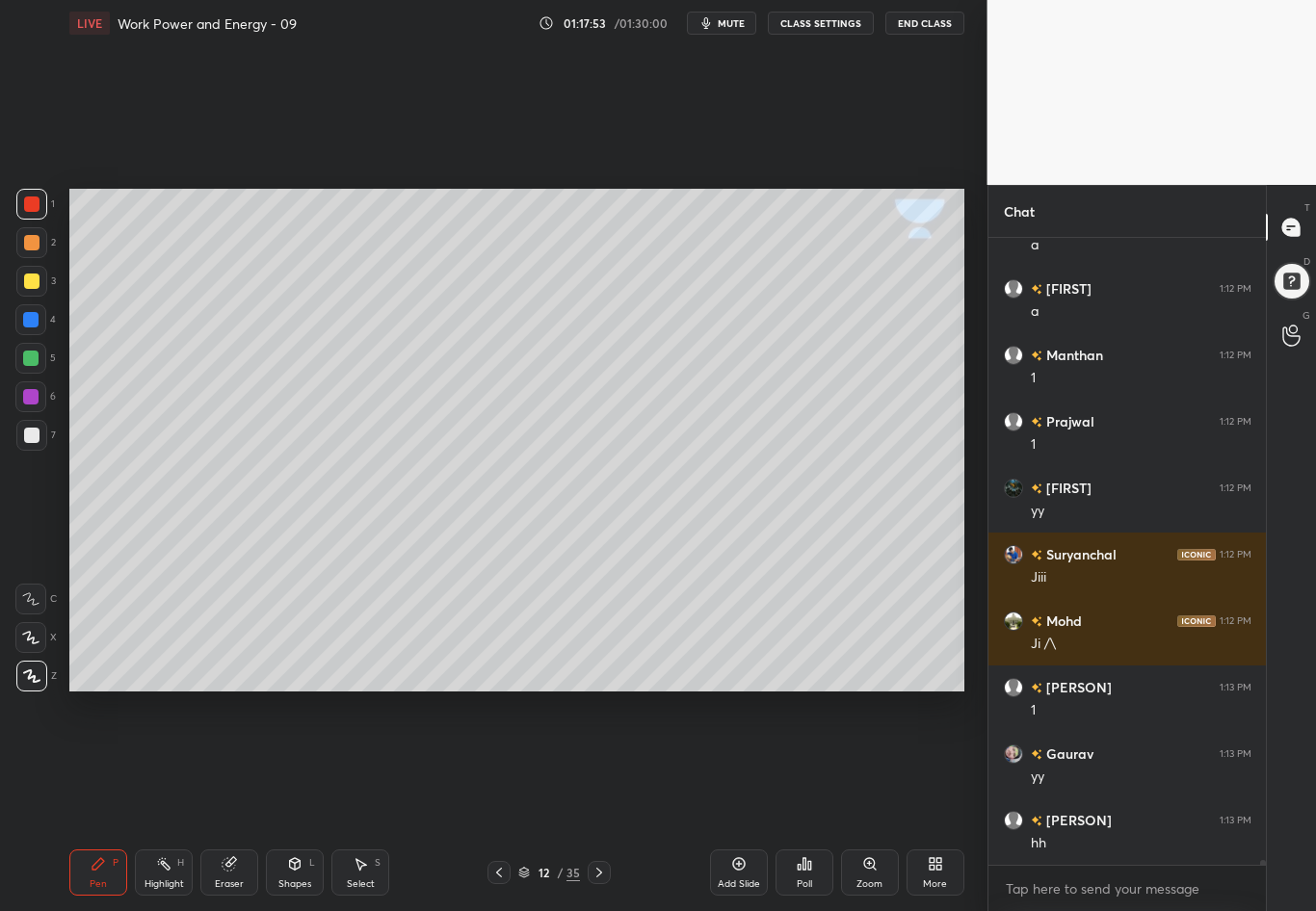 click 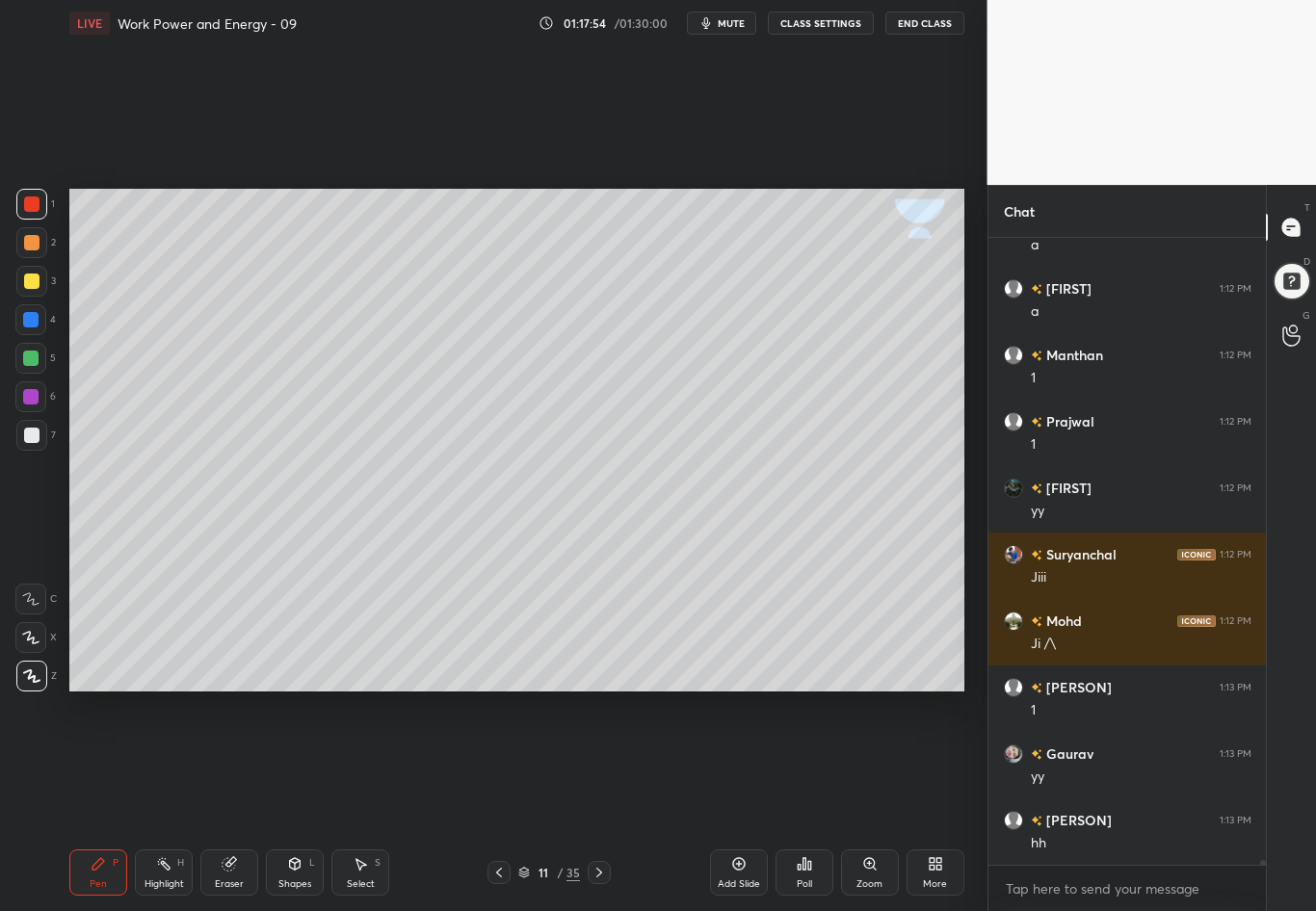 click 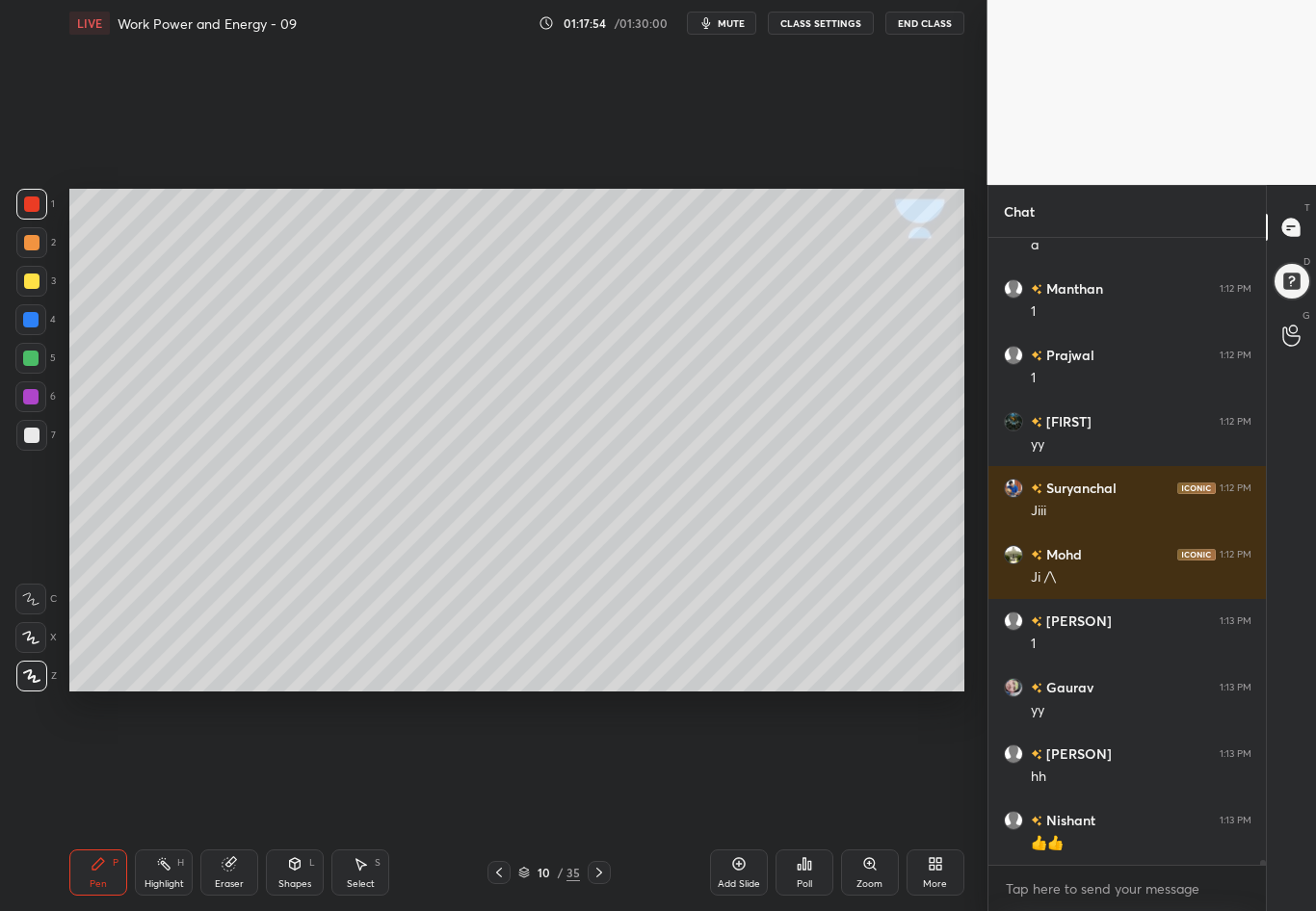 click 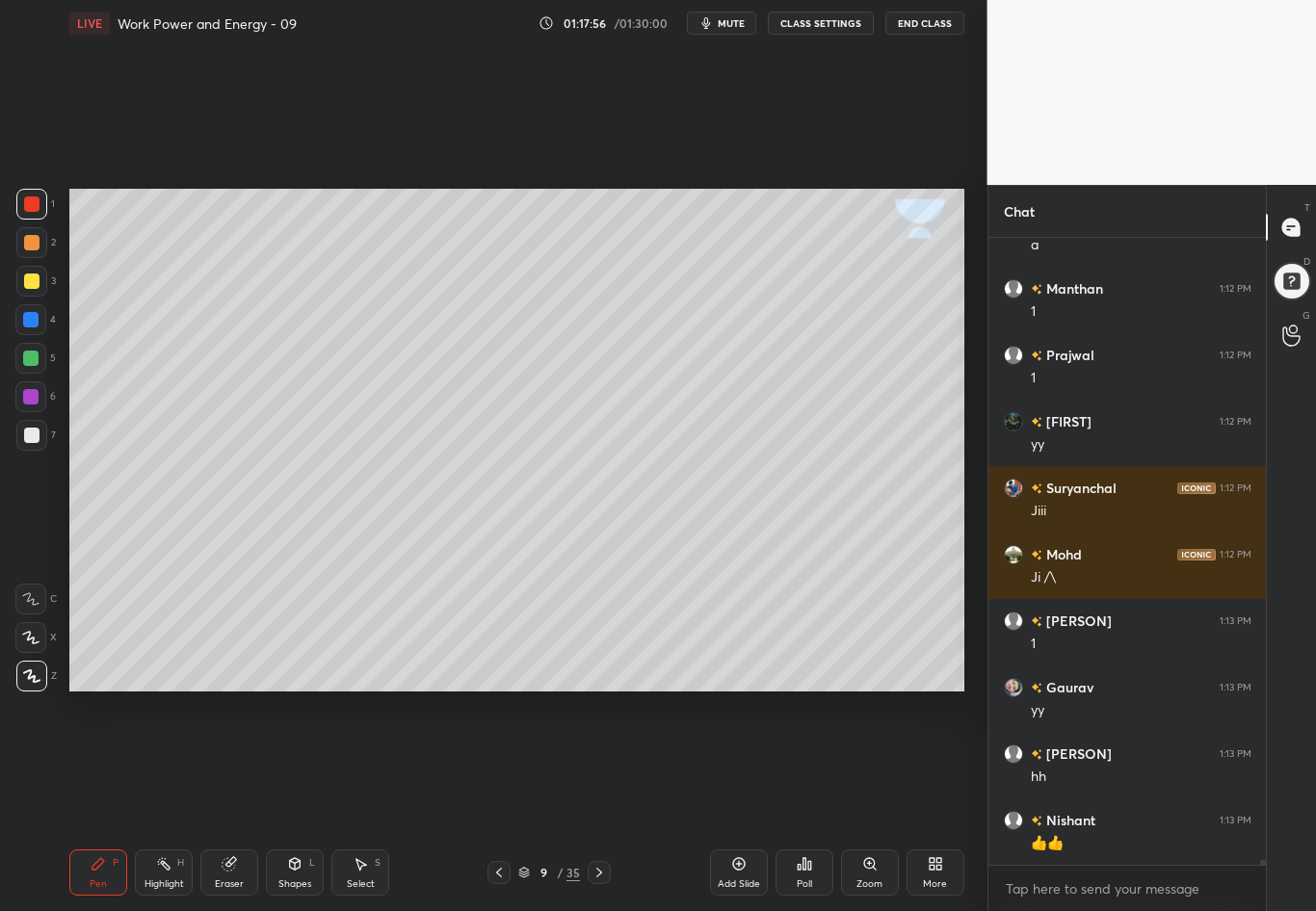 click on "Highlight H" at bounding box center [164, 872] 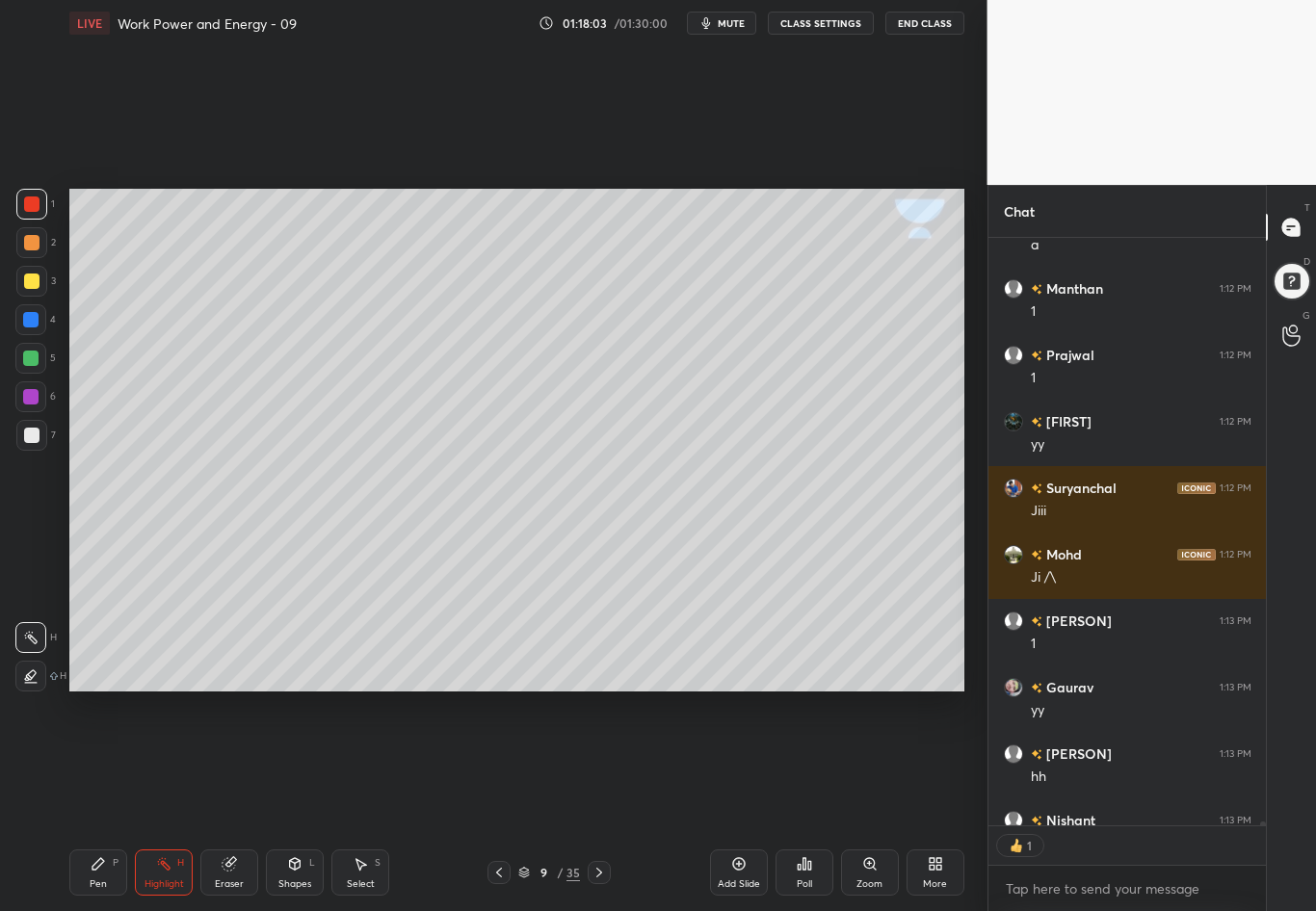 scroll, scrollTop: 582, scrollLeft: 272, axis: both 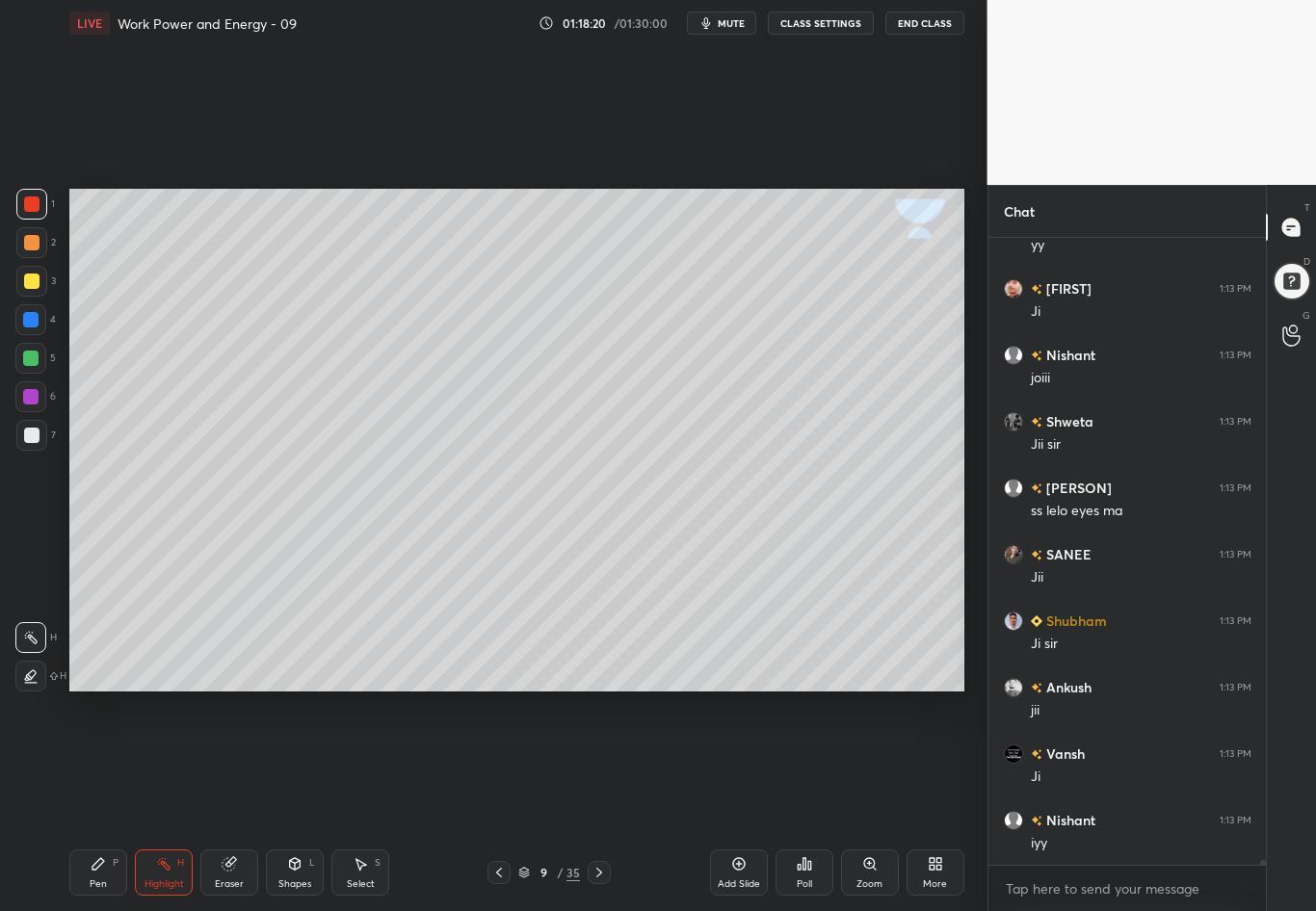 click 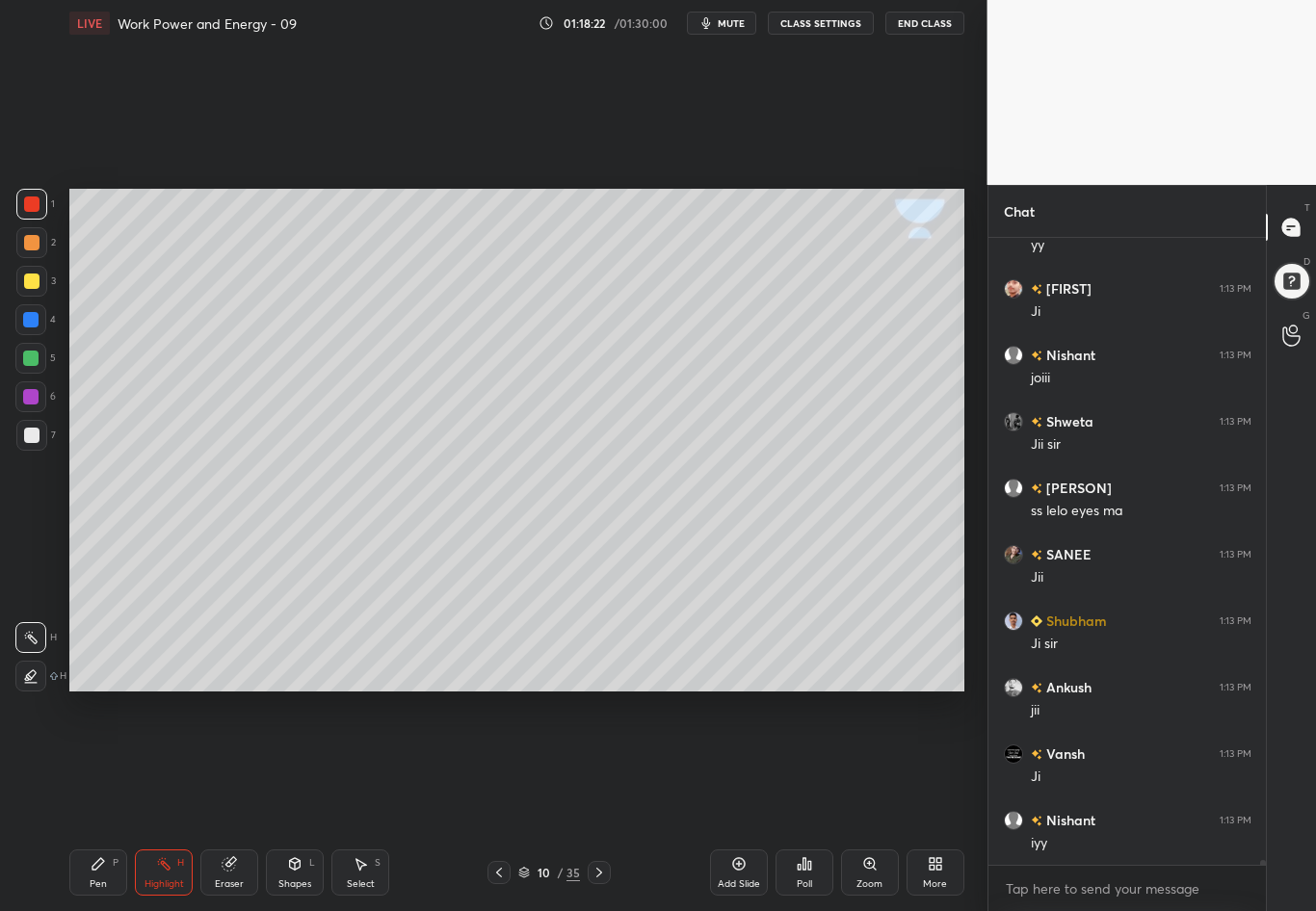 click 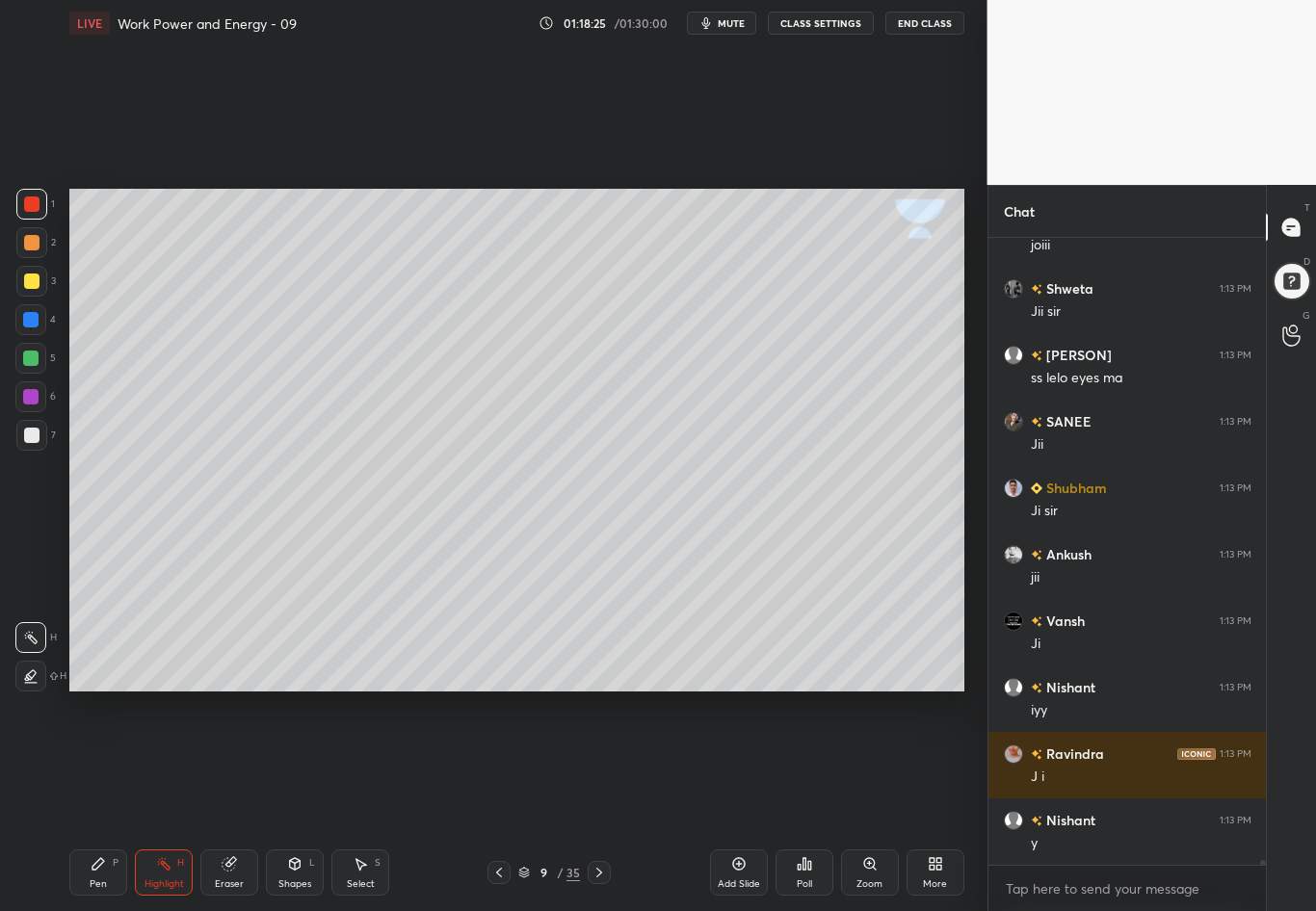 scroll, scrollTop: 88947, scrollLeft: 0, axis: vertical 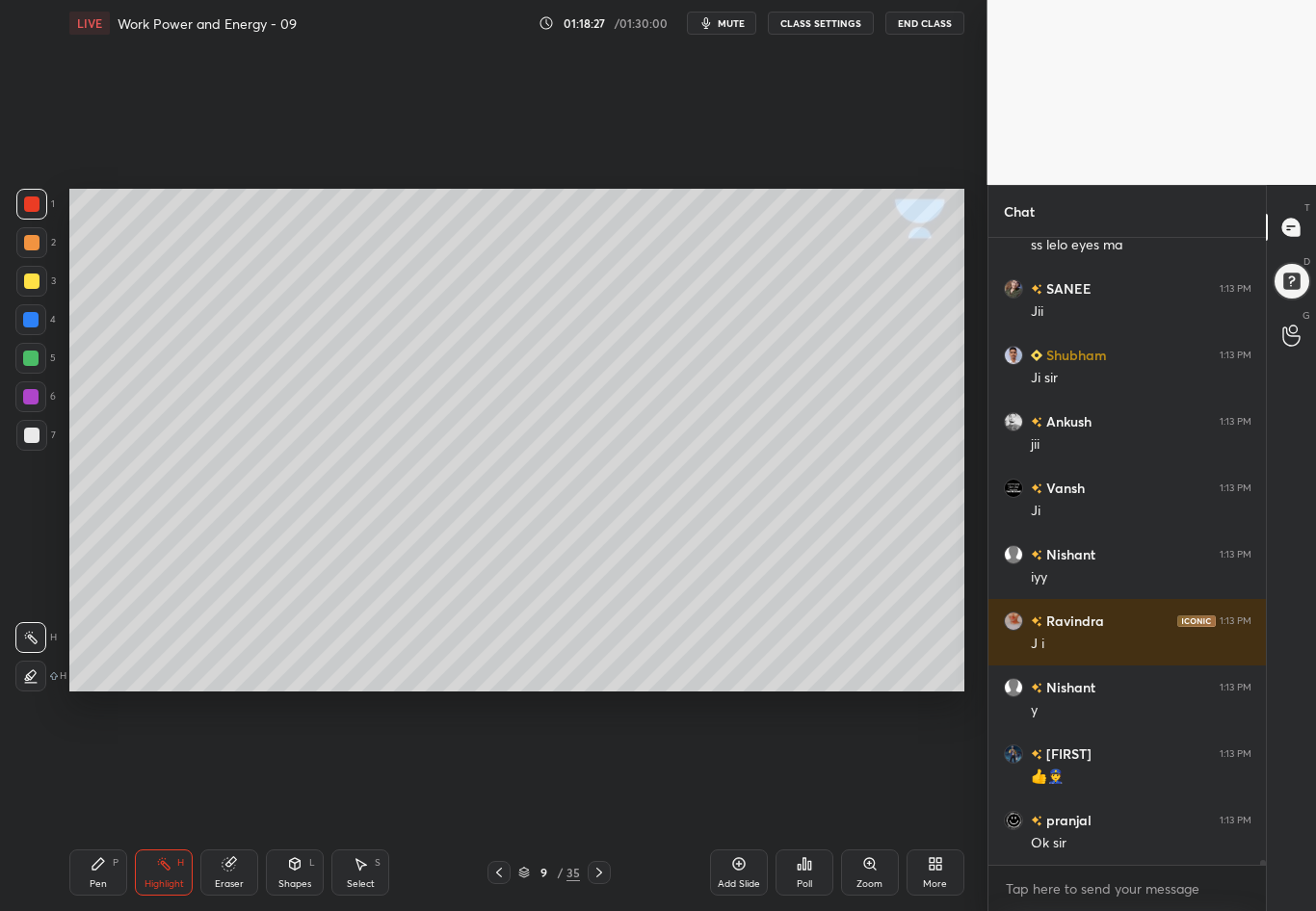 click 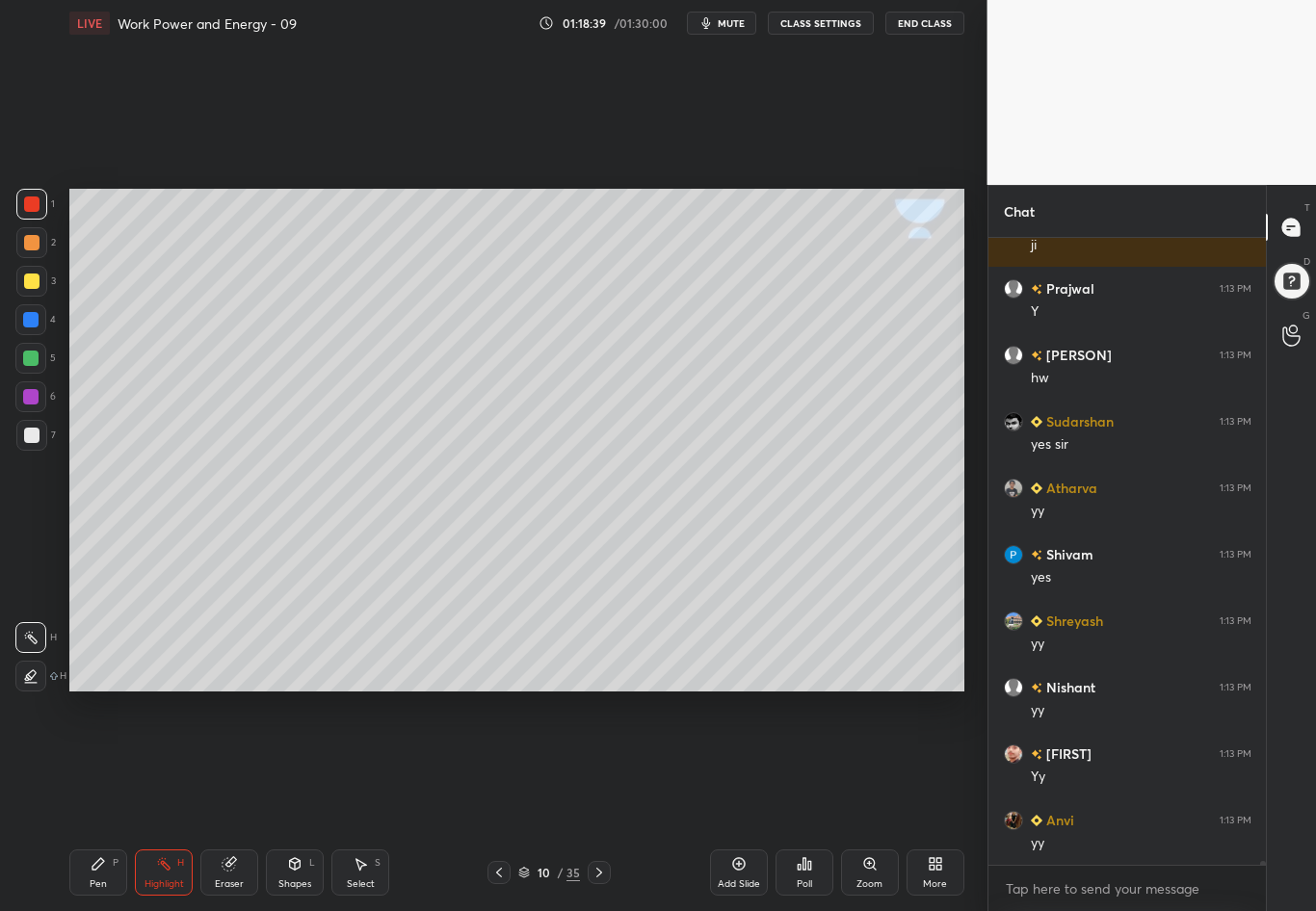 click on "Pen P" at bounding box center (98, 872) 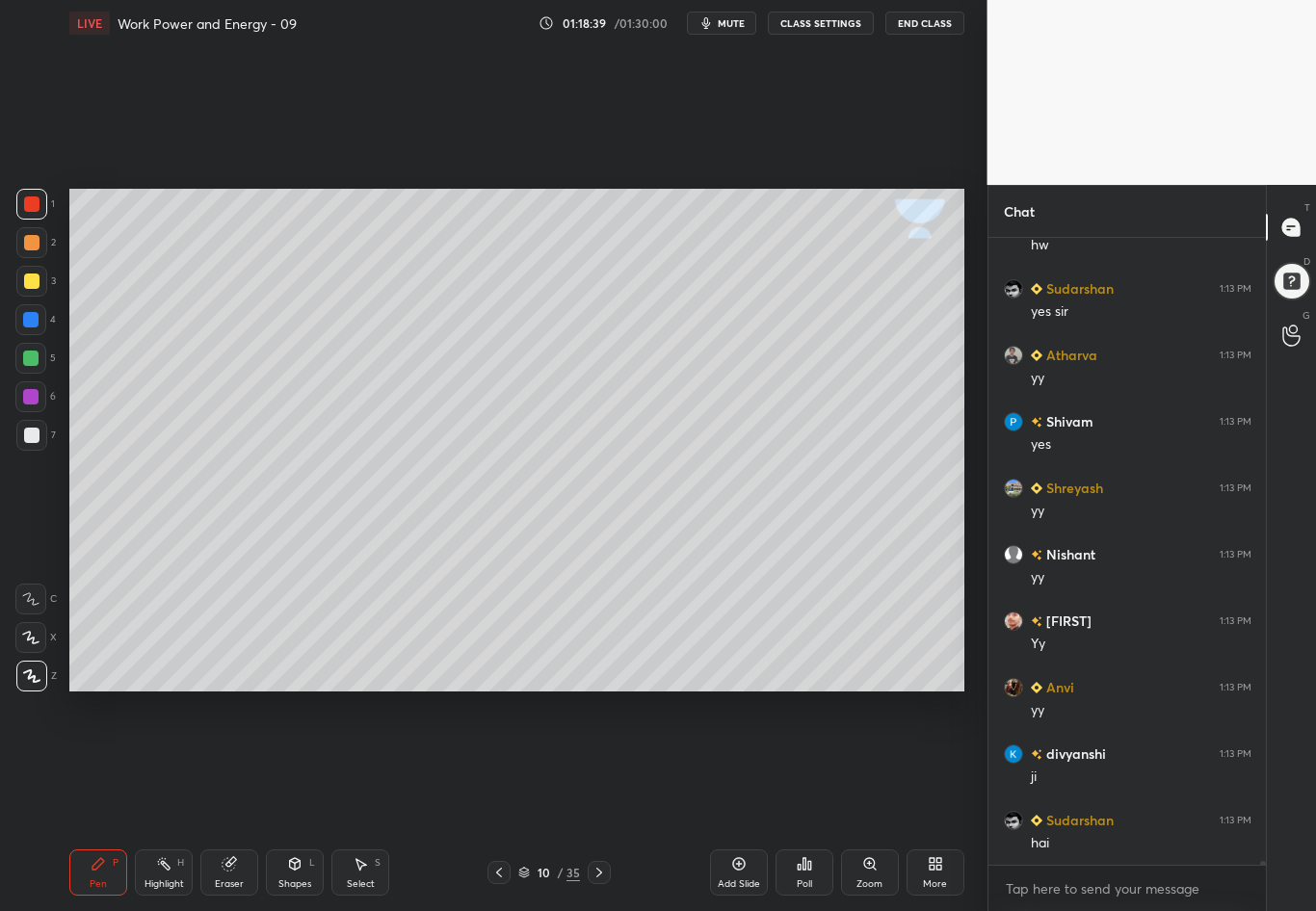 click on "7" at bounding box center [36, 439] 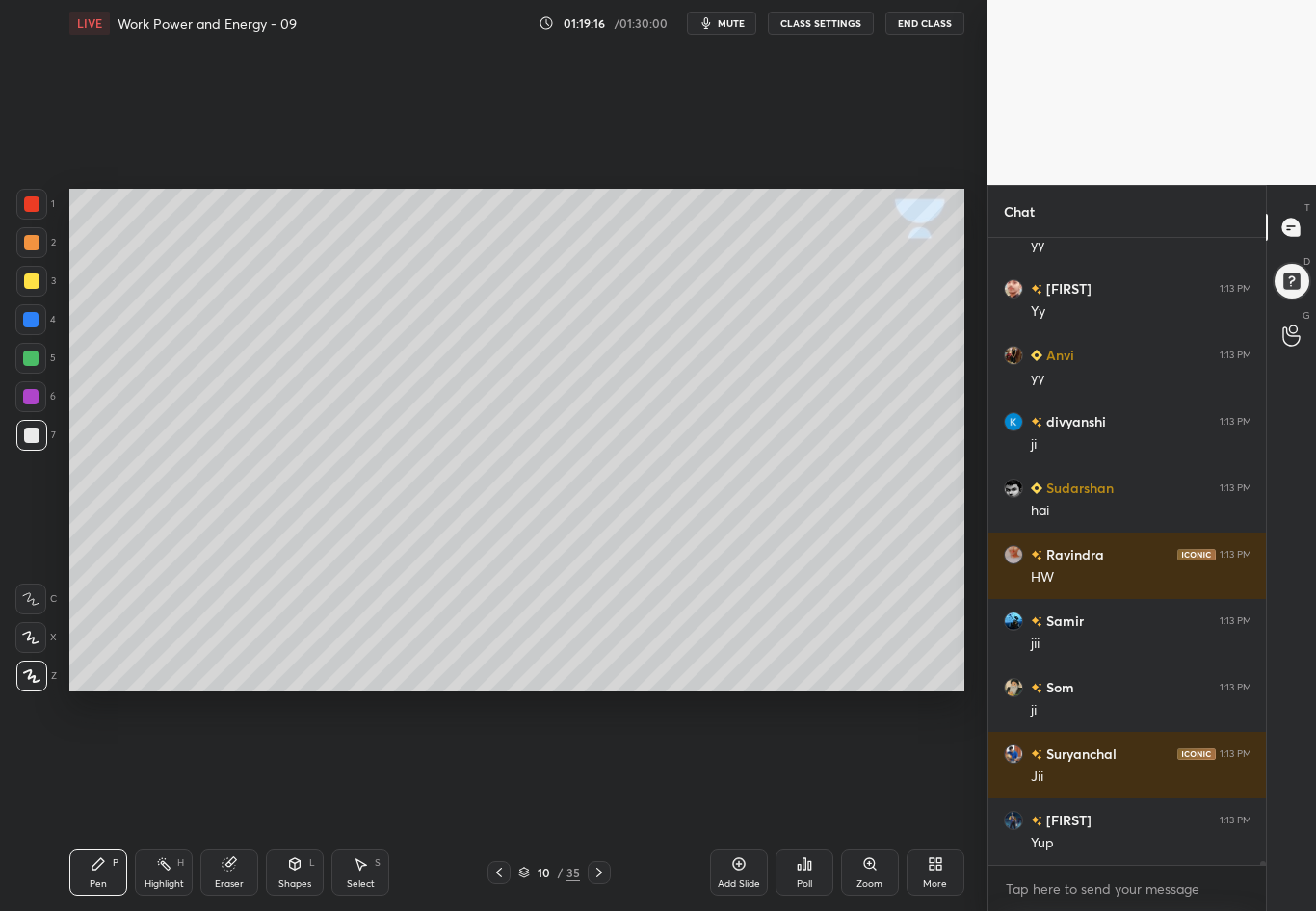 click at bounding box center [32, 281] 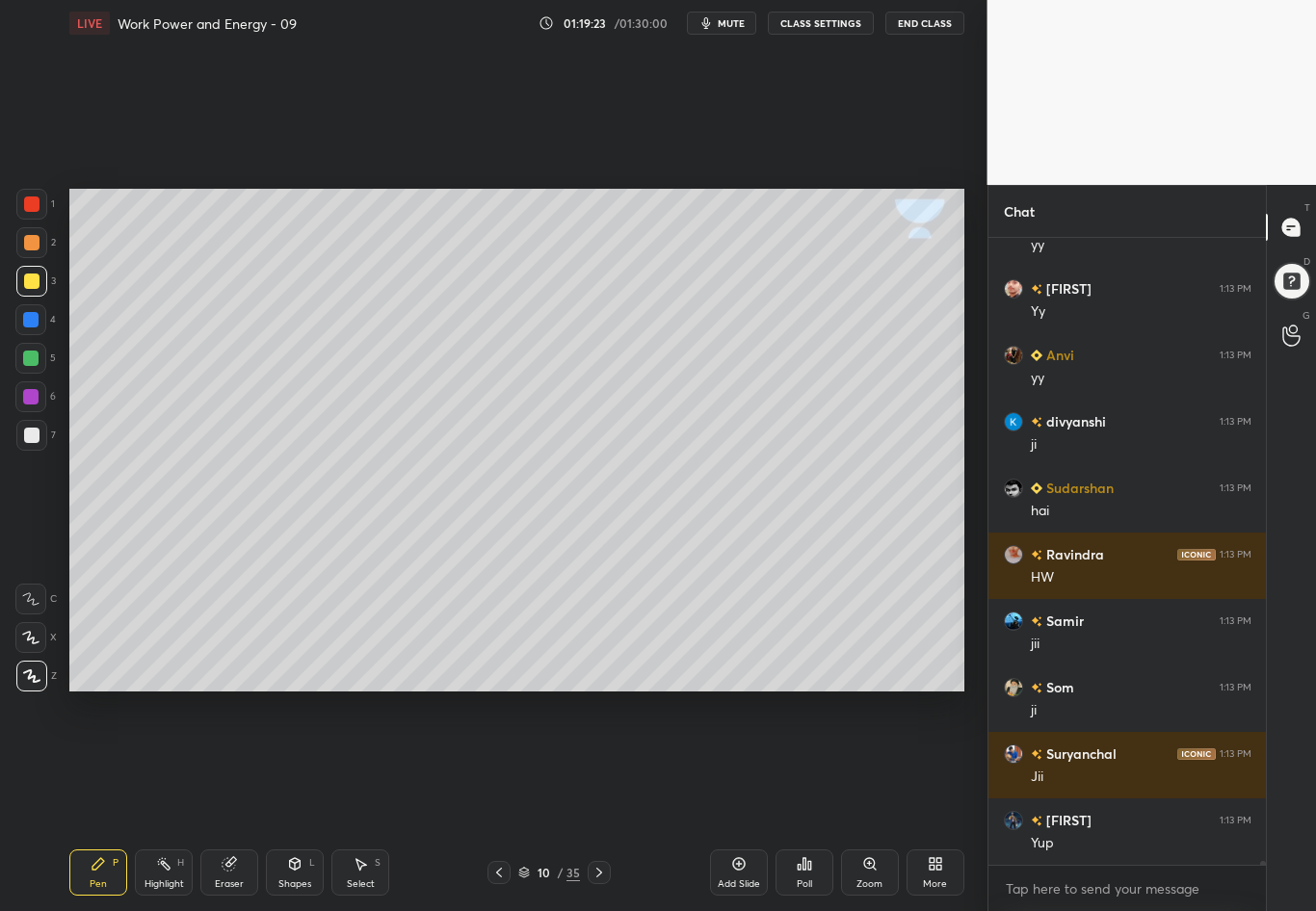 scroll, scrollTop: 582, scrollLeft: 272, axis: both 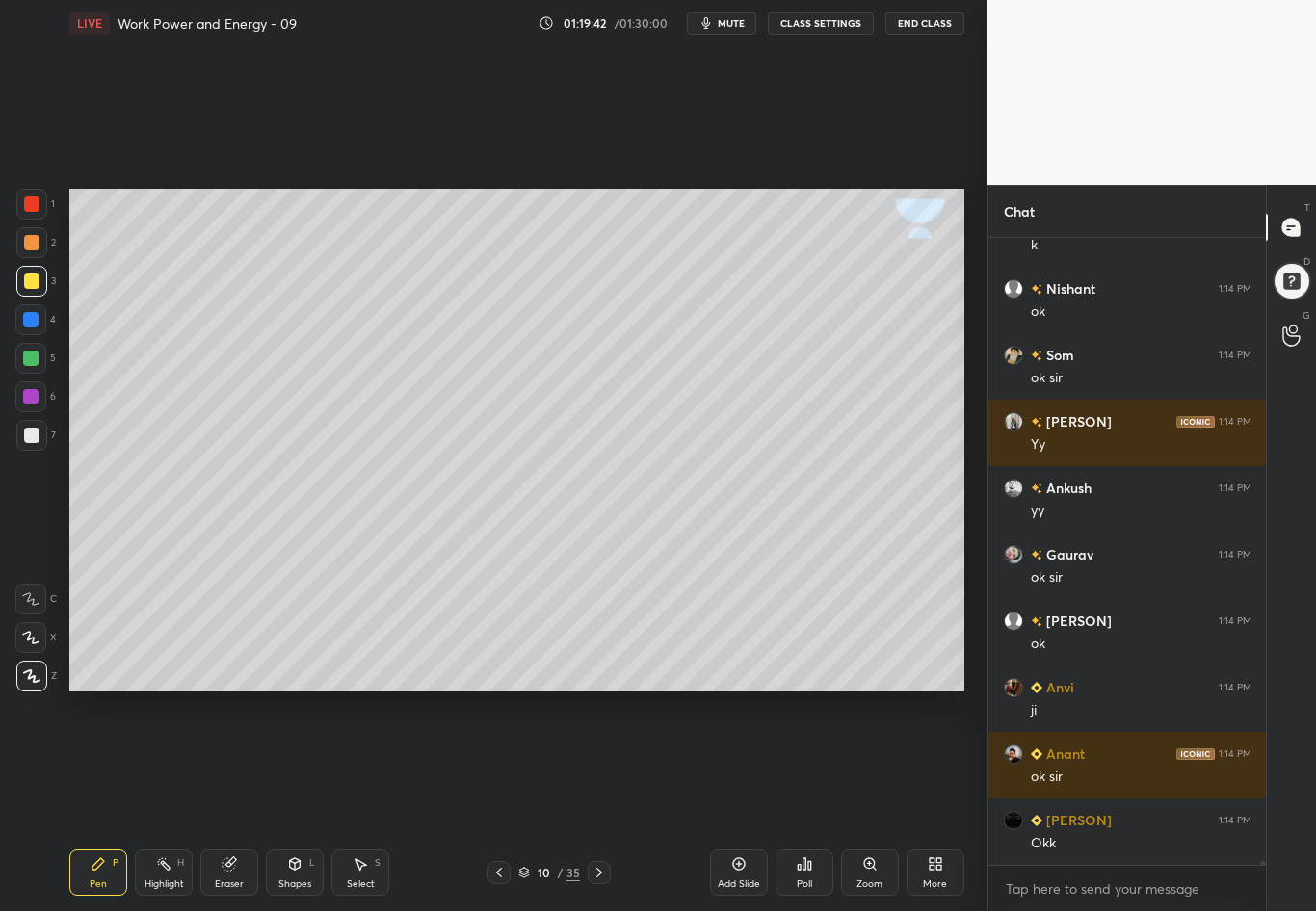 click on "Eraser" at bounding box center [229, 884] 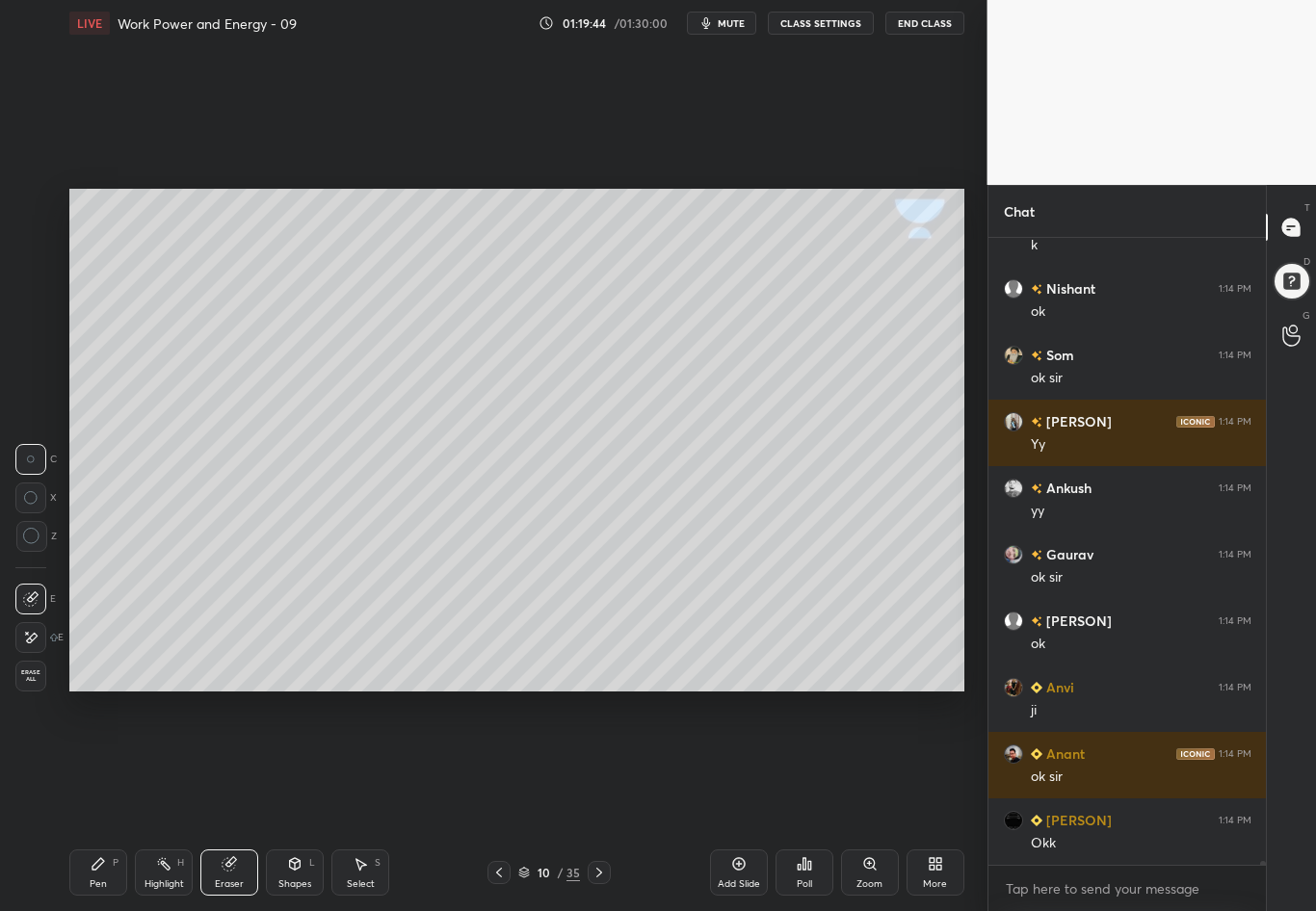 scroll, scrollTop: 92003, scrollLeft: 0, axis: vertical 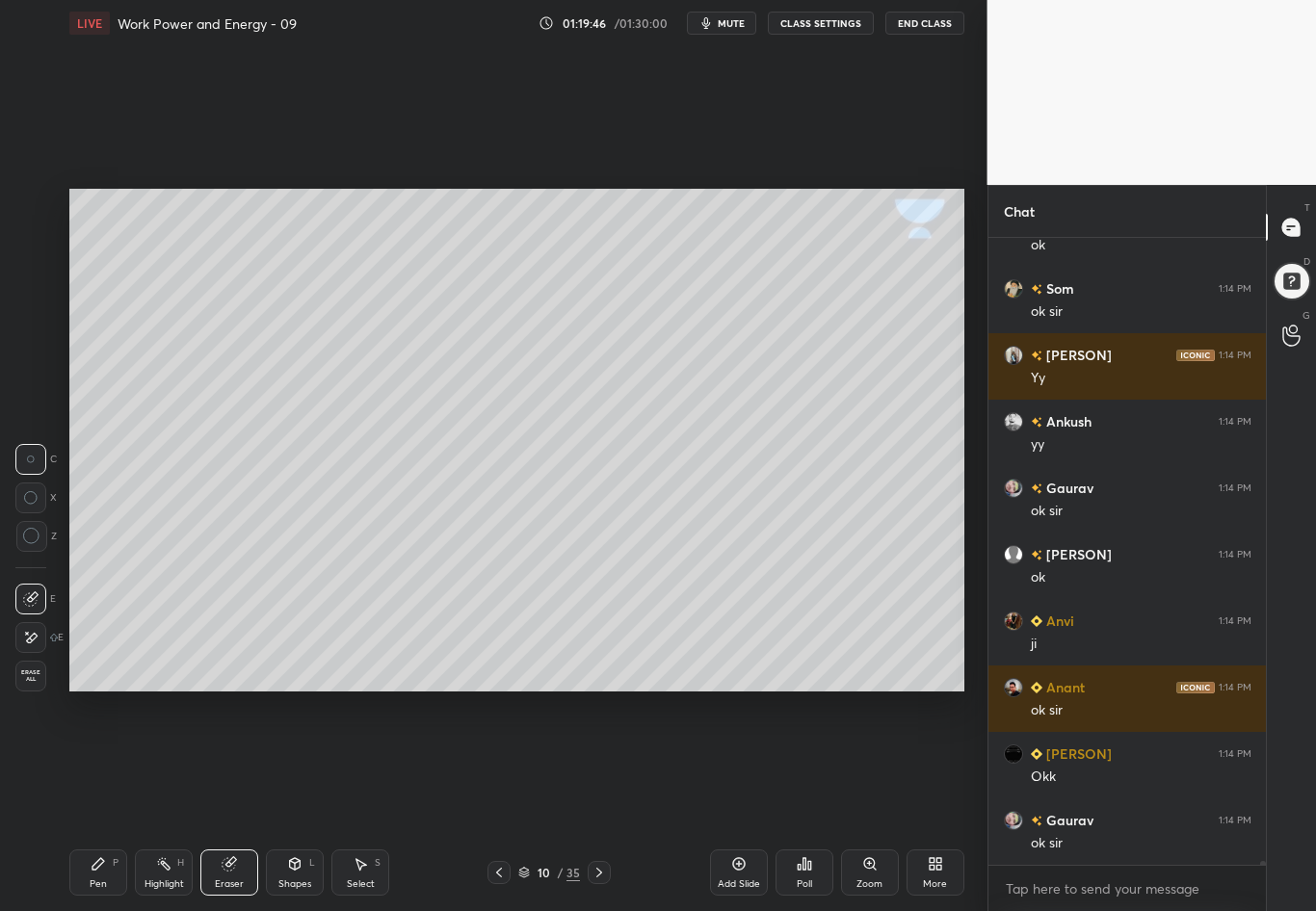 click on "Pen P" at bounding box center (98, 872) 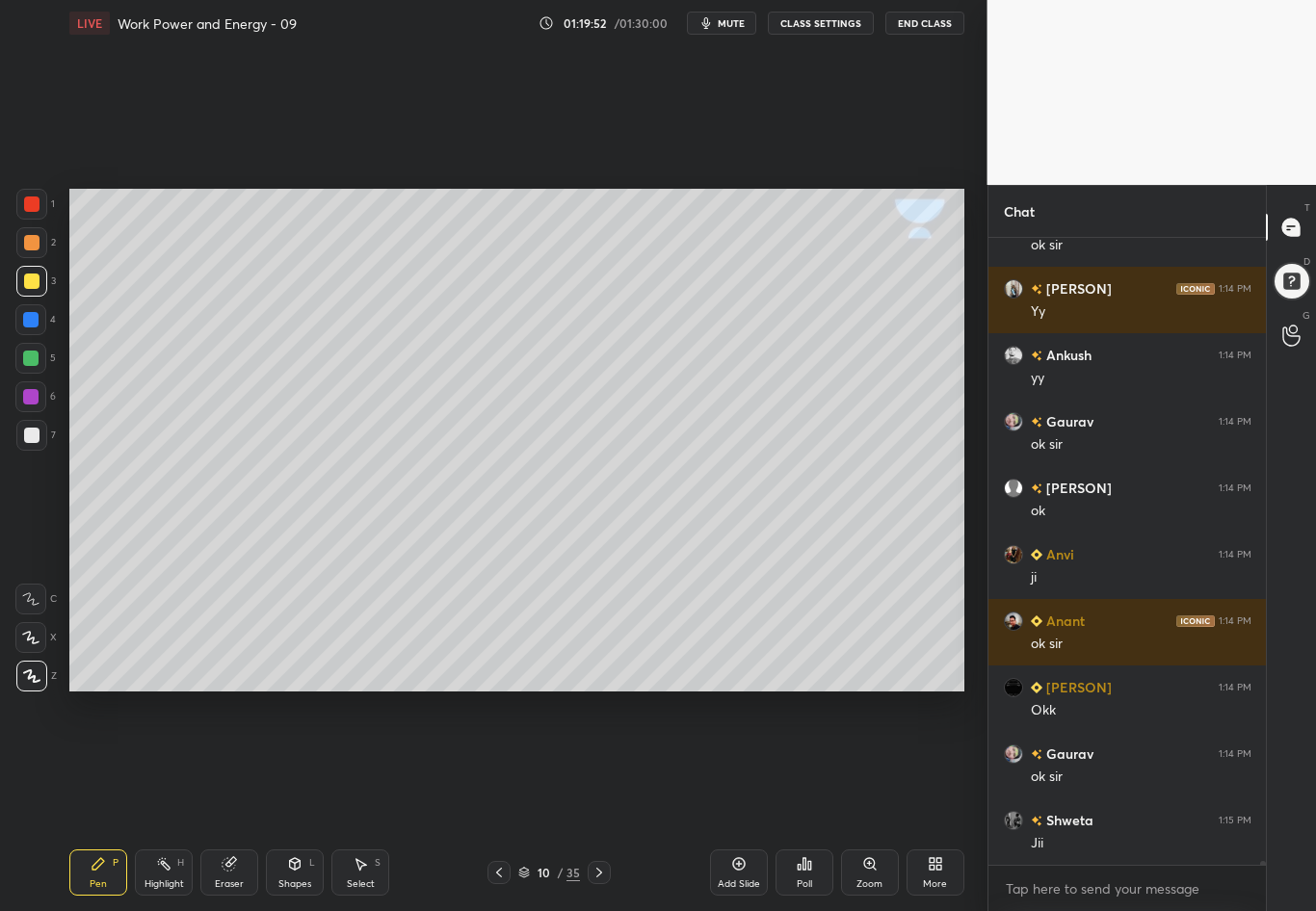 scroll, scrollTop: 92136, scrollLeft: 0, axis: vertical 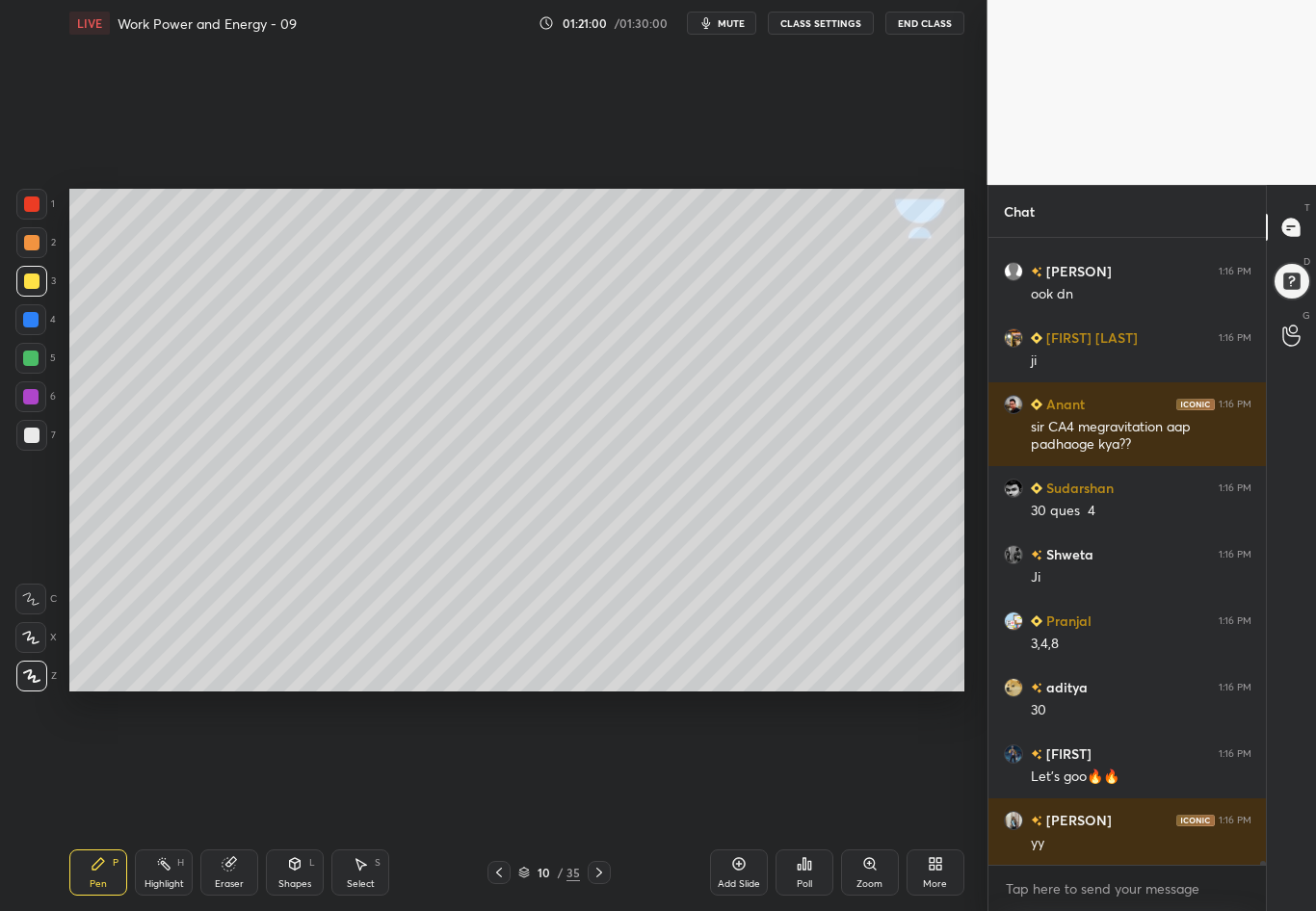 click at bounding box center (32, 435) 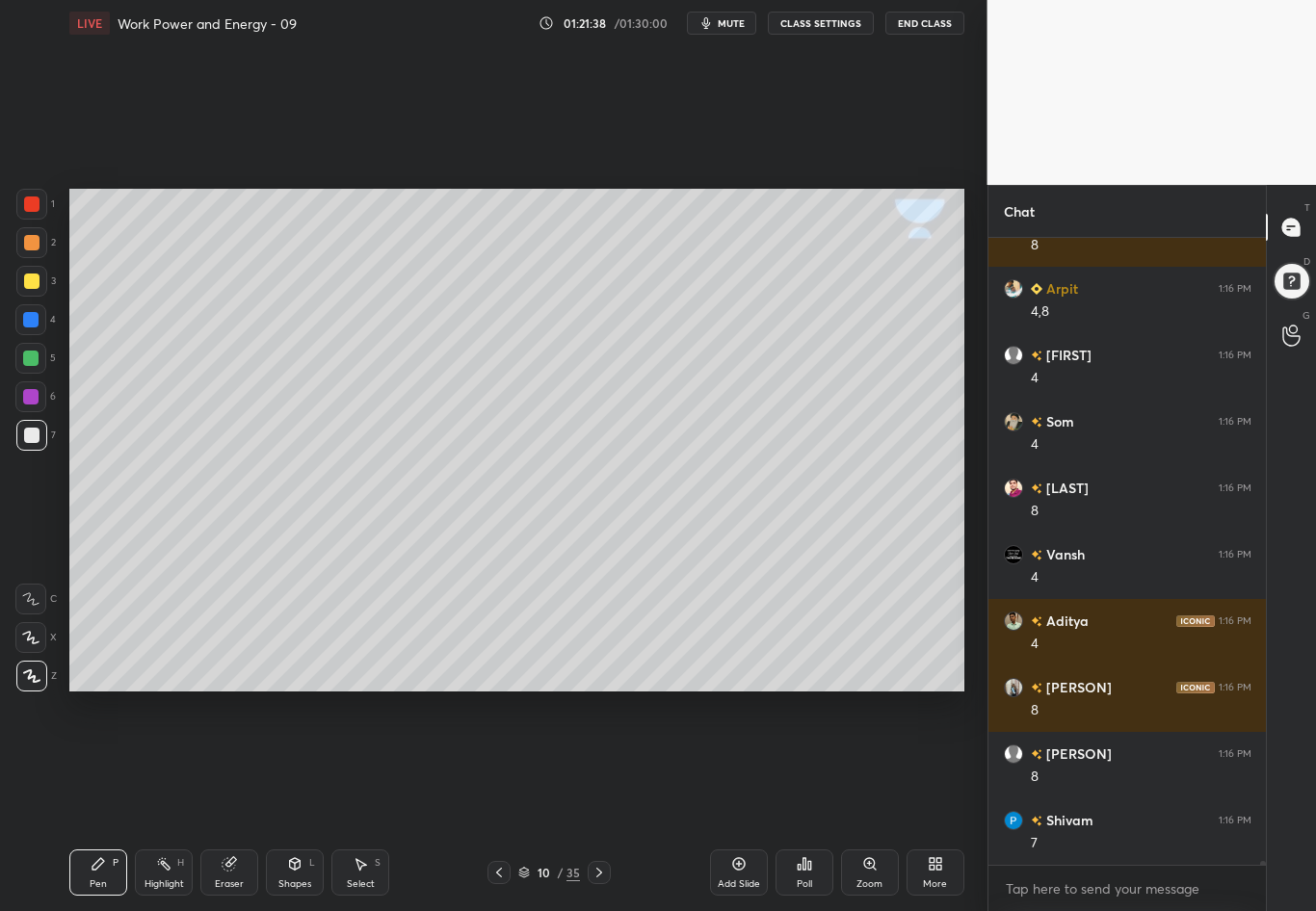 scroll, scrollTop: 97491, scrollLeft: 0, axis: vertical 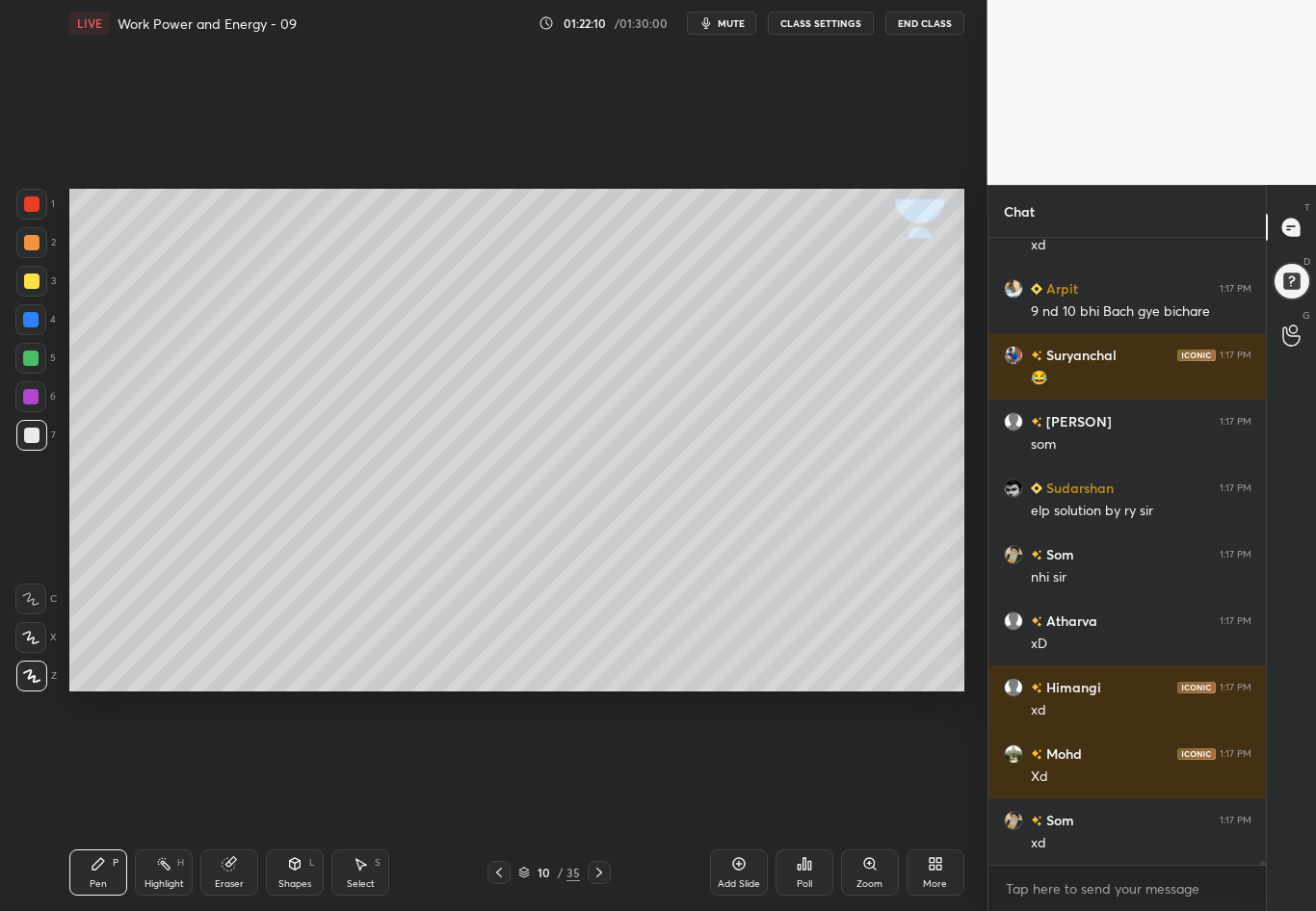 click at bounding box center (32, 435) 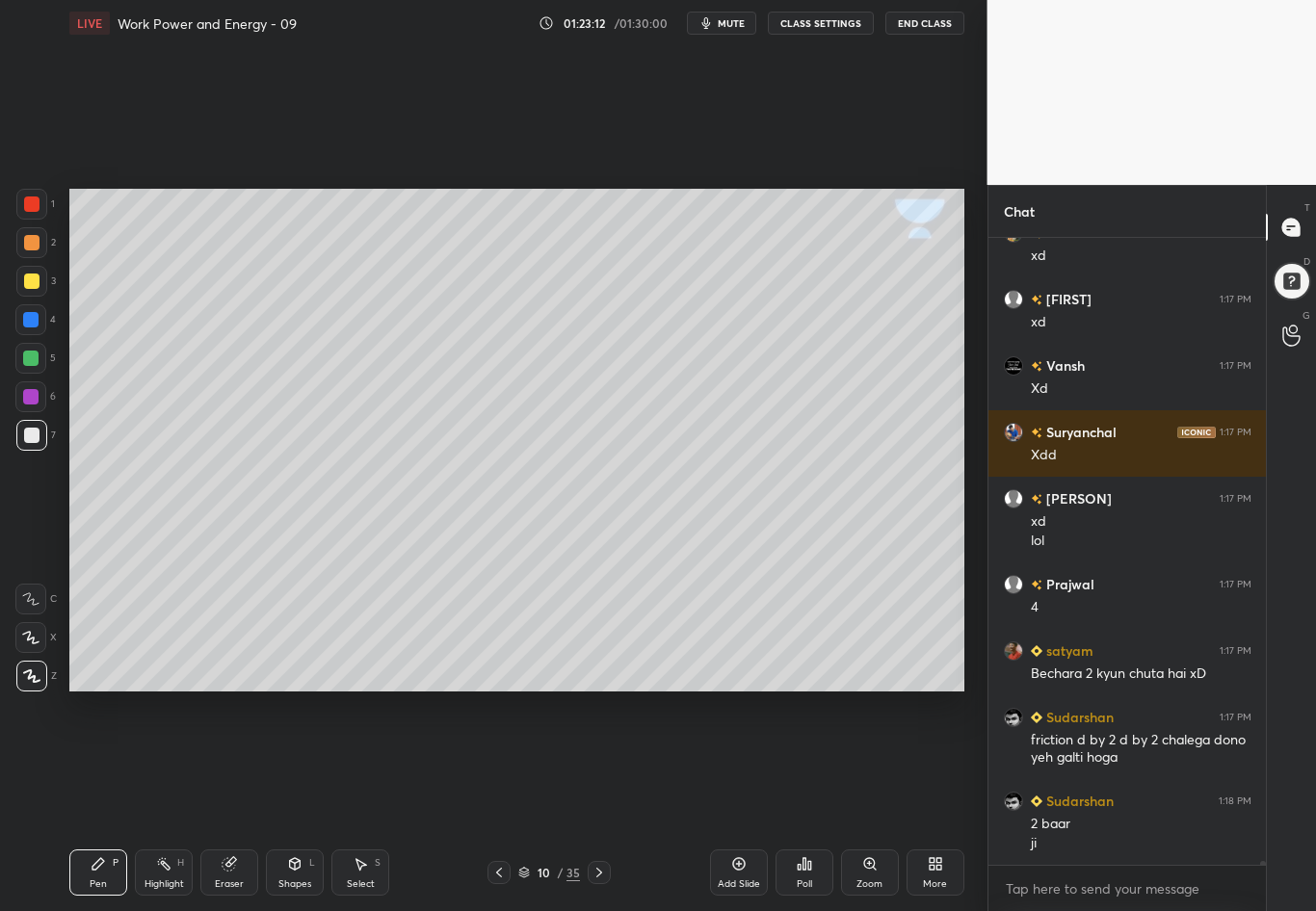 scroll, scrollTop: 99807, scrollLeft: 0, axis: vertical 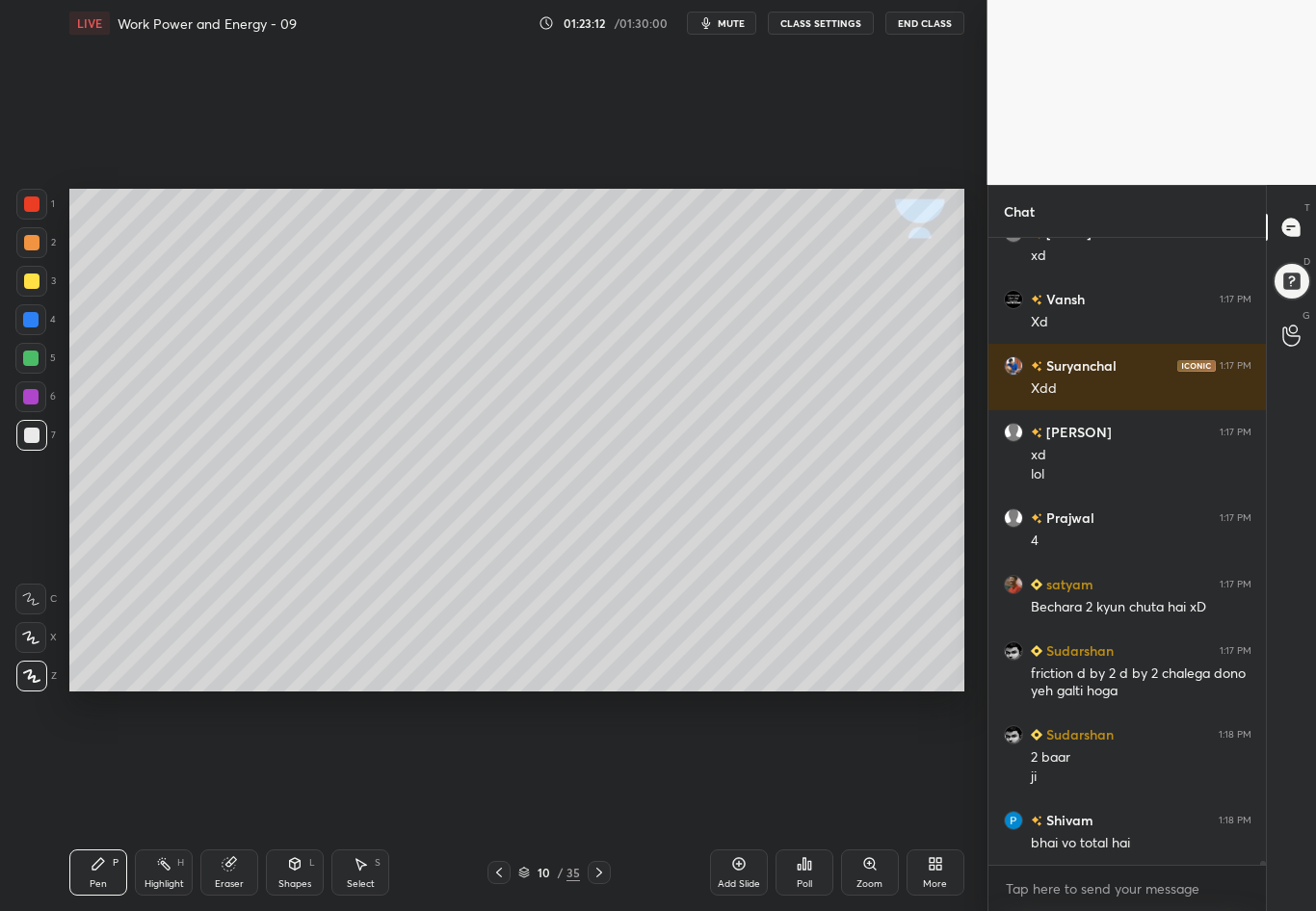 click at bounding box center (32, 281) 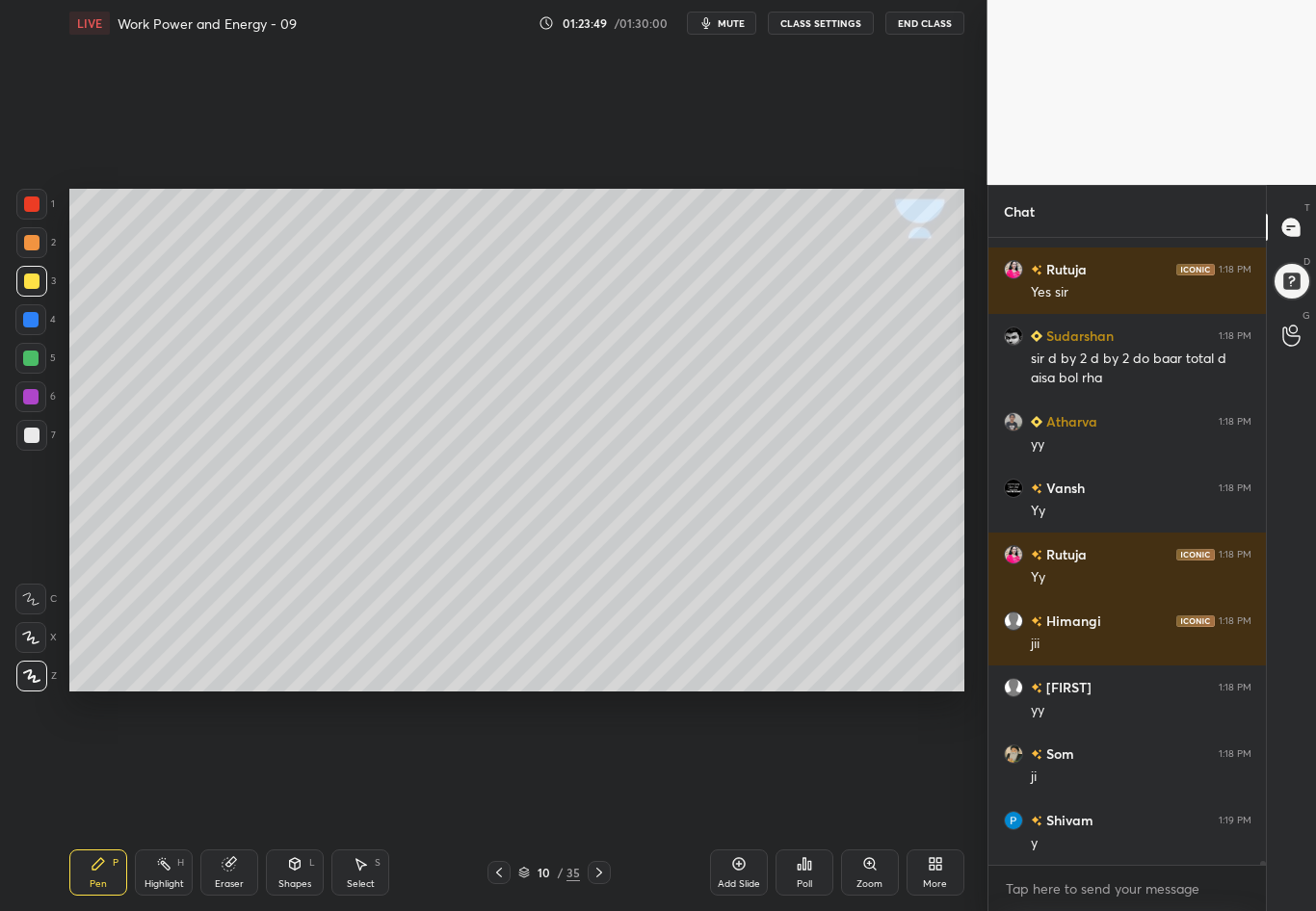 scroll, scrollTop: 100490, scrollLeft: 0, axis: vertical 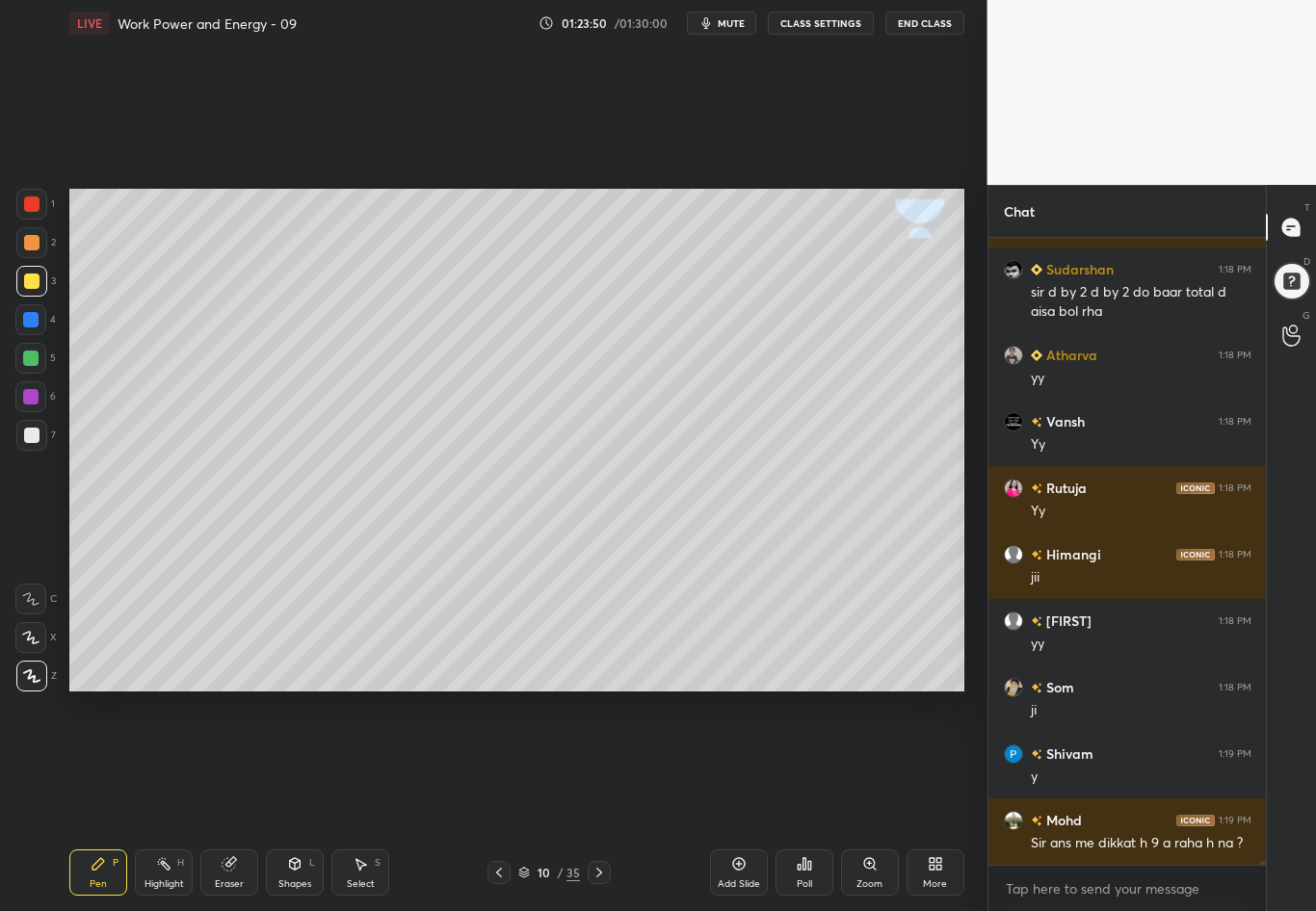 click at bounding box center [32, 281] 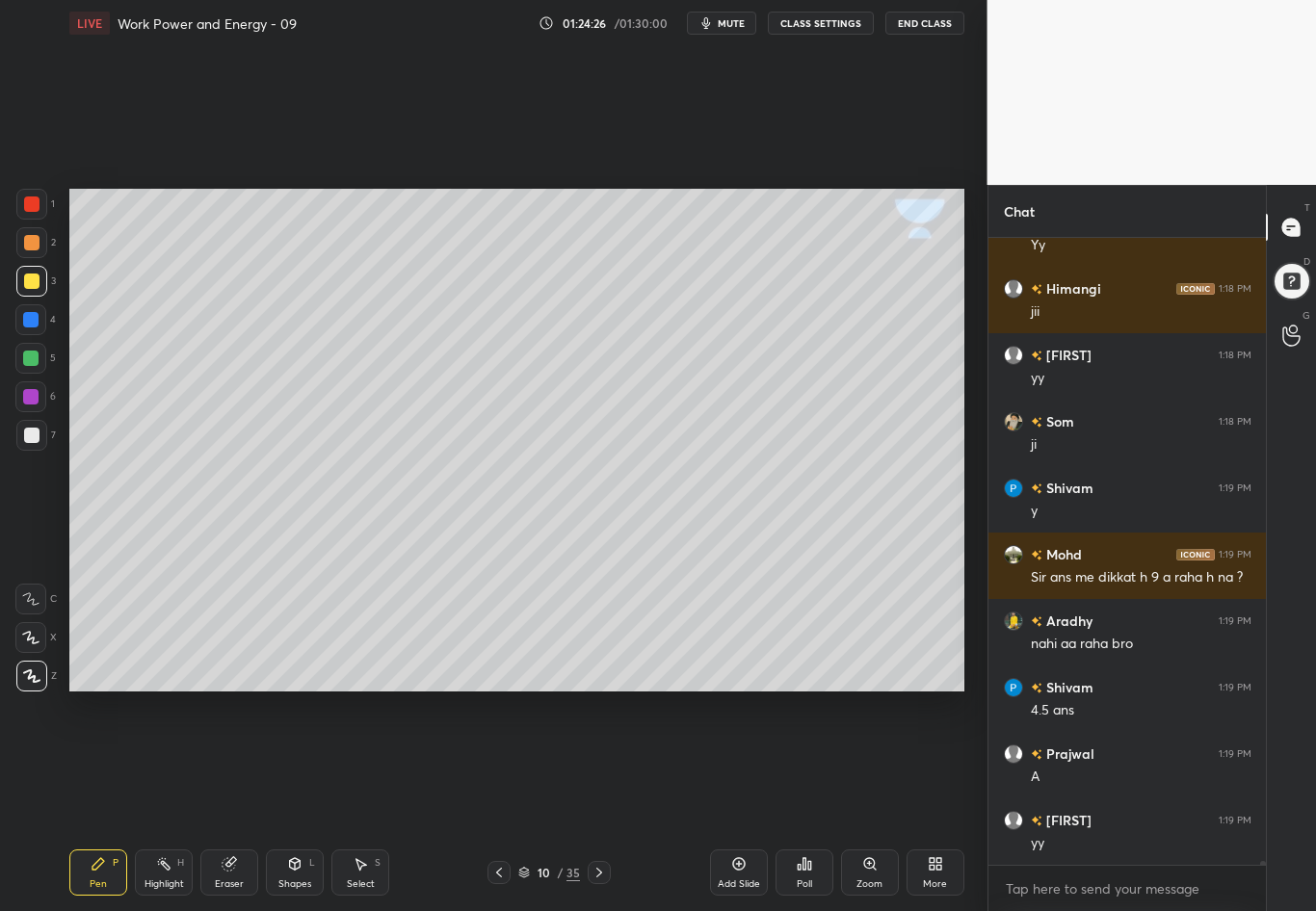 scroll, scrollTop: 100822, scrollLeft: 0, axis: vertical 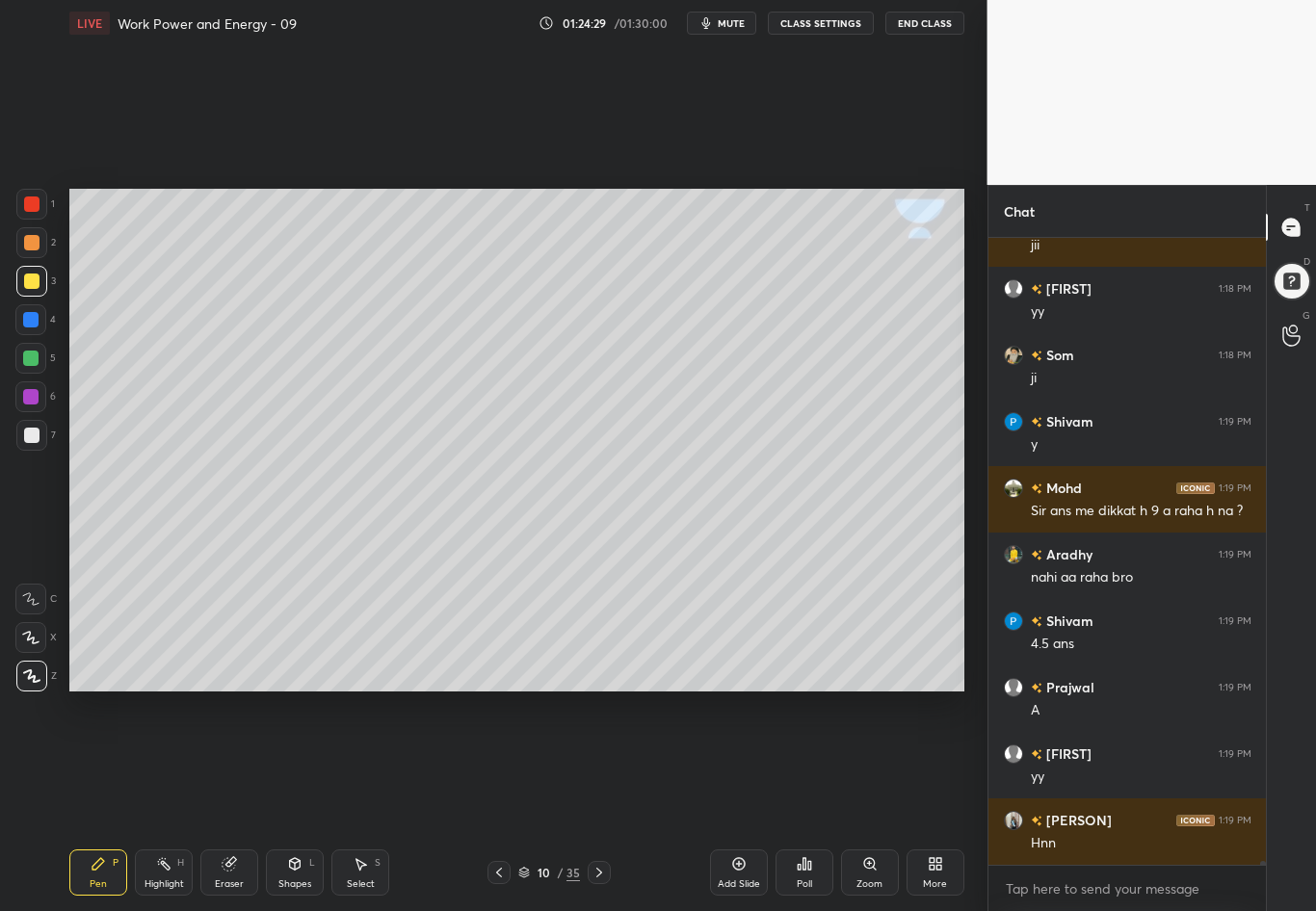 click on "Highlight H" at bounding box center [164, 872] 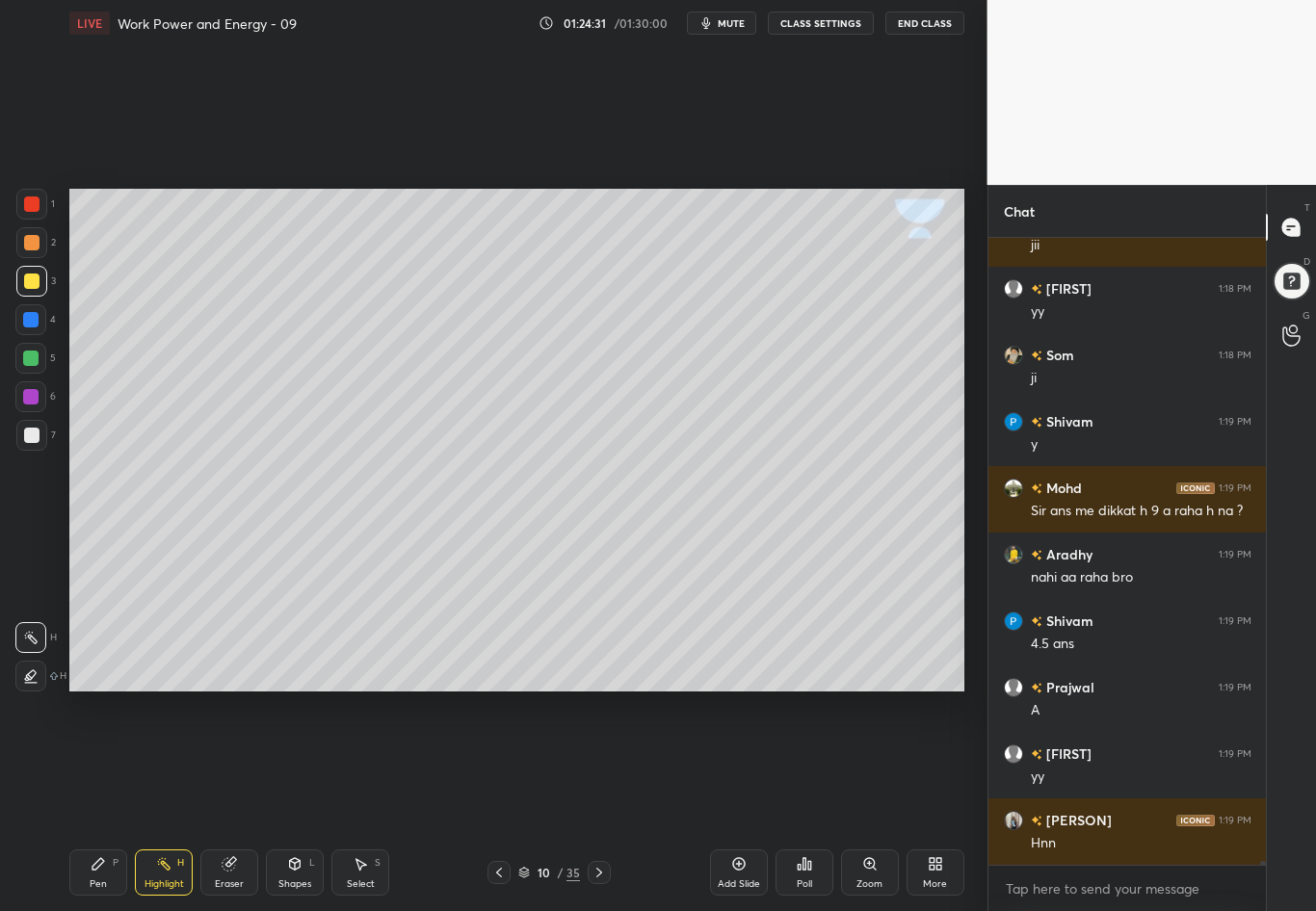 click on "Eraser" at bounding box center (229, 872) 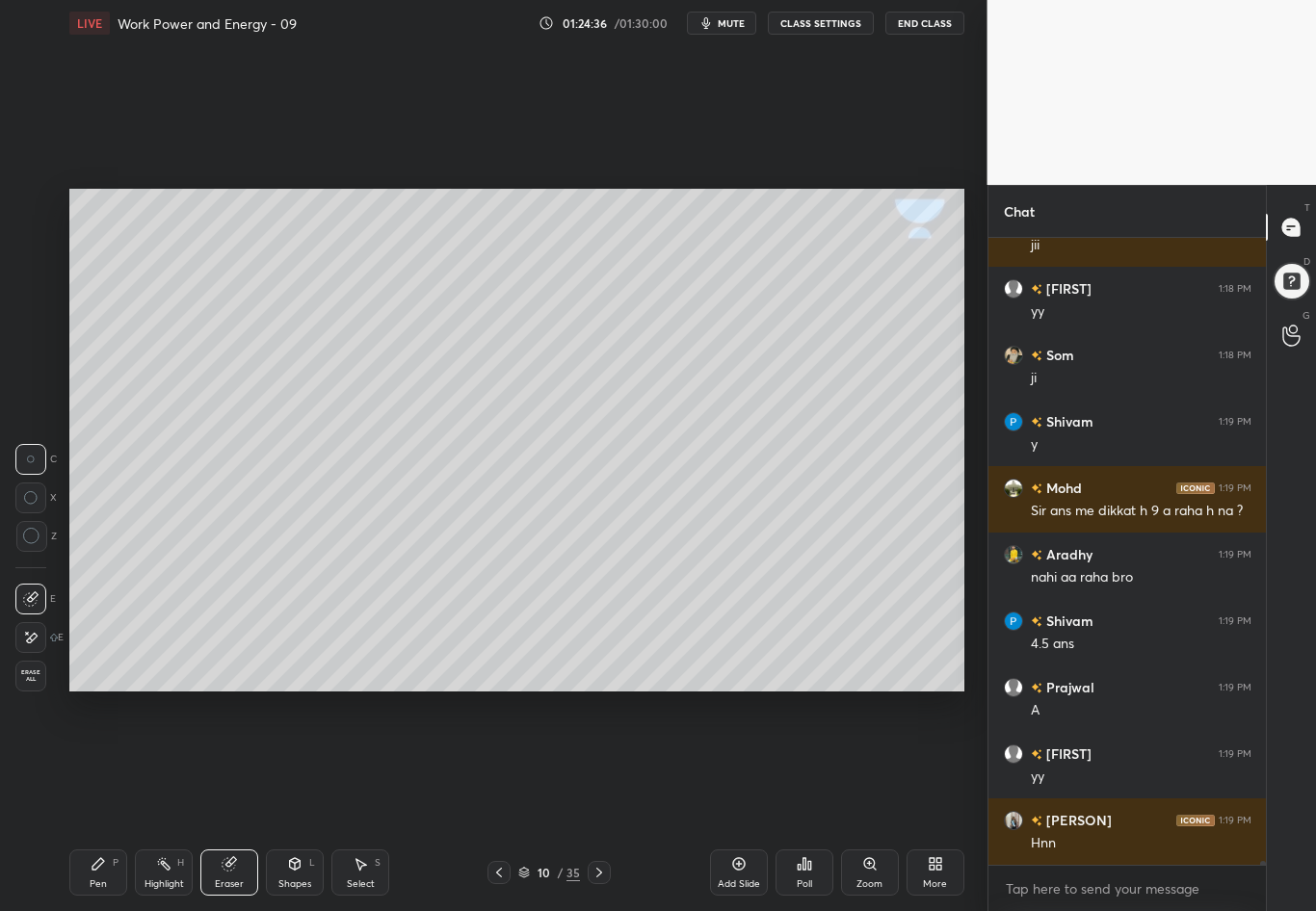click on "Pen" at bounding box center [98, 884] 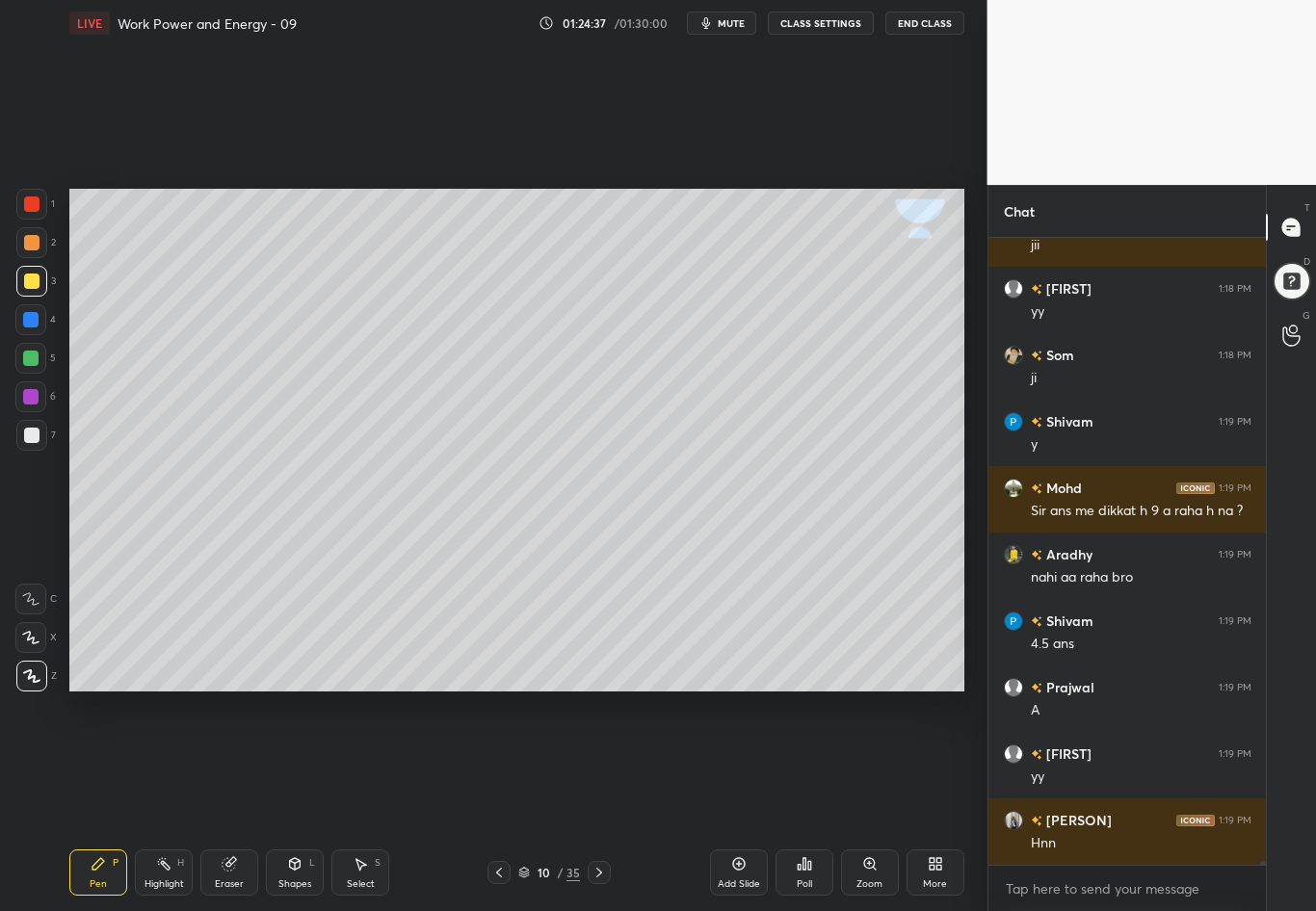 click at bounding box center [32, 435] 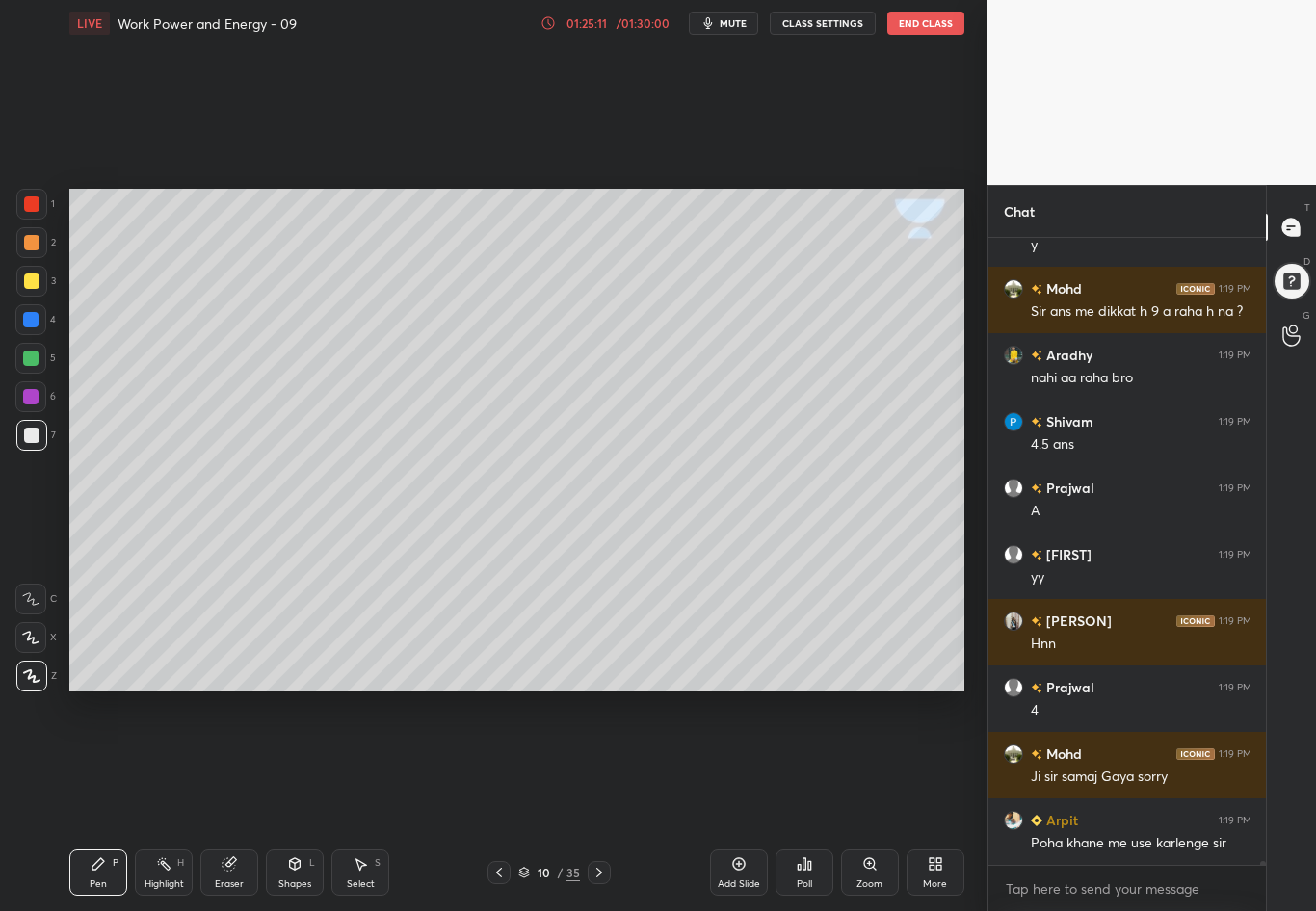 scroll, scrollTop: 101088, scrollLeft: 0, axis: vertical 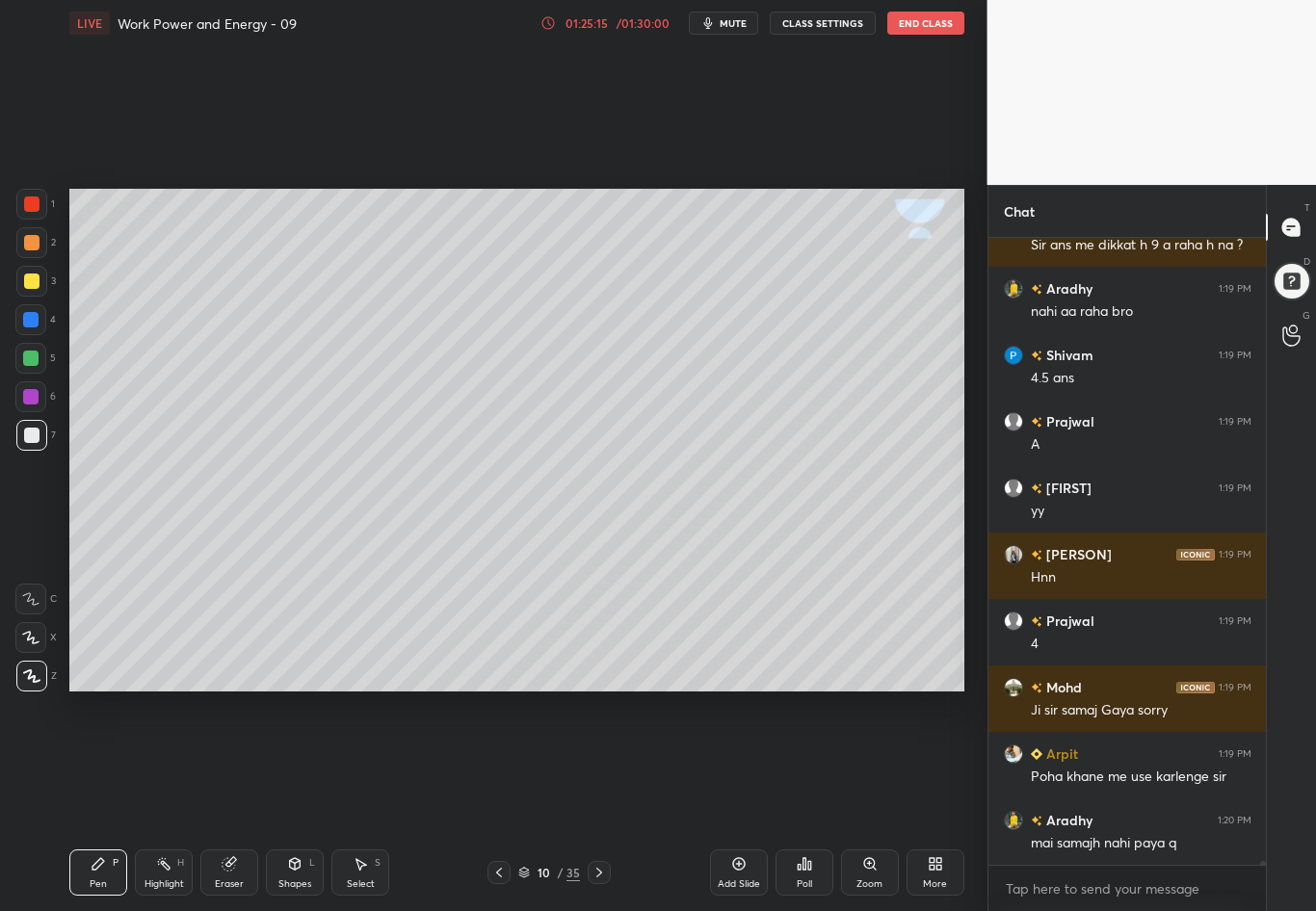 click at bounding box center (32, 281) 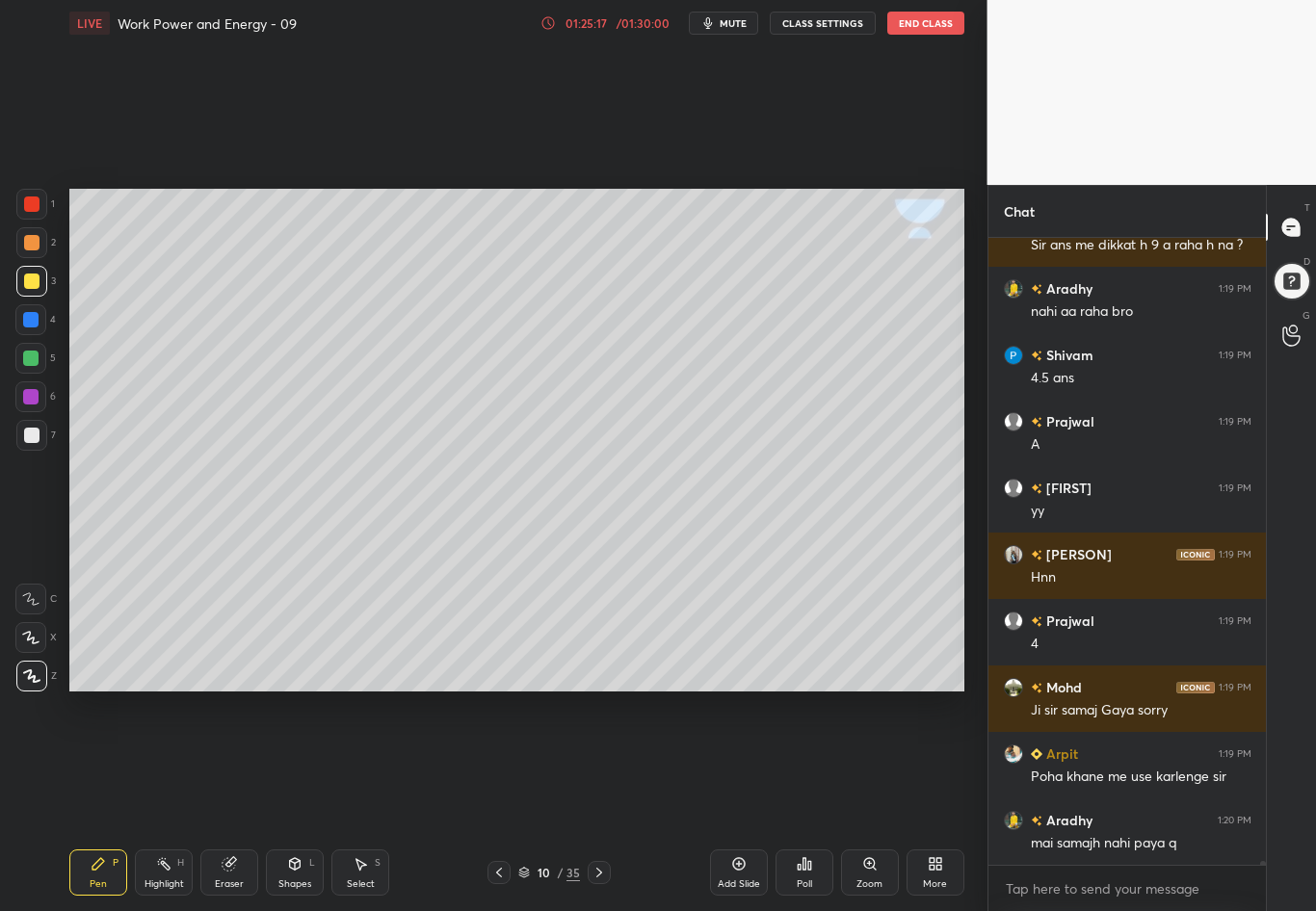 scroll, scrollTop: 101155, scrollLeft: 0, axis: vertical 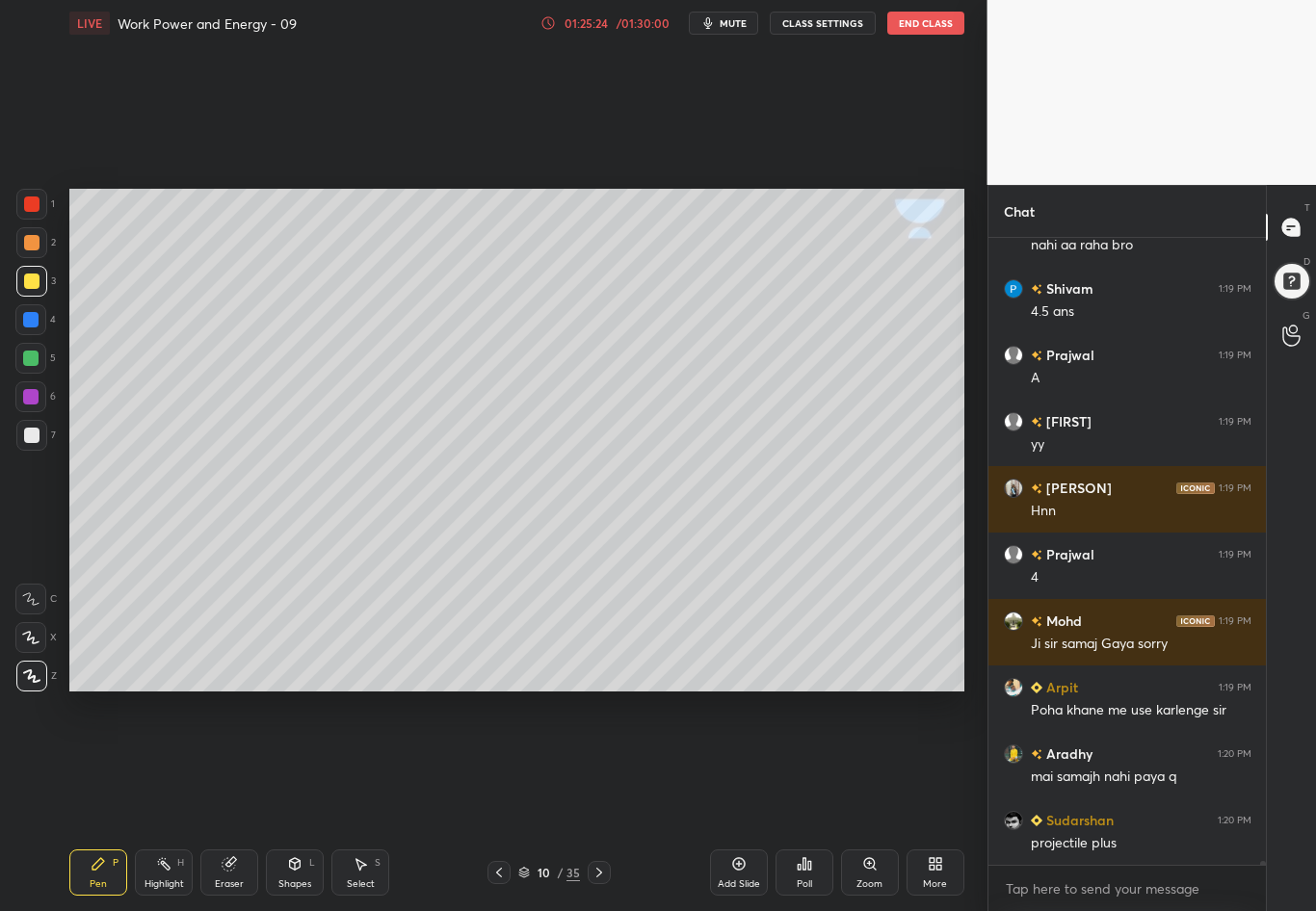 click at bounding box center (32, 435) 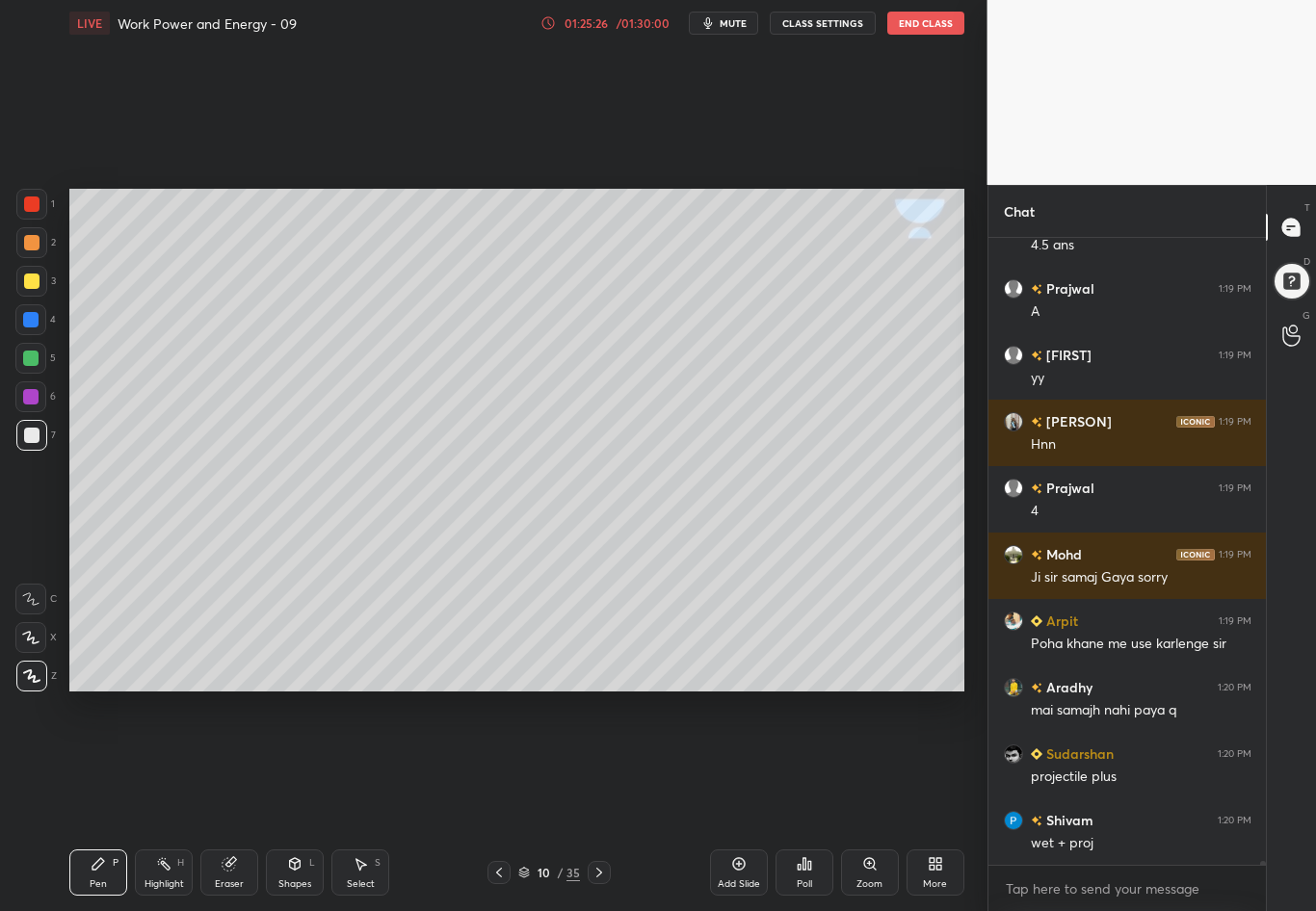 click 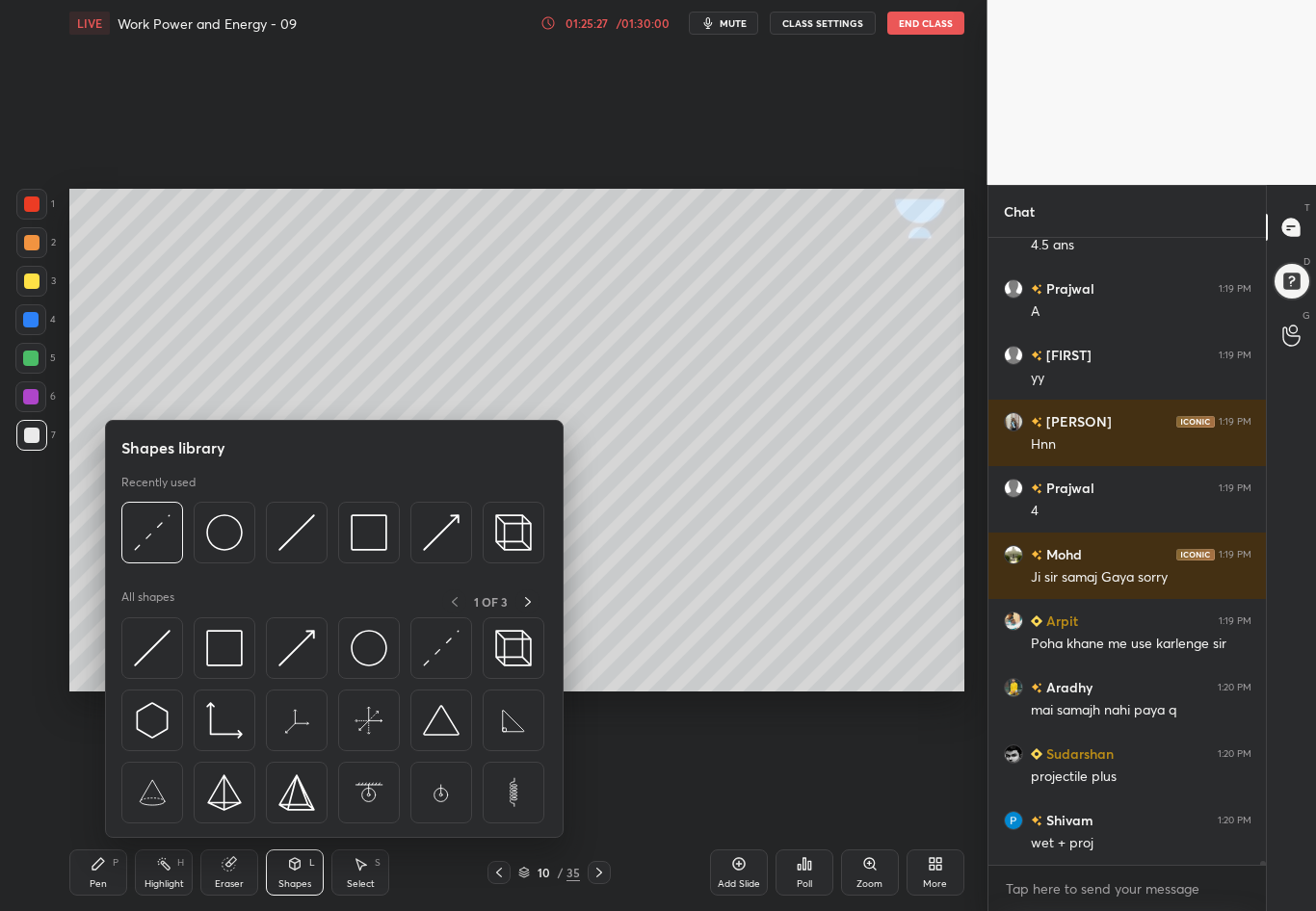 click at bounding box center [152, 533] 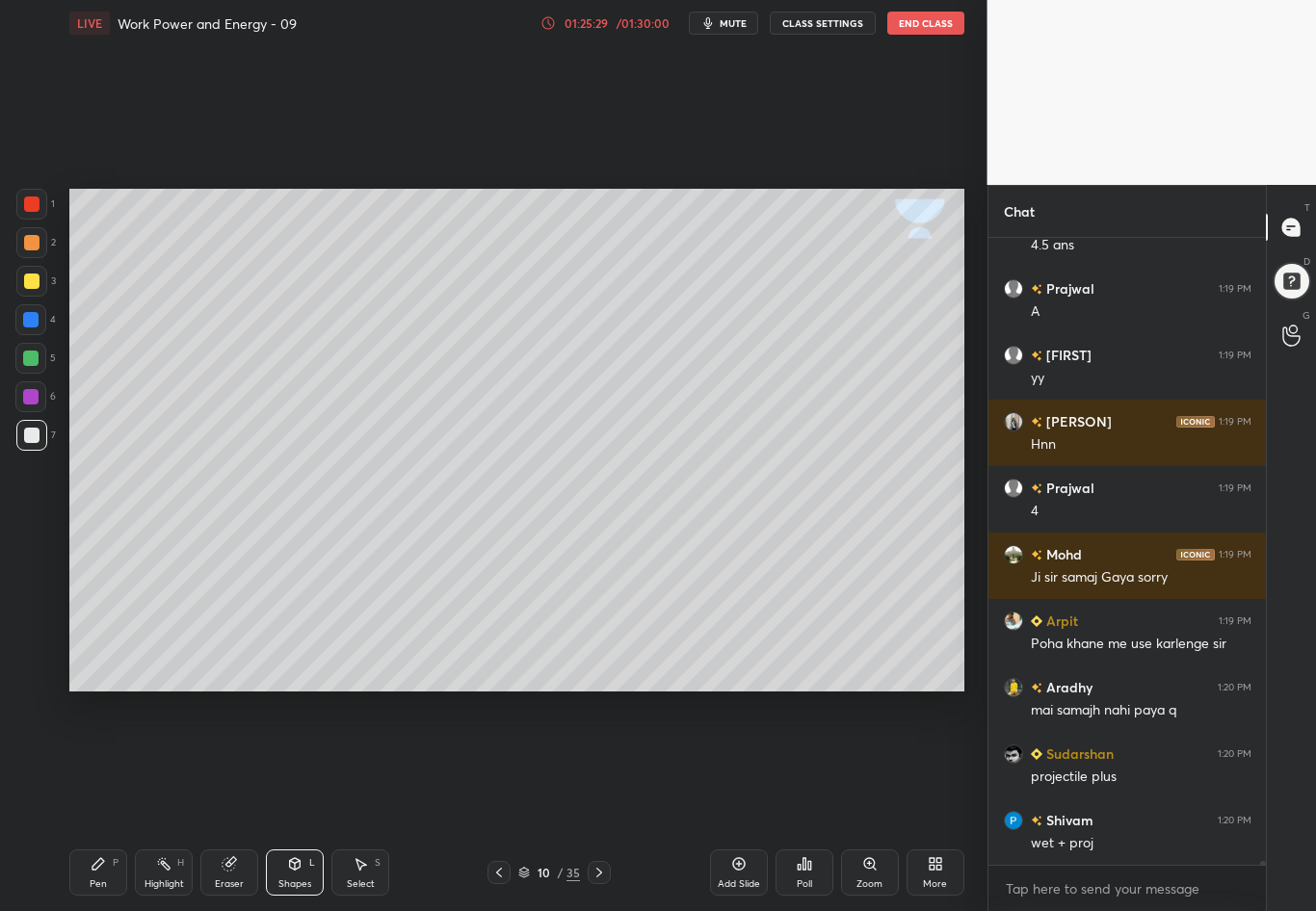 scroll, scrollTop: 101288, scrollLeft: 0, axis: vertical 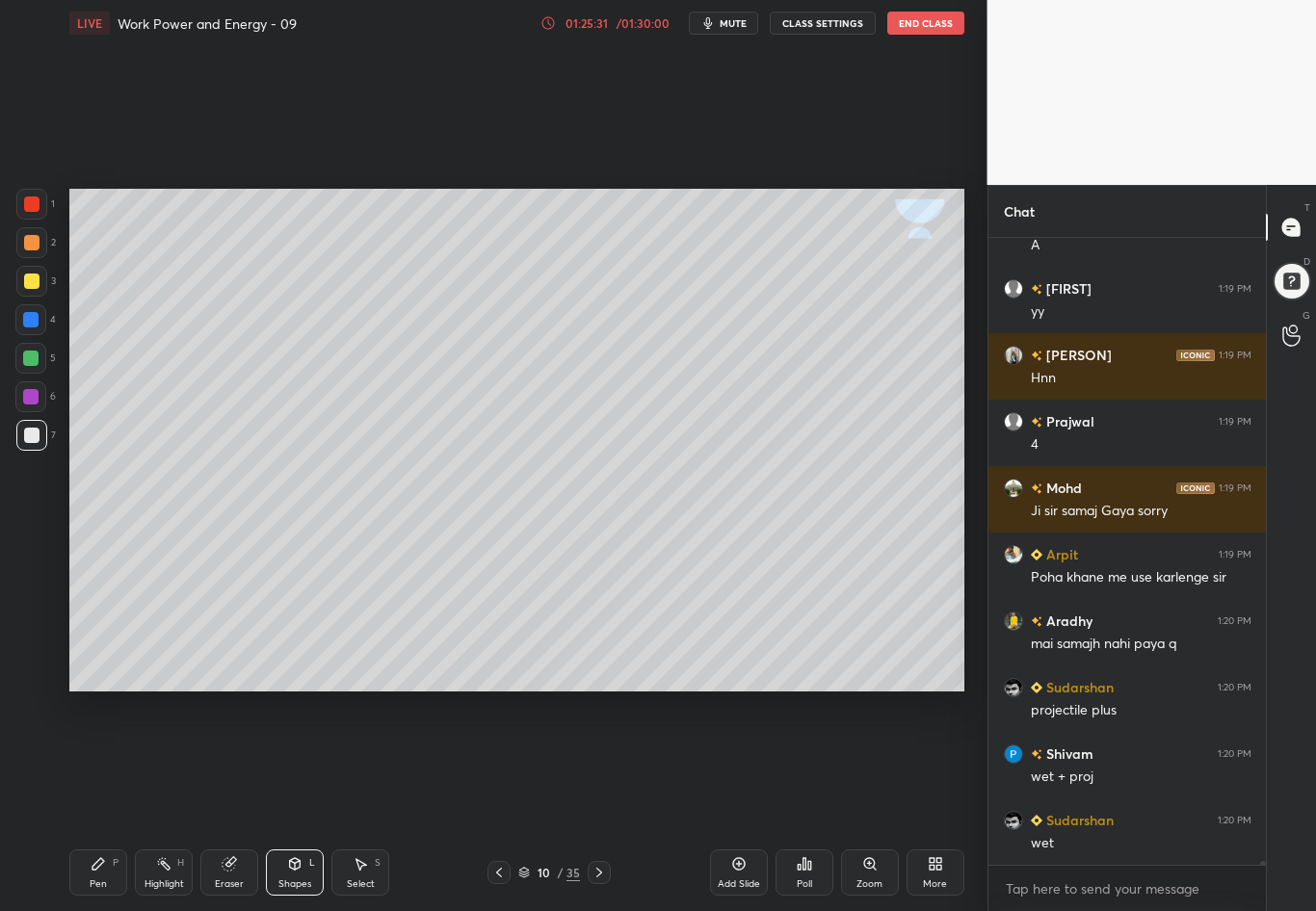 click at bounding box center (32, 281) 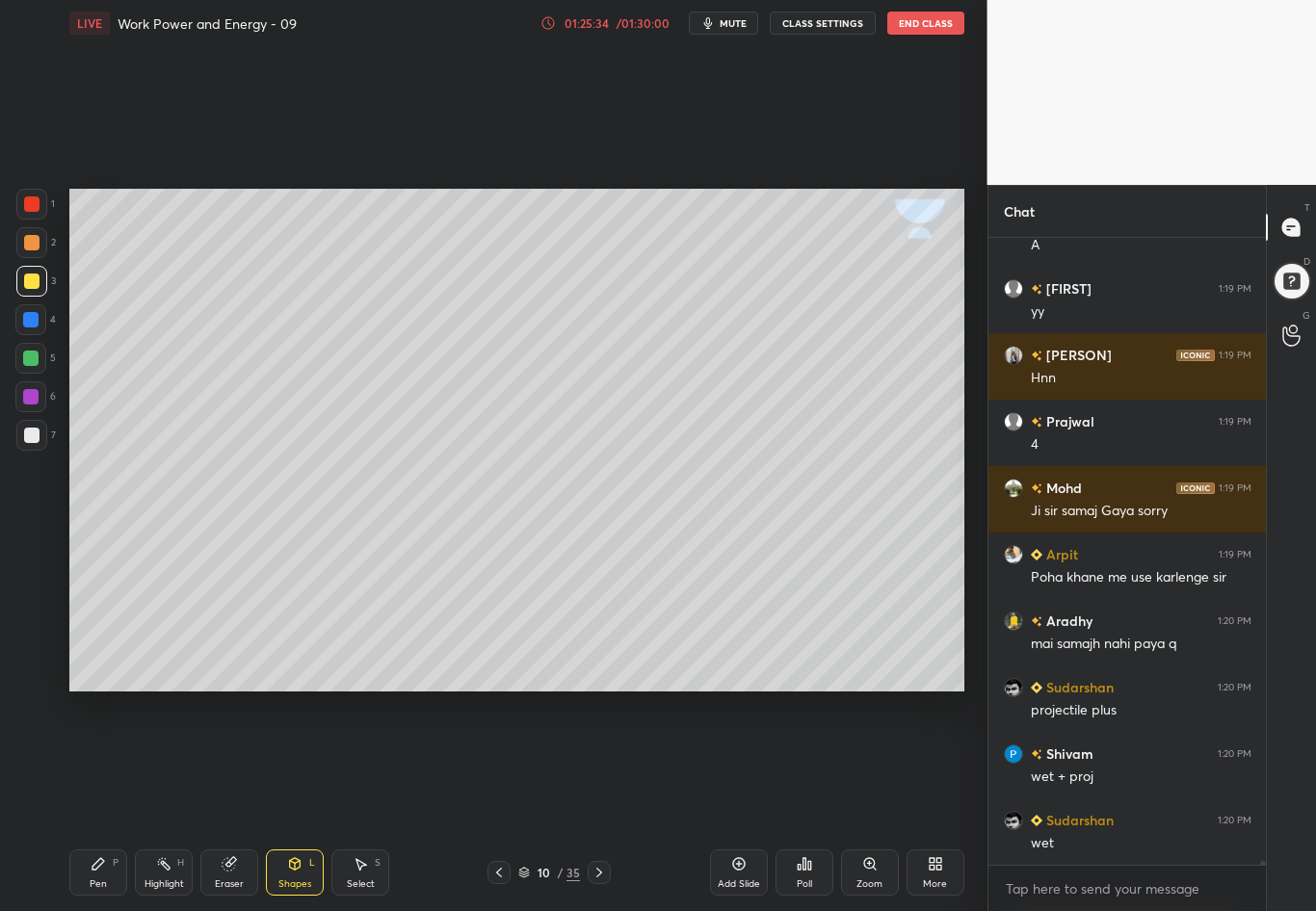 click on "Pen P" at bounding box center (98, 872) 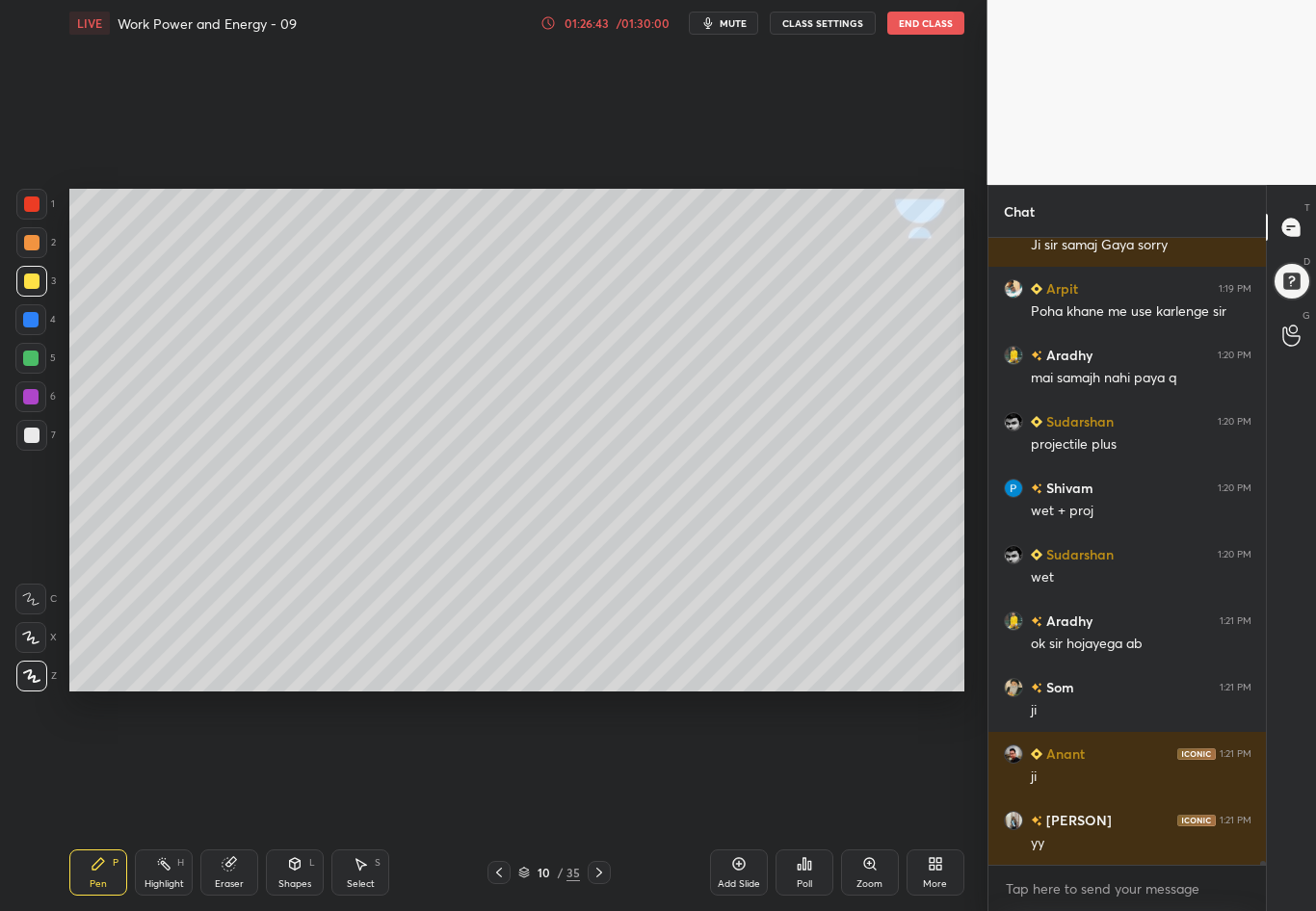 scroll, scrollTop: 101620, scrollLeft: 0, axis: vertical 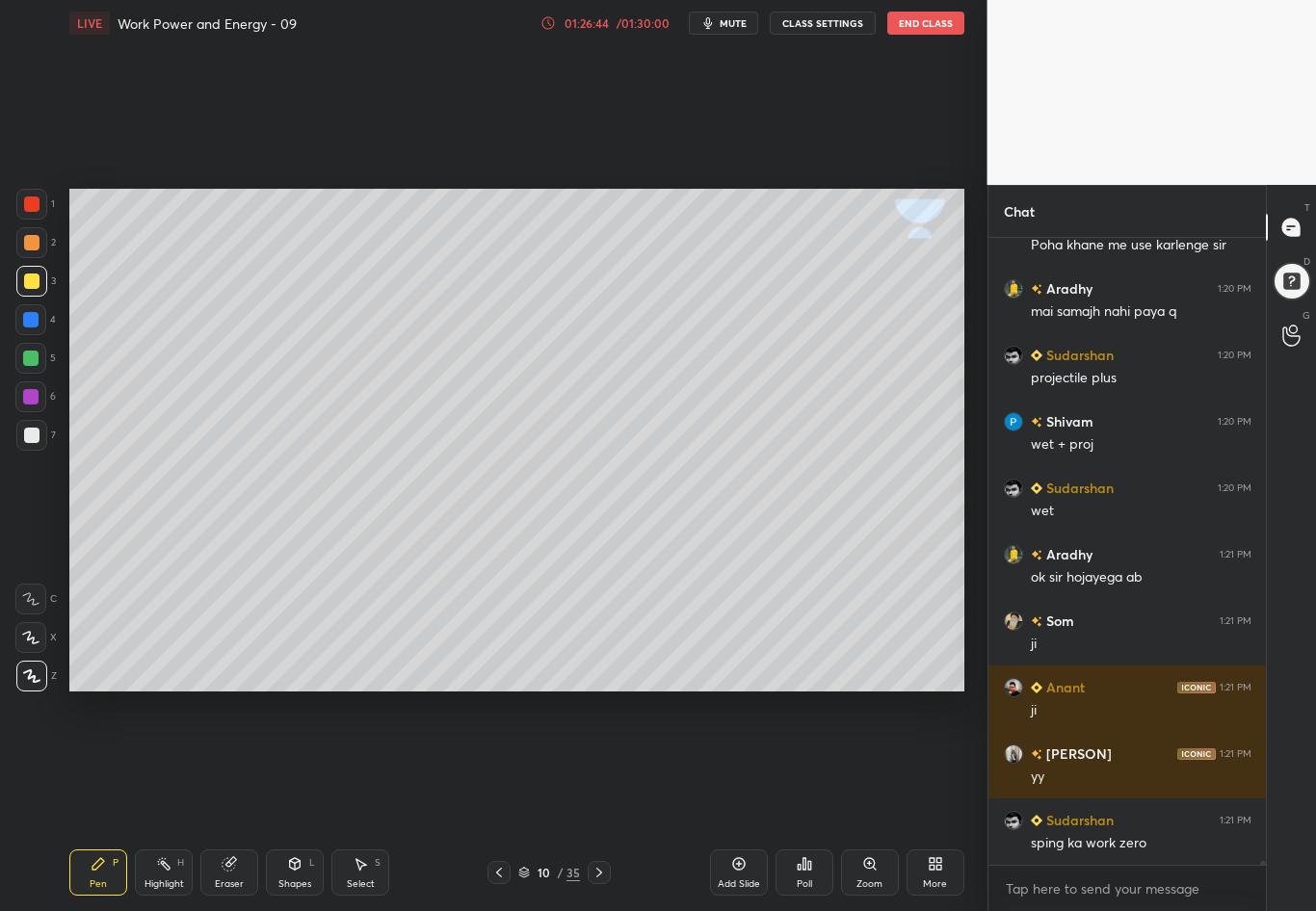 click on "Highlight H" at bounding box center (164, 872) 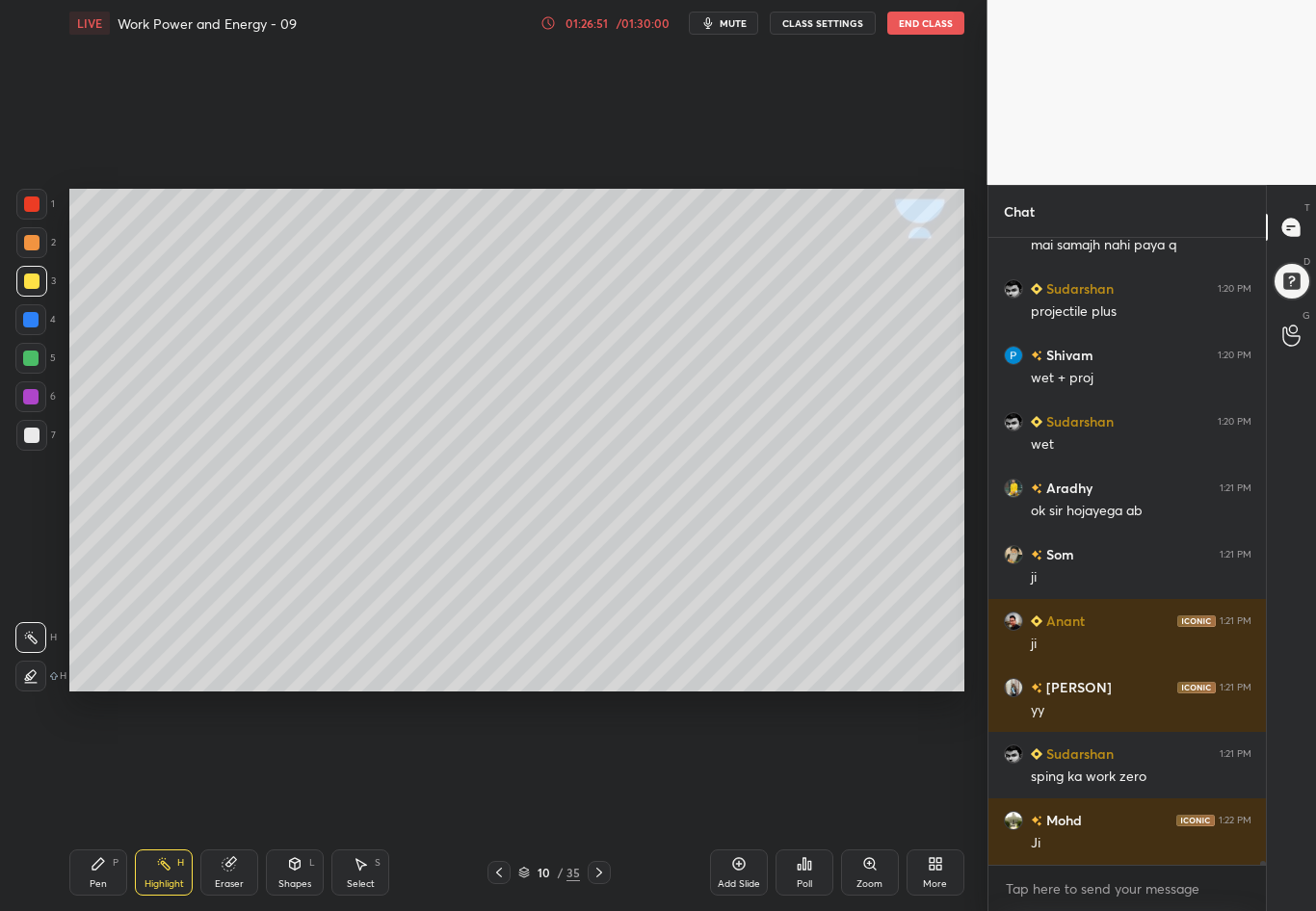 scroll, scrollTop: 101753, scrollLeft: 0, axis: vertical 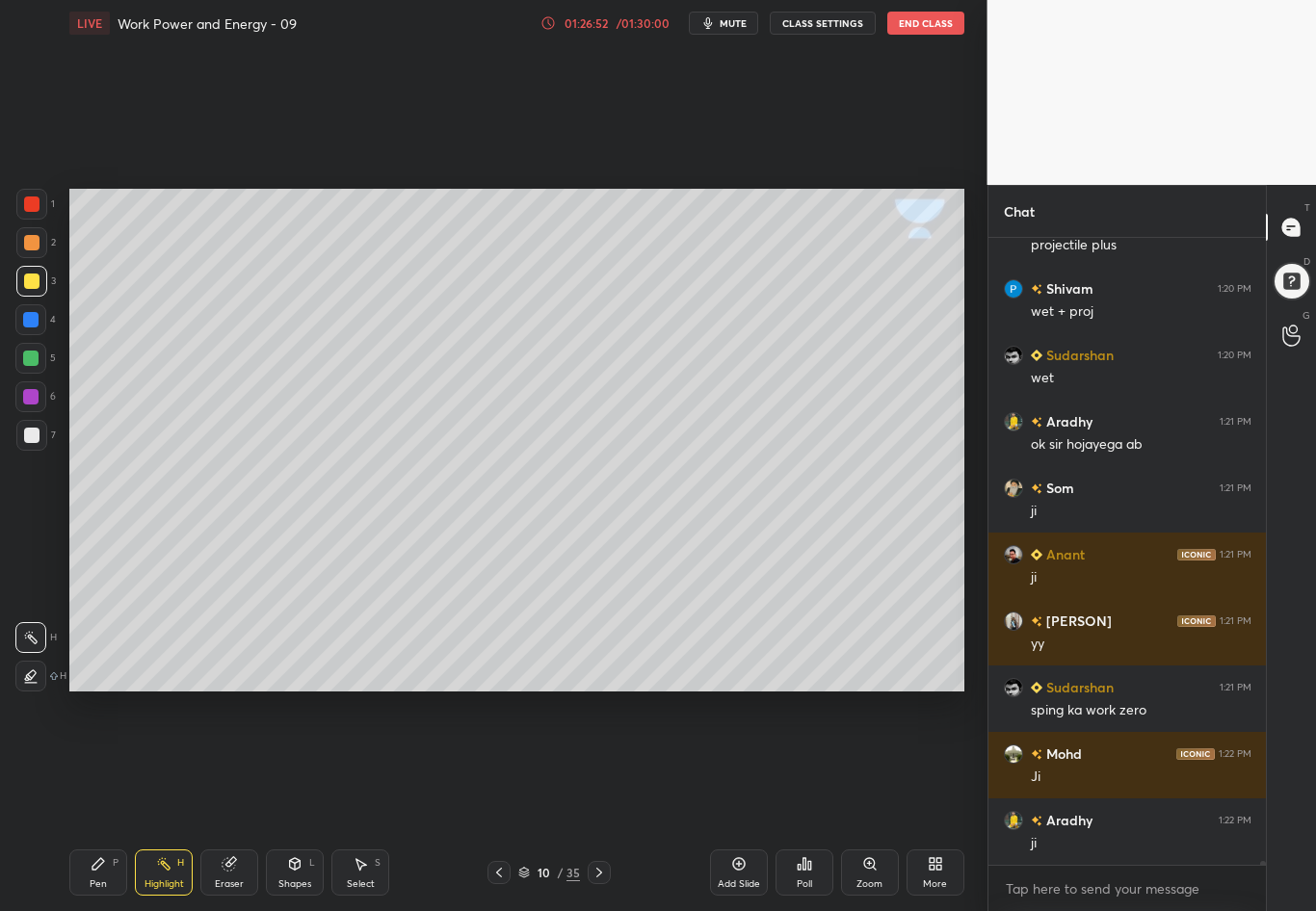 click on "Pen P" at bounding box center (98, 872) 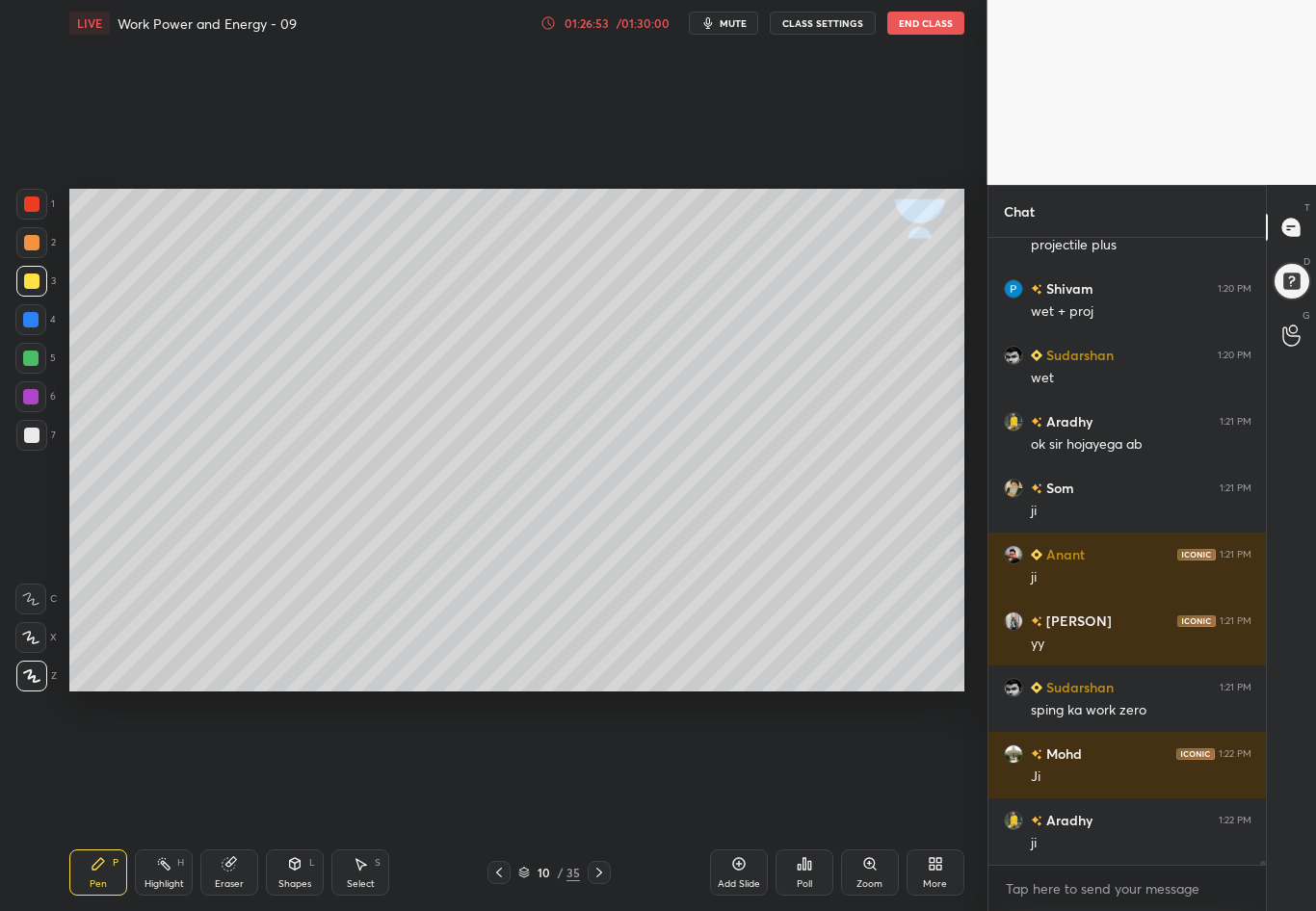 scroll, scrollTop: 101819, scrollLeft: 0, axis: vertical 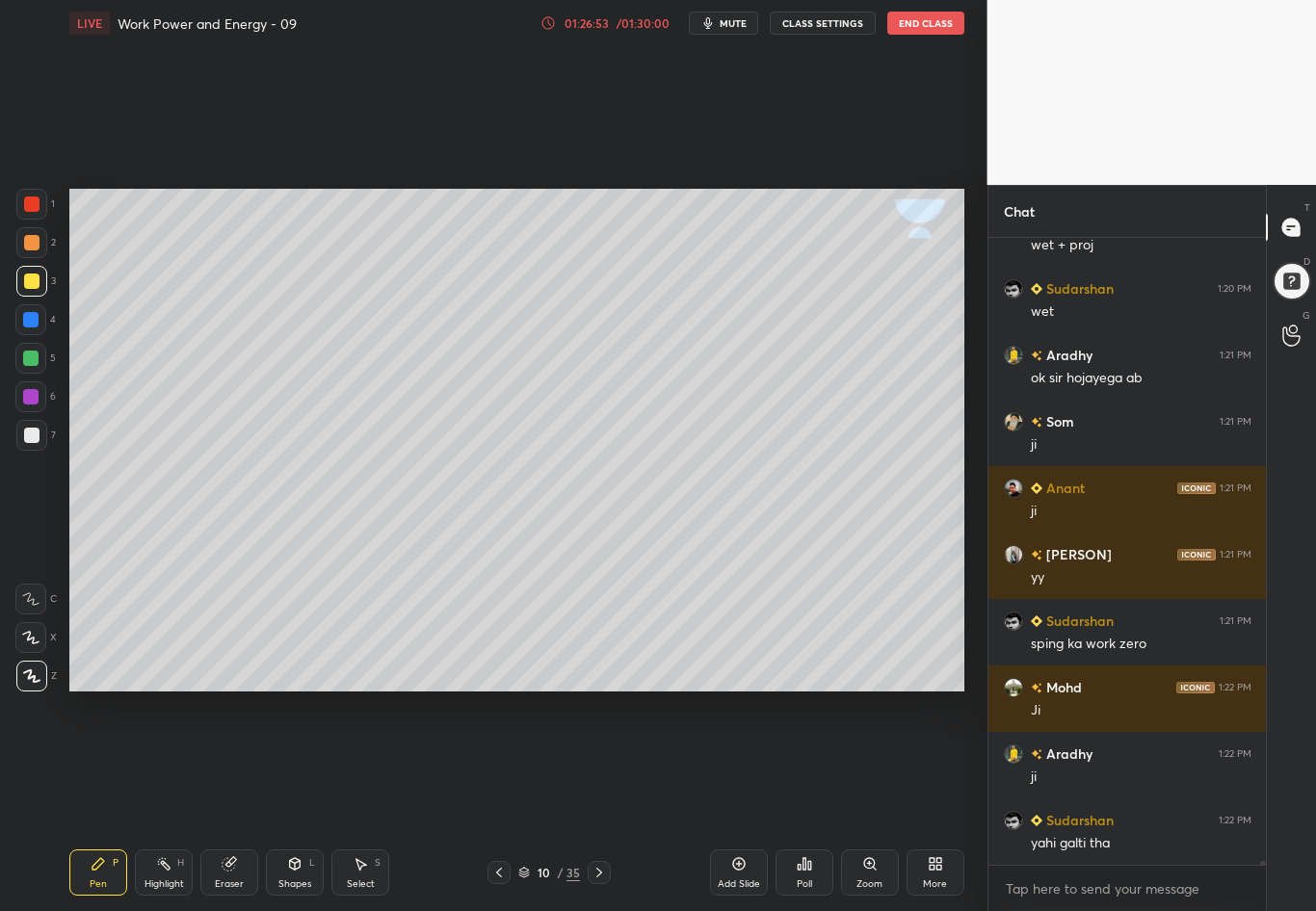 click at bounding box center [32, 435] 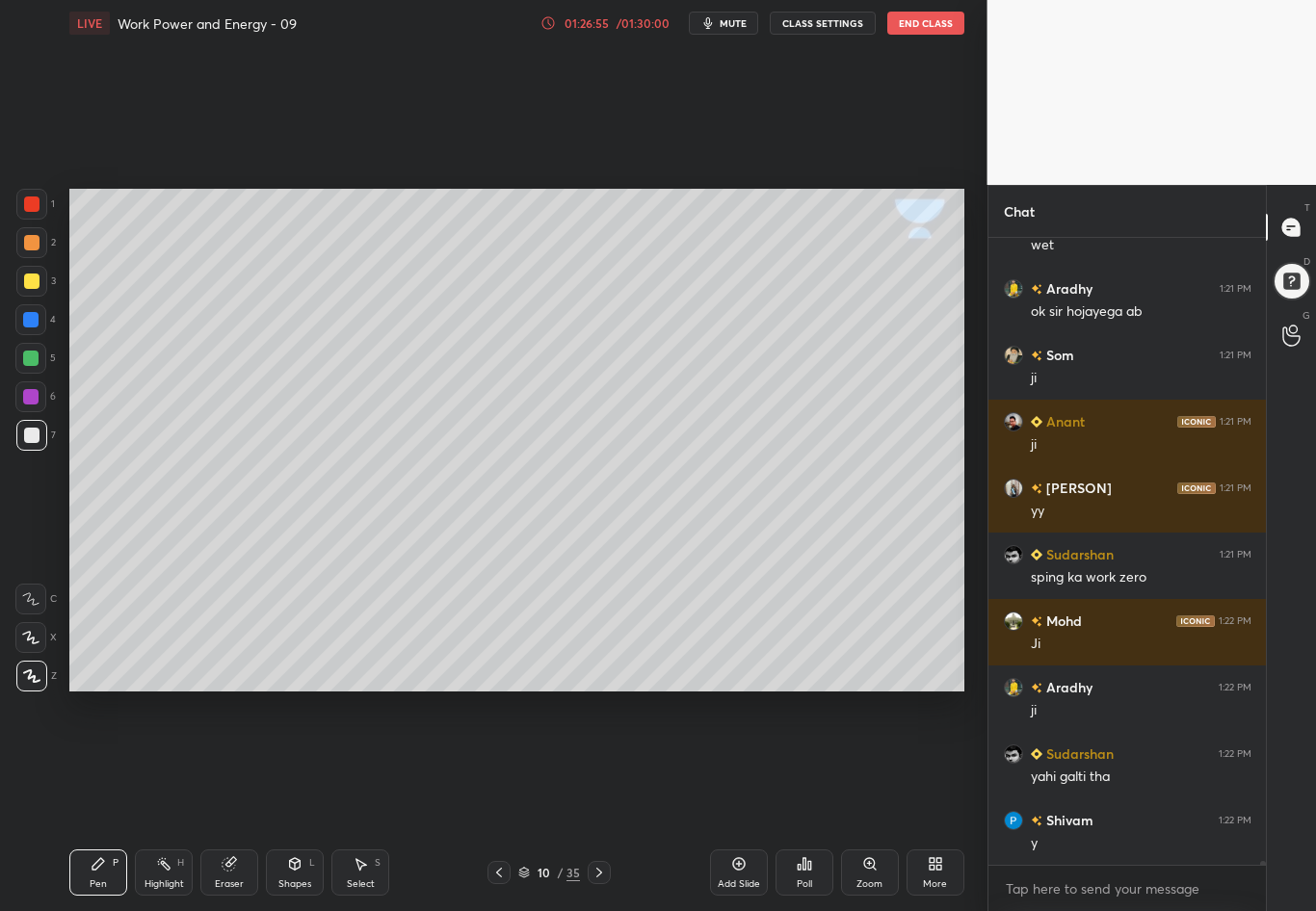 scroll, scrollTop: 101952, scrollLeft: 0, axis: vertical 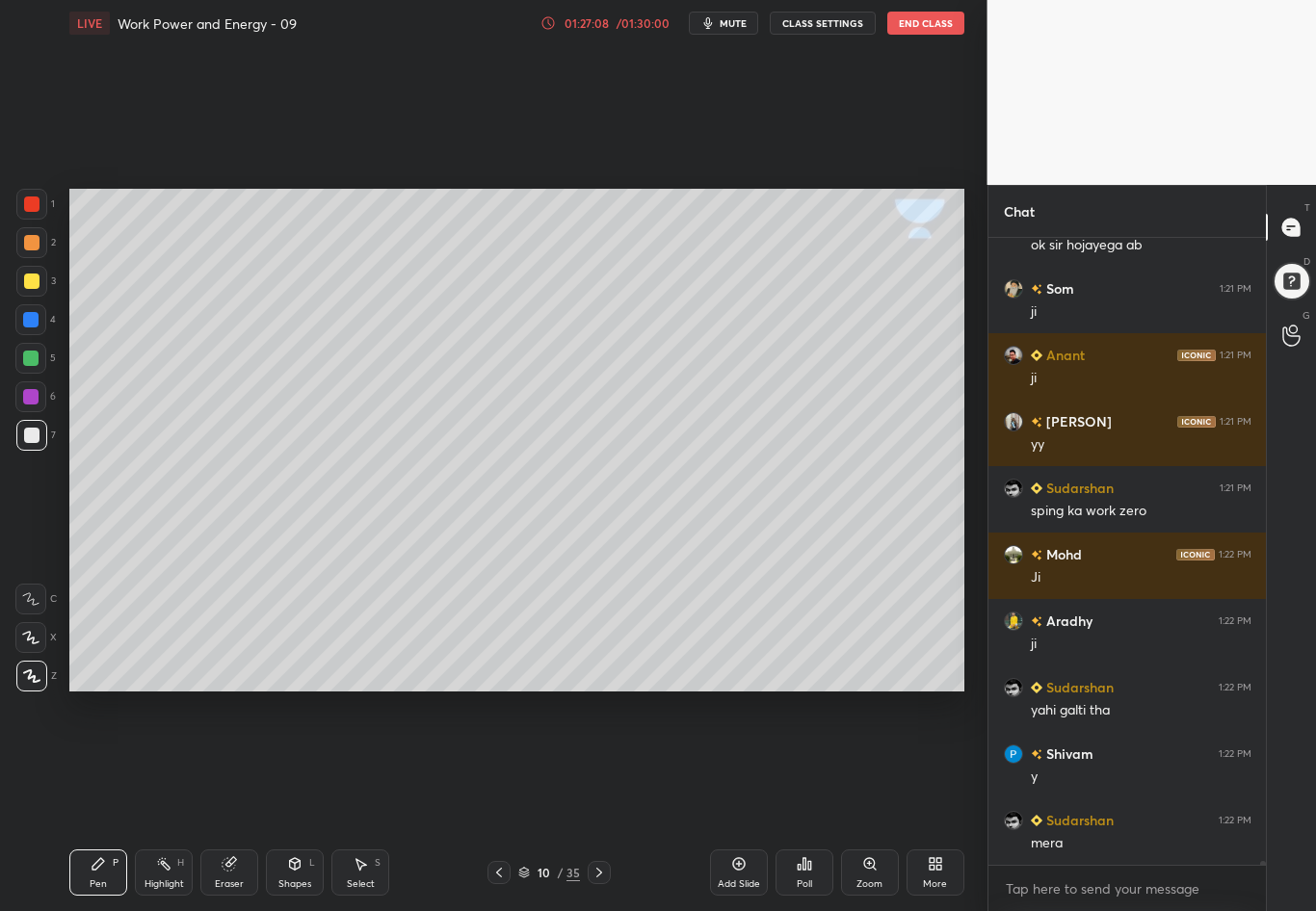click on "Highlight H" at bounding box center [164, 872] 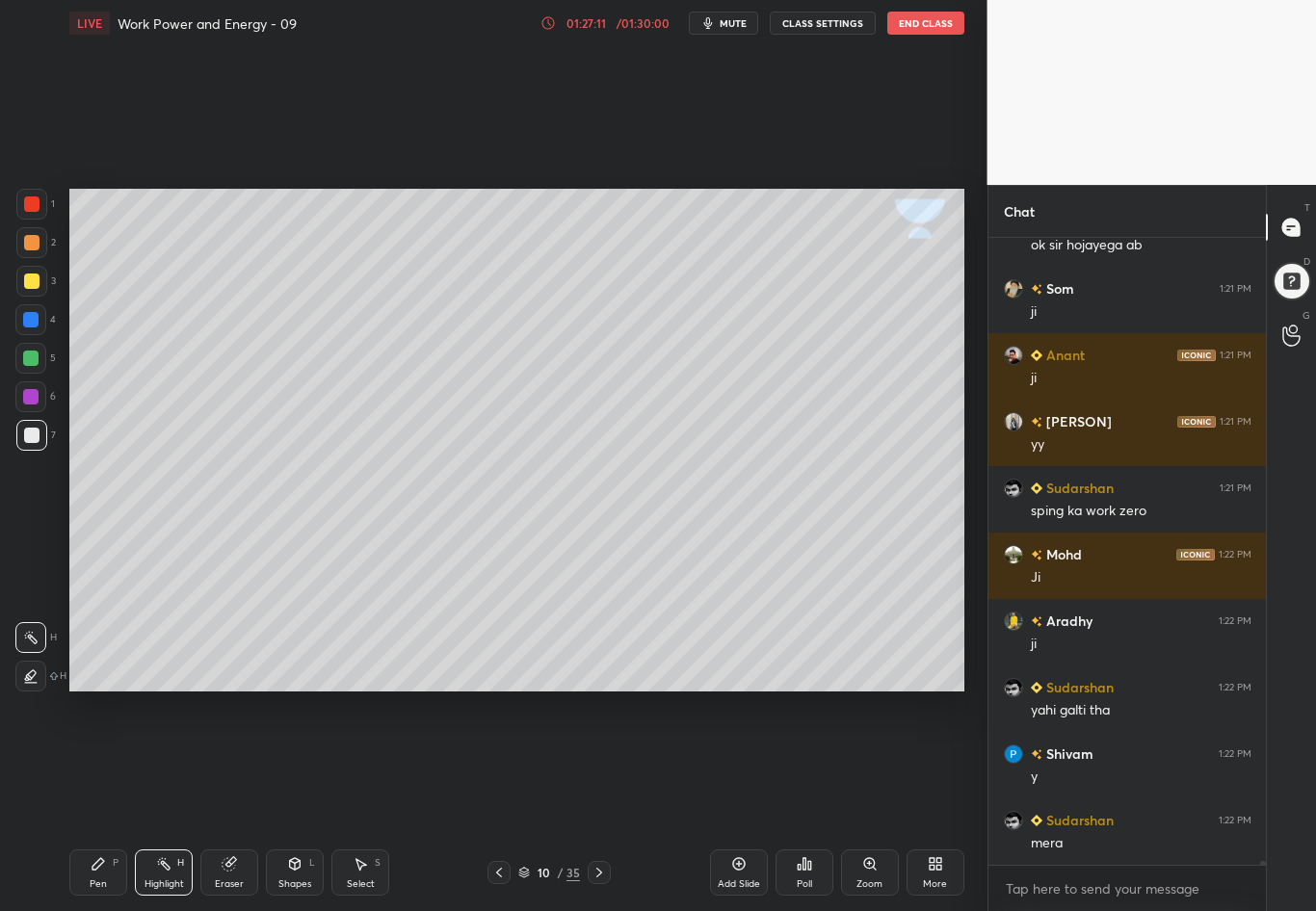 scroll, scrollTop: 102019, scrollLeft: 0, axis: vertical 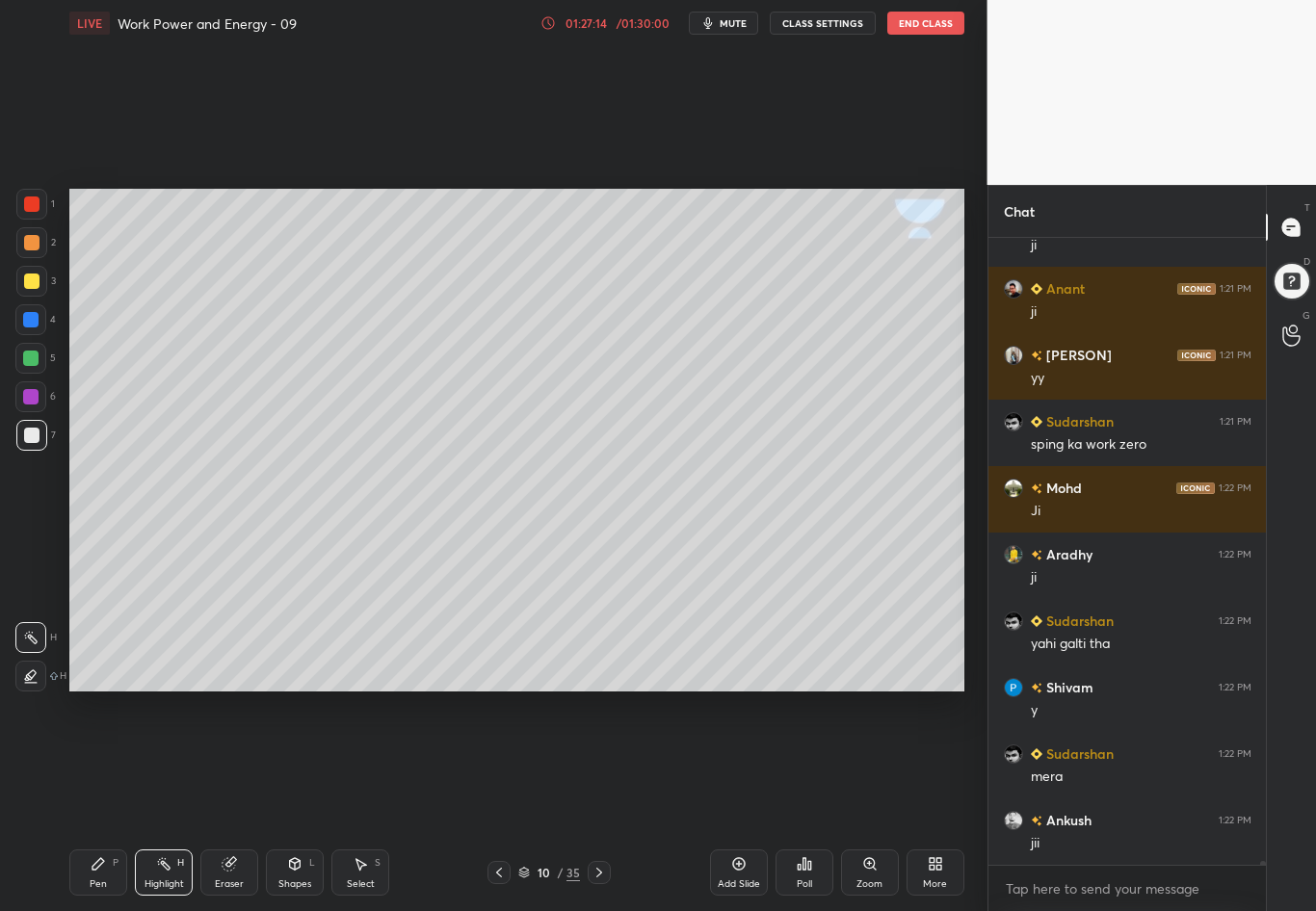 click on "Pen P" at bounding box center (98, 872) 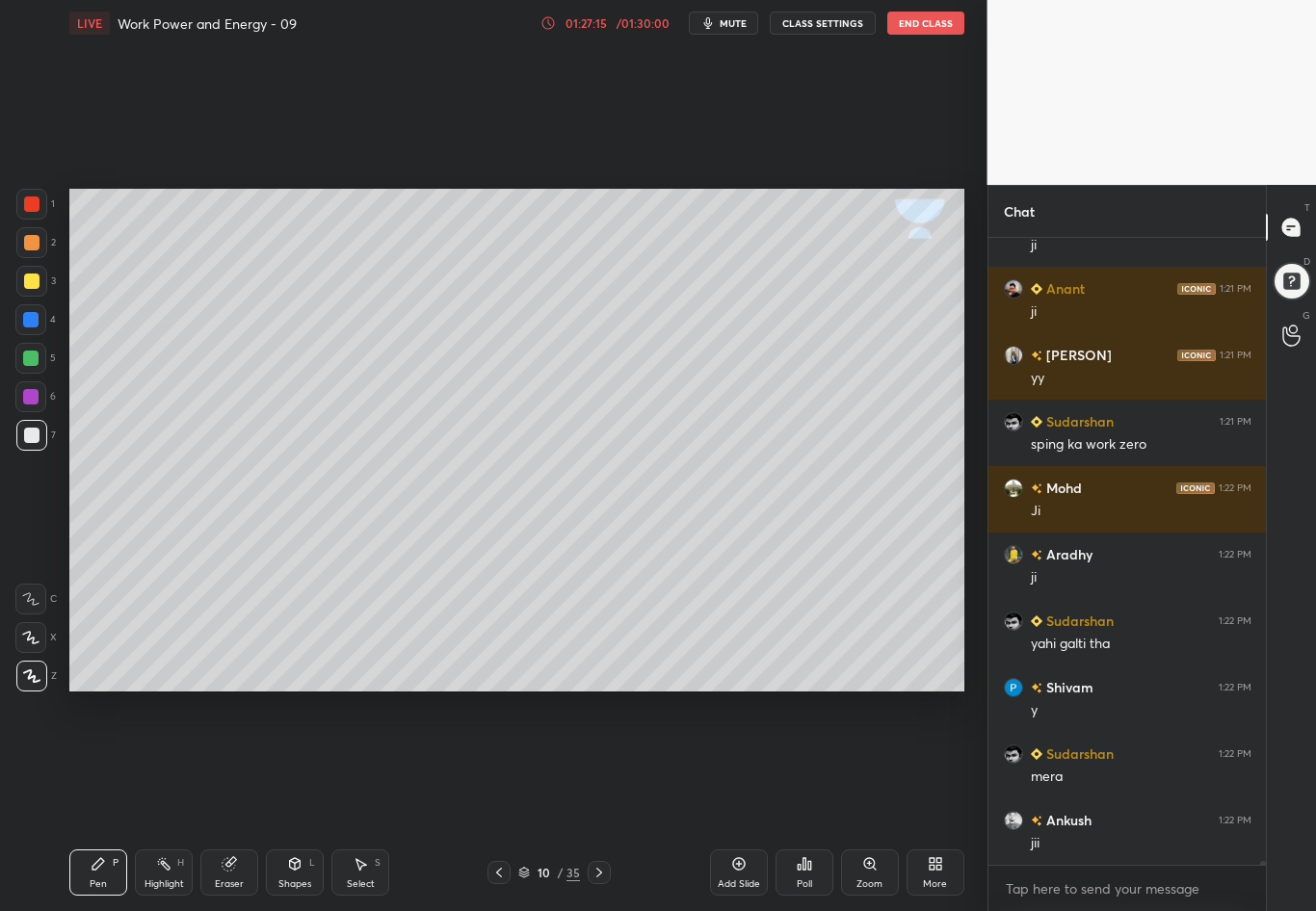 click at bounding box center [32, 435] 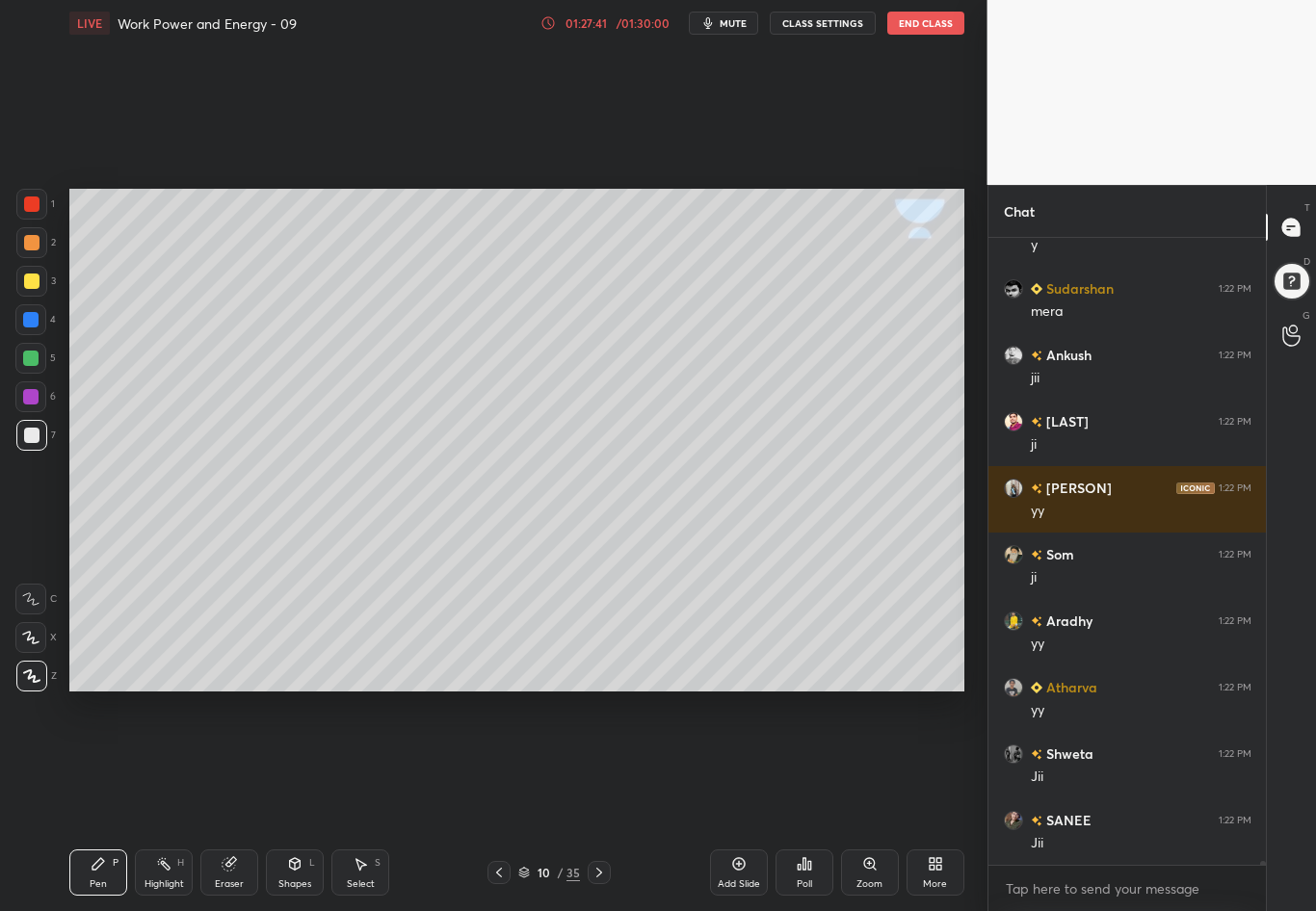 scroll, scrollTop: 102550, scrollLeft: 0, axis: vertical 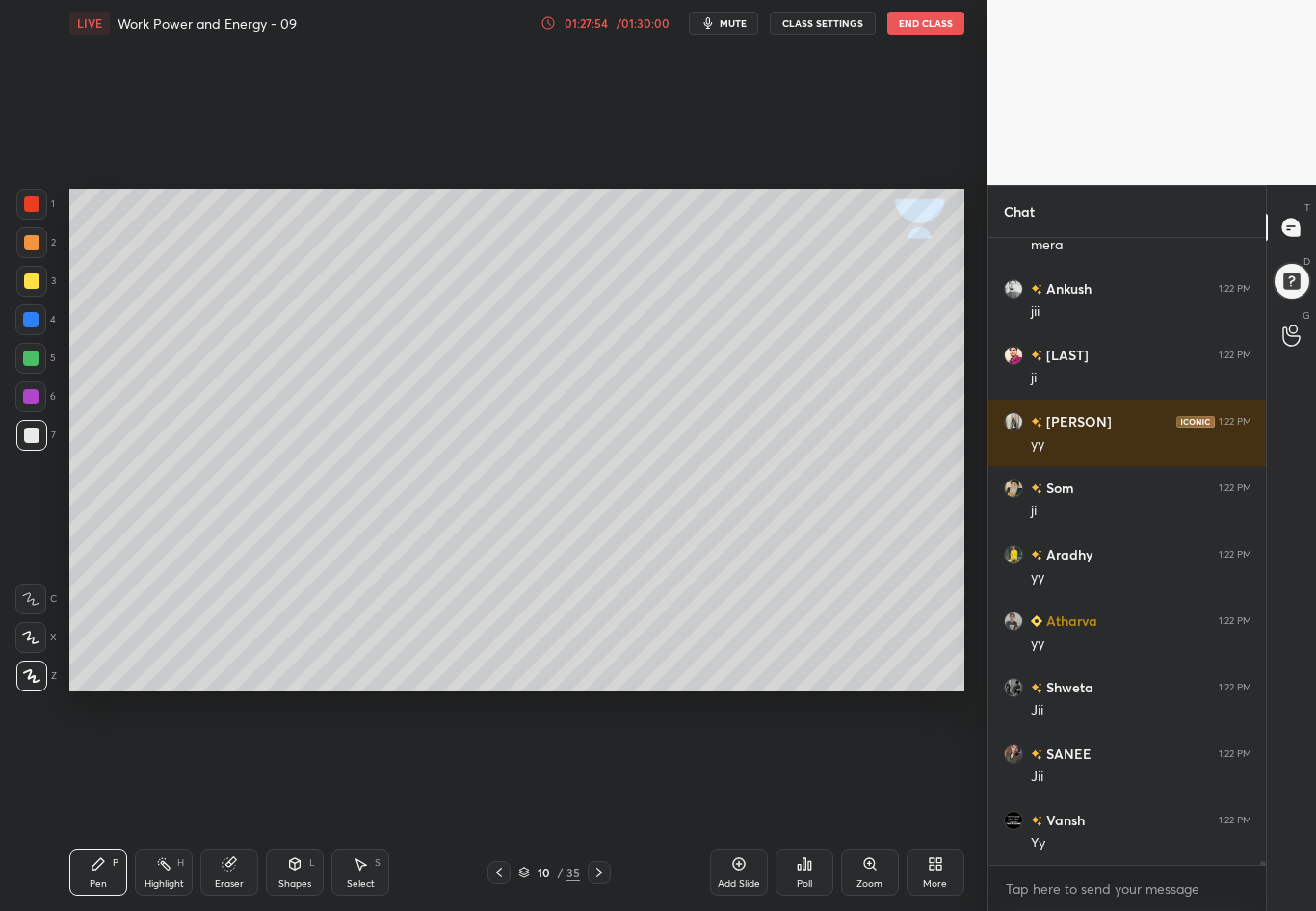 click at bounding box center (599, 872) 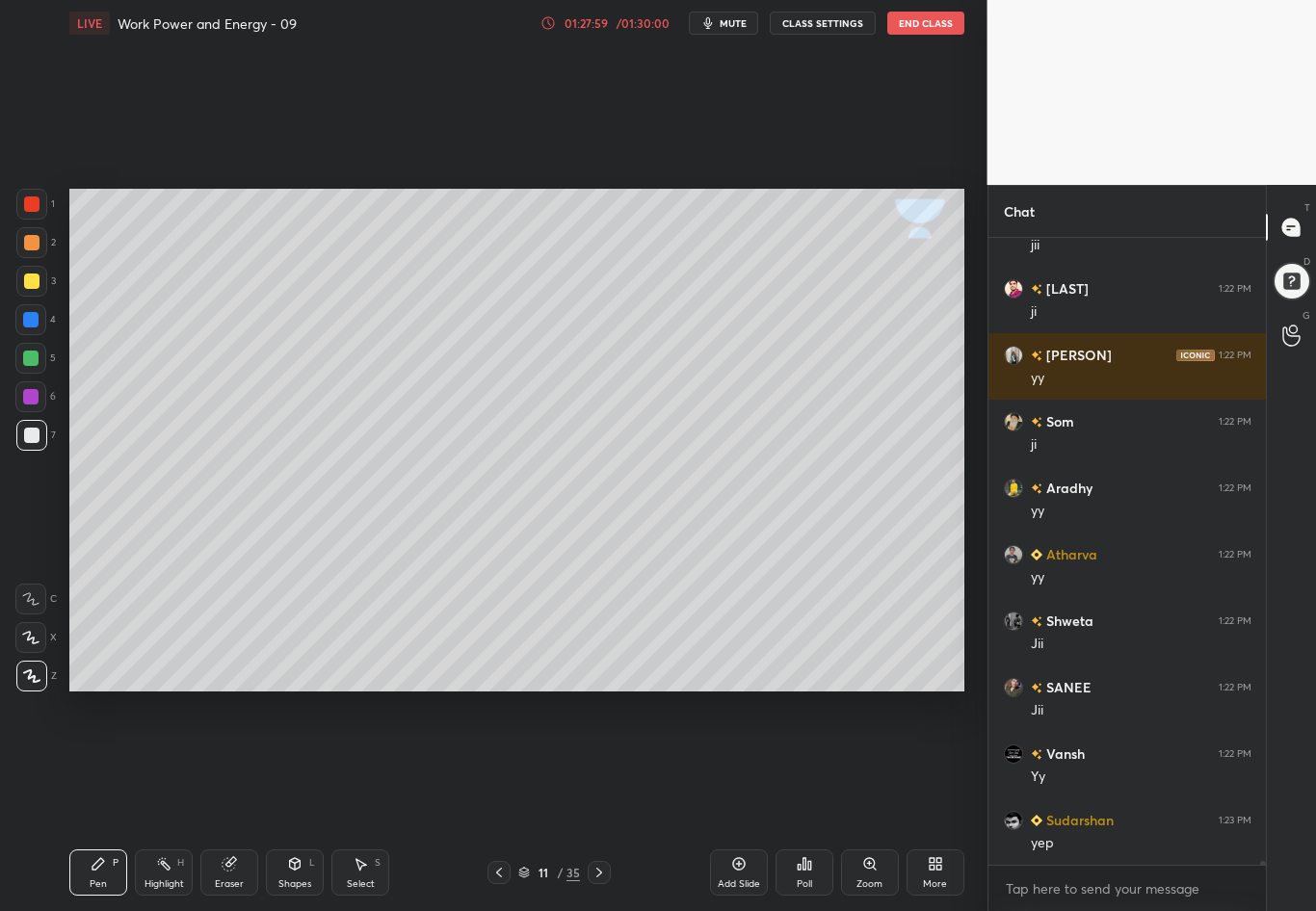 scroll, scrollTop: 102683, scrollLeft: 0, axis: vertical 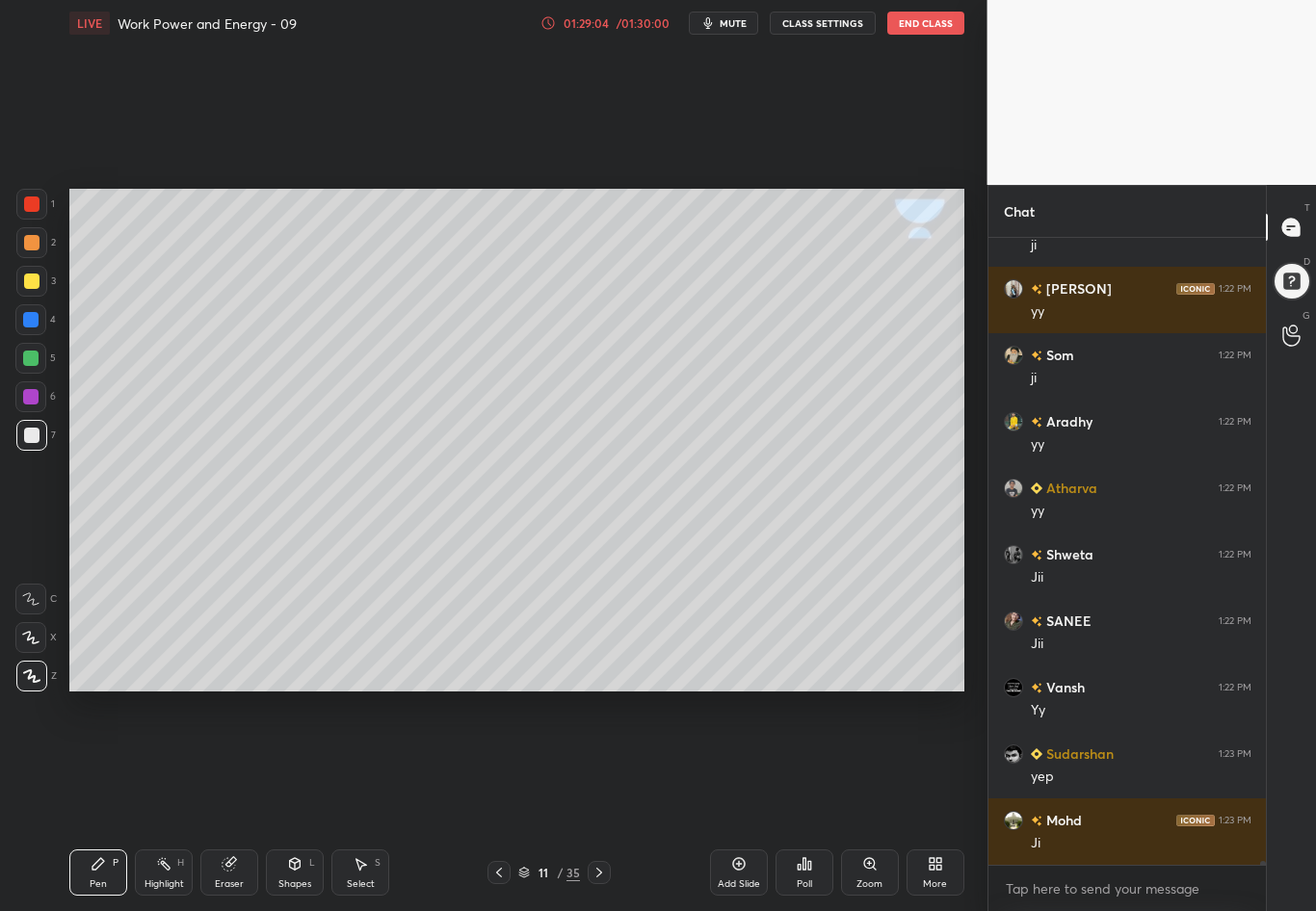 click at bounding box center (32, 281) 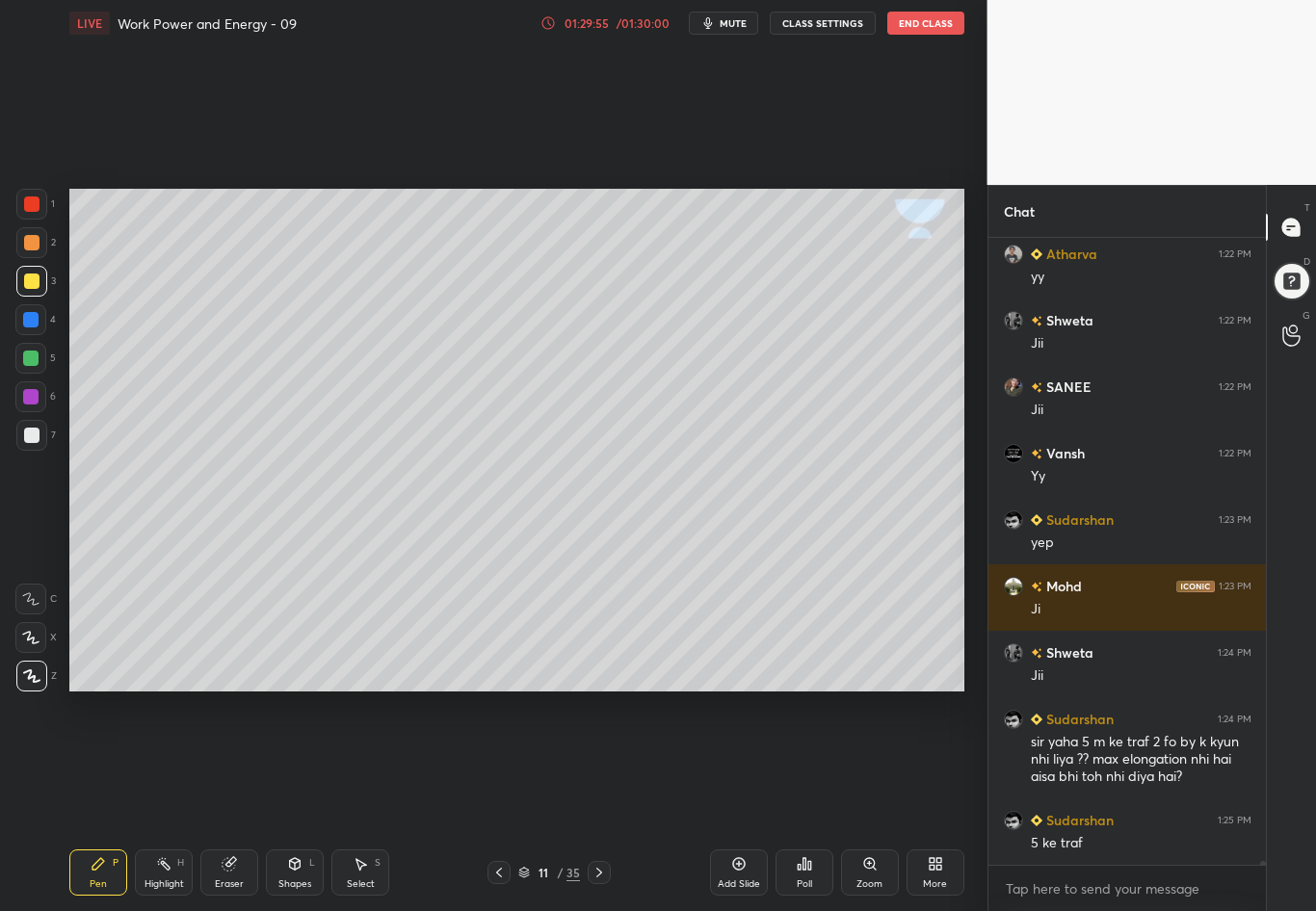 scroll, scrollTop: 102983, scrollLeft: 0, axis: vertical 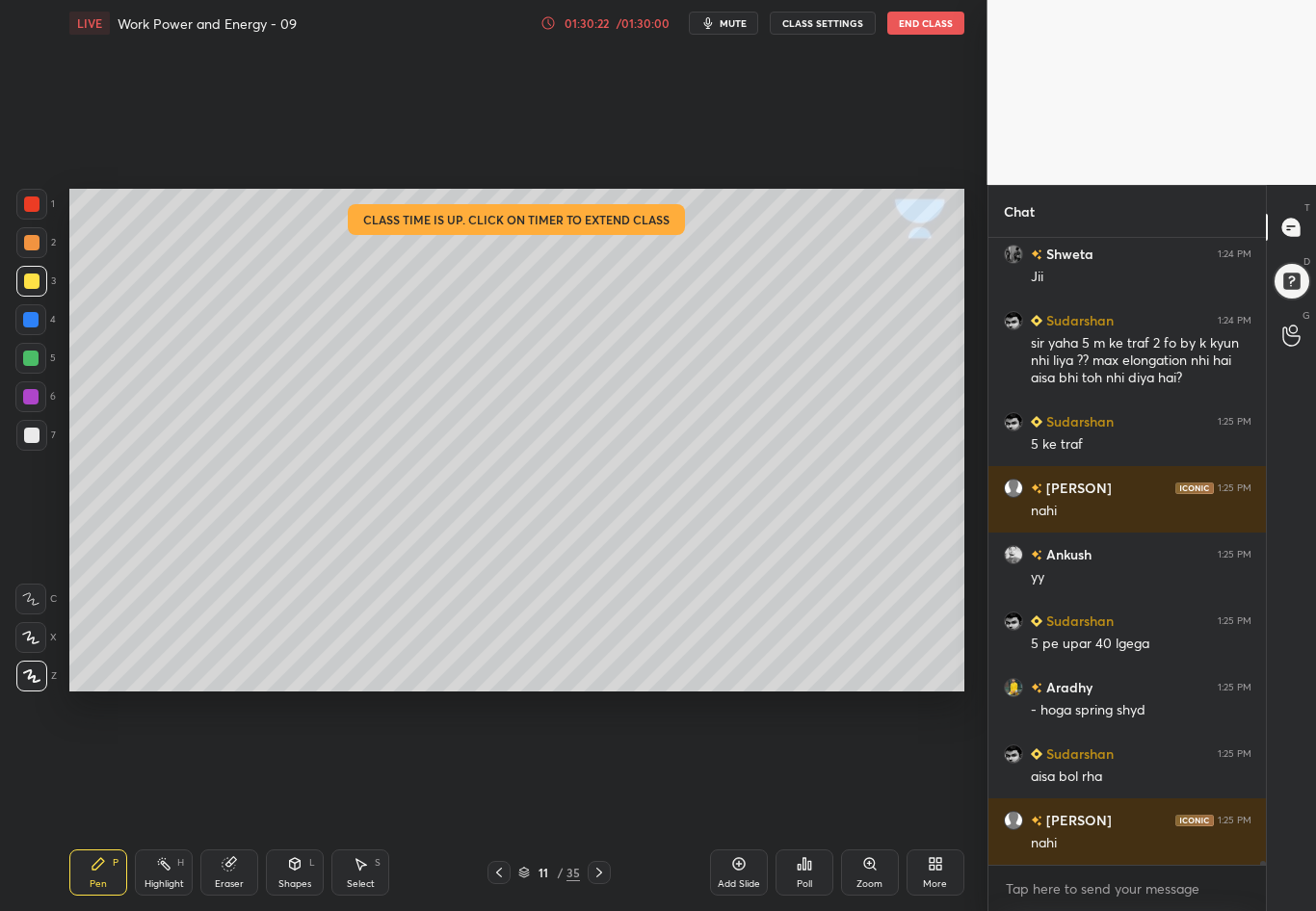 click on "Eraser" at bounding box center (229, 884) 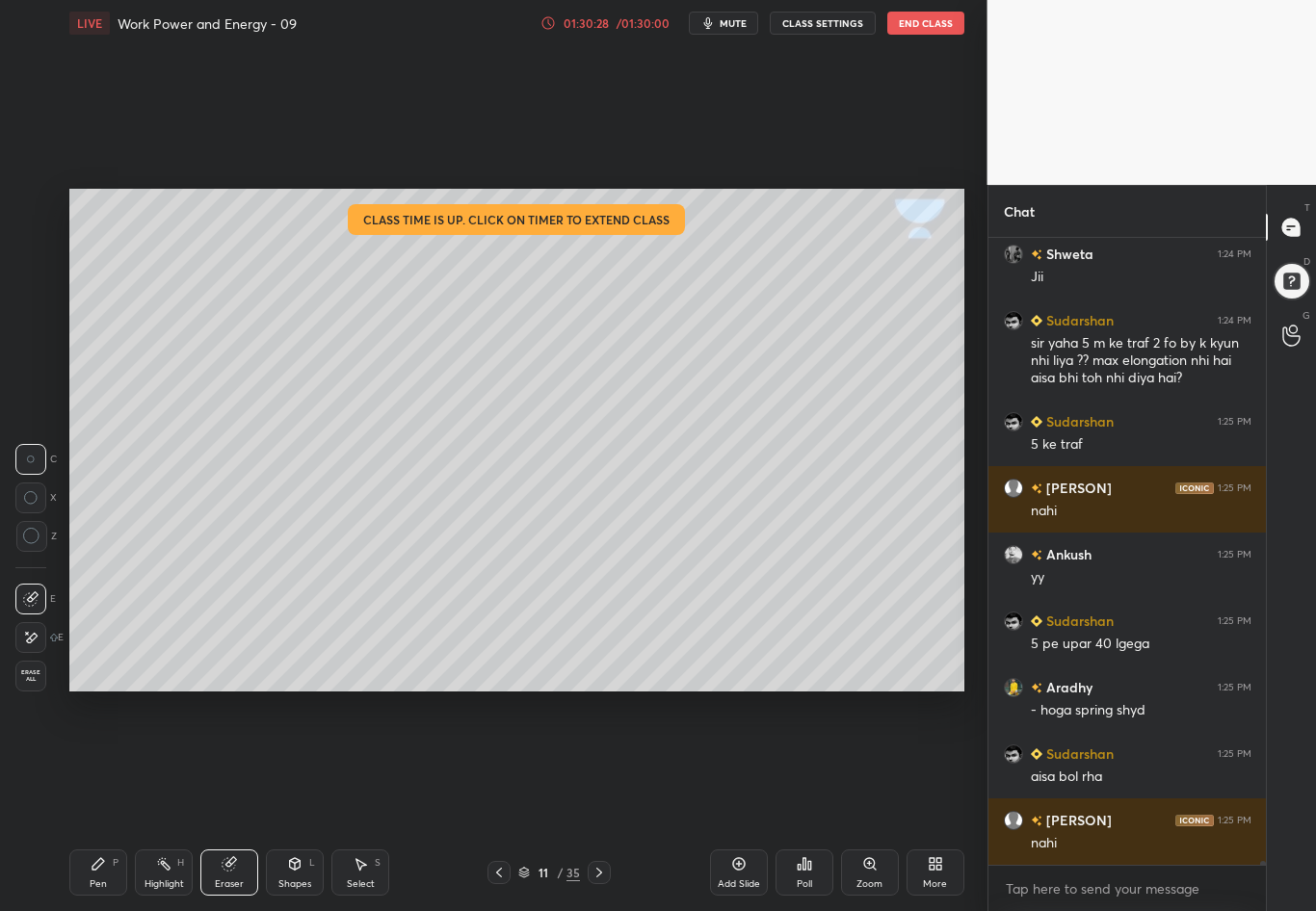 scroll, scrollTop: 103382, scrollLeft: 0, axis: vertical 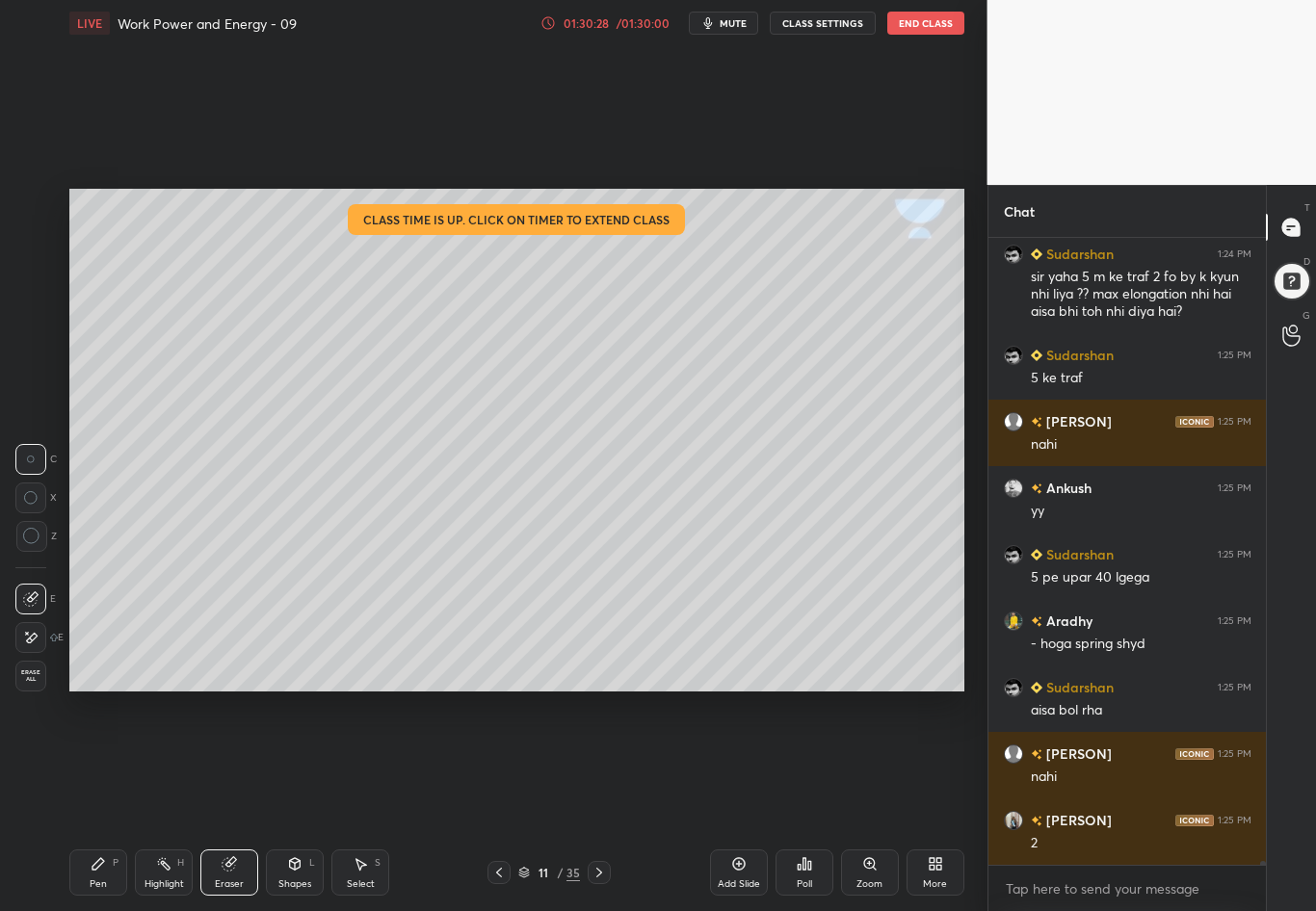 click on "Pen P" at bounding box center (98, 872) 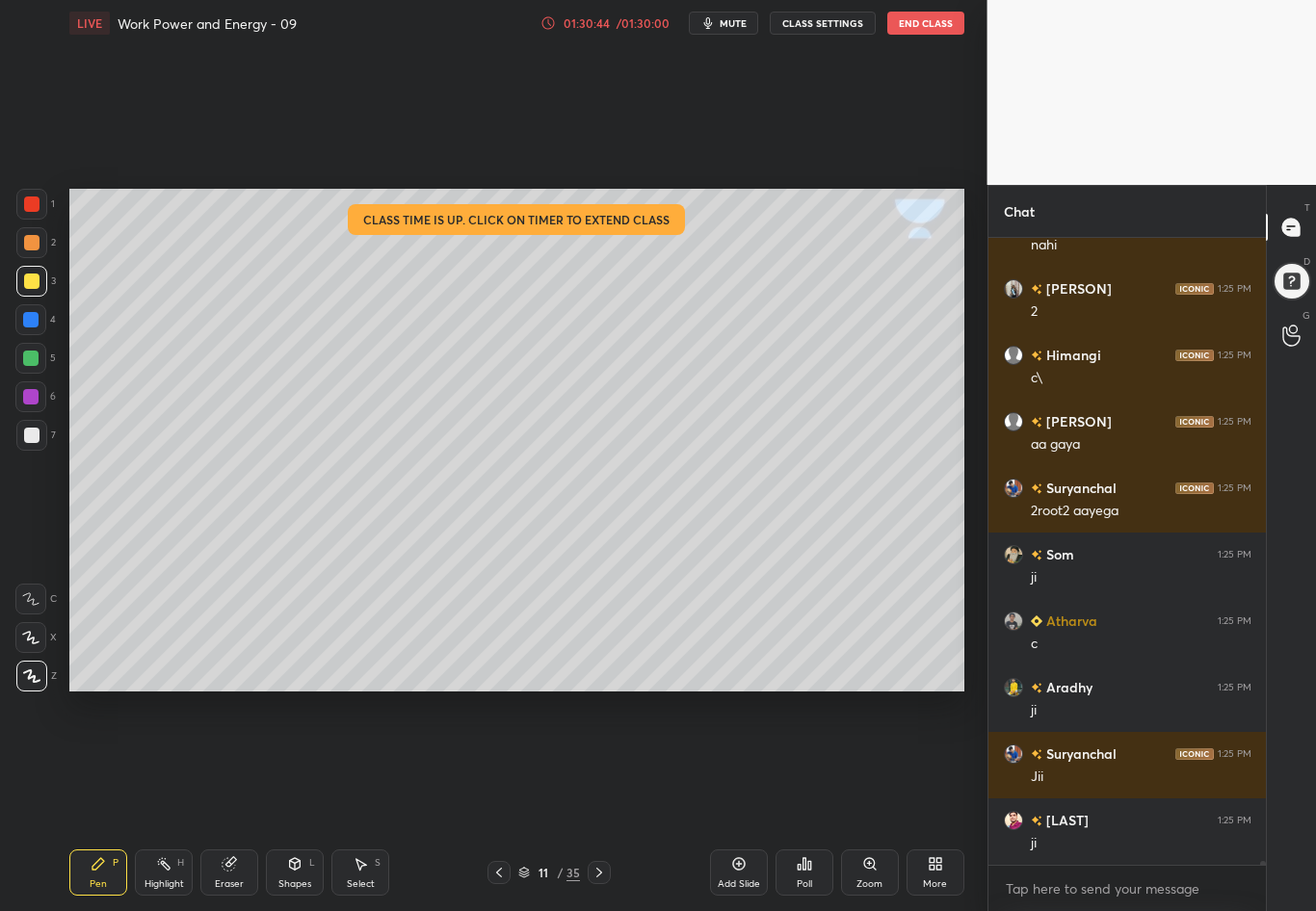 scroll, scrollTop: 103980, scrollLeft: 0, axis: vertical 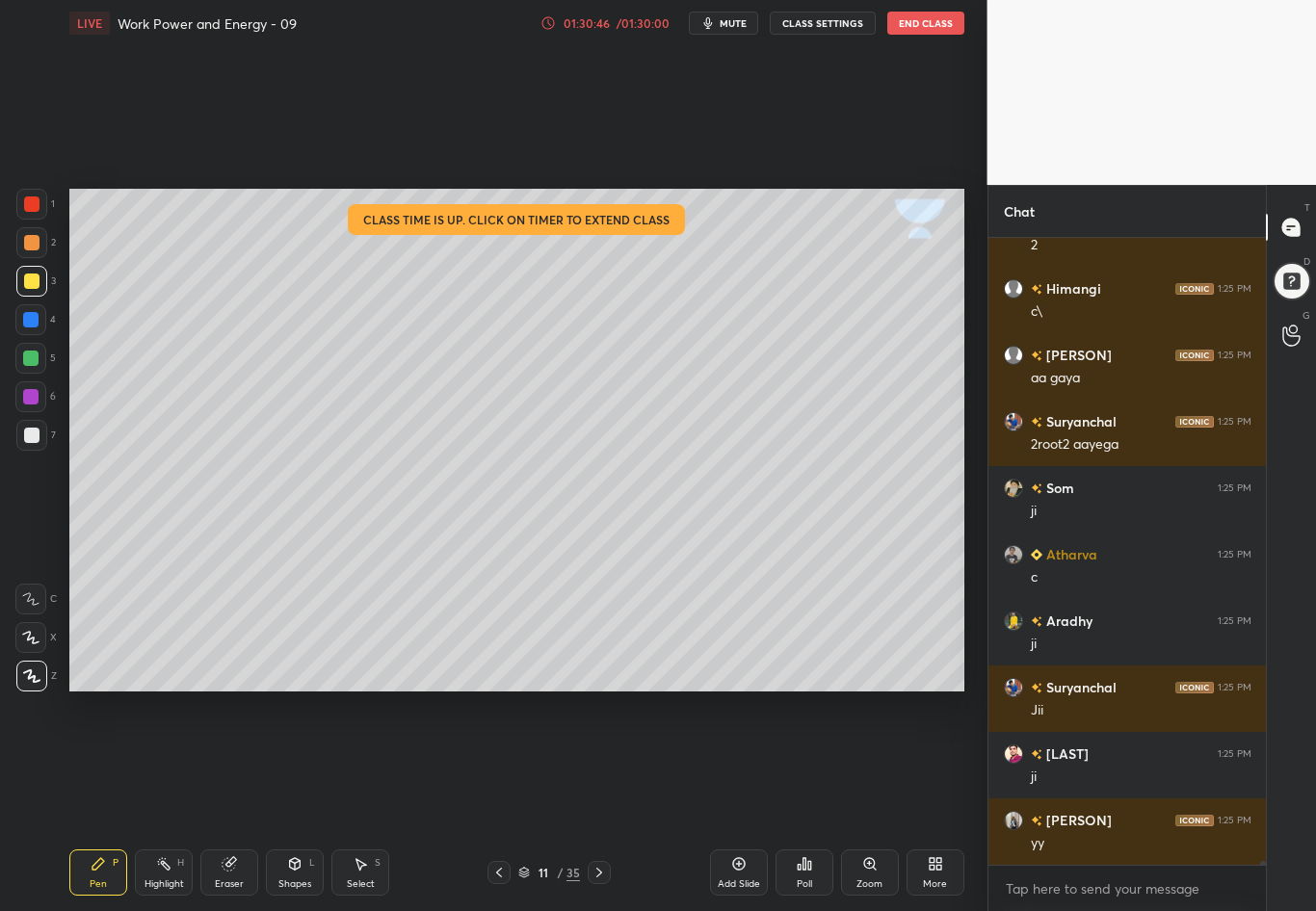 click at bounding box center [499, 872] 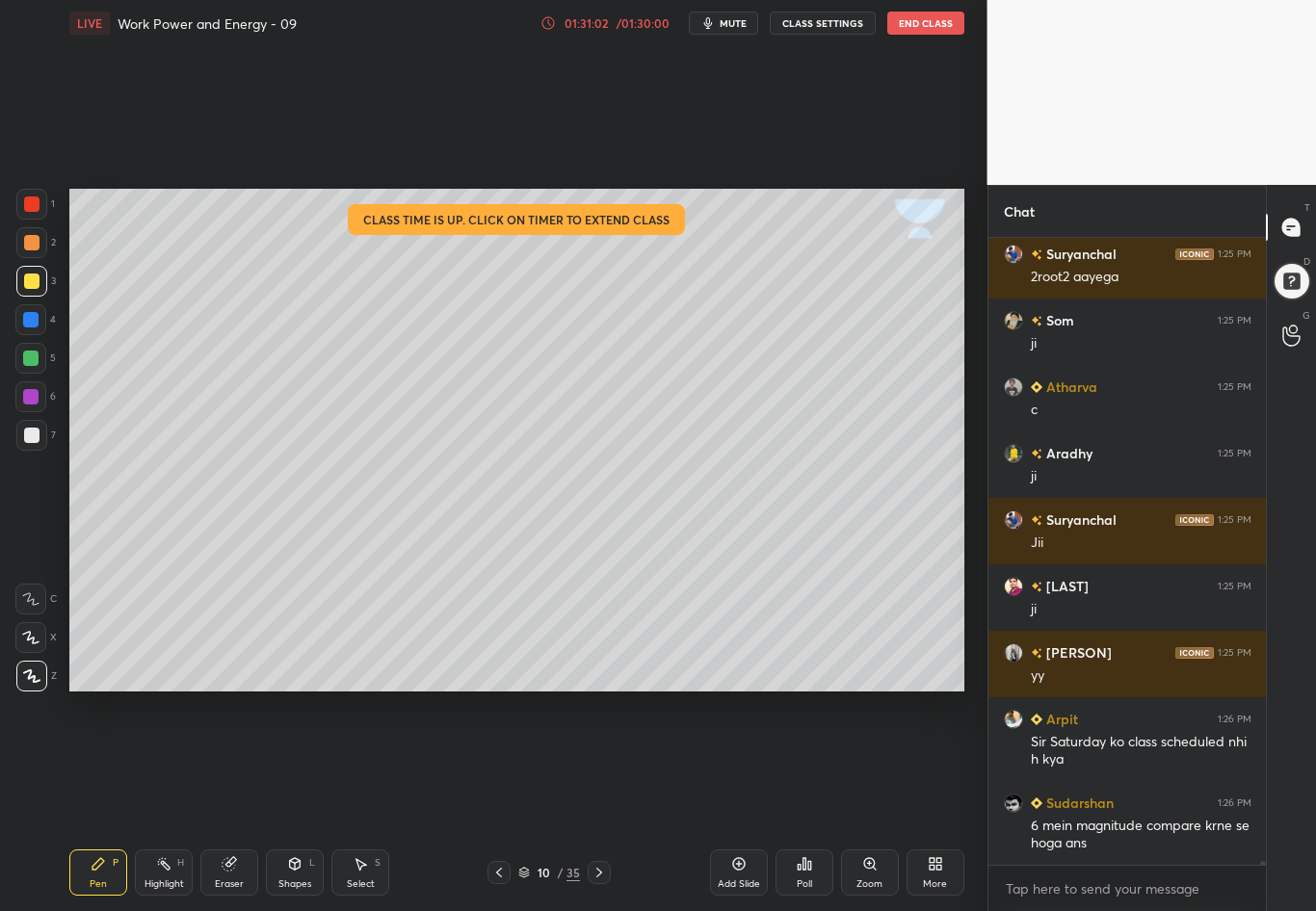scroll, scrollTop: 104214, scrollLeft: 0, axis: vertical 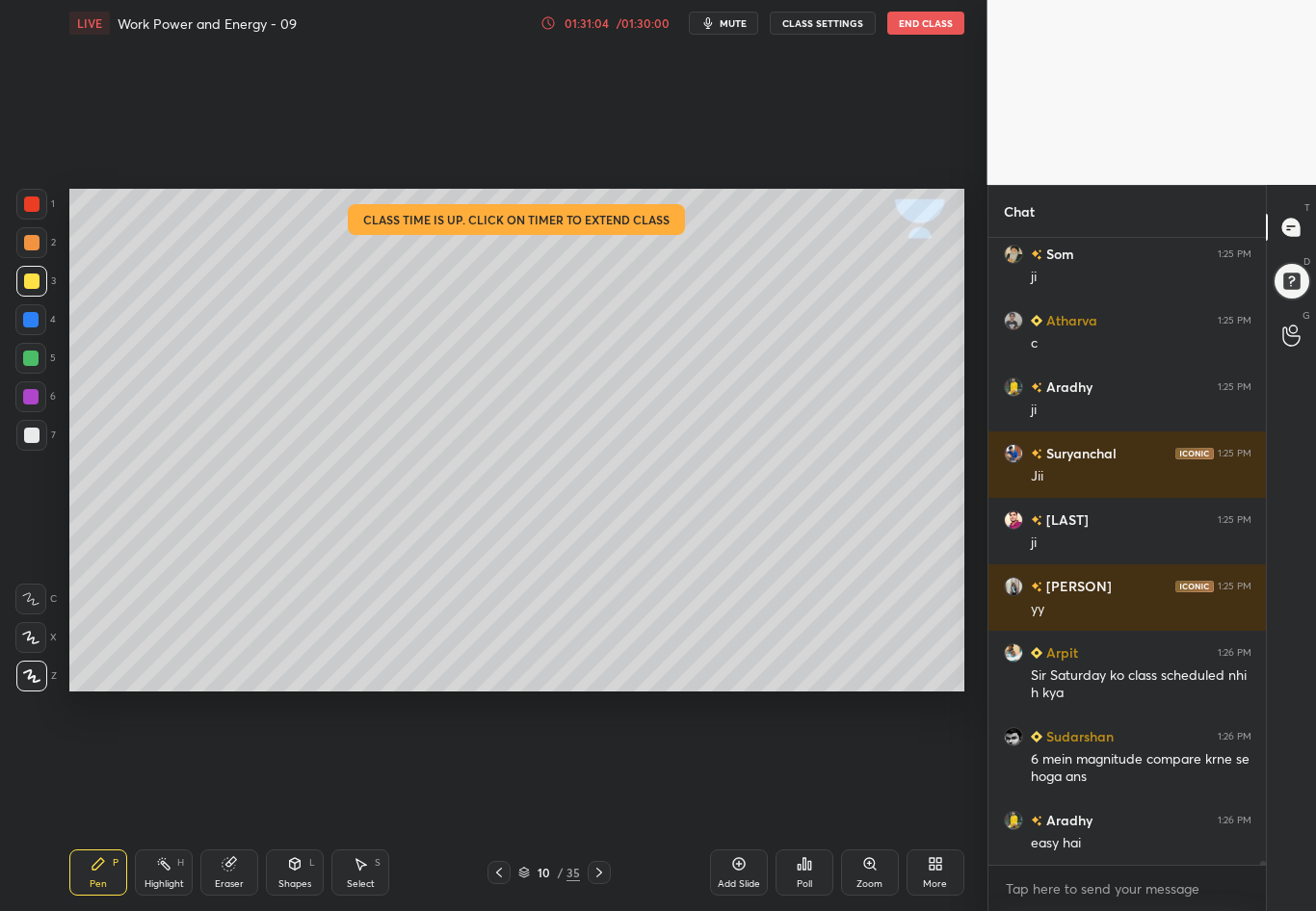 click at bounding box center [32, 281] 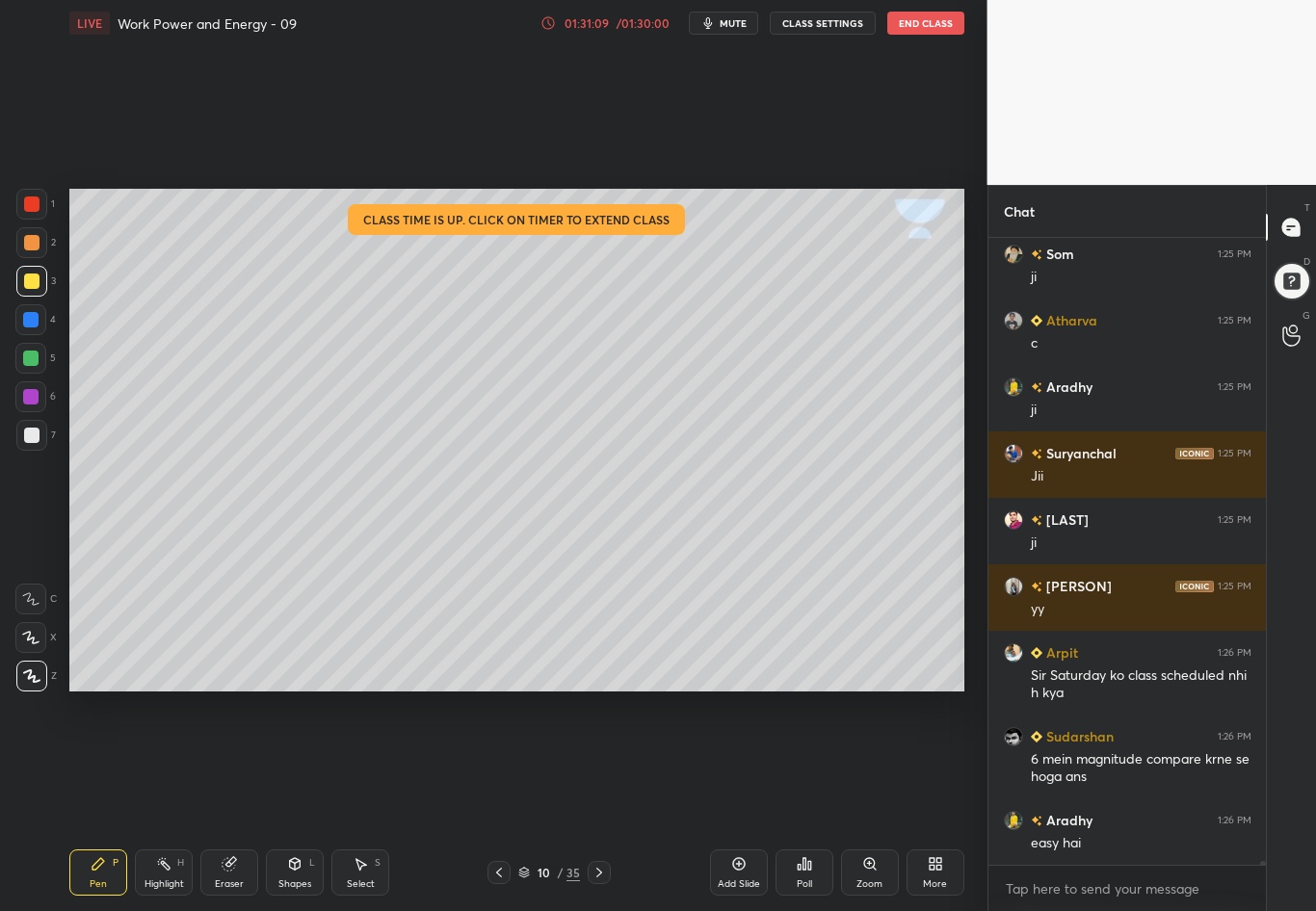 click 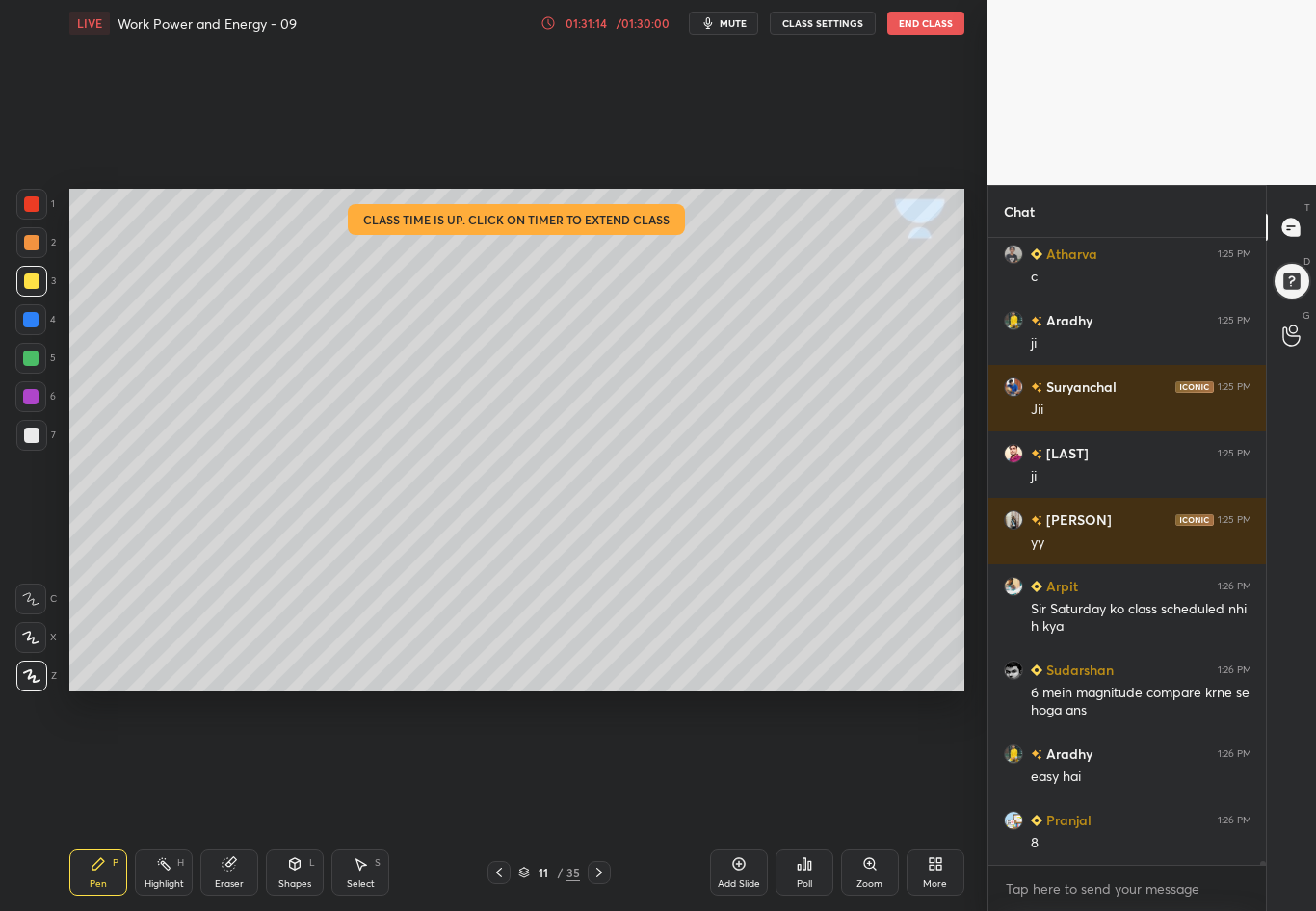 scroll, scrollTop: 104347, scrollLeft: 0, axis: vertical 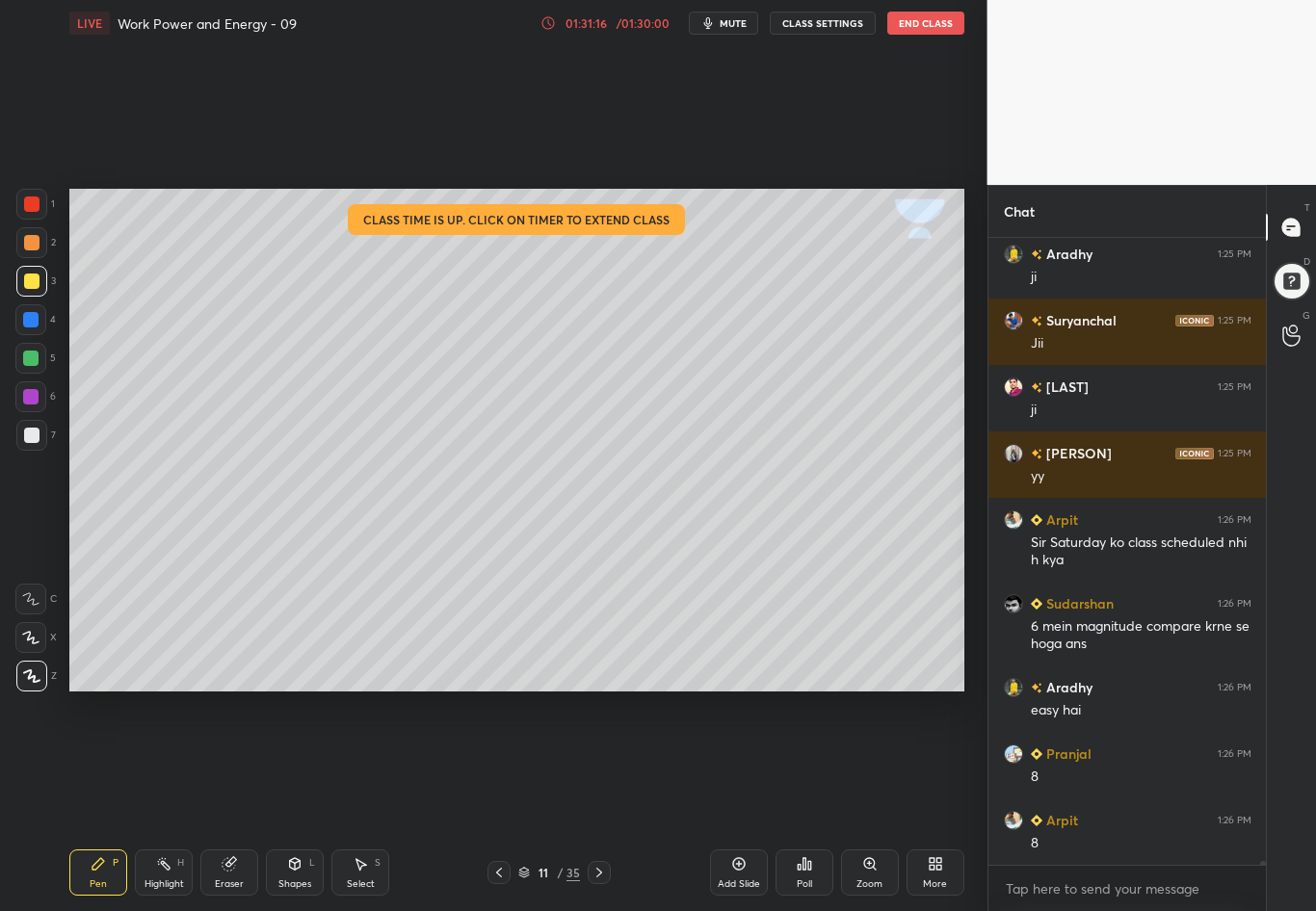 click on "/  01:30:00" at bounding box center [644, 23] 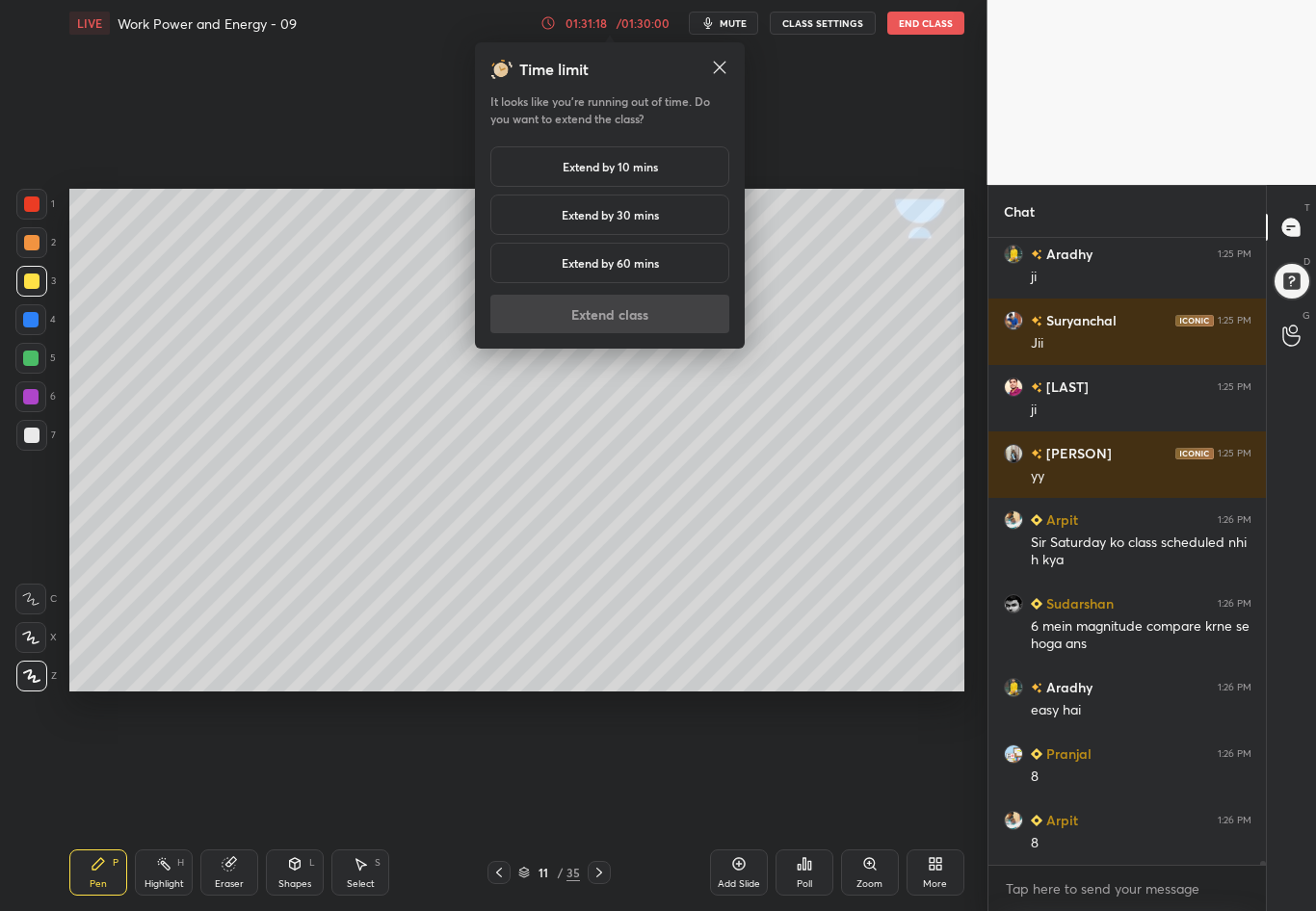 click on "Extend by 30 mins" at bounding box center [610, 215] 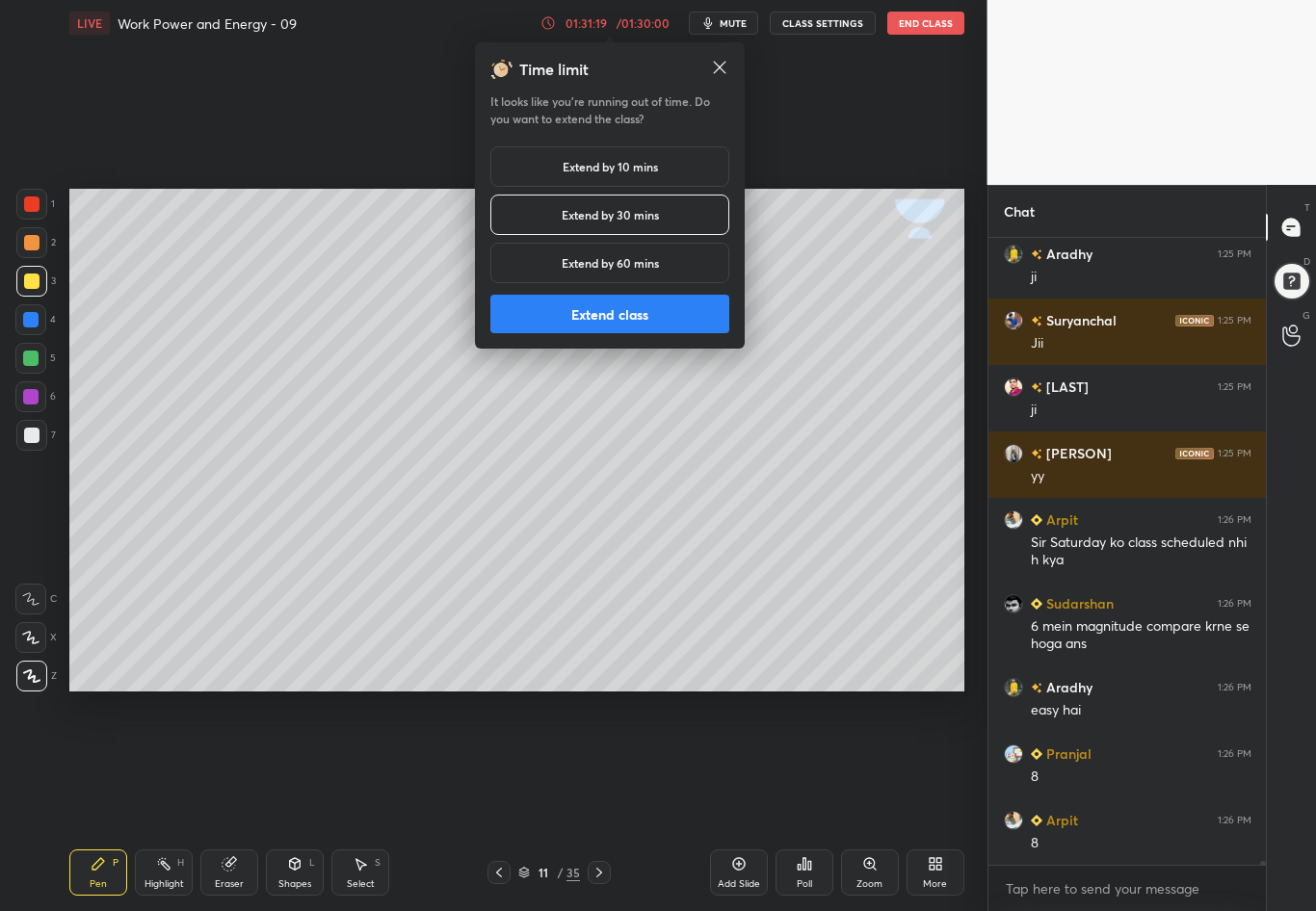 click on "Extend class" at bounding box center [610, 314] 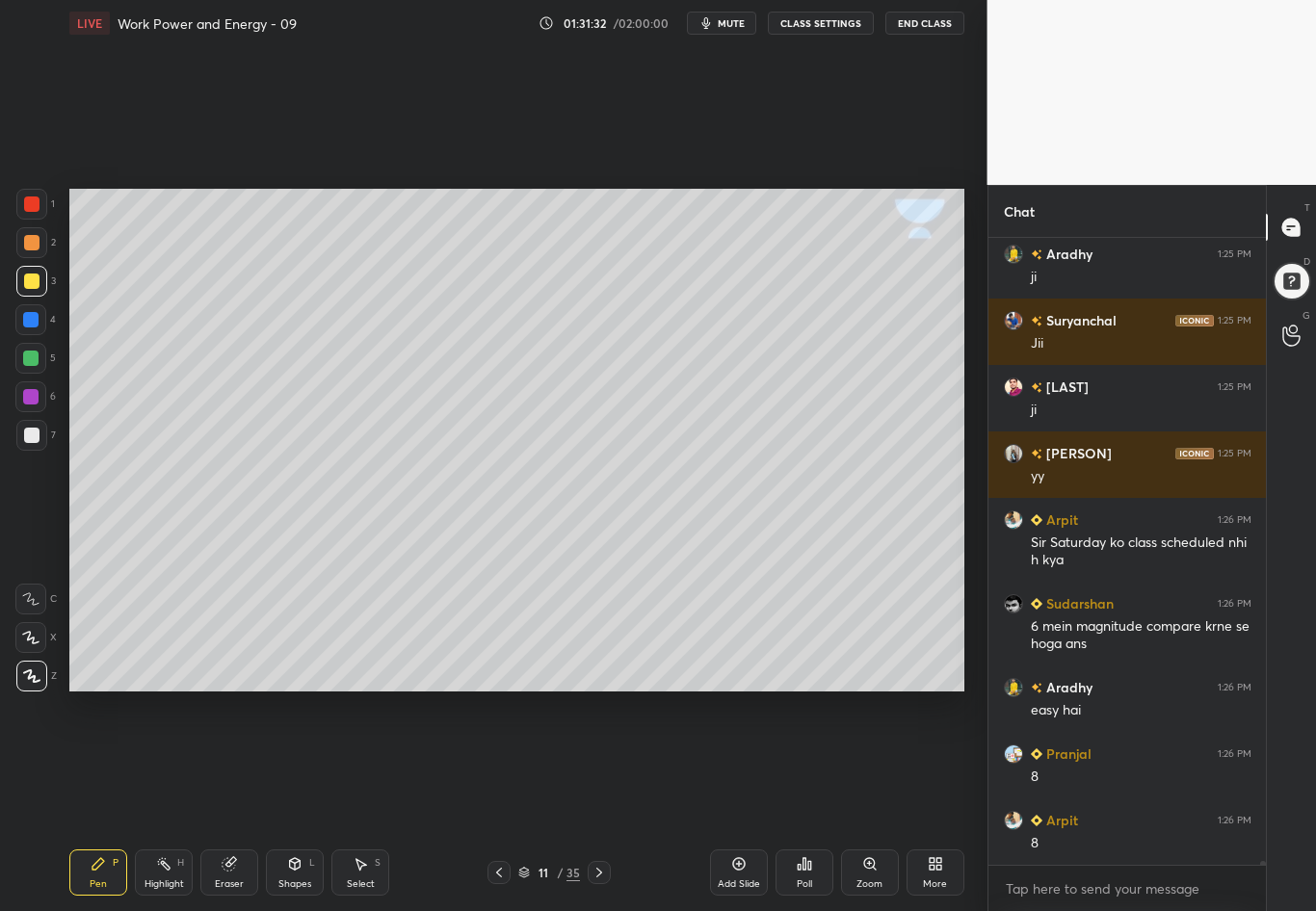 scroll, scrollTop: 104414, scrollLeft: 0, axis: vertical 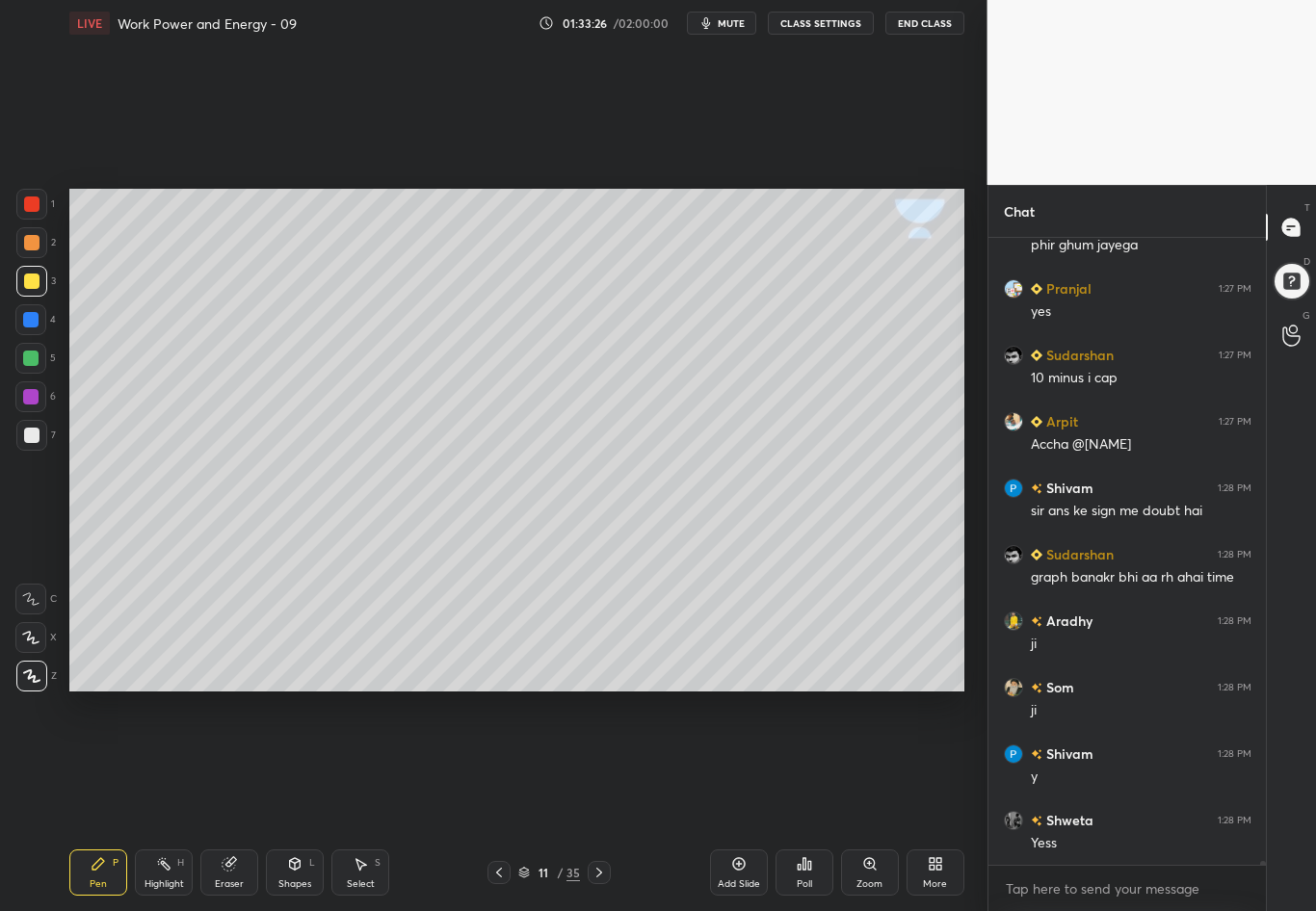 click at bounding box center (32, 435) 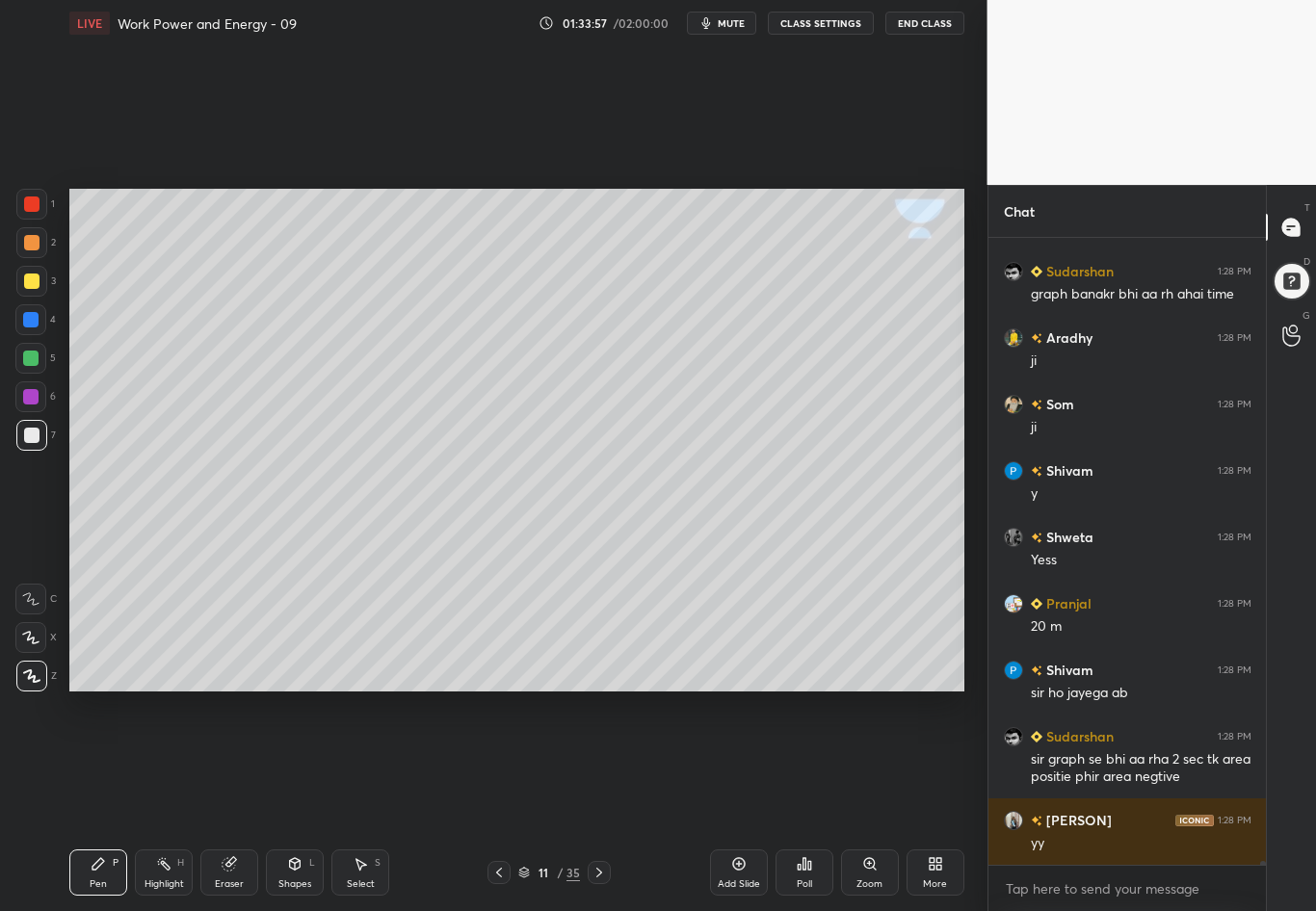 scroll, scrollTop: 105662, scrollLeft: 0, axis: vertical 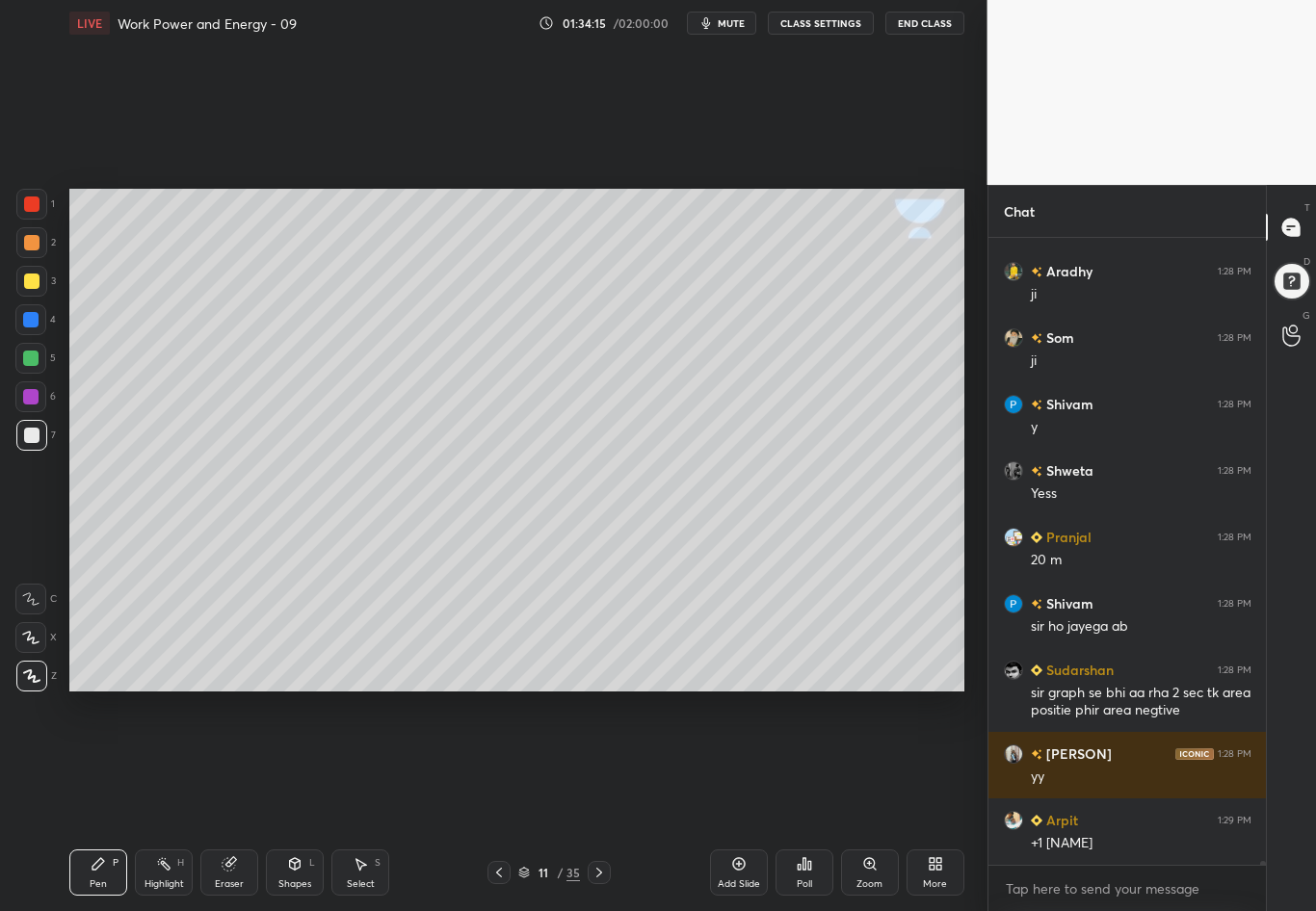 click on "Eraser" at bounding box center (229, 872) 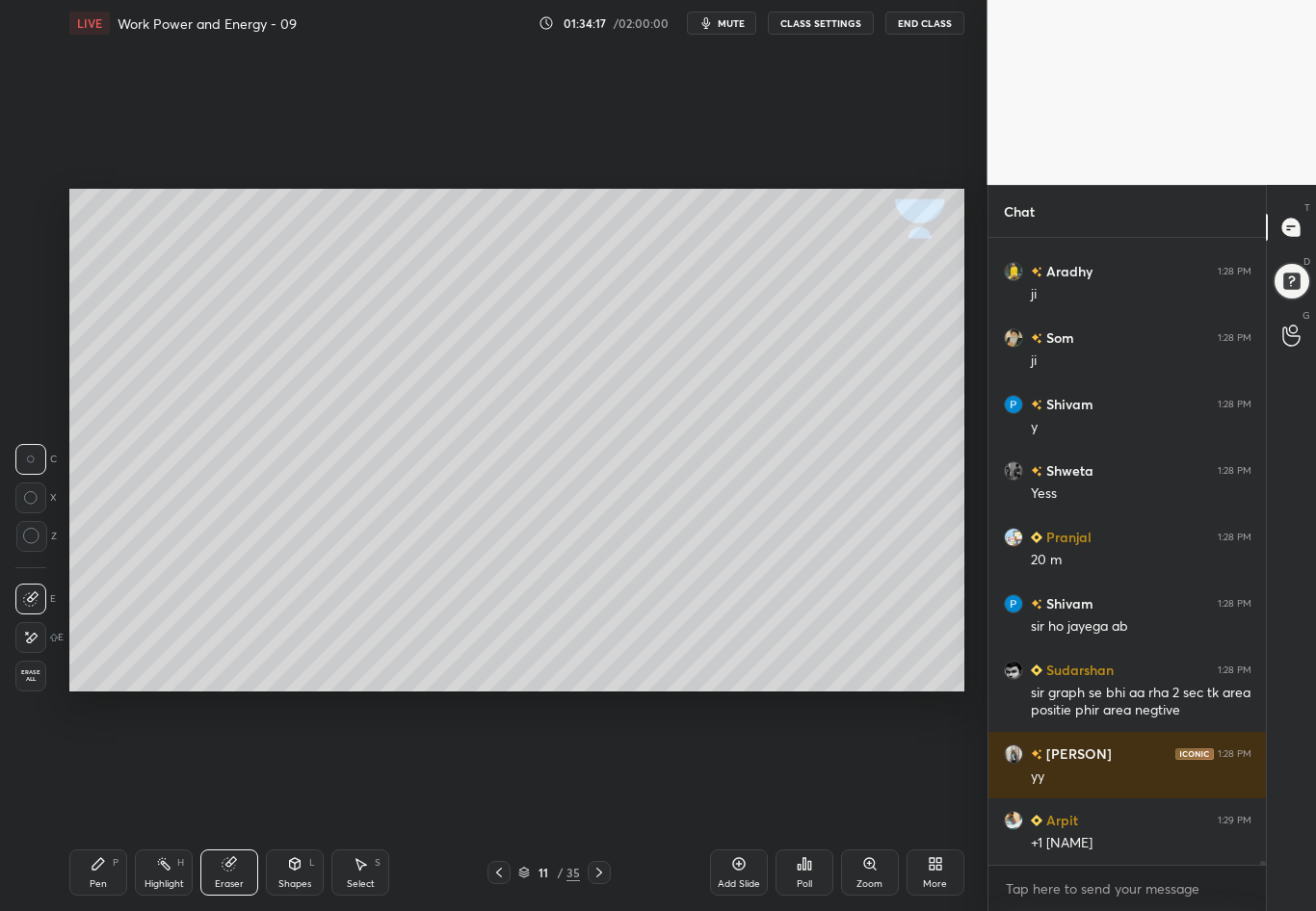 scroll, scrollTop: 105728, scrollLeft: 0, axis: vertical 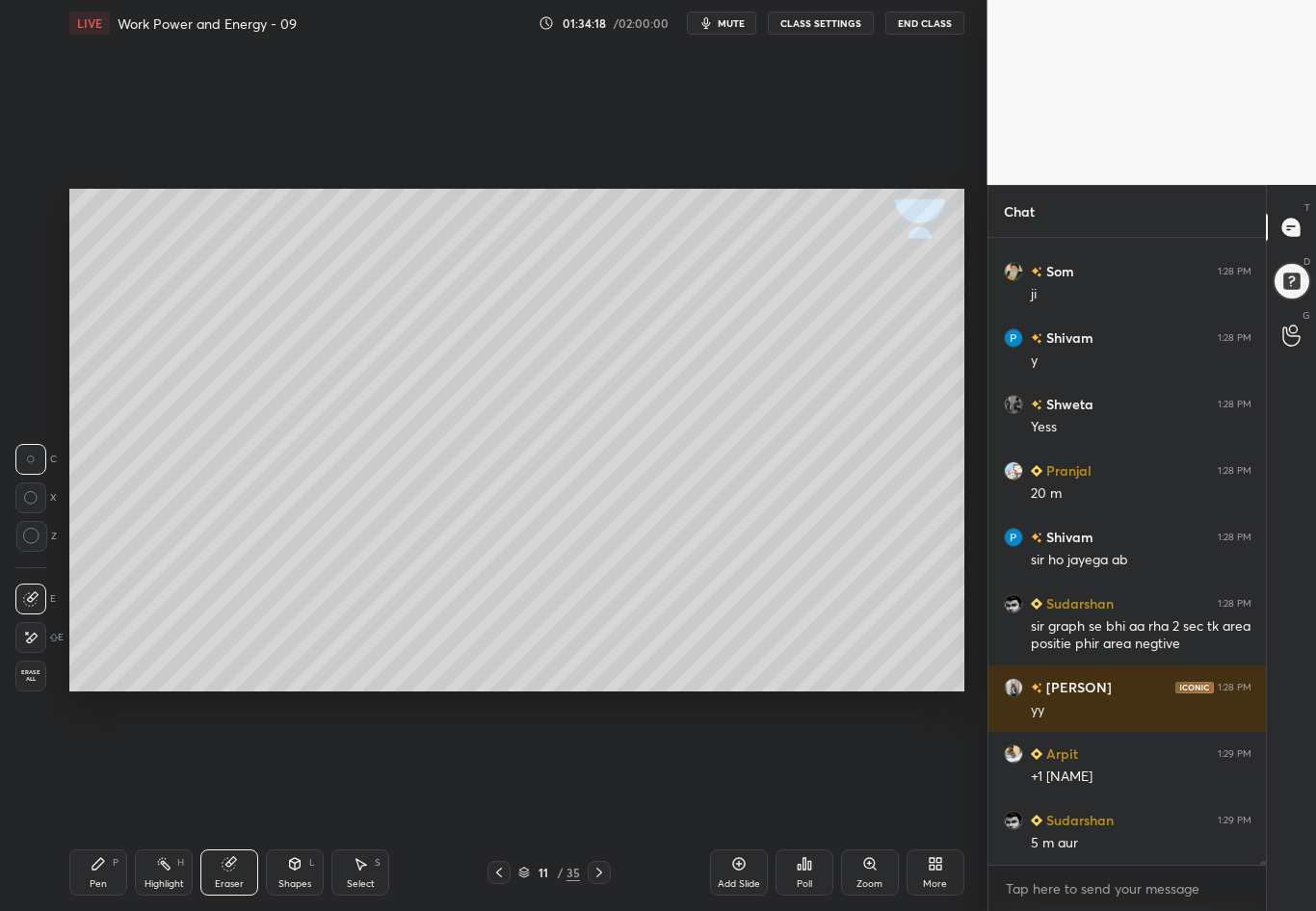 click on "Pen P" at bounding box center (98, 872) 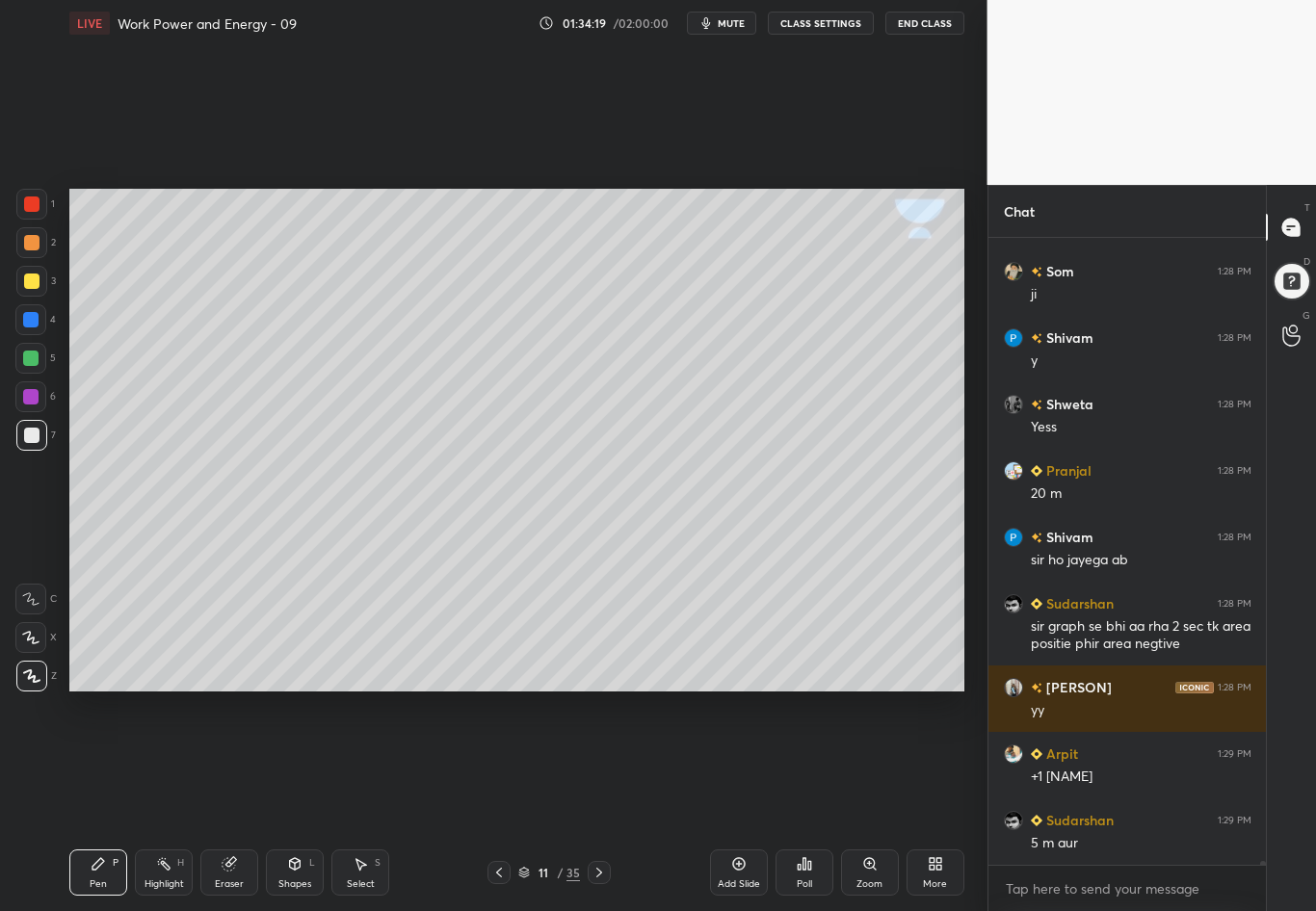 click at bounding box center (32, 281) 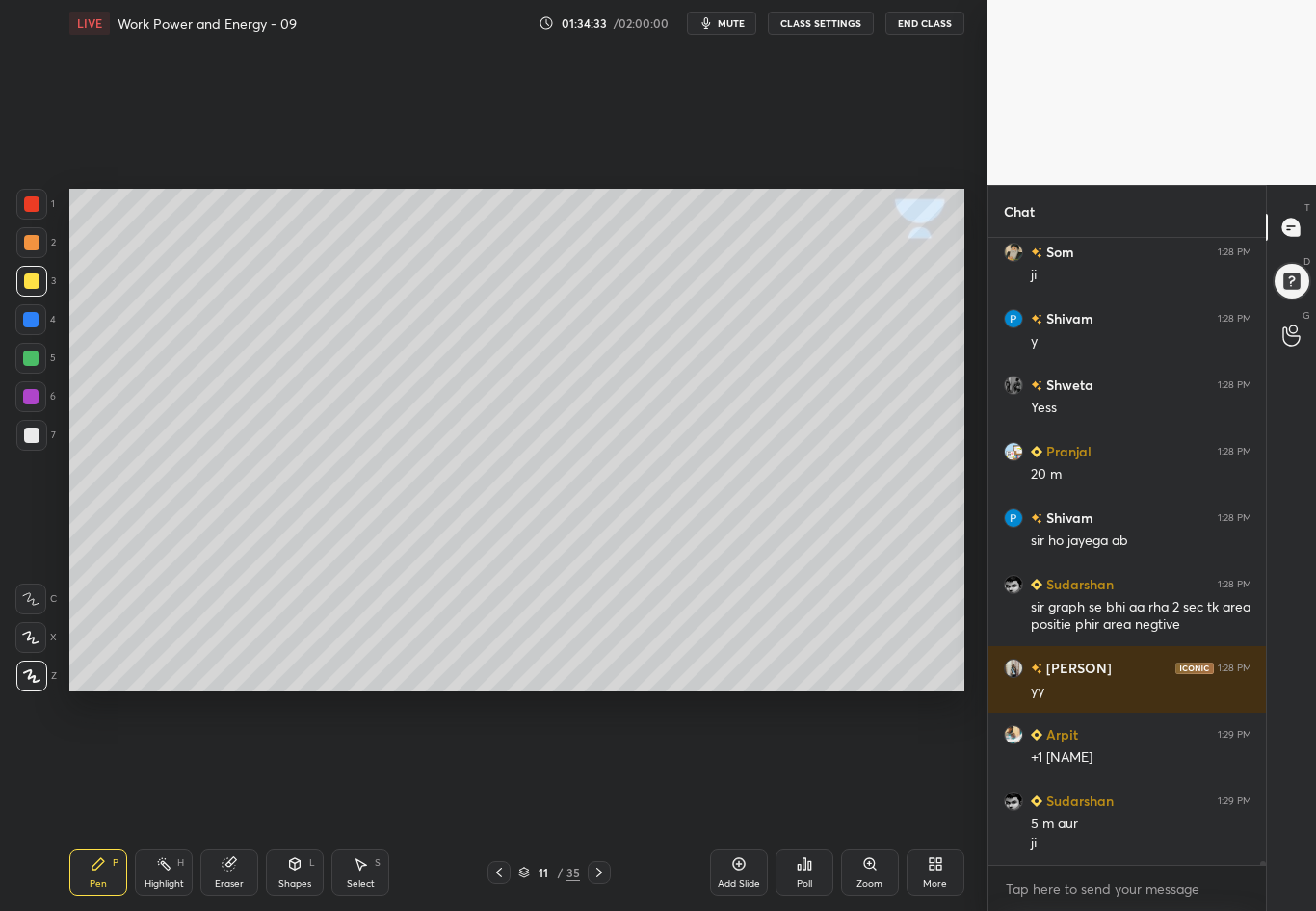 scroll, scrollTop: 105814, scrollLeft: 0, axis: vertical 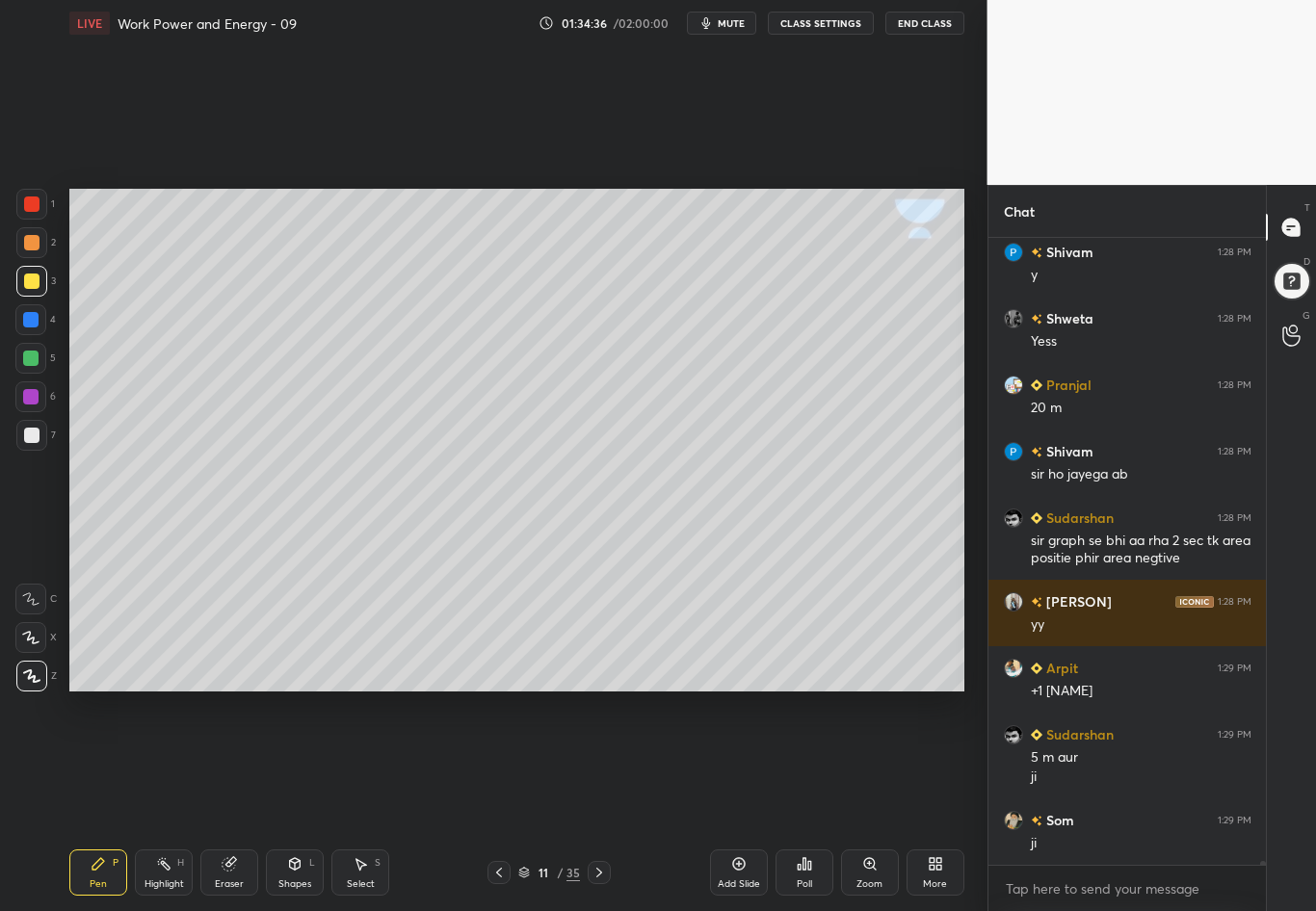 click on "Highlight" at bounding box center (164, 884) 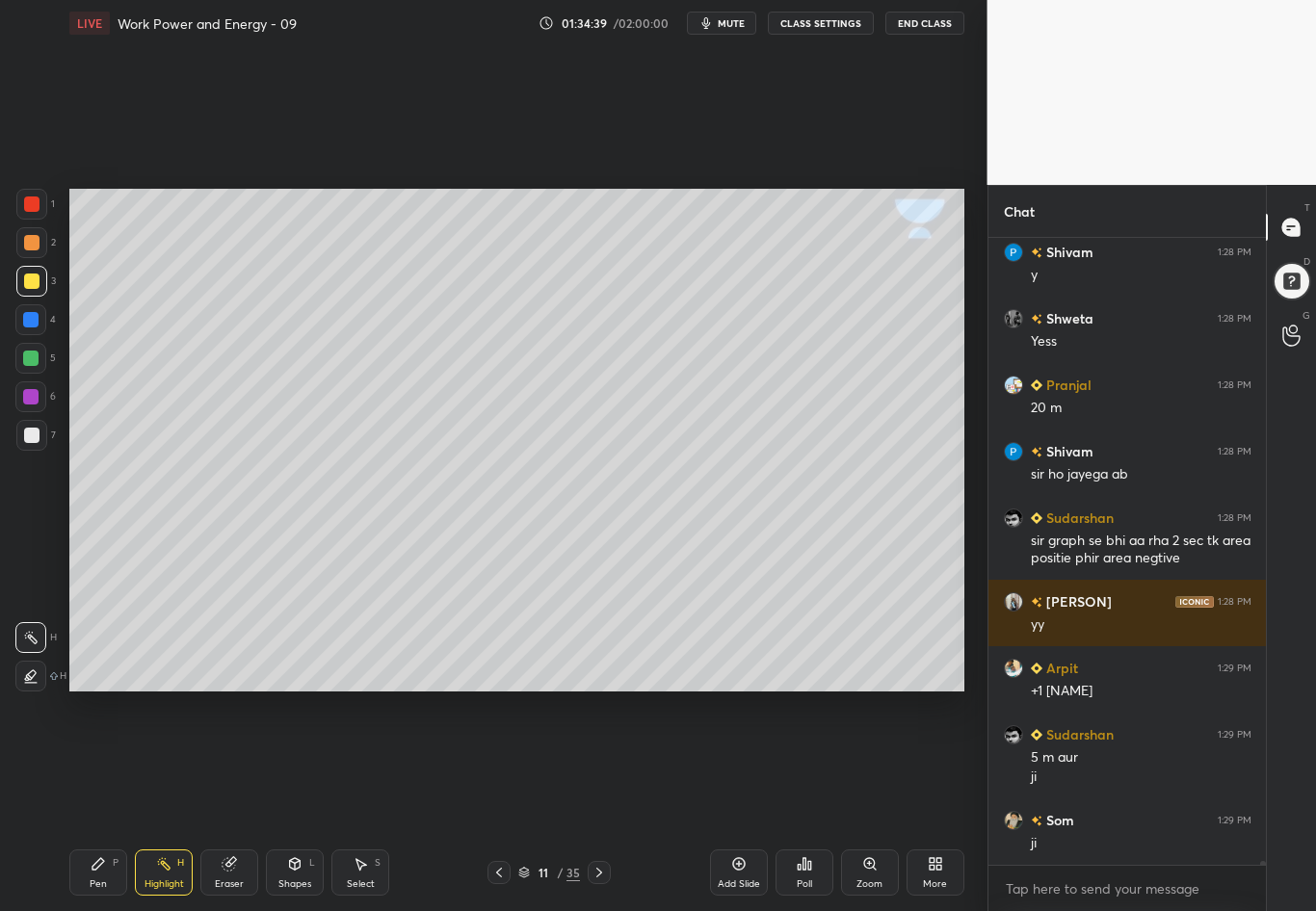 click on "Pen P" at bounding box center [98, 872] 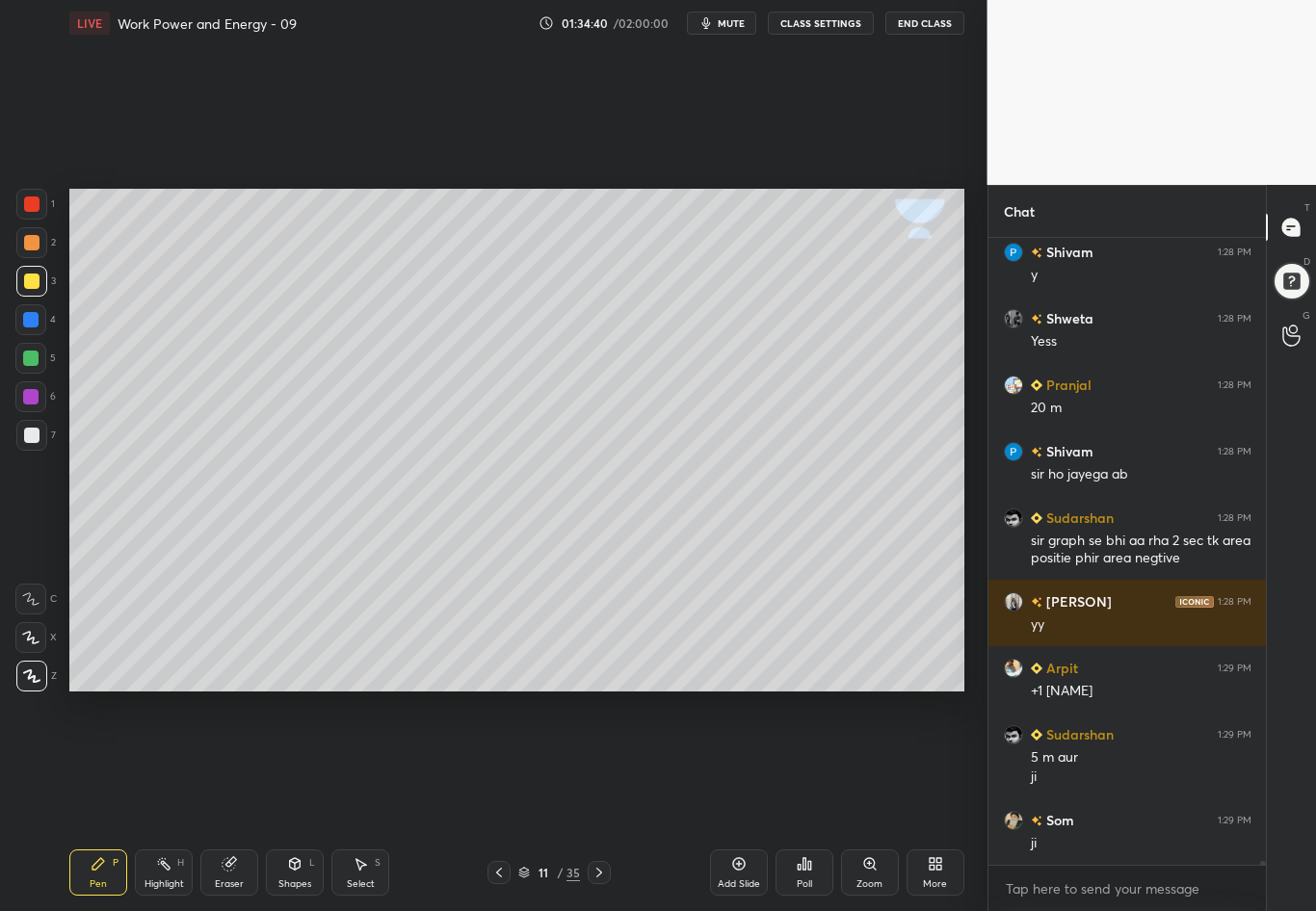 click at bounding box center [32, 435] 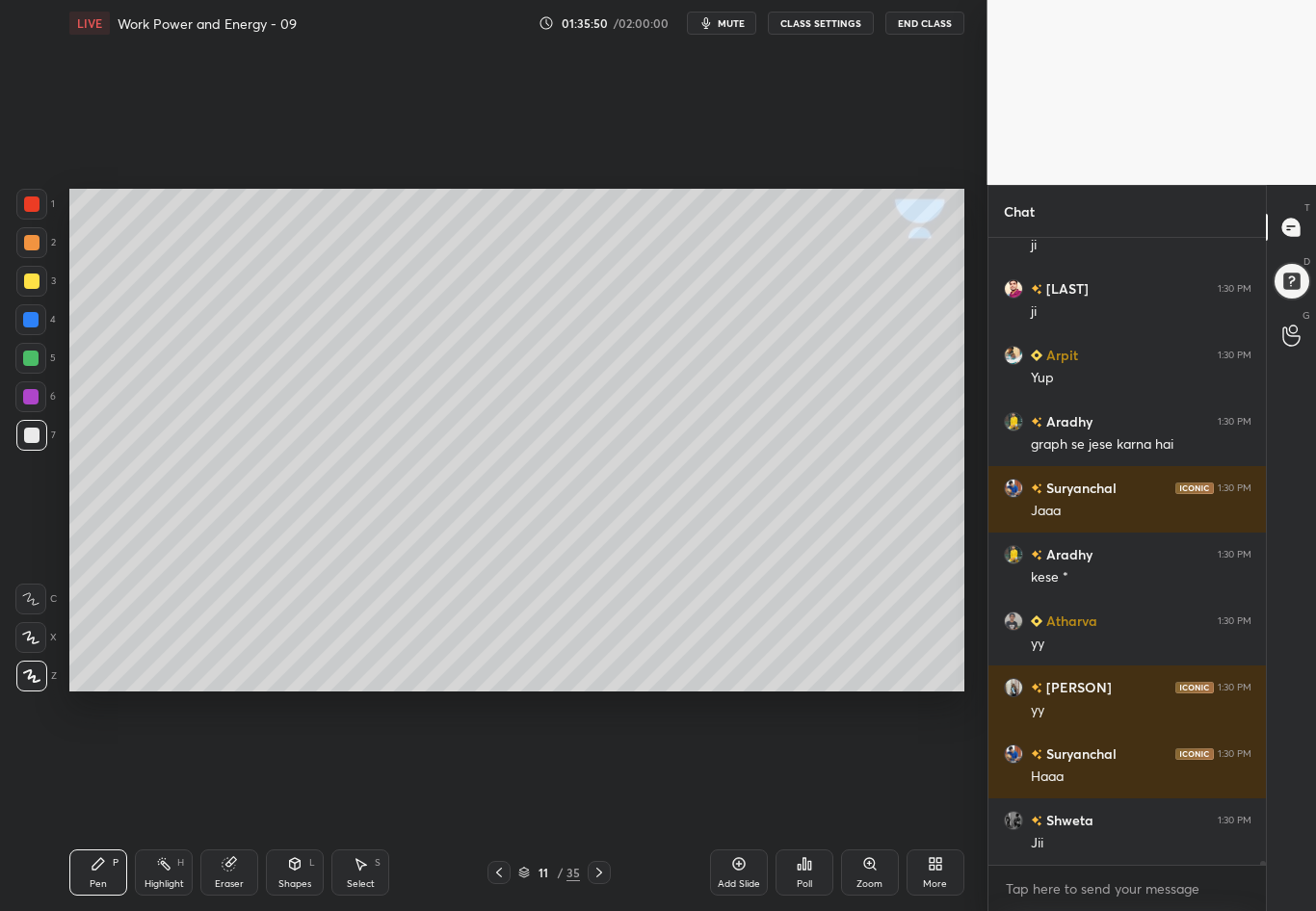 scroll, scrollTop: 106828, scrollLeft: 0, axis: vertical 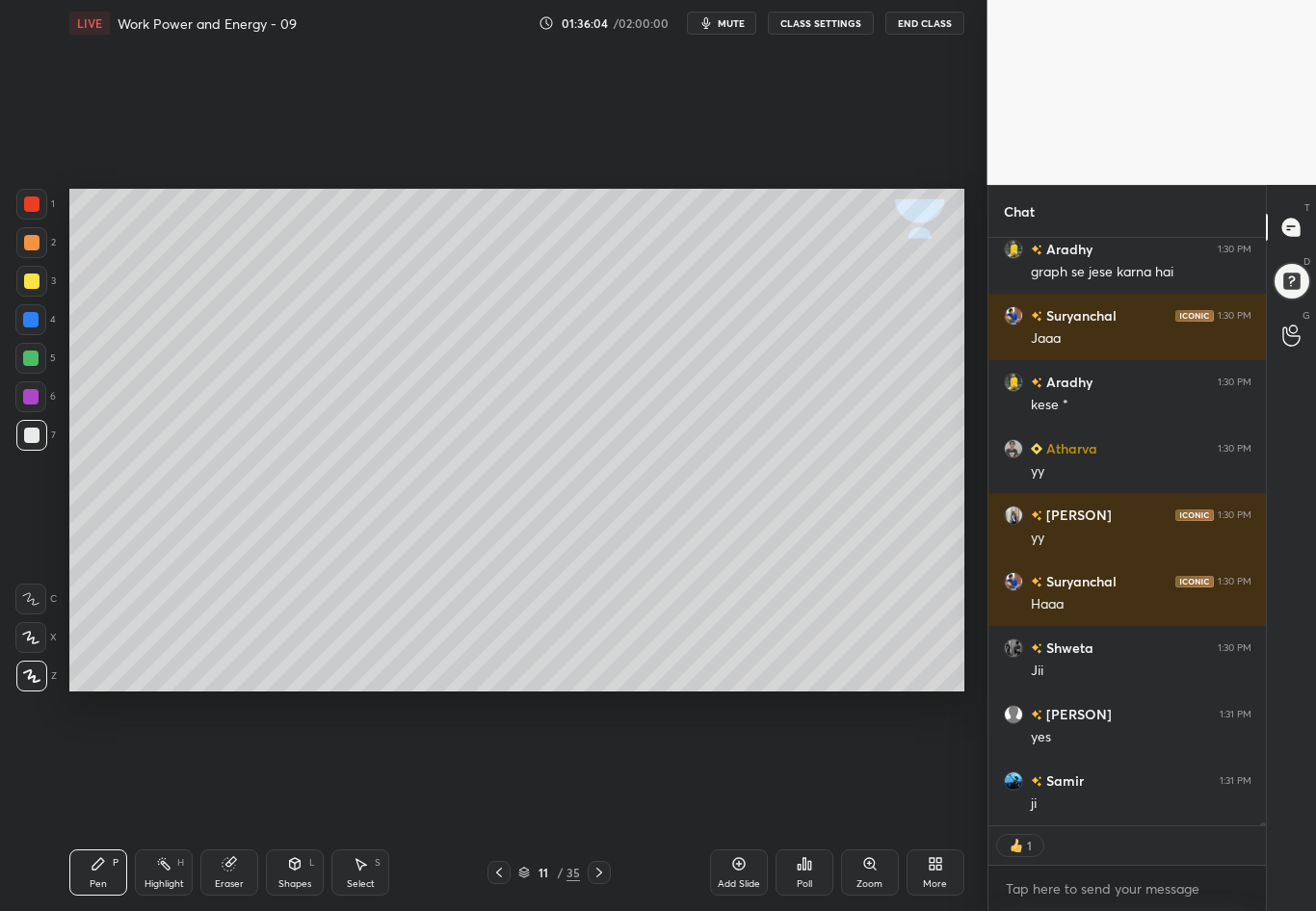 click at bounding box center [499, 872] 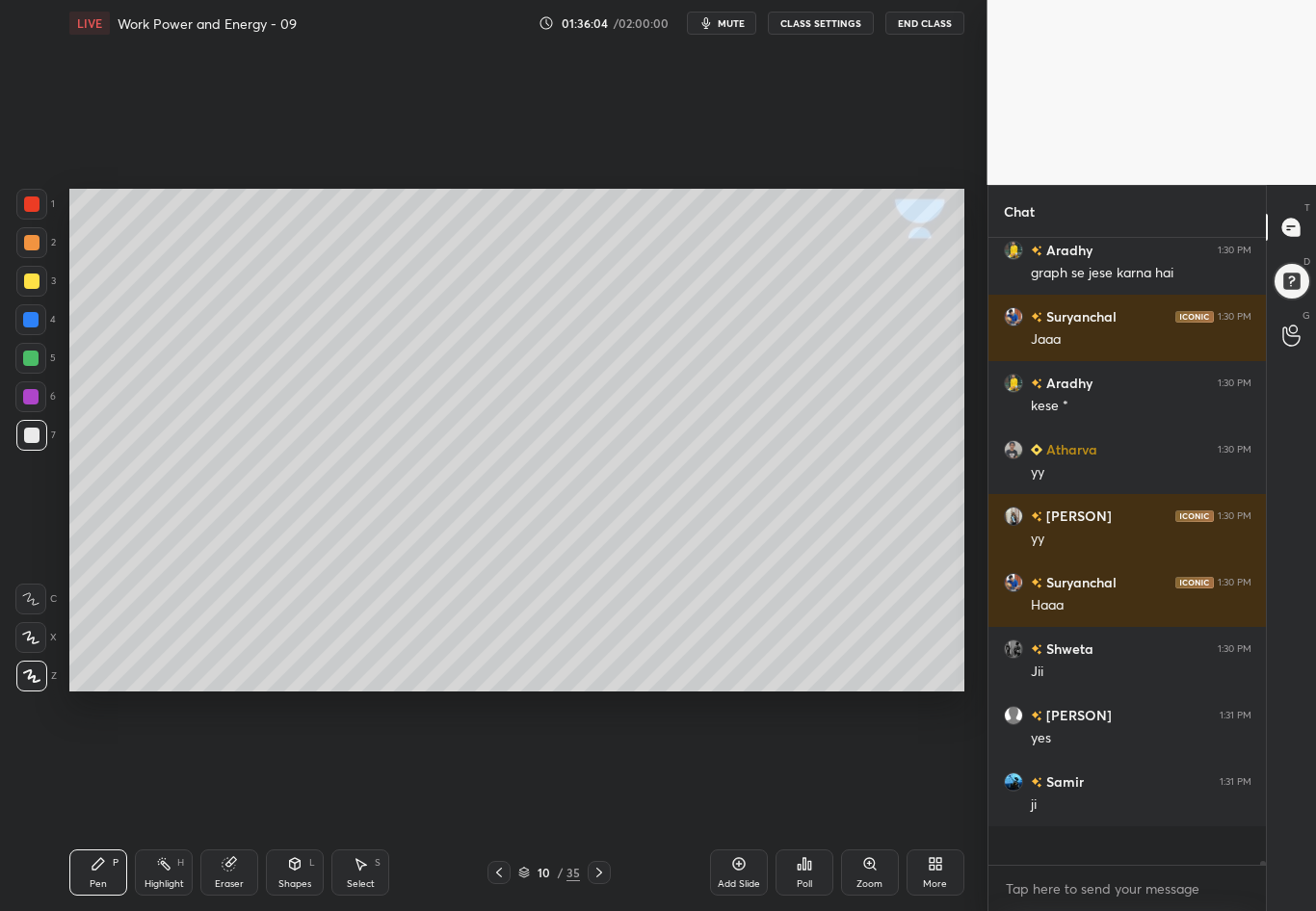 scroll, scrollTop: 7, scrollLeft: 7, axis: both 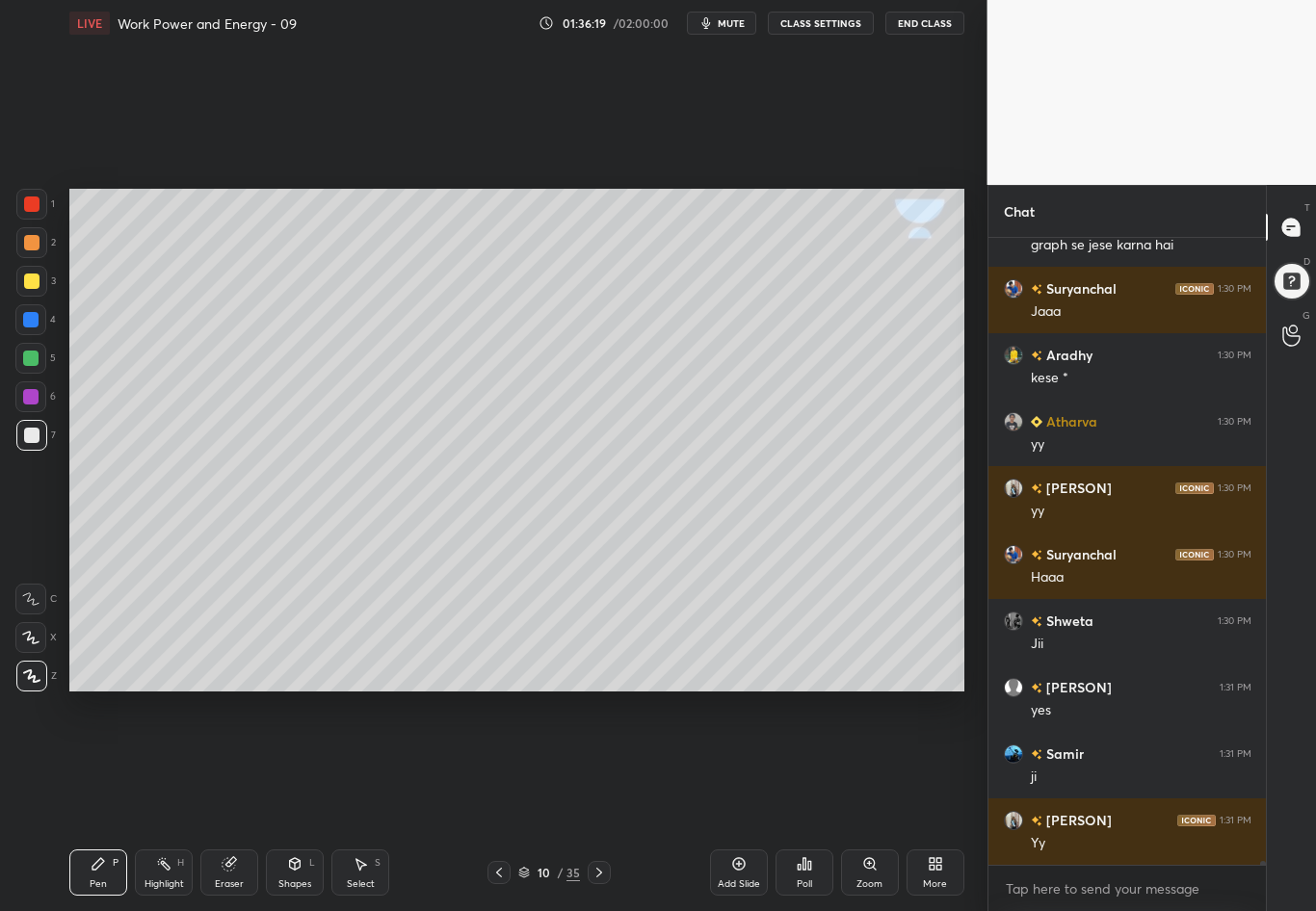 click 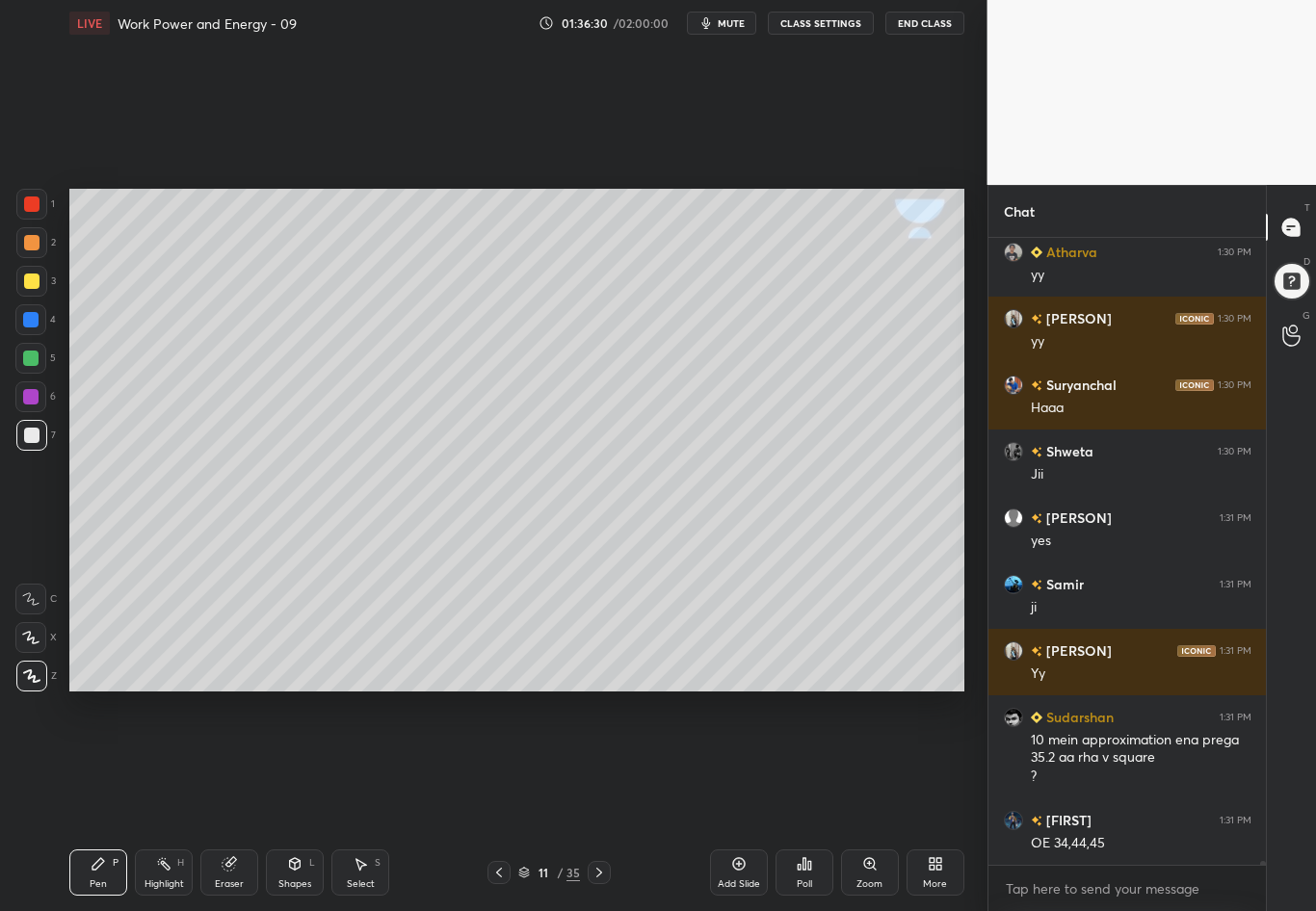scroll, scrollTop: 107231, scrollLeft: 0, axis: vertical 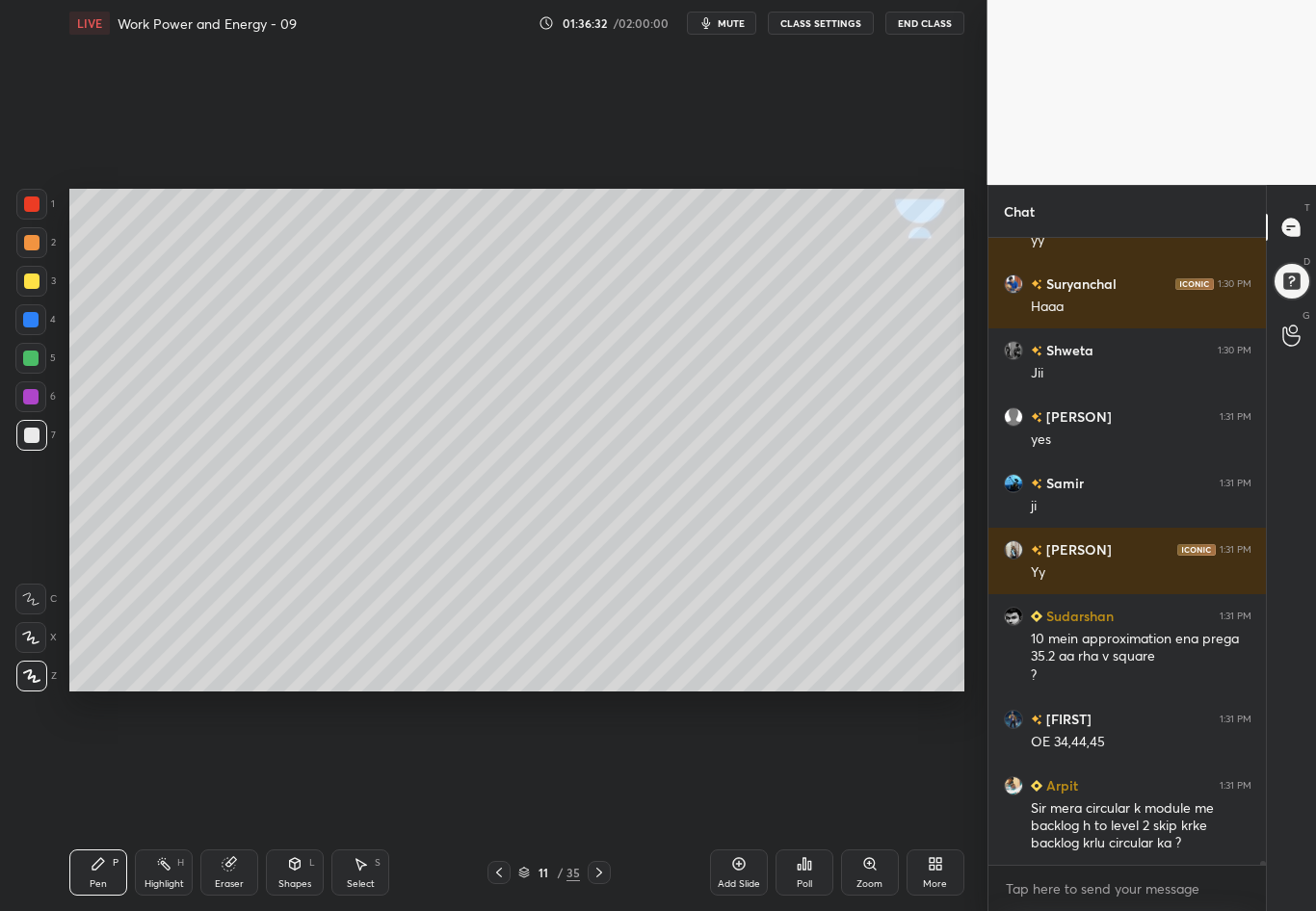 click 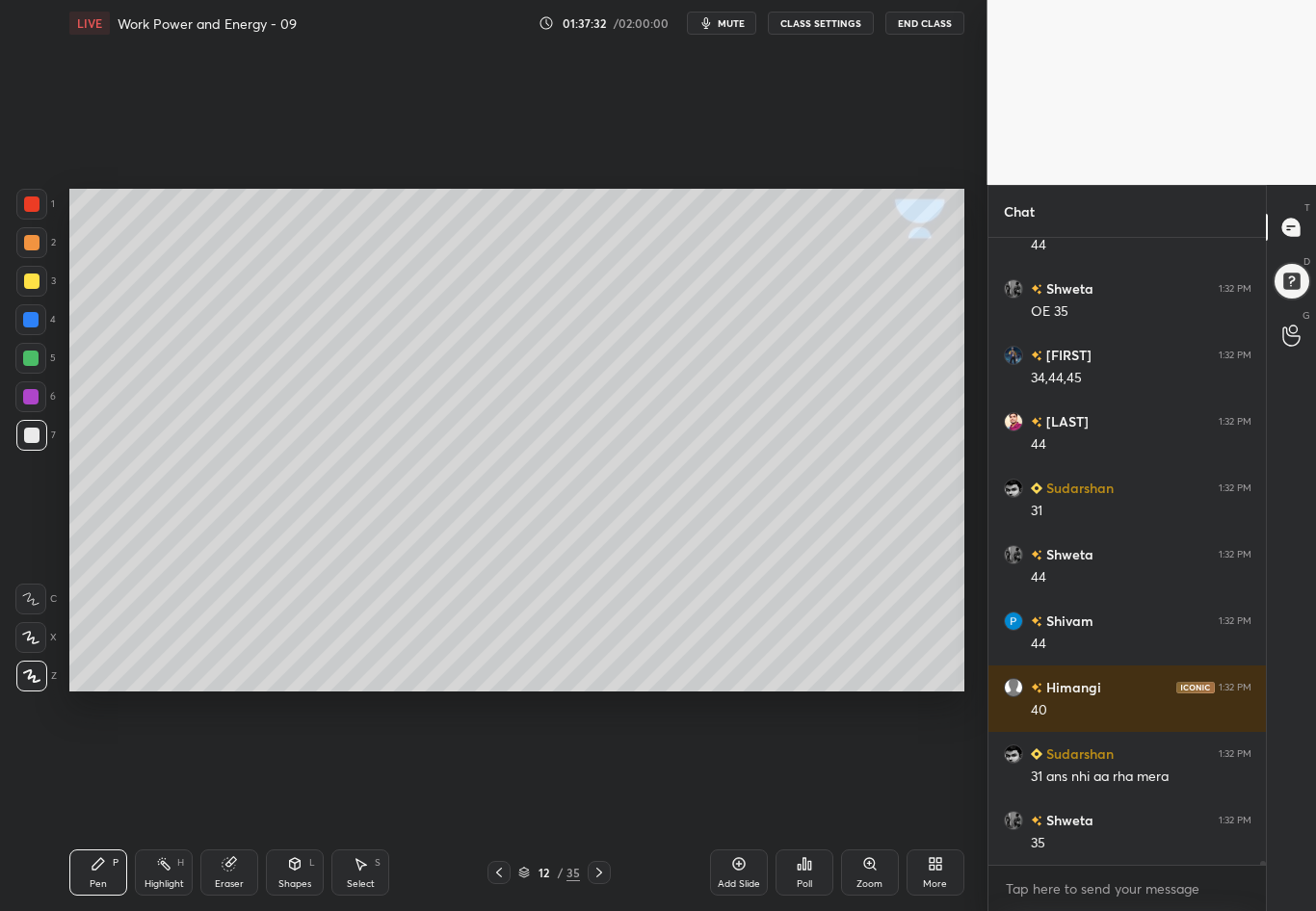 scroll, scrollTop: 108959, scrollLeft: 0, axis: vertical 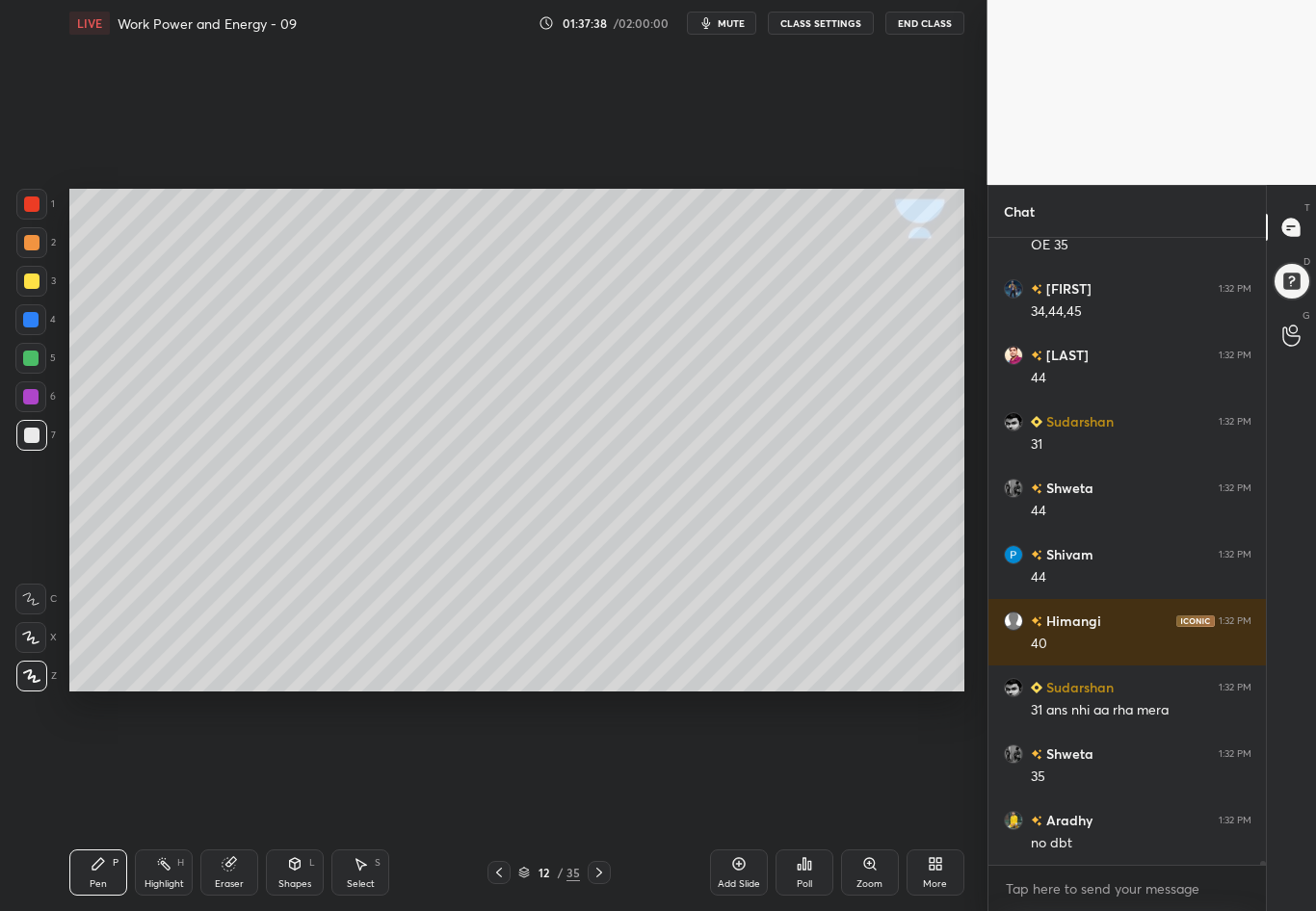 click at bounding box center [32, 281] 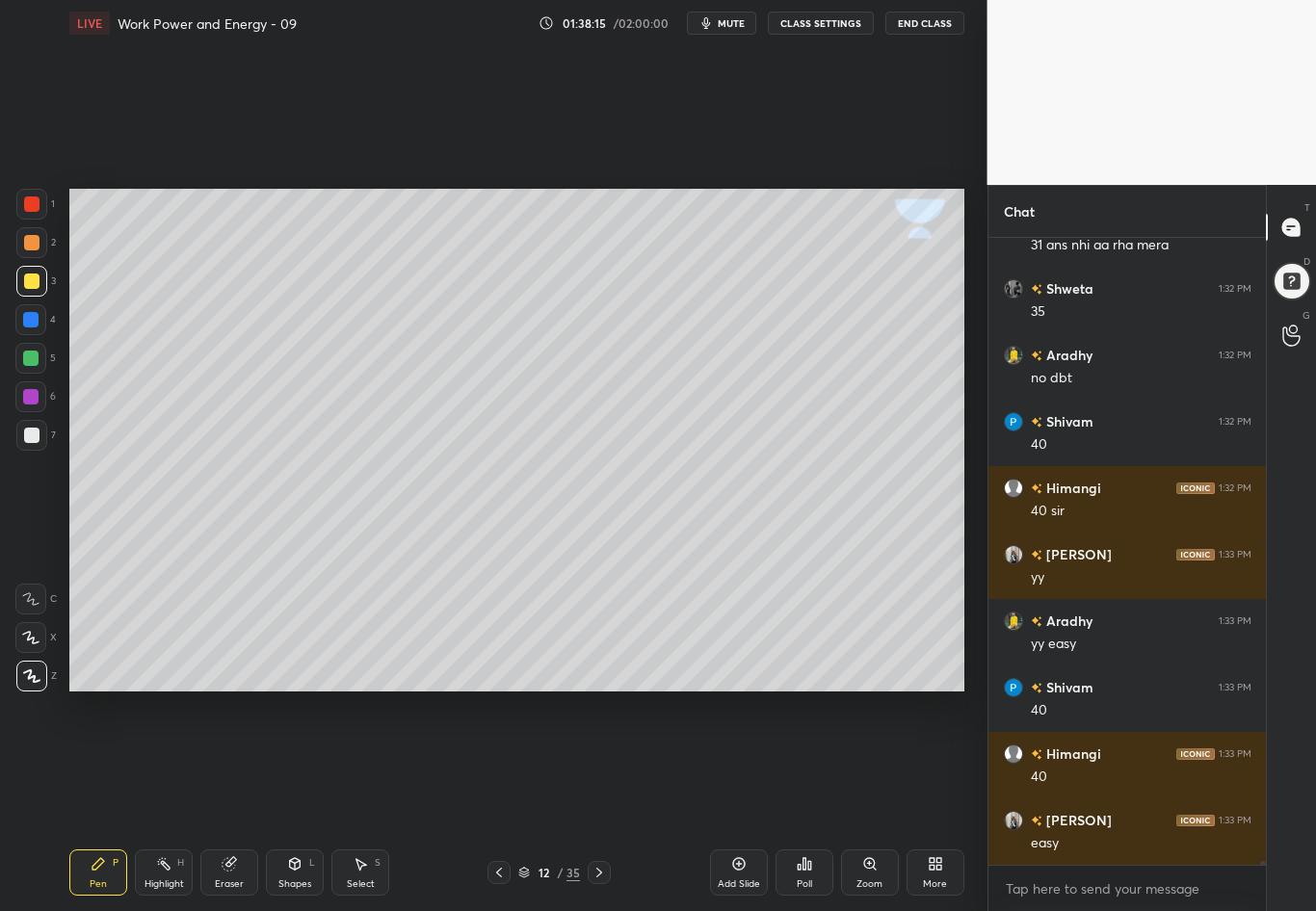 scroll, scrollTop: 109490, scrollLeft: 0, axis: vertical 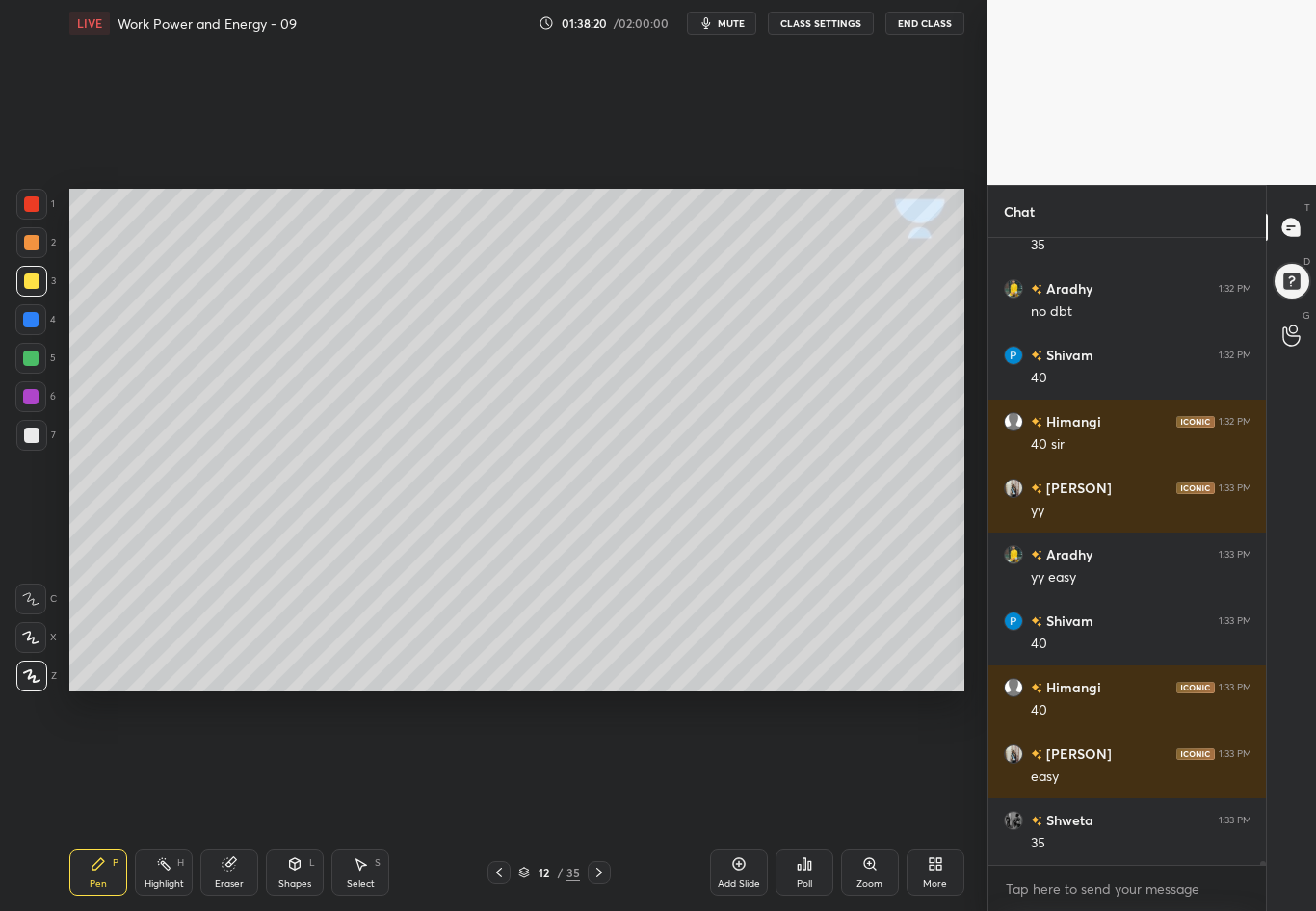 click on "Eraser" at bounding box center [229, 872] 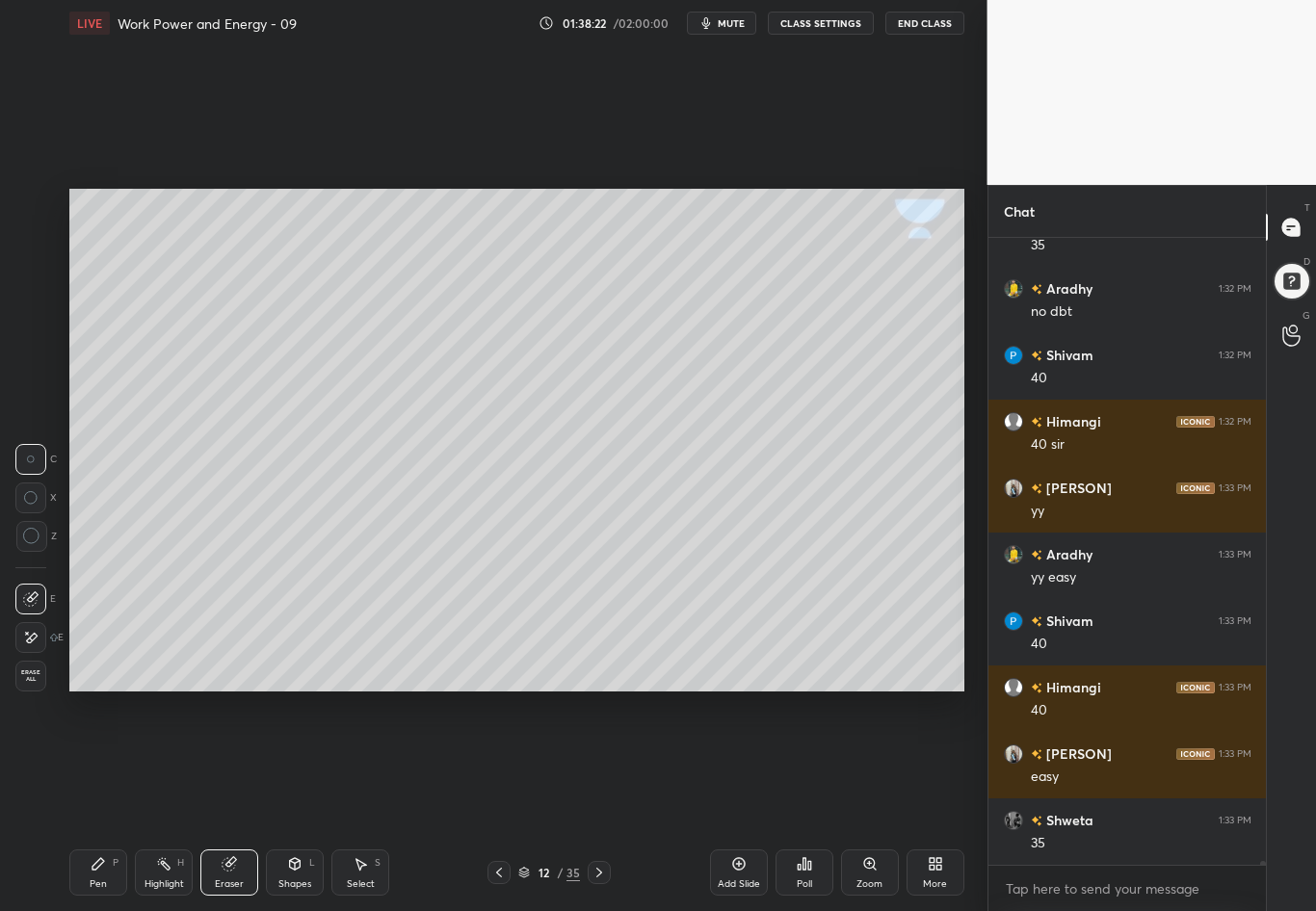 click on "Pen P" at bounding box center [98, 872] 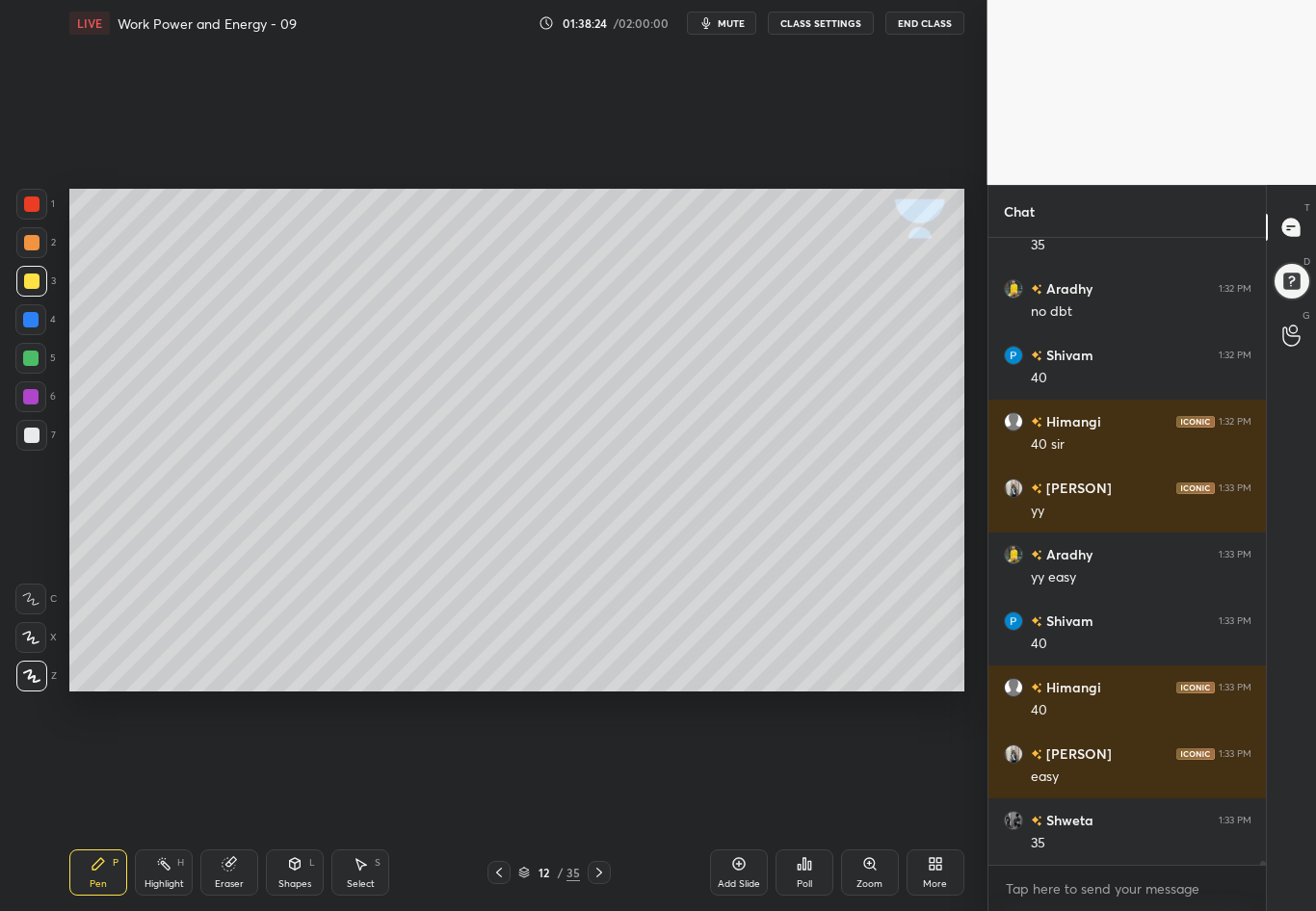 scroll, scrollTop: 109557, scrollLeft: 0, axis: vertical 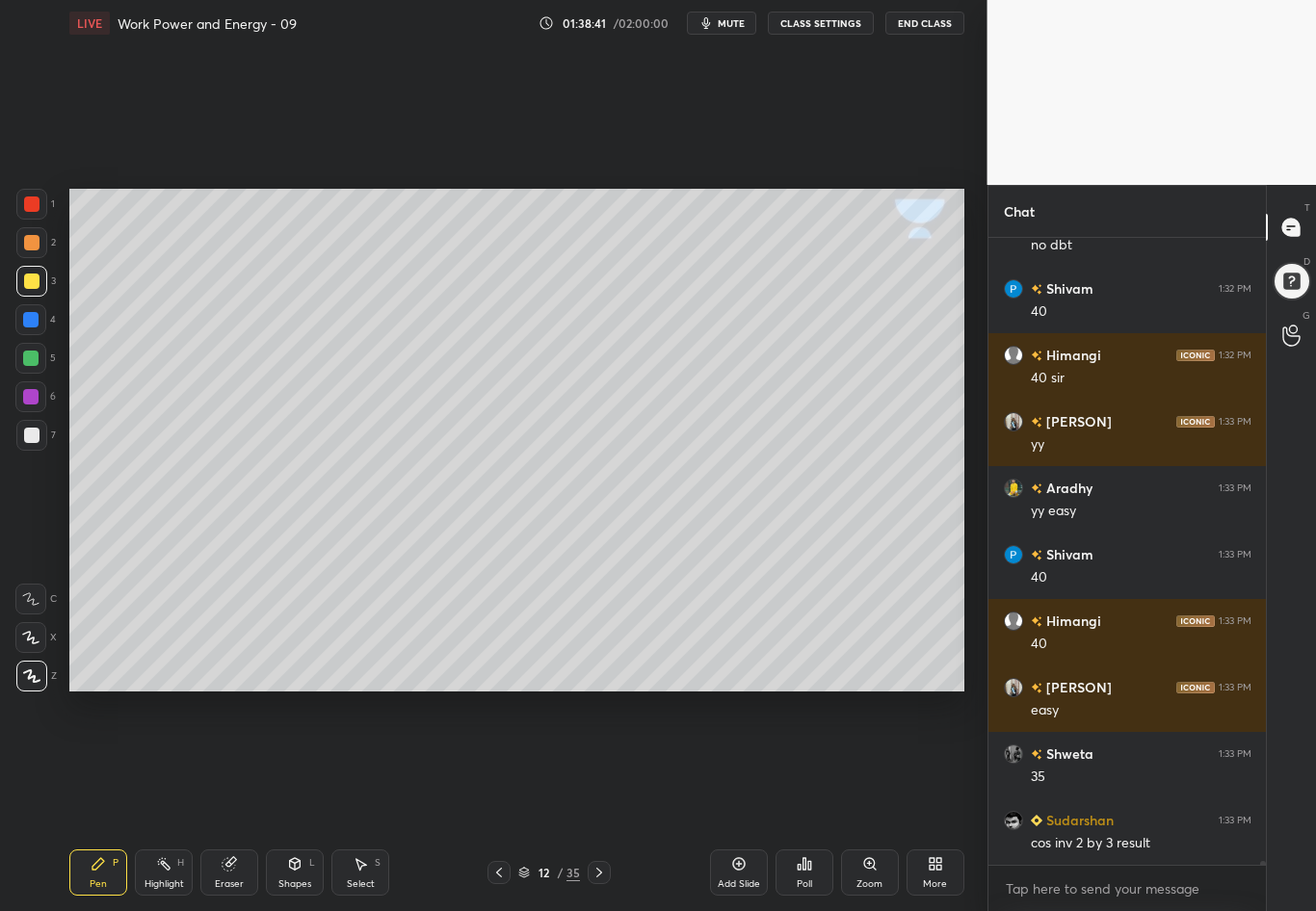 click at bounding box center (32, 435) 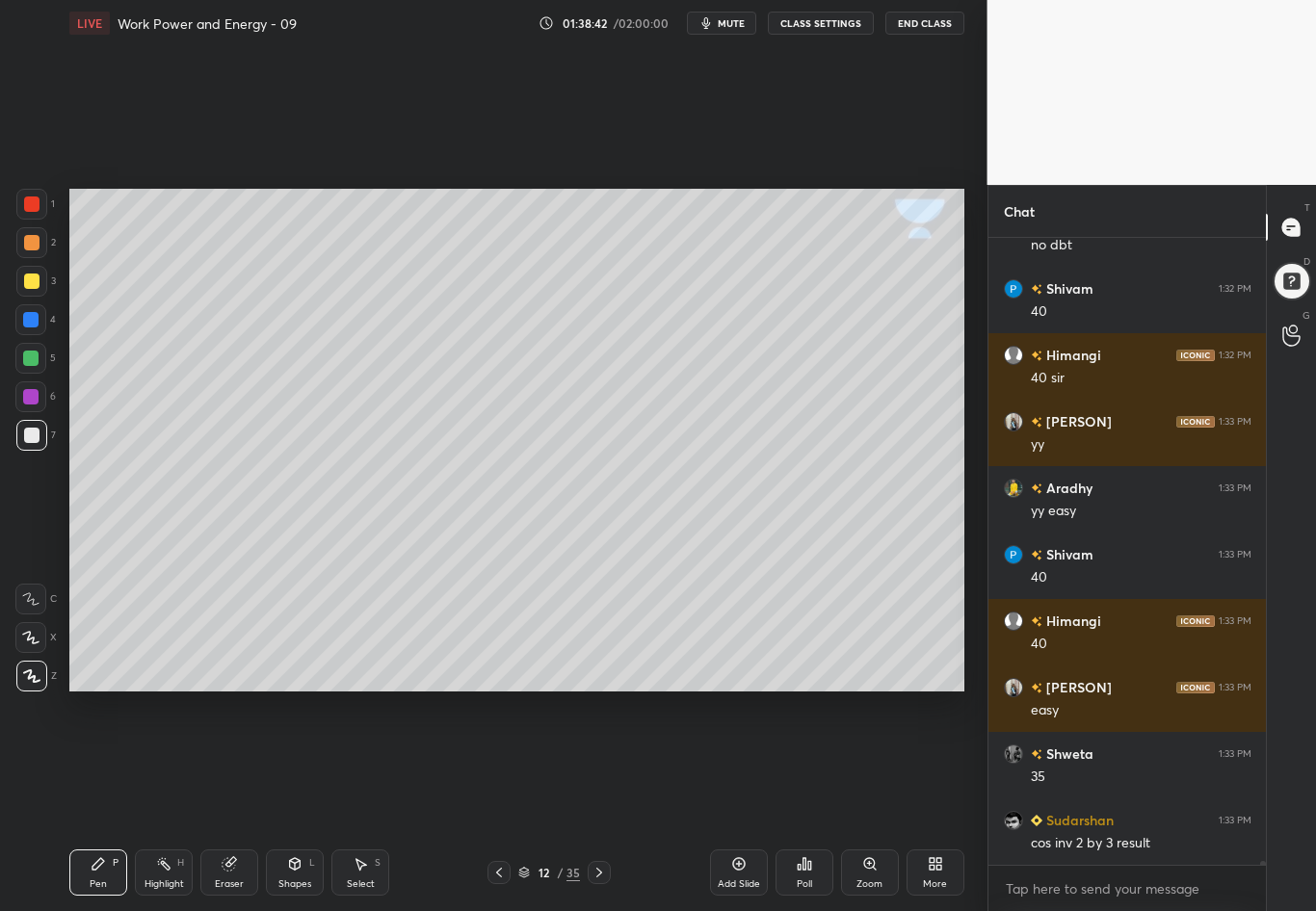 scroll, scrollTop: 109576, scrollLeft: 0, axis: vertical 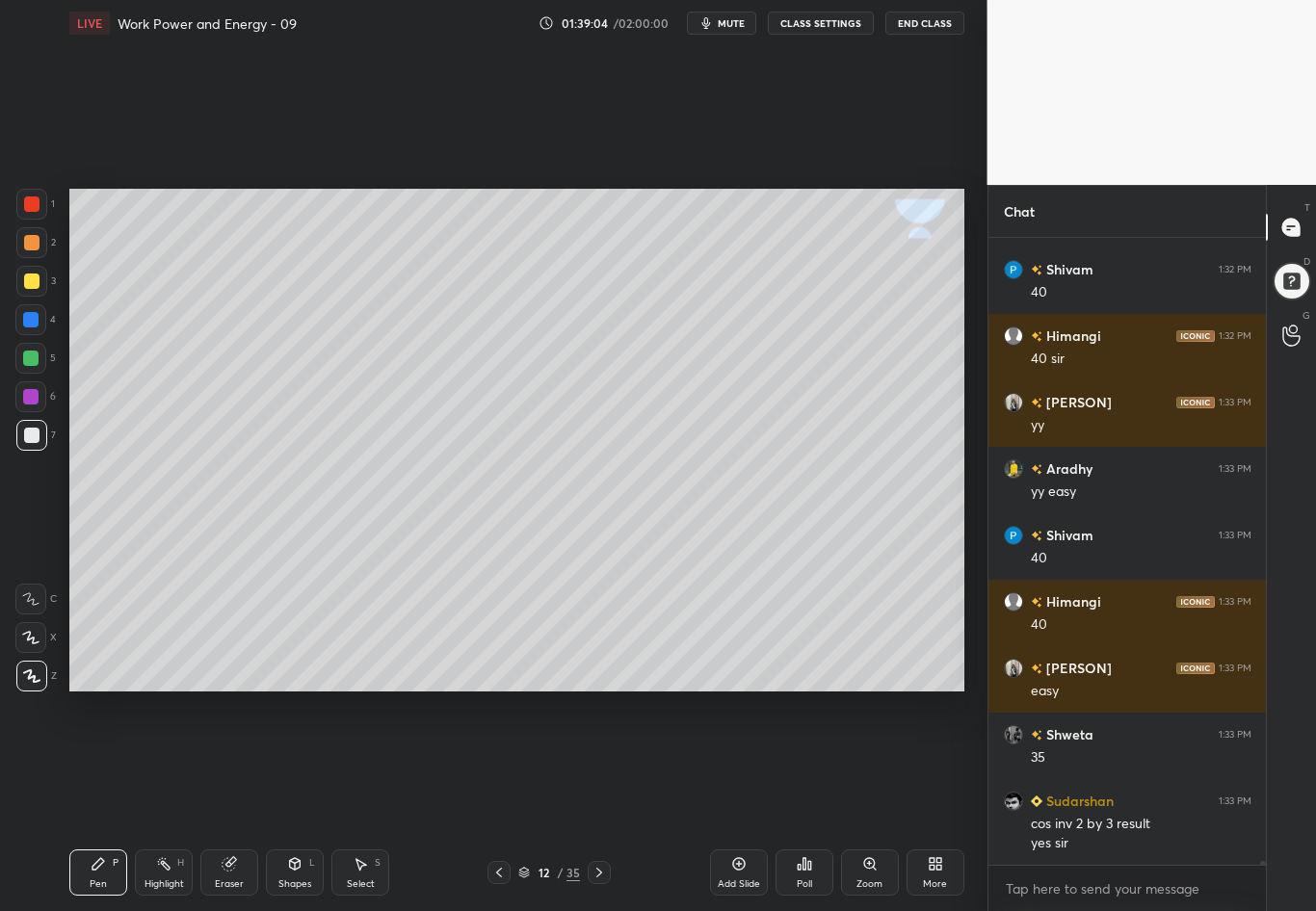 click 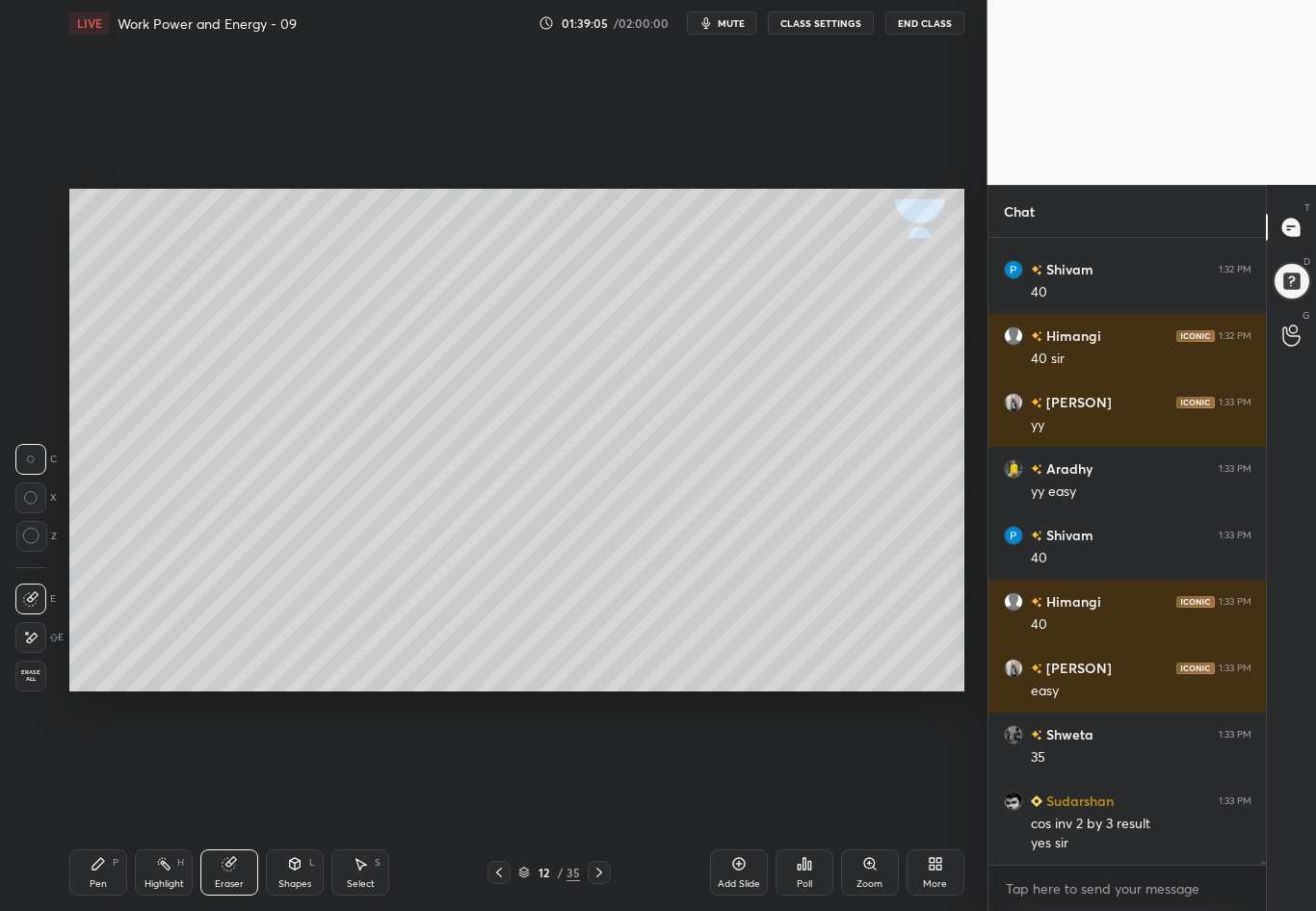 click 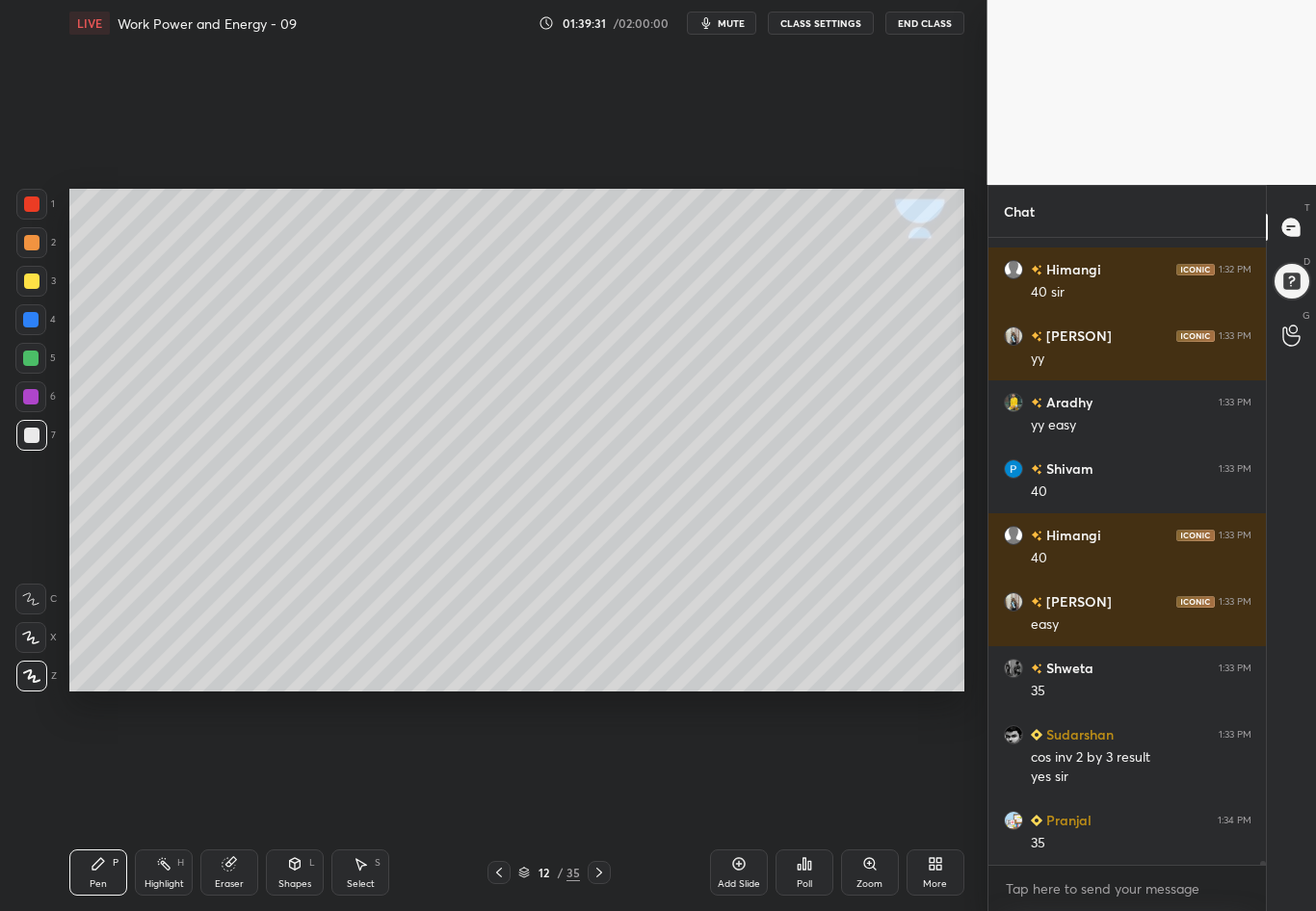 click 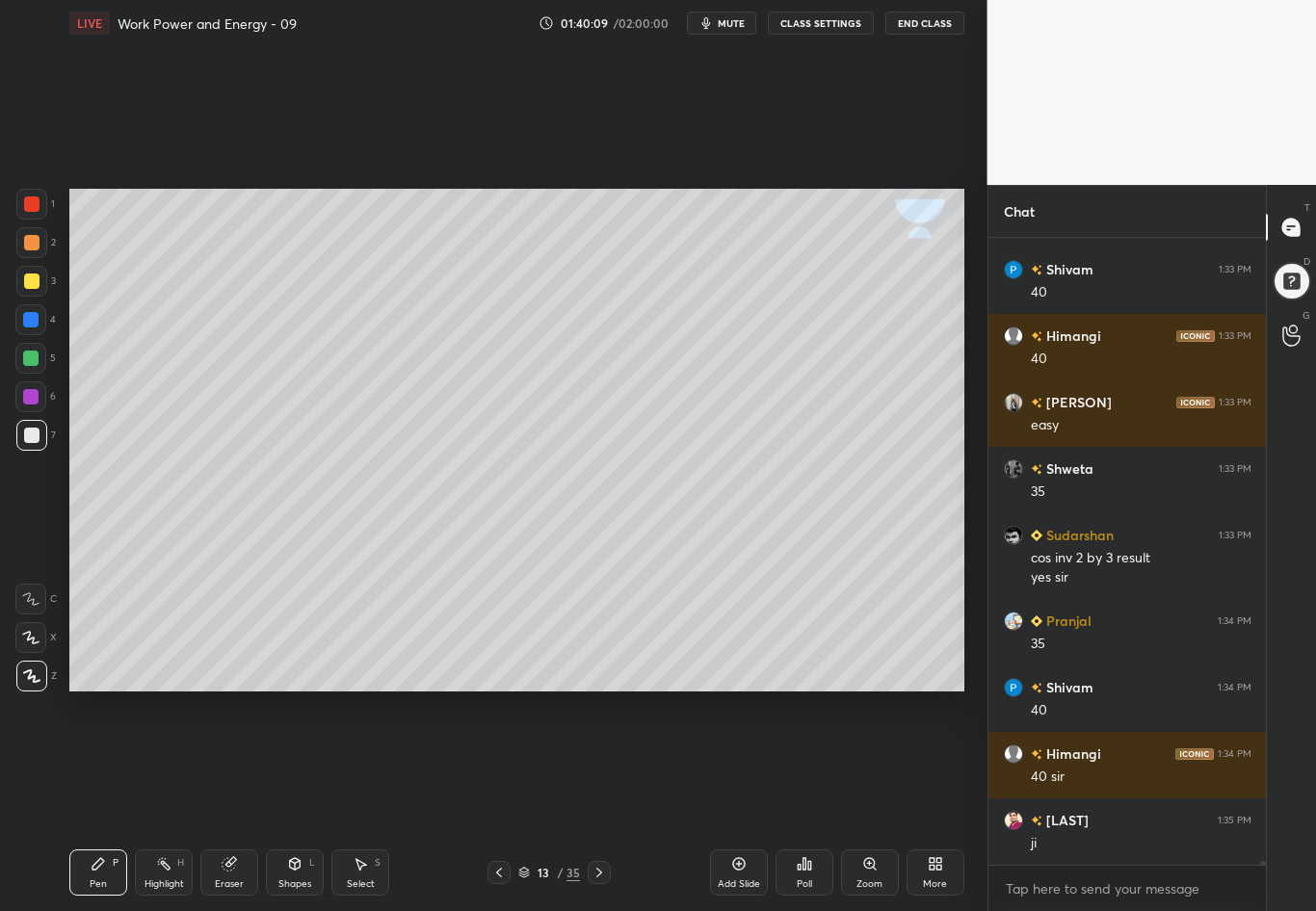 scroll, scrollTop: 109908, scrollLeft: 0, axis: vertical 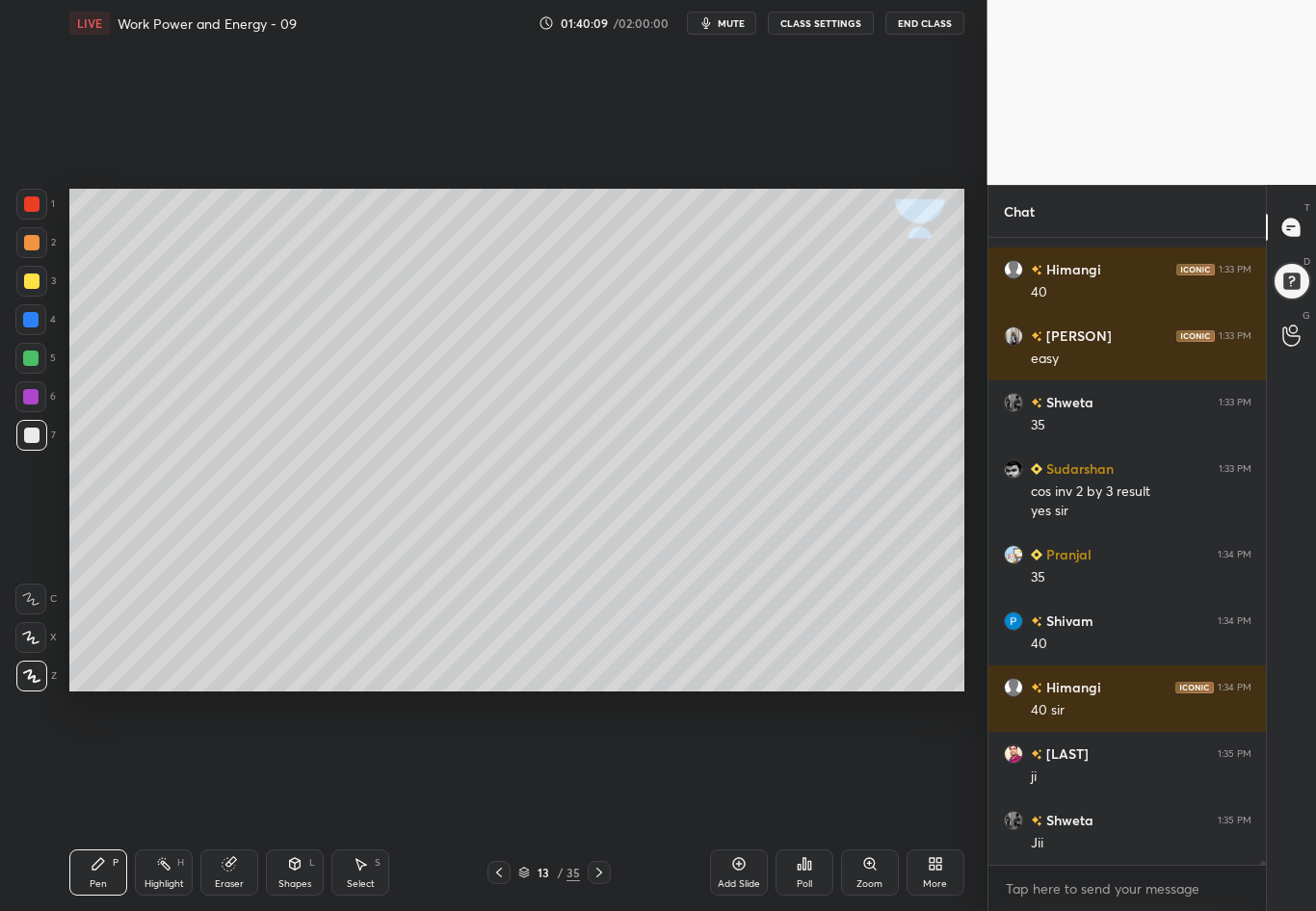 click 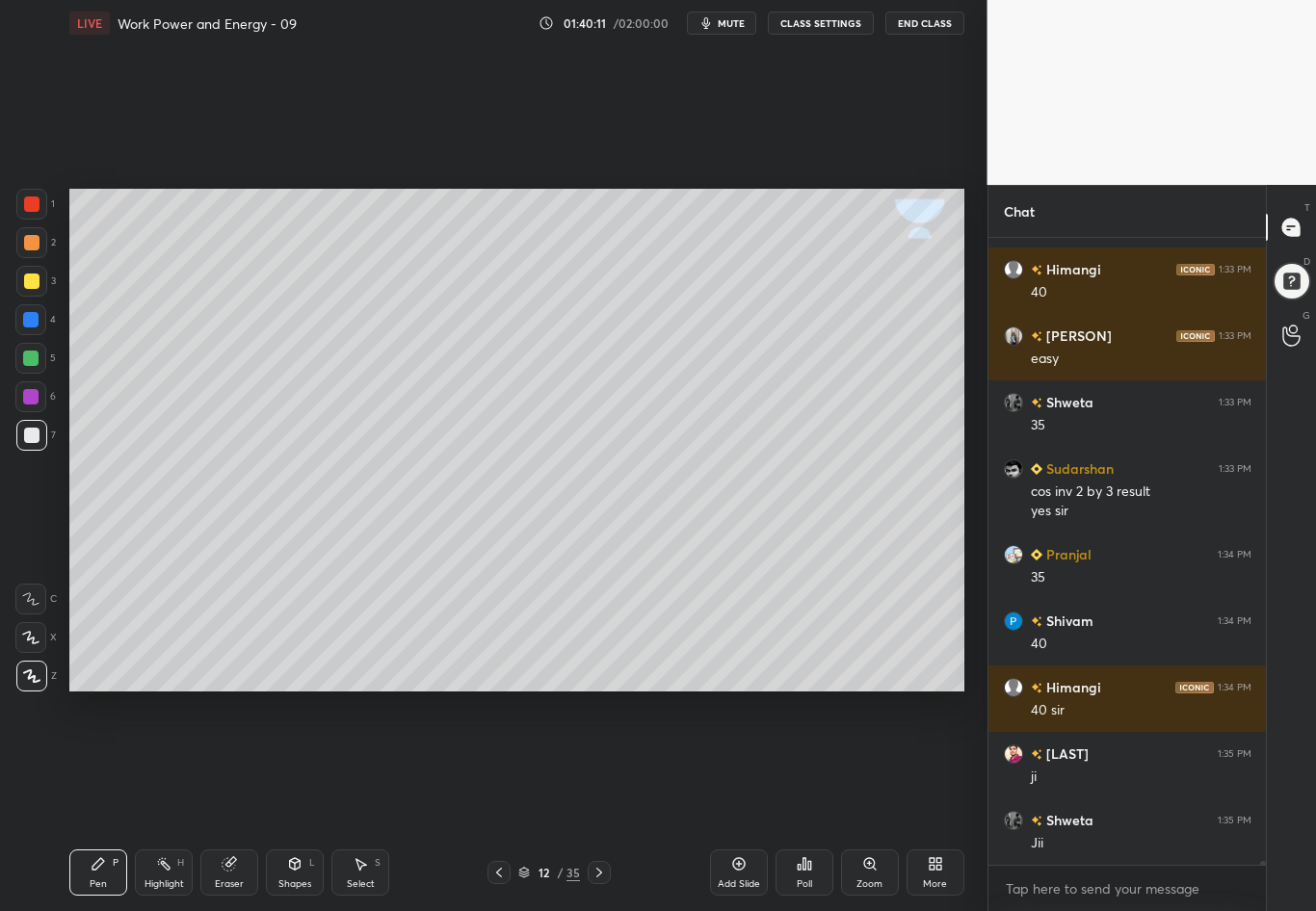 click at bounding box center (32, 281) 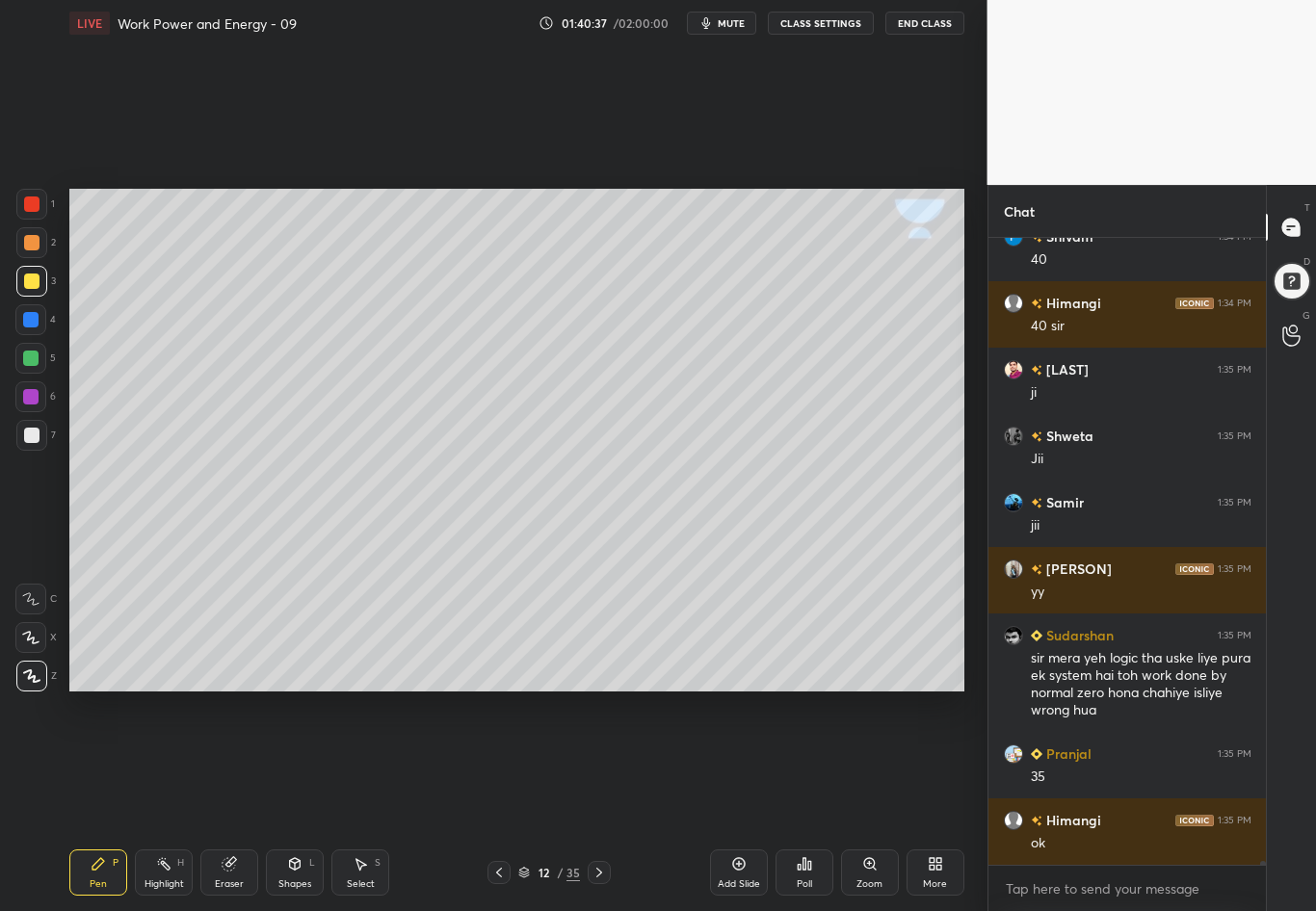 scroll, scrollTop: 110376, scrollLeft: 0, axis: vertical 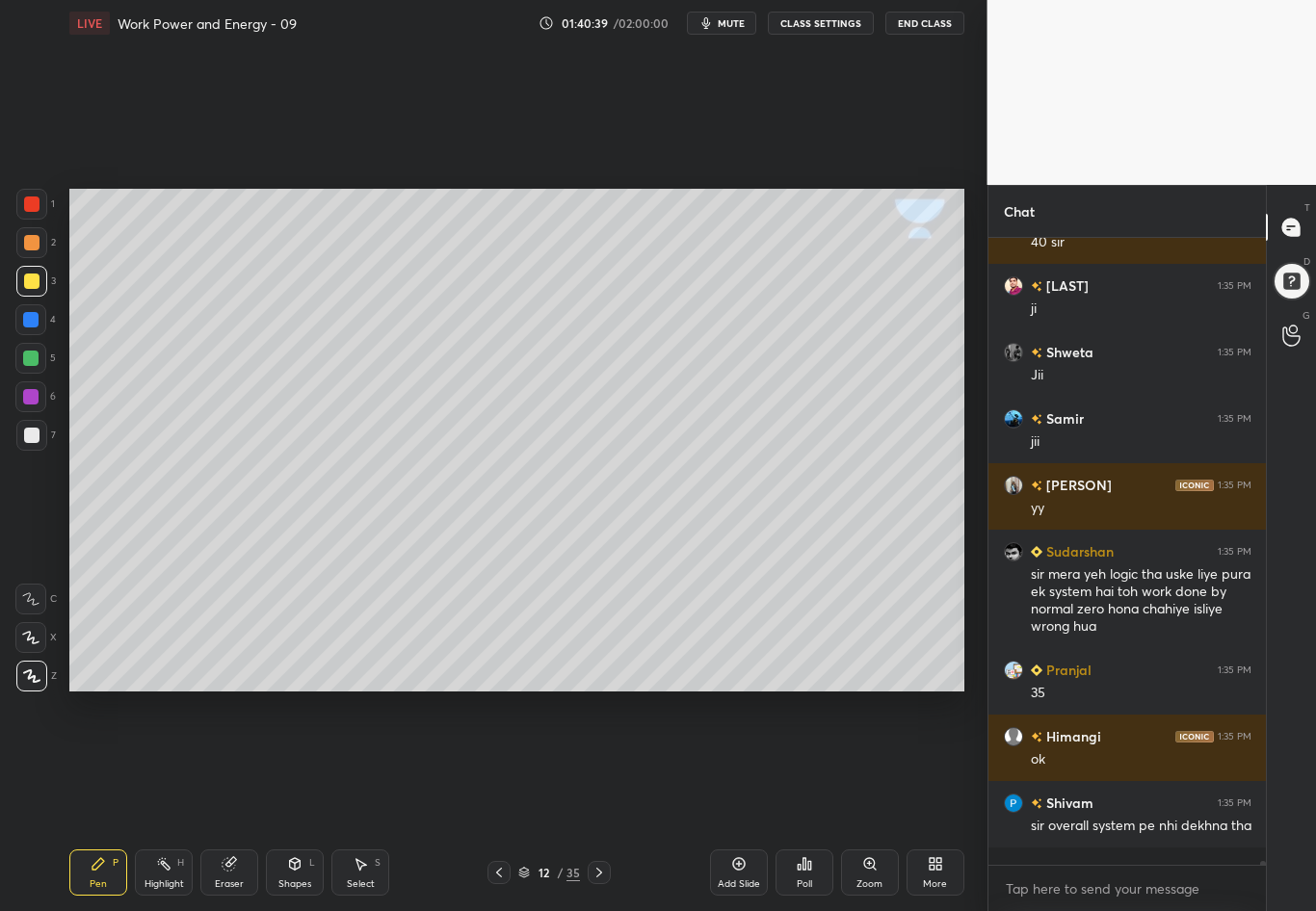 click 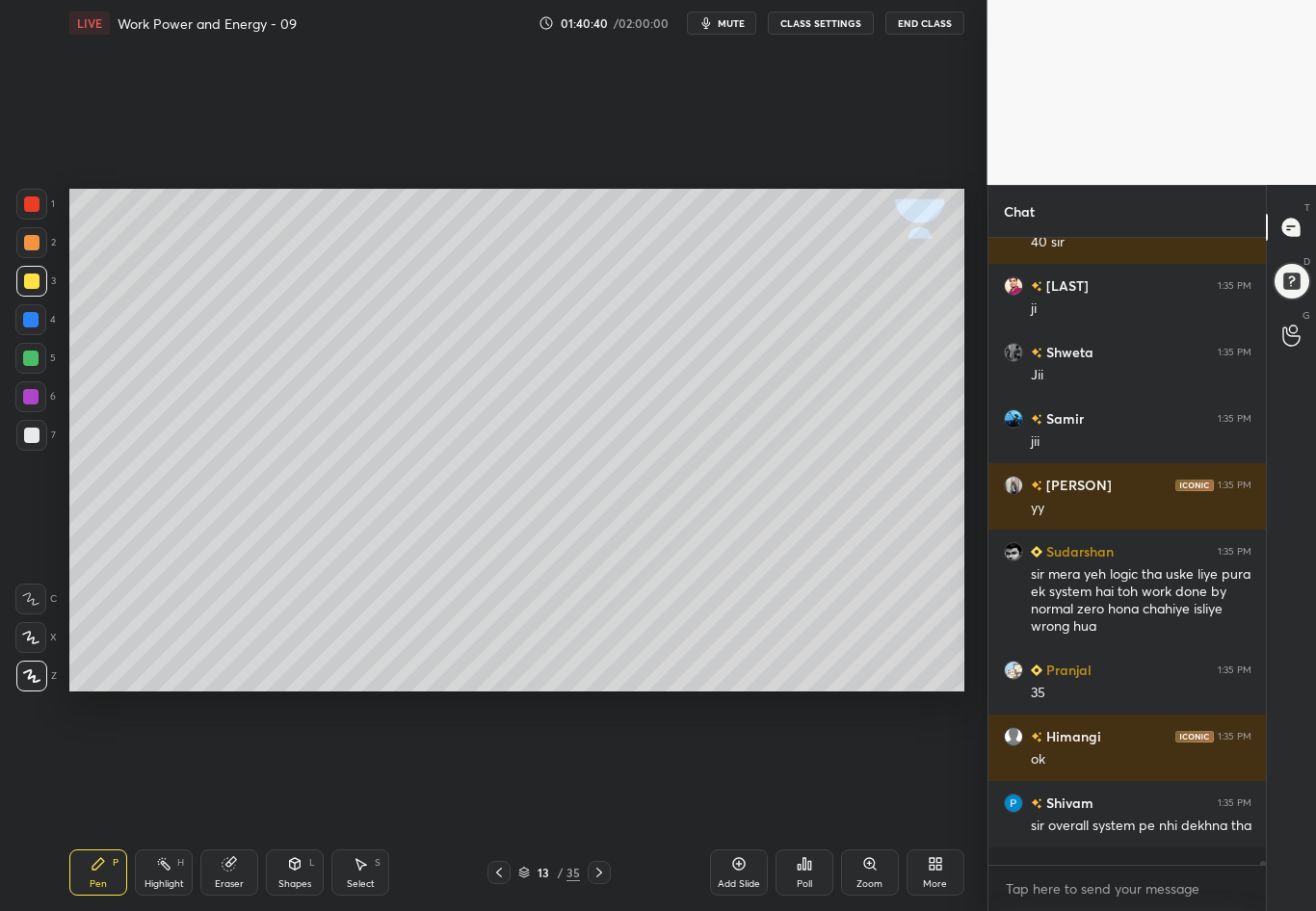 click at bounding box center (32, 281) 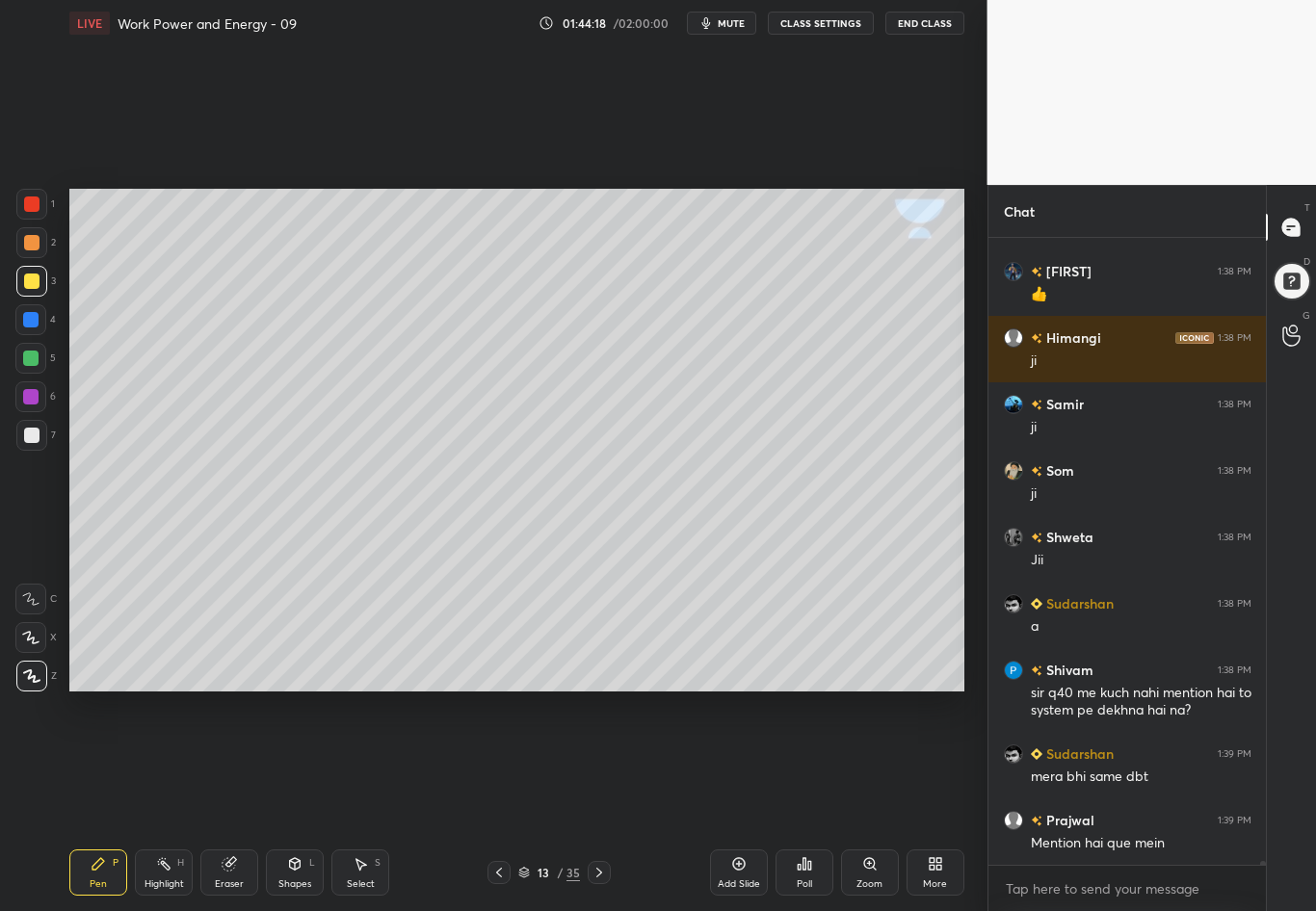 scroll, scrollTop: 111523, scrollLeft: 0, axis: vertical 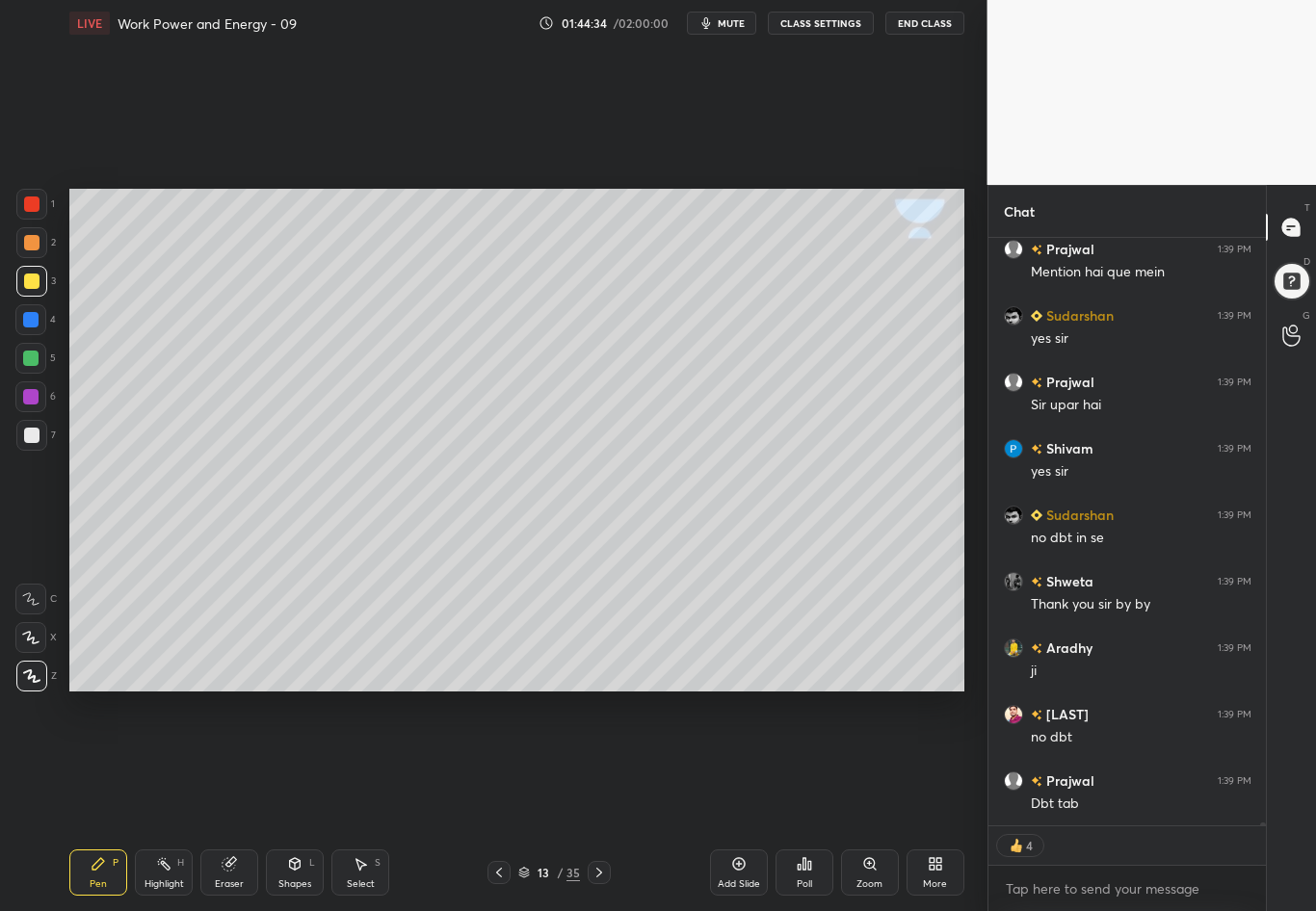 click 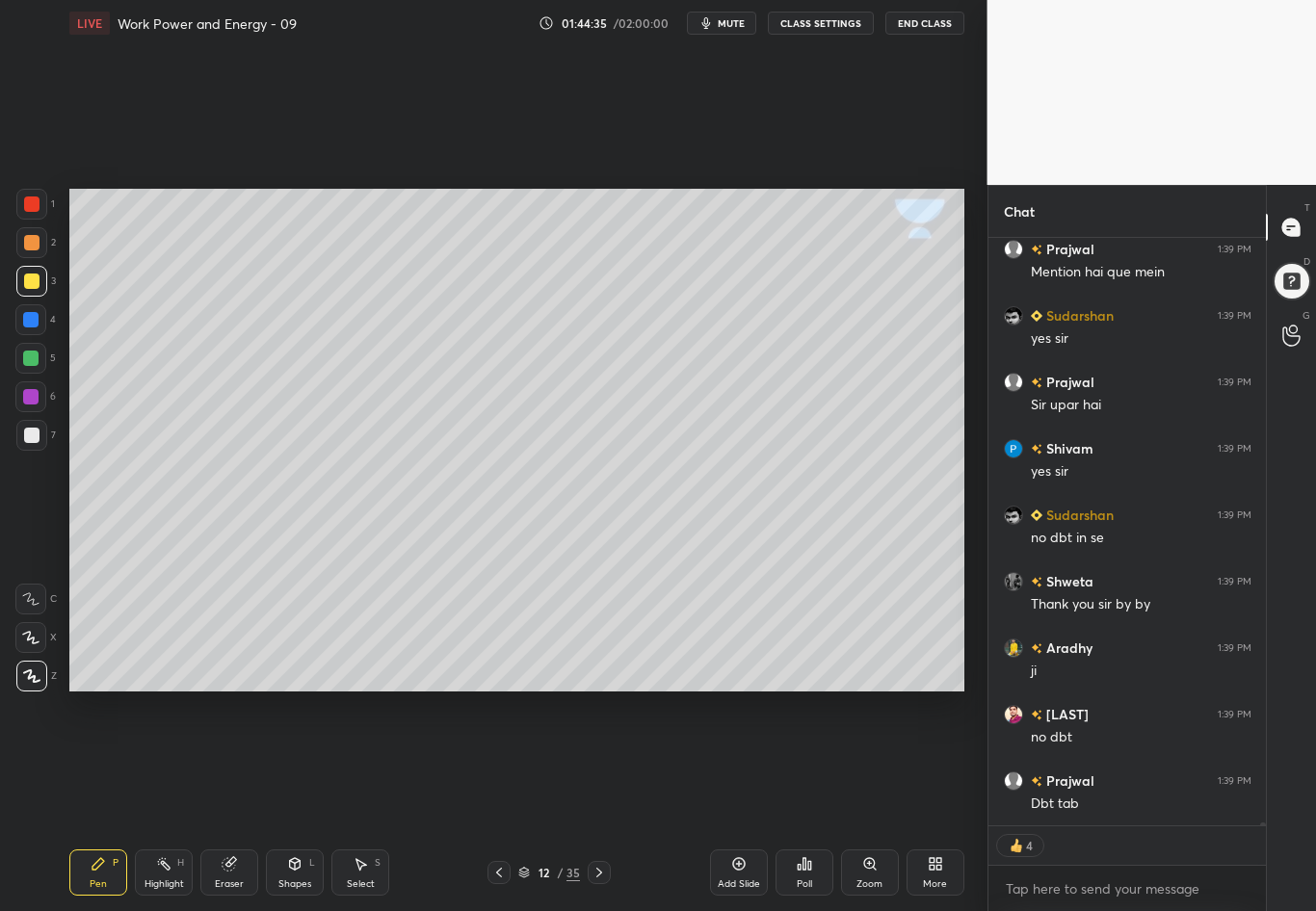 click 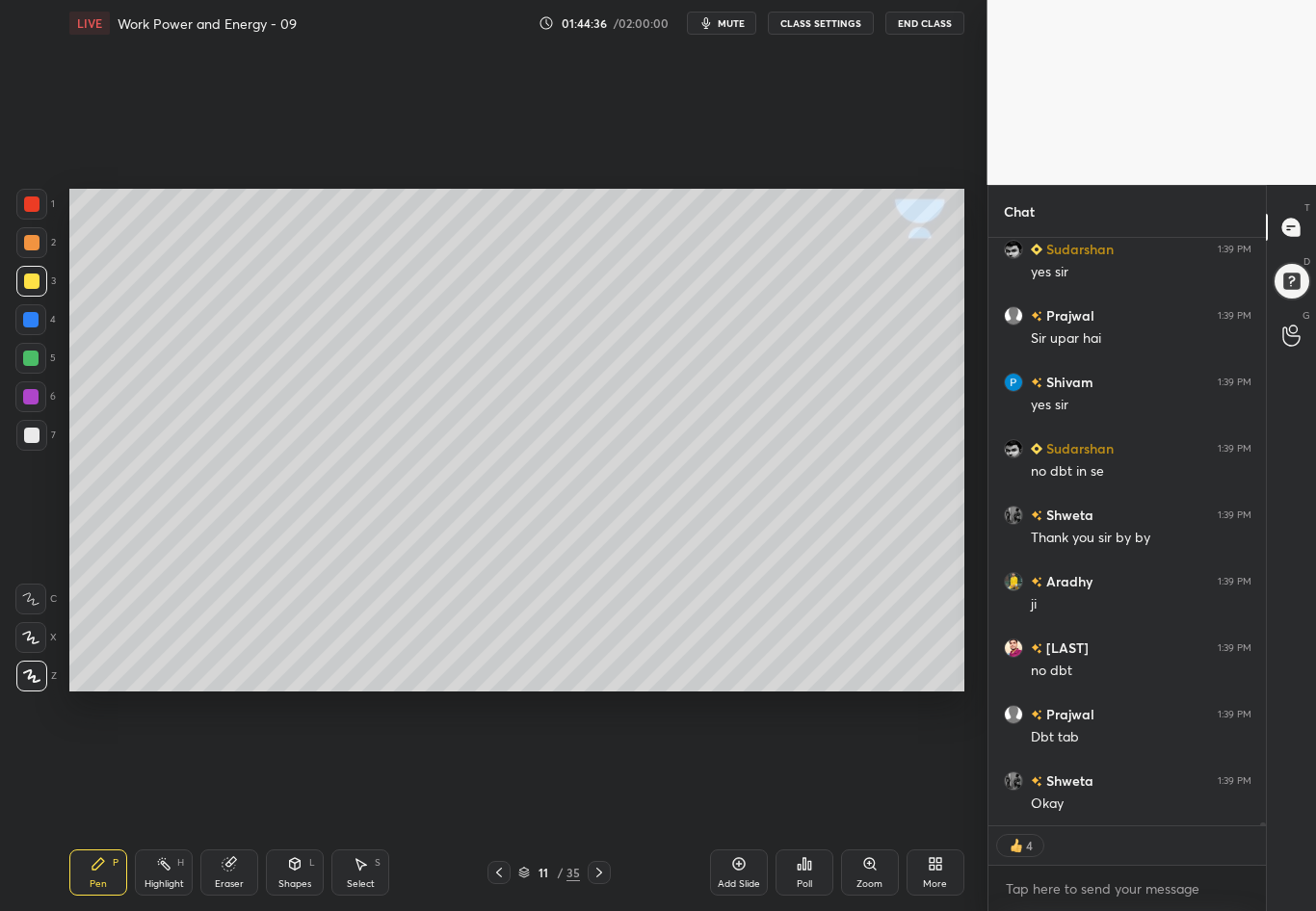 click 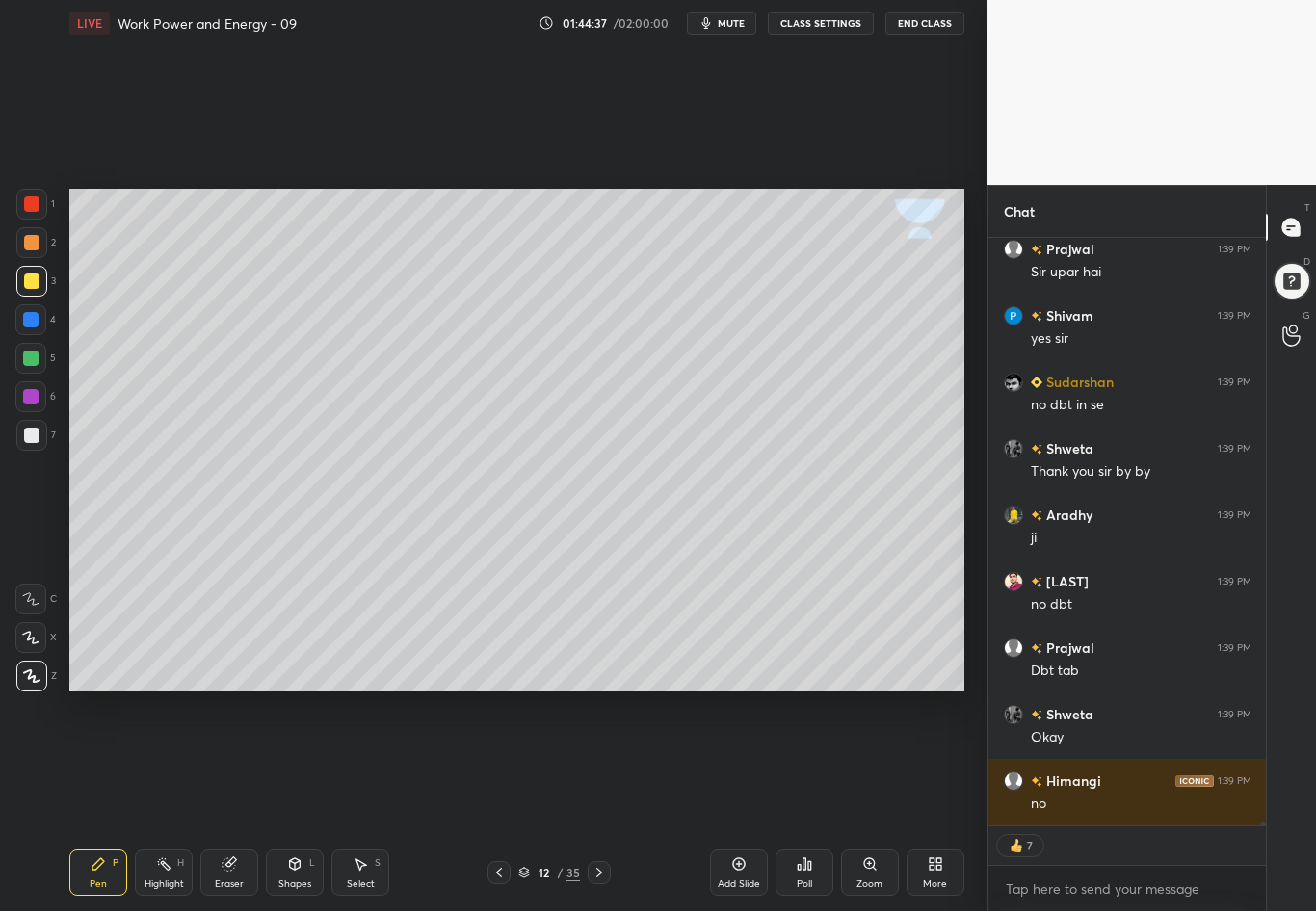 click 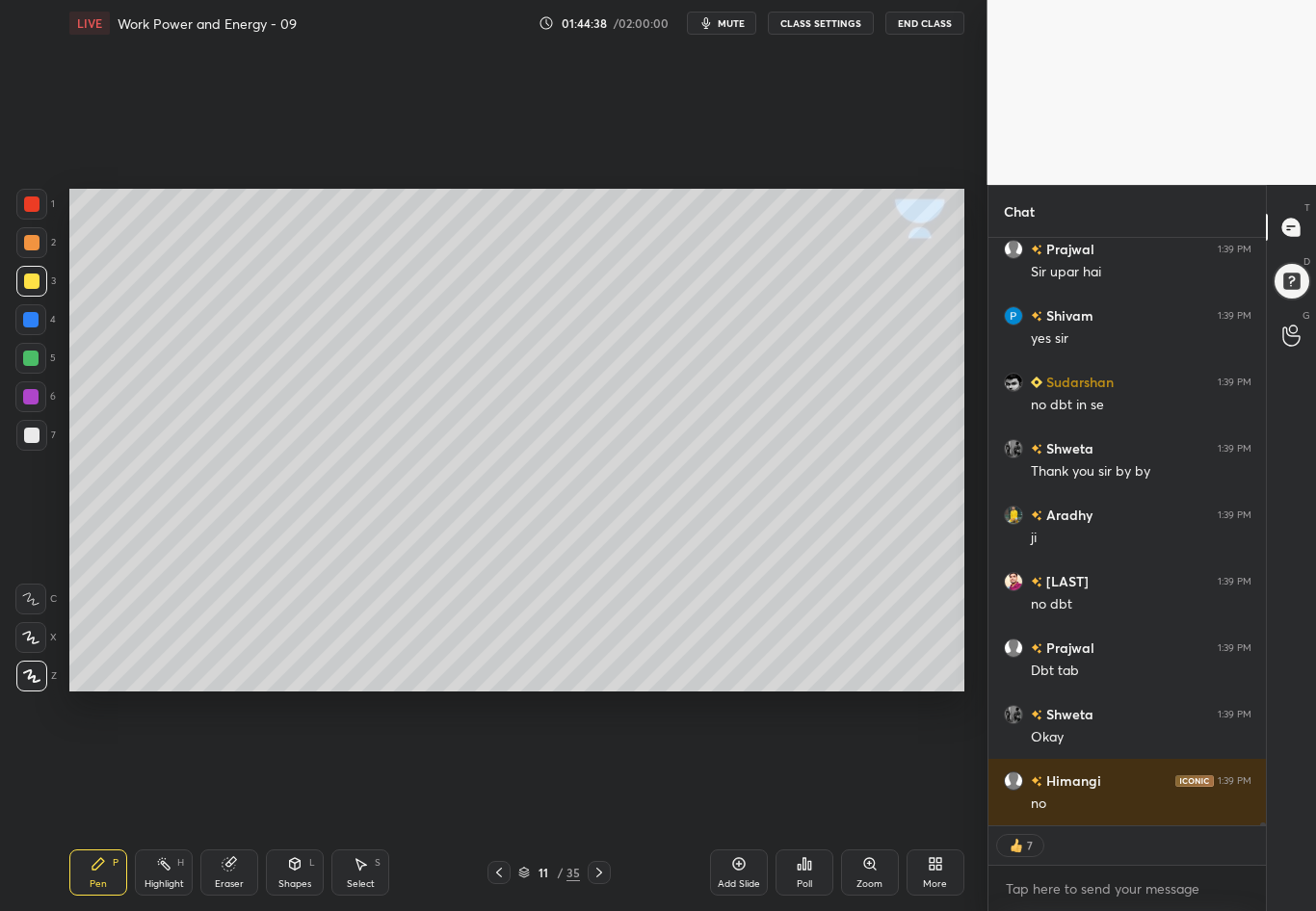 click at bounding box center [499, 872] 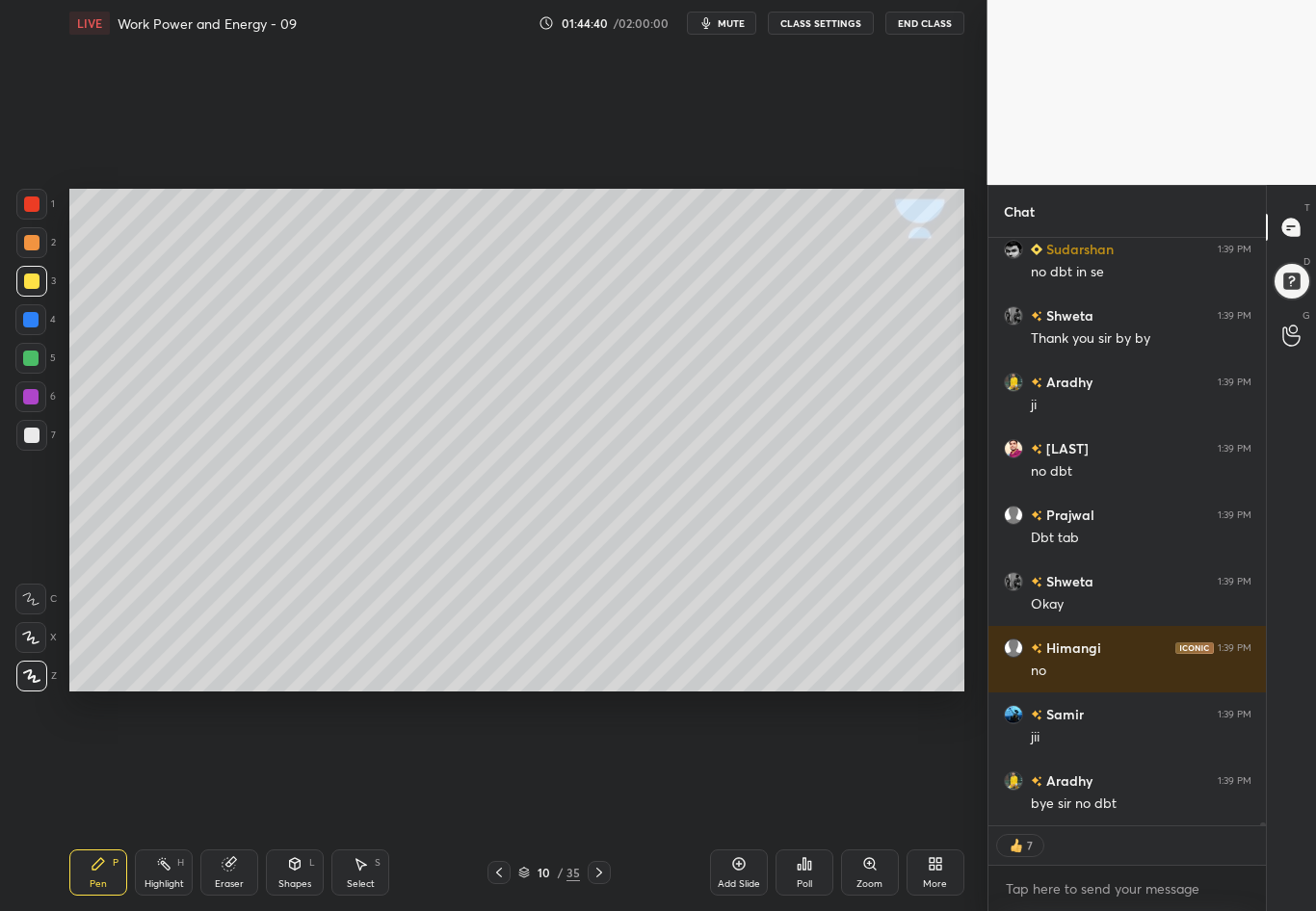 scroll, scrollTop: 112360, scrollLeft: 0, axis: vertical 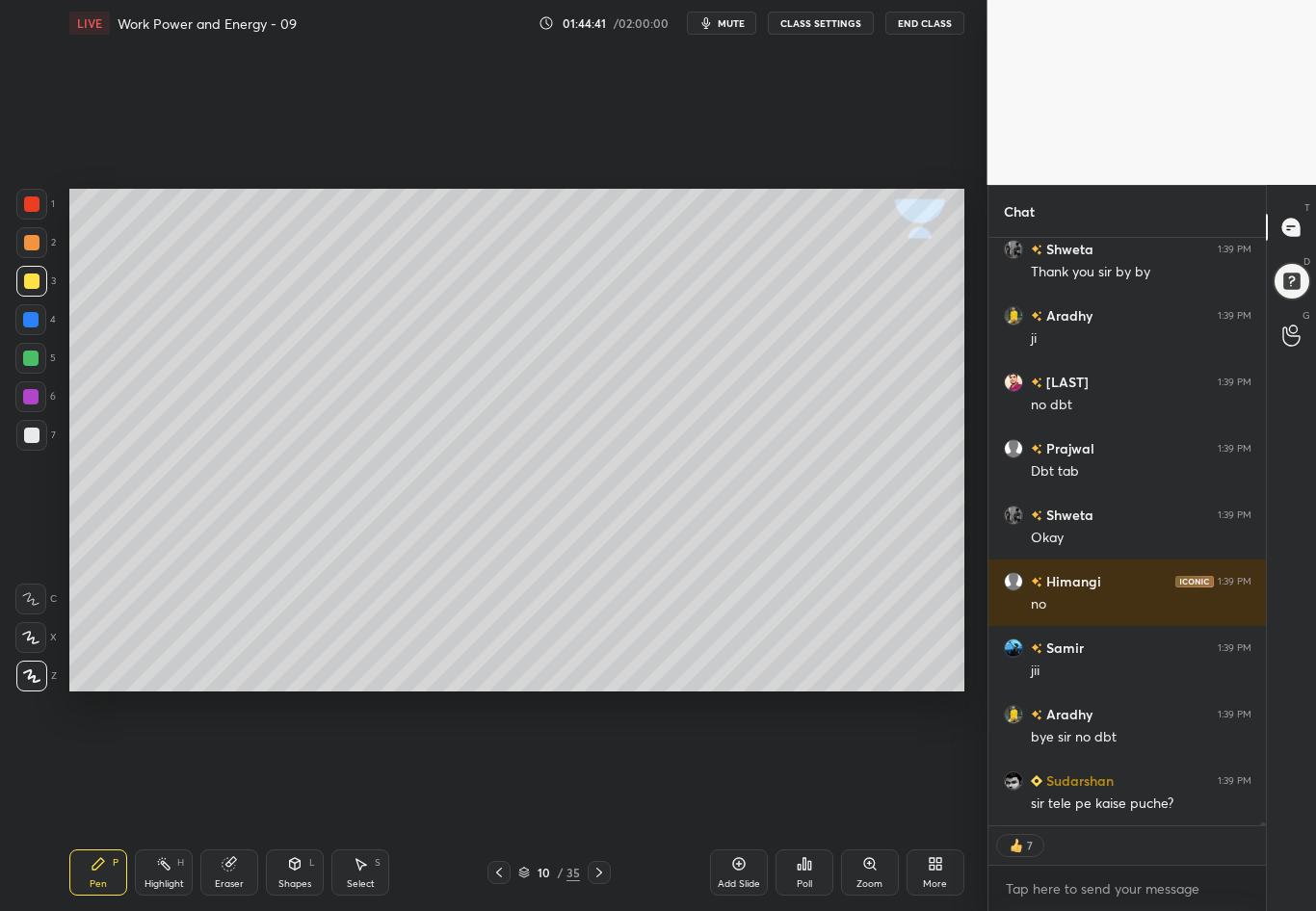 click at bounding box center (31, 397) 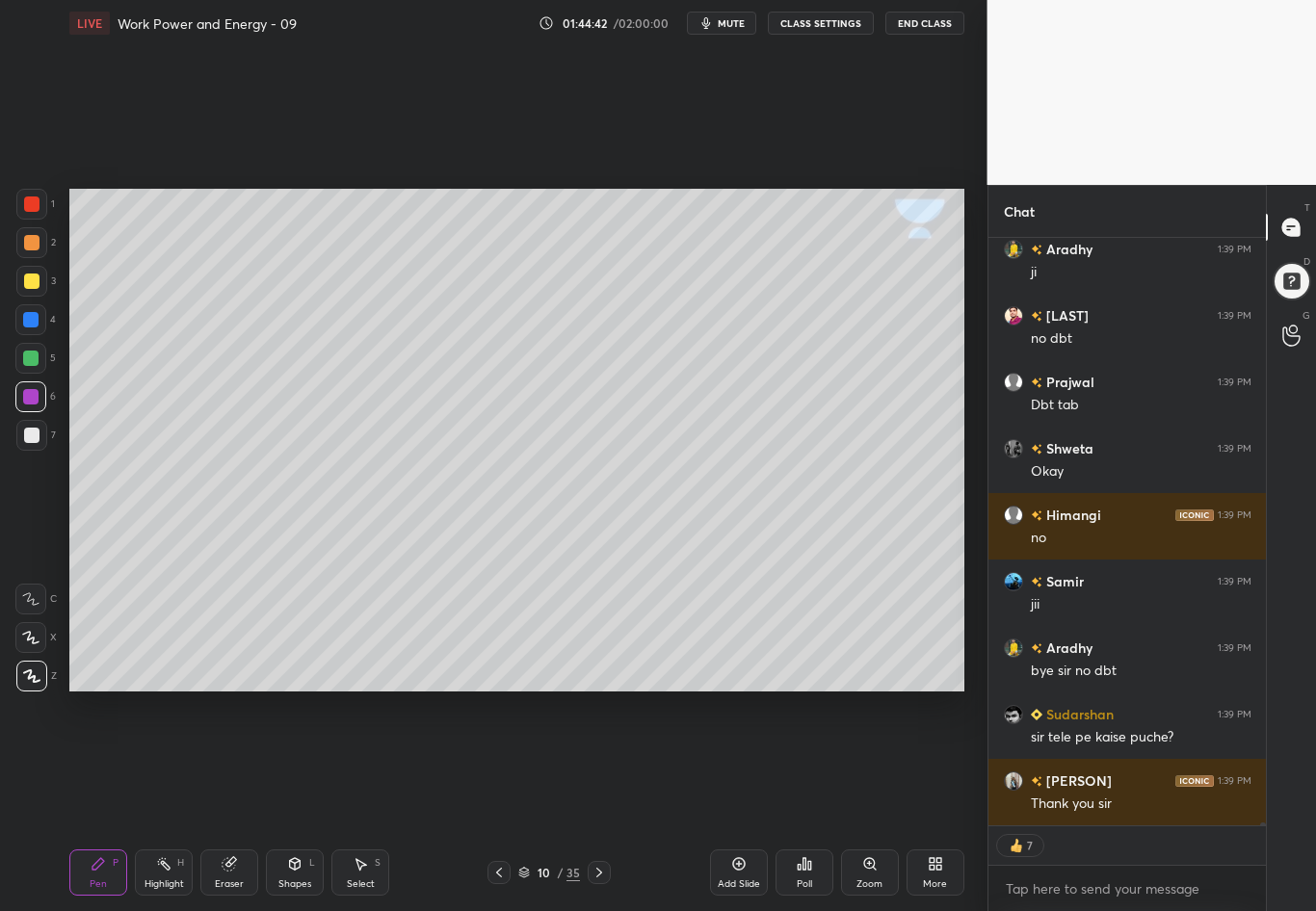 scroll, scrollTop: 112493, scrollLeft: 0, axis: vertical 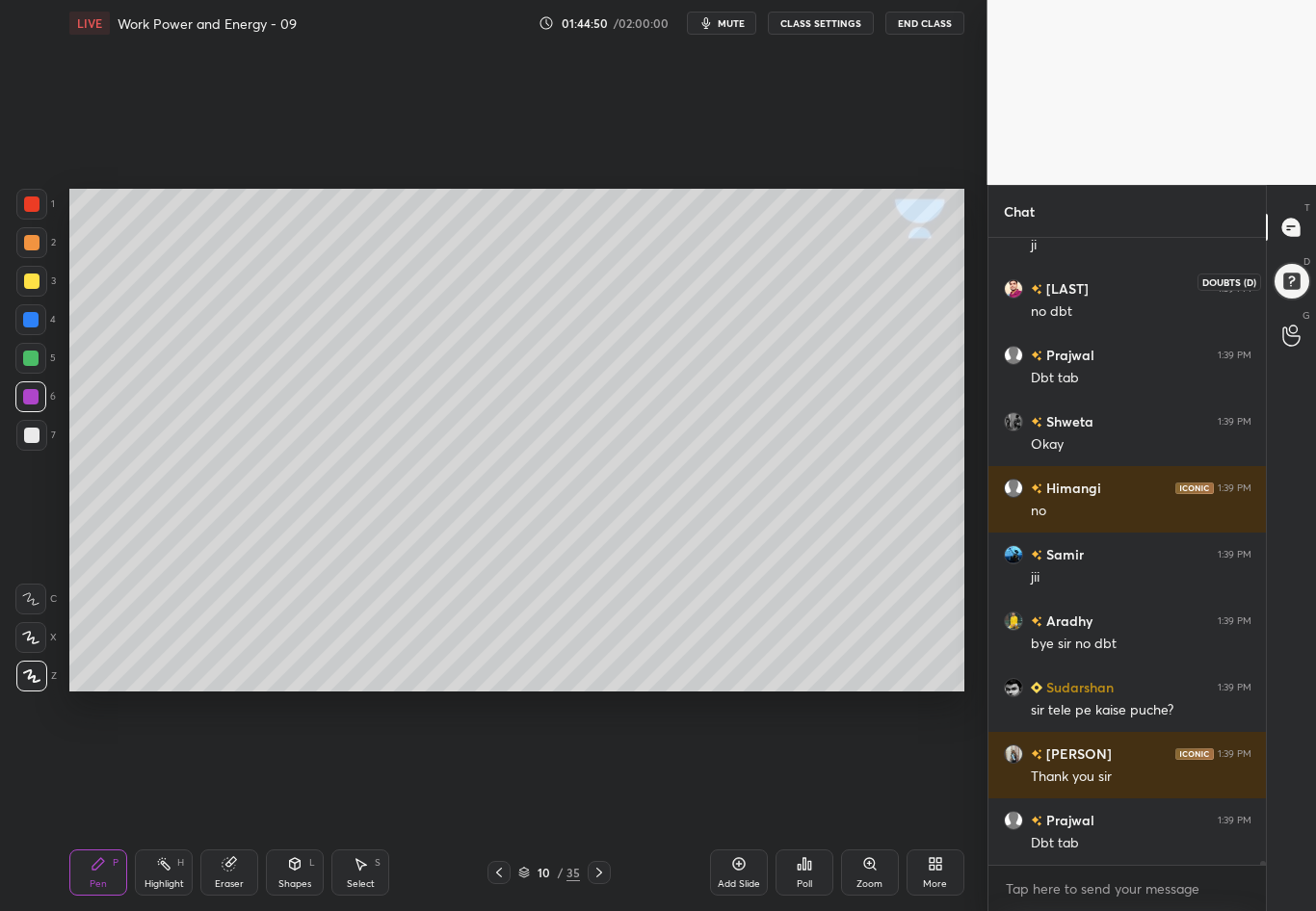 click at bounding box center (1292, 281) 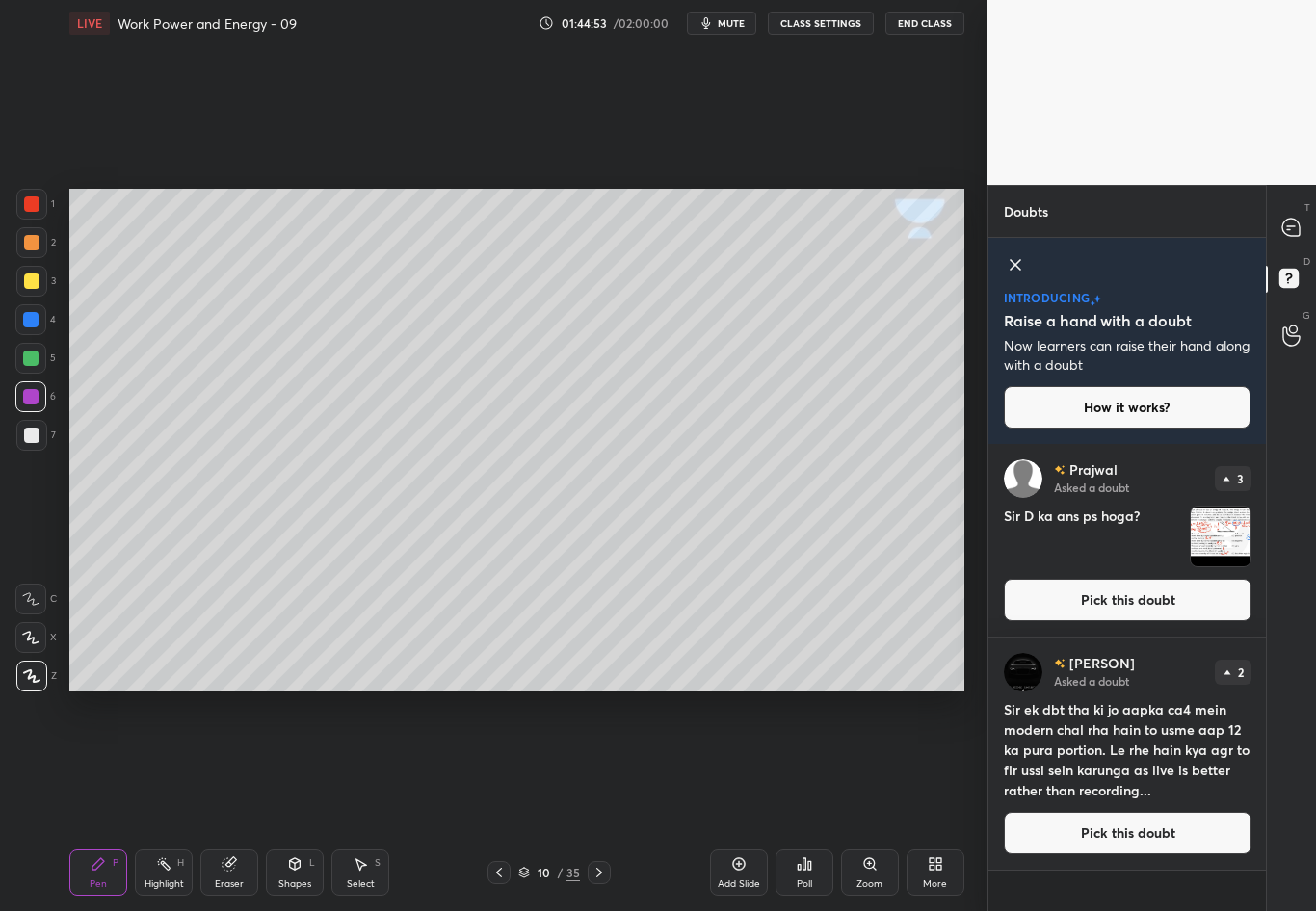 click 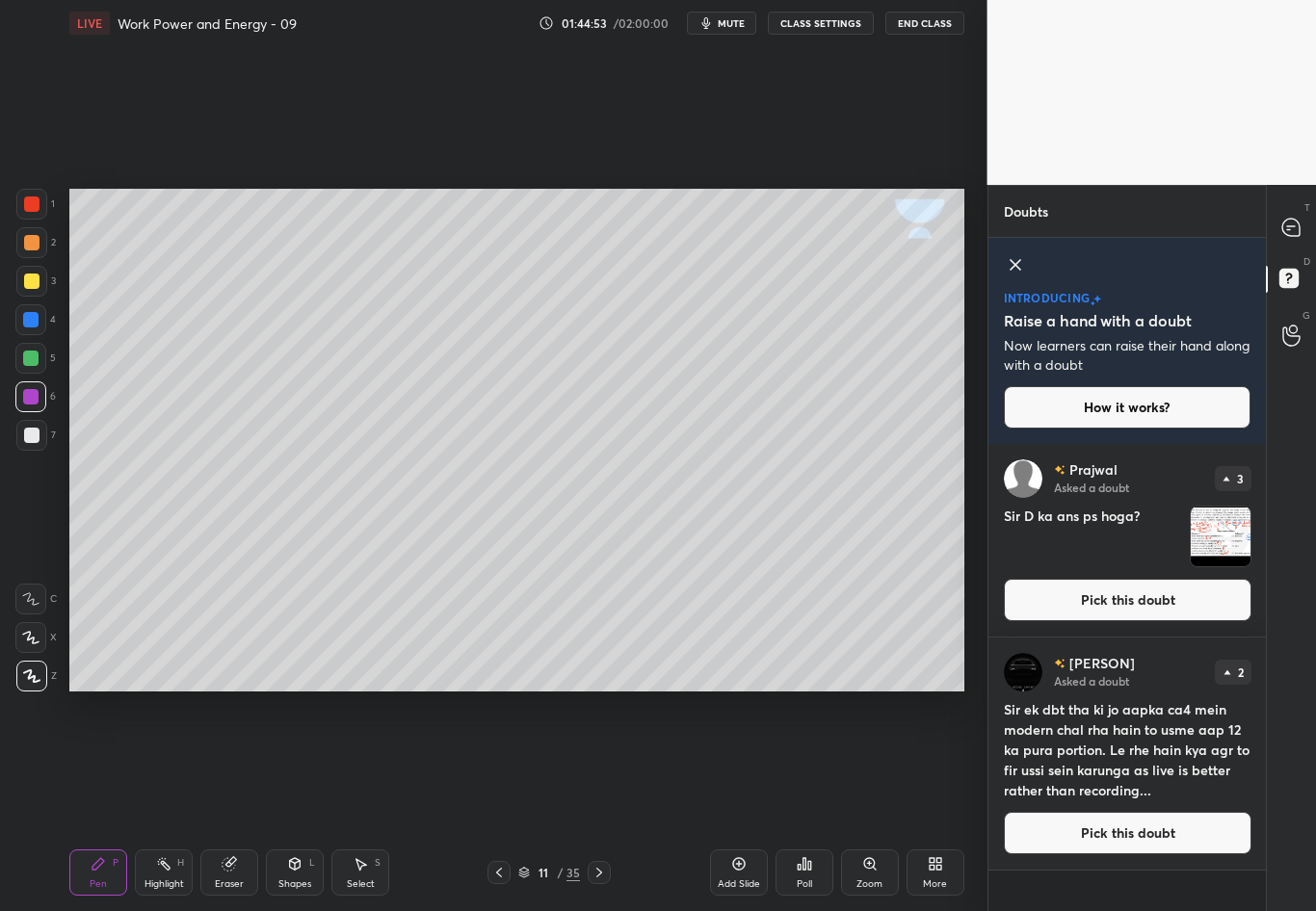 click 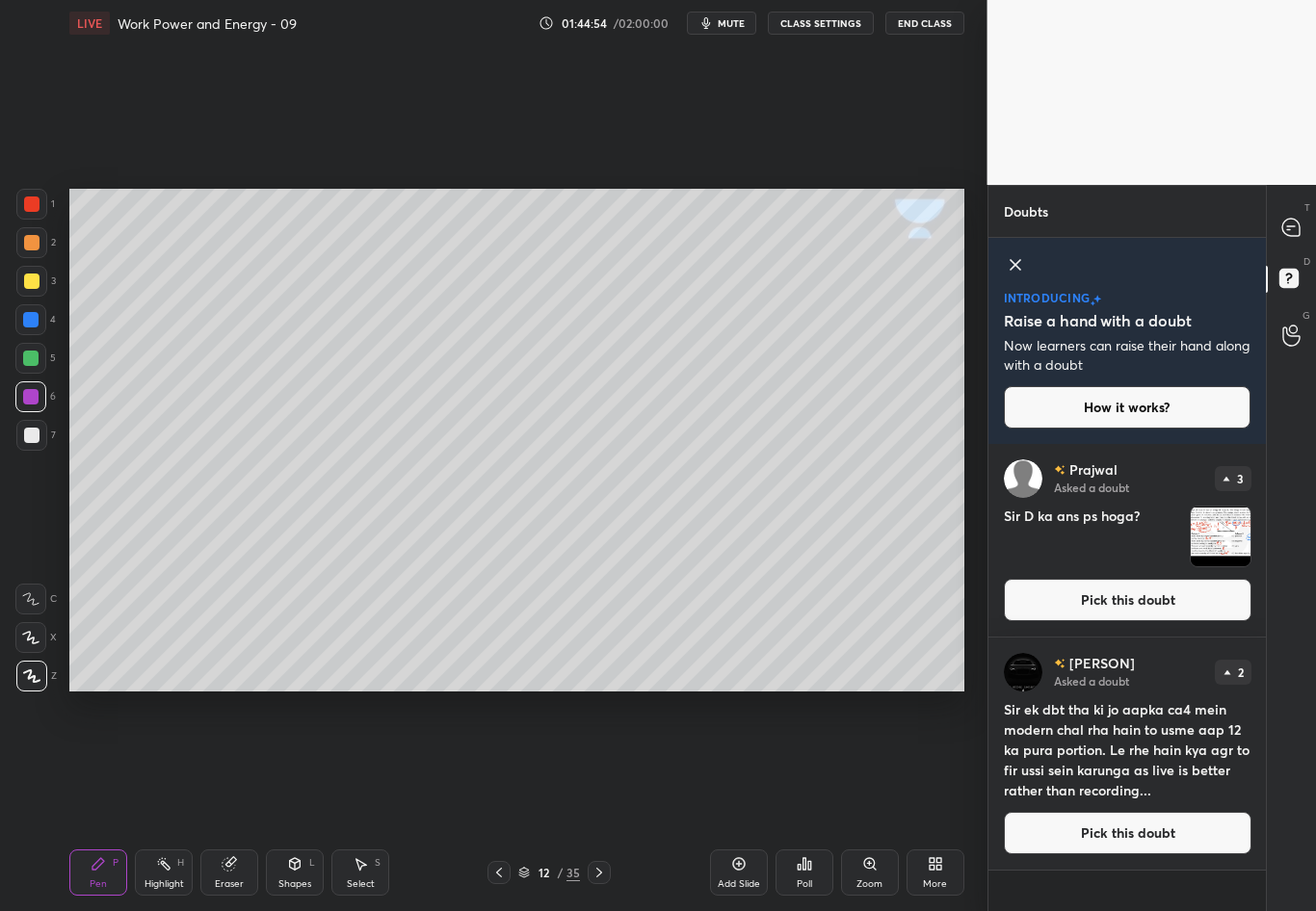 click 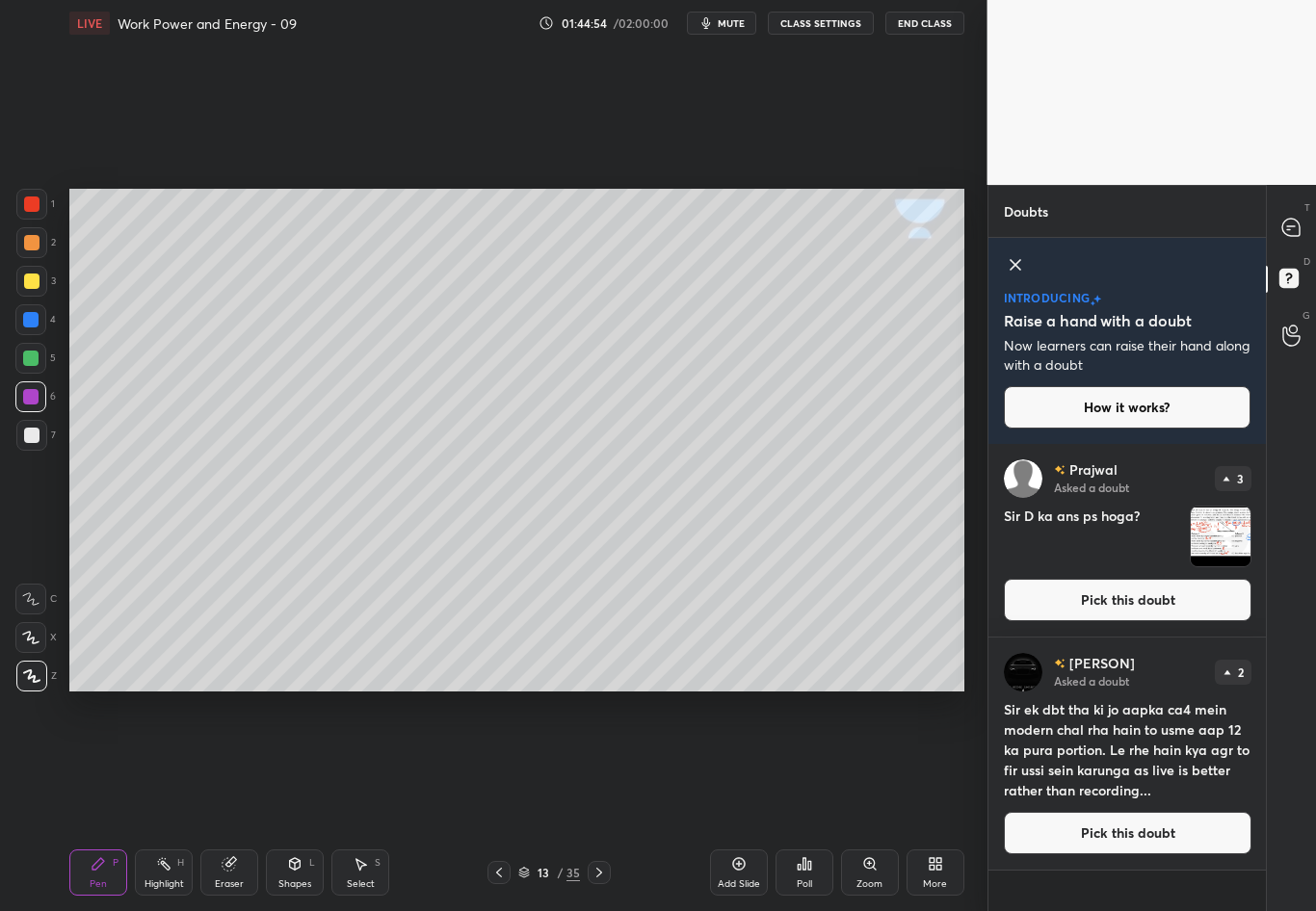 click 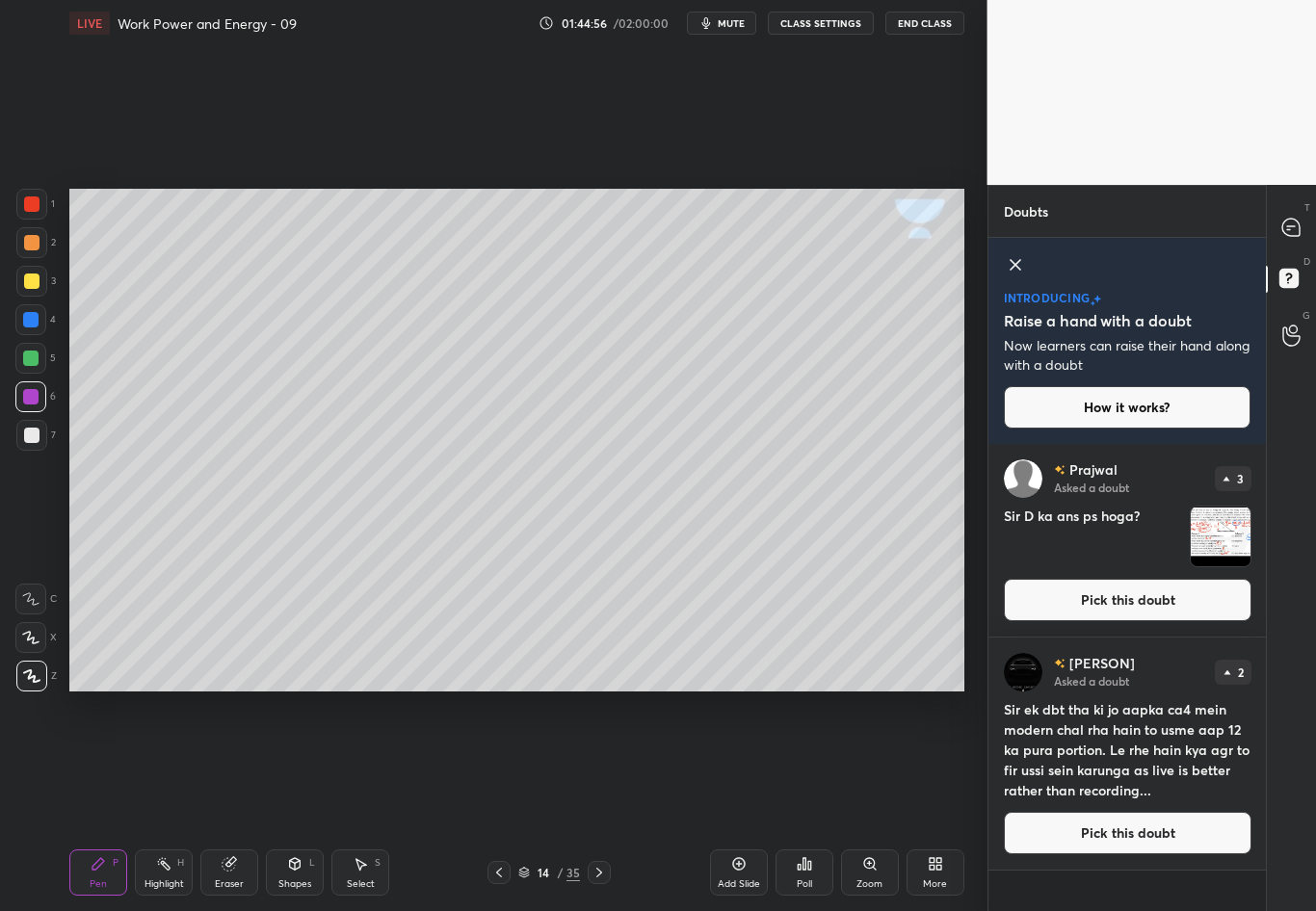 click at bounding box center (1221, 536) 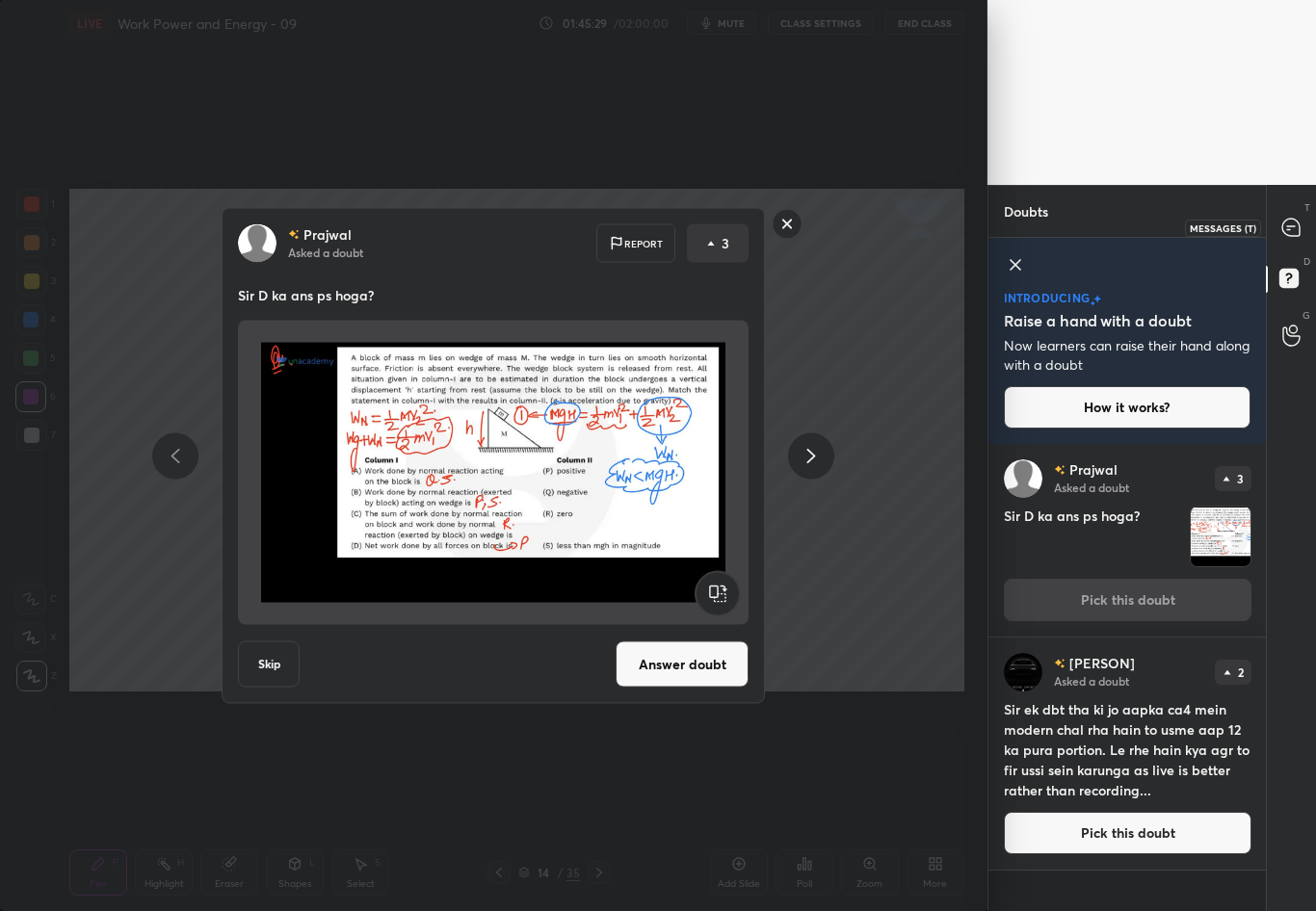 click 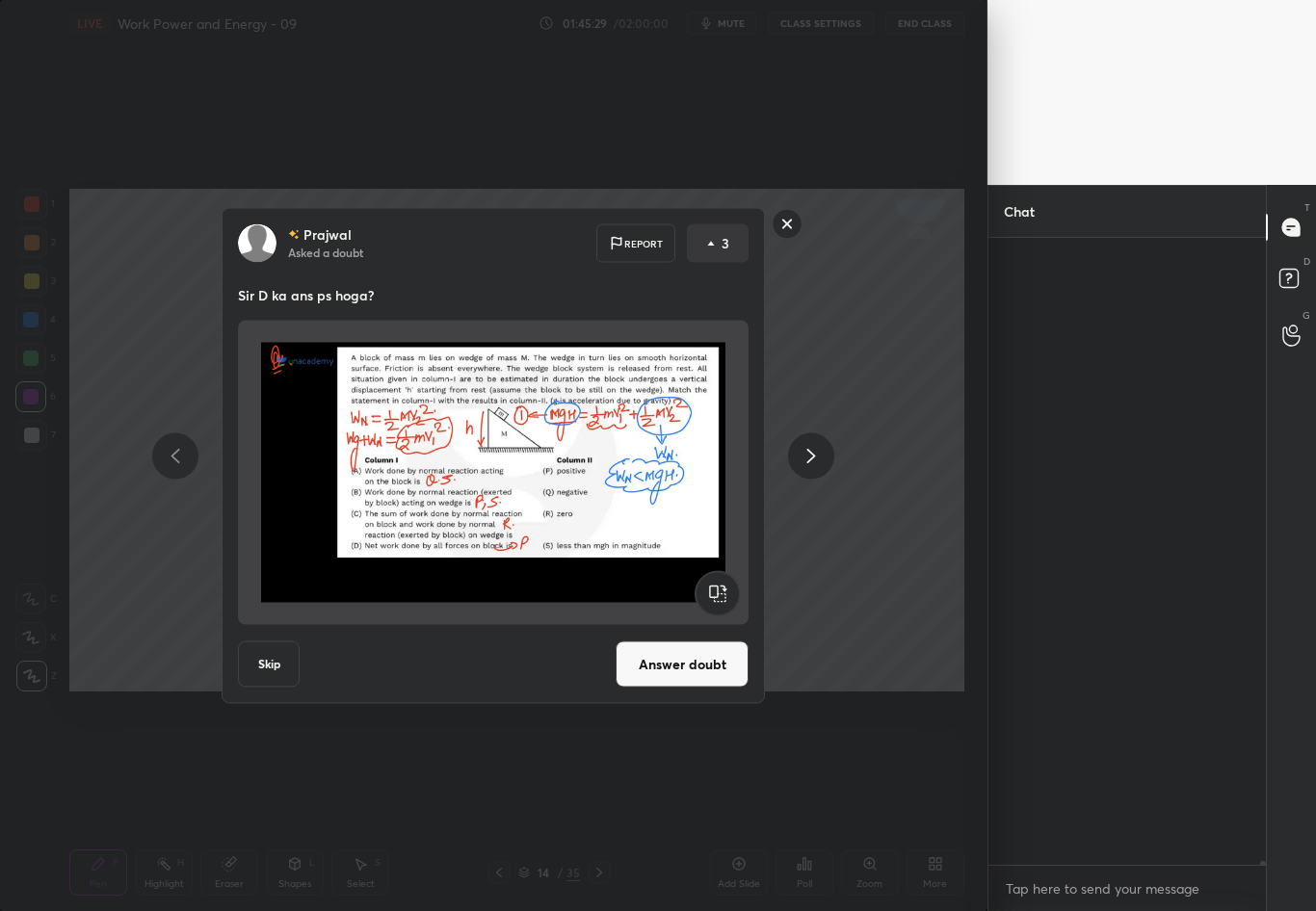 scroll, scrollTop: 113035, scrollLeft: 0, axis: vertical 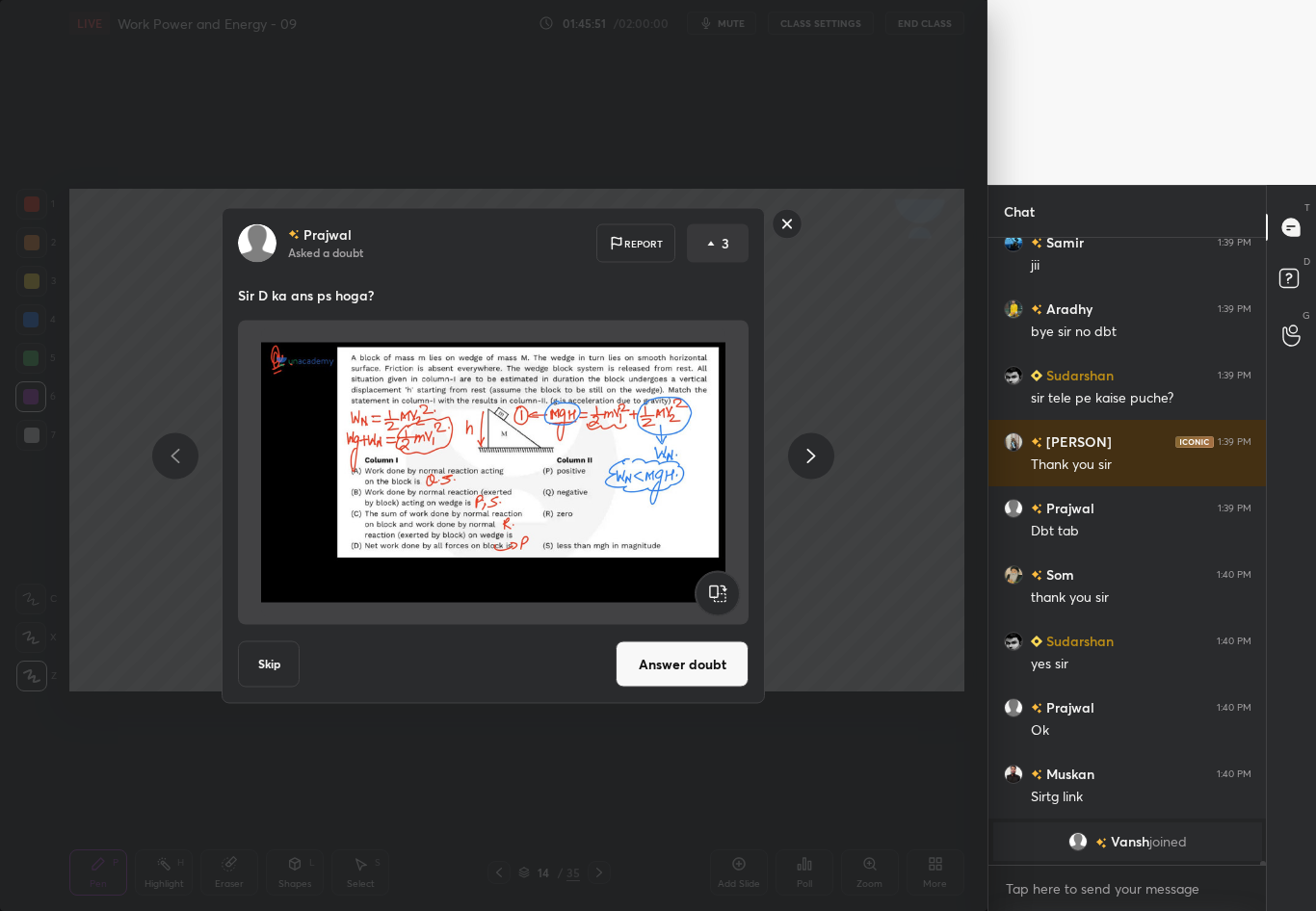 click on "1 2 3 4 5 6 7 C X Z C X Z E E Erase all H H LIVE Work Power and Energy - 09 01:45:51 / 02:00:00 mute CLASS SETTINGS End Class Setting up your live class Congratulations on completing 3 years with Unacademy Thank you for guiding thousands of learners towards their dreams Poll for secs No correct answer Start poll Back Work Power and Energy - 09 L9 of Phoenix: Course on Work Power and Energy Rahul Yadav Pen P Highlight H Eraser Shapes L Select S 14 / 35 Add Slide Poll Zoom More Chat Himangi 1:39 PM no Samir 1:39 PM jii Aradhy 1:39 PM bye sir no dbt Sudarshan 1:39 PM sir tele pe kaise puche? Yuvika 1:39 PM Thank you sir Prajwal 1:39 PM Dbt tab Som 1:40 PM thank you sir Sudarshan 1:40 PM yes sir Prajwal 1:40 PM Ok Muskan 1:40 PM Sirtg link Vansh joined JUMP TO LATEST Enable hand raising Enable raise hand to speak to learners. Once enabled, chat will be turned off temporarily. Enable x introducing Raise a hand with a doubt Now learners can raise their hand along with a doubt How it works? Prajwal 3 2" at bounding box center (658, 456) 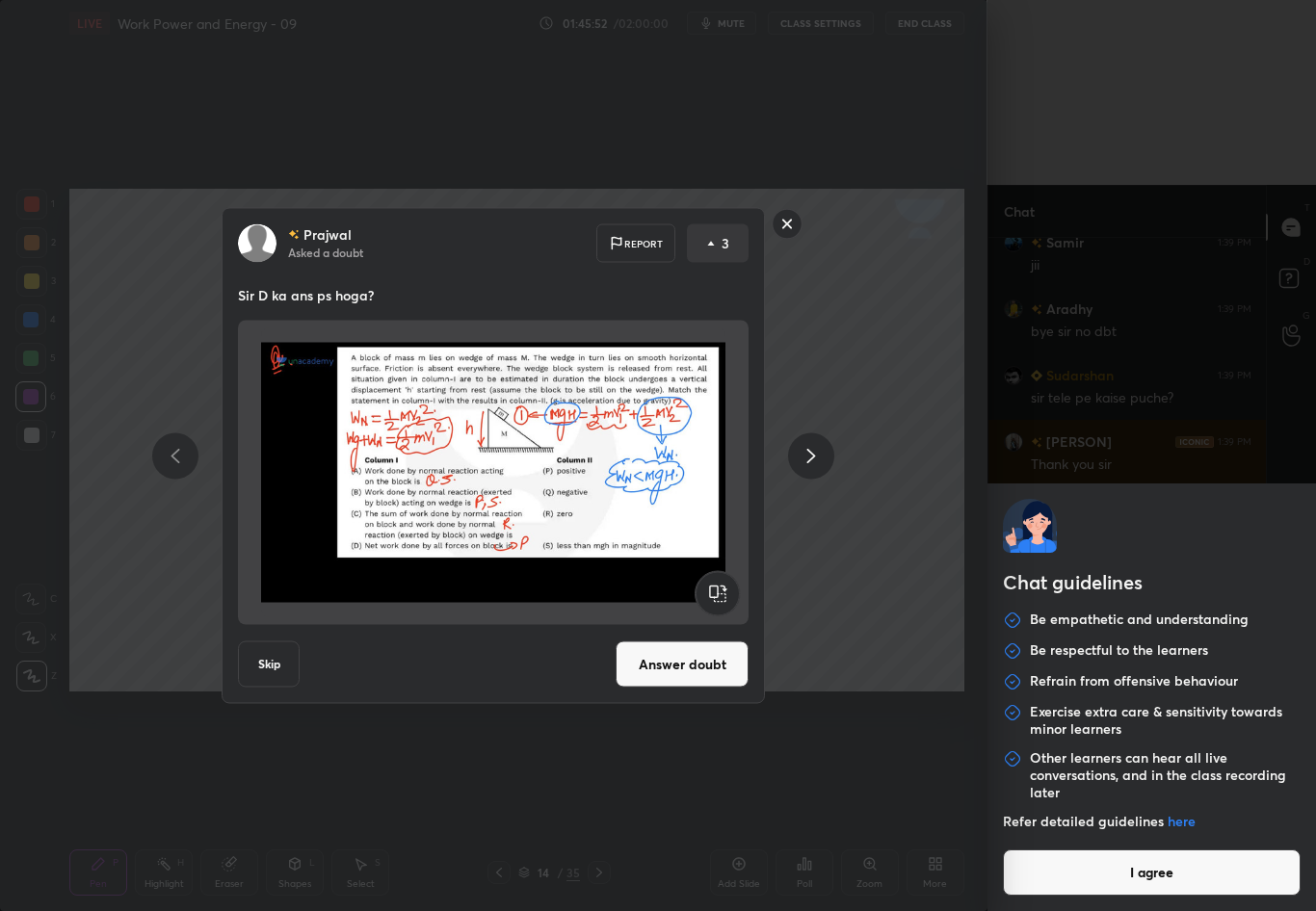 click on "I agree" at bounding box center (1152, 872) 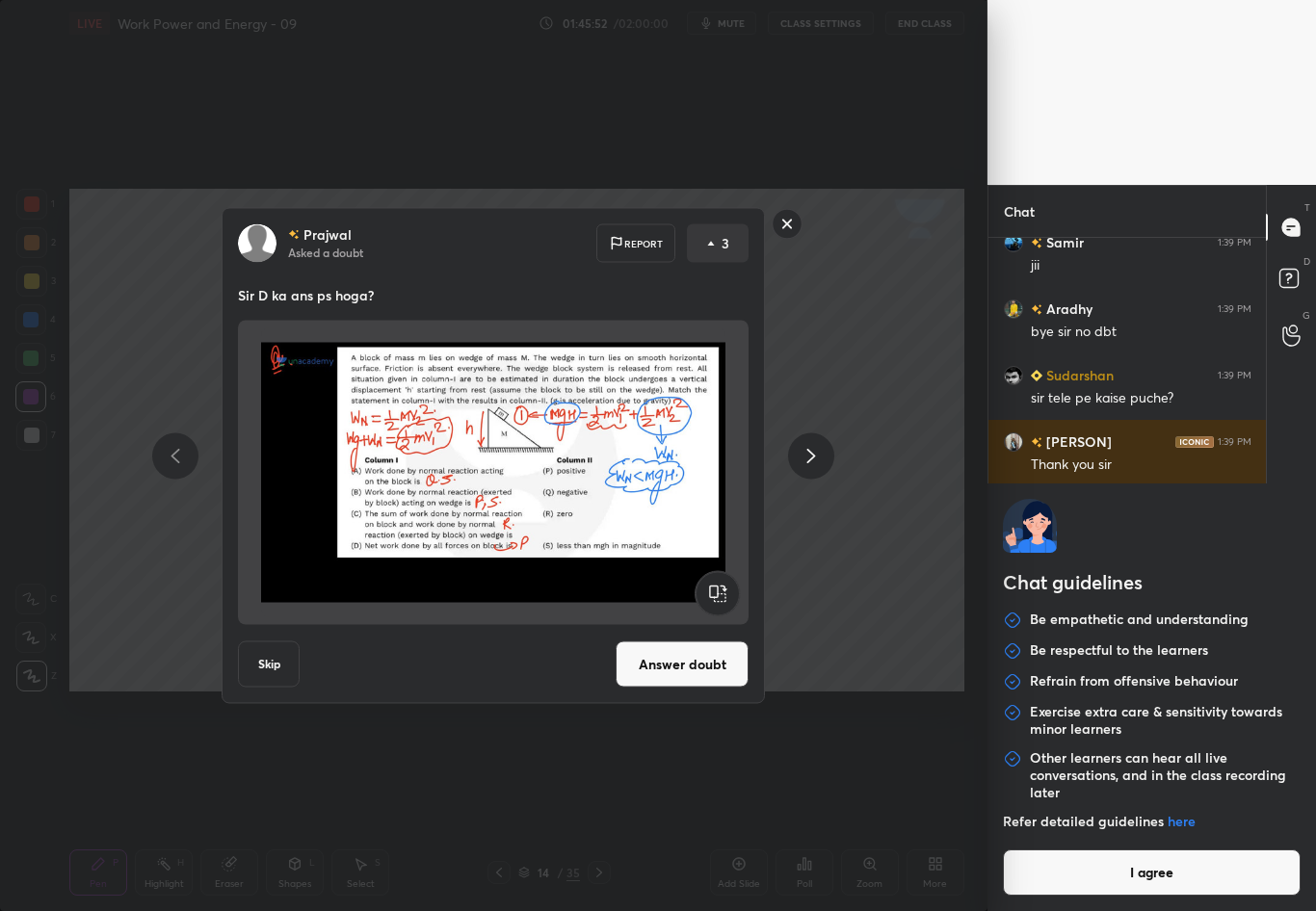 type on "x" 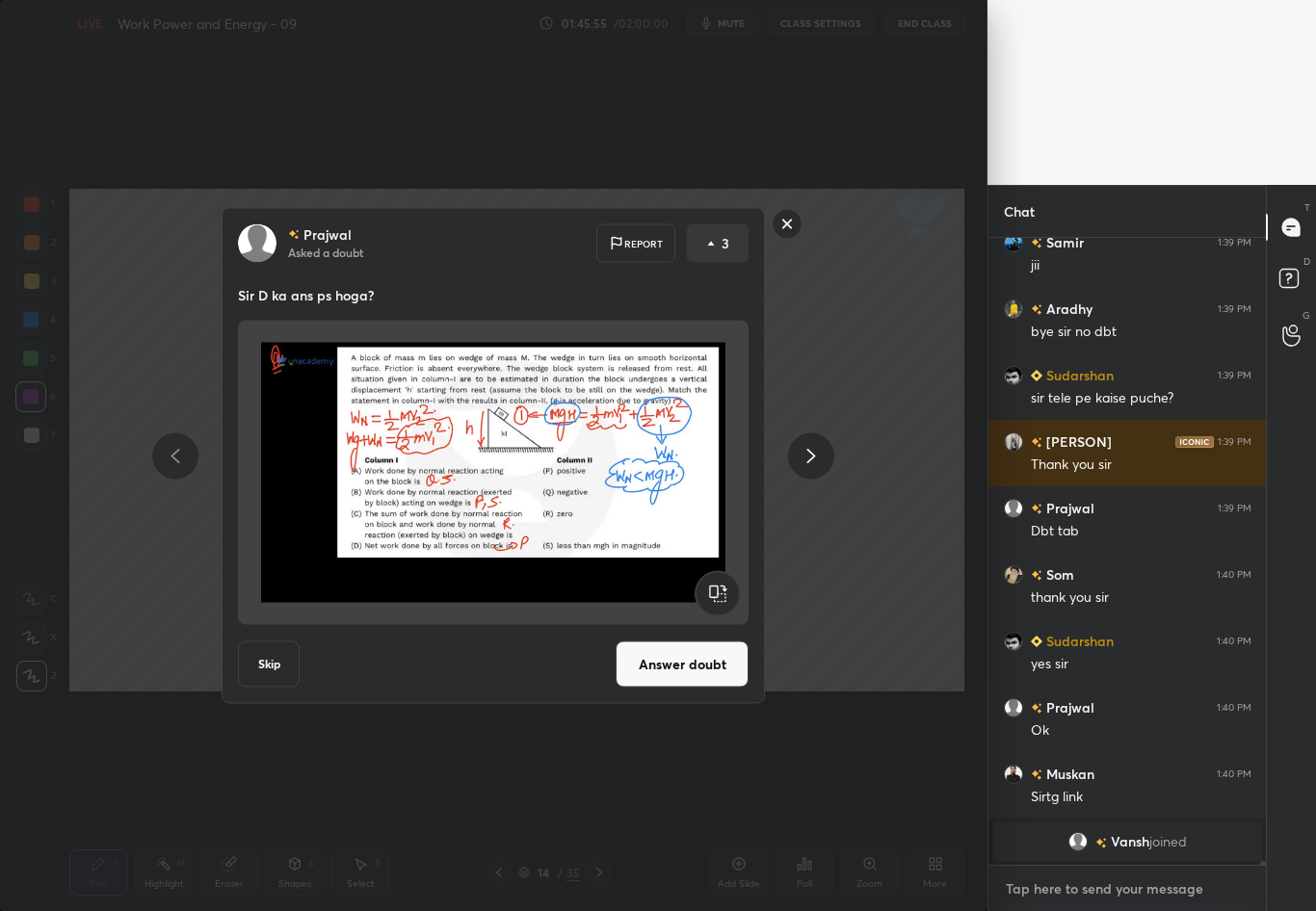 paste on "https://t.me/DroppersbatchwithRY" 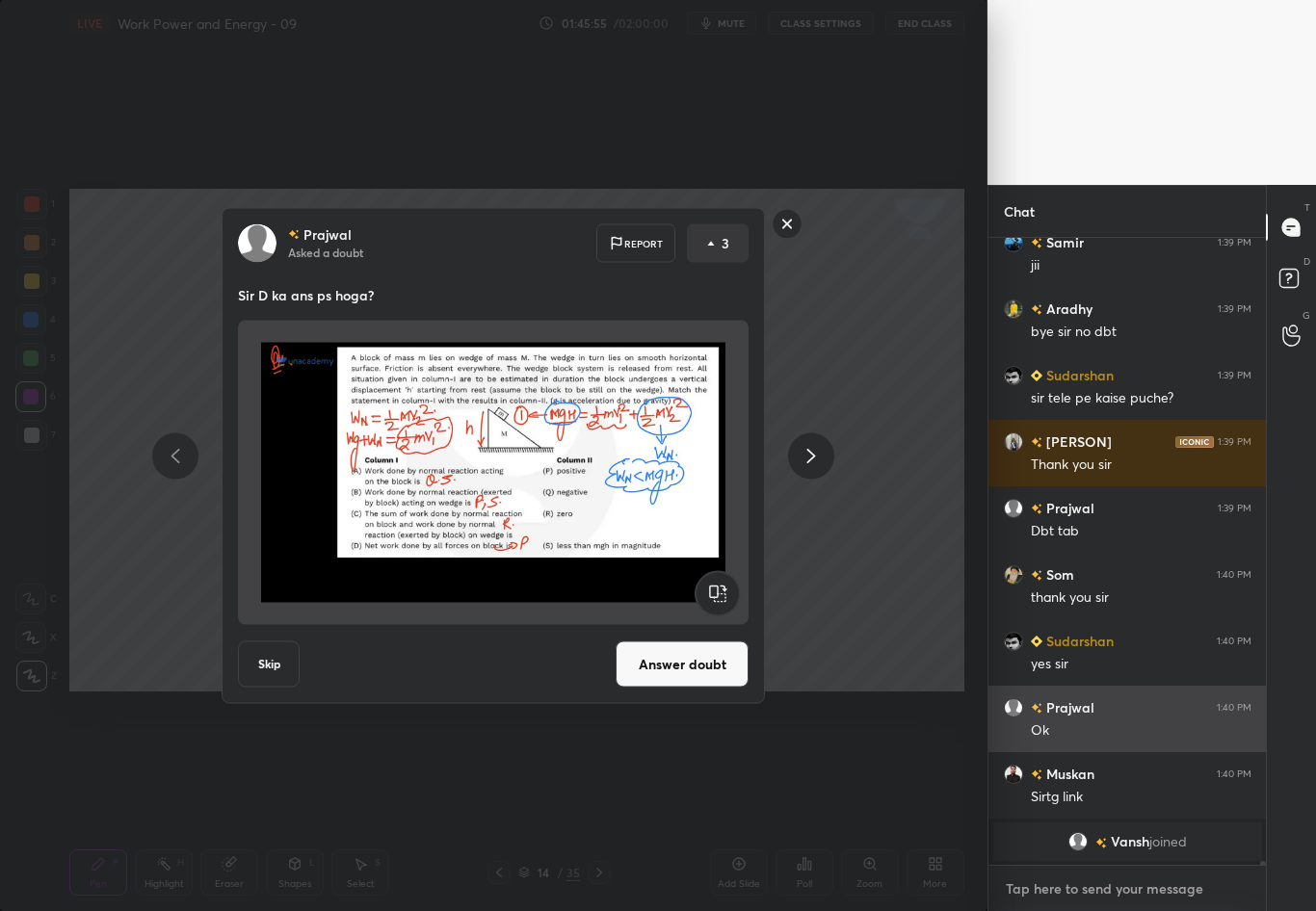 type on "https://t.me/DroppersbatchwithRY" 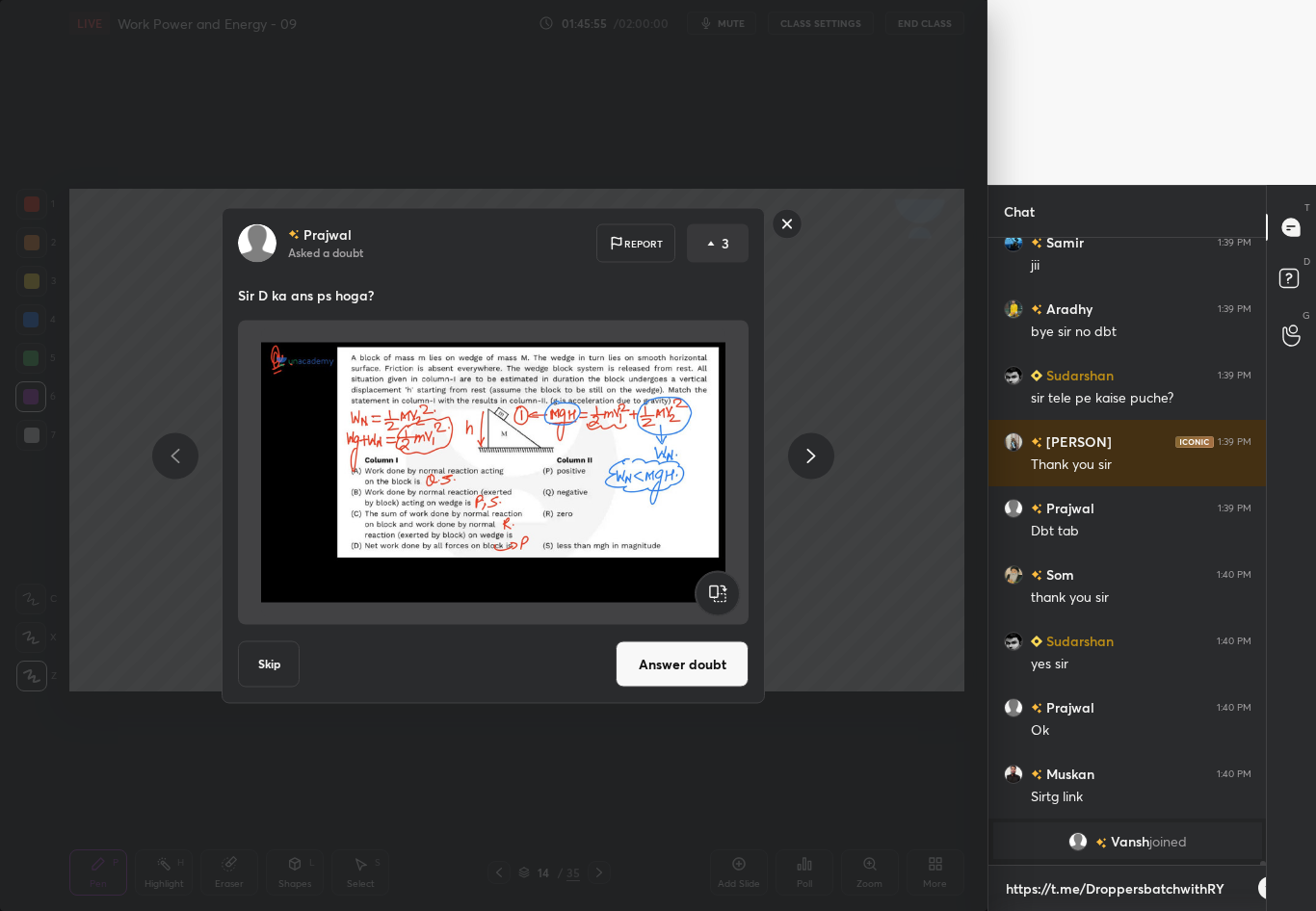 scroll, scrollTop: 615, scrollLeft: 272, axis: both 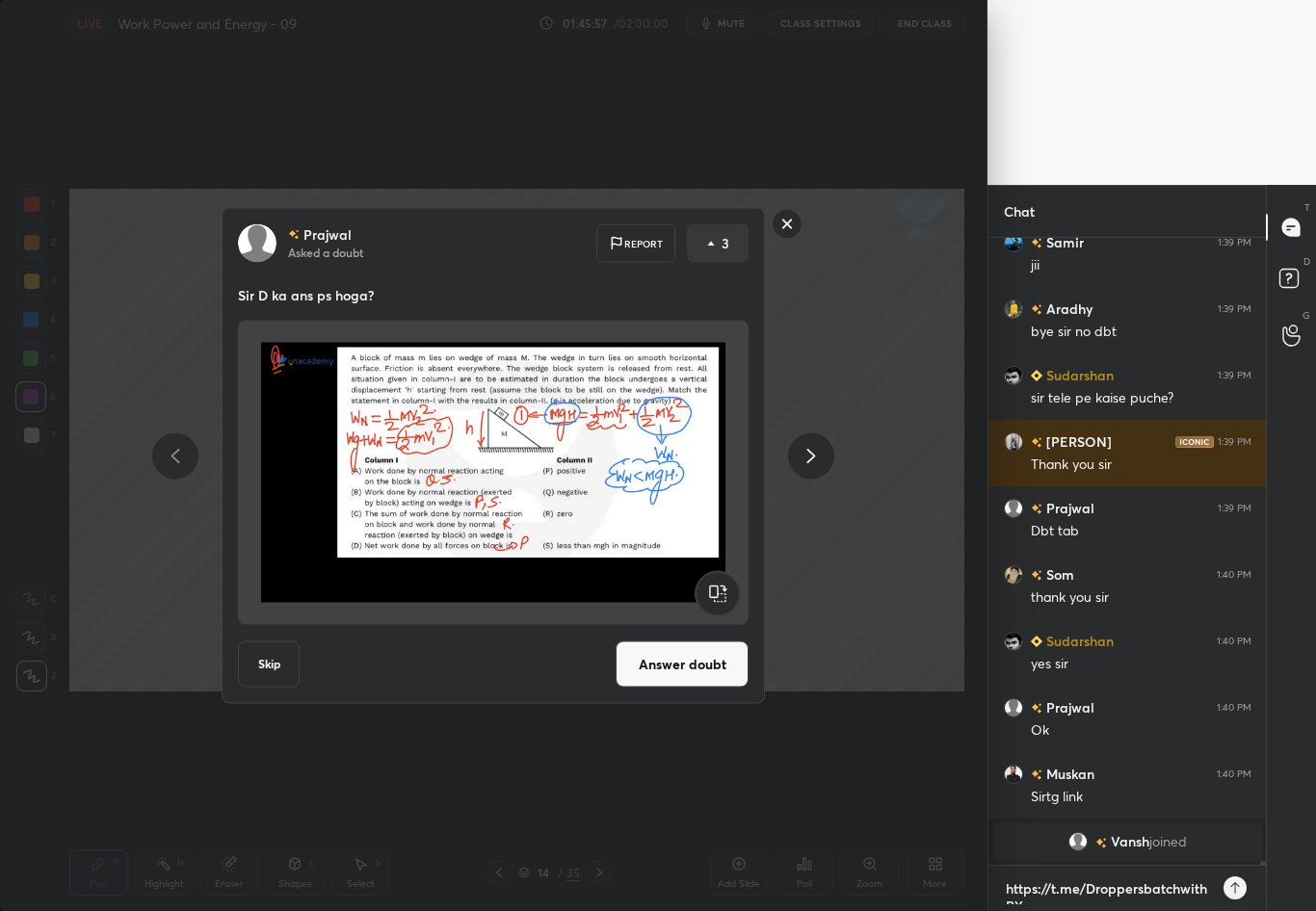 type on "https://t.me/DroppersbatchwithRY" 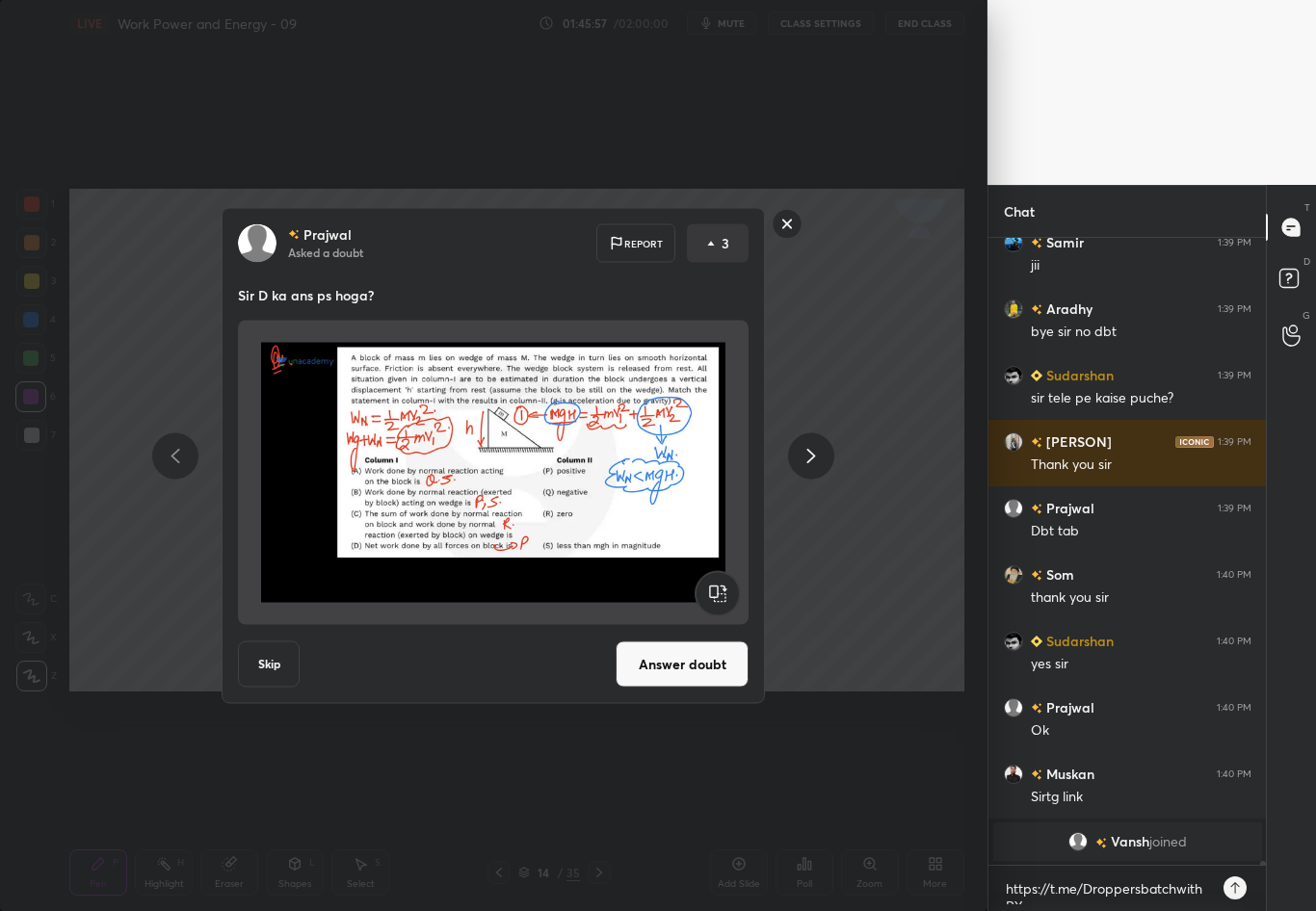type on "x" 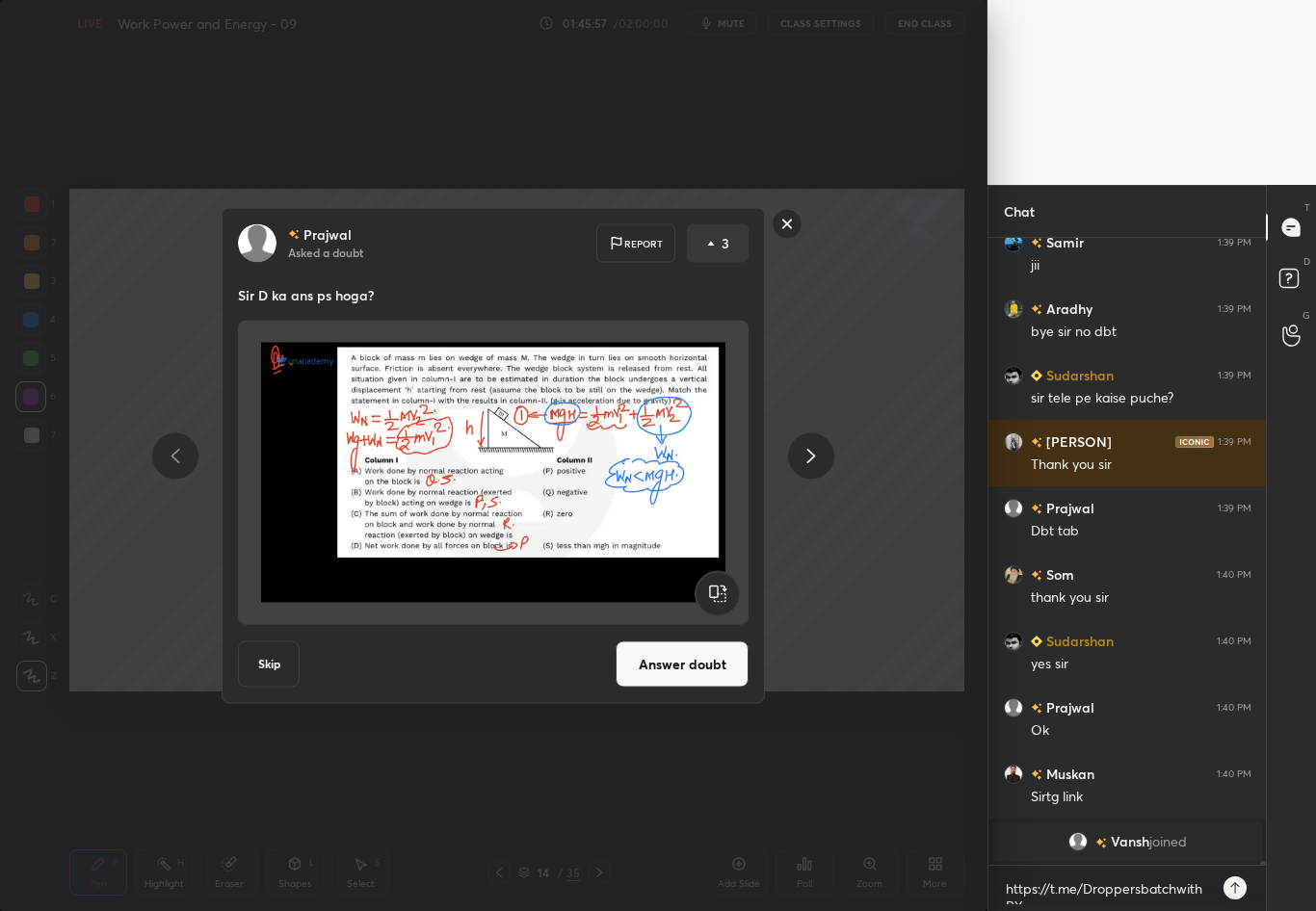 click 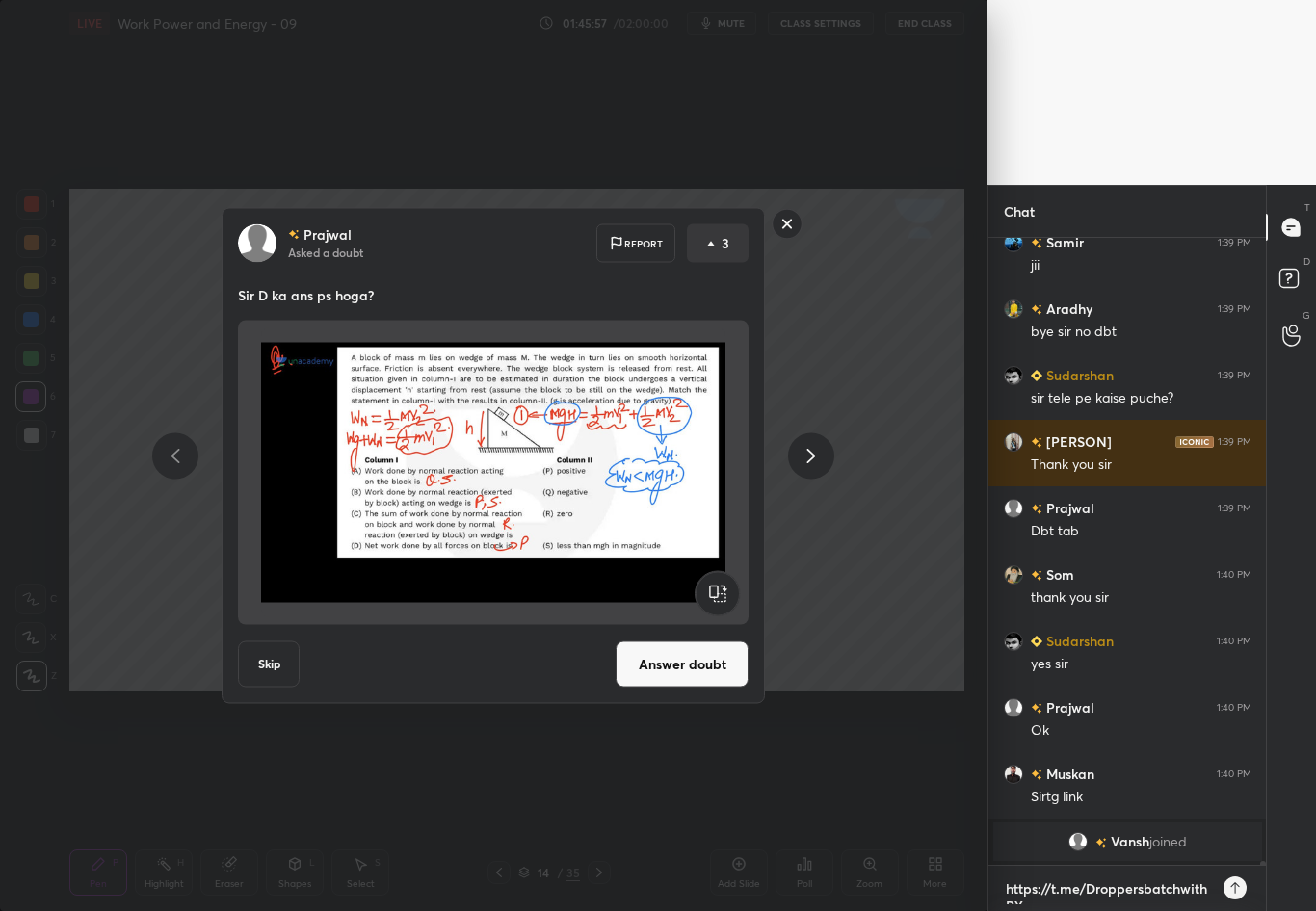type 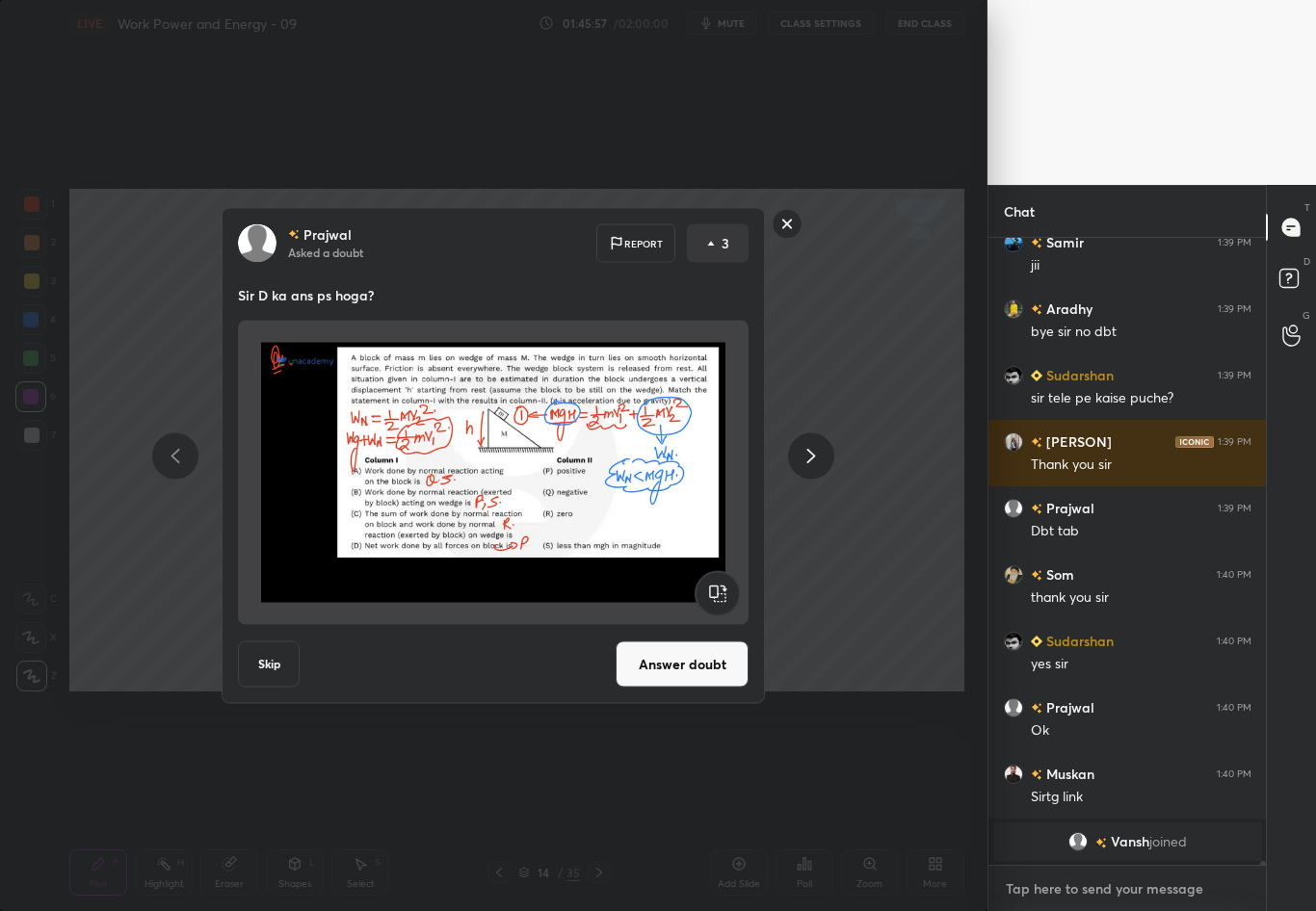 scroll, scrollTop: 0, scrollLeft: 0, axis: both 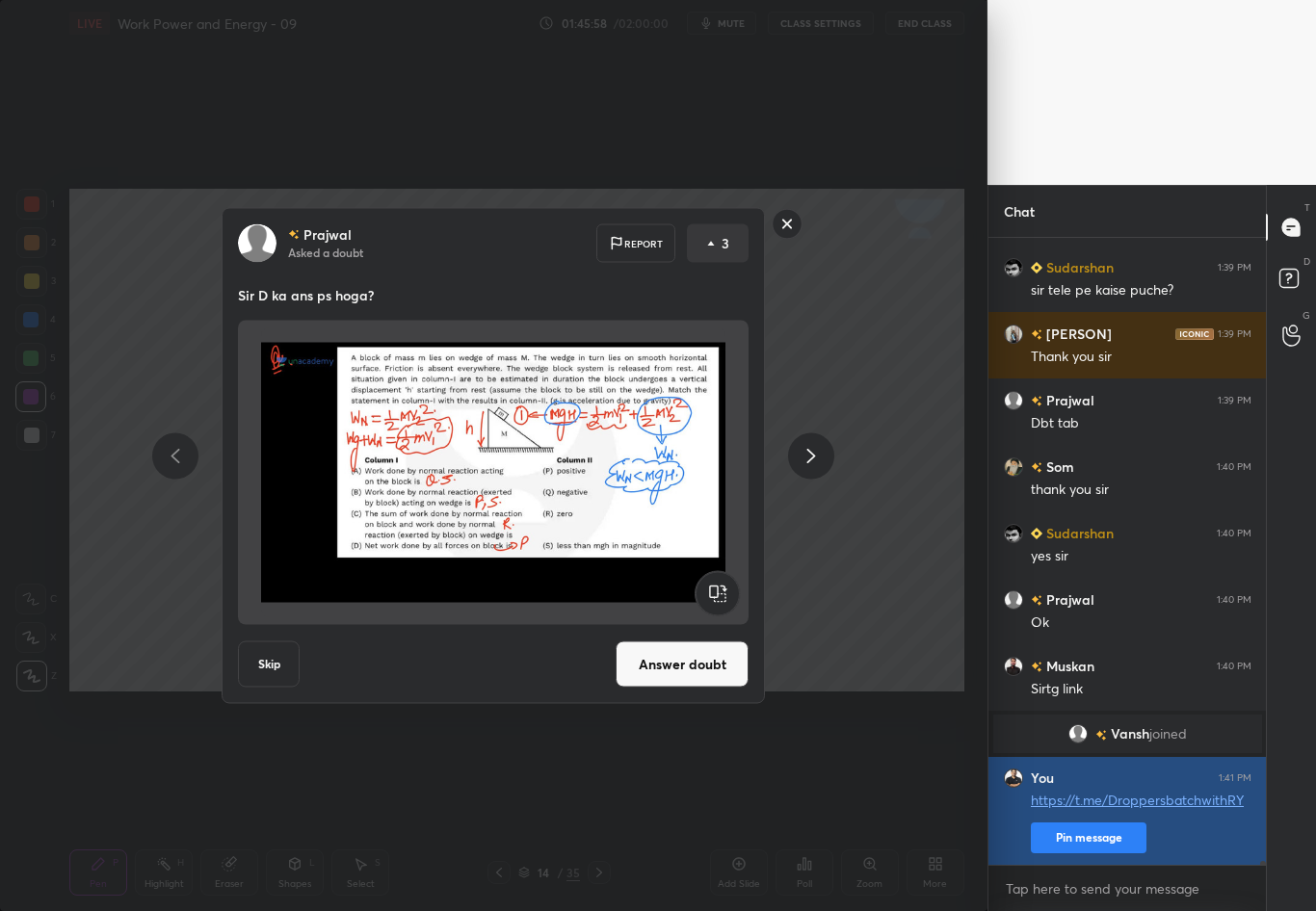 click on "Pin message" at bounding box center (1089, 838) 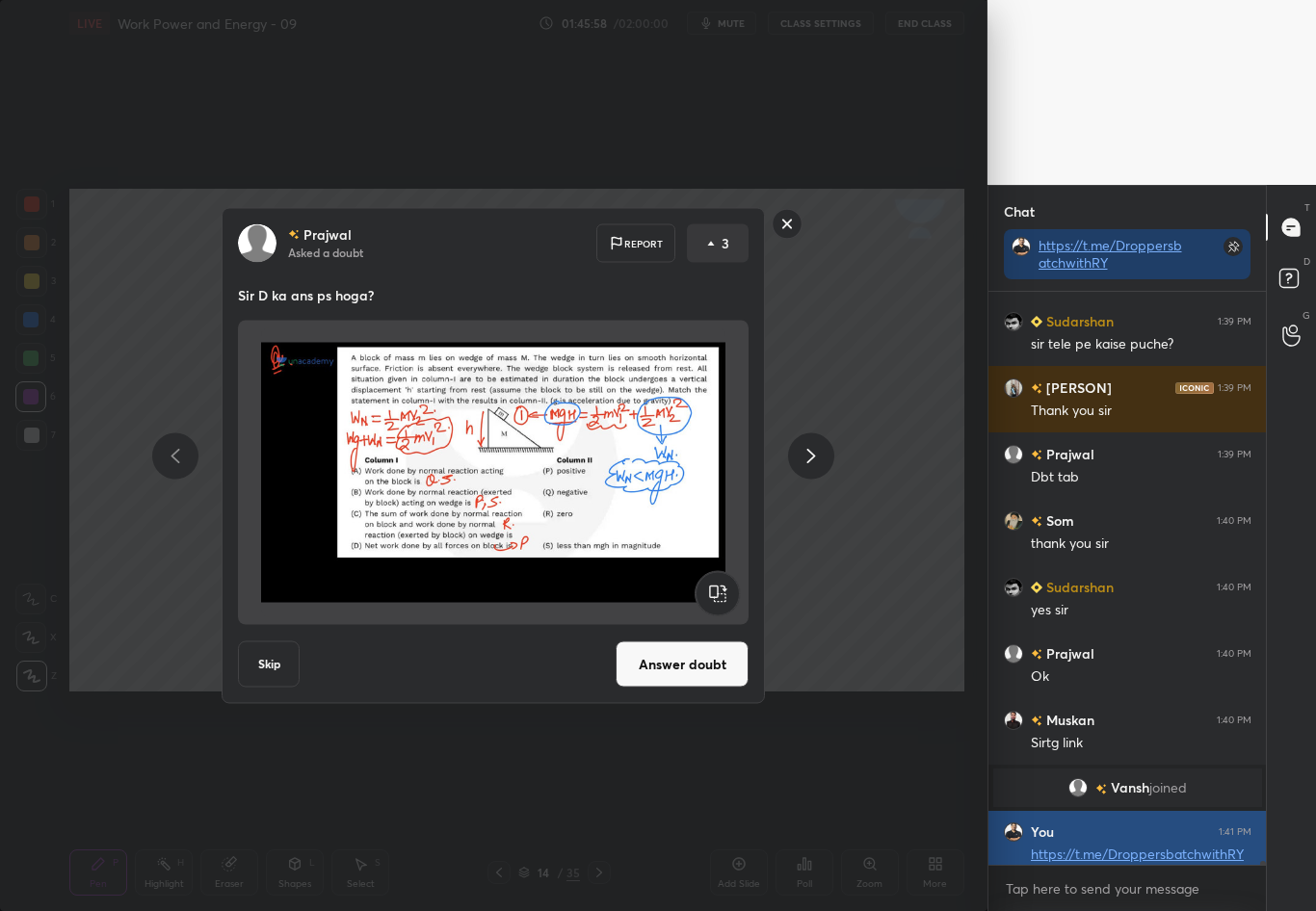 scroll, scrollTop: 567, scrollLeft: 272, axis: both 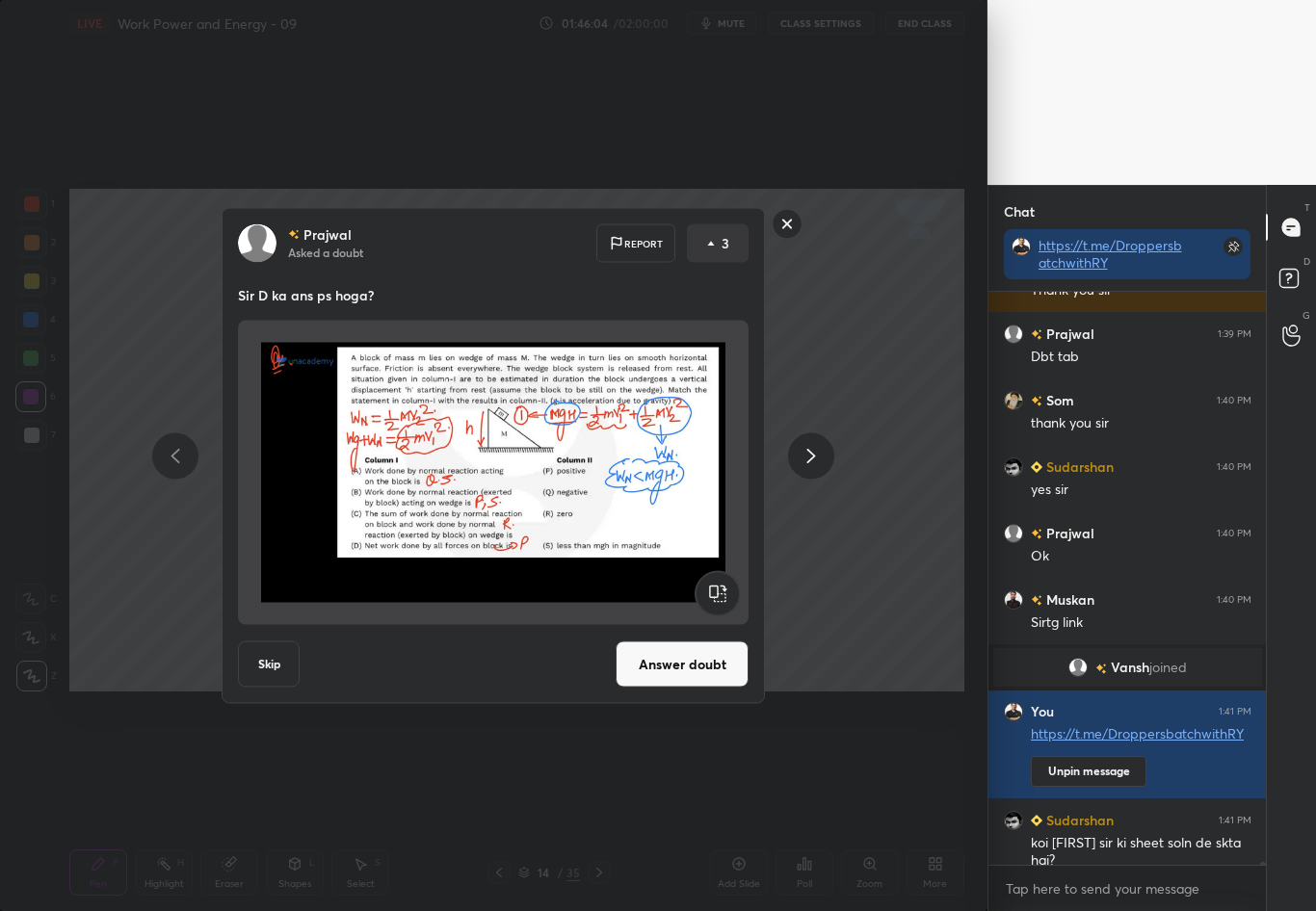 click on "Skip" at bounding box center [269, 664] 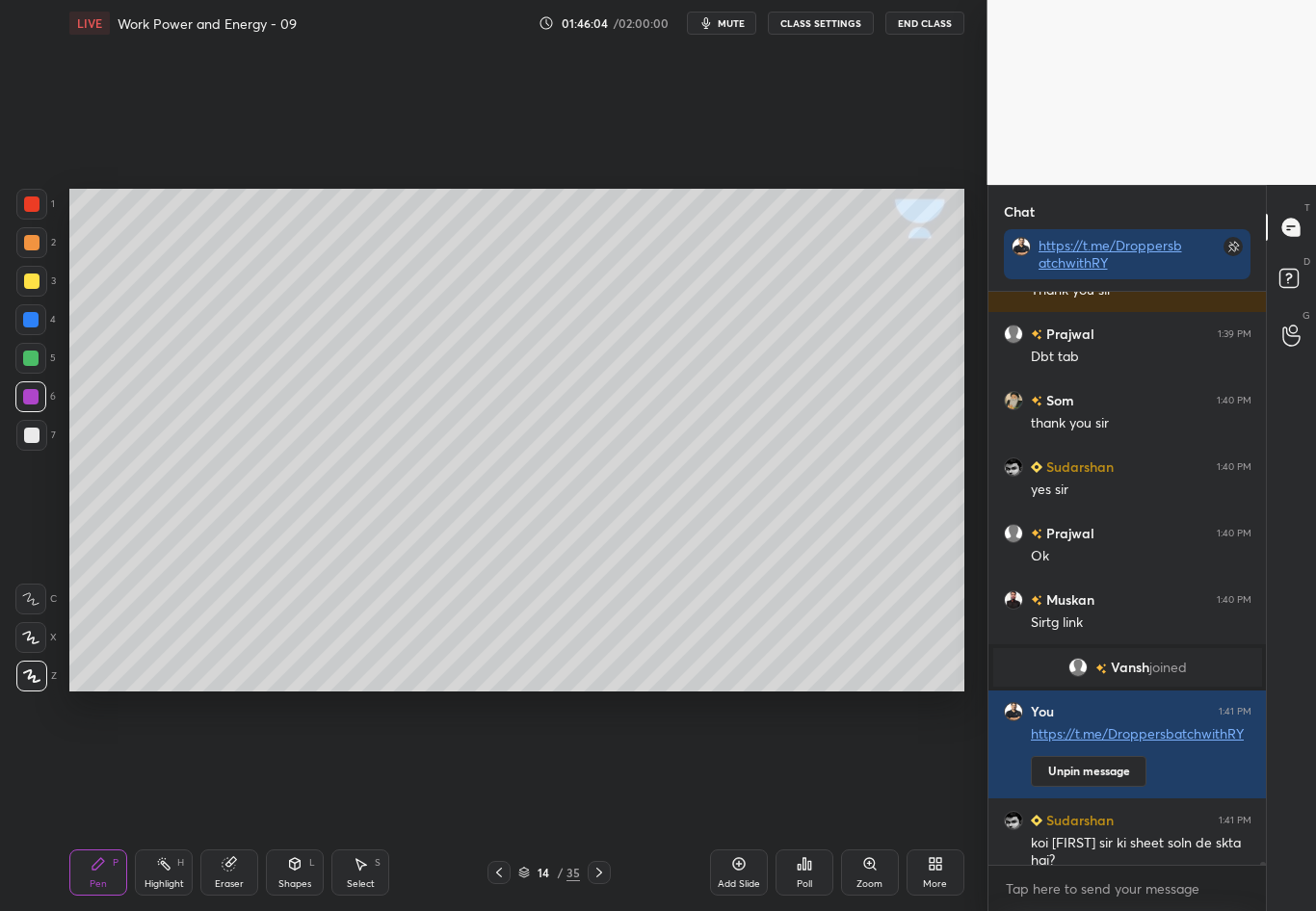 scroll, scrollTop: 102916, scrollLeft: 0, axis: vertical 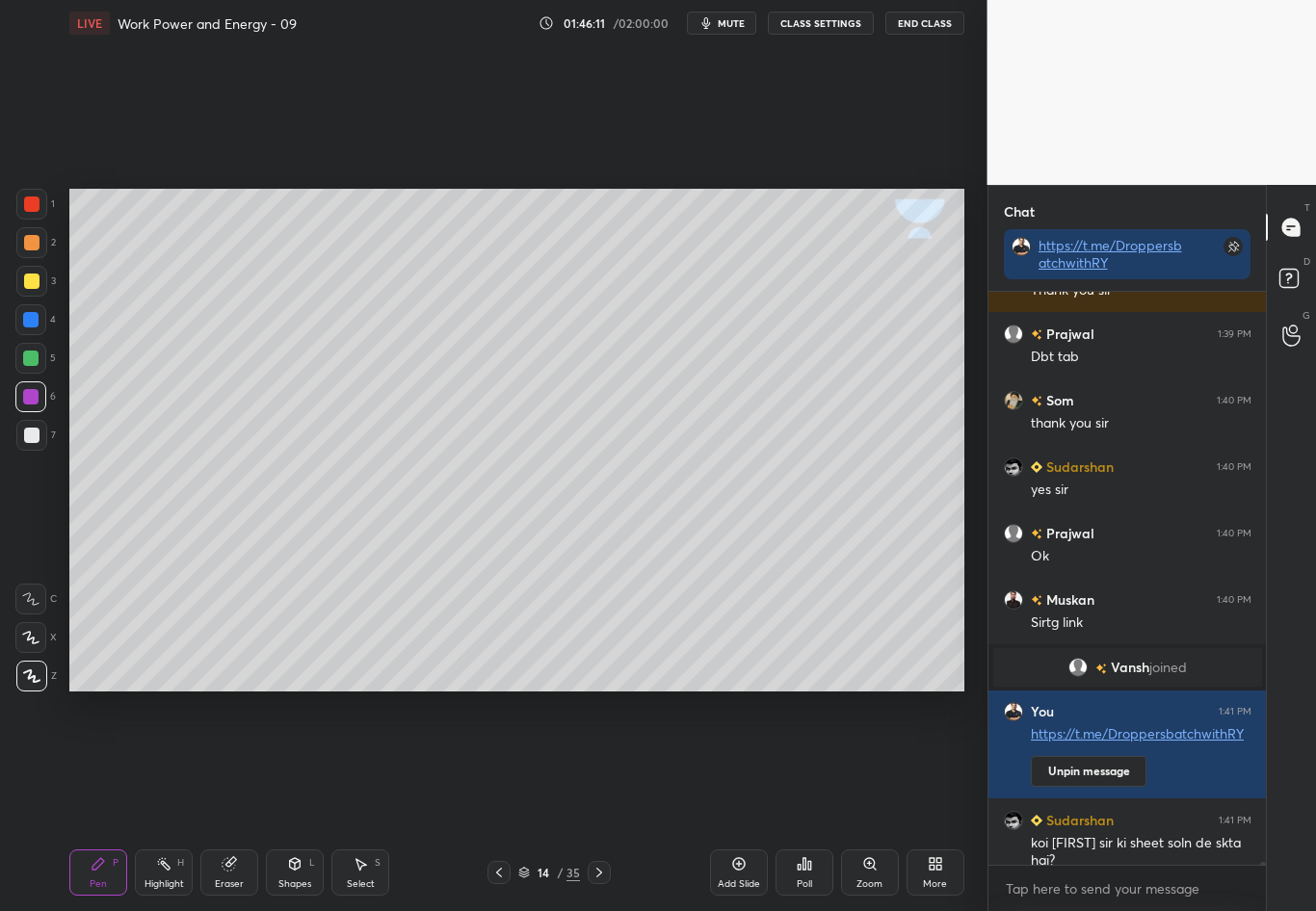 click on "End Class" at bounding box center (925, 23) 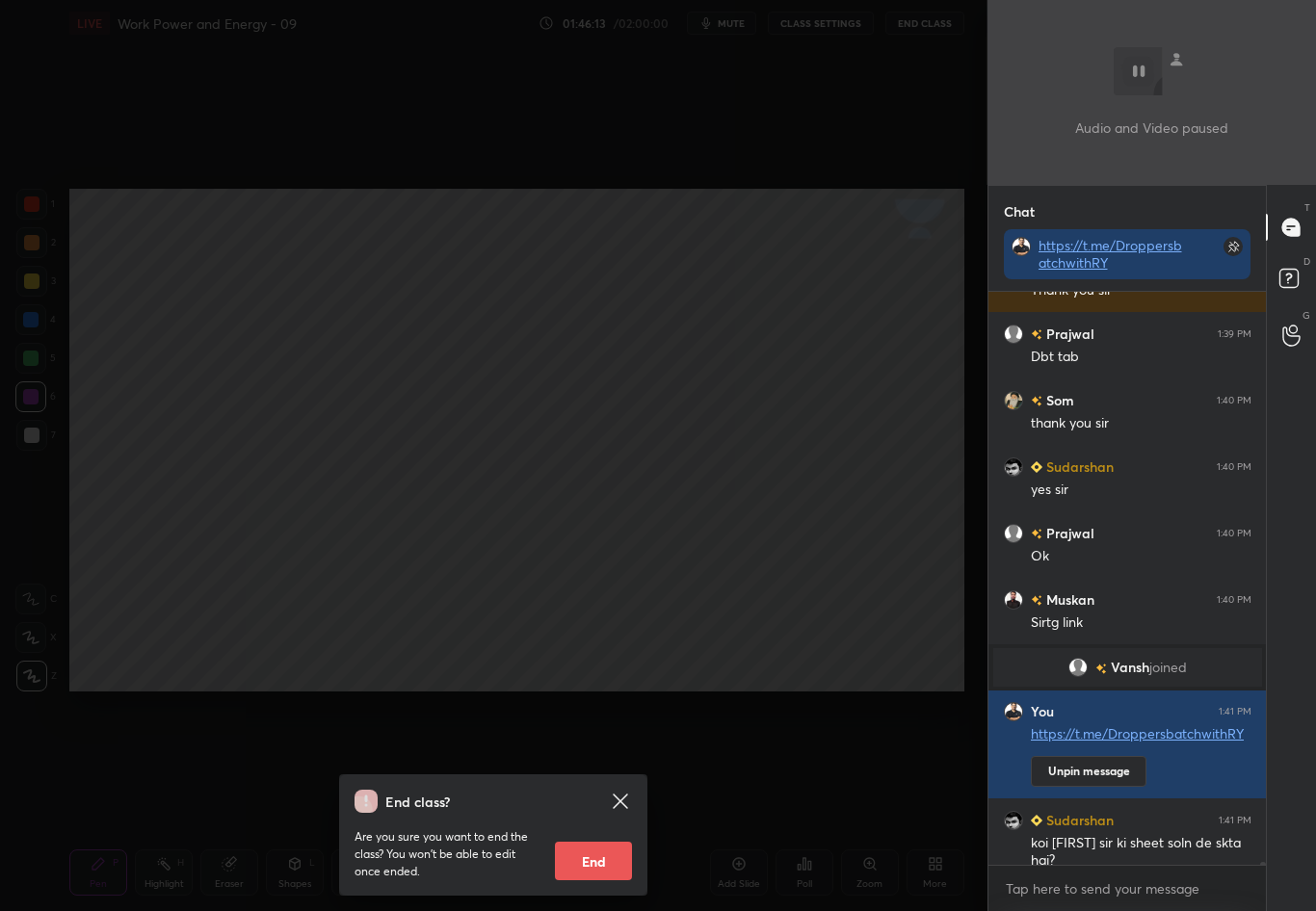 click on "End" at bounding box center [593, 861] 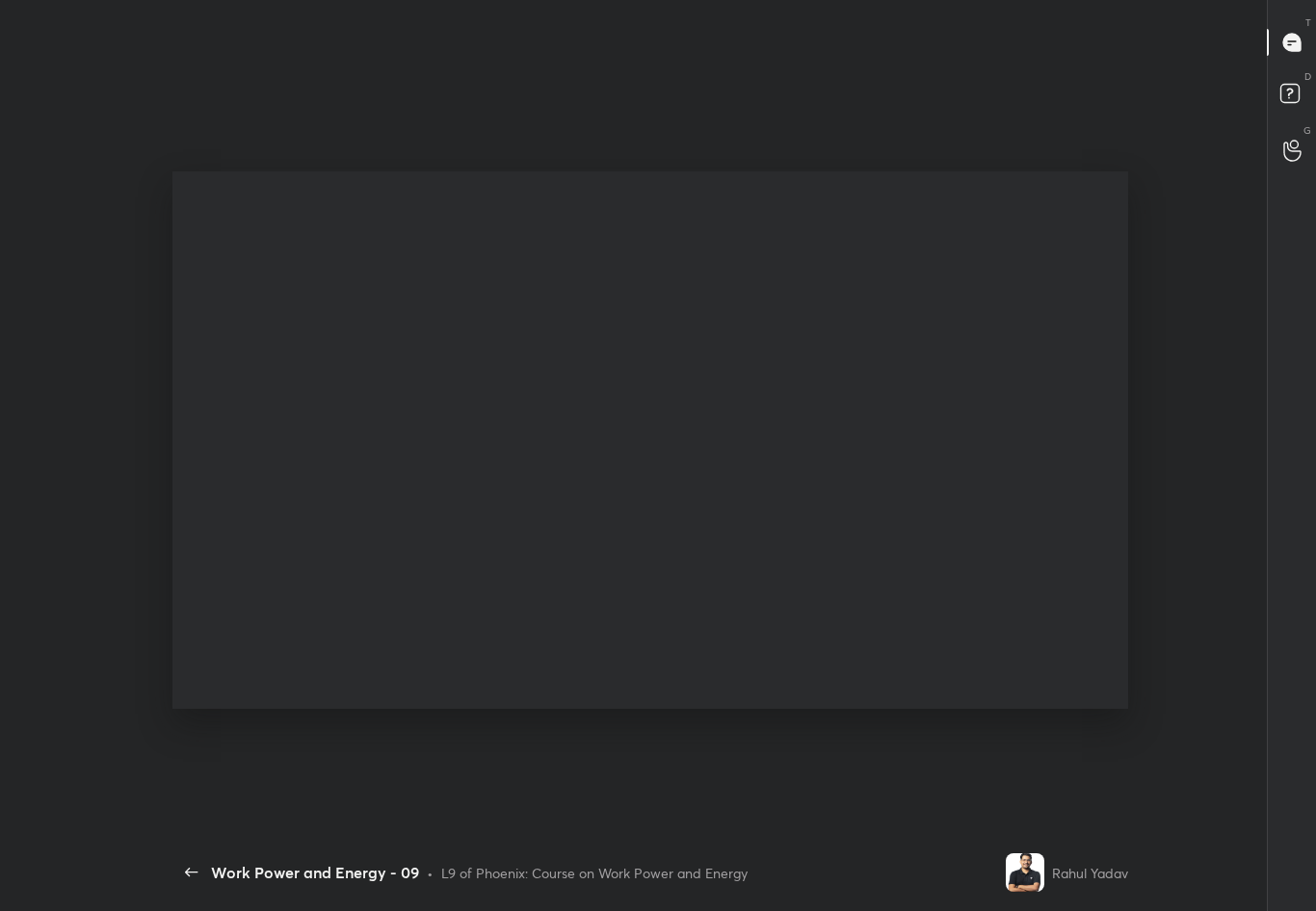 scroll, scrollTop: 95512, scrollLeft: 95240, axis: both 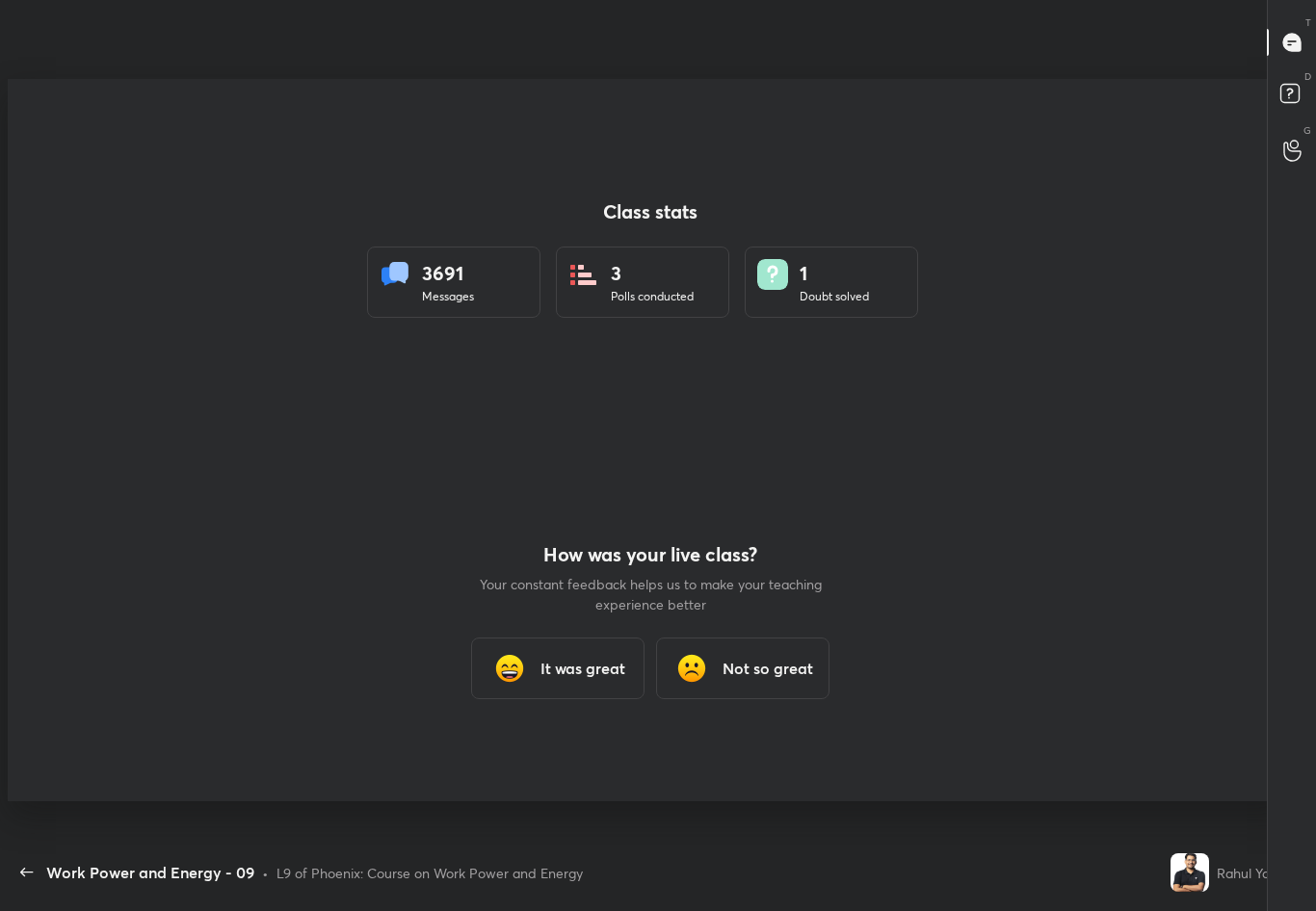 click on "It was great" at bounding box center (583, 668) 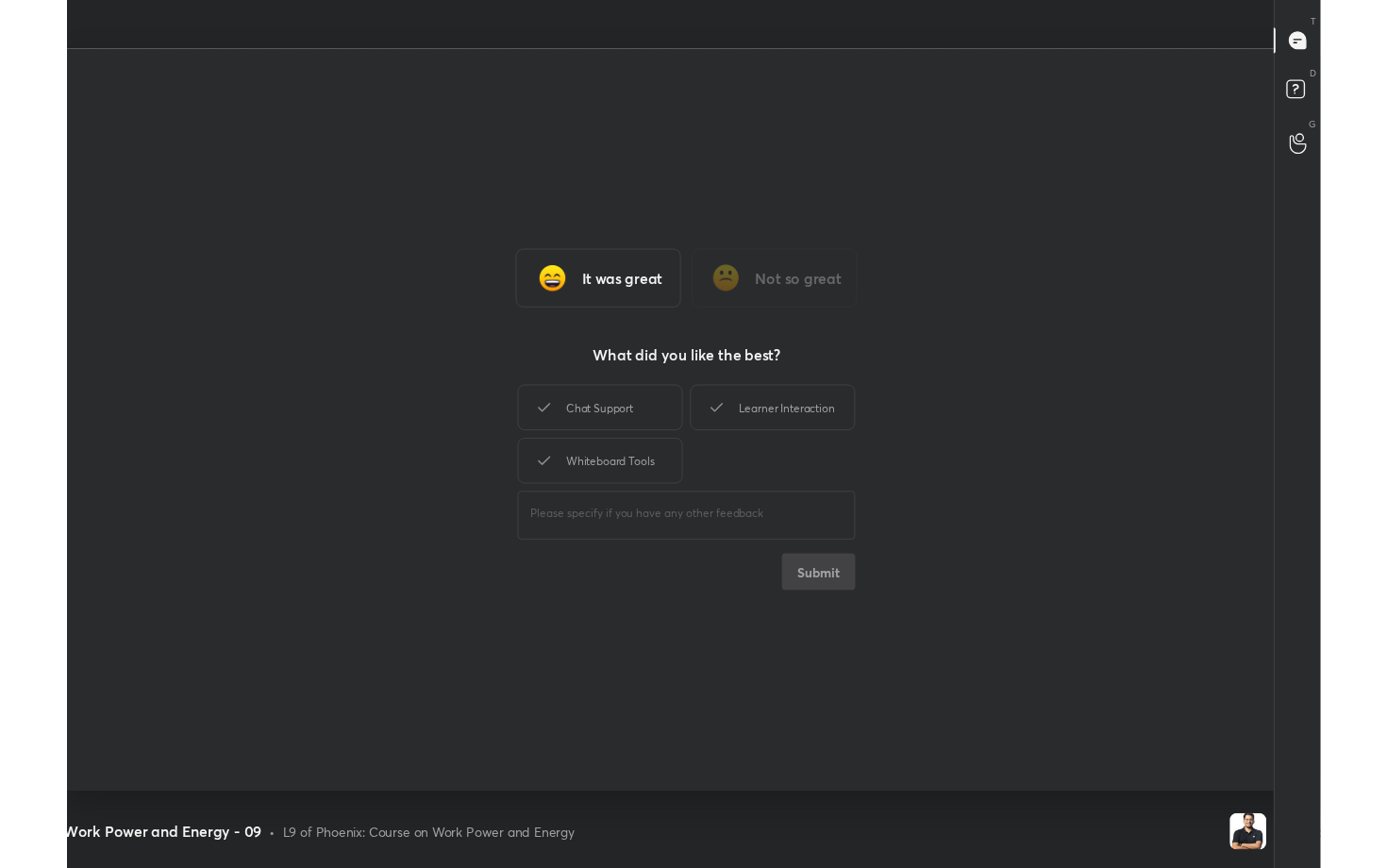 scroll, scrollTop: 93601, scrollLeft: 92982, axis: both 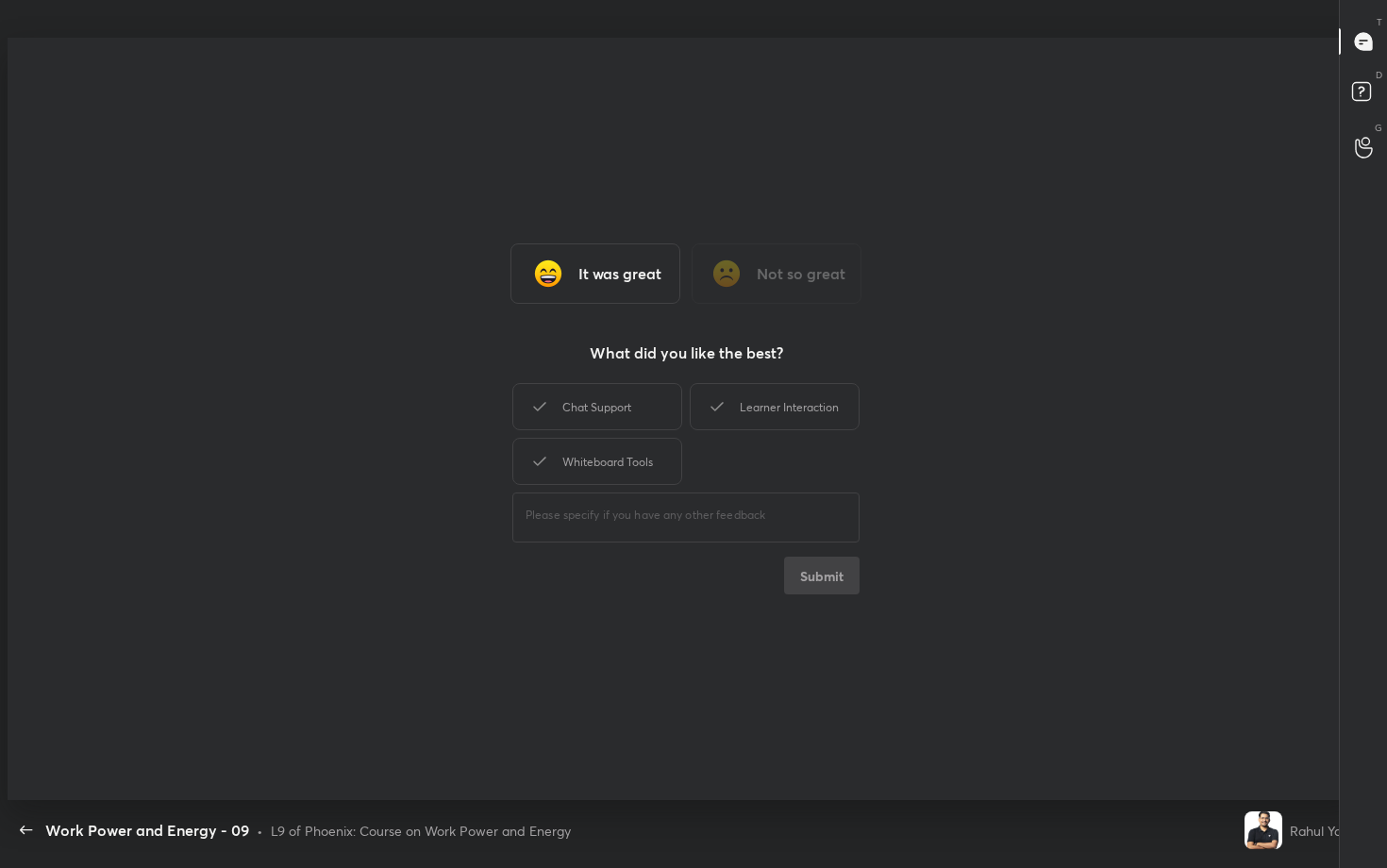 type on "x" 